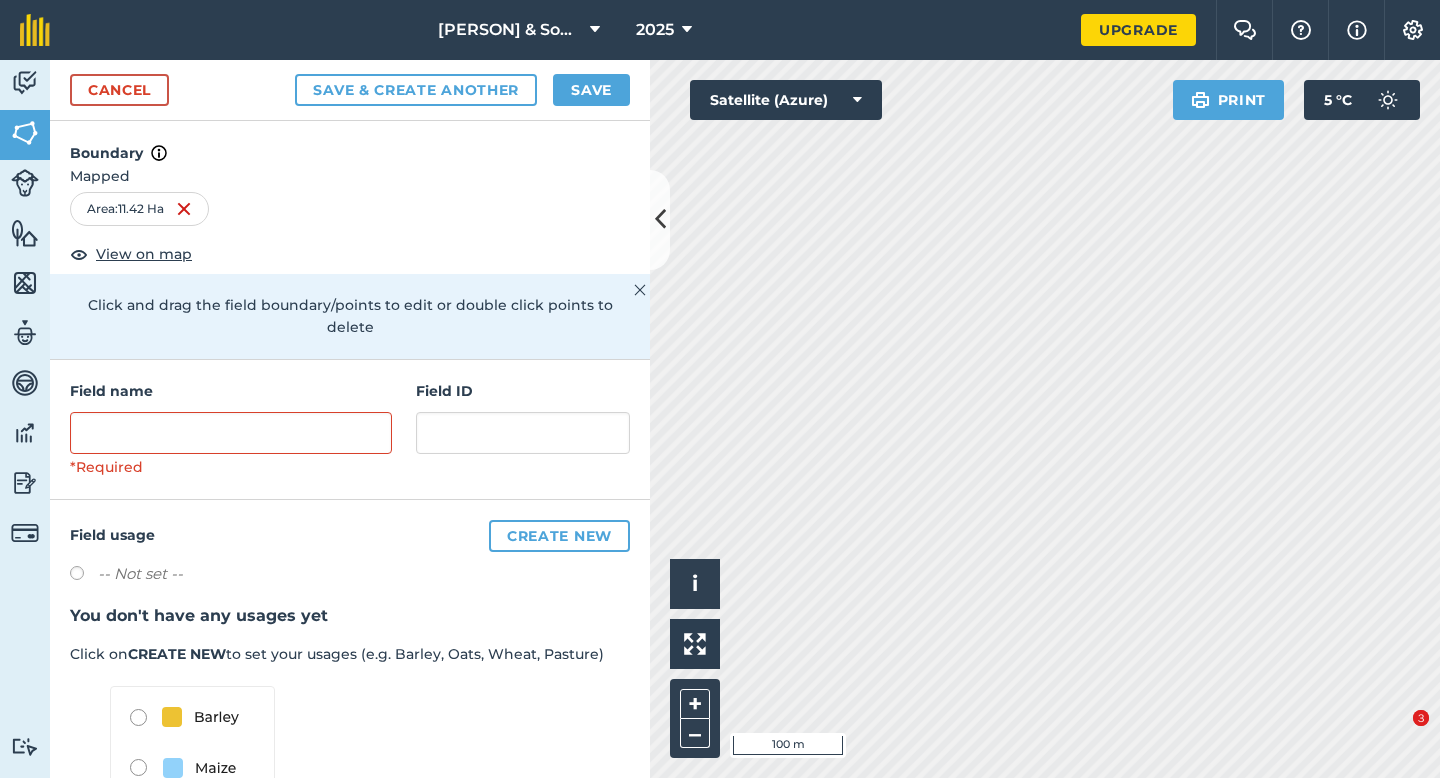 scroll, scrollTop: 0, scrollLeft: 0, axis: both 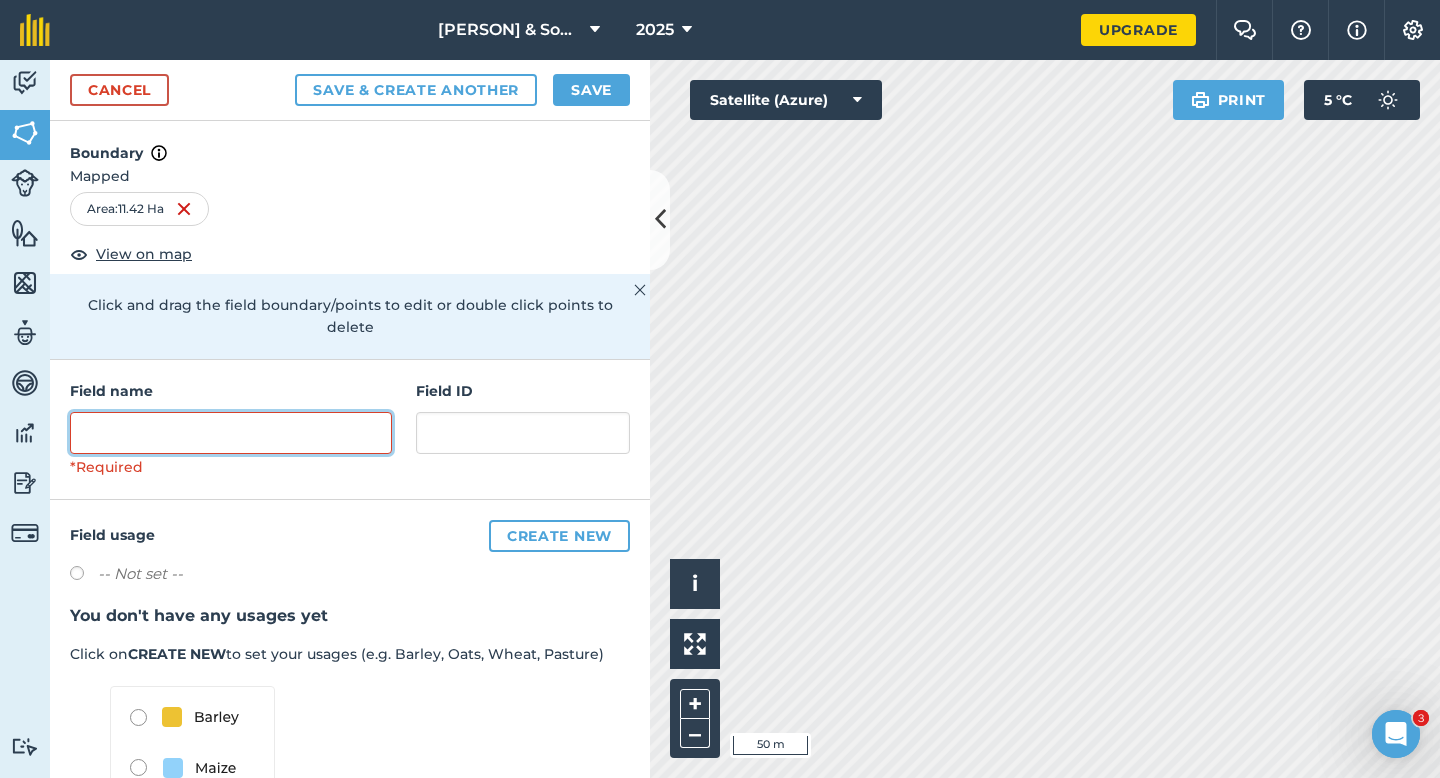 click at bounding box center (231, 433) 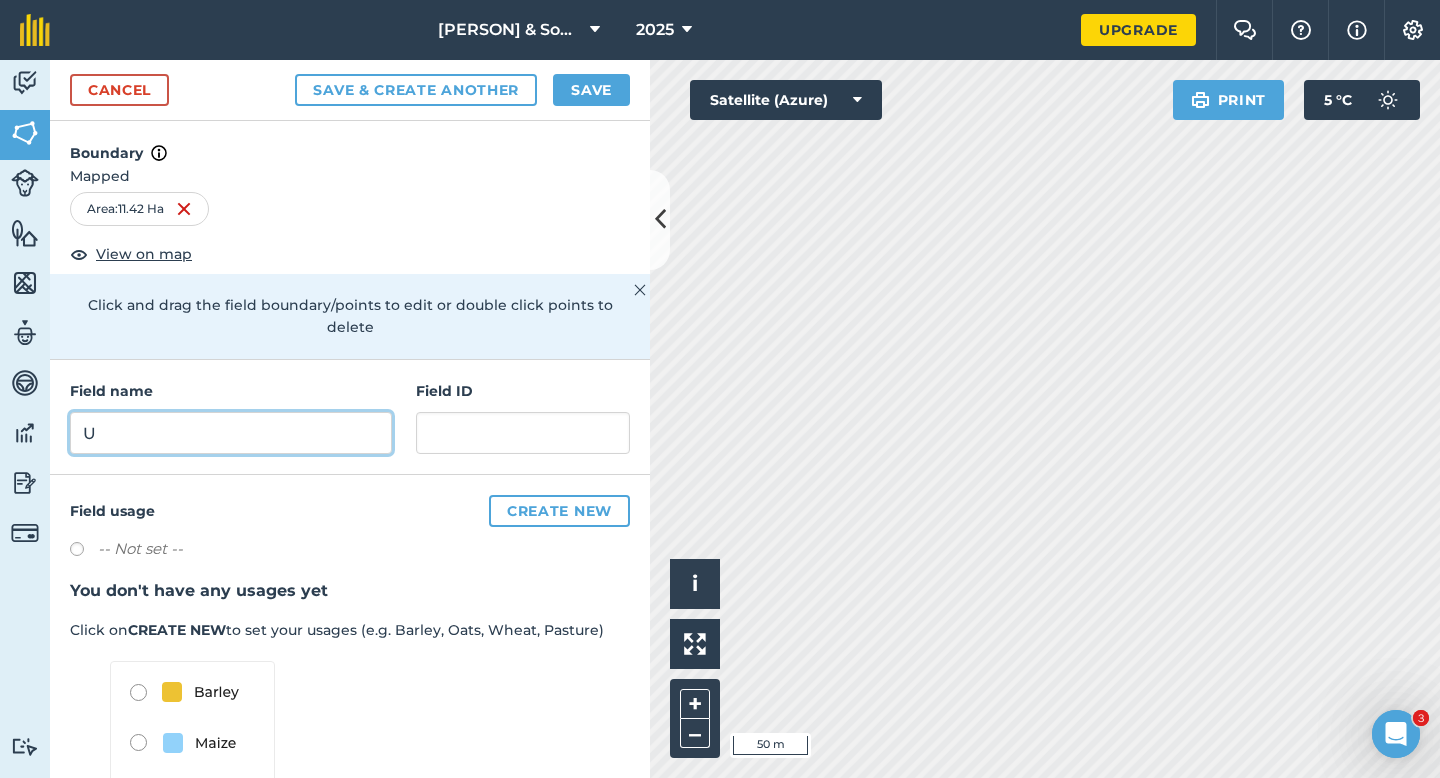 type on "U" 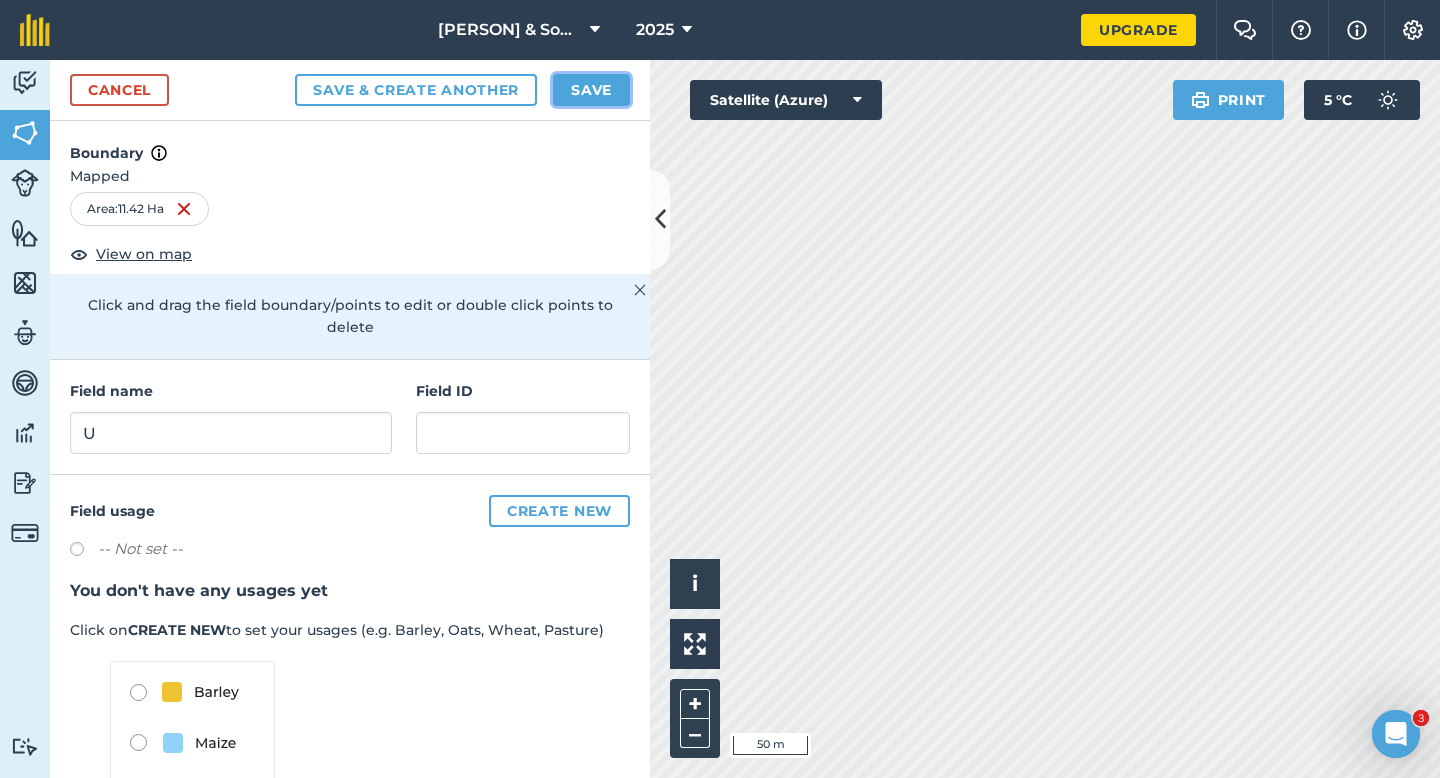 click on "Save" at bounding box center [591, 90] 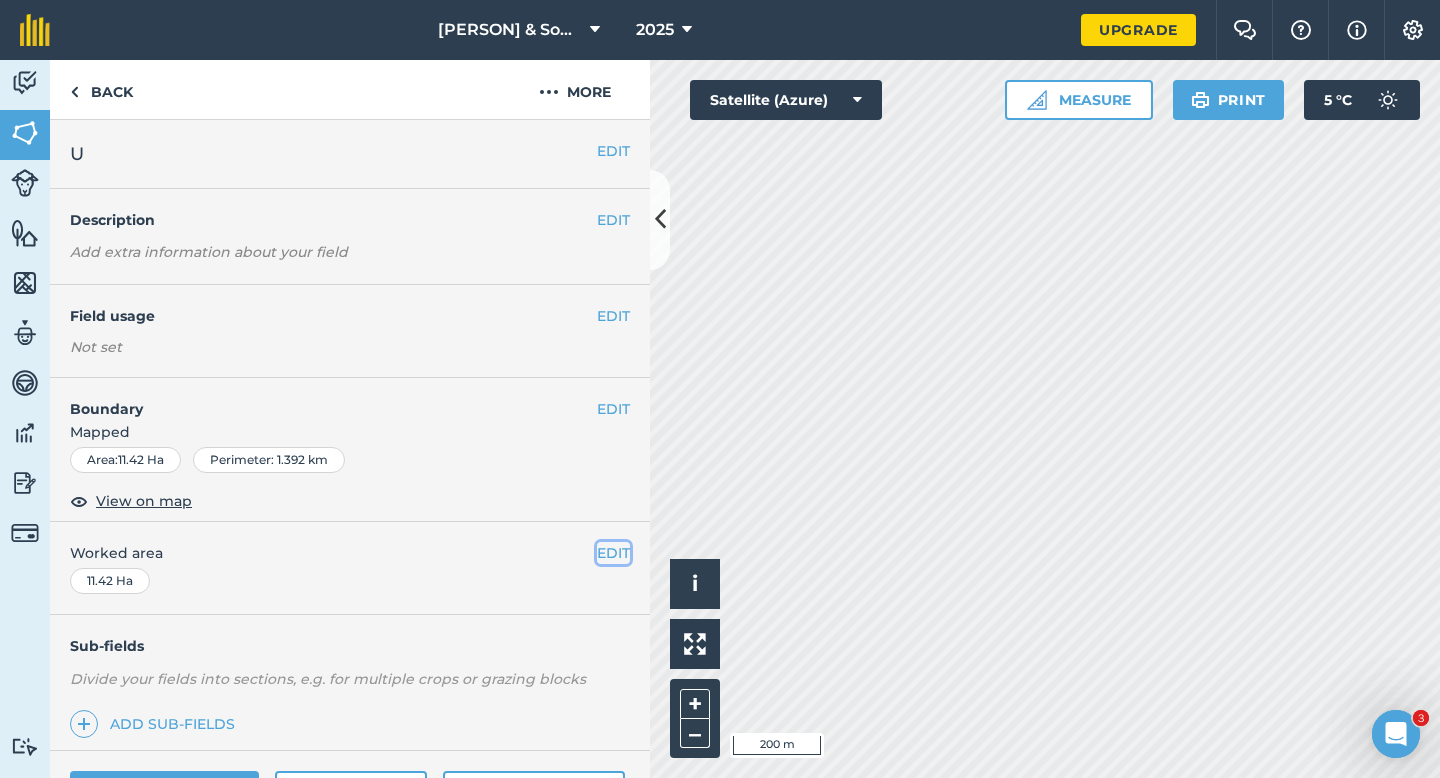 click on "EDIT" at bounding box center (613, 553) 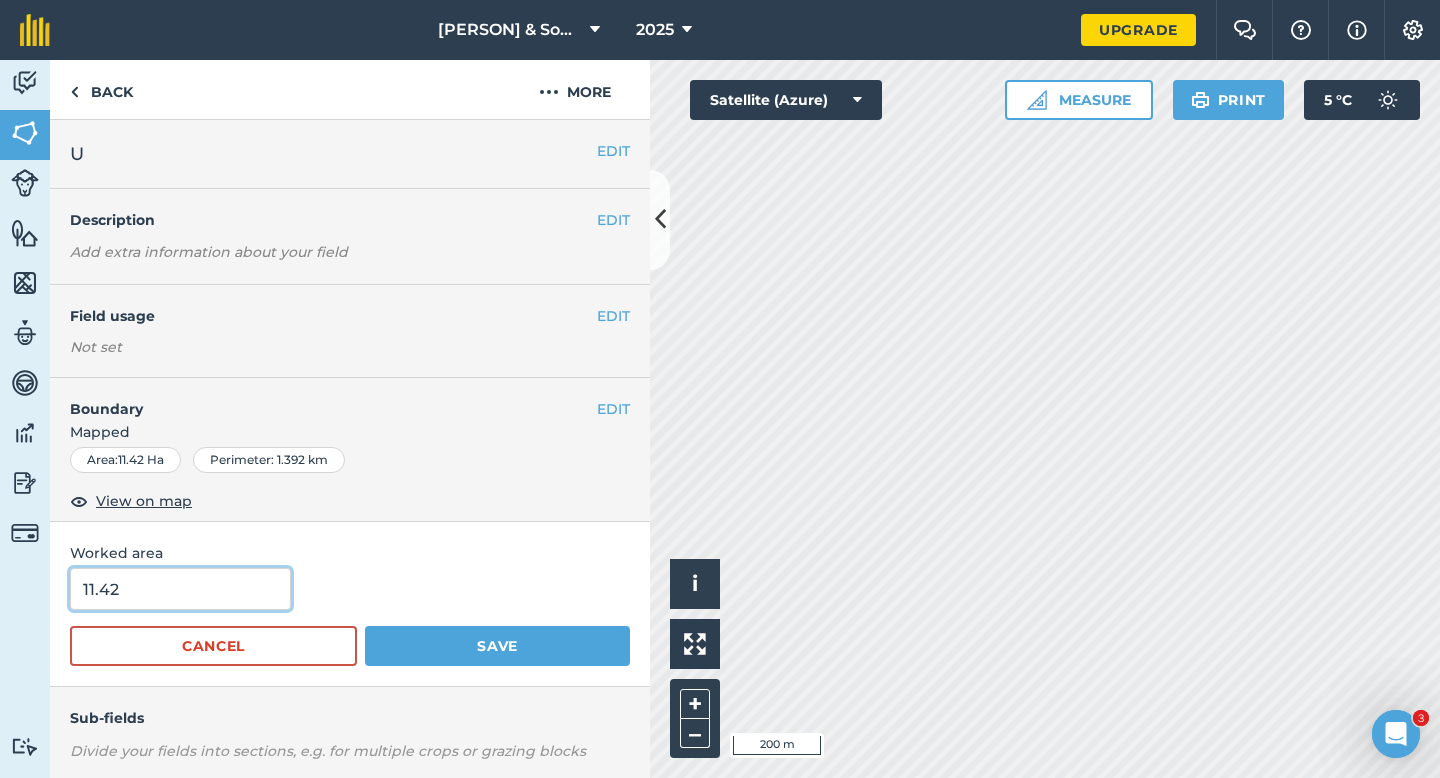 click on "11.42" at bounding box center [180, 589] 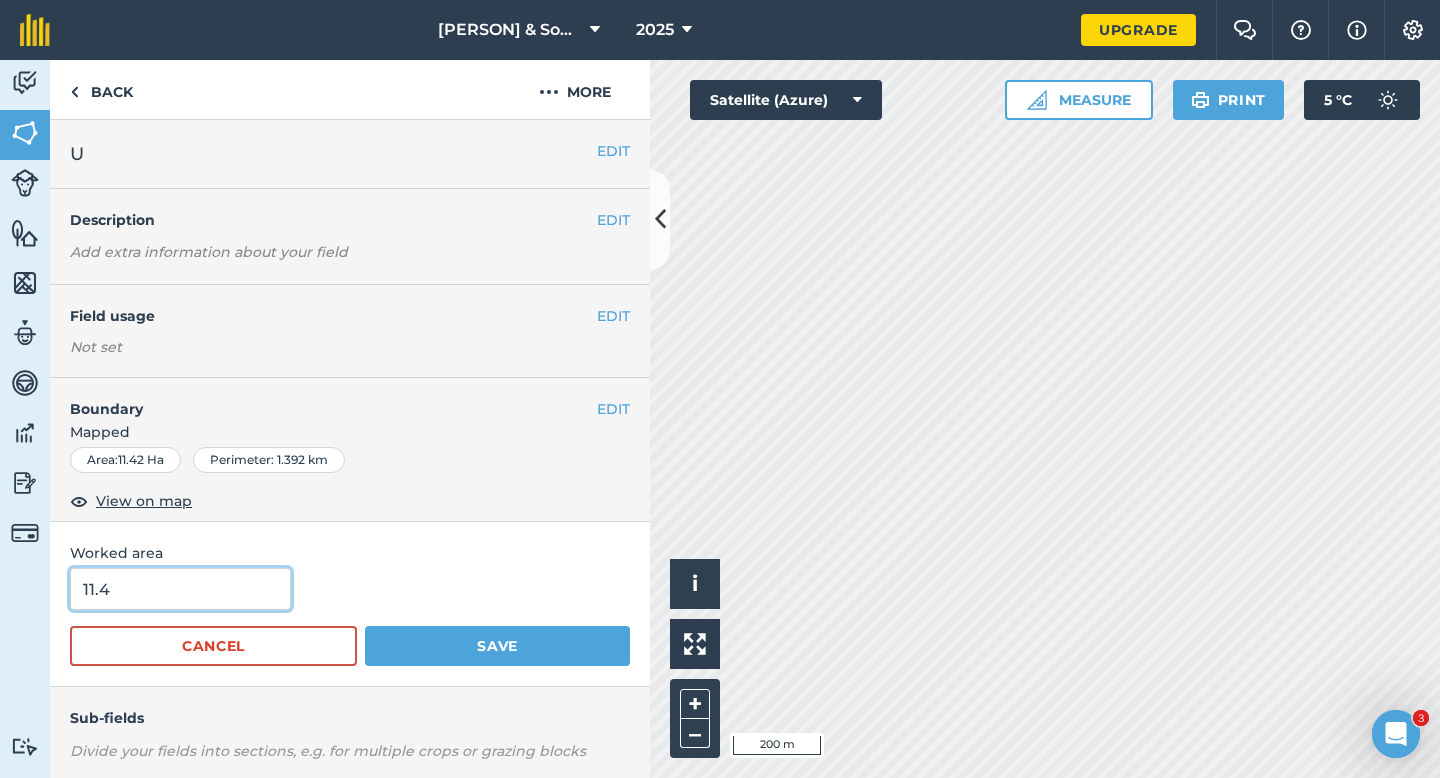 type on "11.4" 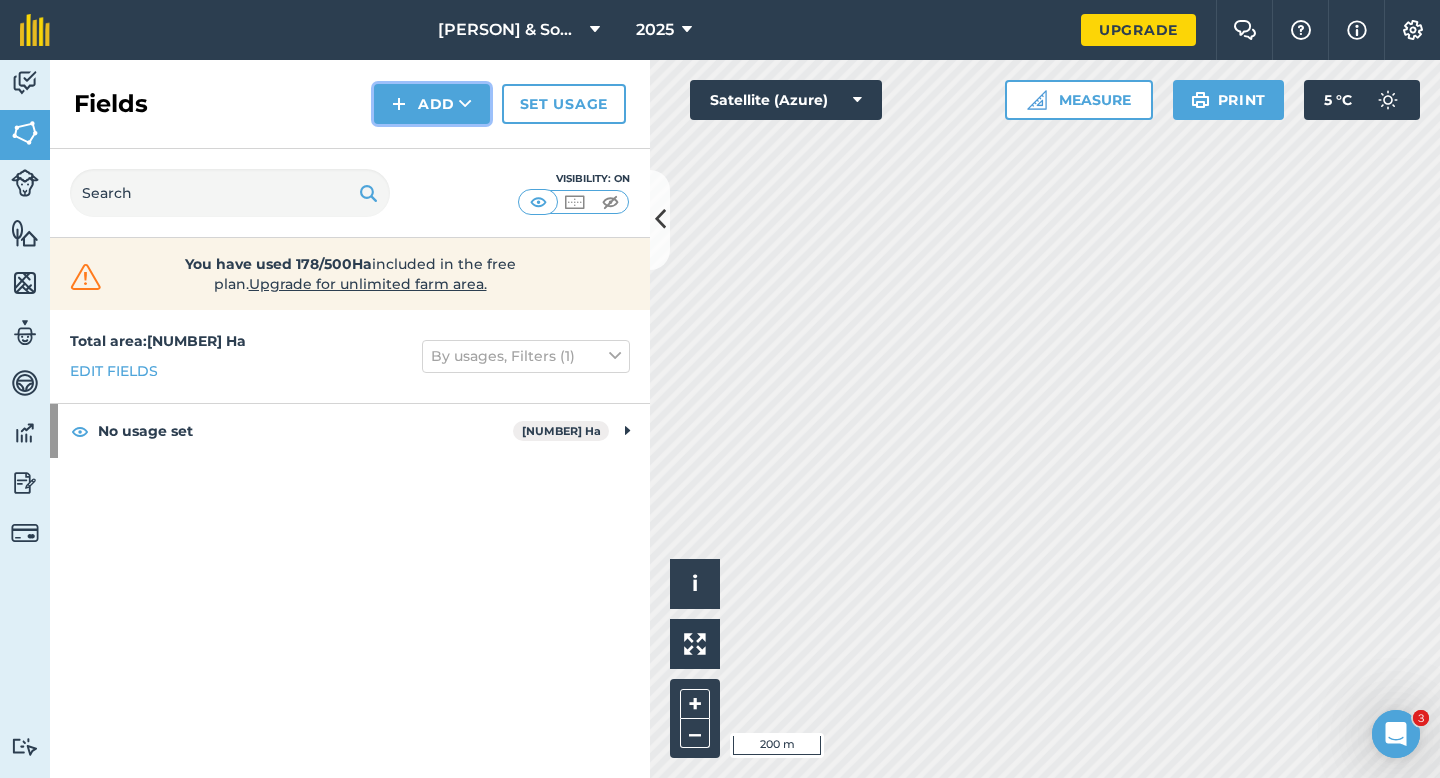 click at bounding box center (399, 104) 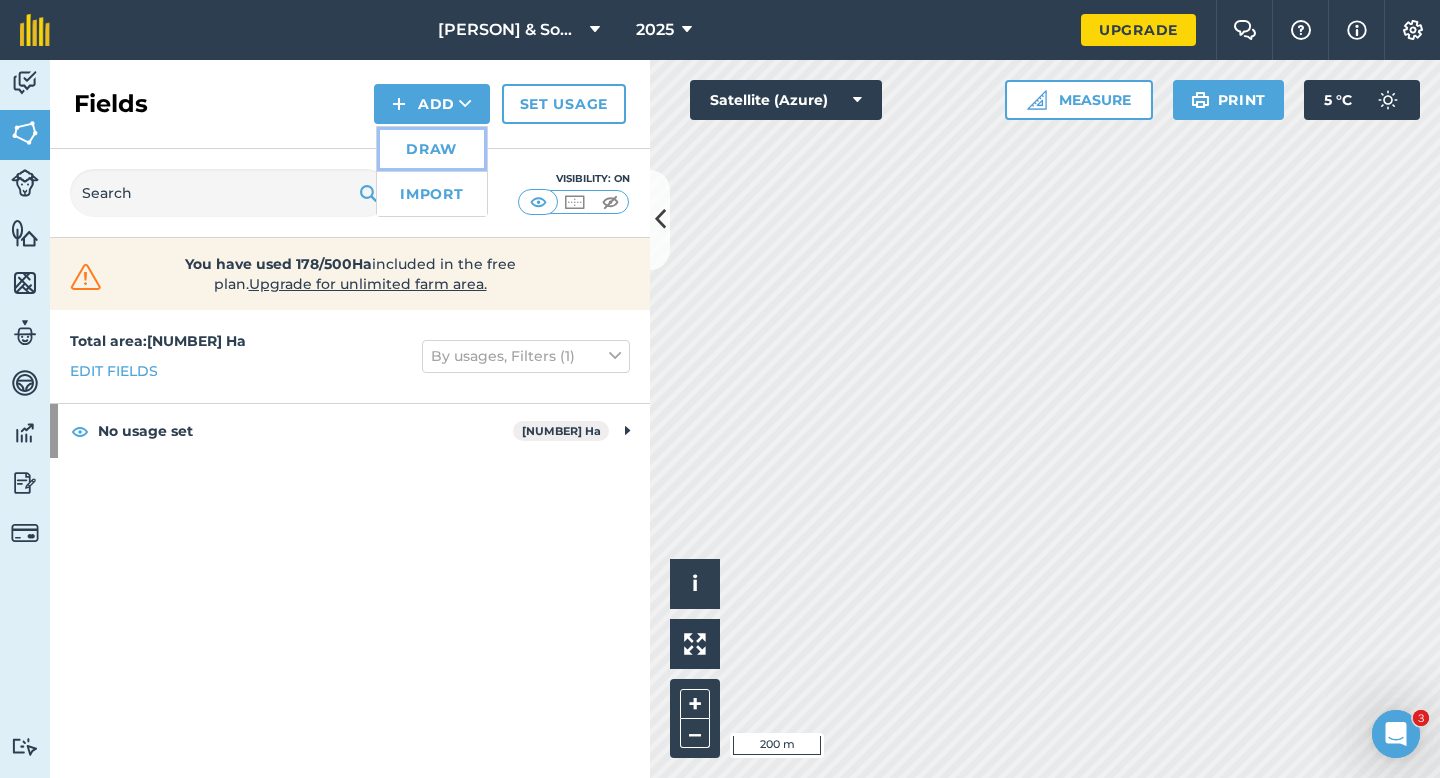 click on "Draw" at bounding box center [432, 149] 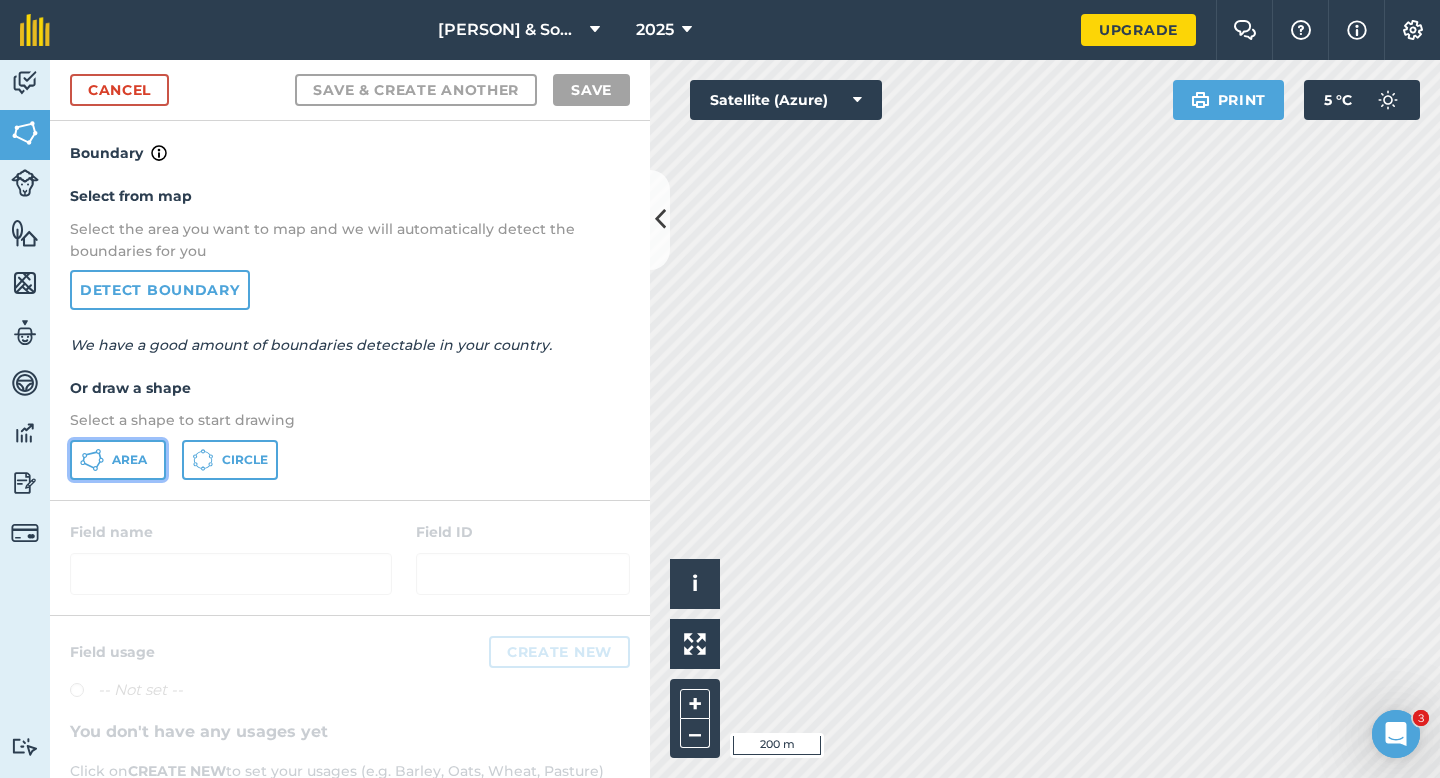 click on "Area" at bounding box center (129, 460) 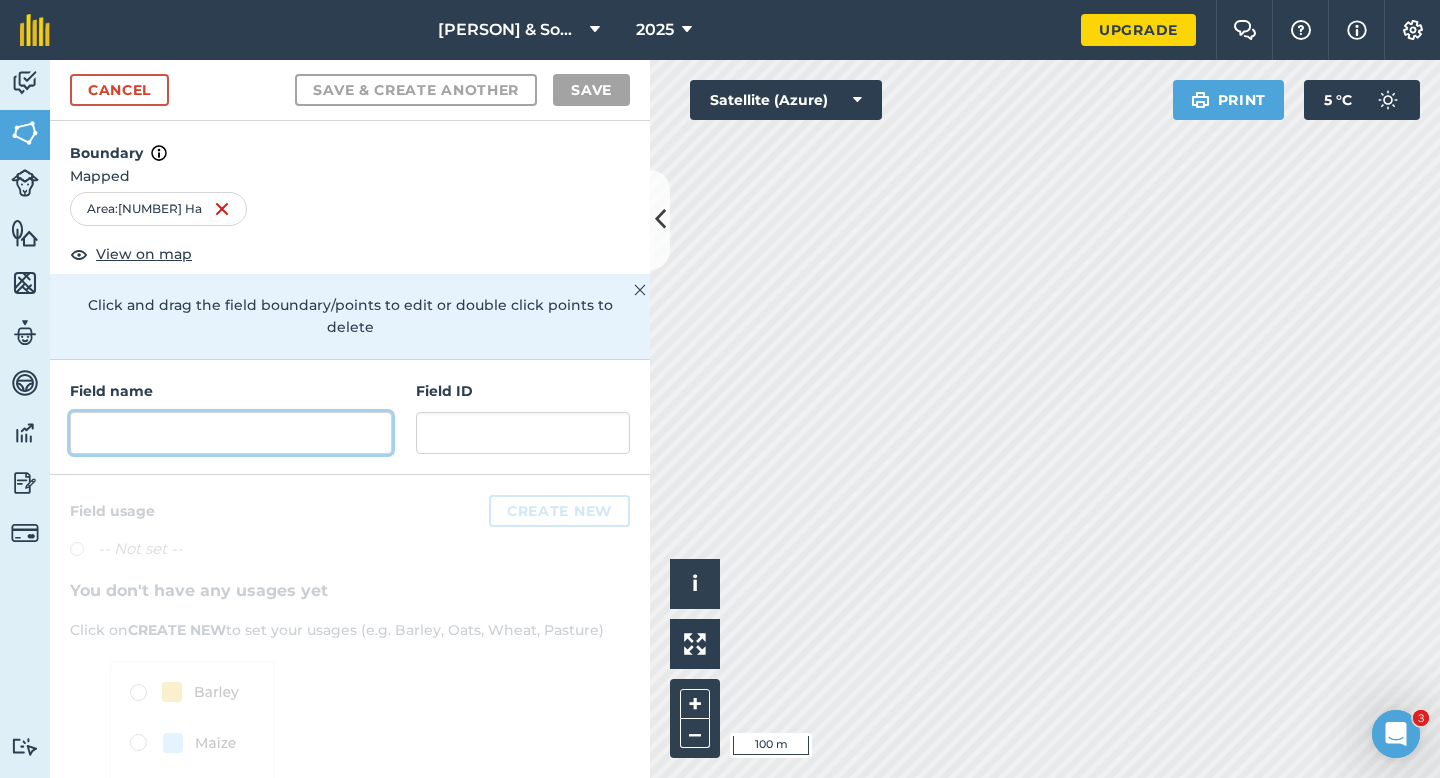 click at bounding box center [231, 433] 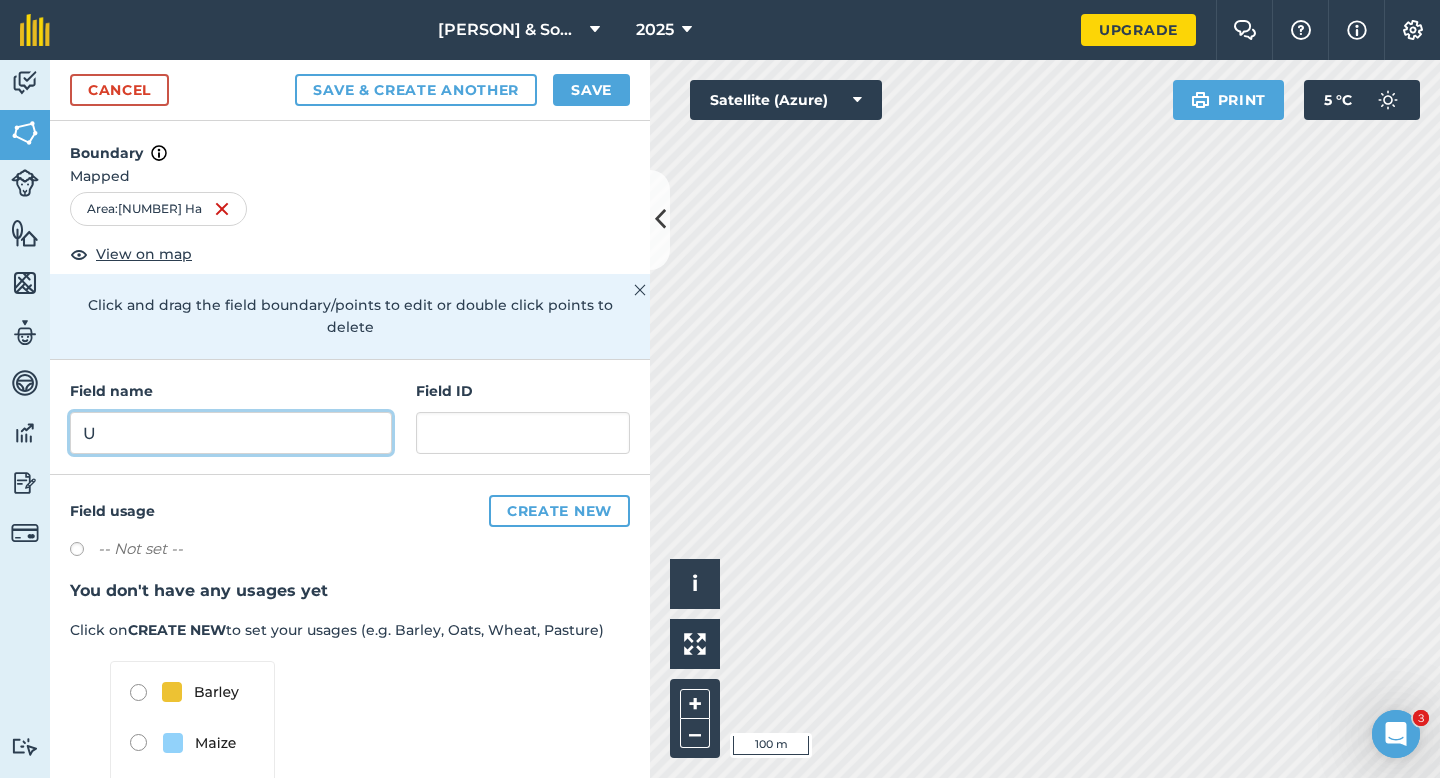 type on "U" 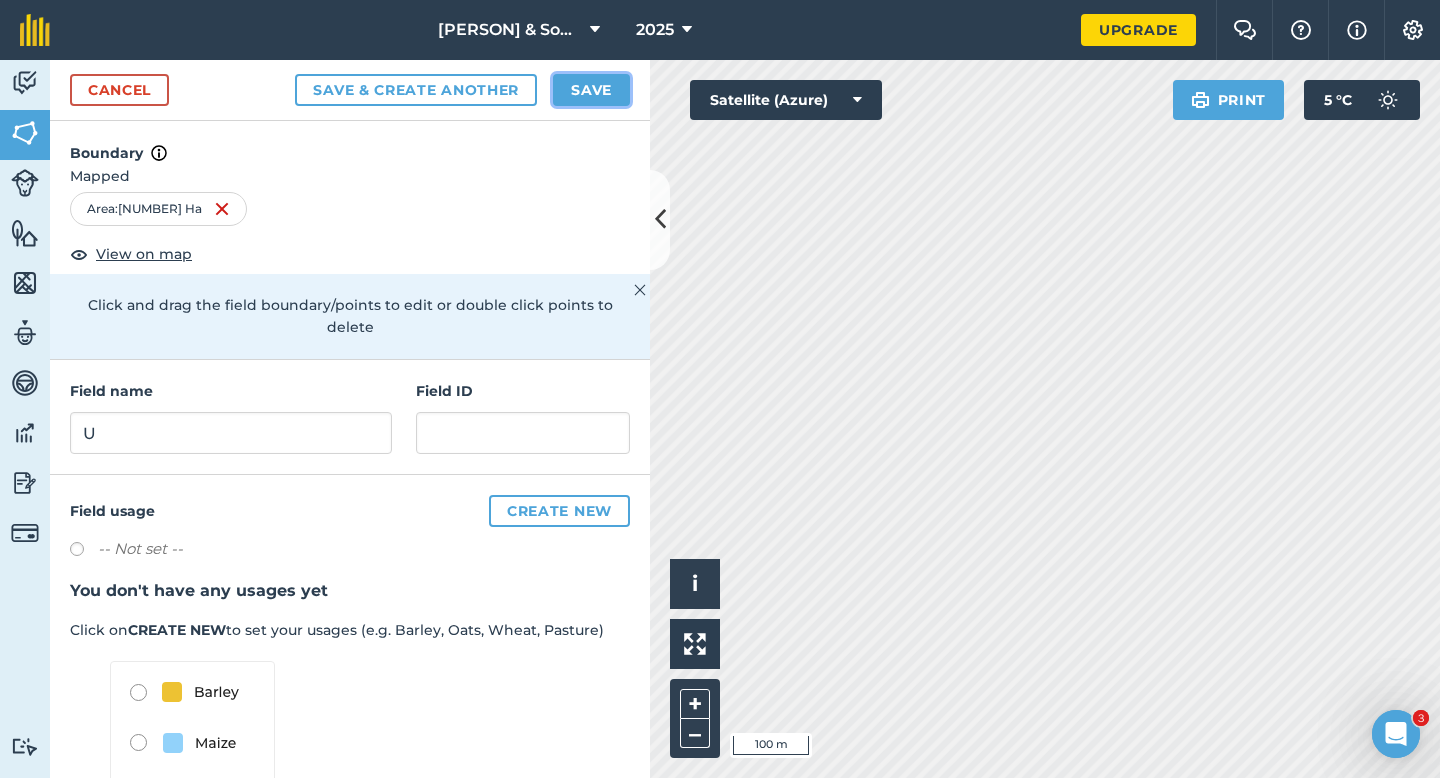 click on "Save" at bounding box center [591, 90] 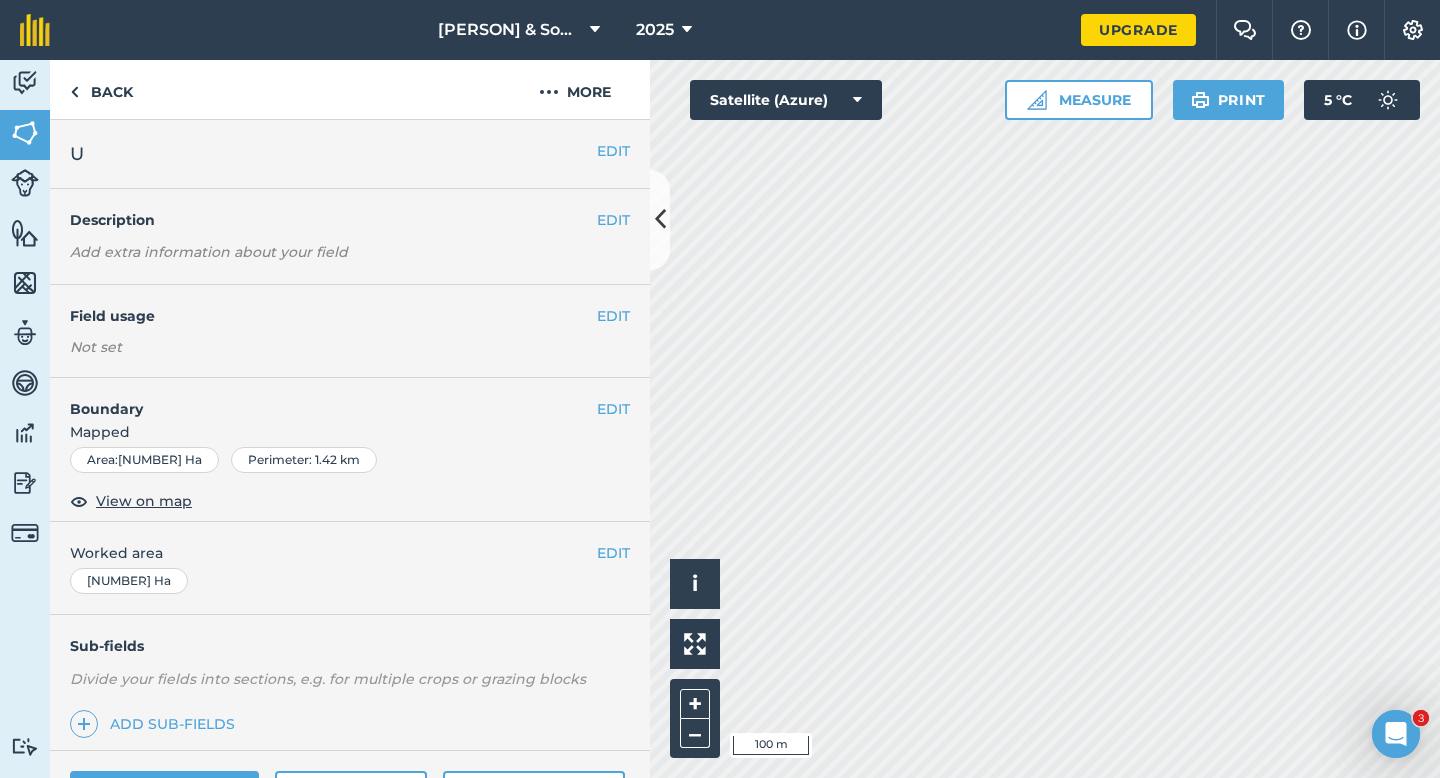 click on "EDIT Worked area 12.04   Ha" at bounding box center (350, 568) 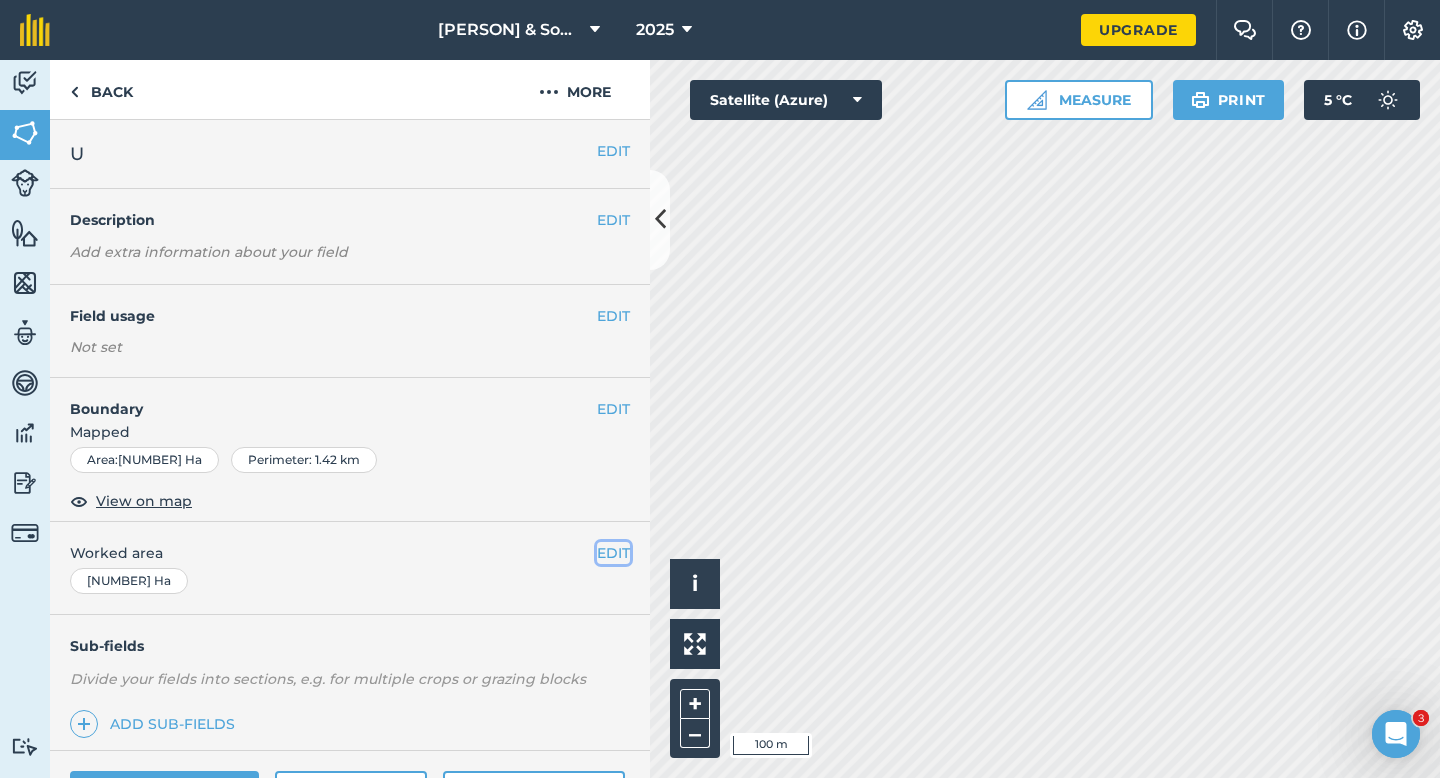 click on "EDIT" at bounding box center (613, 553) 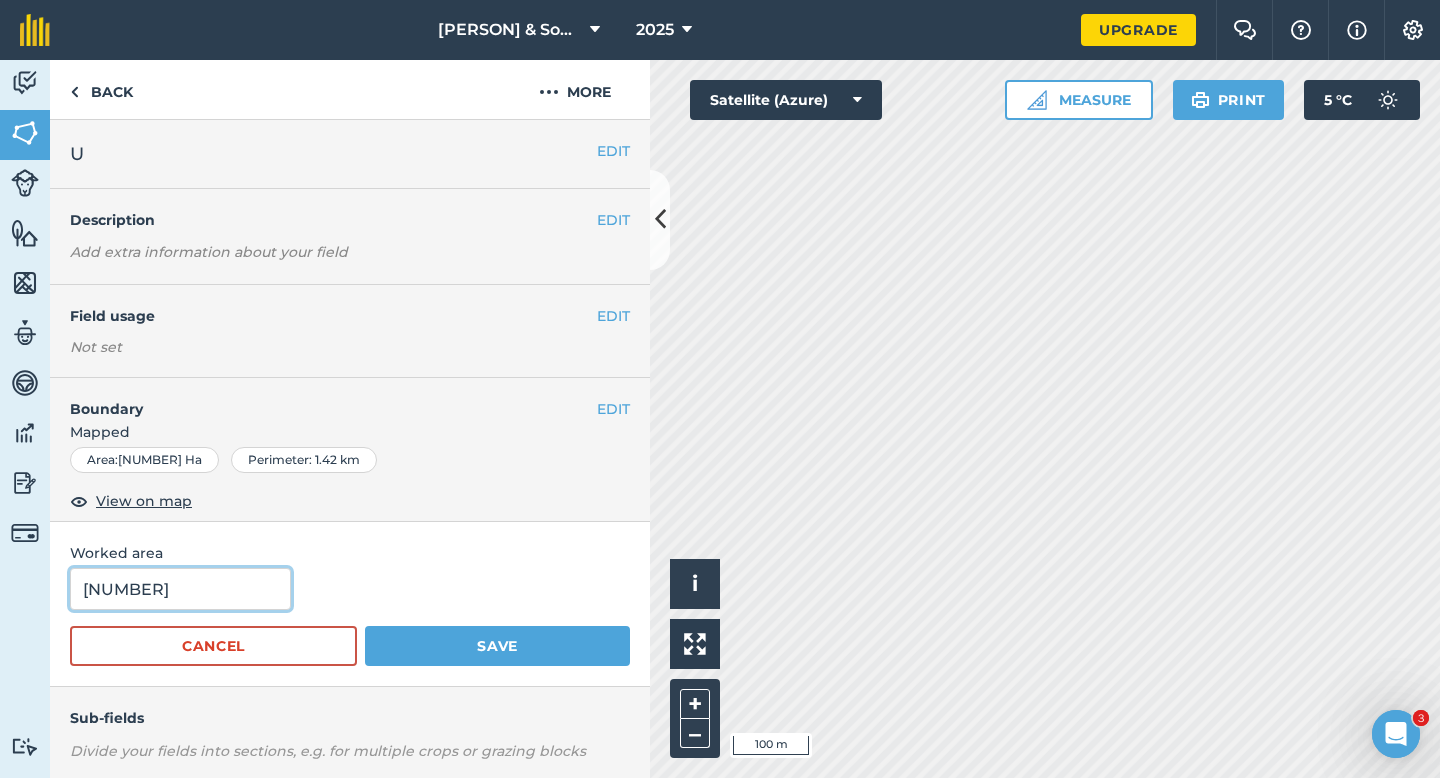 click on "[NUMBER]" at bounding box center [180, 589] 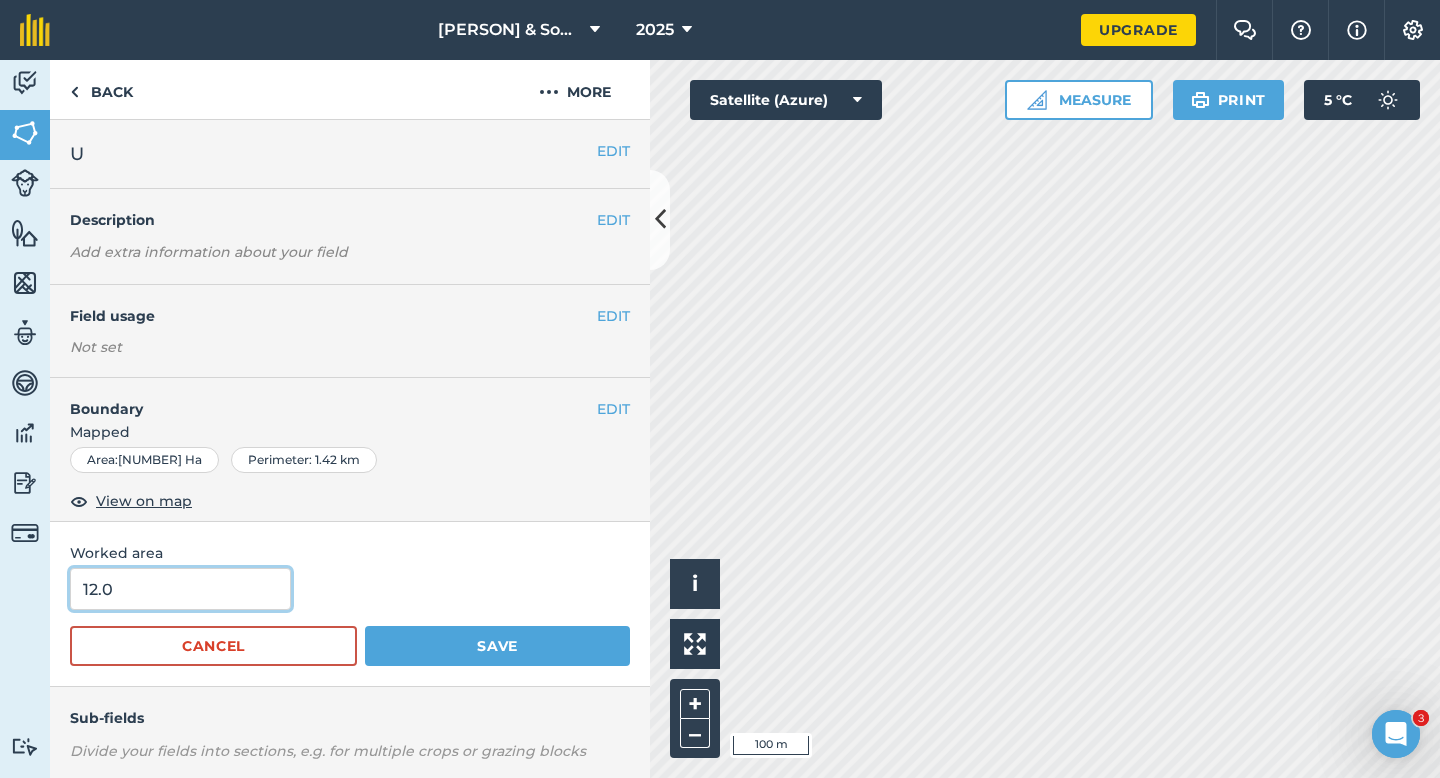 type on "12" 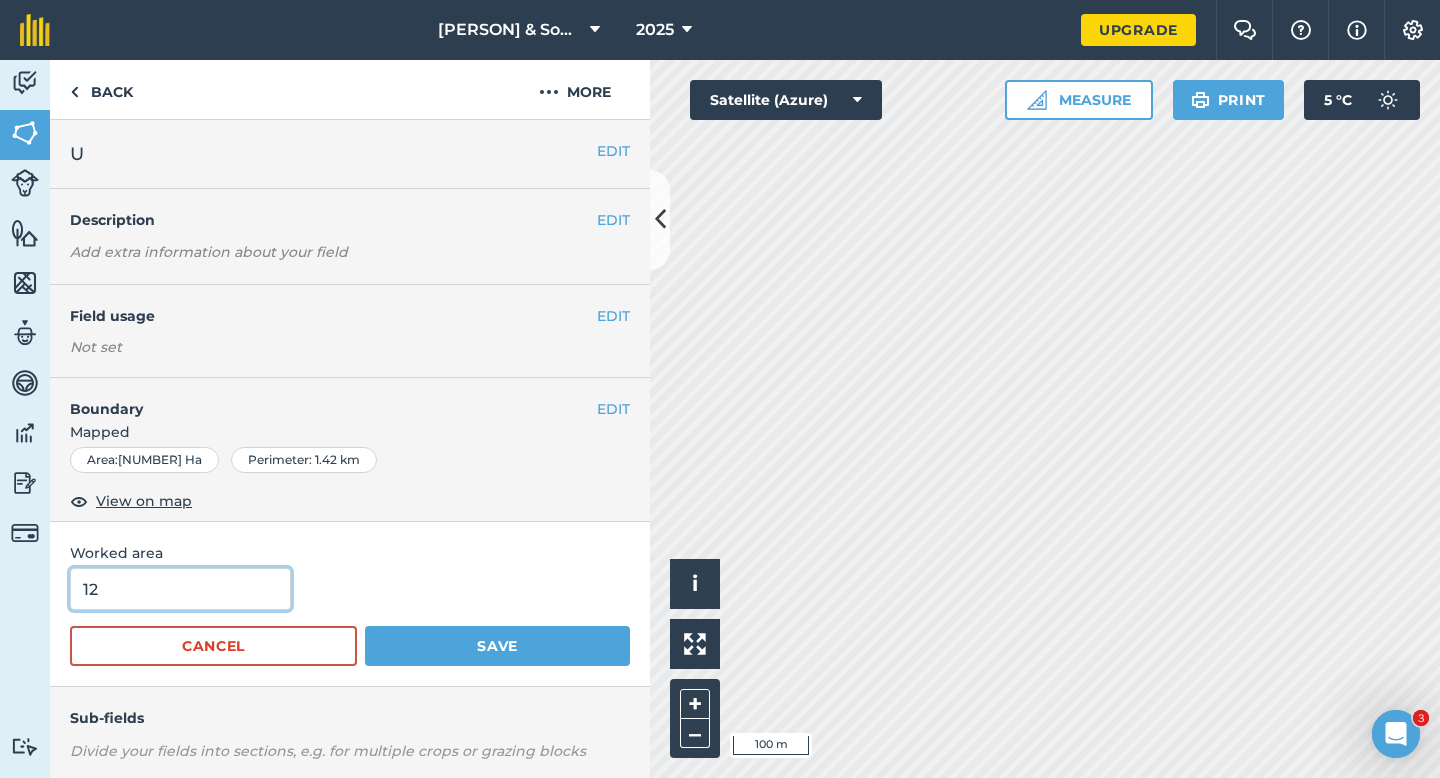 click on "Save" at bounding box center [497, 646] 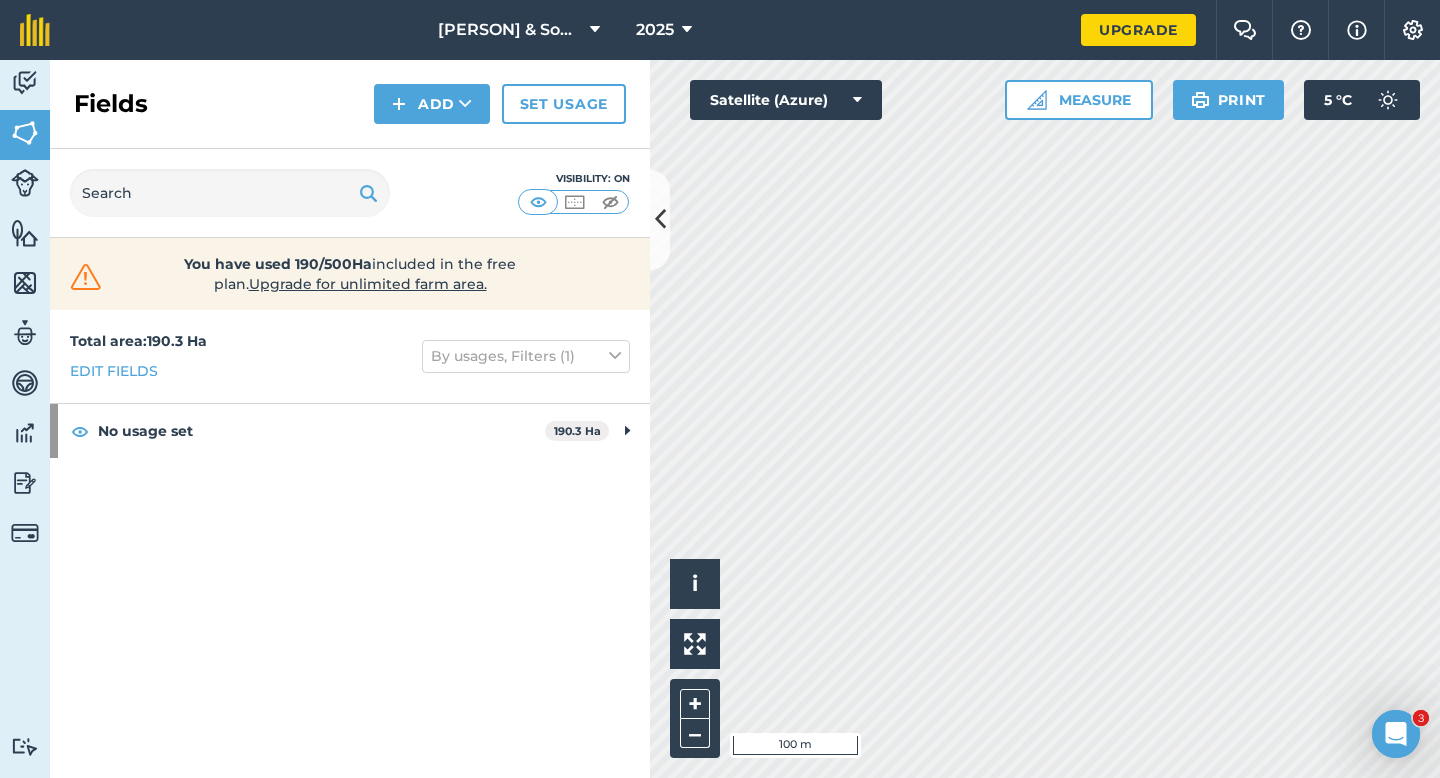 click on "Fields   Add   Set usage" at bounding box center [350, 104] 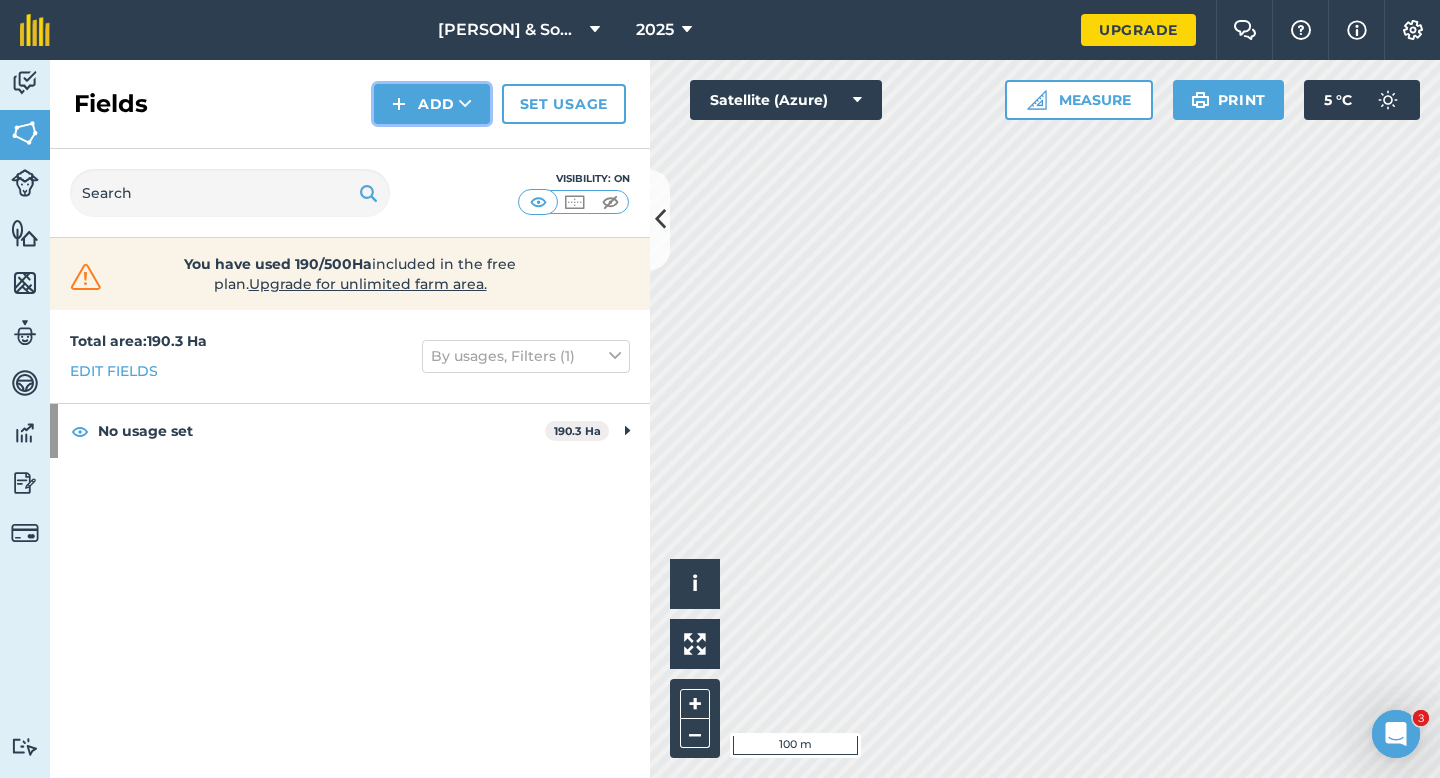 click on "Add" at bounding box center (432, 104) 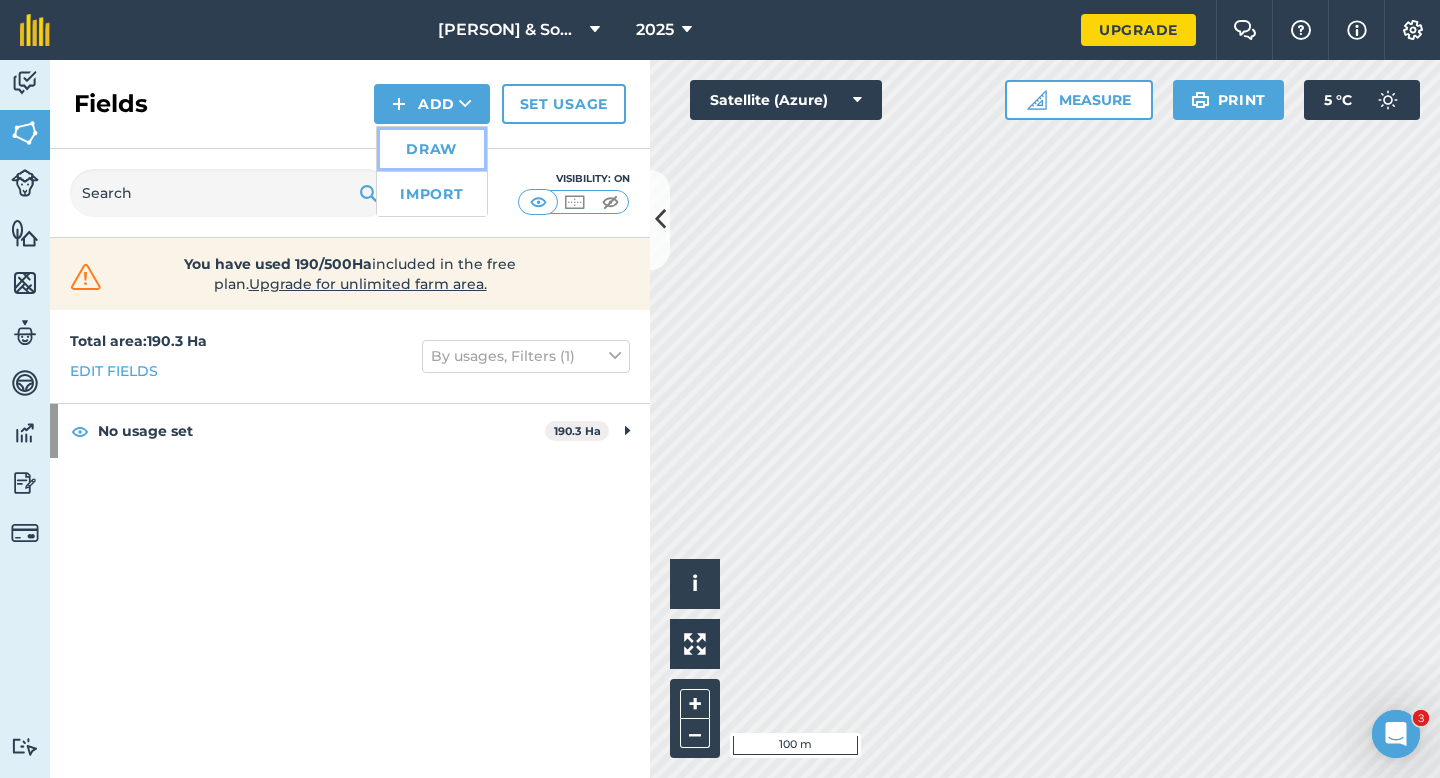 click on "Draw" at bounding box center (432, 149) 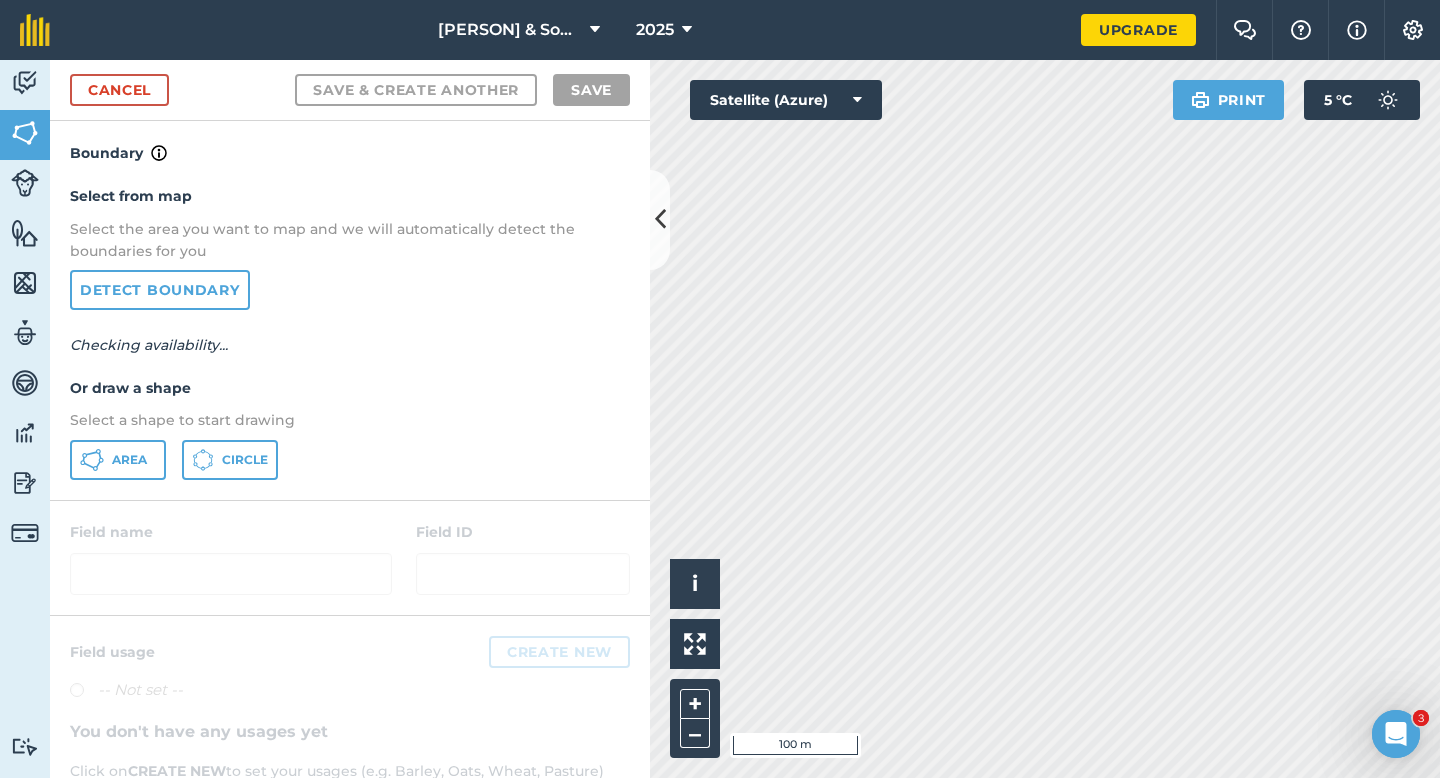click on "Select from map Select the area you want to map and we will automatically detect the boundaries for you Detect boundary Checking availability... Or draw a shape Select a shape to start drawing Area Circle" at bounding box center [350, 332] 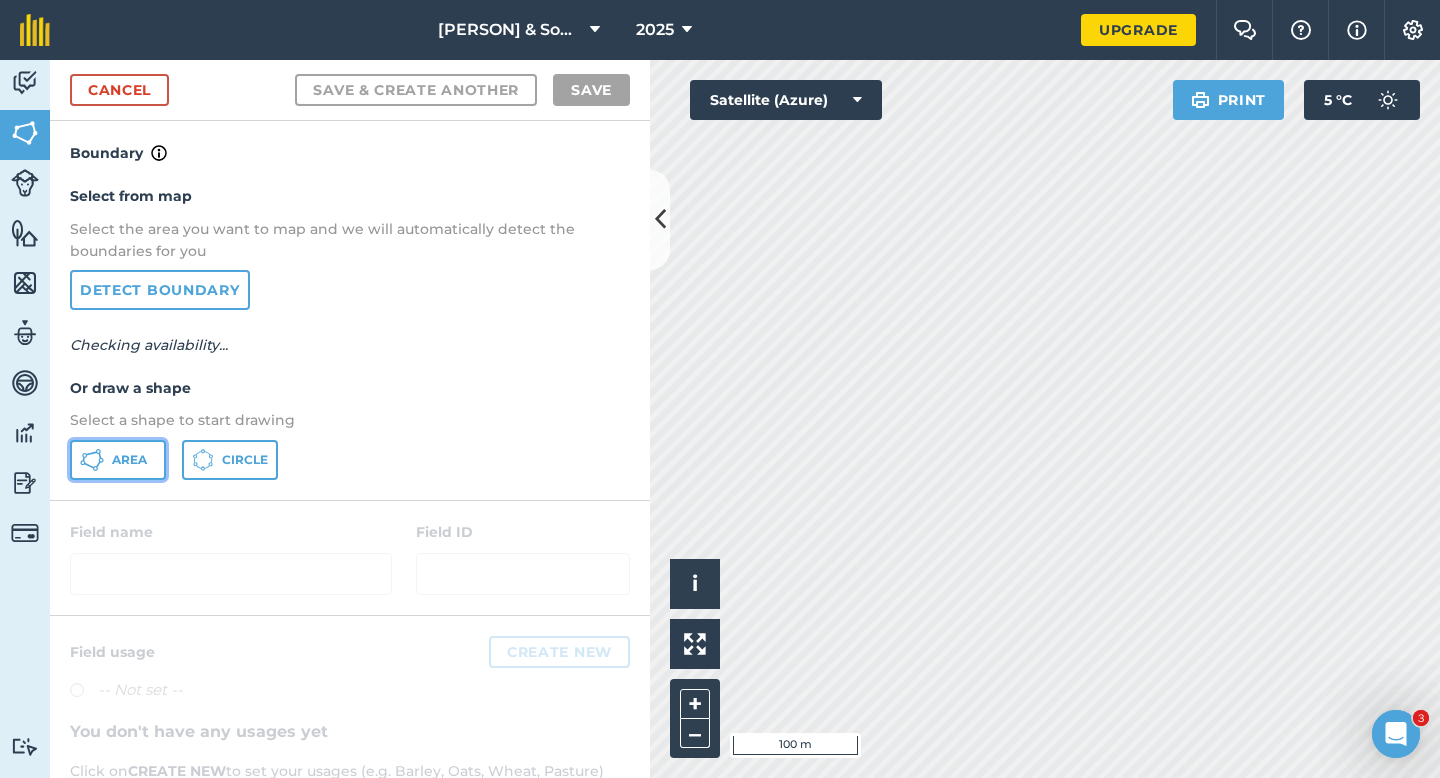 click on "Area" at bounding box center [129, 460] 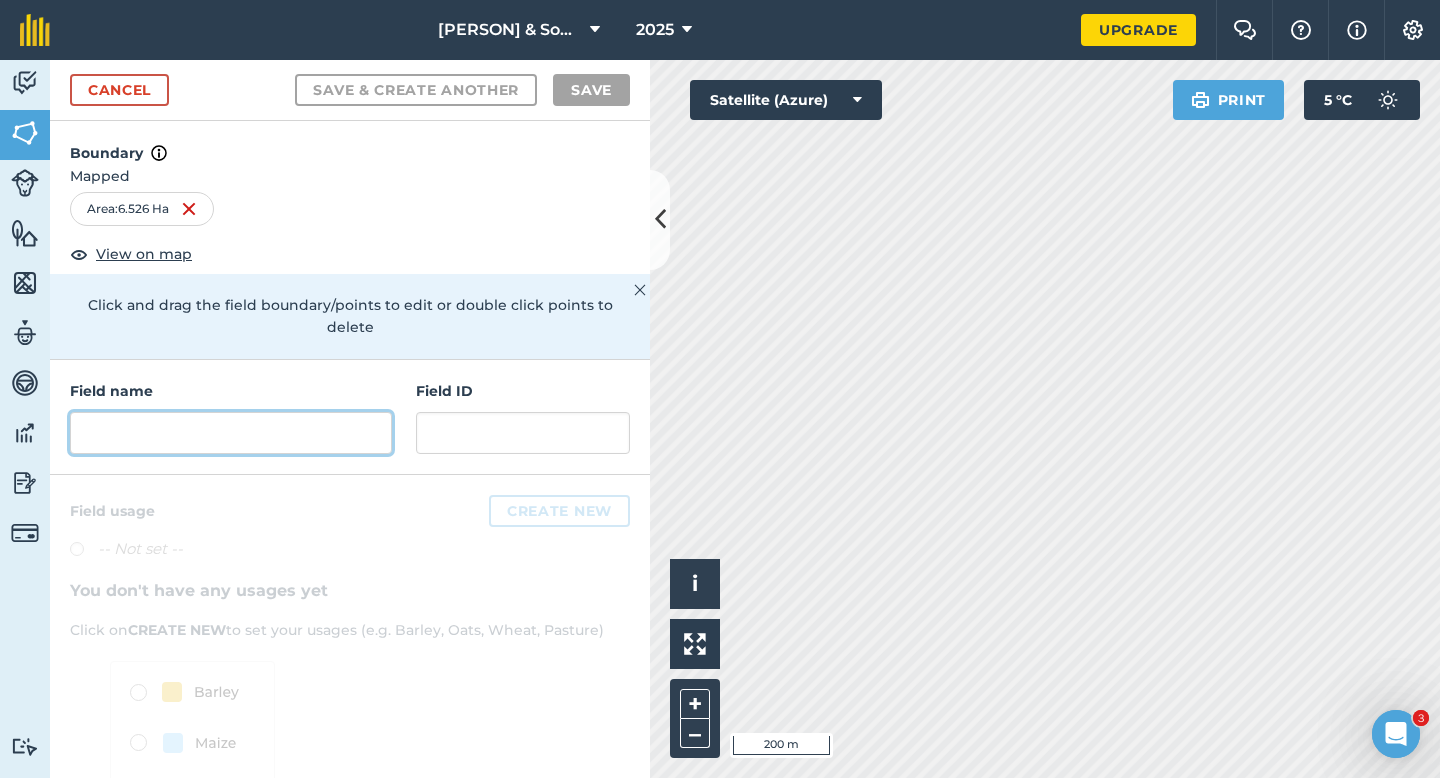 click at bounding box center [231, 433] 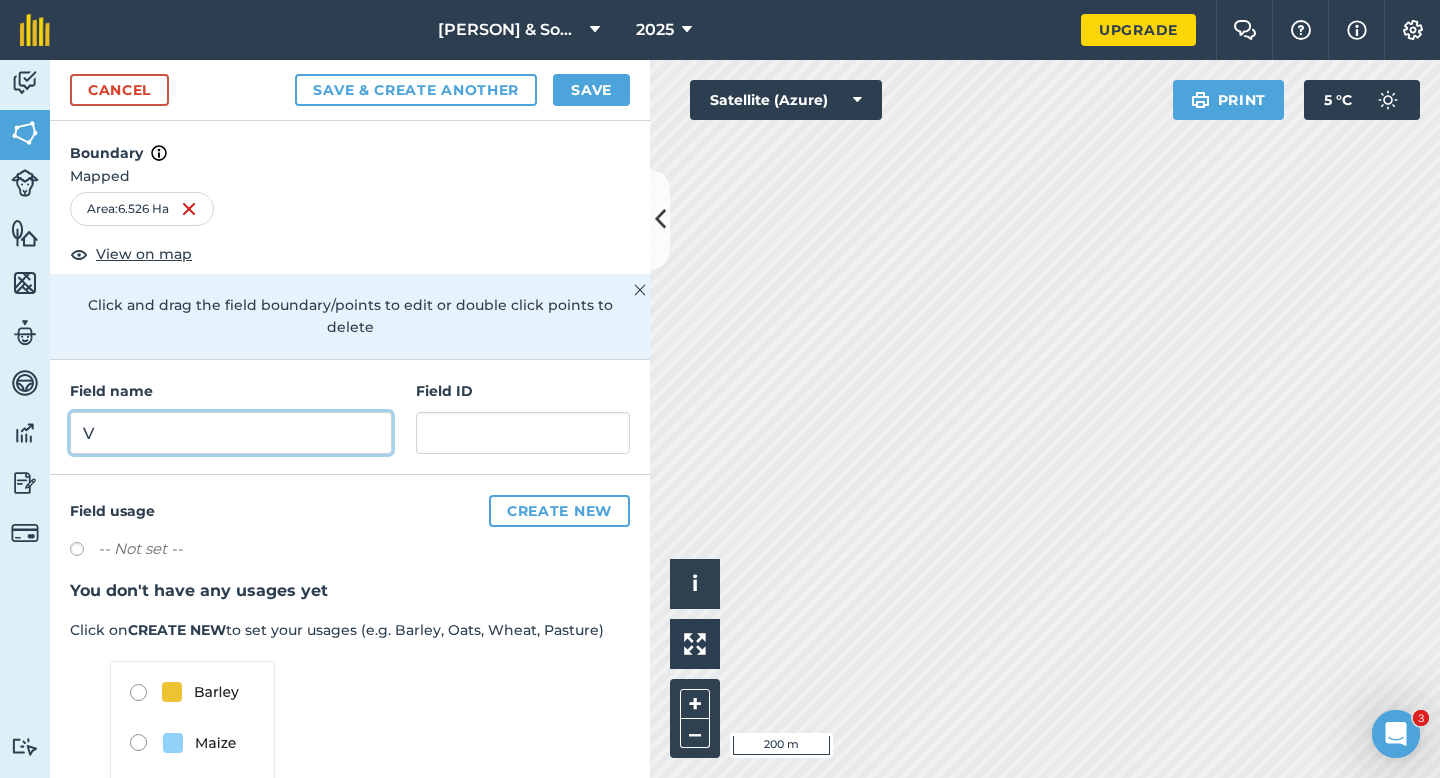 type on "V" 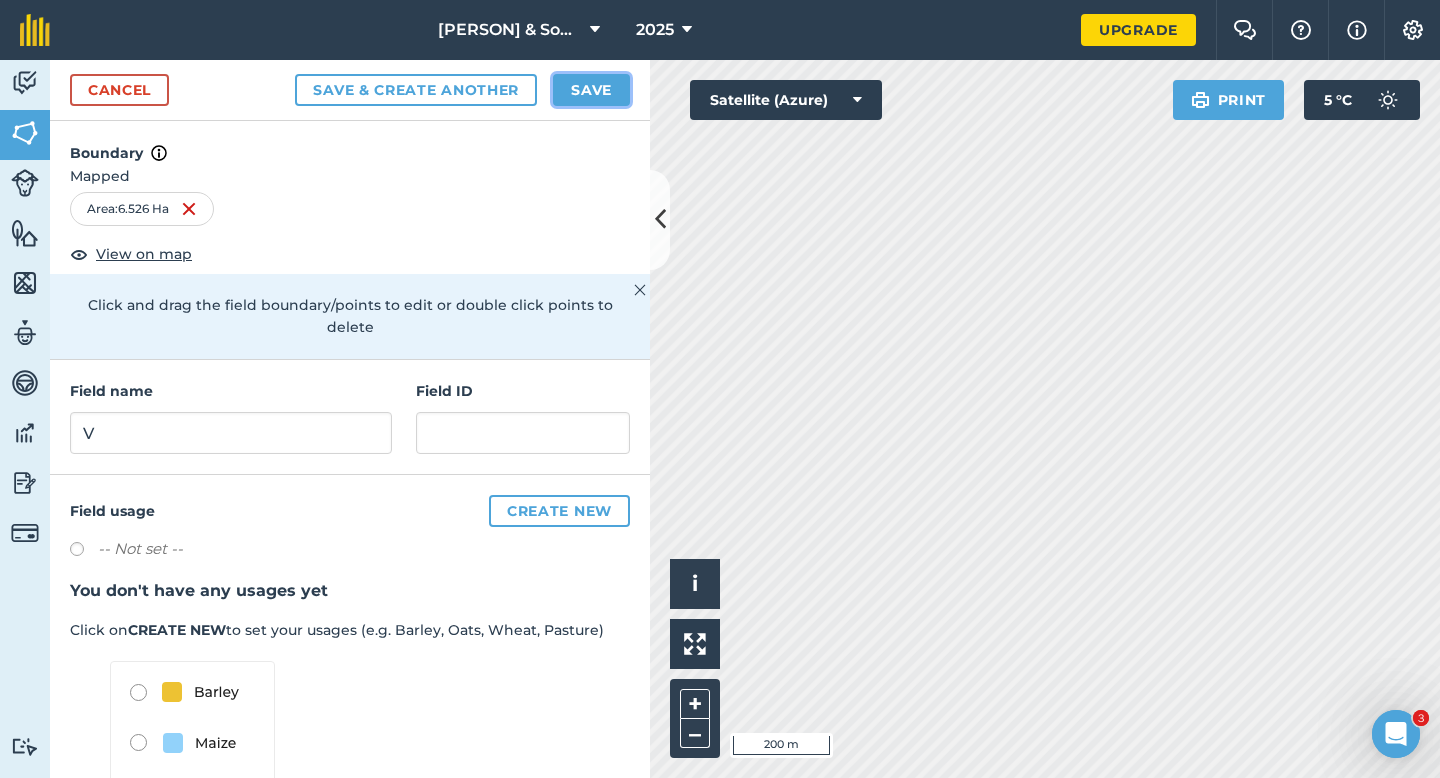 click on "Save" at bounding box center [591, 90] 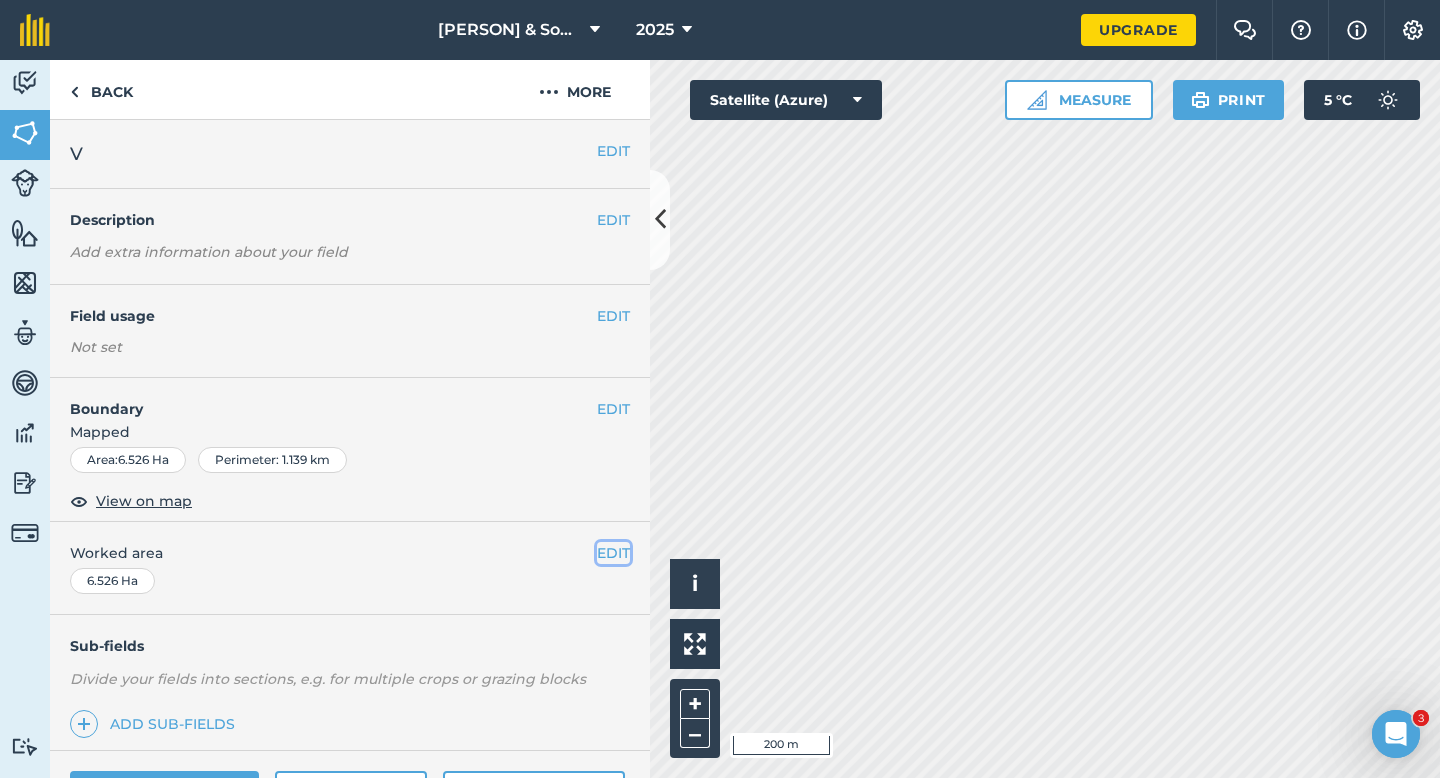 click on "EDIT" at bounding box center [613, 553] 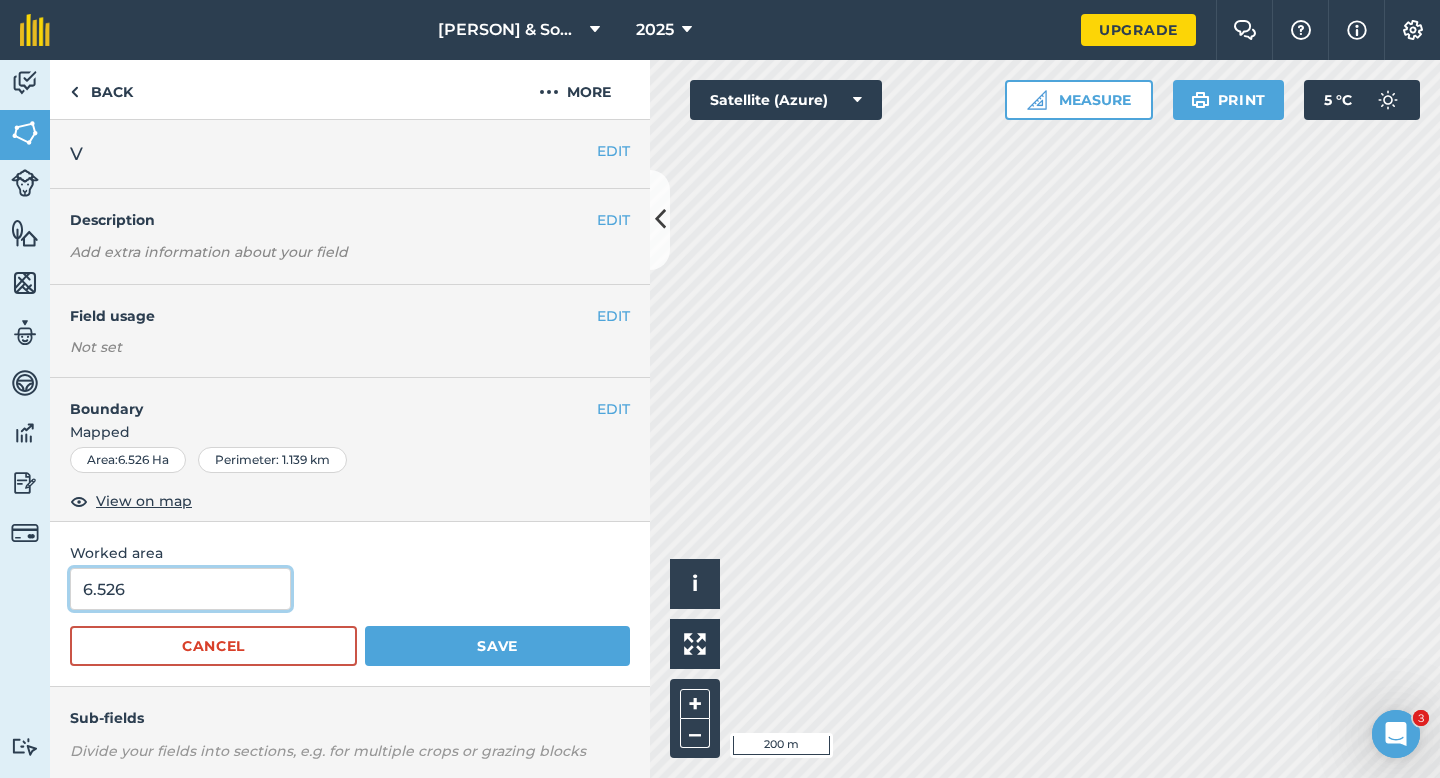 click on "6.526" at bounding box center (180, 589) 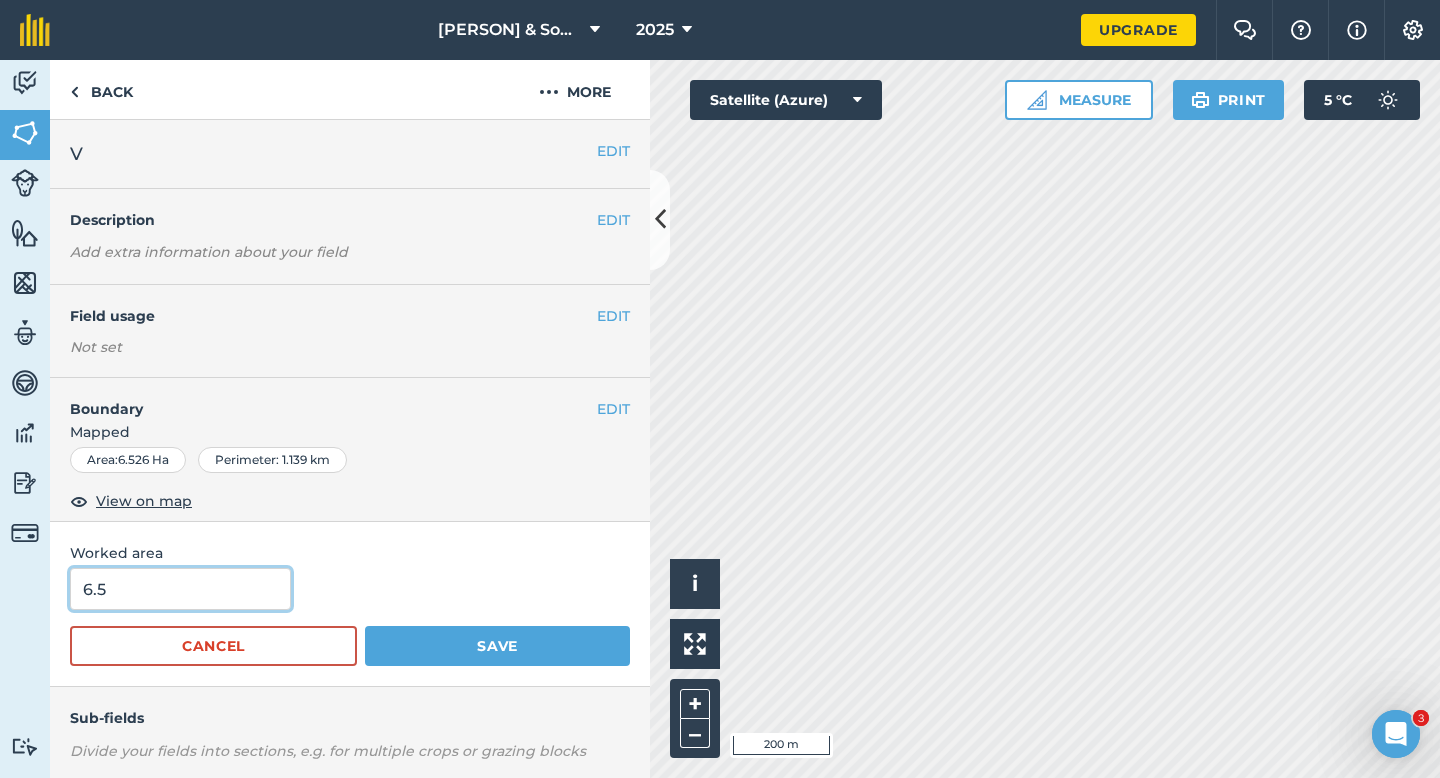 type on "6.5" 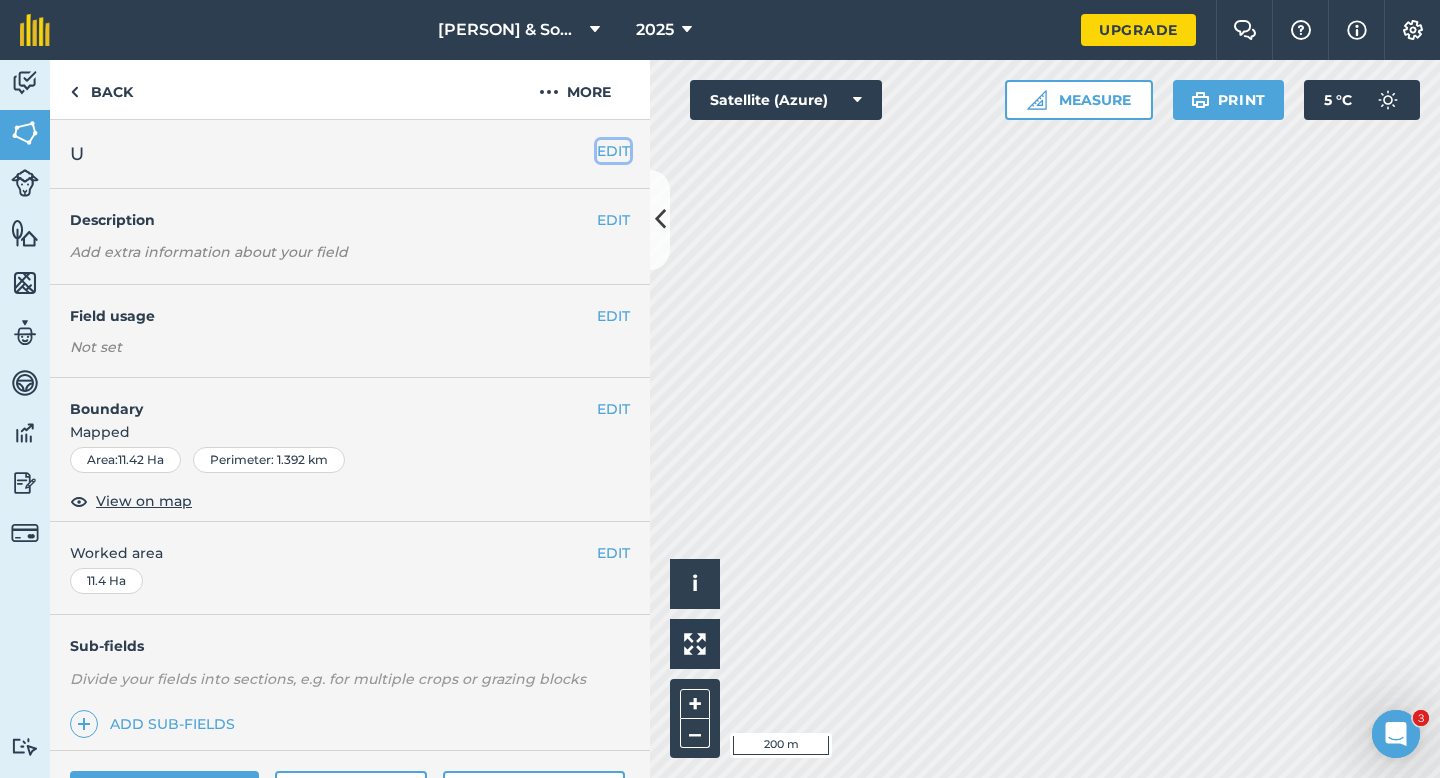 click on "EDIT" at bounding box center [613, 151] 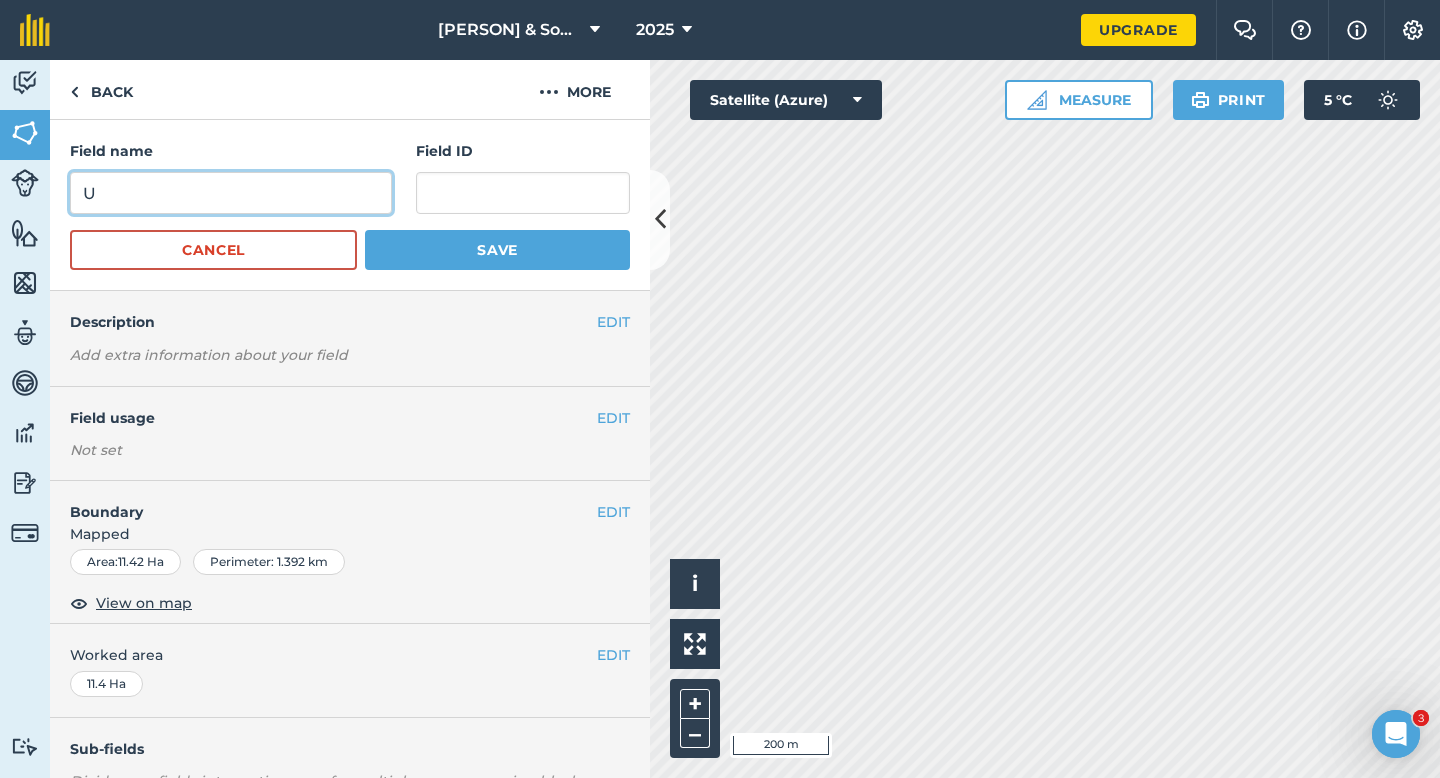 click on "U" at bounding box center [231, 193] 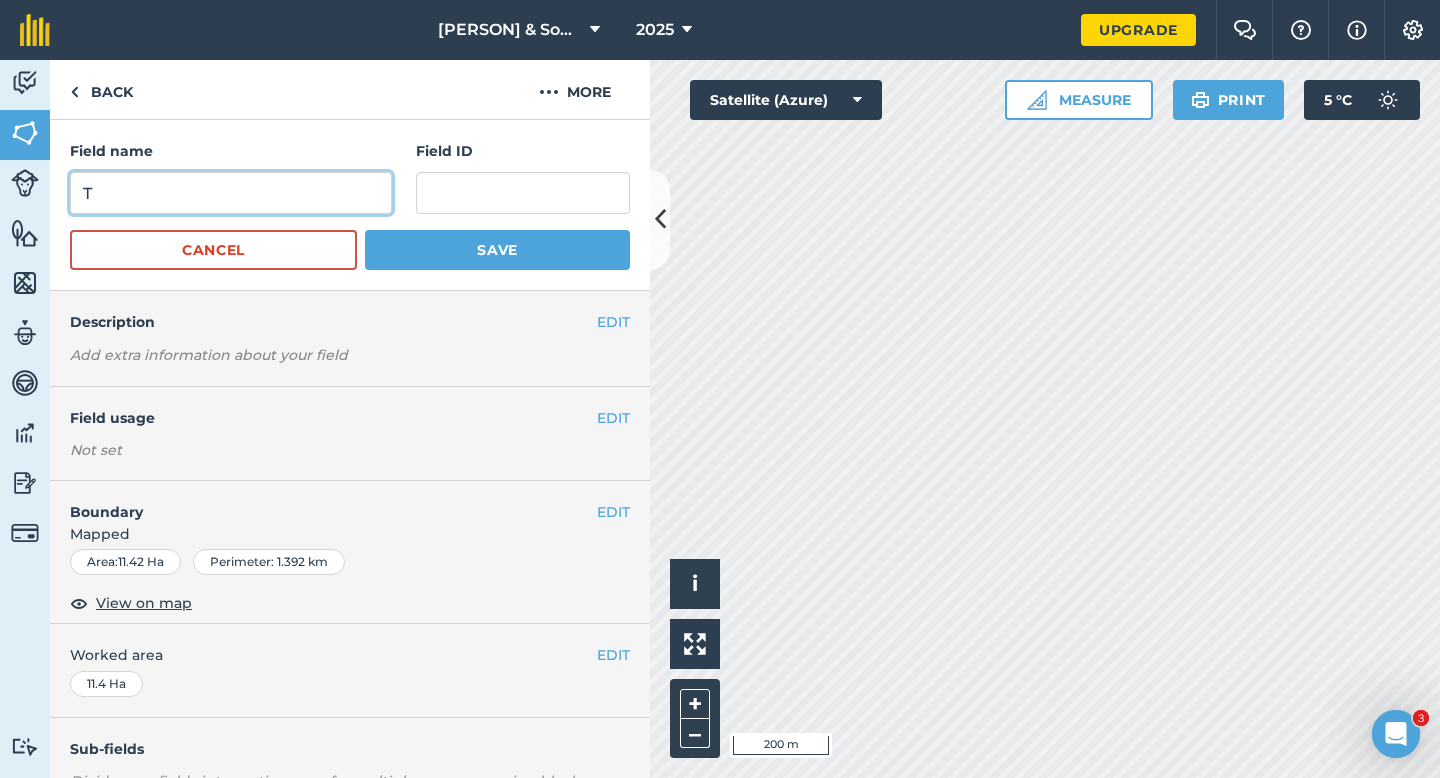 type on "T" 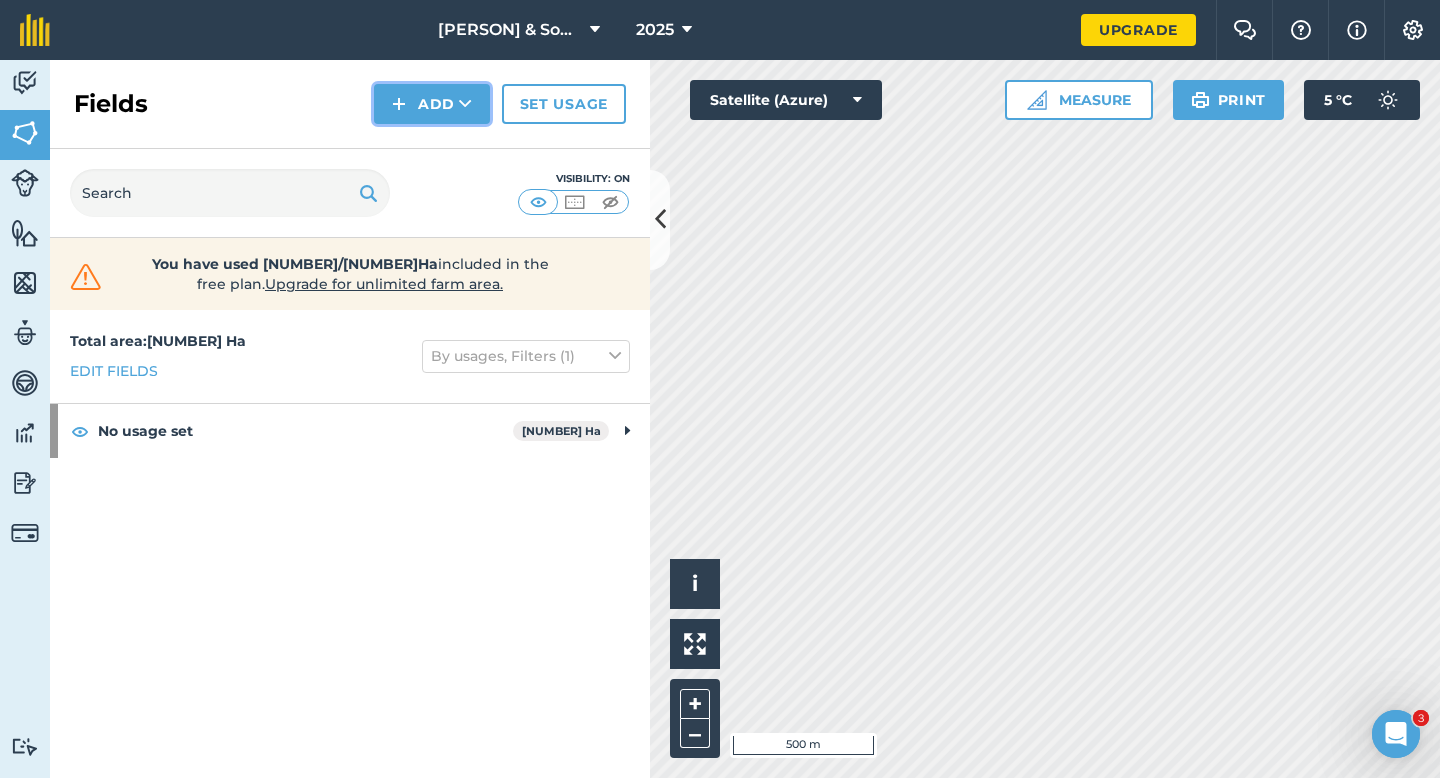 click on "Add" at bounding box center [432, 104] 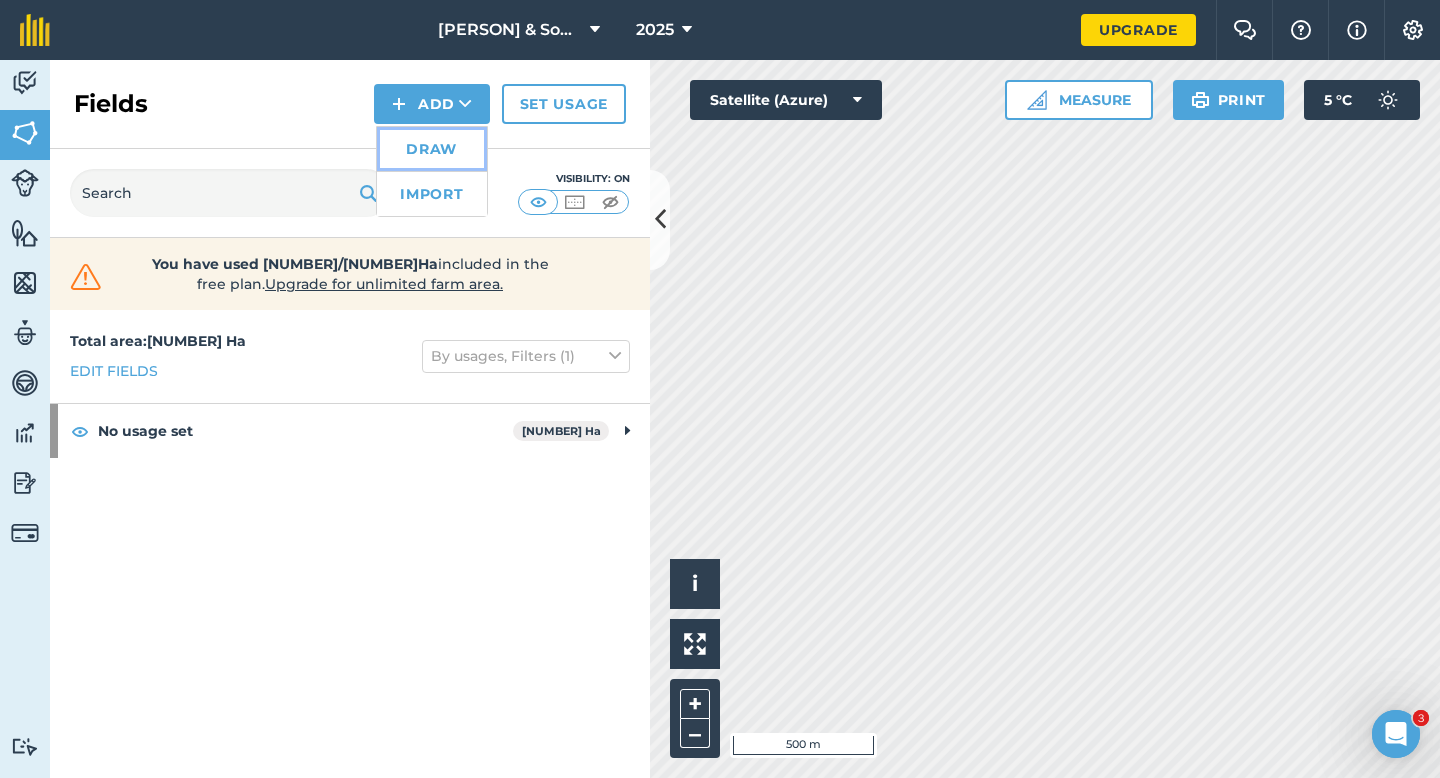 click on "Draw" at bounding box center (432, 149) 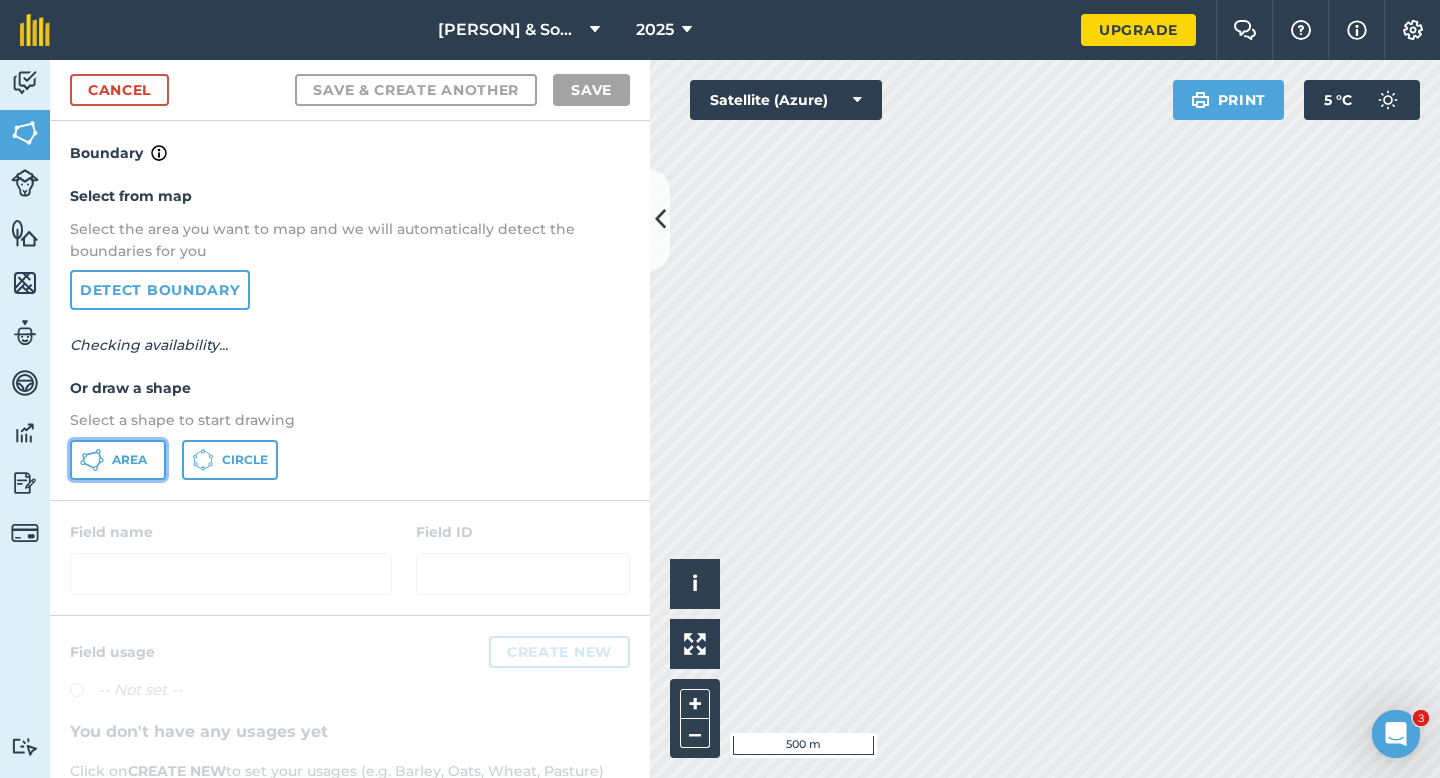 click on "Area" at bounding box center [118, 460] 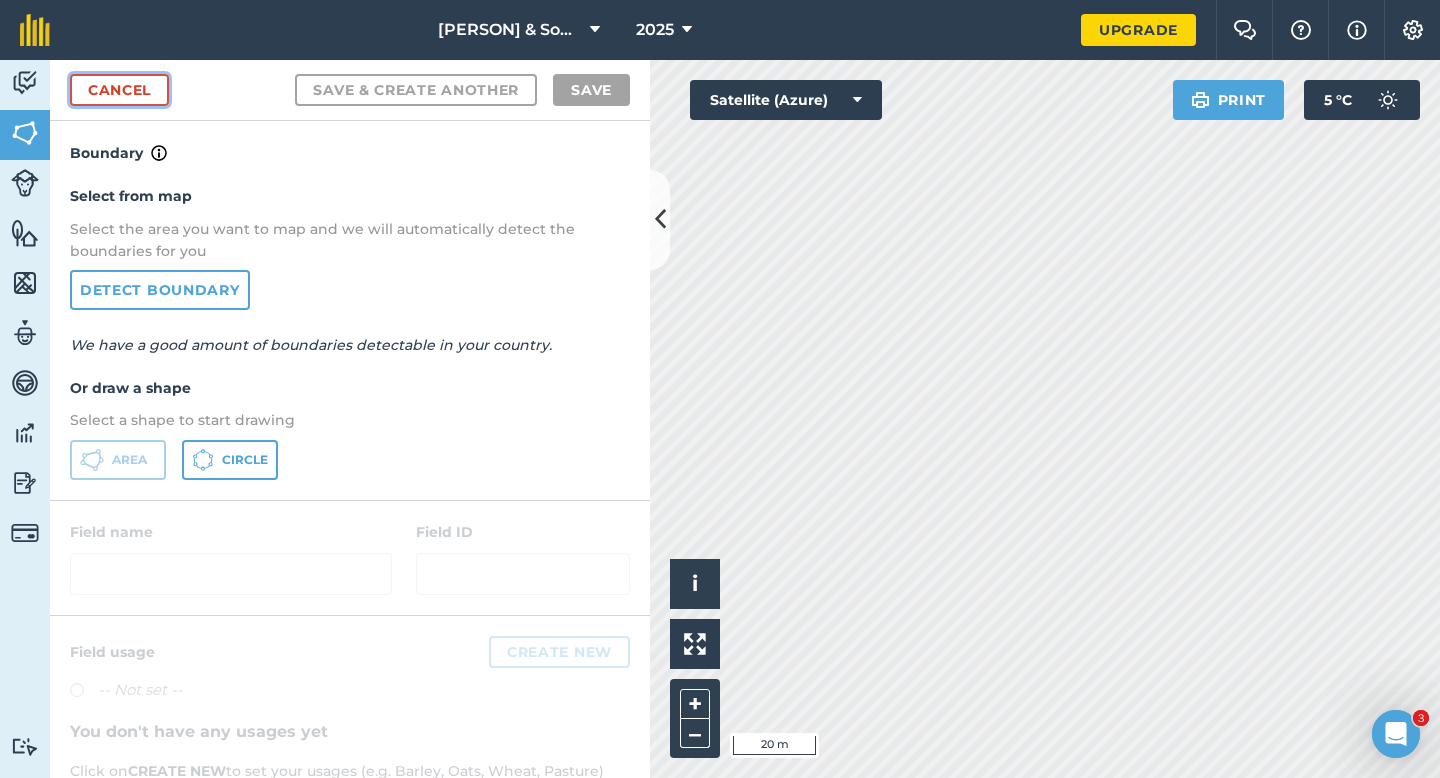 click on "Cancel" at bounding box center (119, 90) 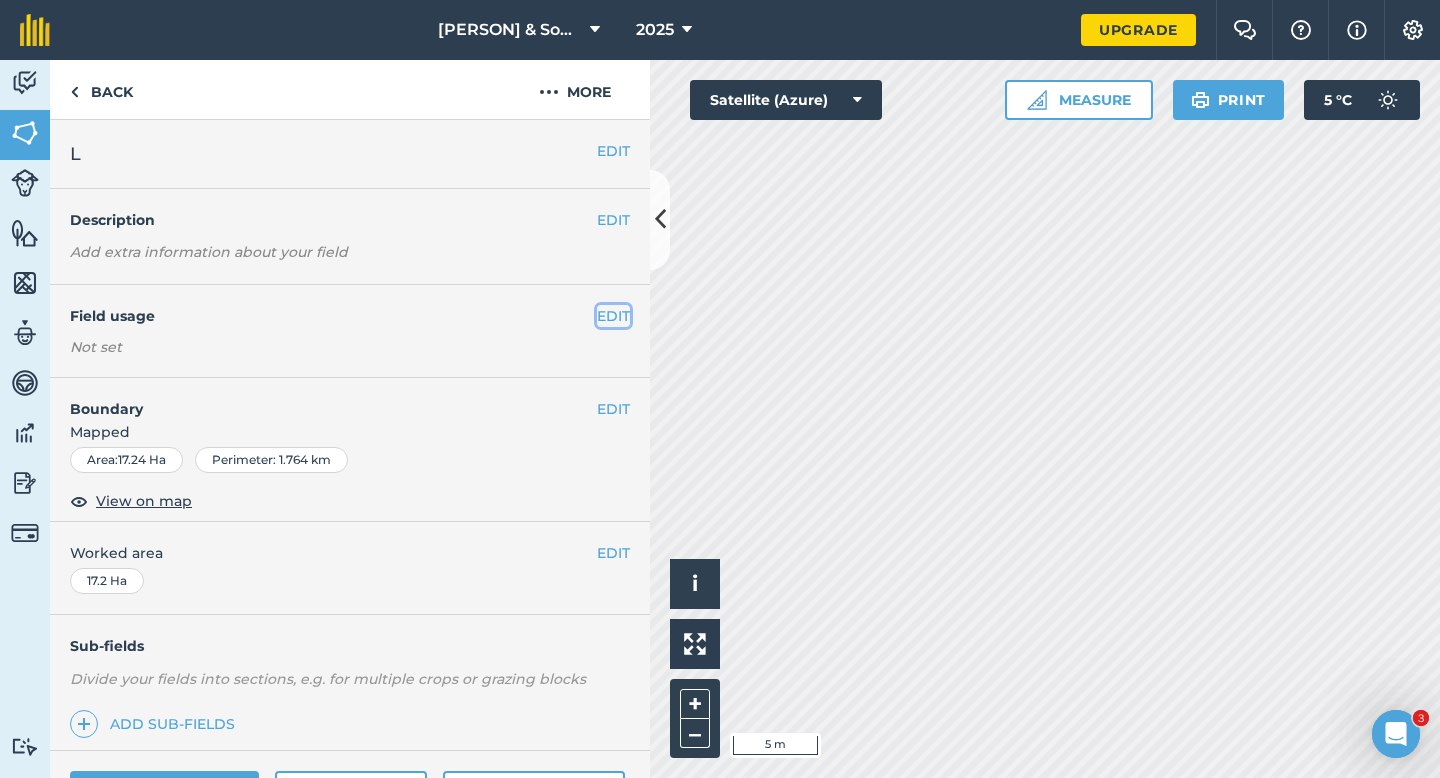 click on "EDIT" at bounding box center [613, 316] 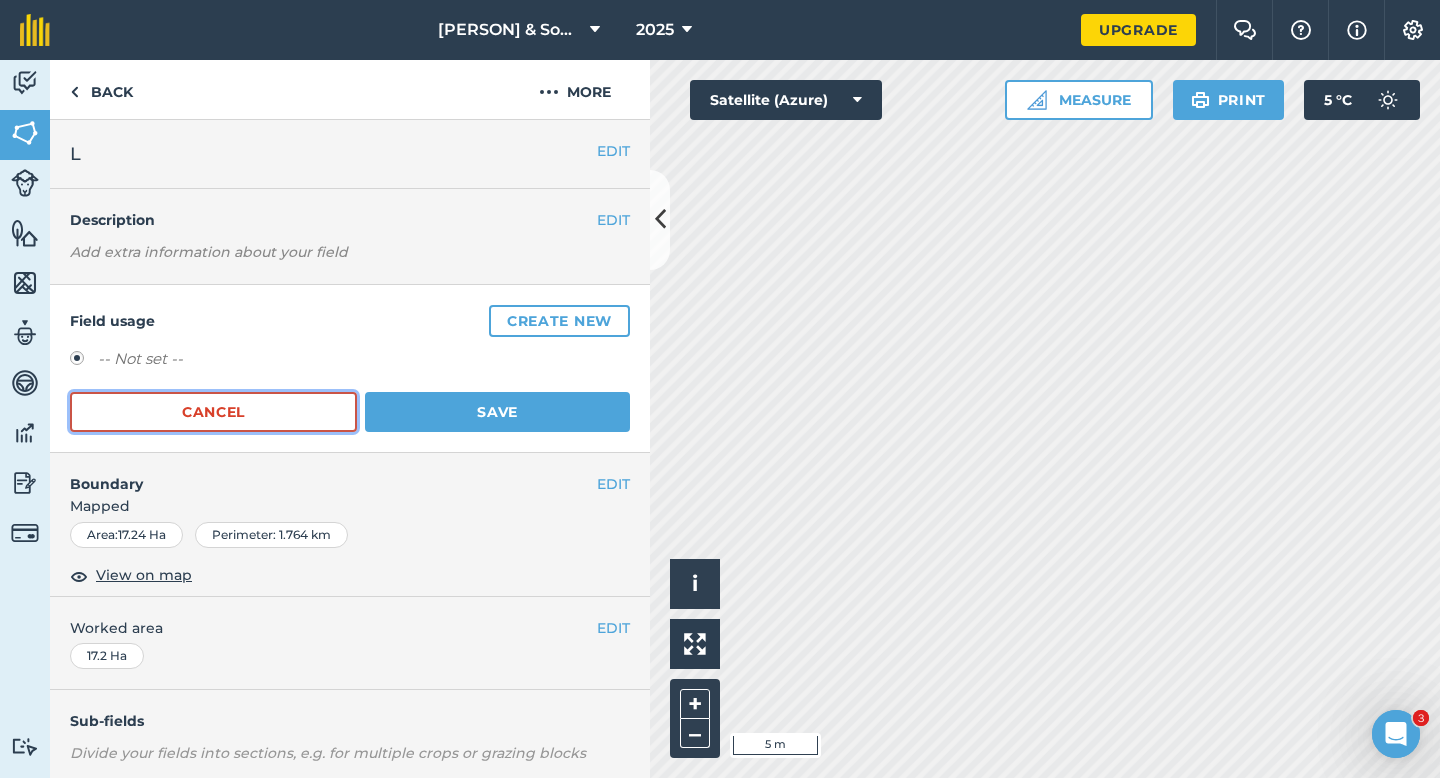 click on "Cancel" at bounding box center [213, 412] 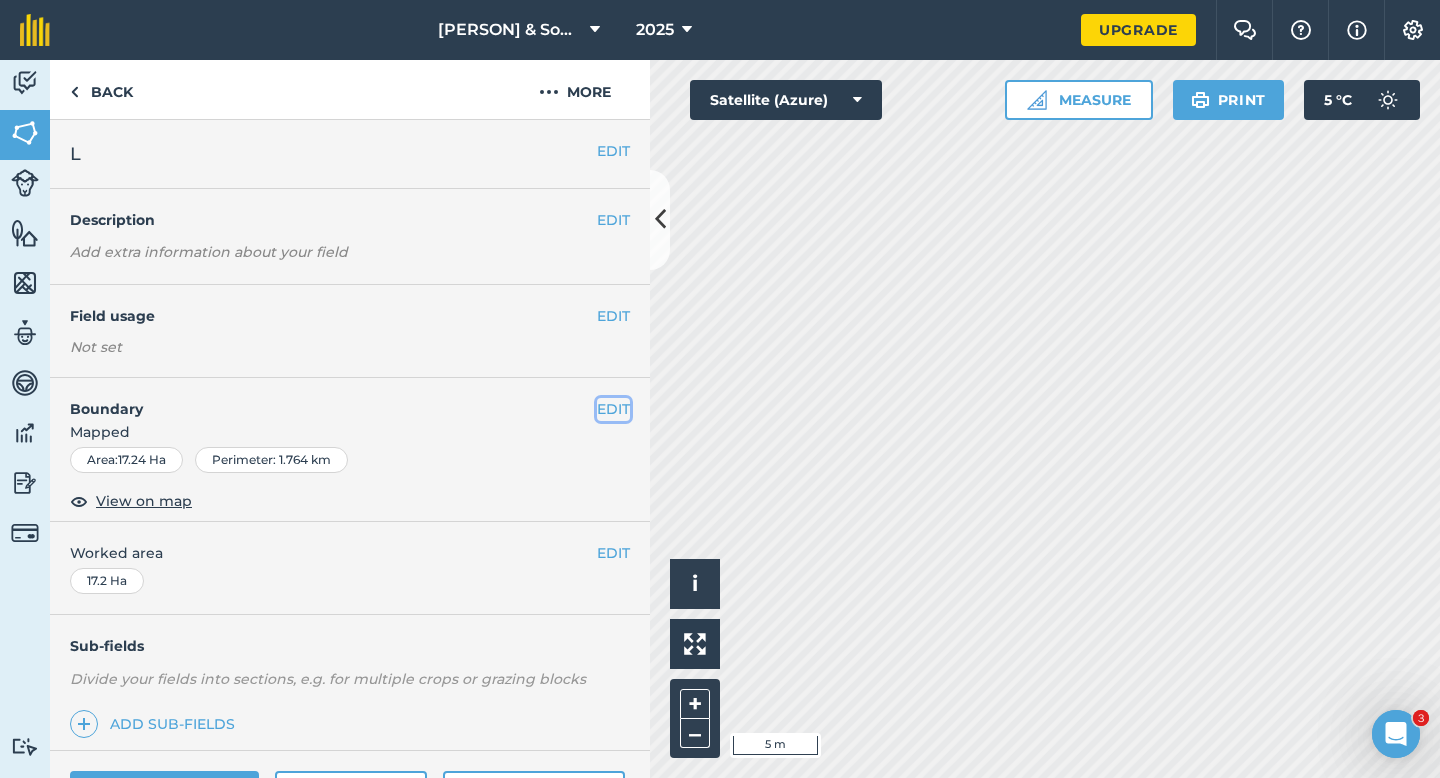 click on "EDIT" at bounding box center [613, 409] 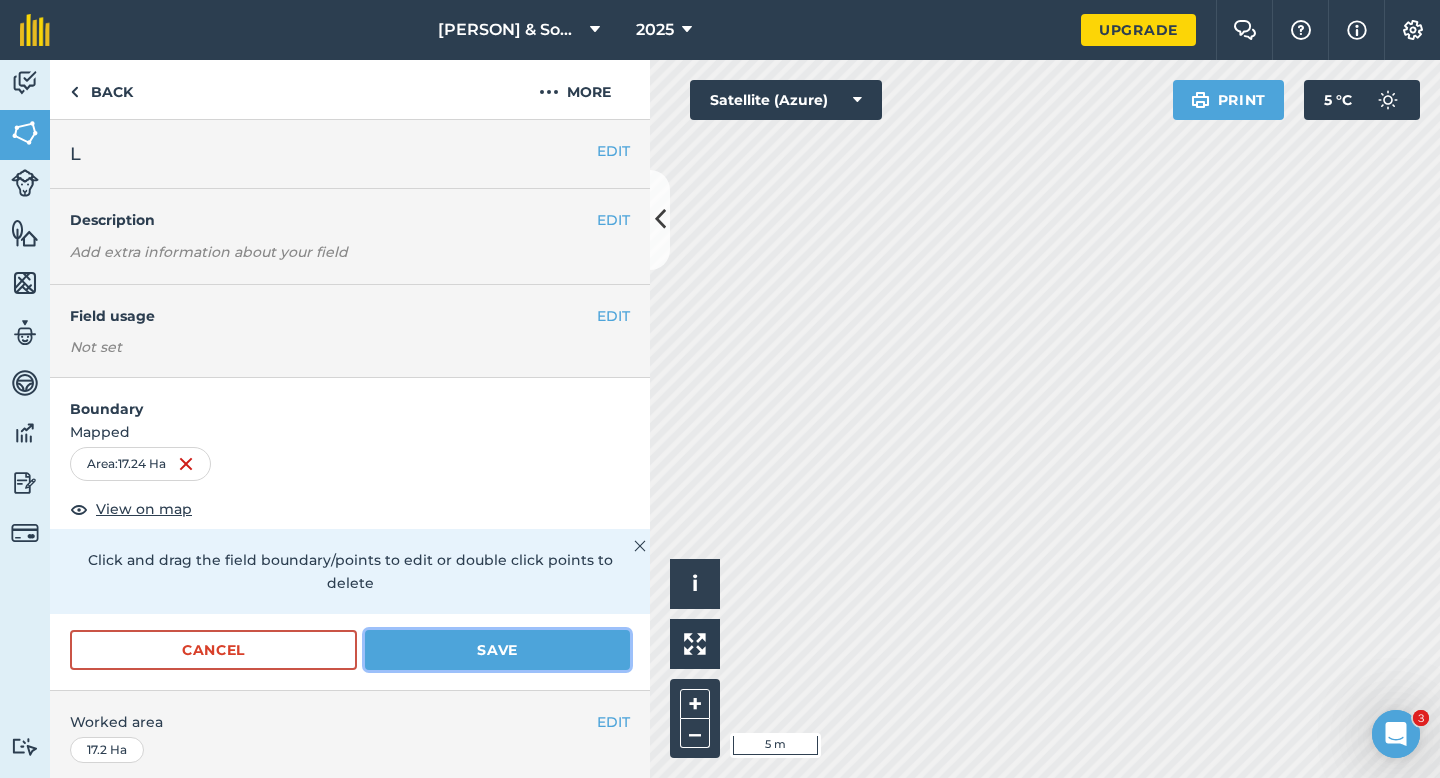 click on "Save" at bounding box center [497, 650] 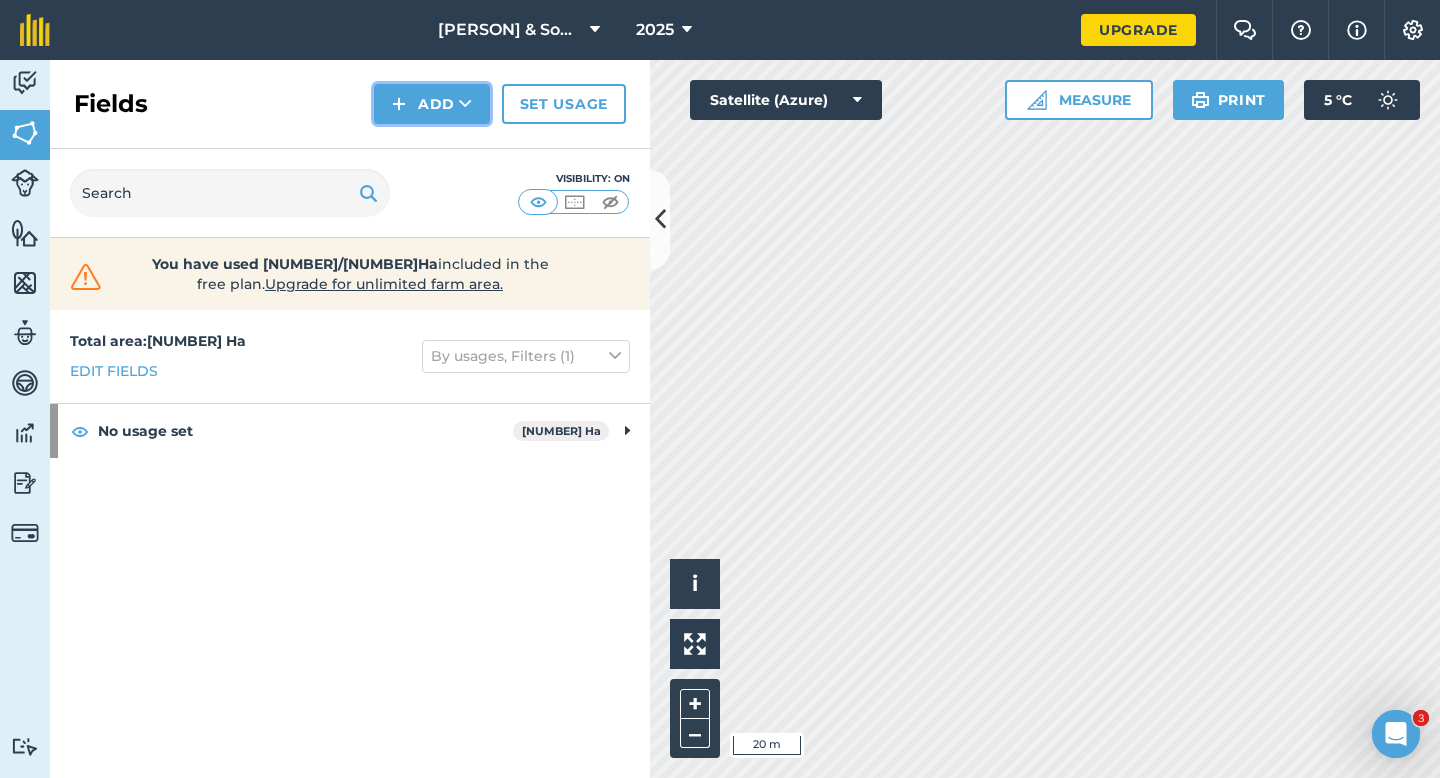 click on "Add" at bounding box center [432, 104] 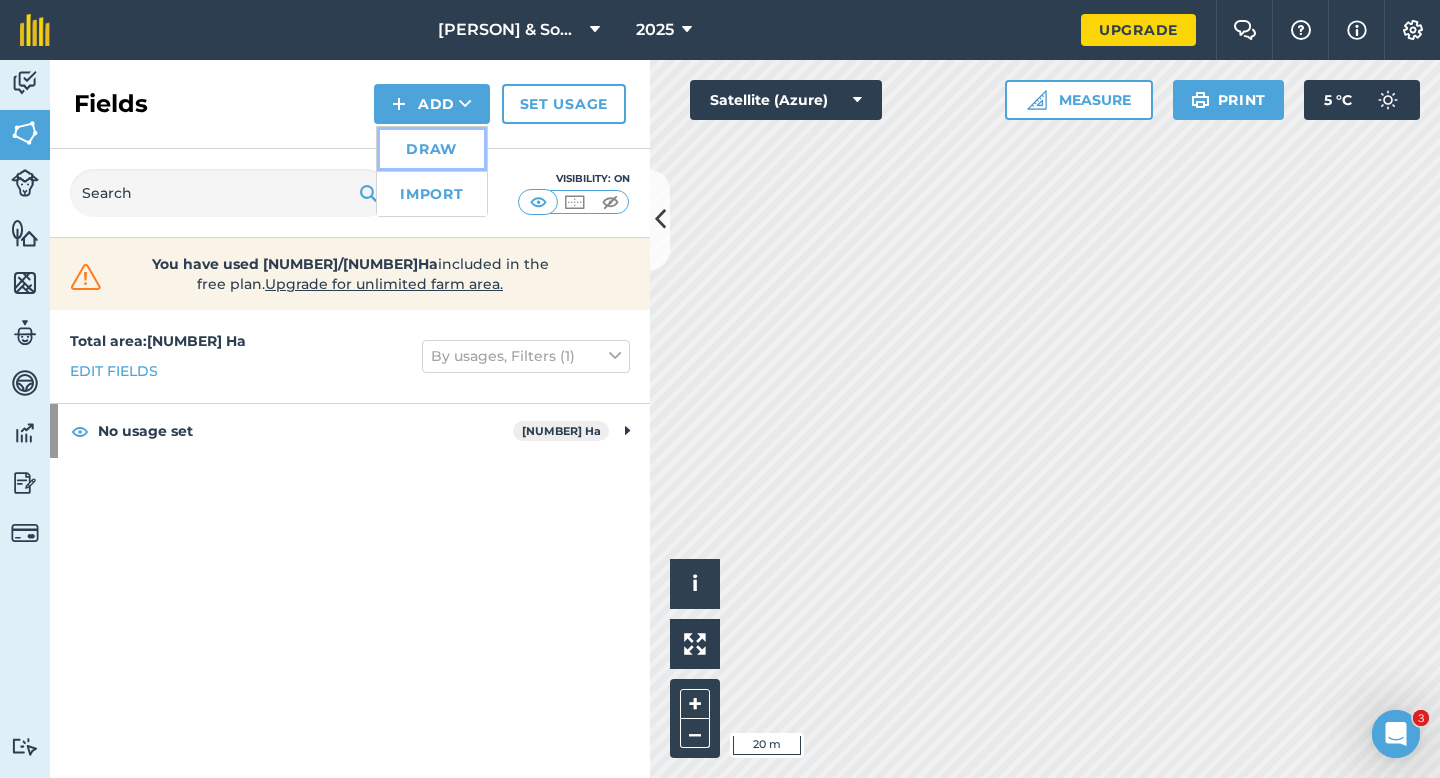 click on "Draw" at bounding box center (432, 149) 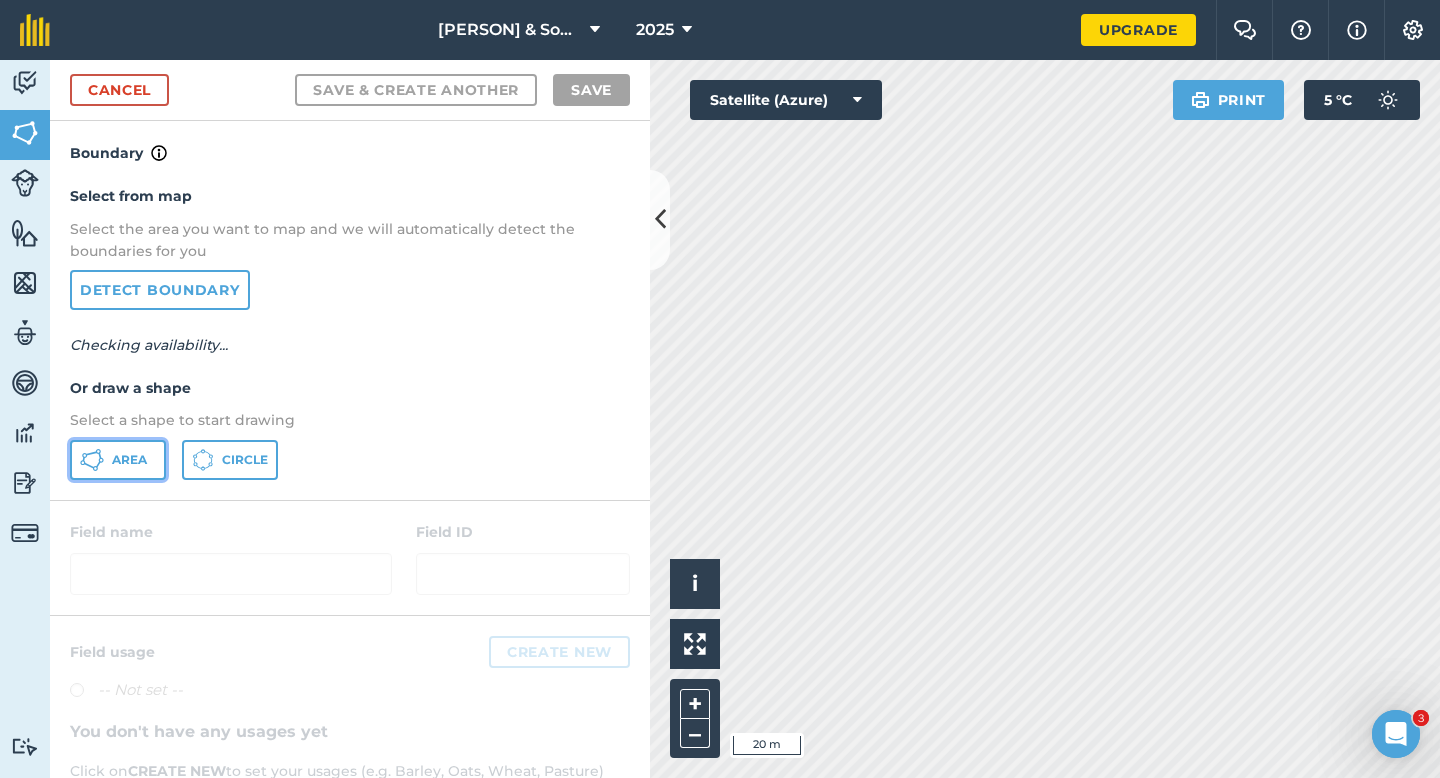 click 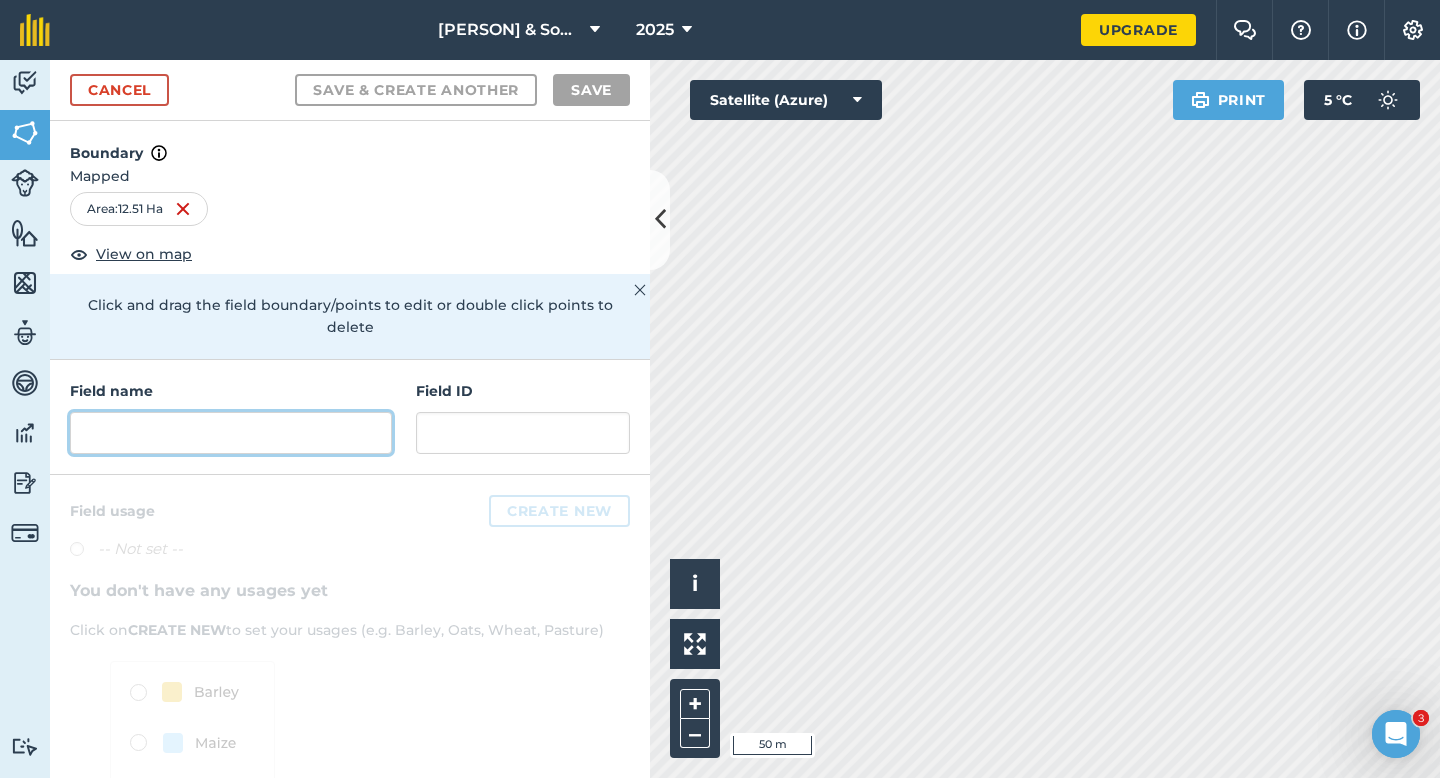 click at bounding box center [231, 433] 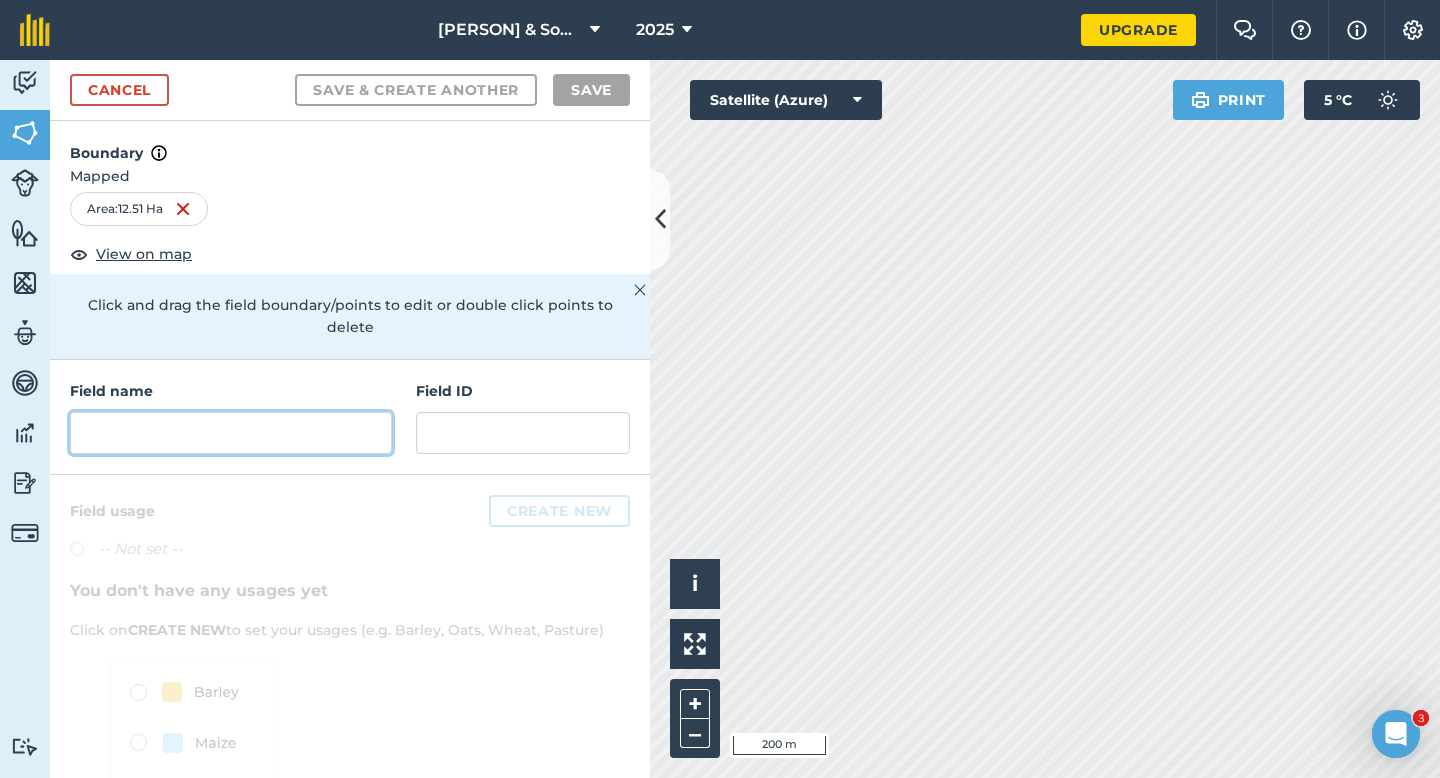 click at bounding box center (231, 433) 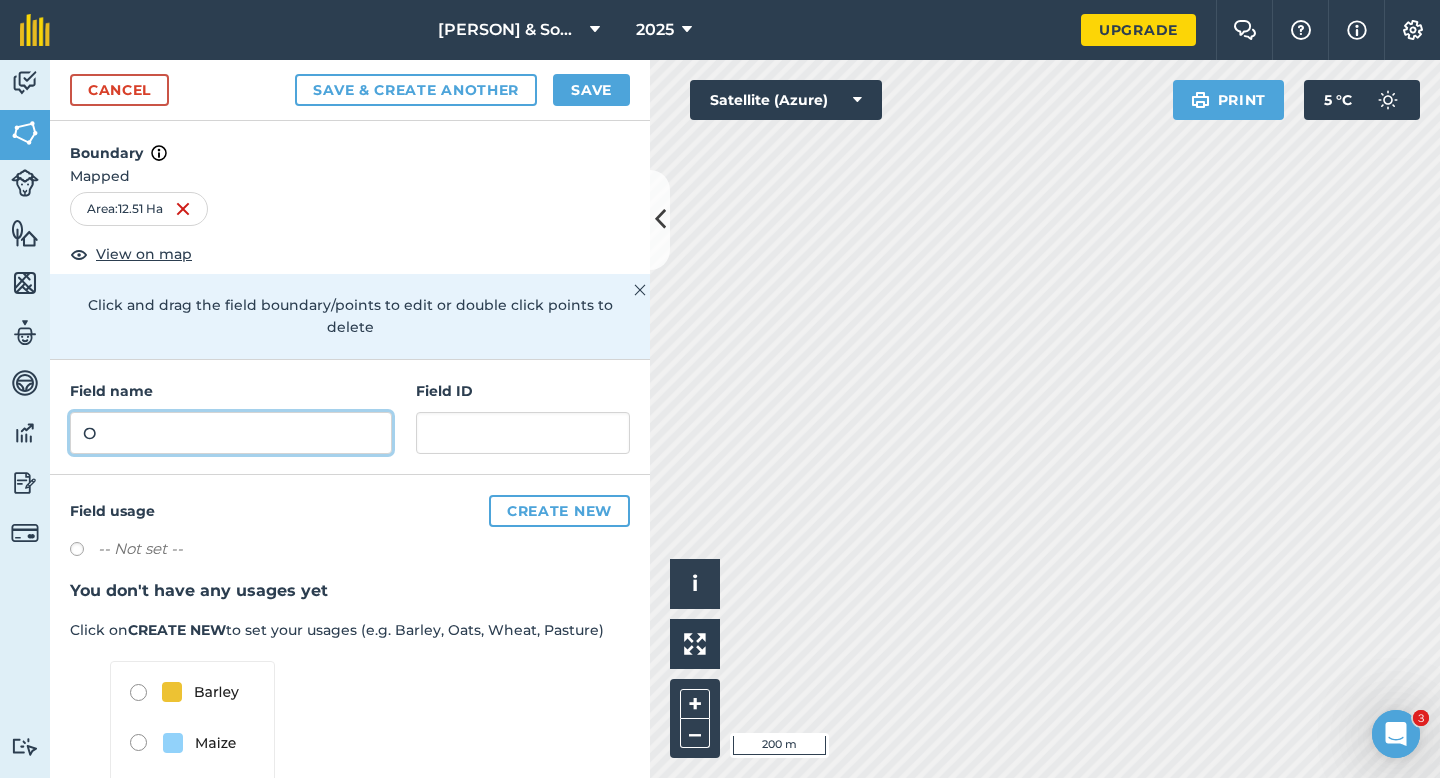 type on "O" 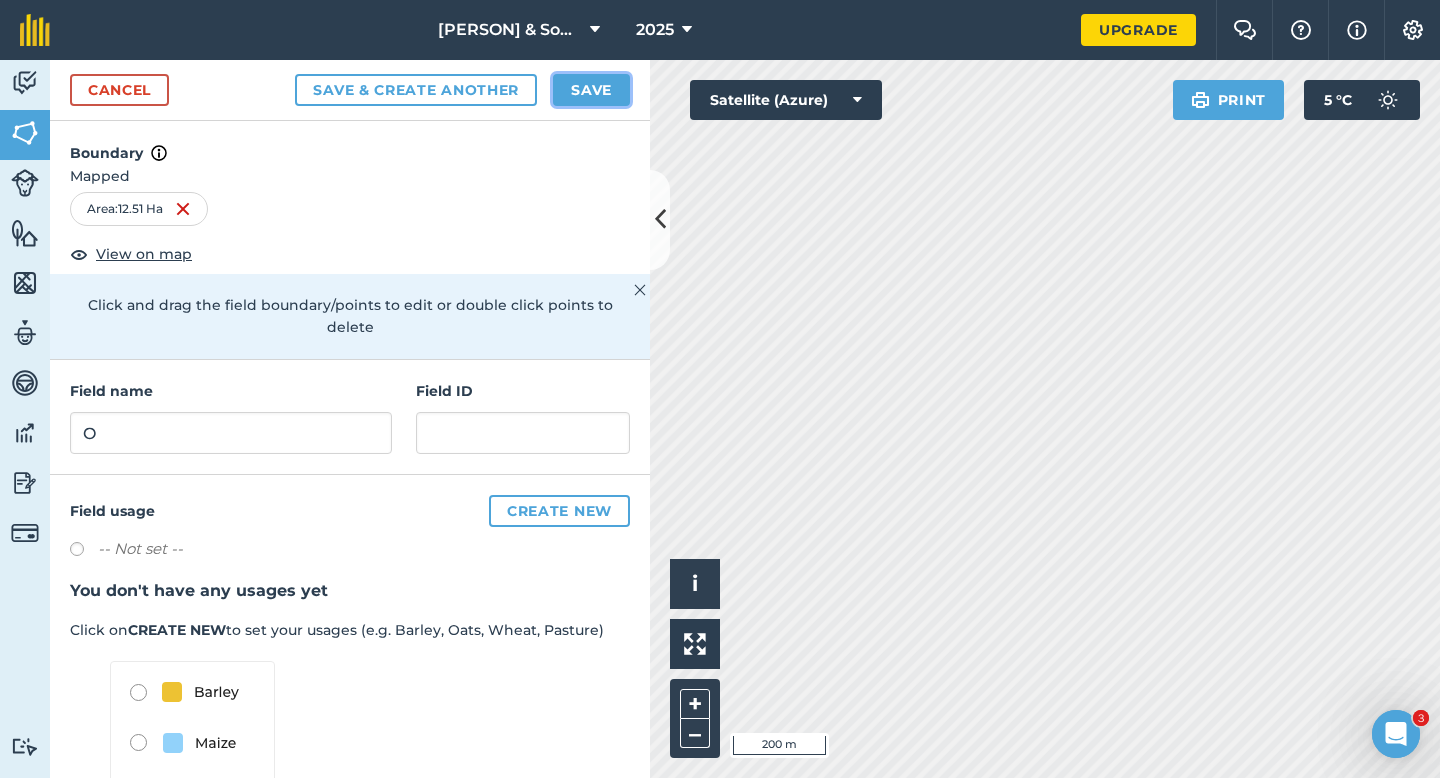 click on "Save" at bounding box center [591, 90] 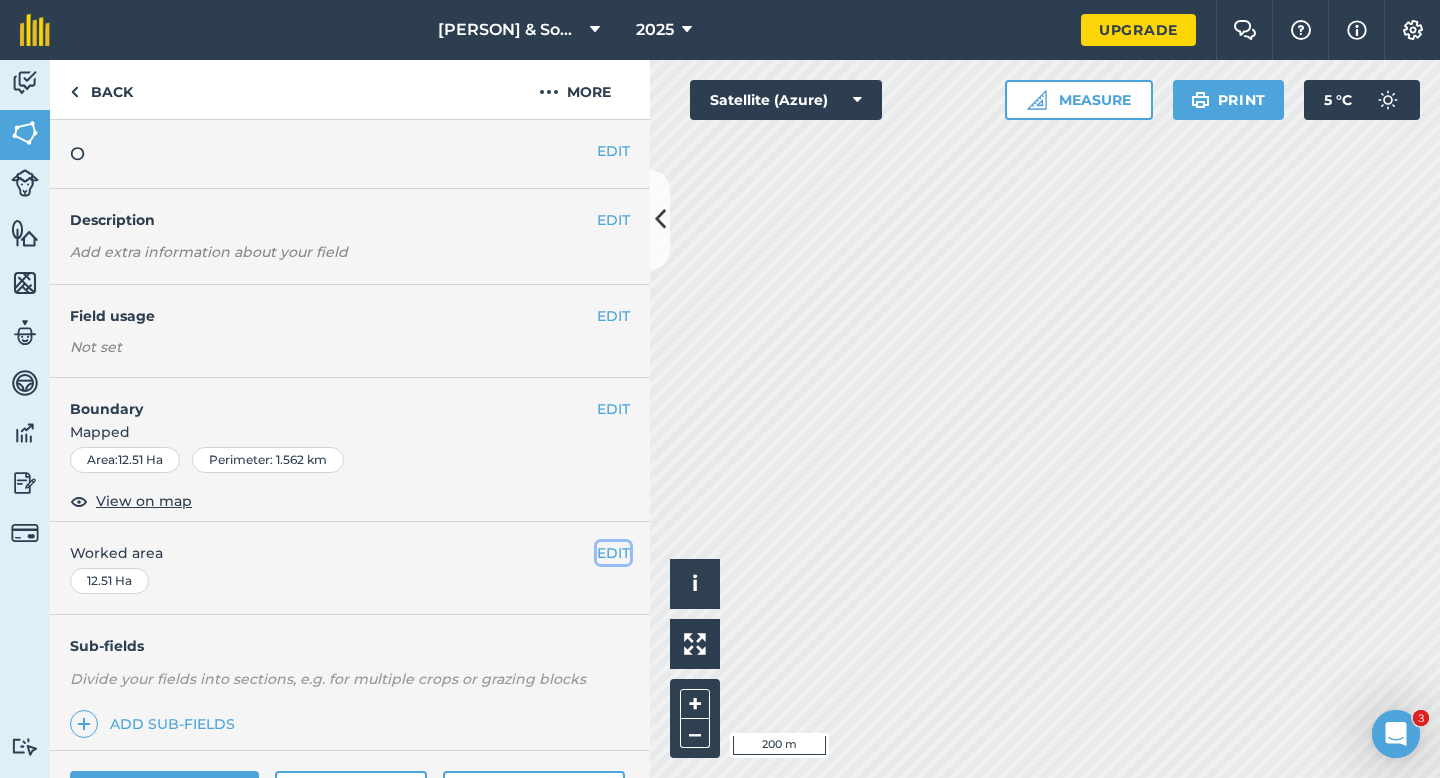 click on "EDIT" at bounding box center (613, 553) 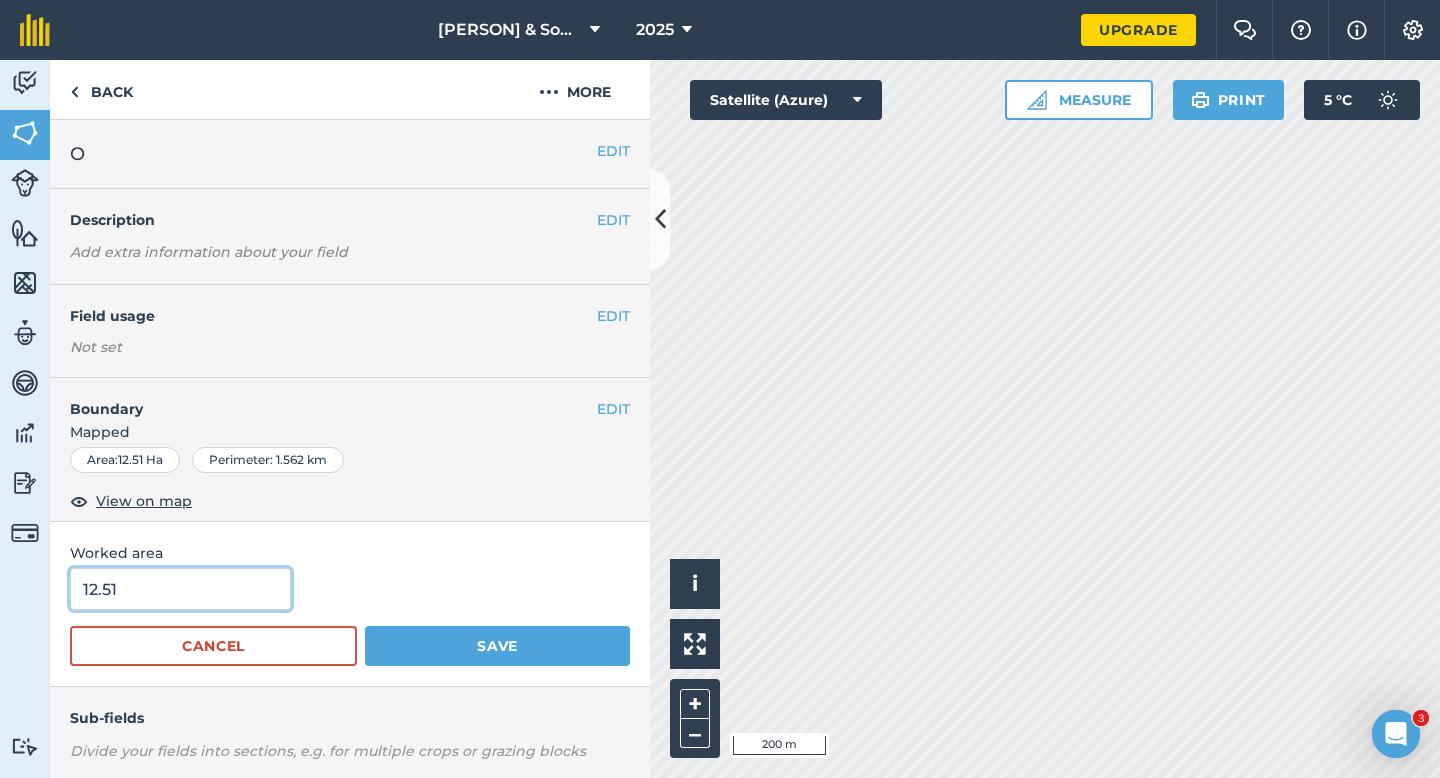 click on "12.51" at bounding box center (180, 589) 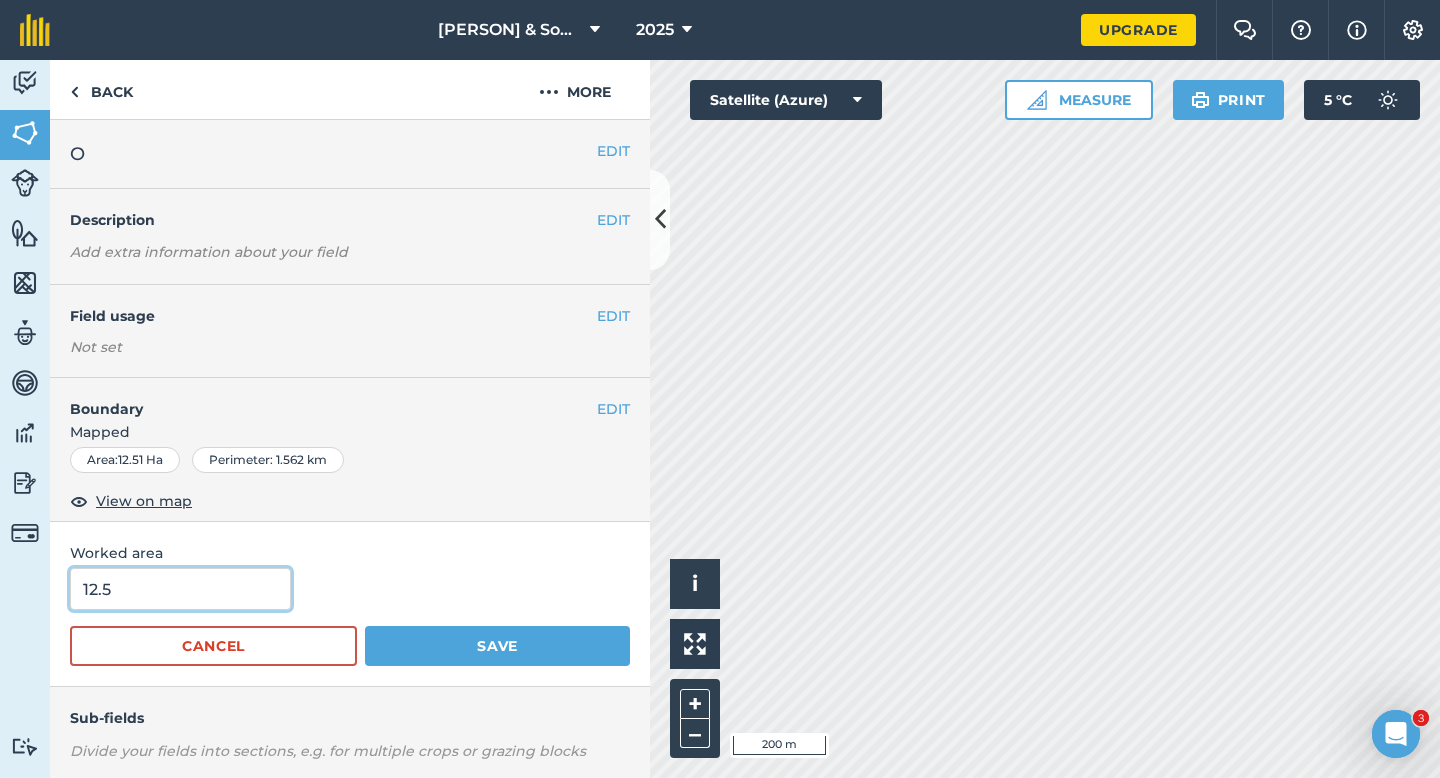 type on "12.5" 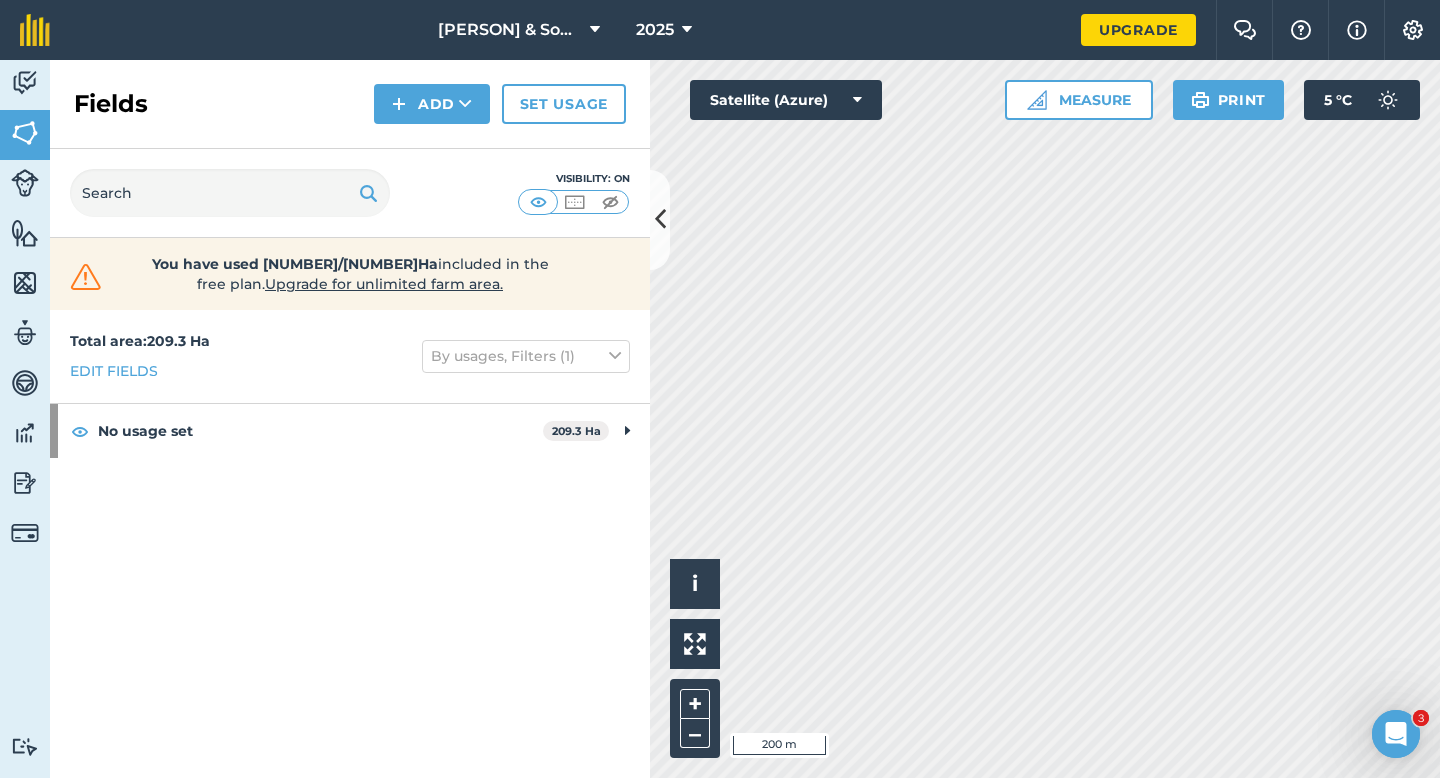 click on "Fields   Add   Set usage" at bounding box center [350, 104] 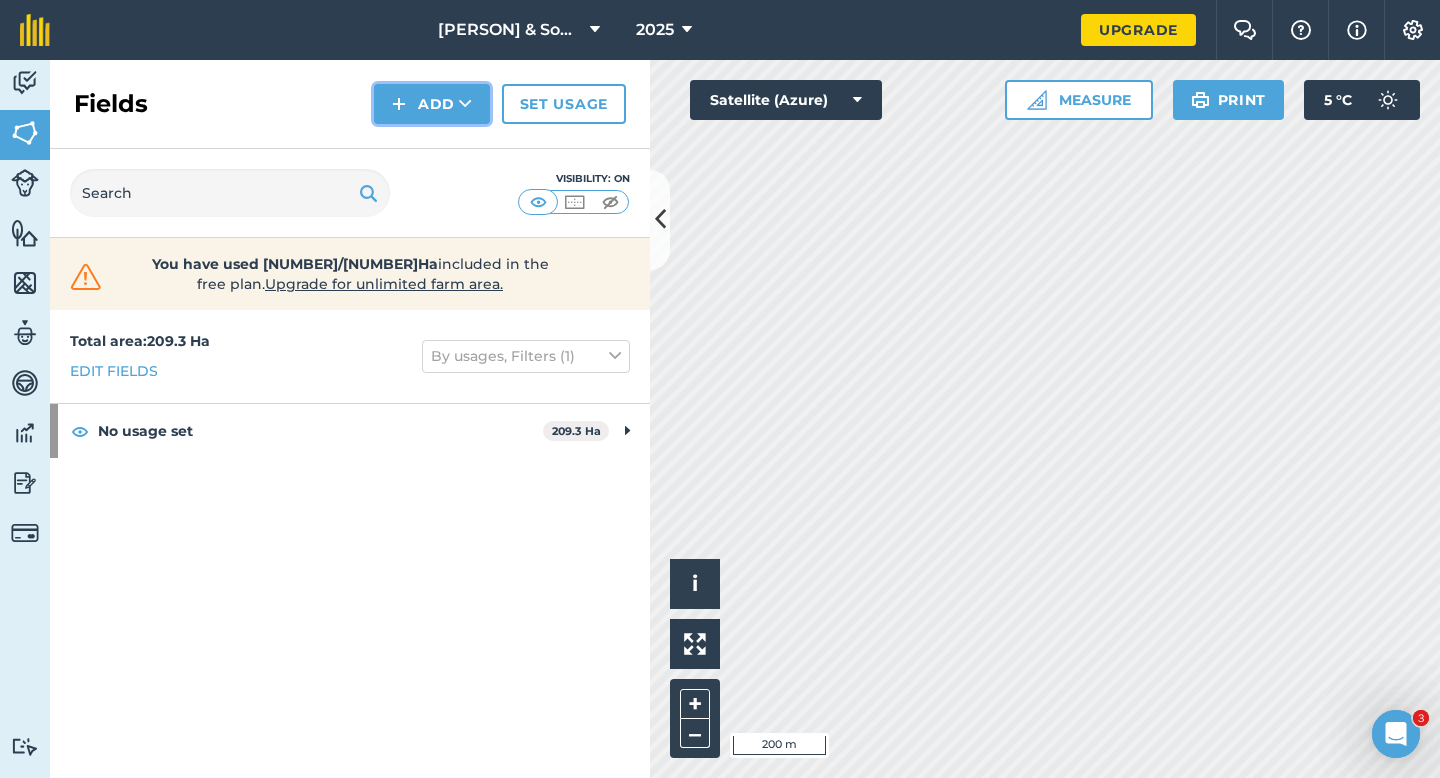 click on "Add" at bounding box center [432, 104] 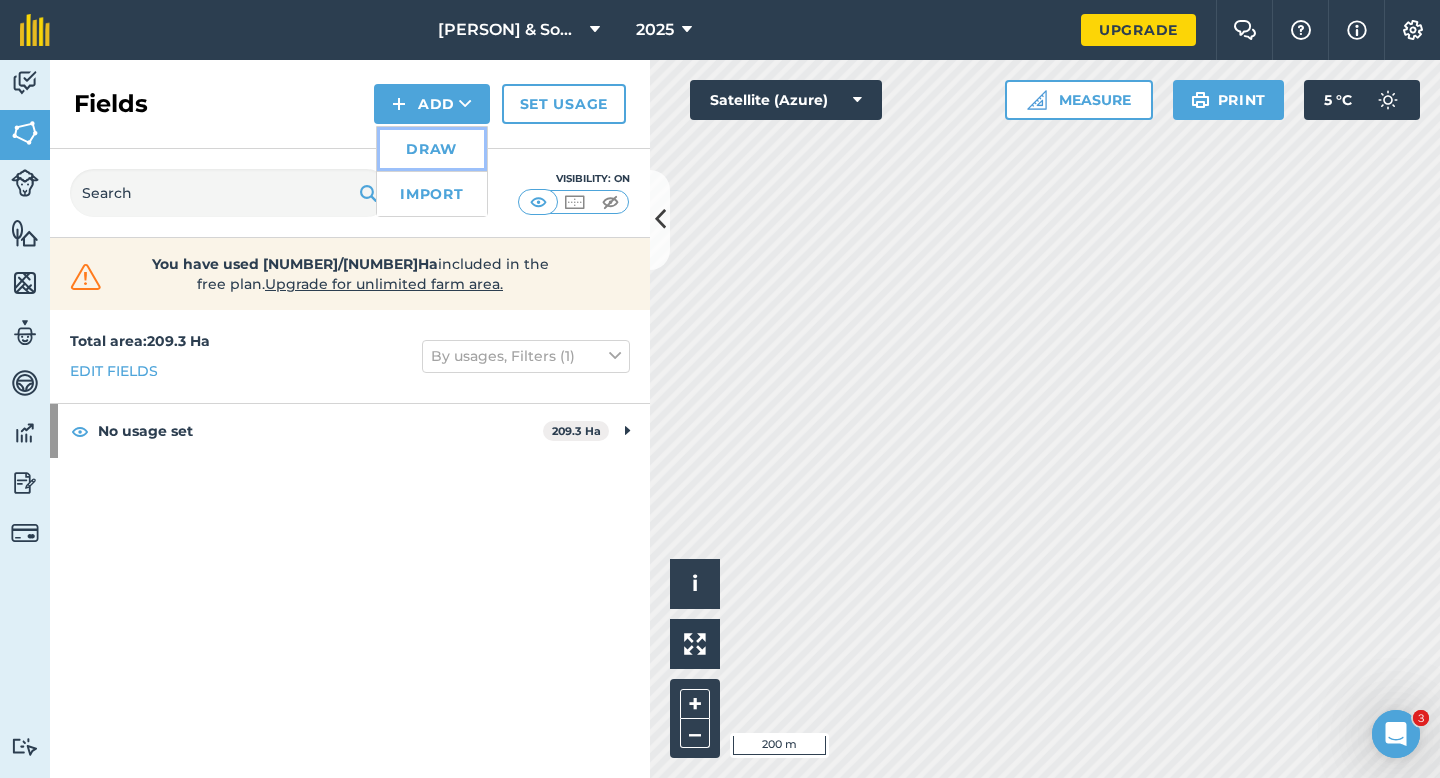 click on "Draw" at bounding box center [432, 149] 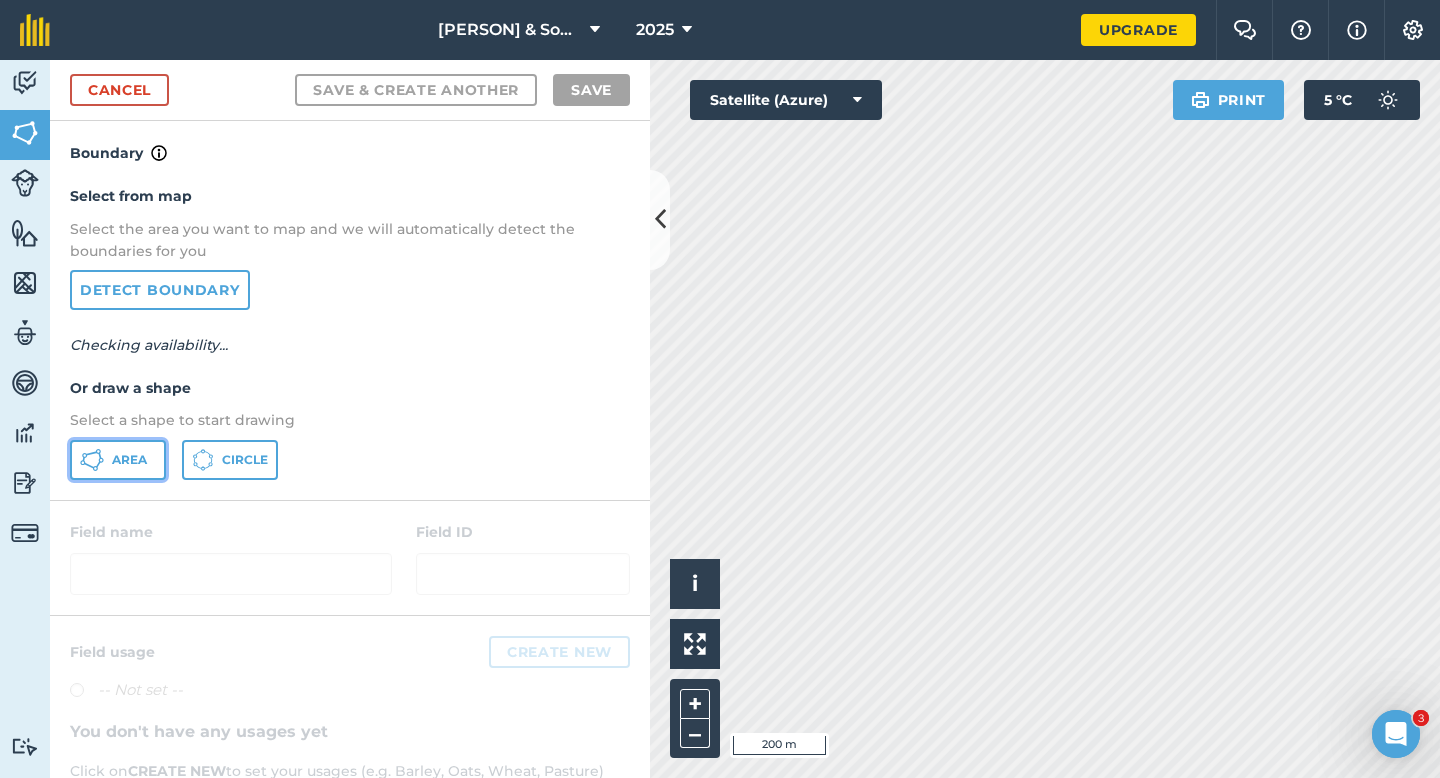 click on "Area" at bounding box center [118, 460] 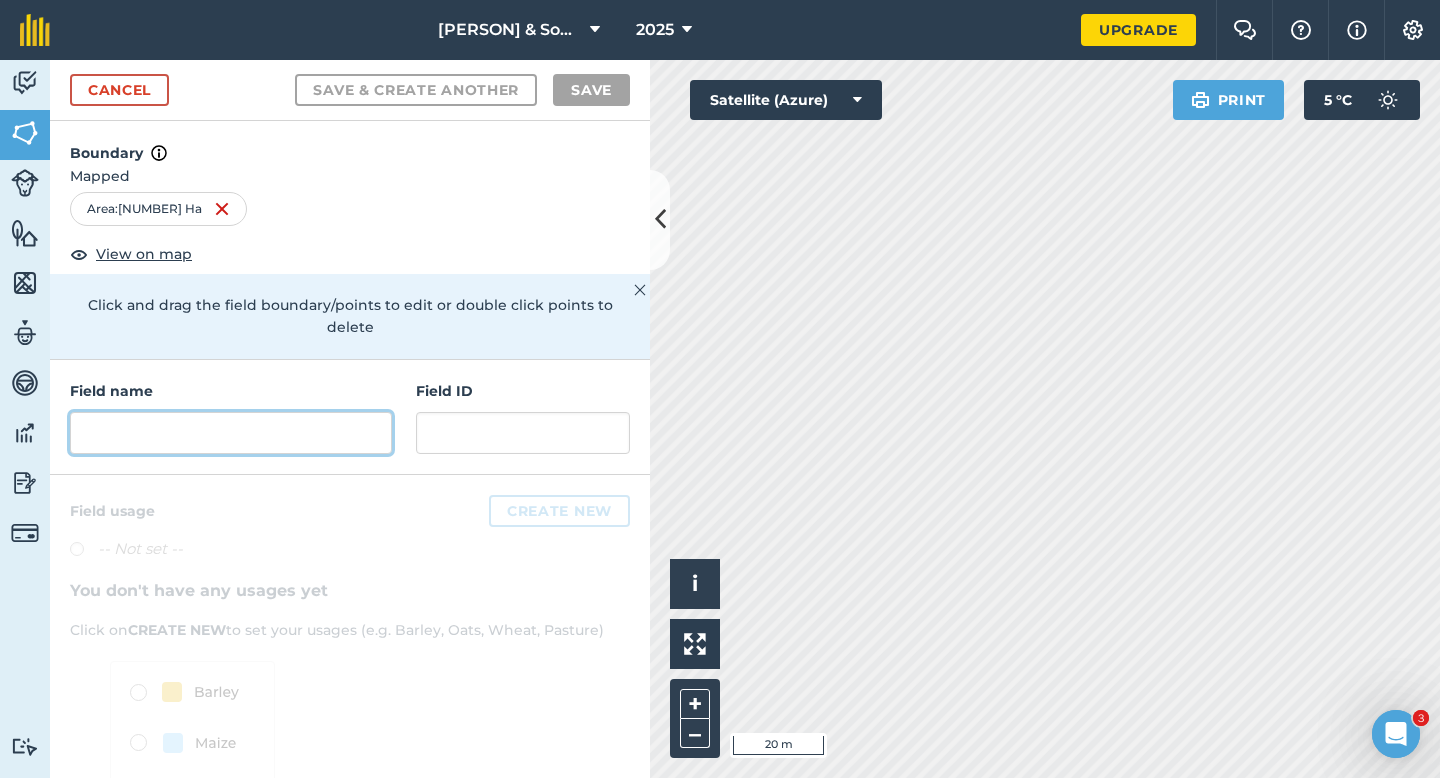 click at bounding box center (231, 433) 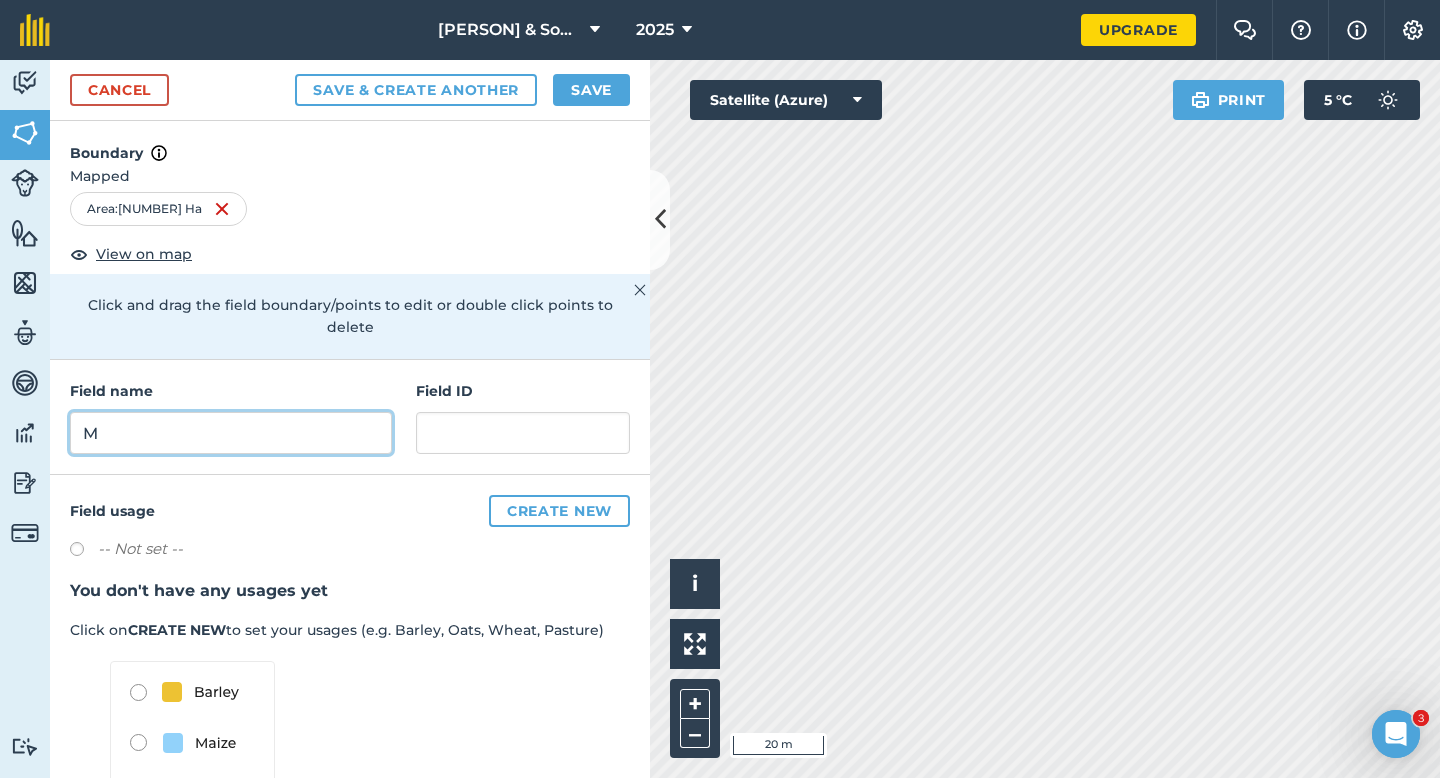 type on "M" 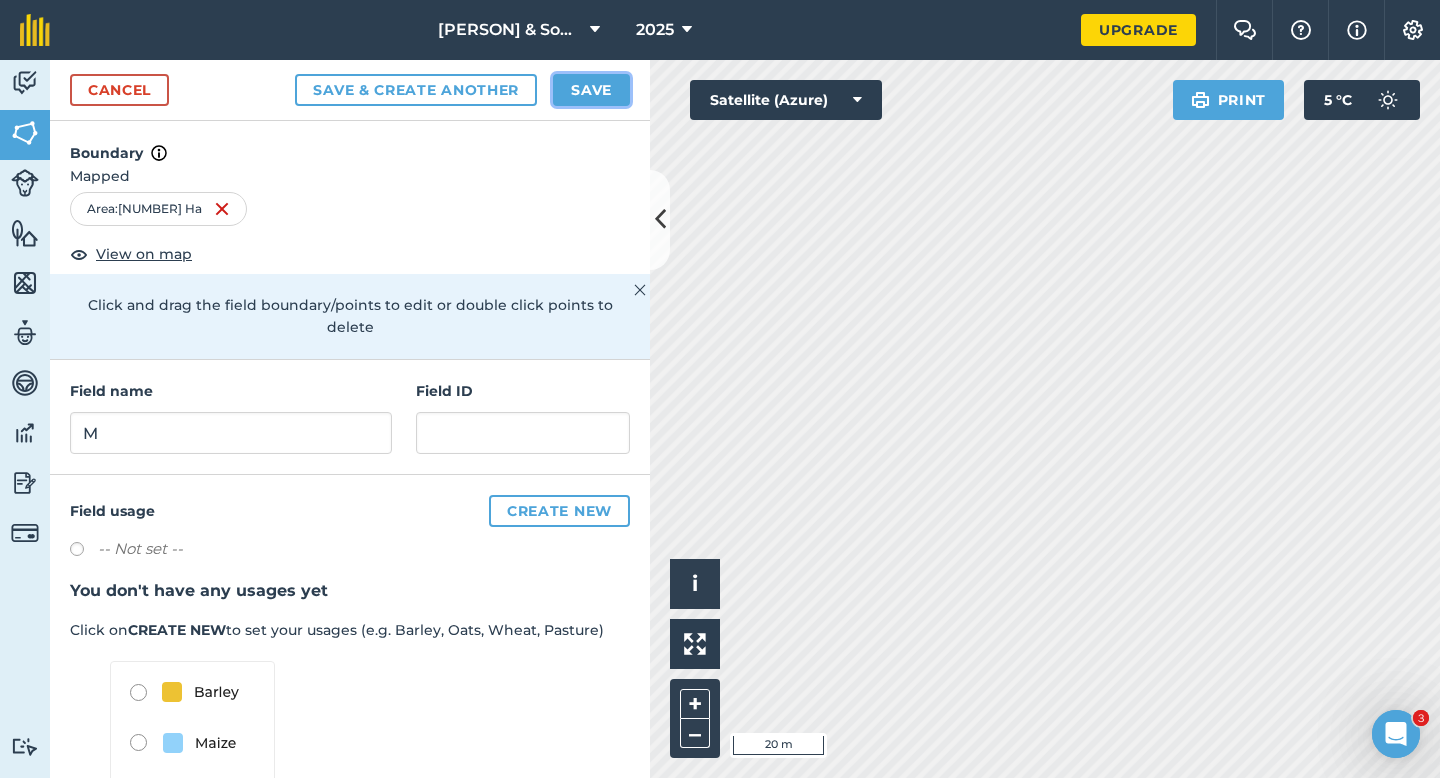 click on "Save" at bounding box center (591, 90) 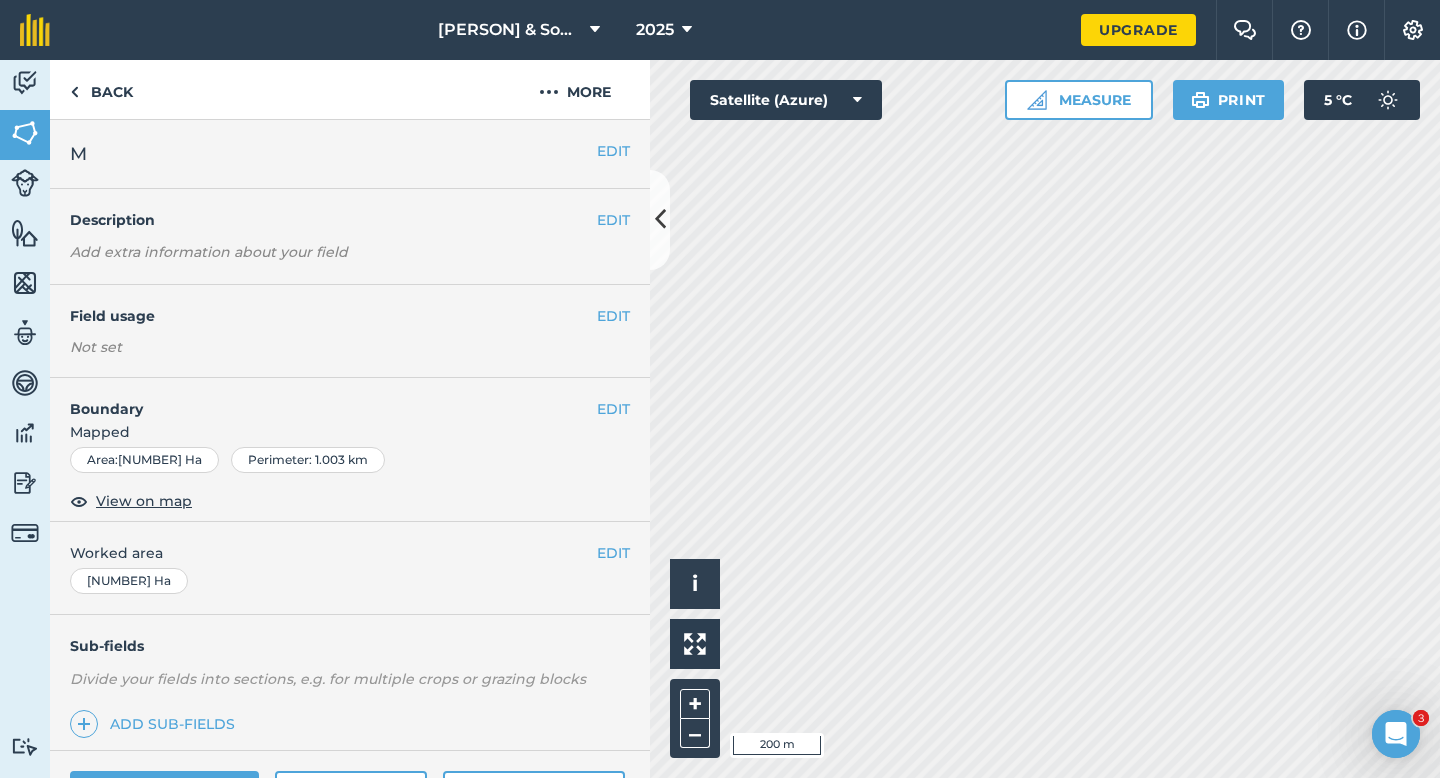 click on "EDIT Worked area 5.754   Ha" at bounding box center (350, 568) 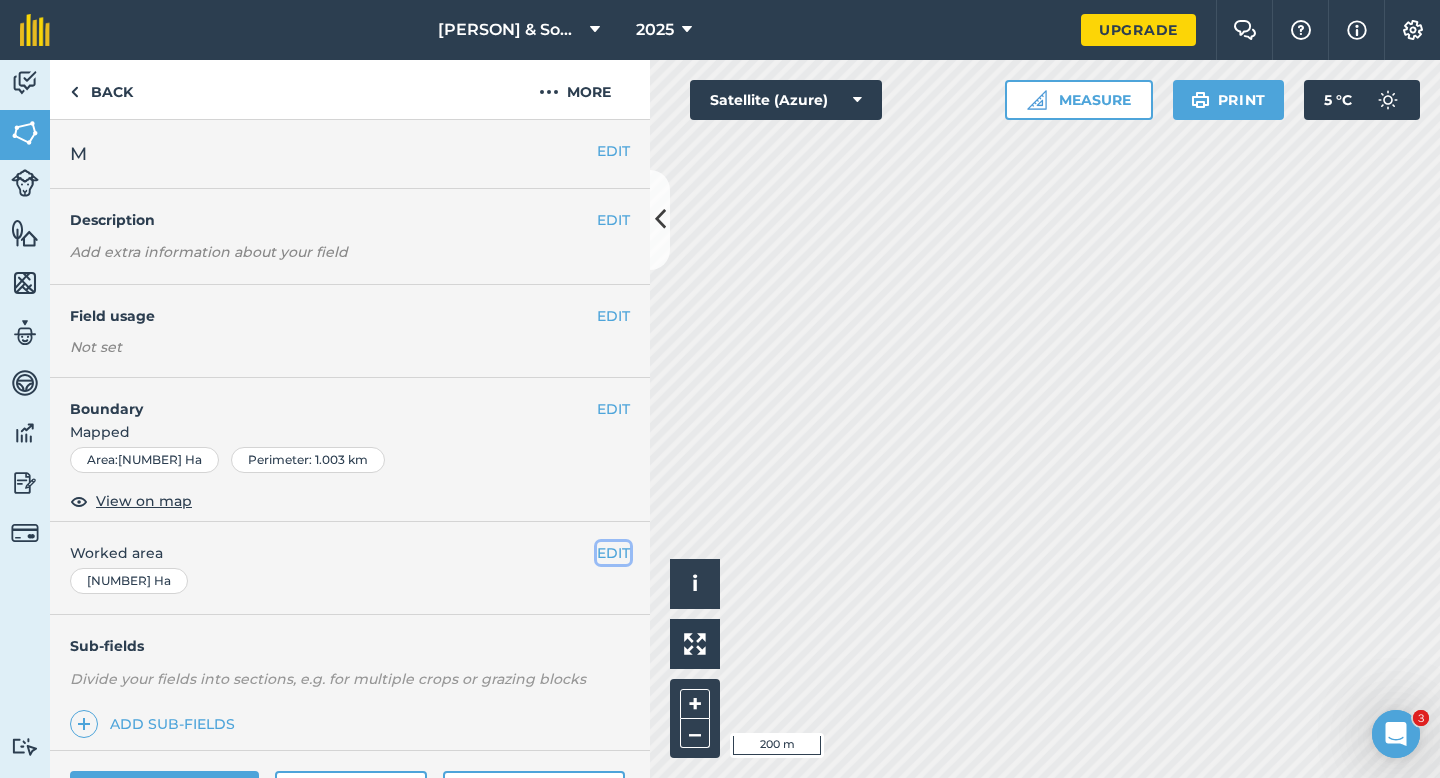 click on "EDIT" at bounding box center [613, 553] 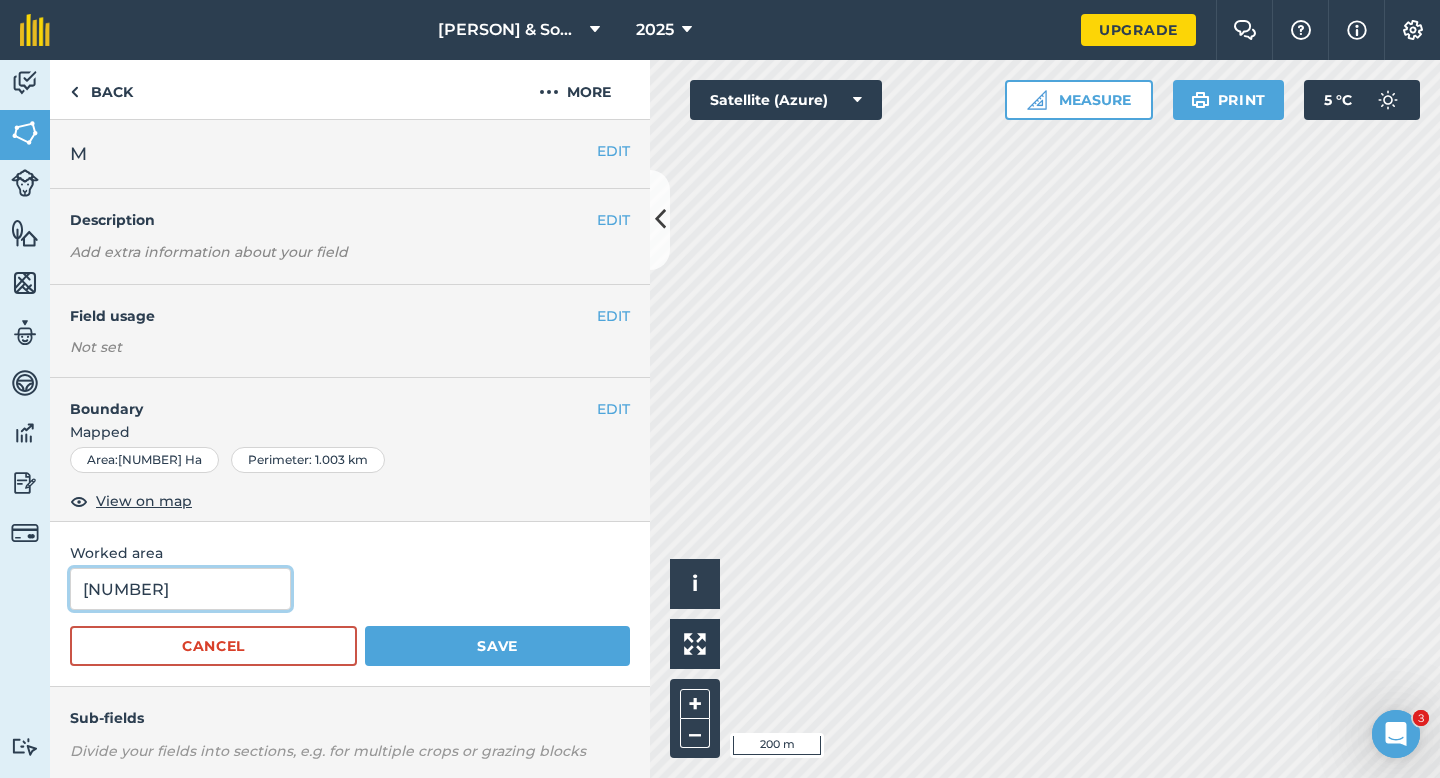 click on "[NUMBER]" at bounding box center [180, 589] 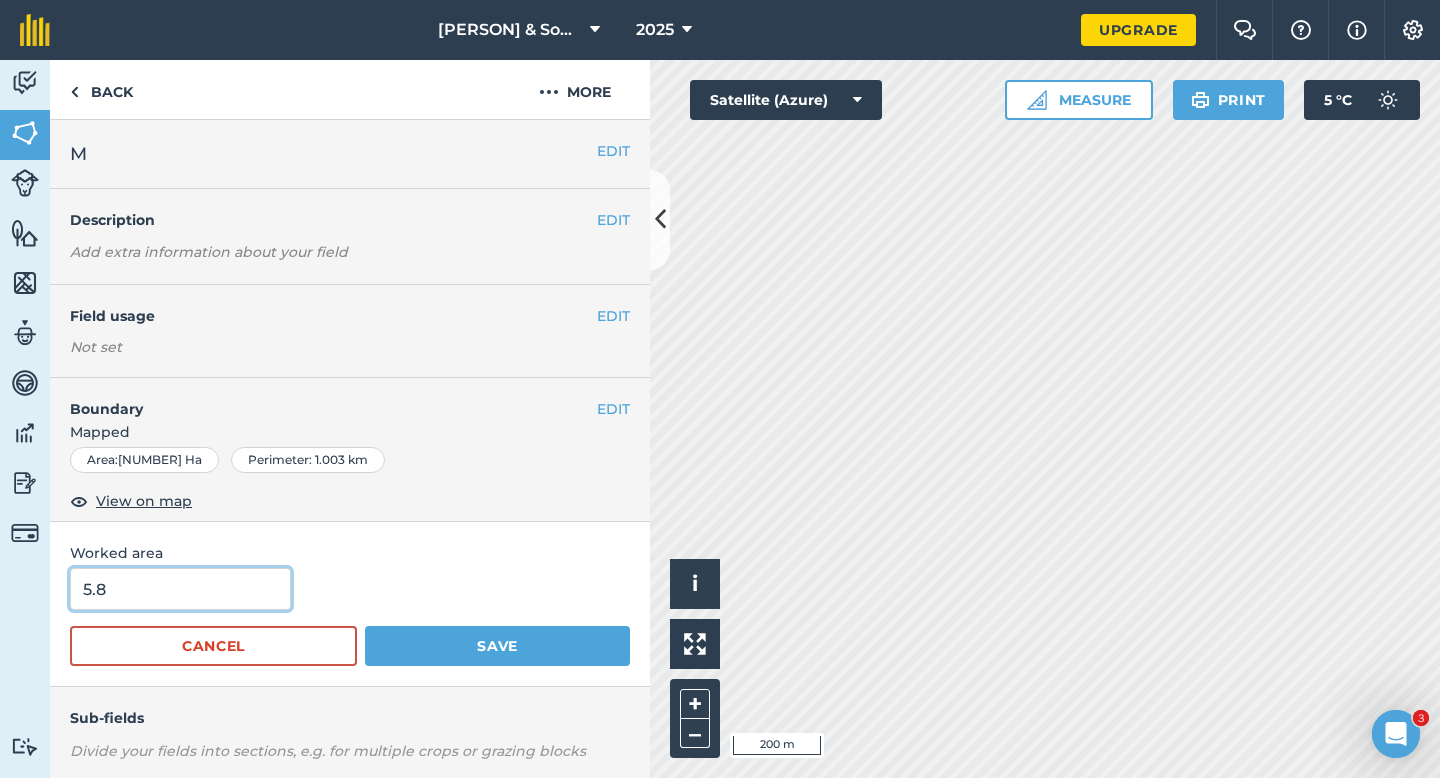 type on "5.8" 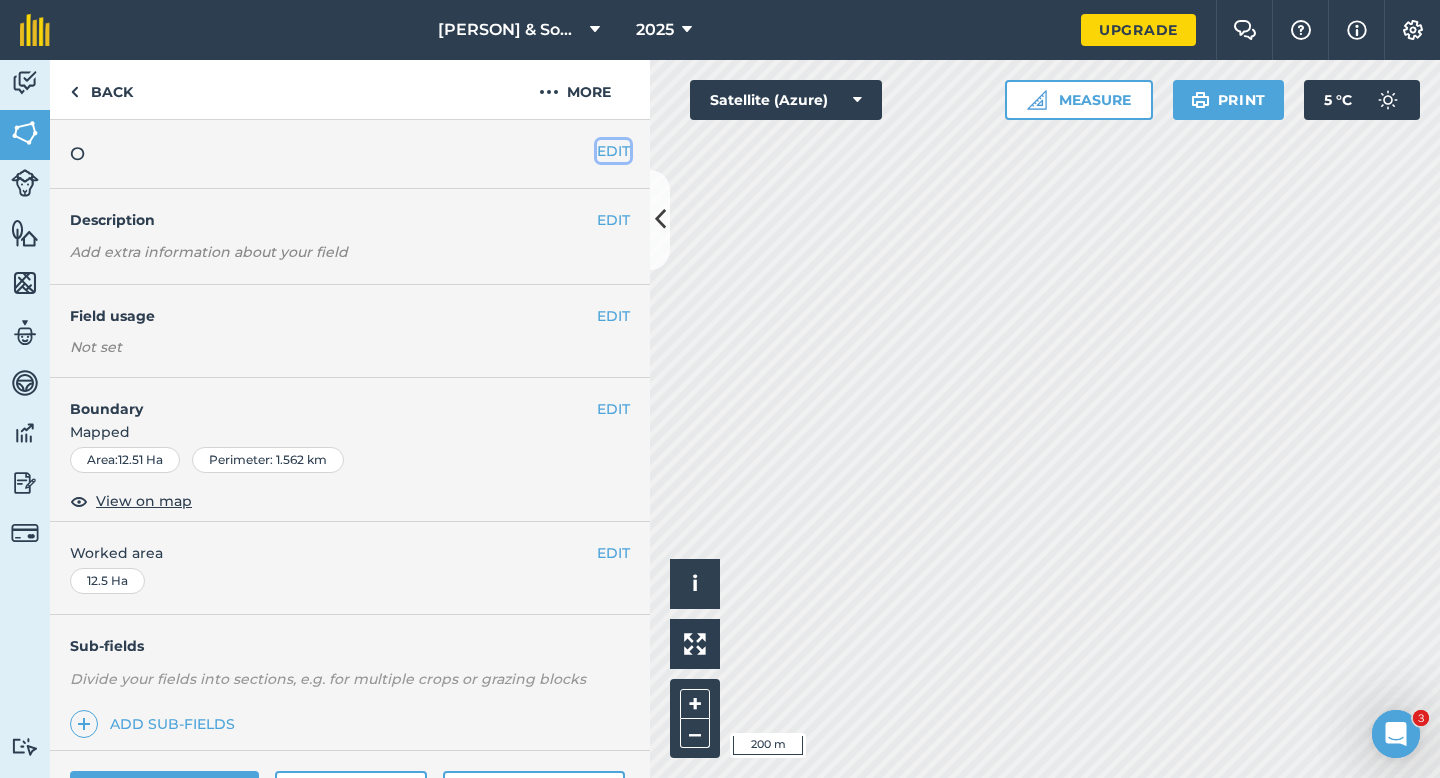 click on "EDIT" at bounding box center [613, 151] 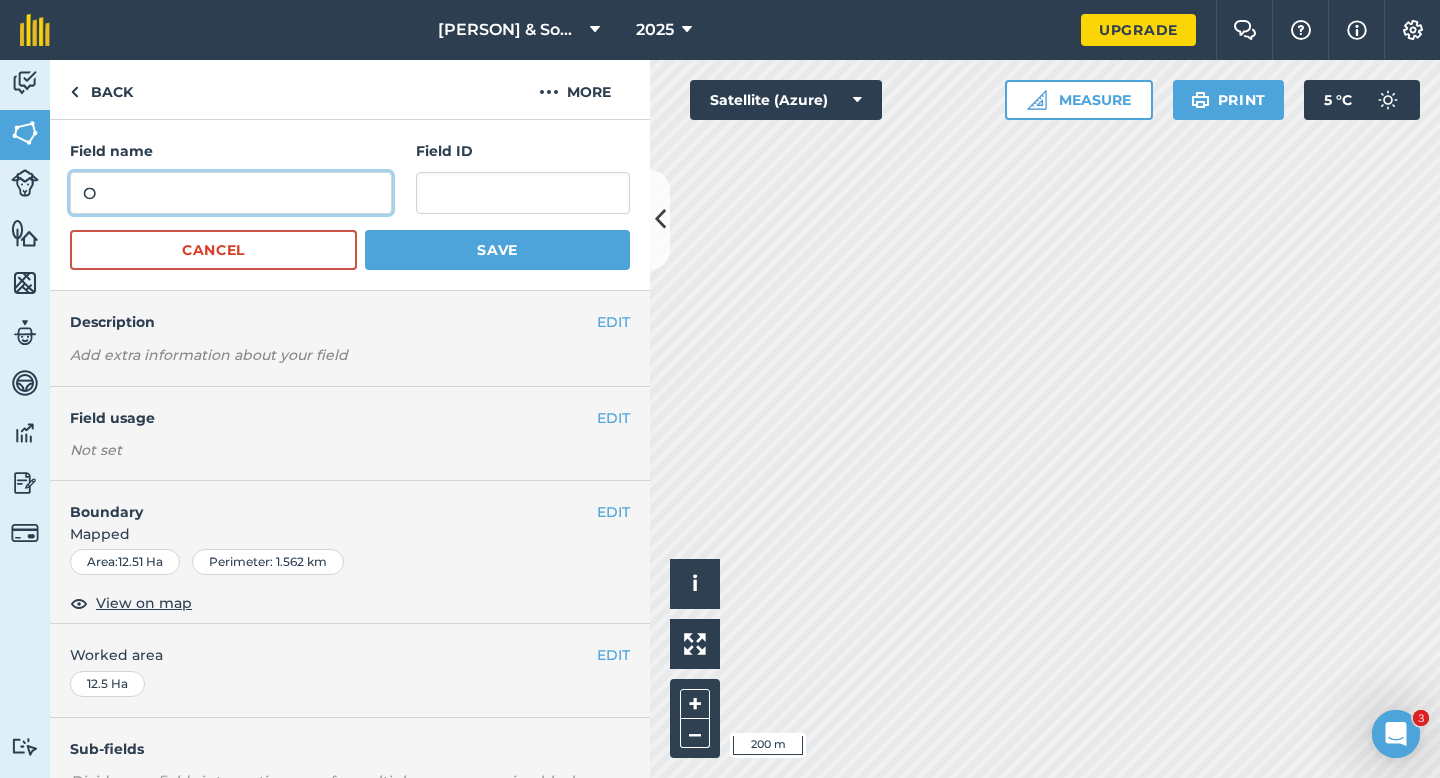 click on "O" at bounding box center [231, 193] 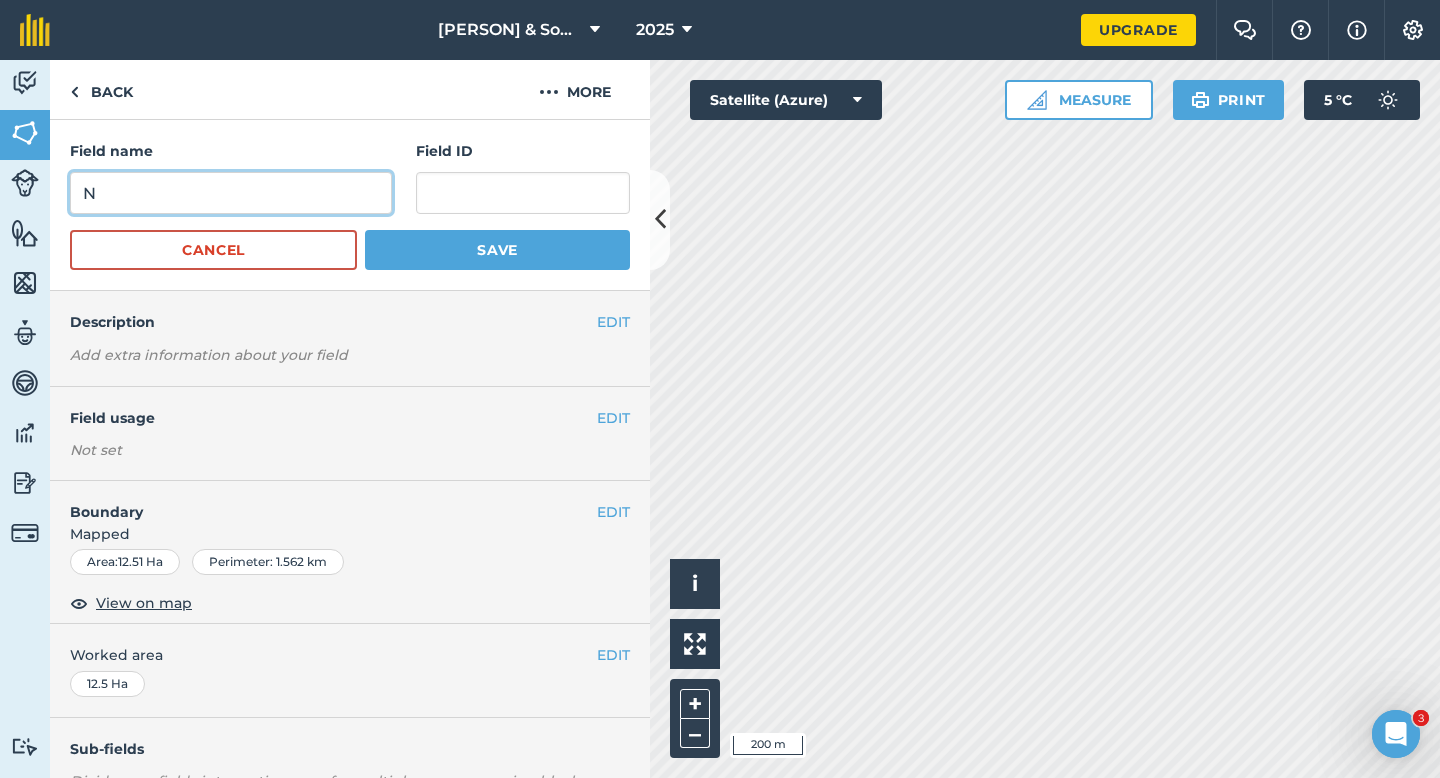 click on "N" at bounding box center [231, 193] 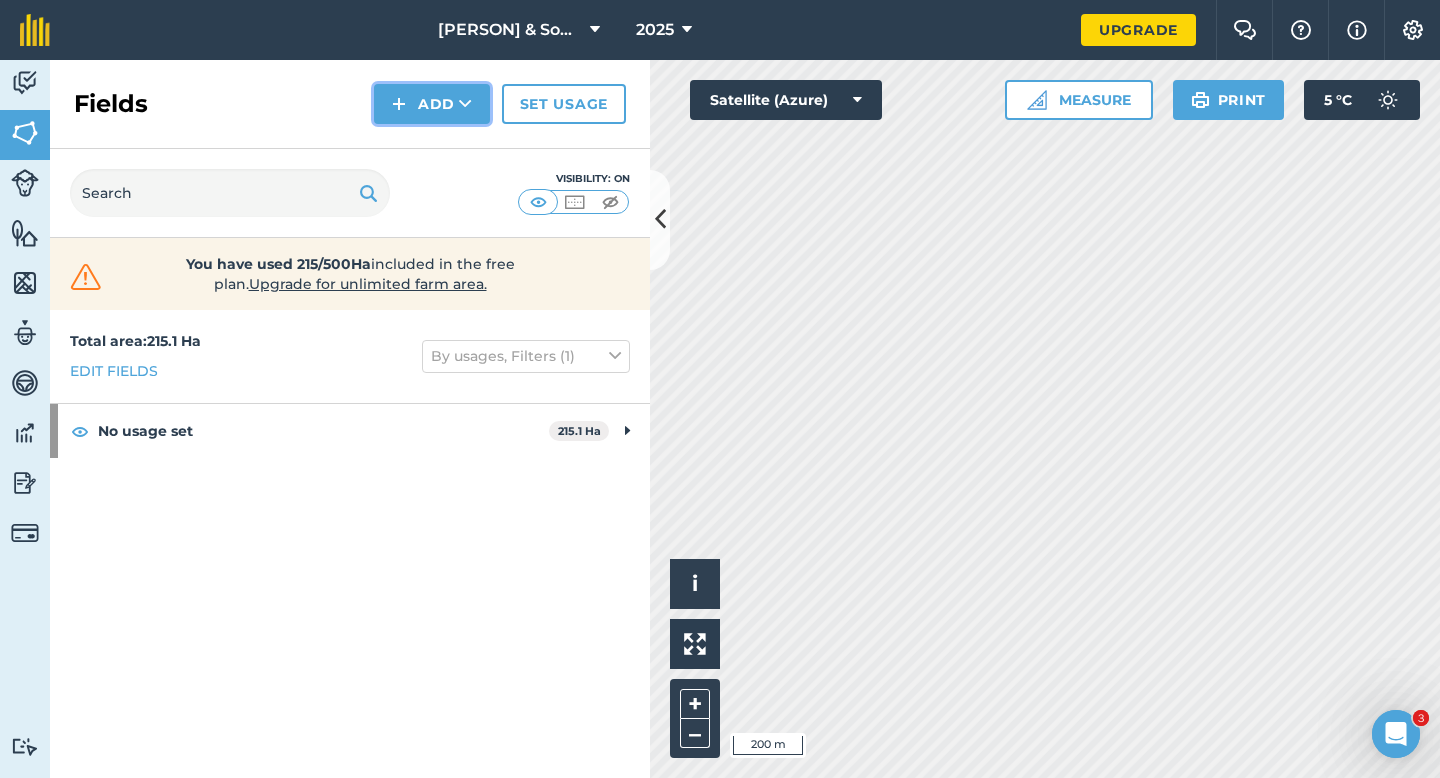 click on "Add" at bounding box center (432, 104) 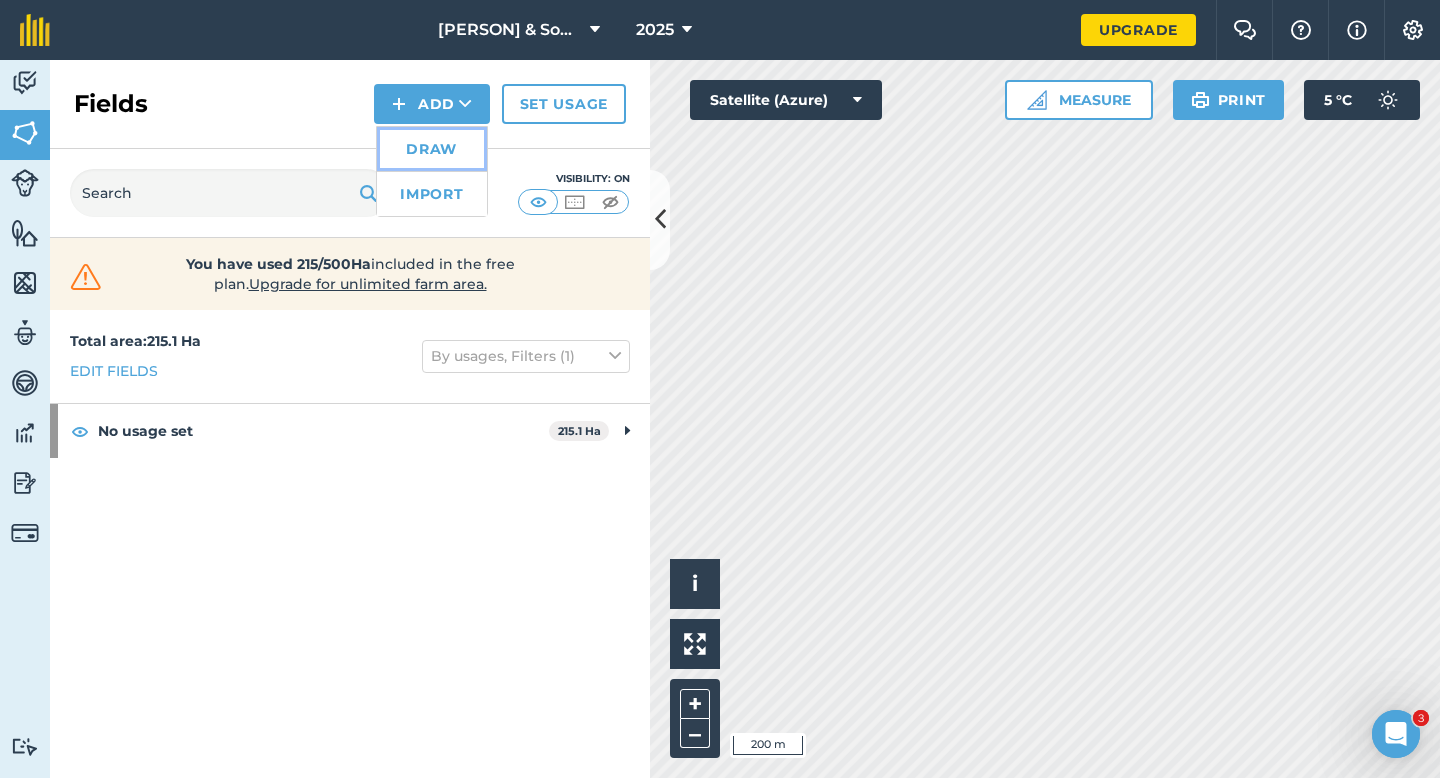 click on "Draw" at bounding box center [432, 149] 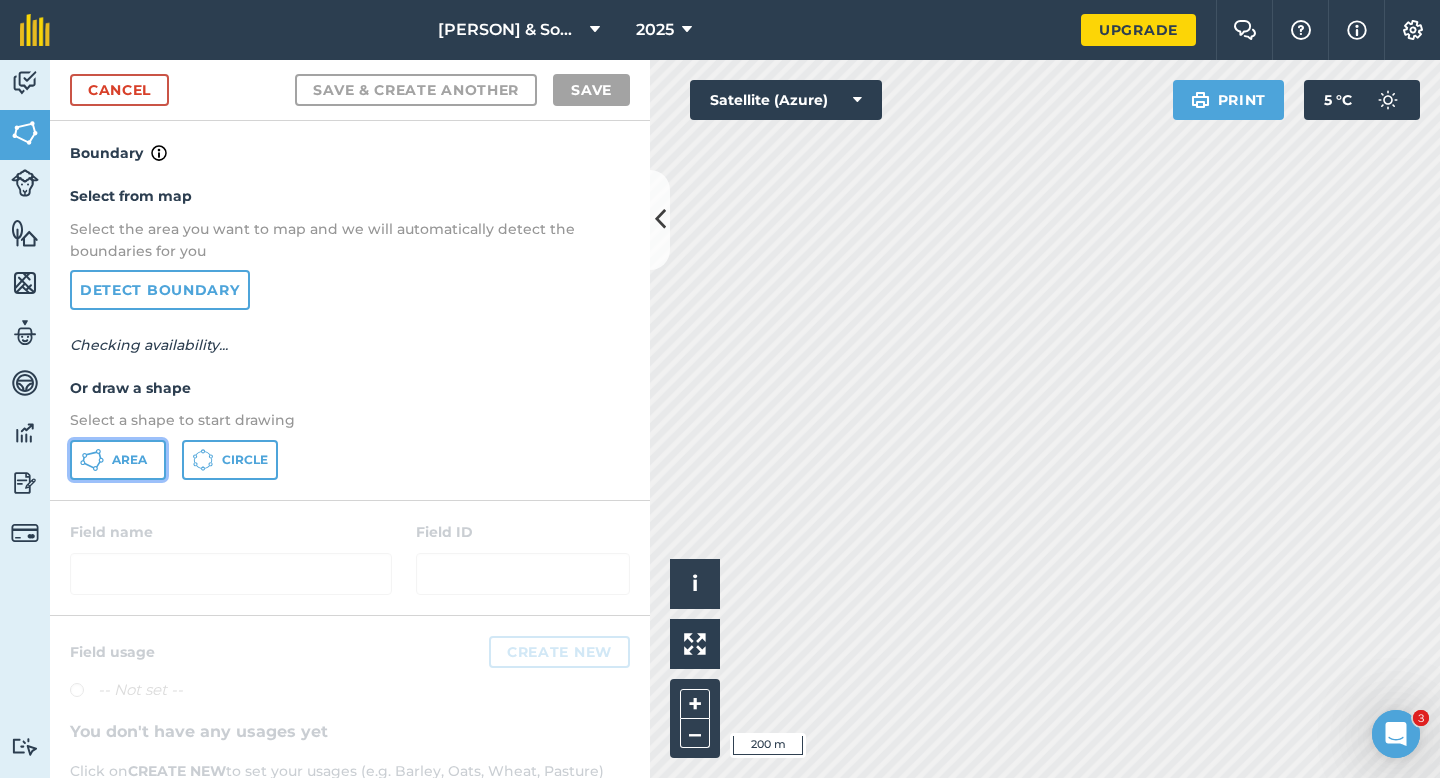 click on "Area" at bounding box center (118, 460) 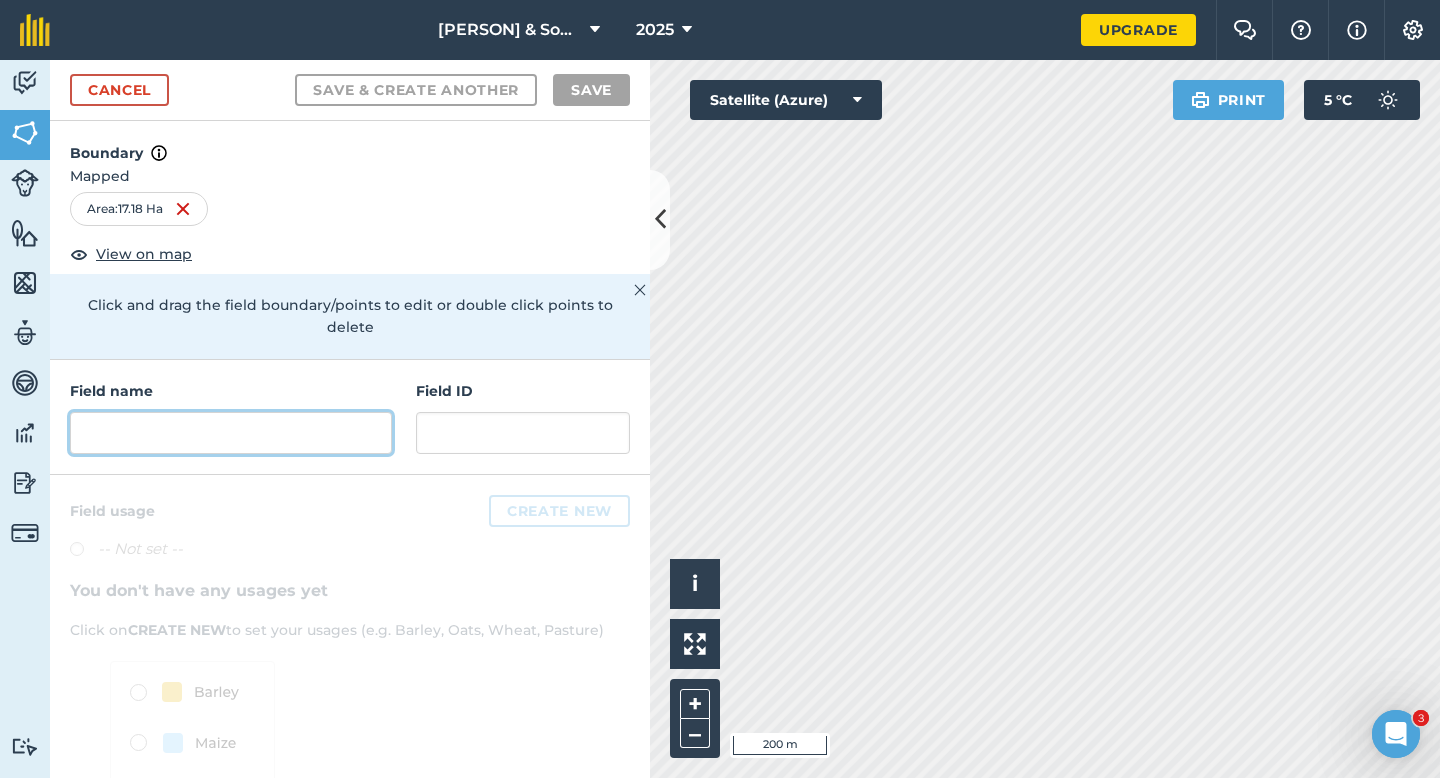click at bounding box center [231, 433] 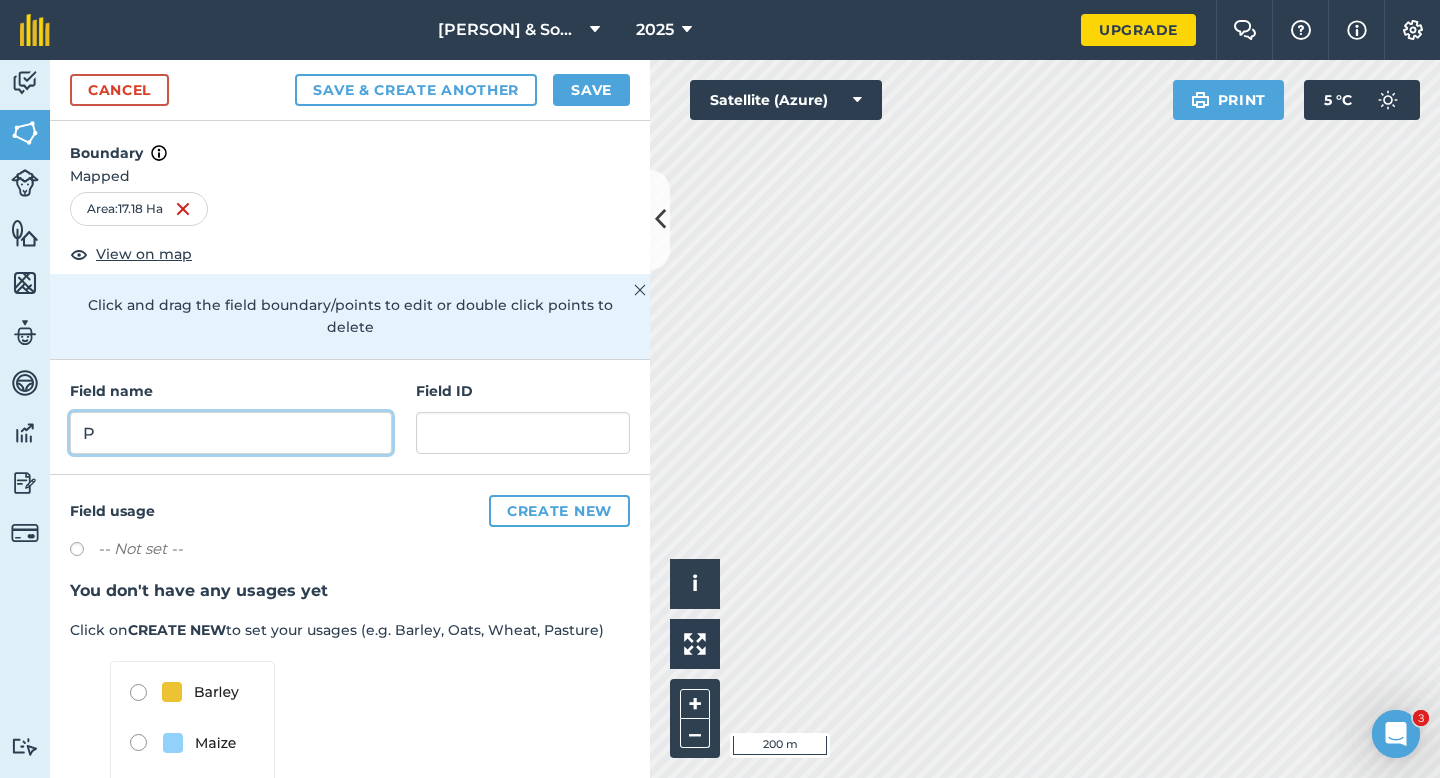 type on "P" 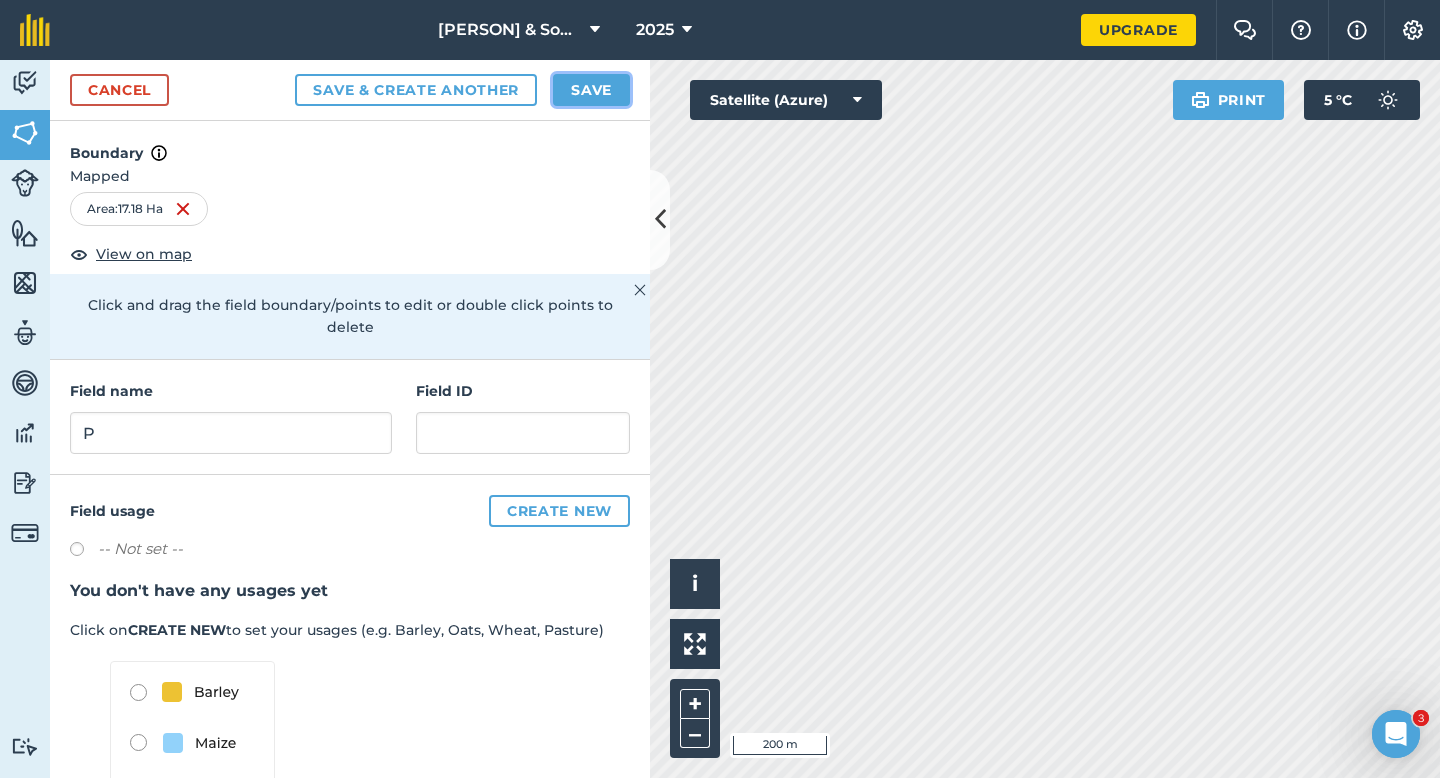 click on "Save" at bounding box center (591, 90) 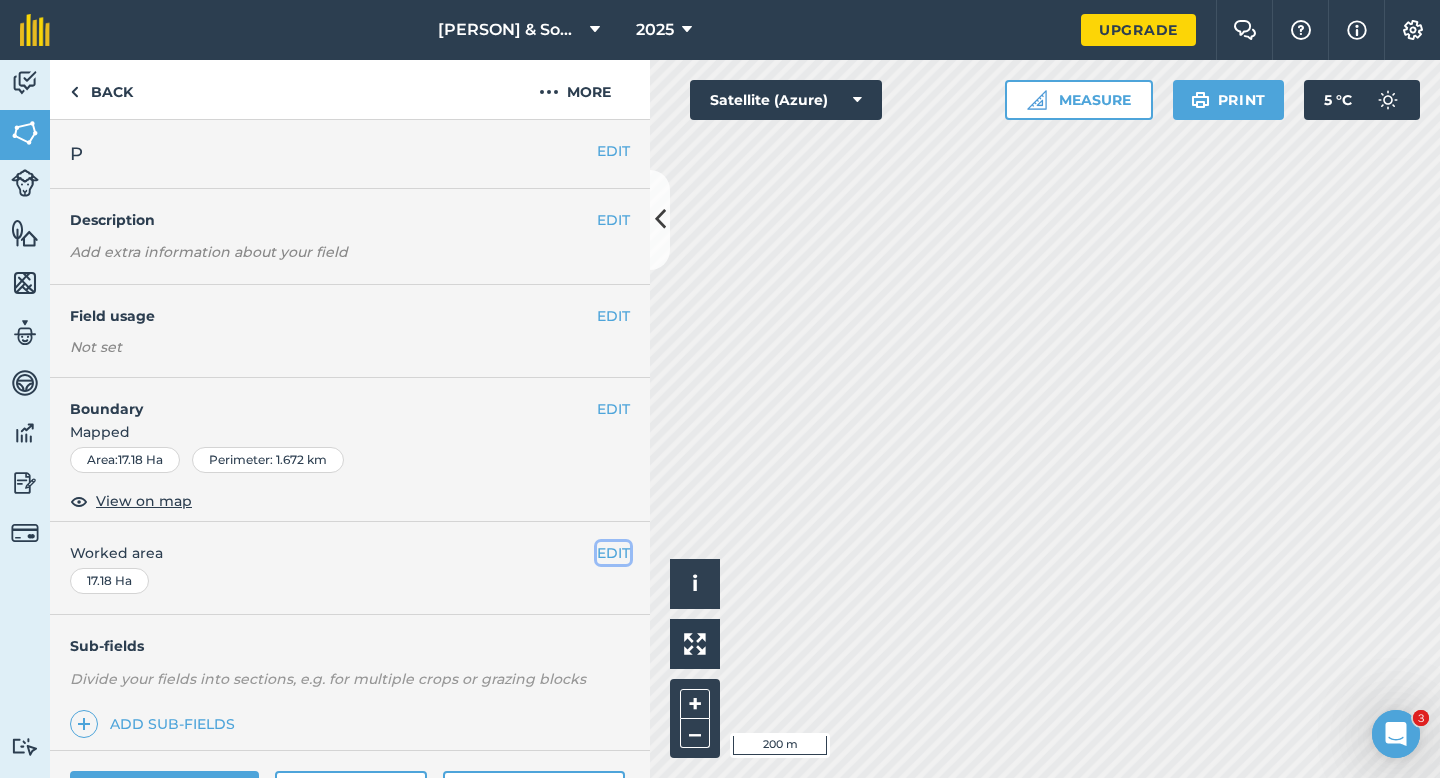 click on "EDIT" at bounding box center [613, 553] 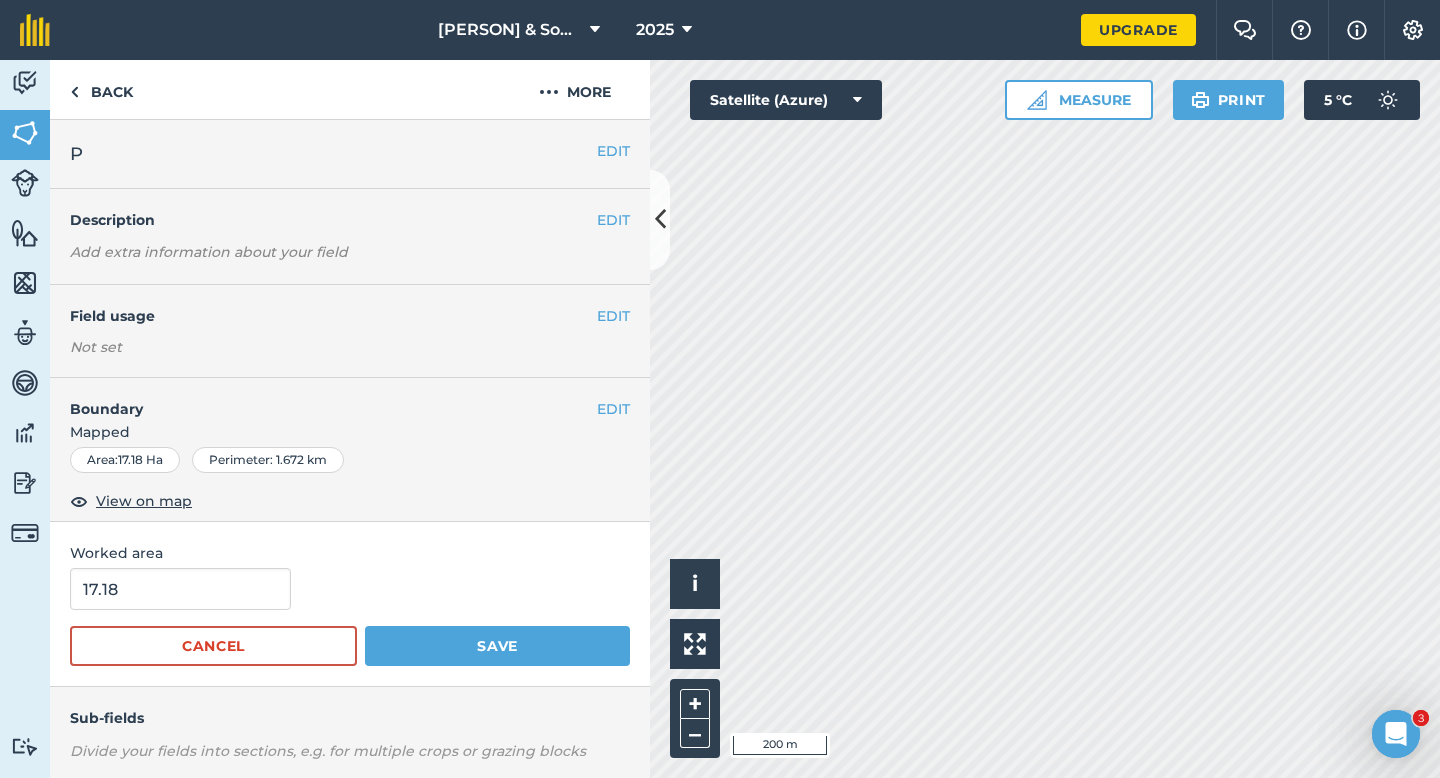 click on "Worked area" at bounding box center (350, 553) 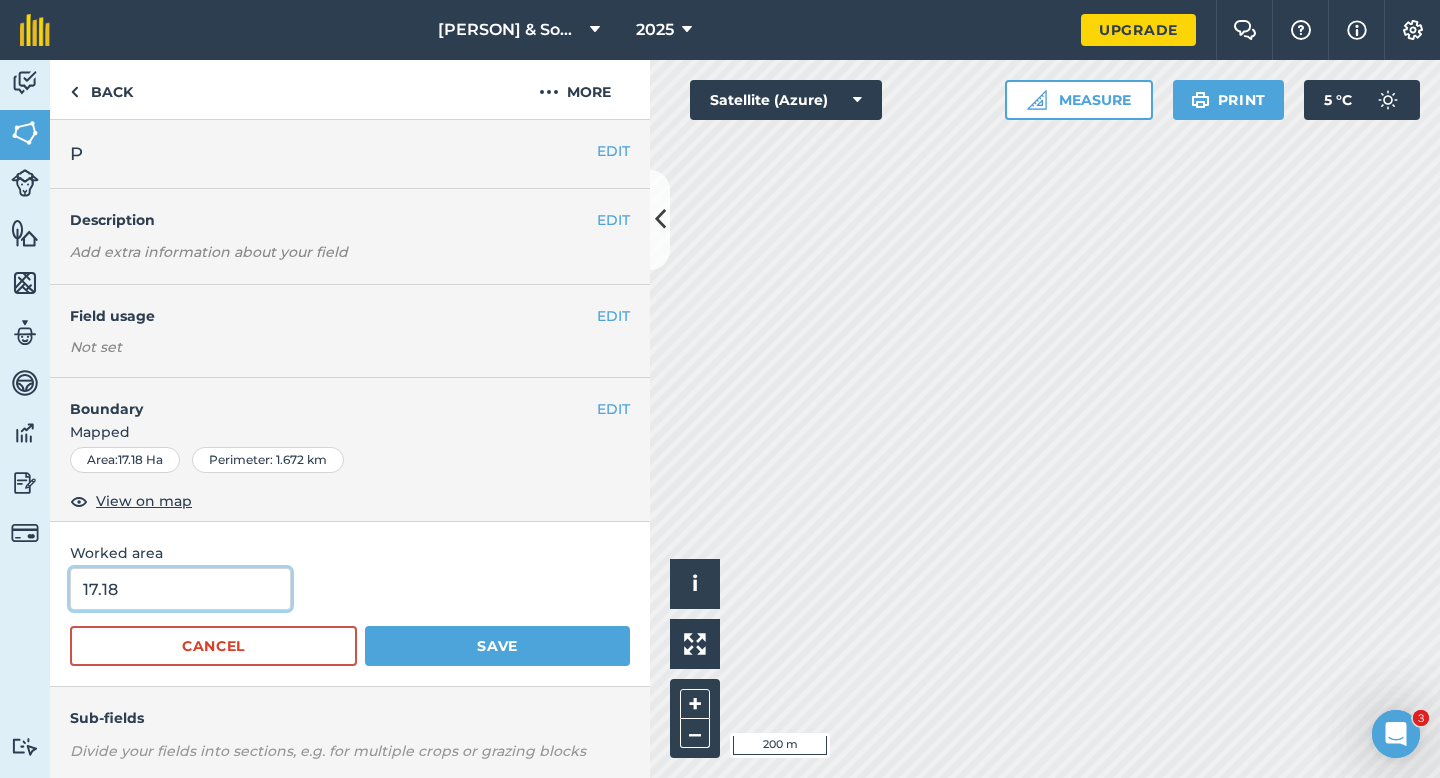click on "17.18" at bounding box center [180, 589] 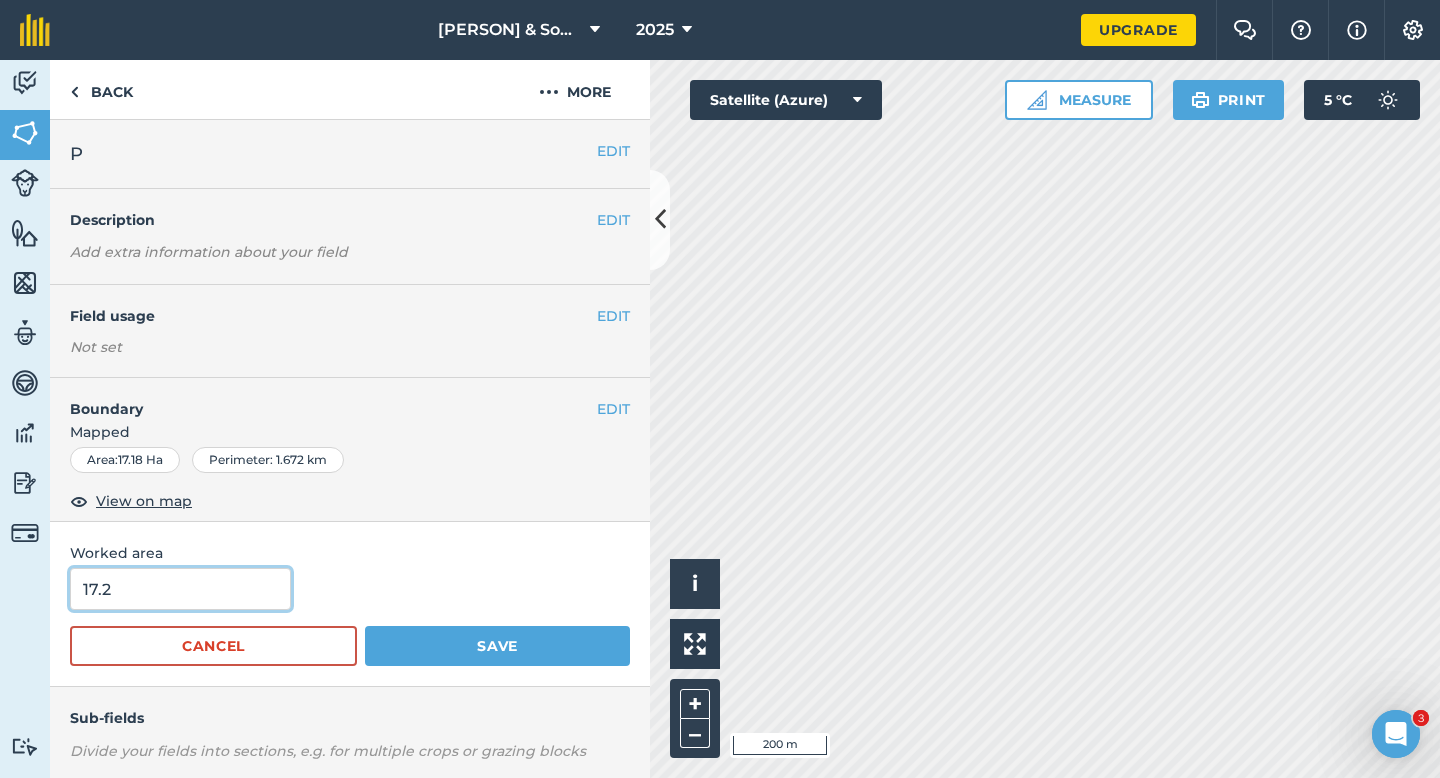 type on "17.2" 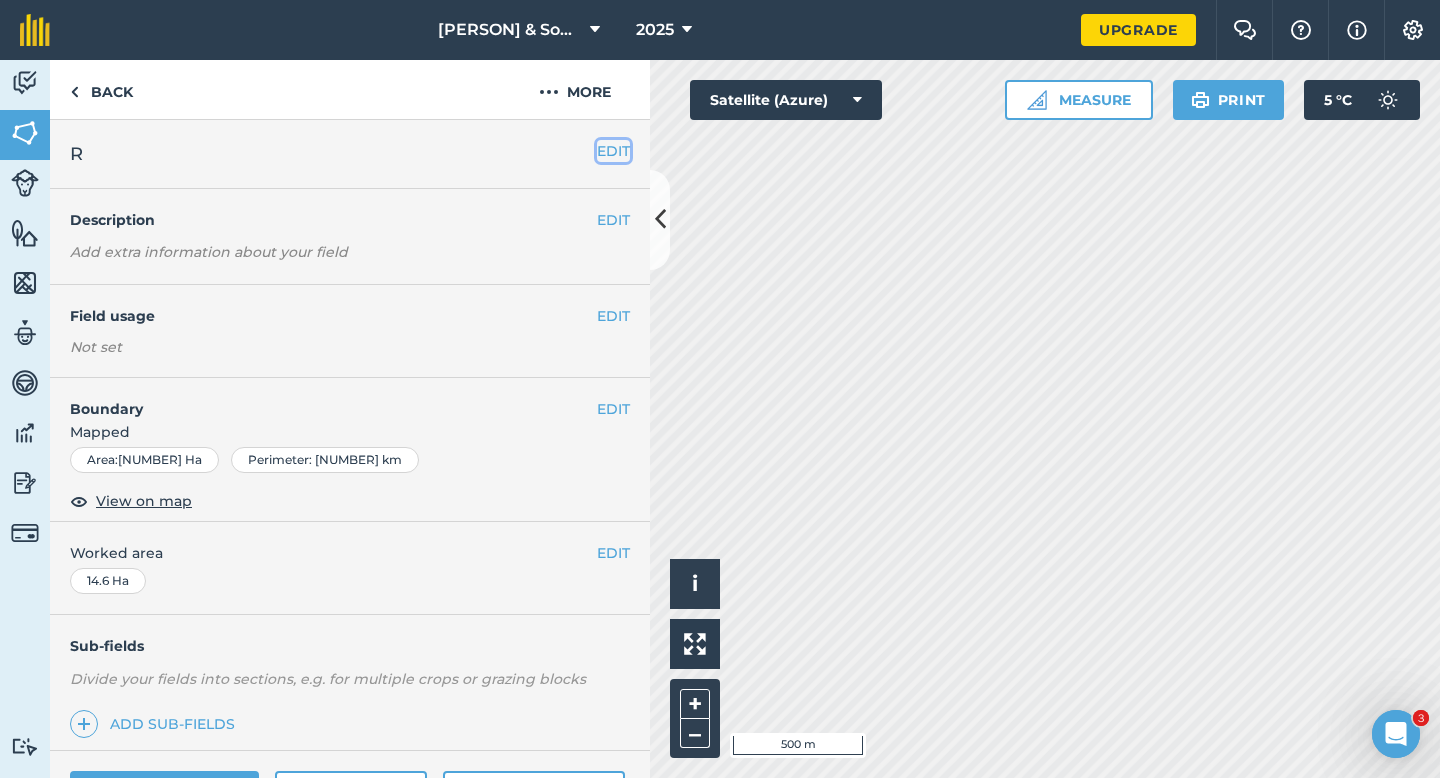 click on "EDIT" at bounding box center [613, 151] 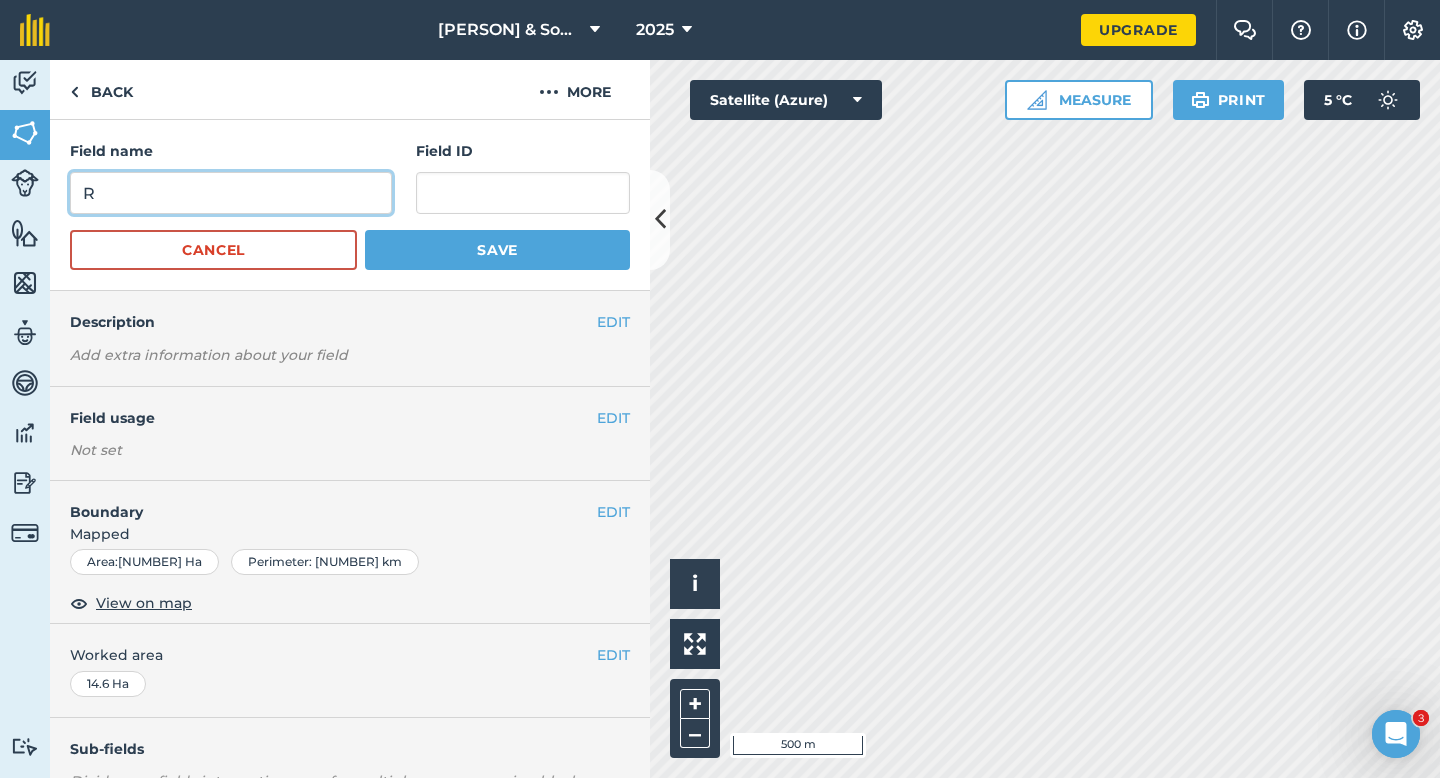 click on "R" at bounding box center (231, 193) 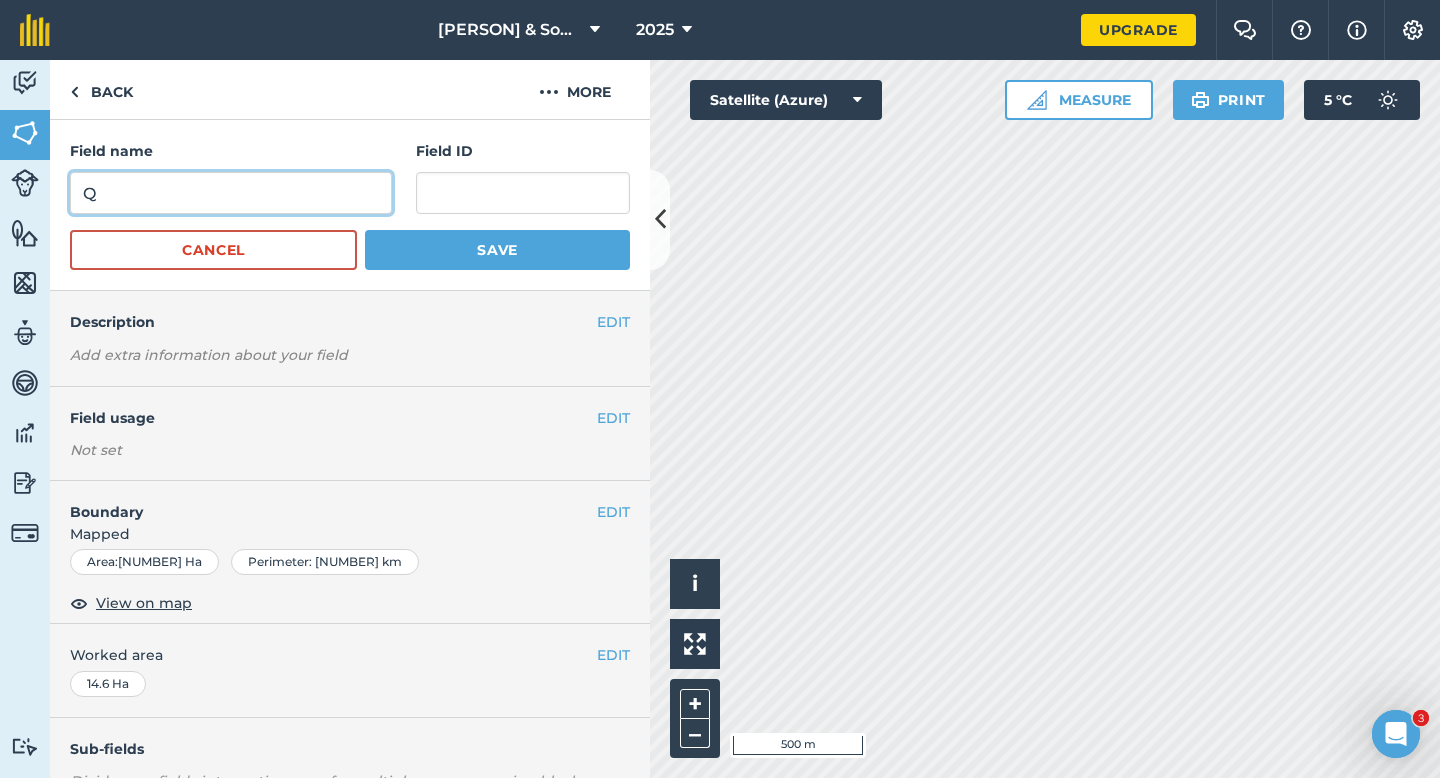 type on "Q" 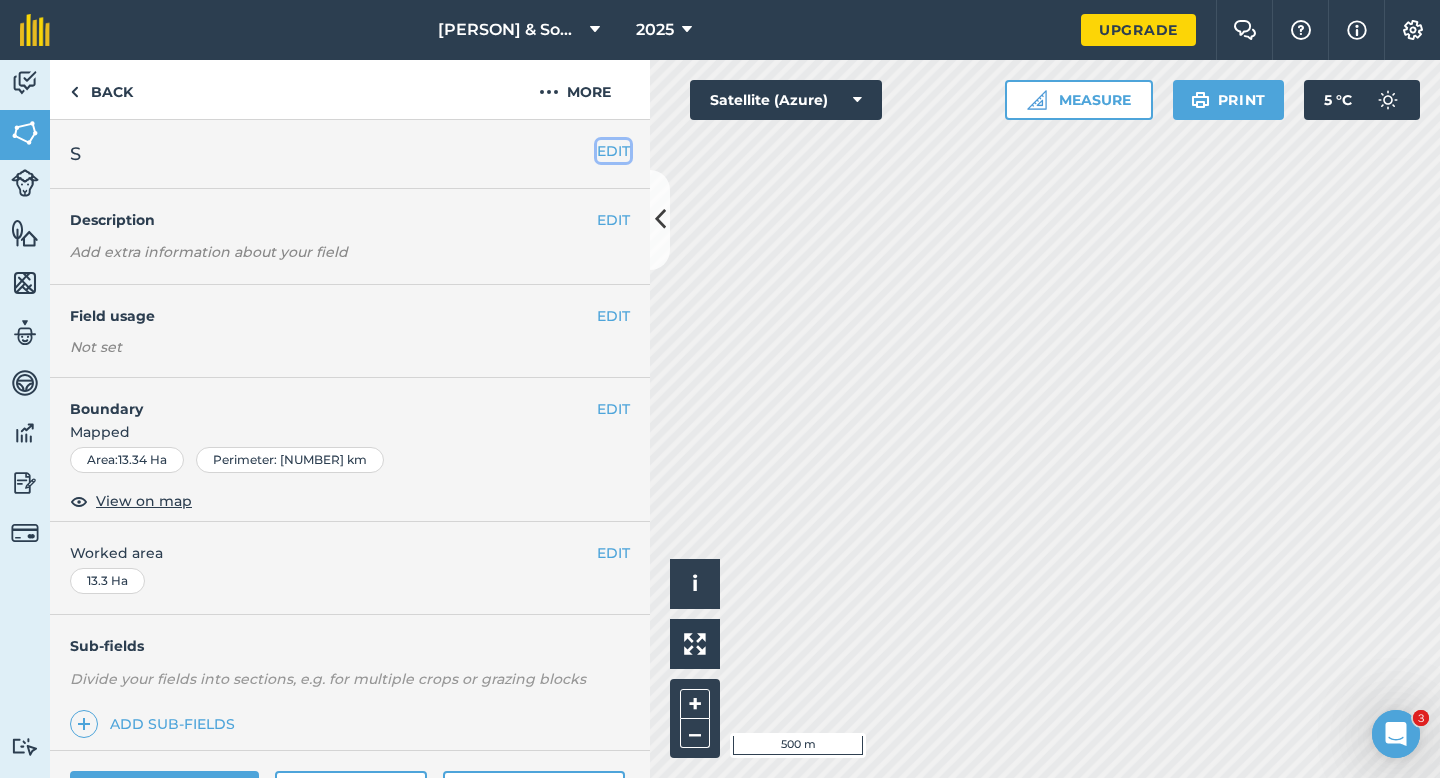 click on "EDIT" at bounding box center [613, 151] 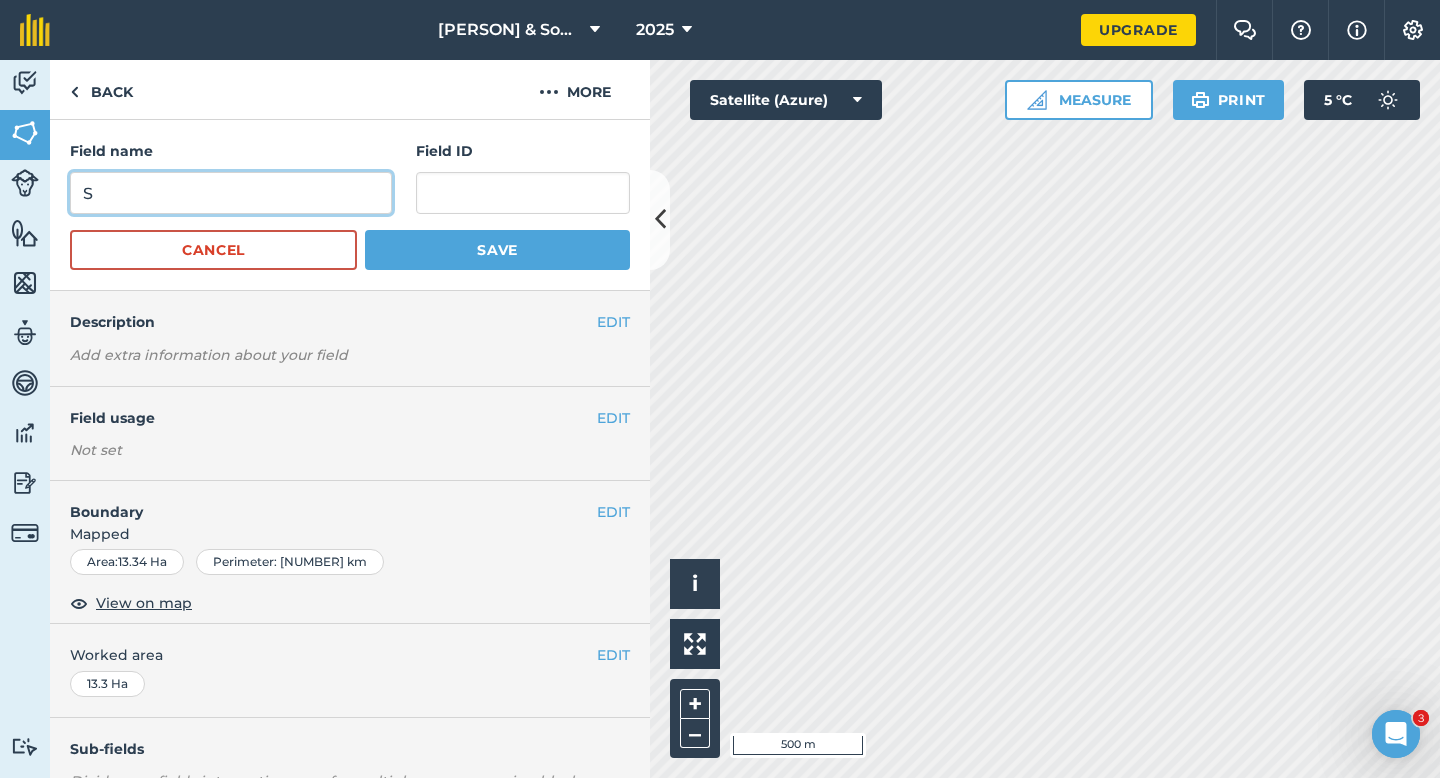 click on "S" at bounding box center [231, 193] 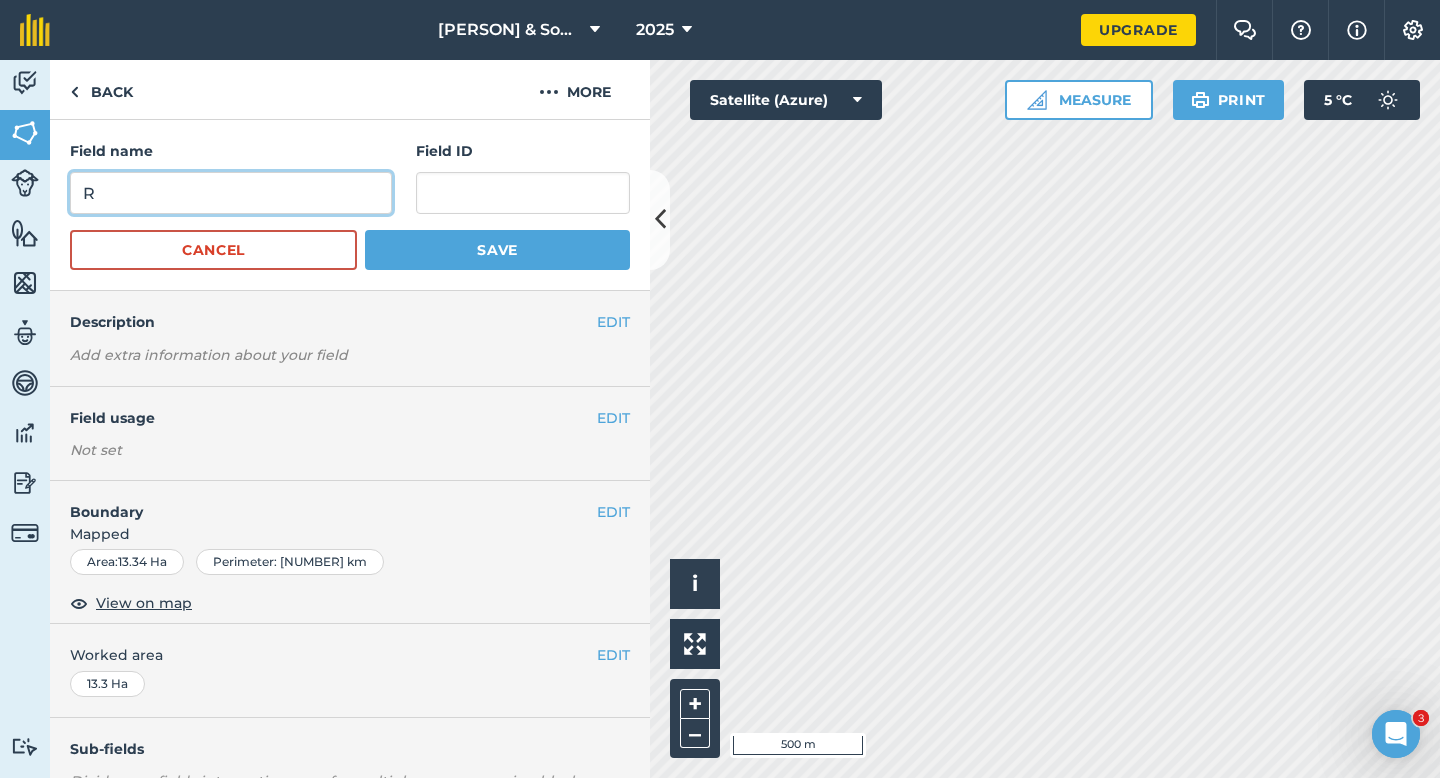 type on "R" 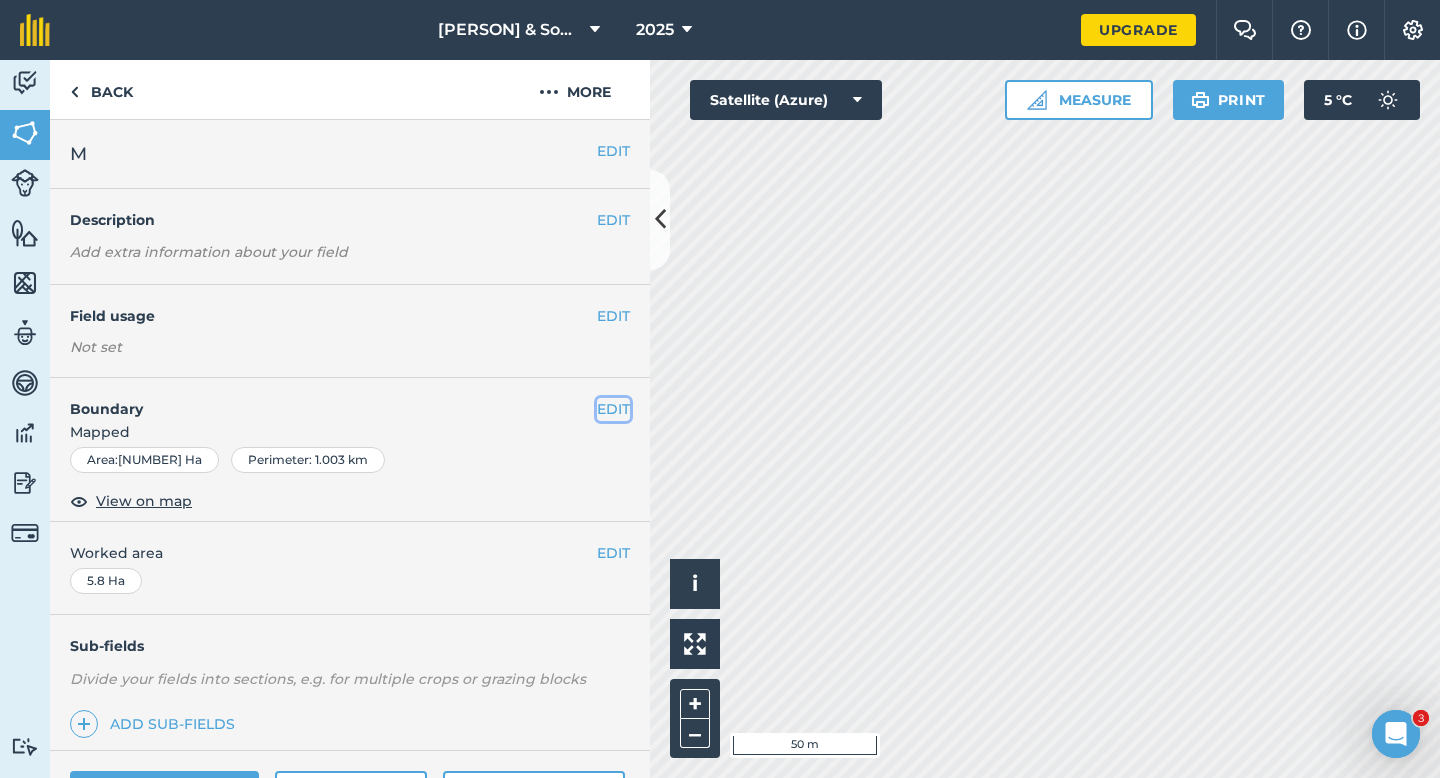 click on "EDIT" at bounding box center (613, 409) 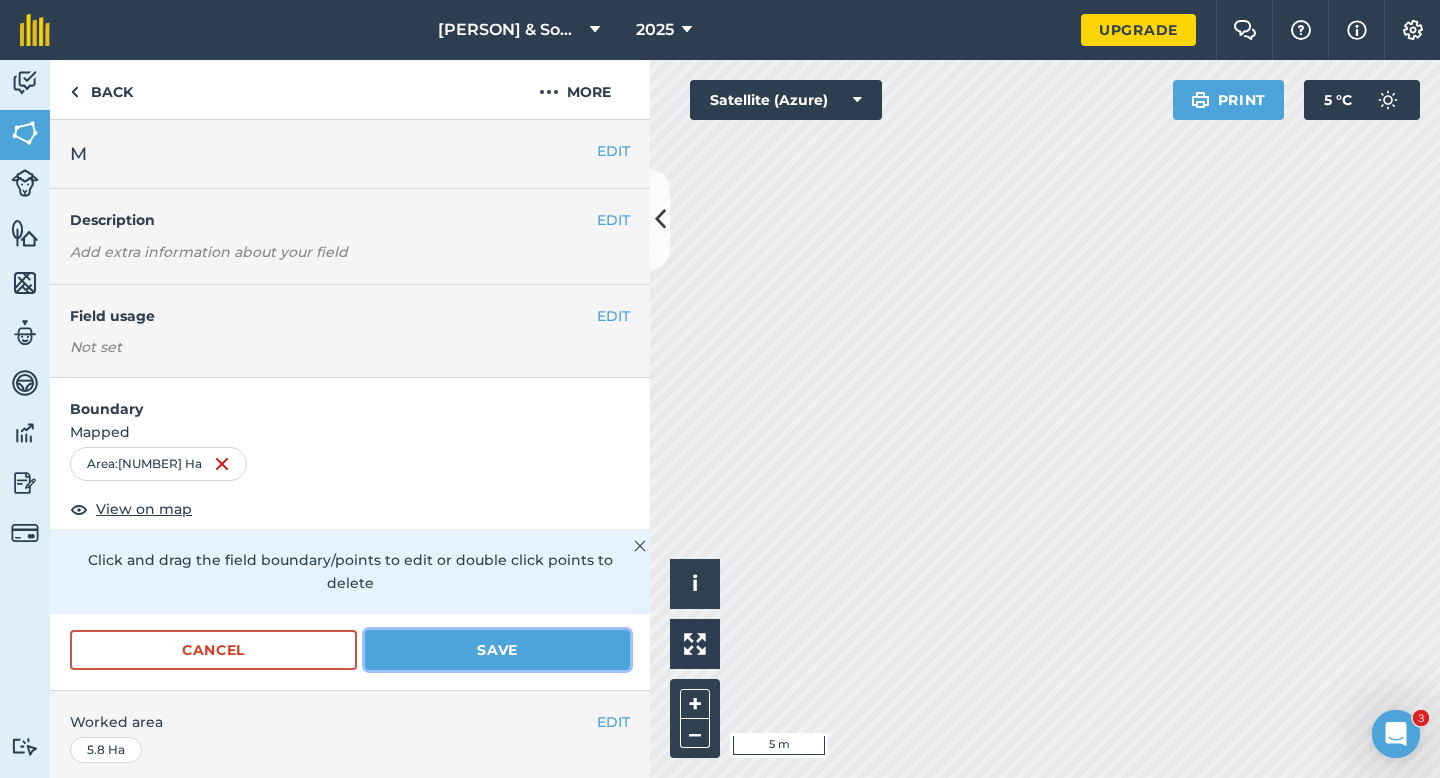 click on "Save" at bounding box center [497, 650] 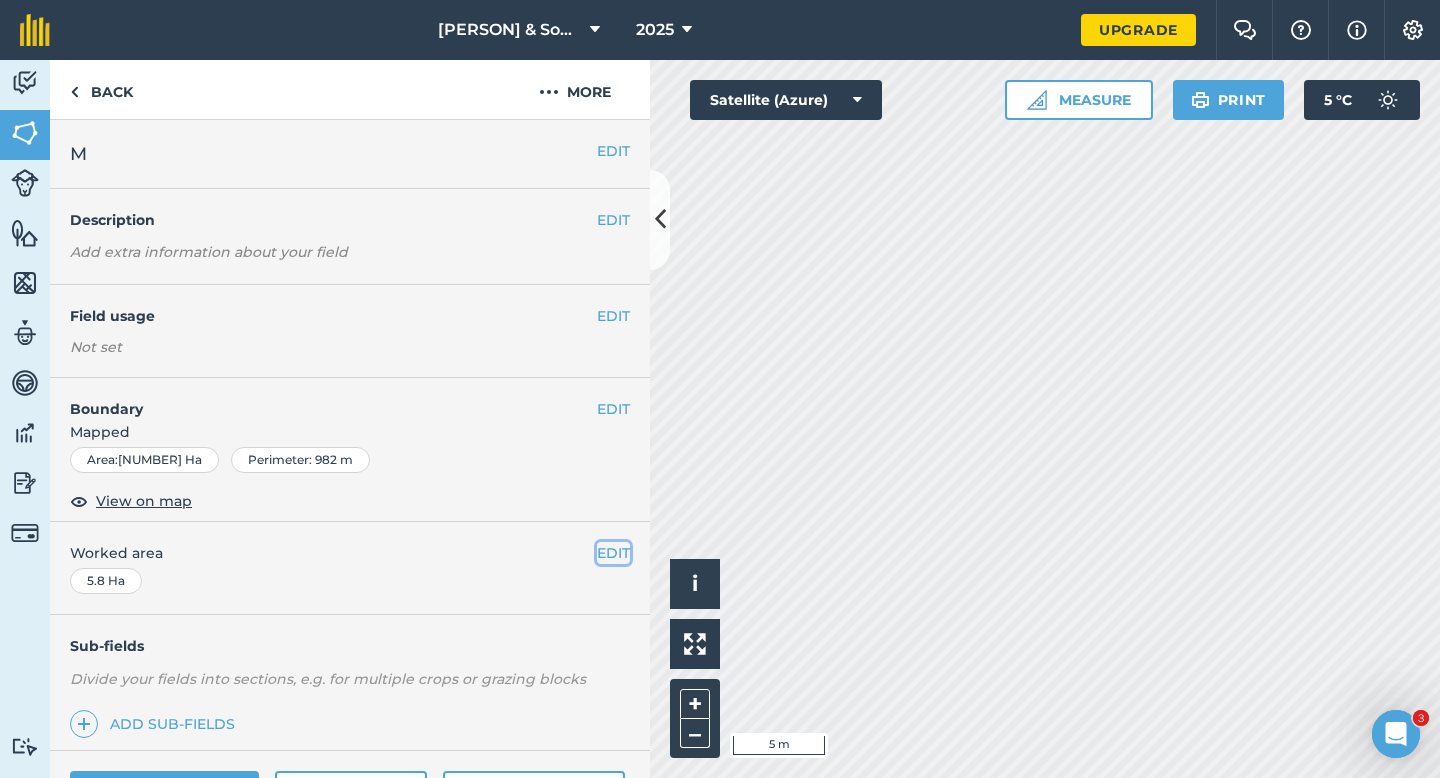 click on "EDIT" at bounding box center (613, 553) 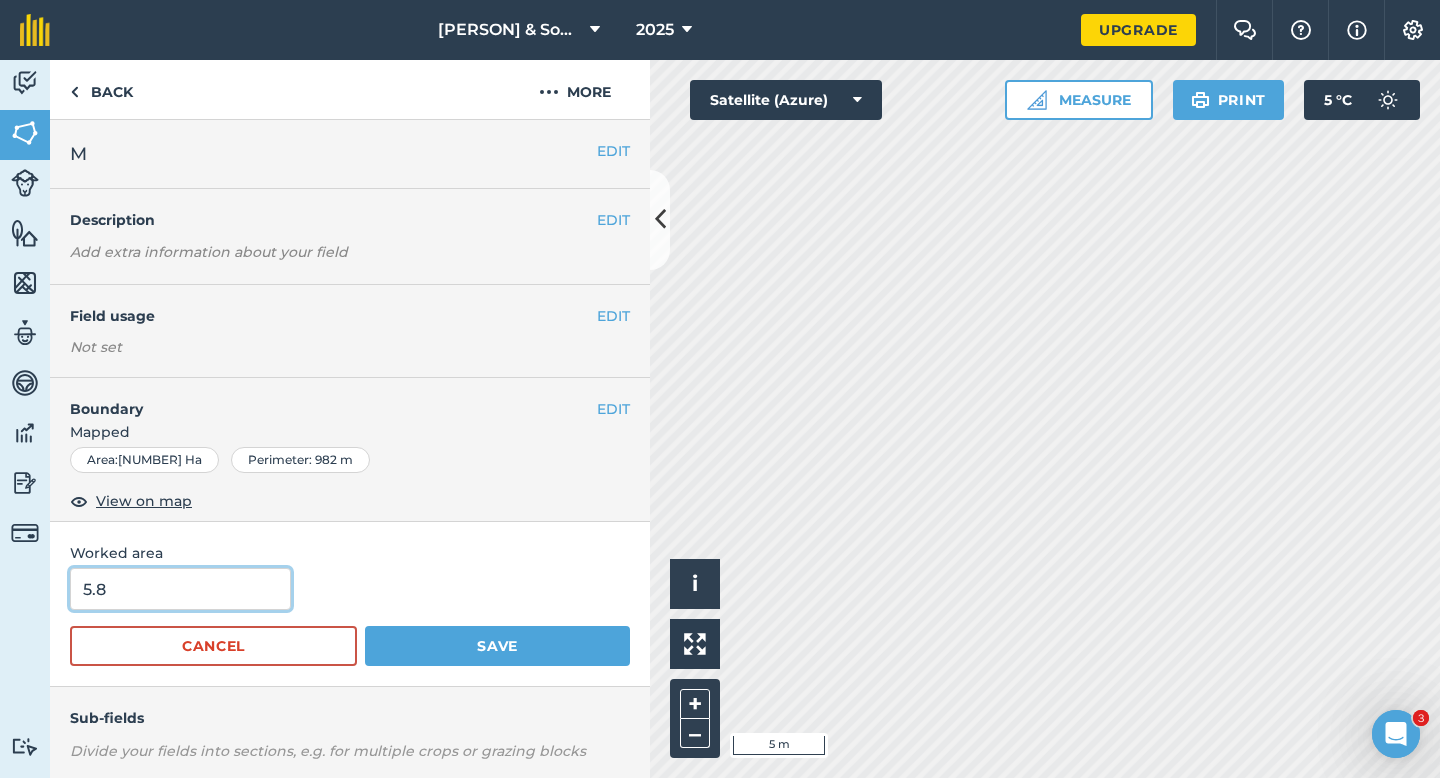 click on "5.8" at bounding box center (180, 589) 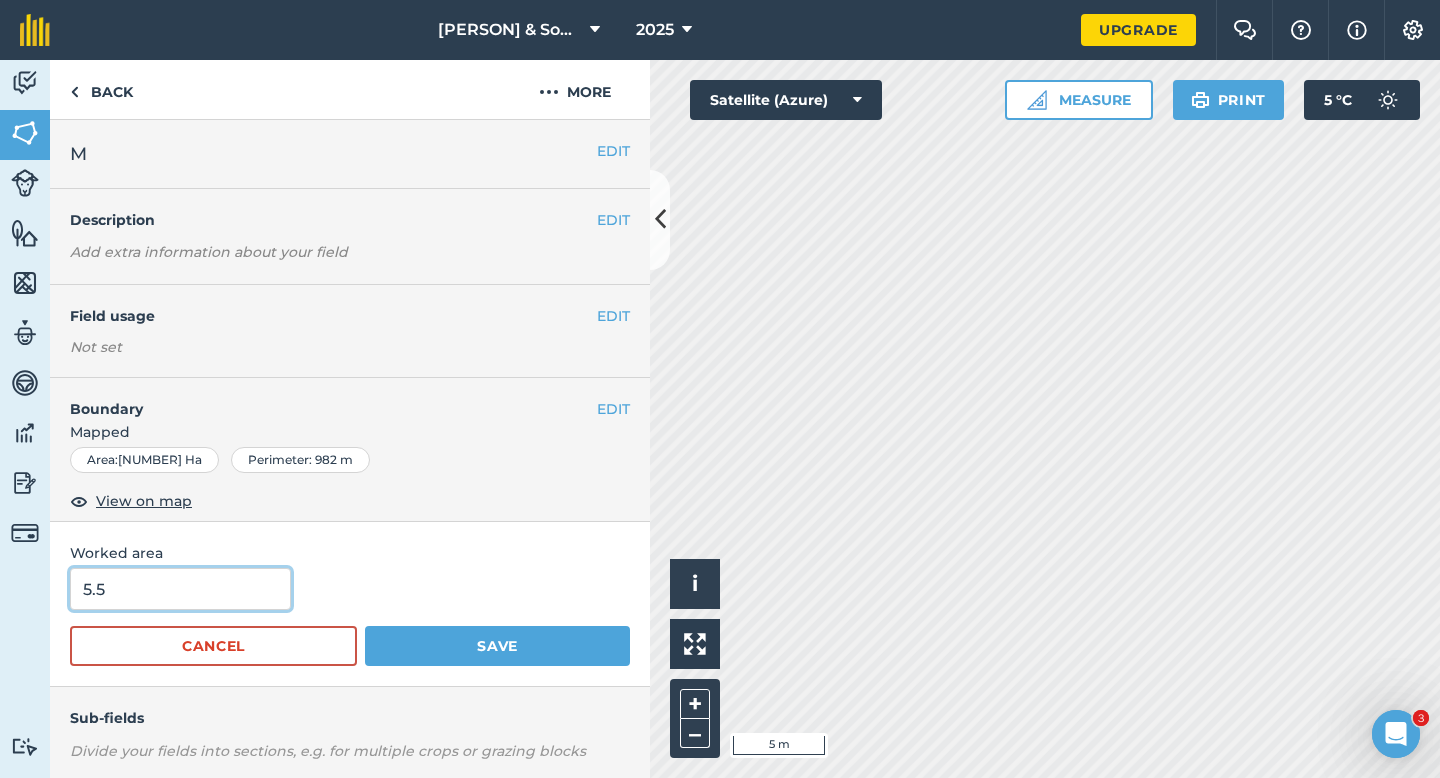 type on "5.5" 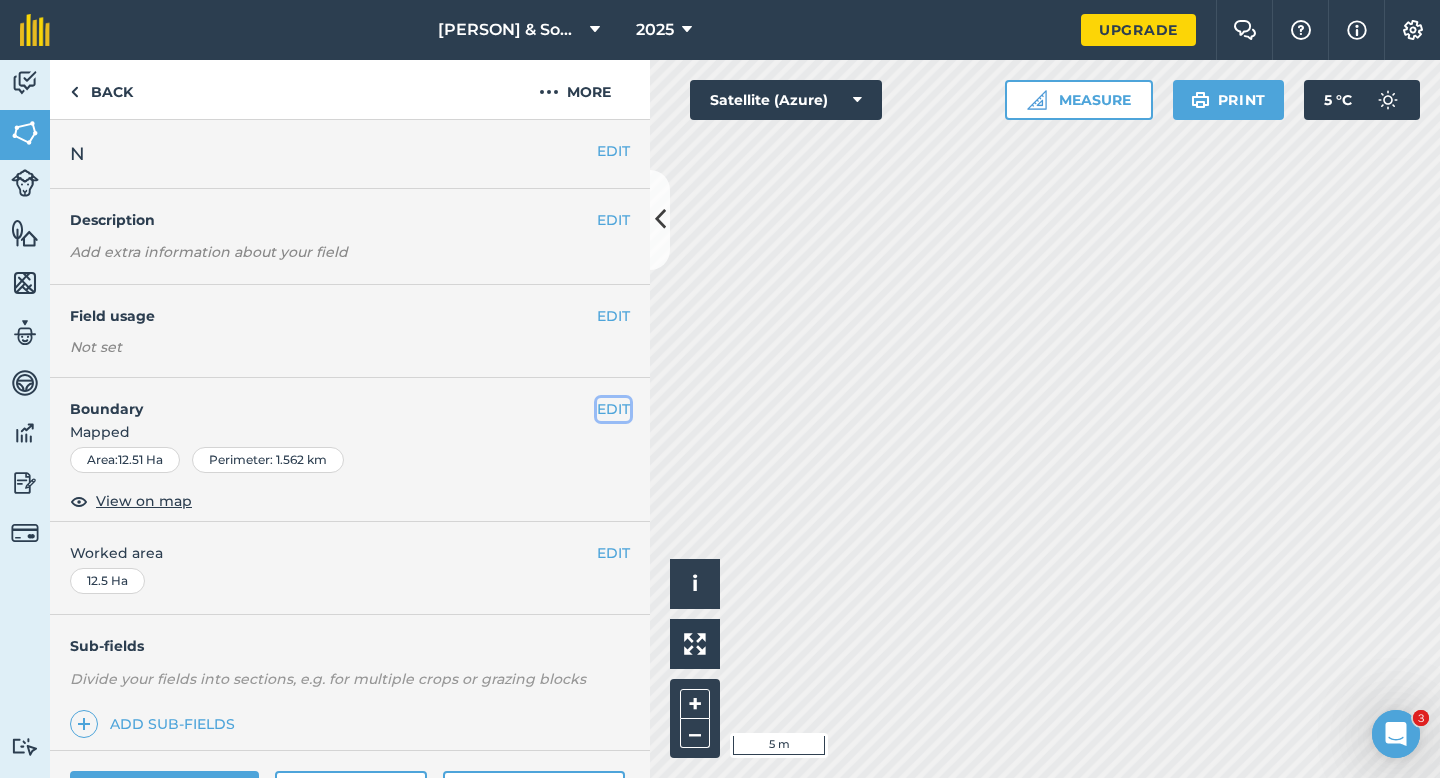 click on "EDIT" at bounding box center [613, 409] 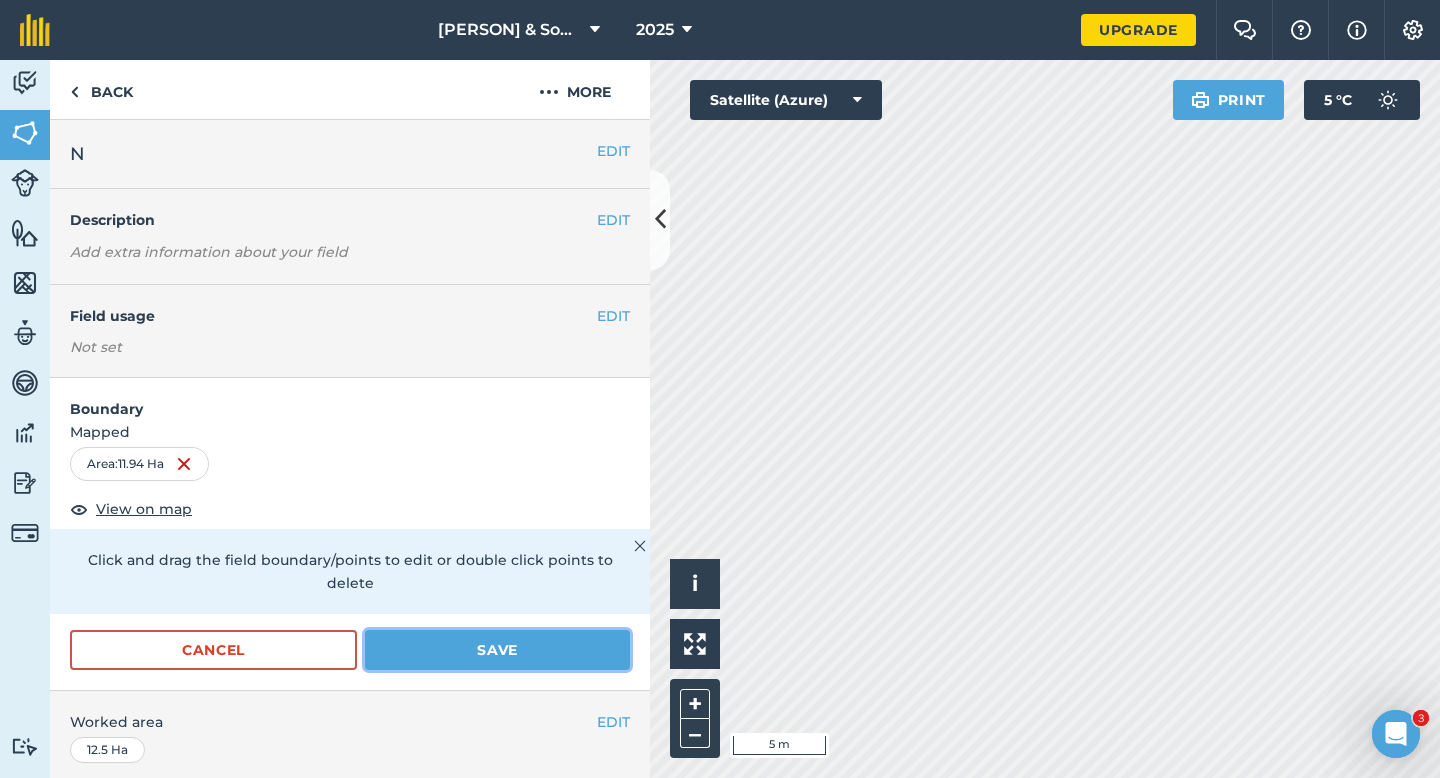 click on "Save" at bounding box center [497, 650] 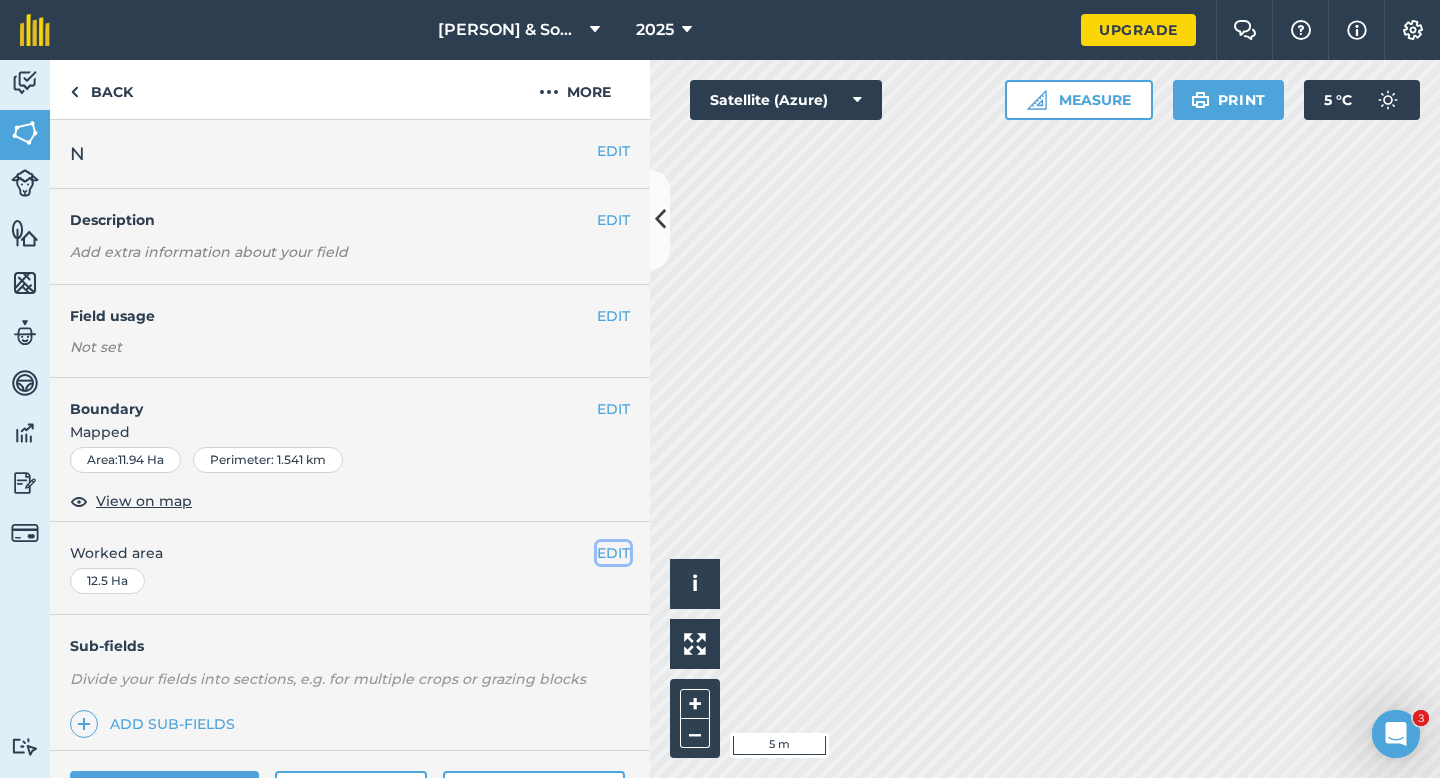click on "EDIT" at bounding box center [613, 553] 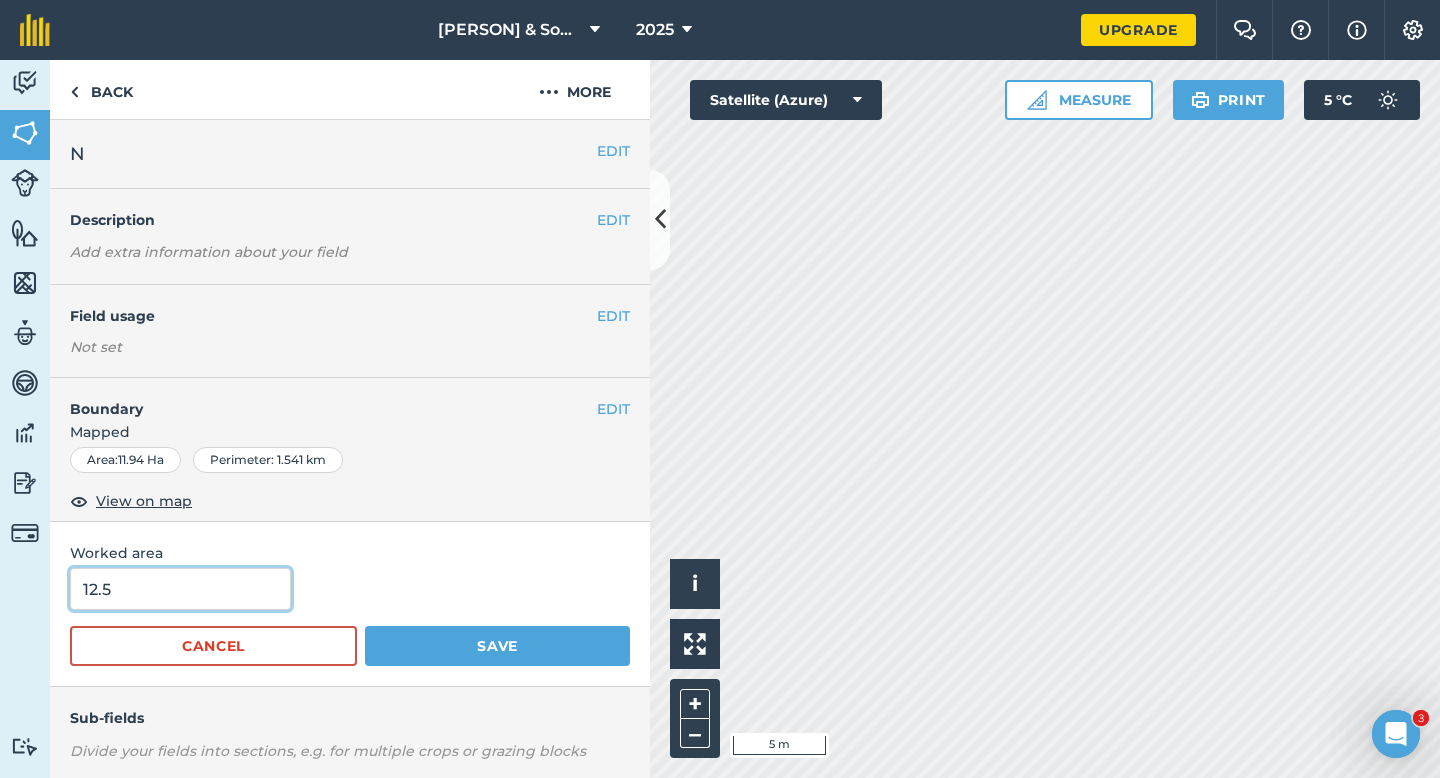 click on "12.5" at bounding box center (180, 589) 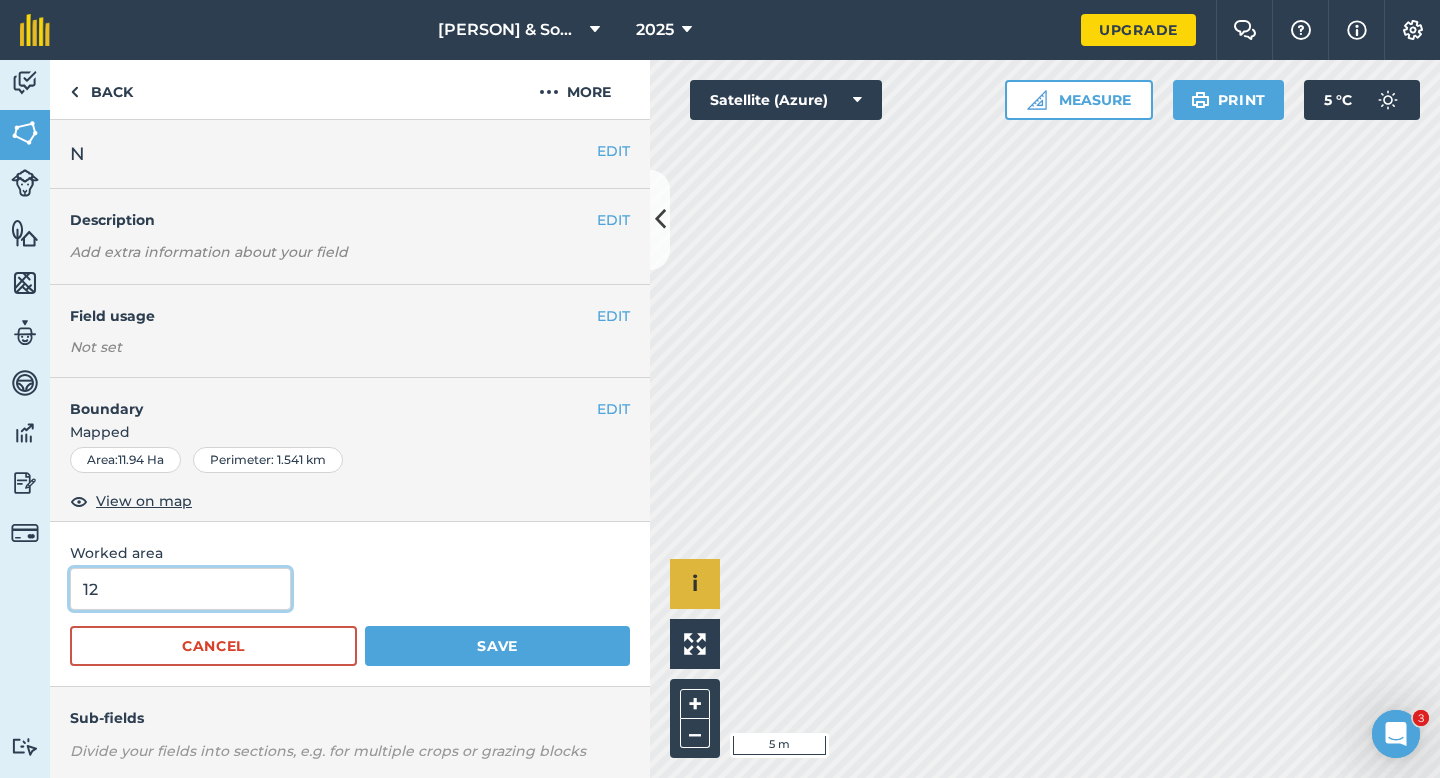 click on "Save" at bounding box center [497, 646] 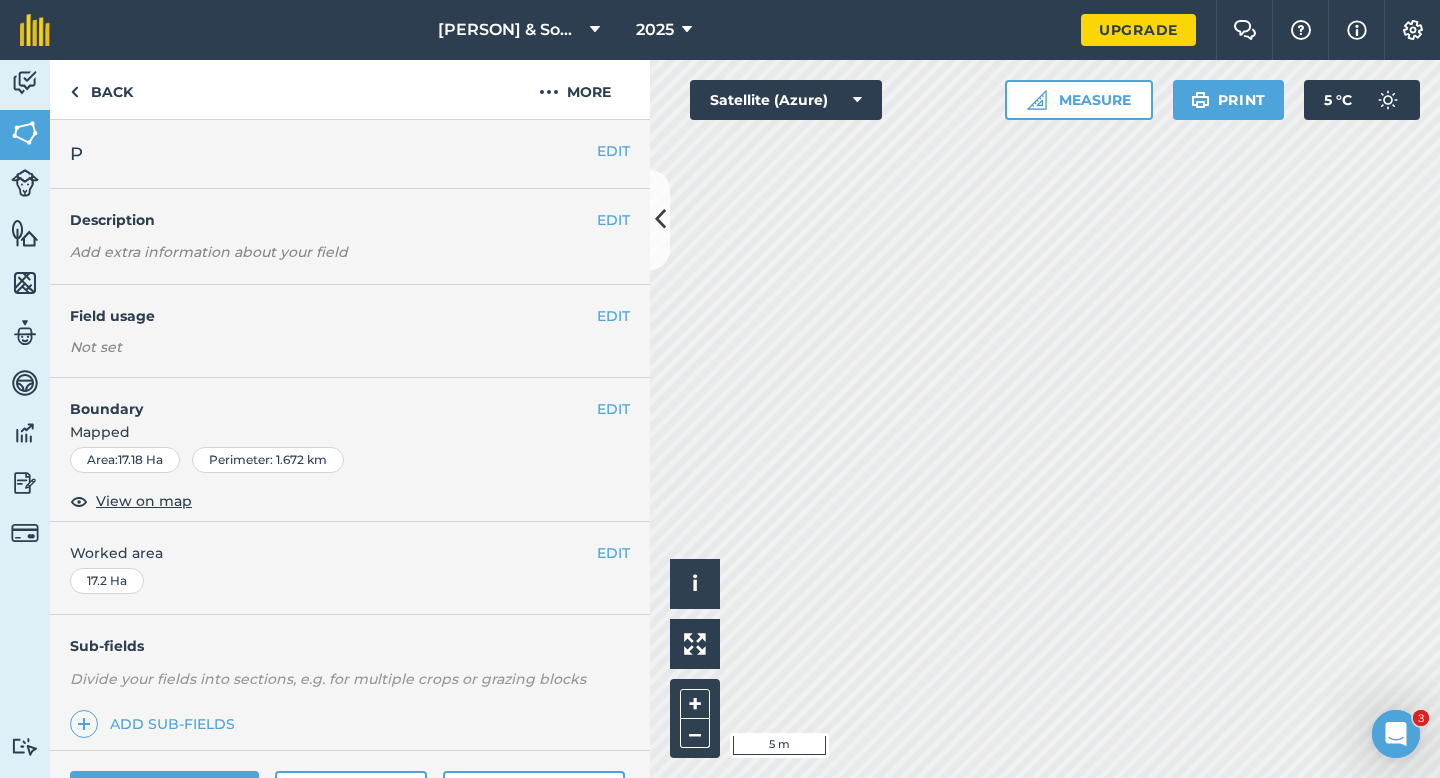 click on "Mapped" at bounding box center [350, 432] 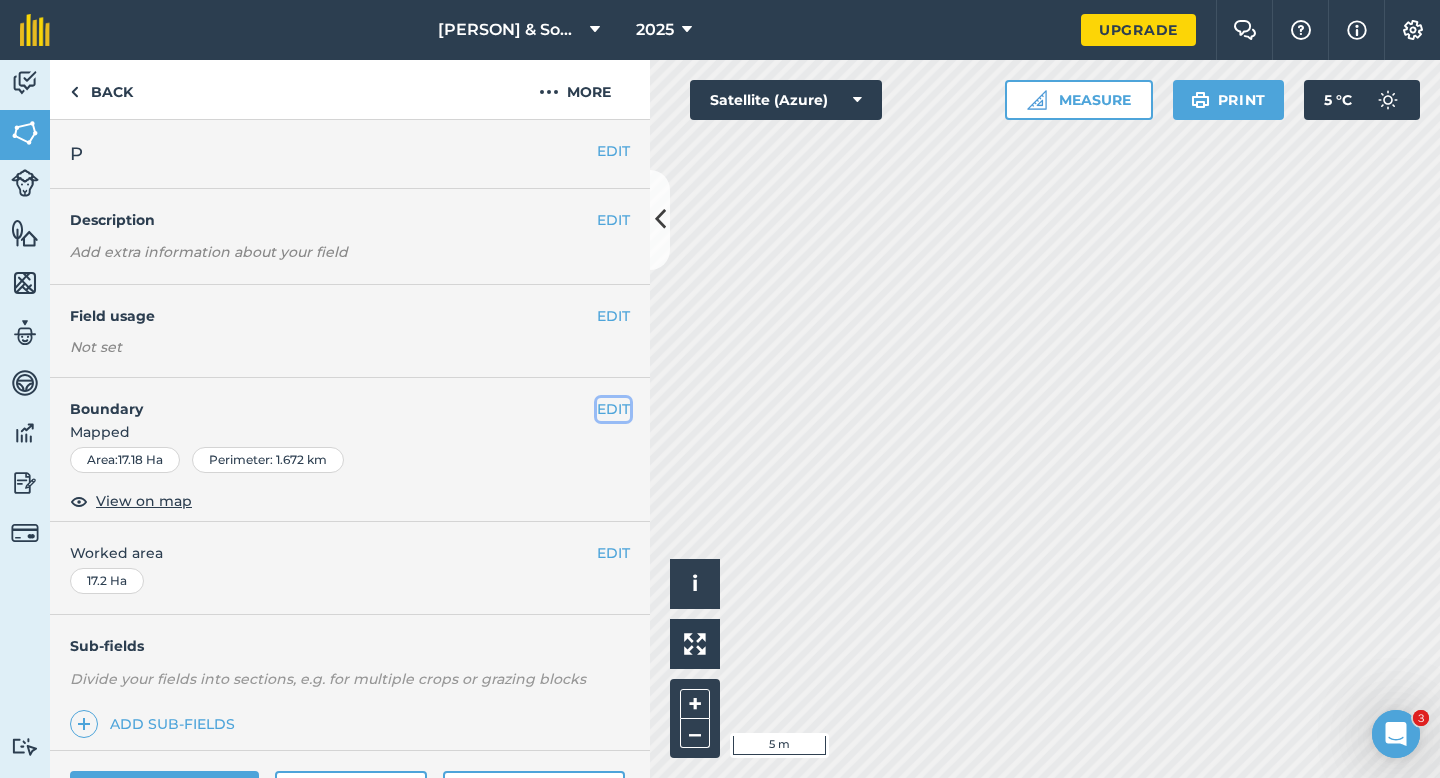 click on "EDIT" at bounding box center [613, 409] 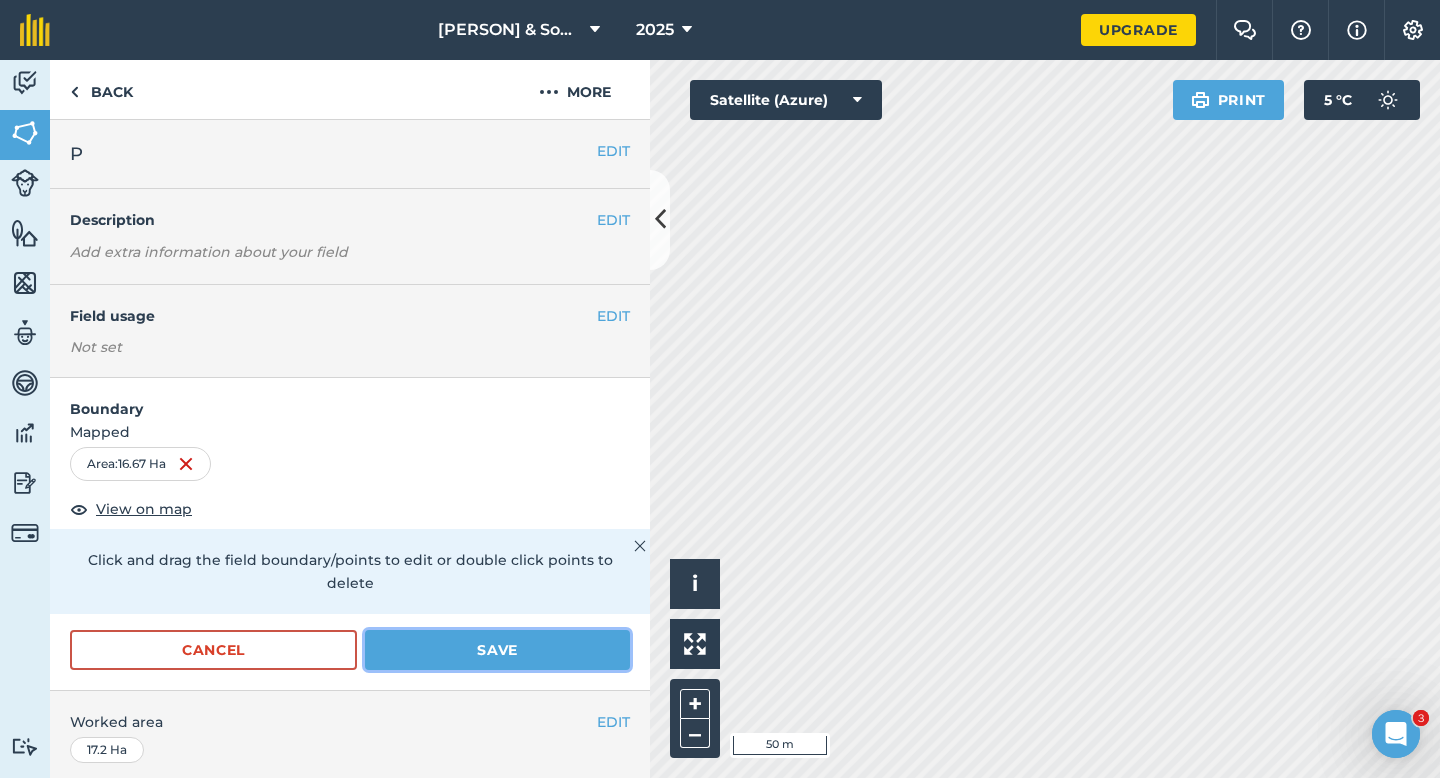 click on "Save" at bounding box center [497, 650] 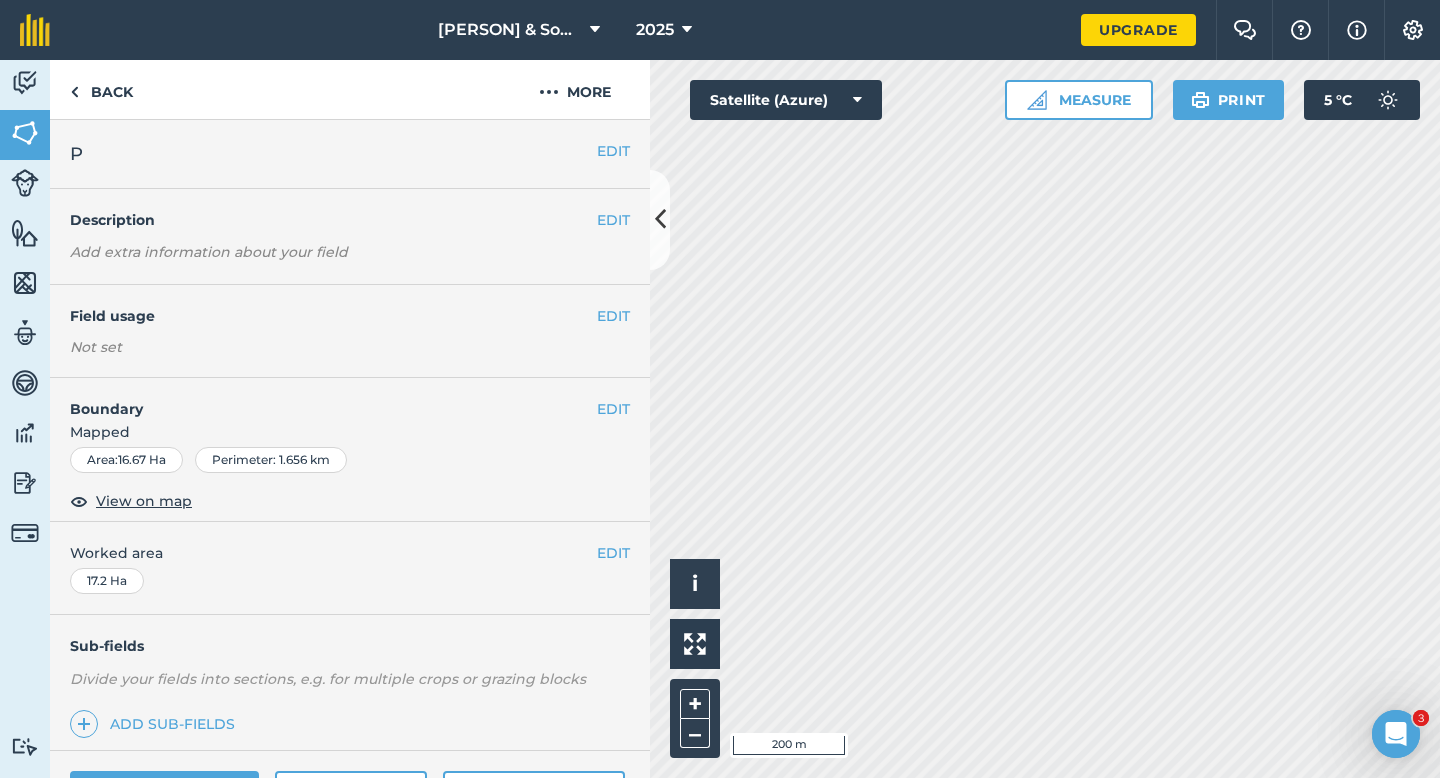 click on "EDIT Worked area 17.2   Ha" at bounding box center [350, 568] 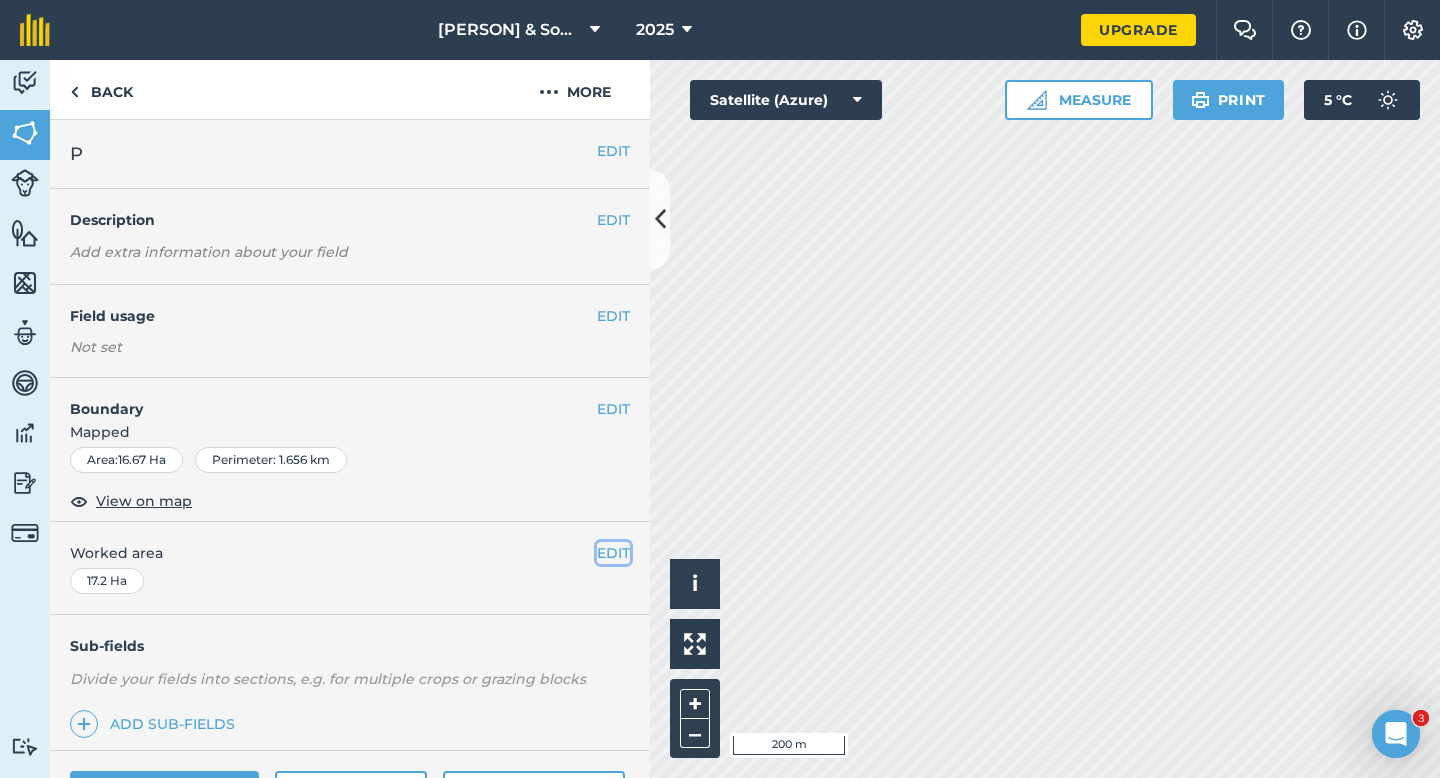 click on "EDIT" at bounding box center [613, 553] 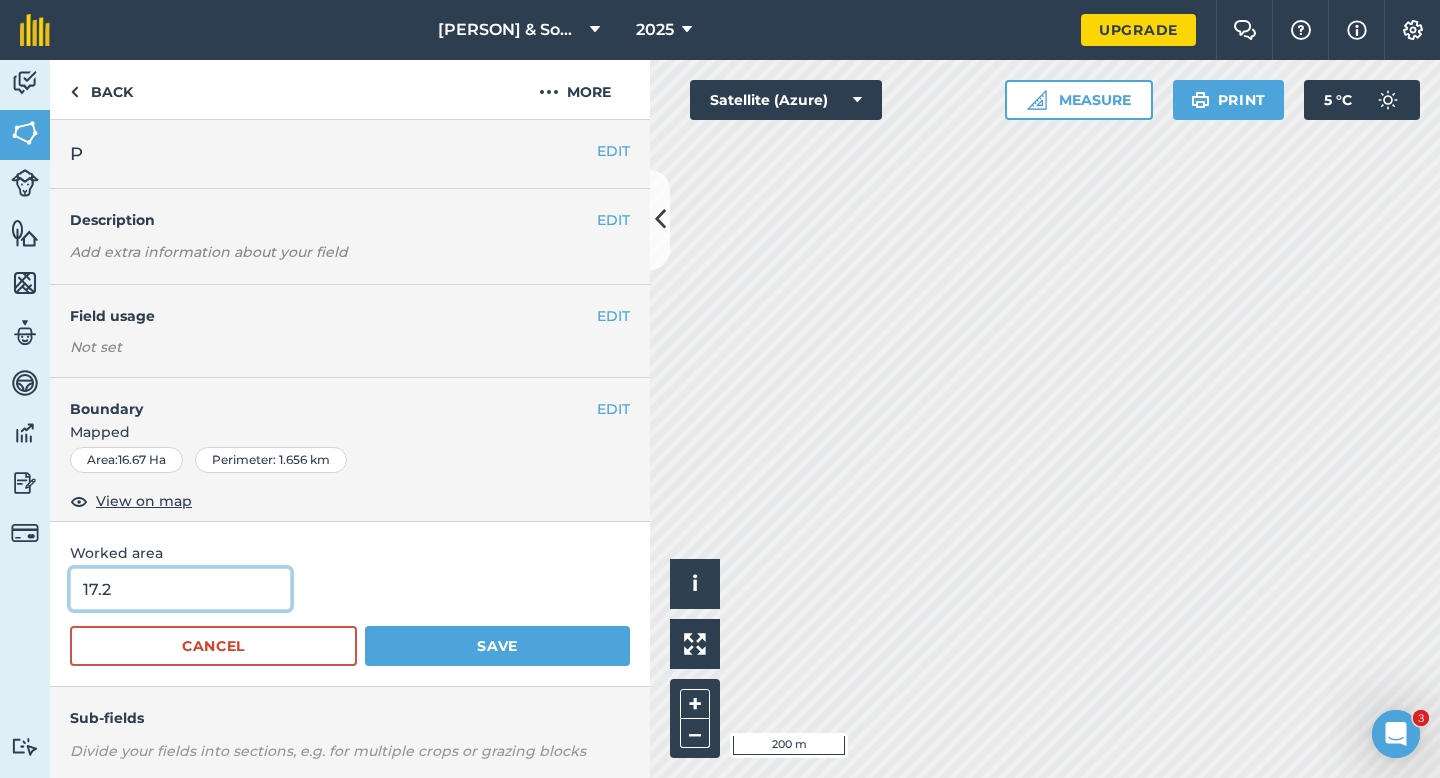 click on "17.2" at bounding box center (180, 589) 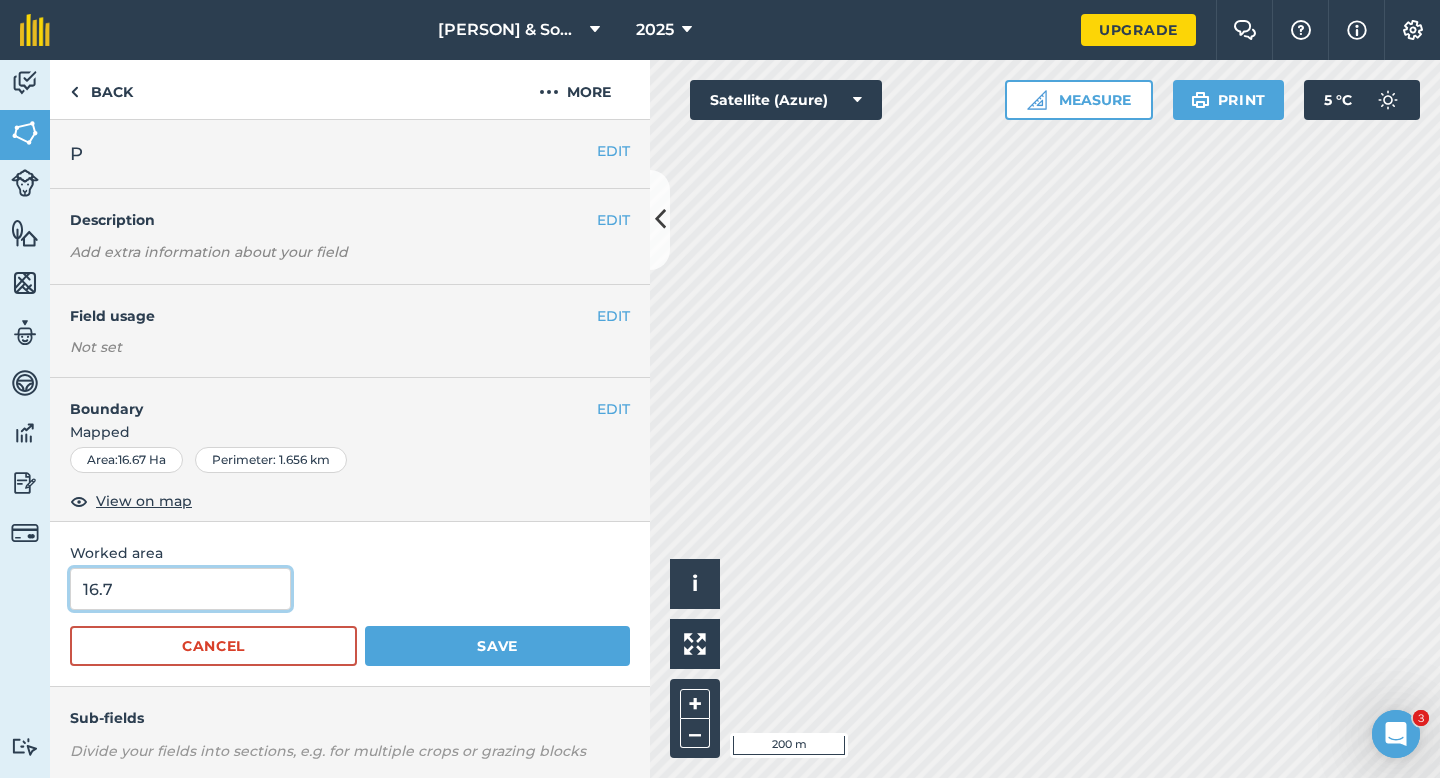 type on "16.7" 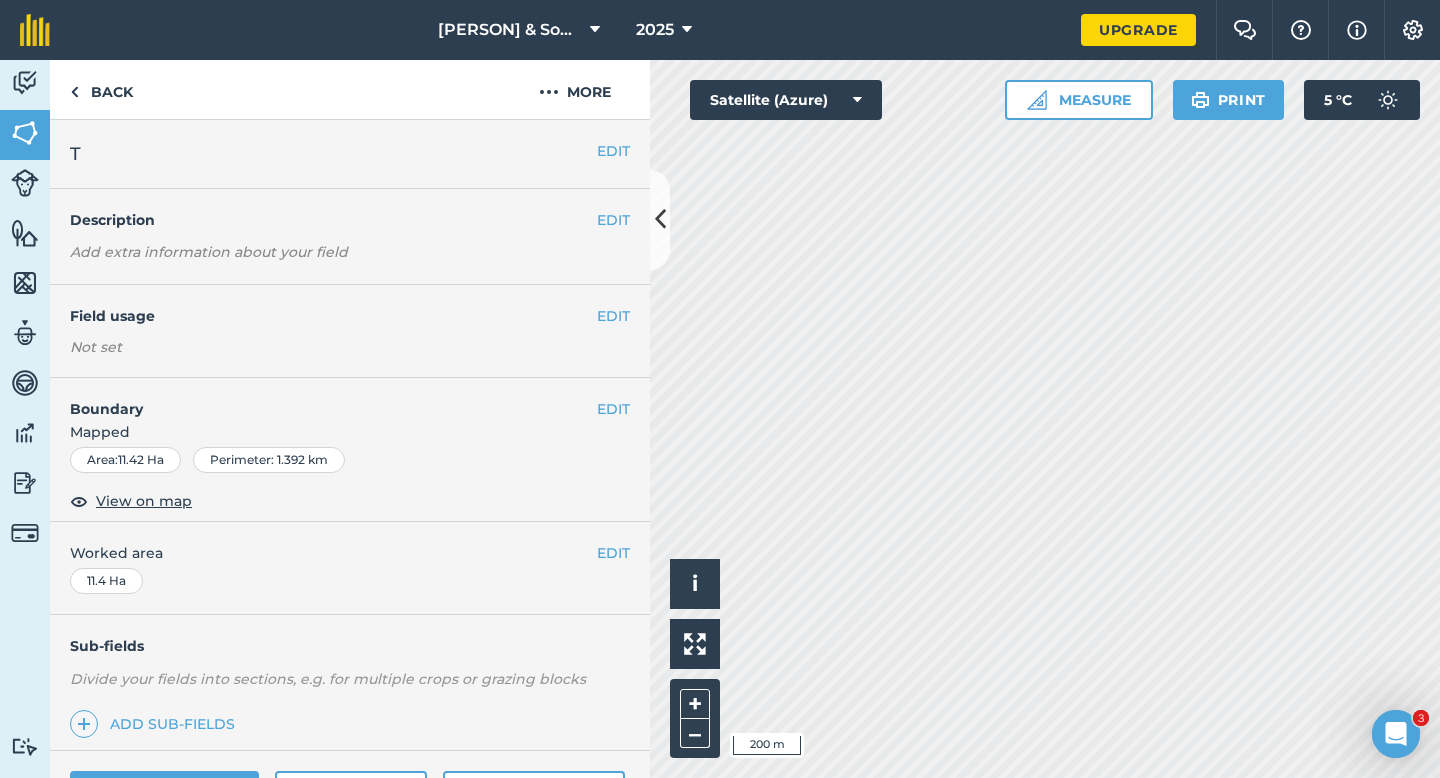 click on "T" at bounding box center (333, 154) 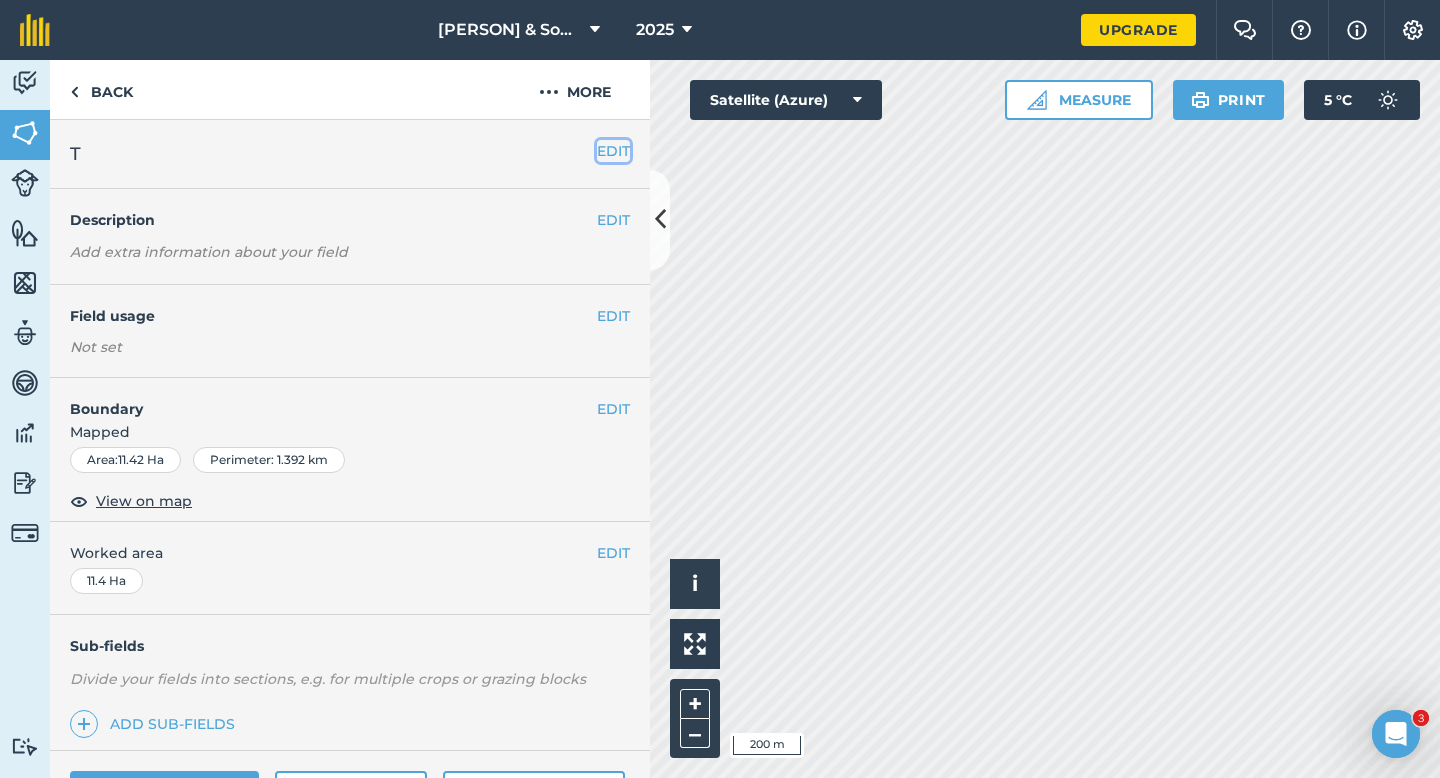 click on "EDIT" at bounding box center [613, 151] 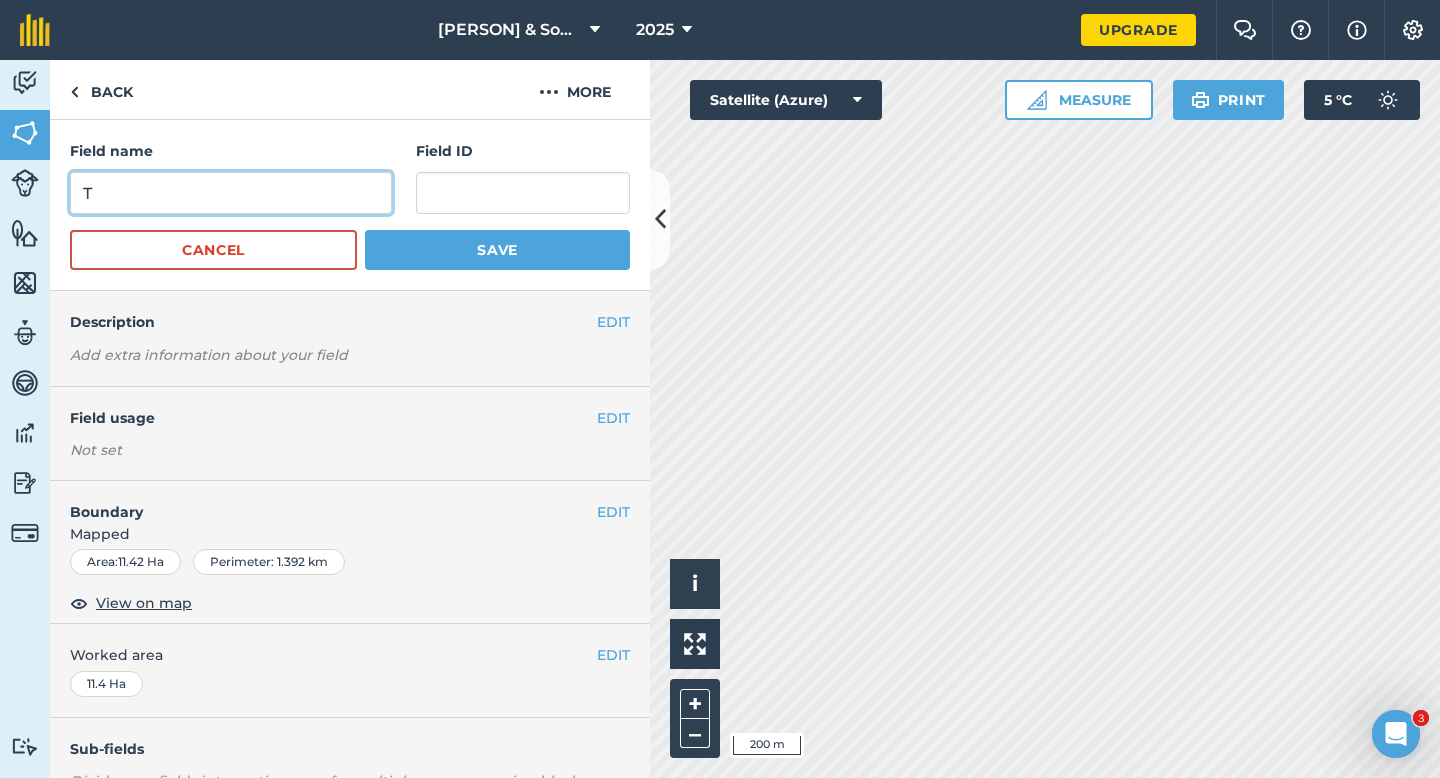 click on "T" at bounding box center (231, 193) 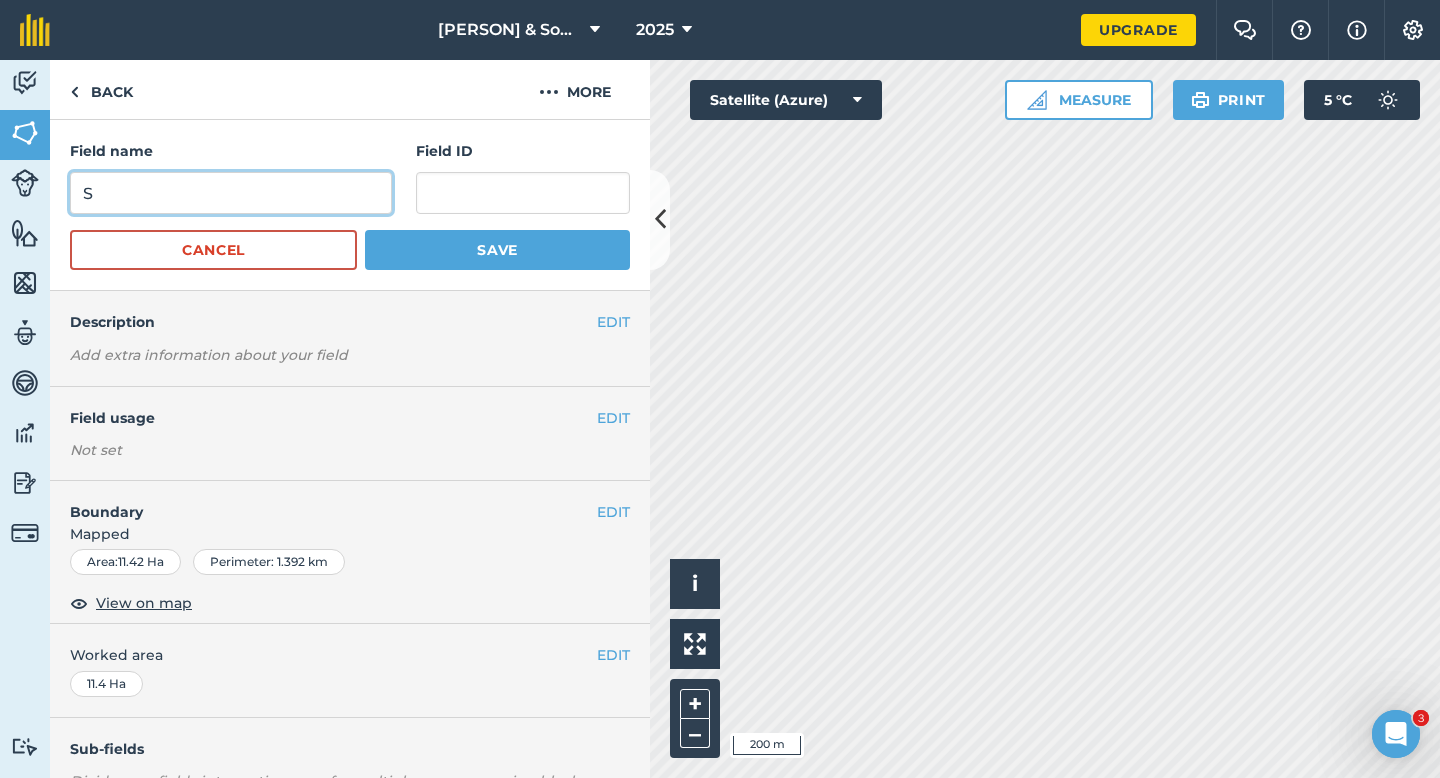 type on "S" 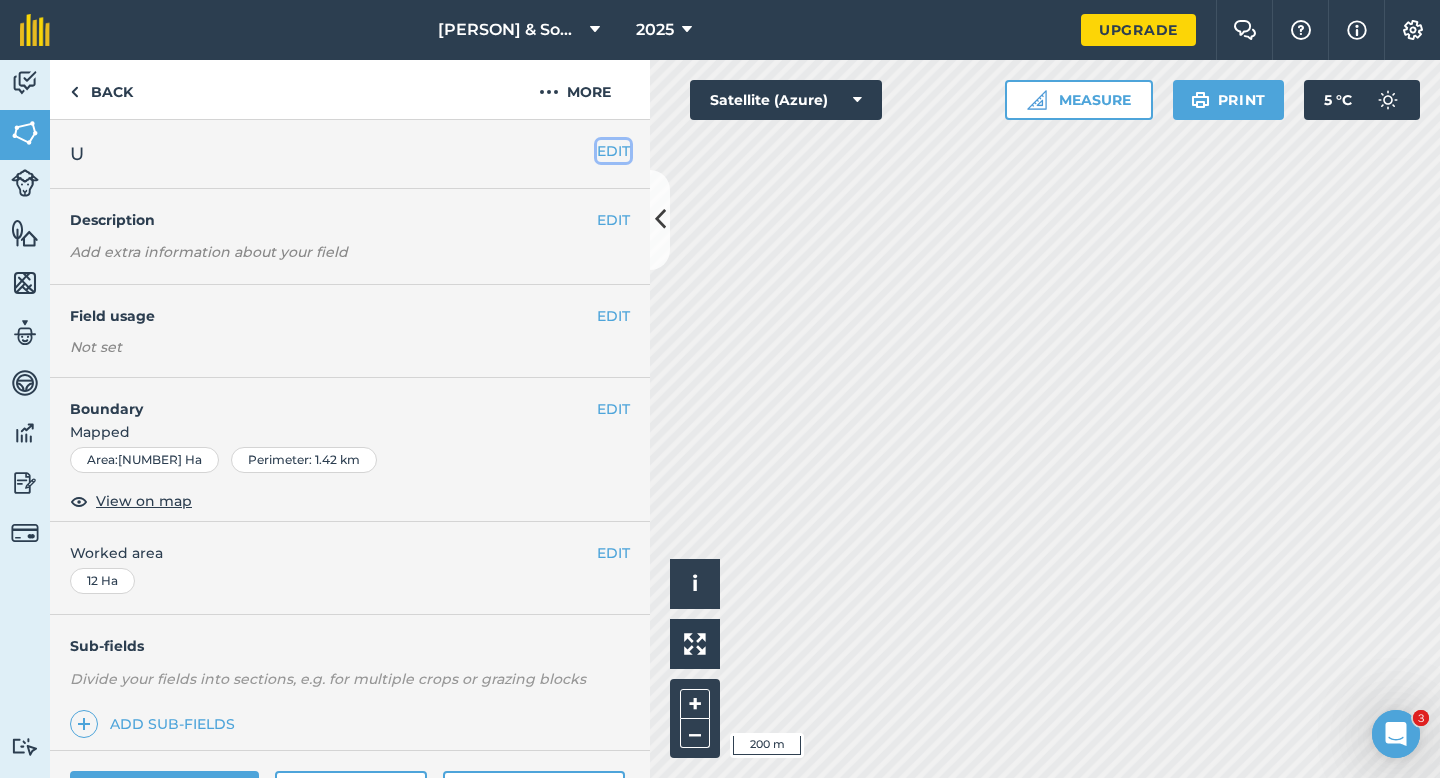 click on "EDIT" at bounding box center (613, 151) 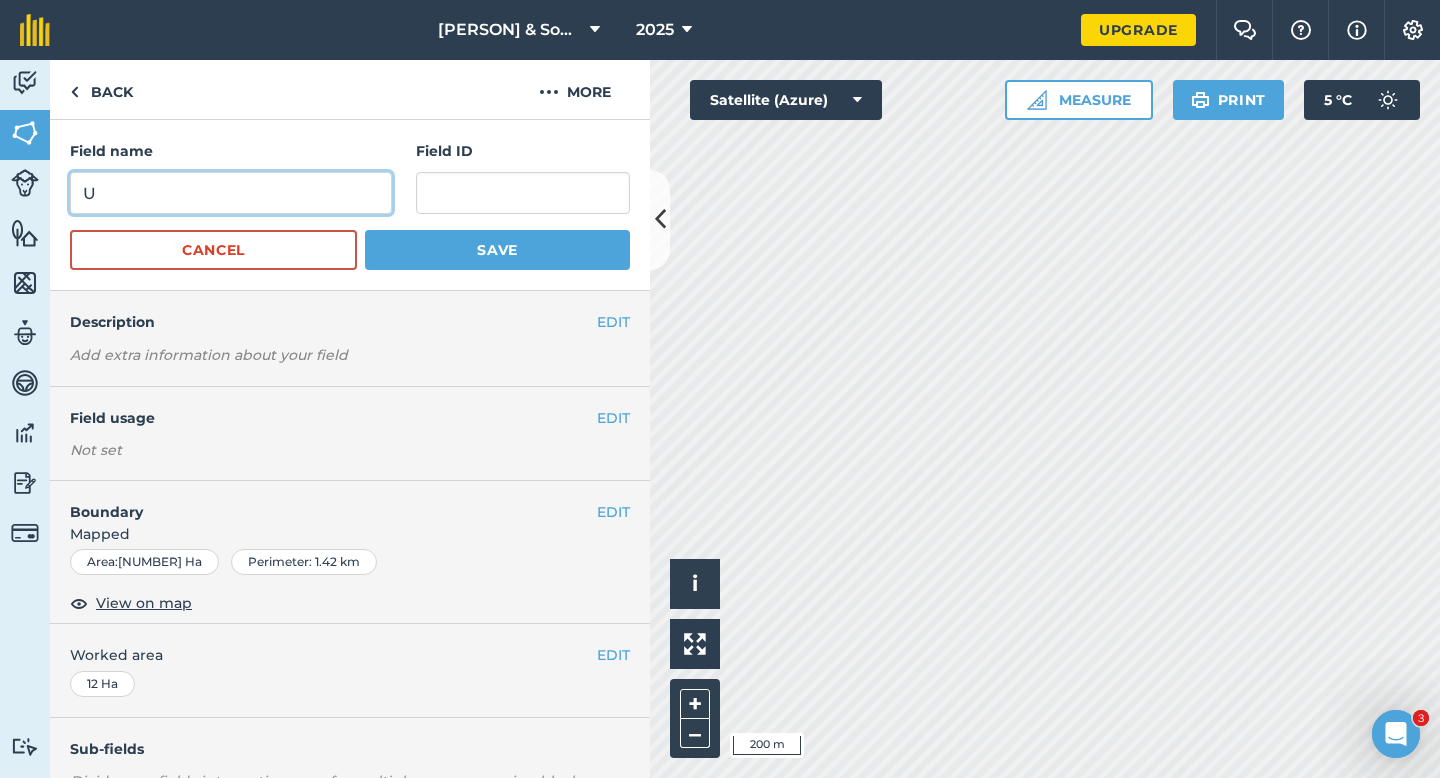 click on "U" at bounding box center [231, 193] 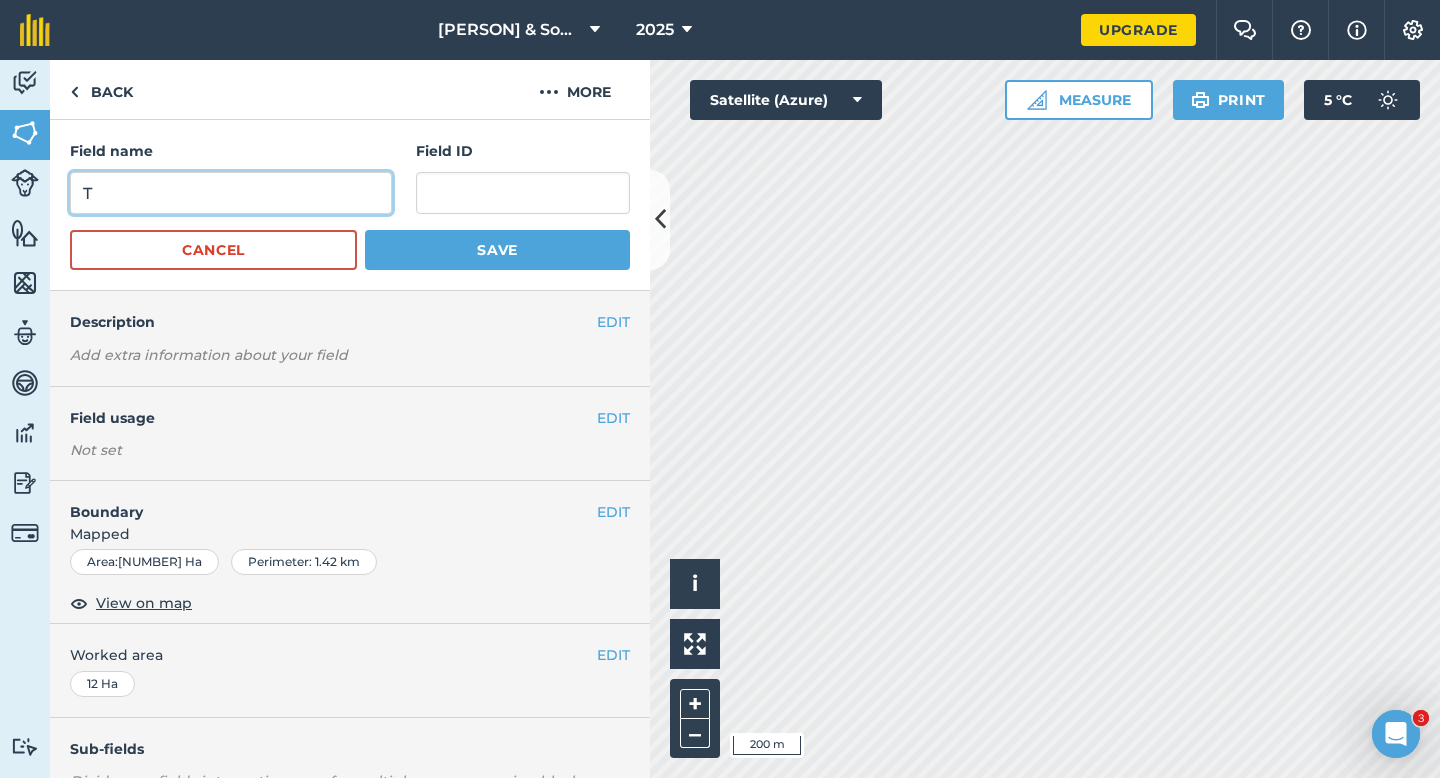 type on "T" 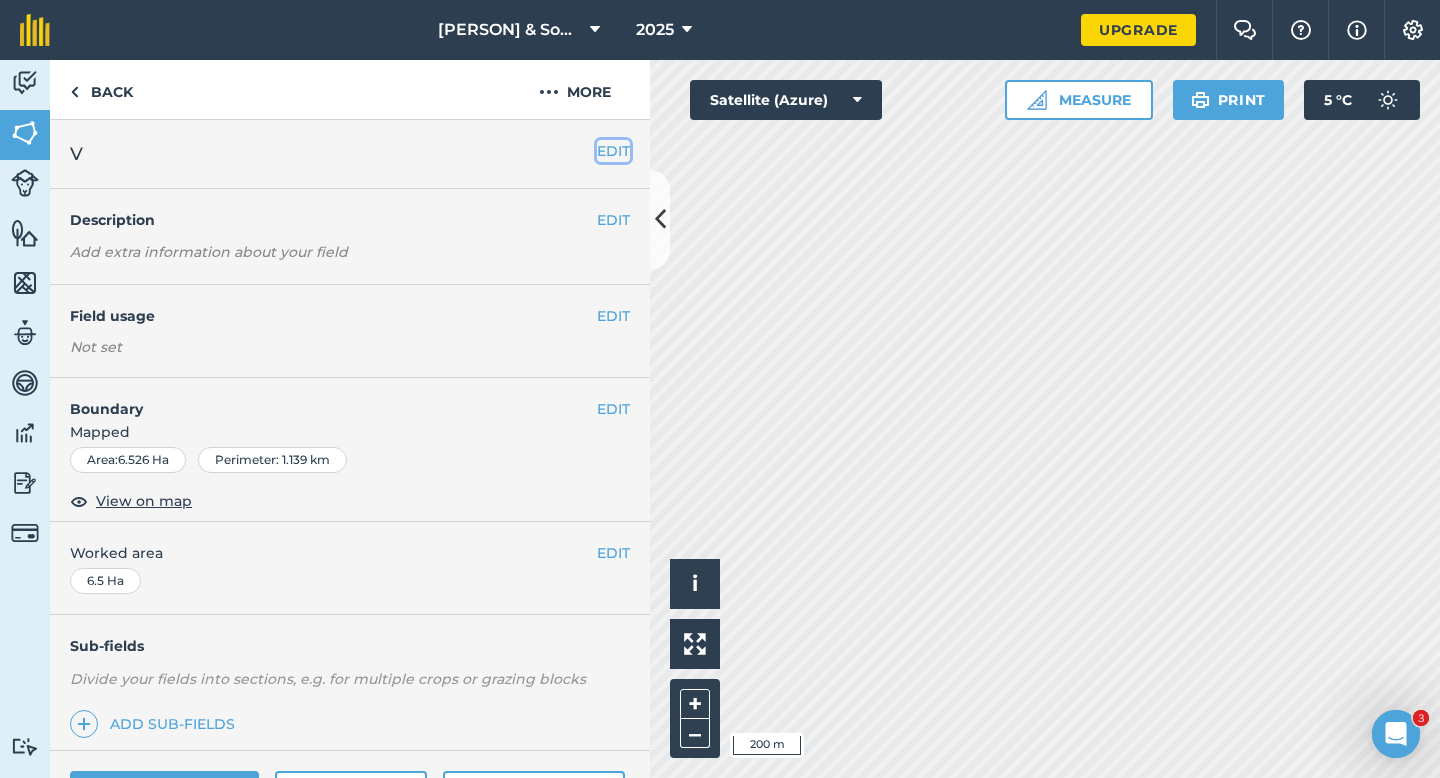 click on "EDIT" at bounding box center [613, 151] 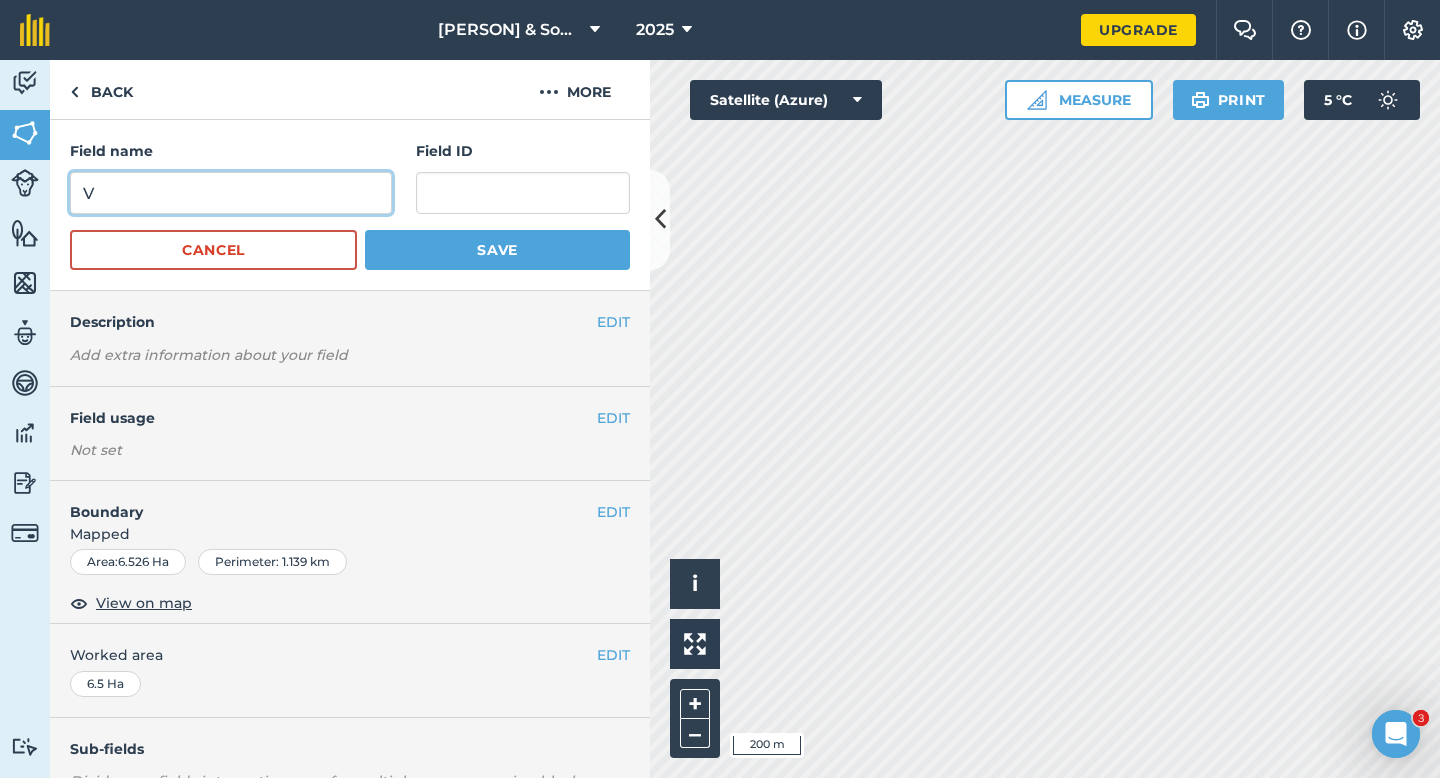 click on "V" at bounding box center (231, 193) 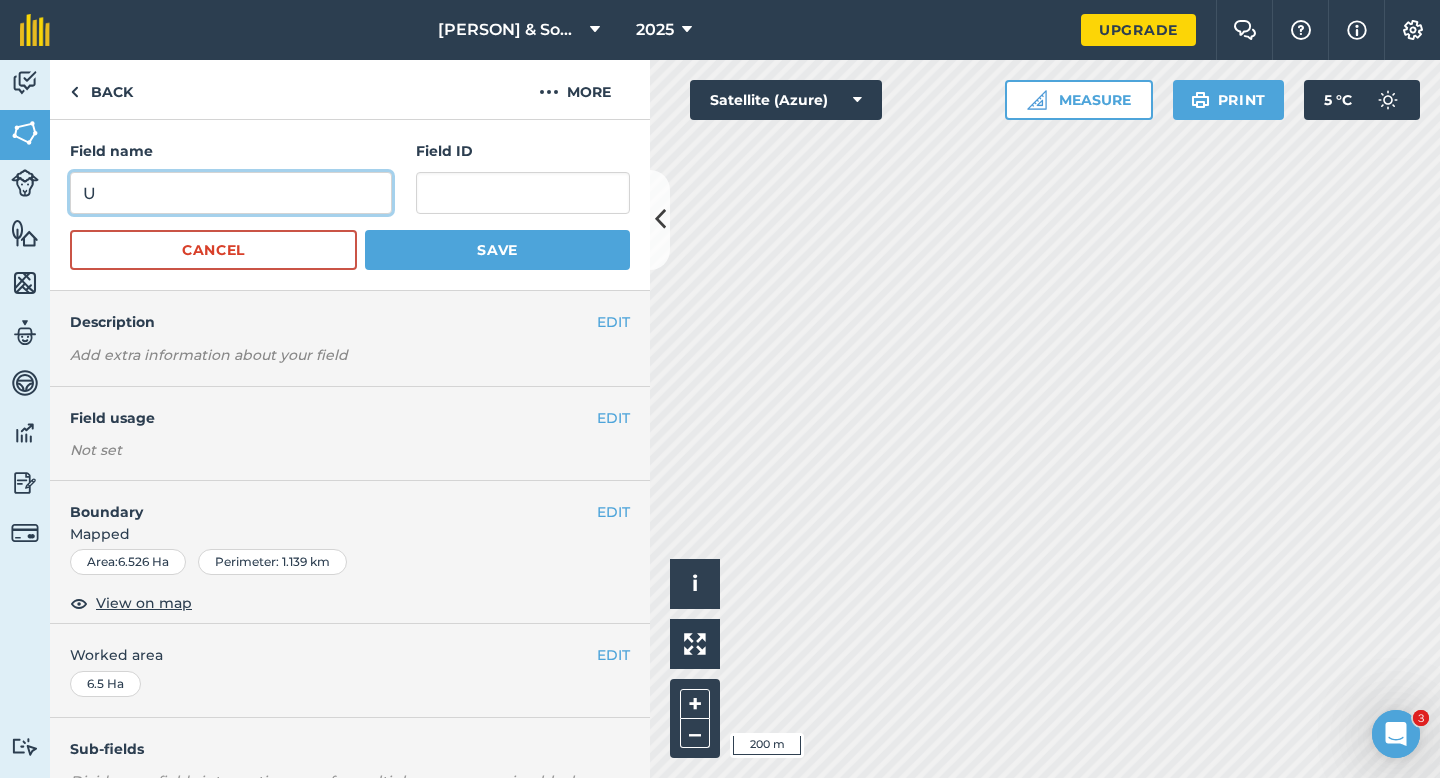 type on "U" 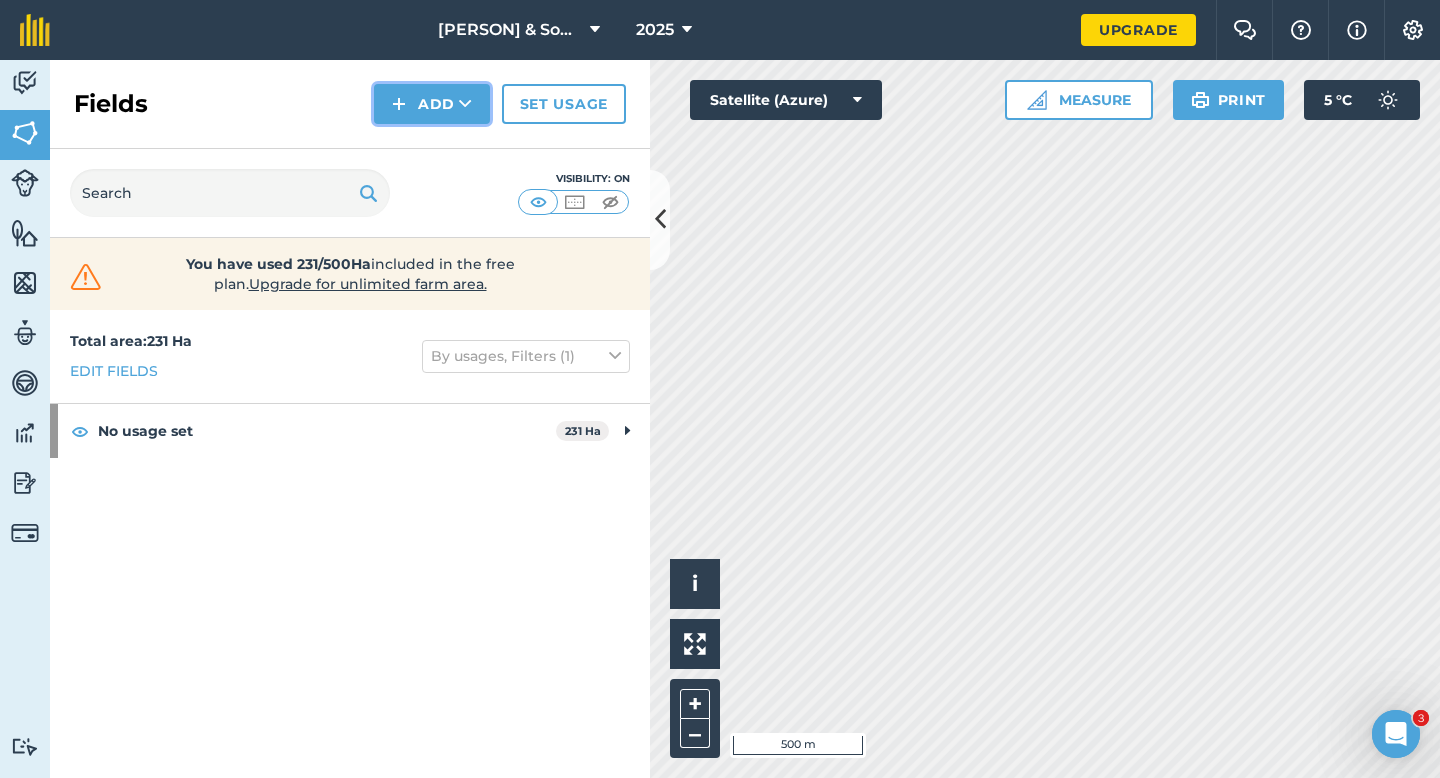 click on "Add" at bounding box center (432, 104) 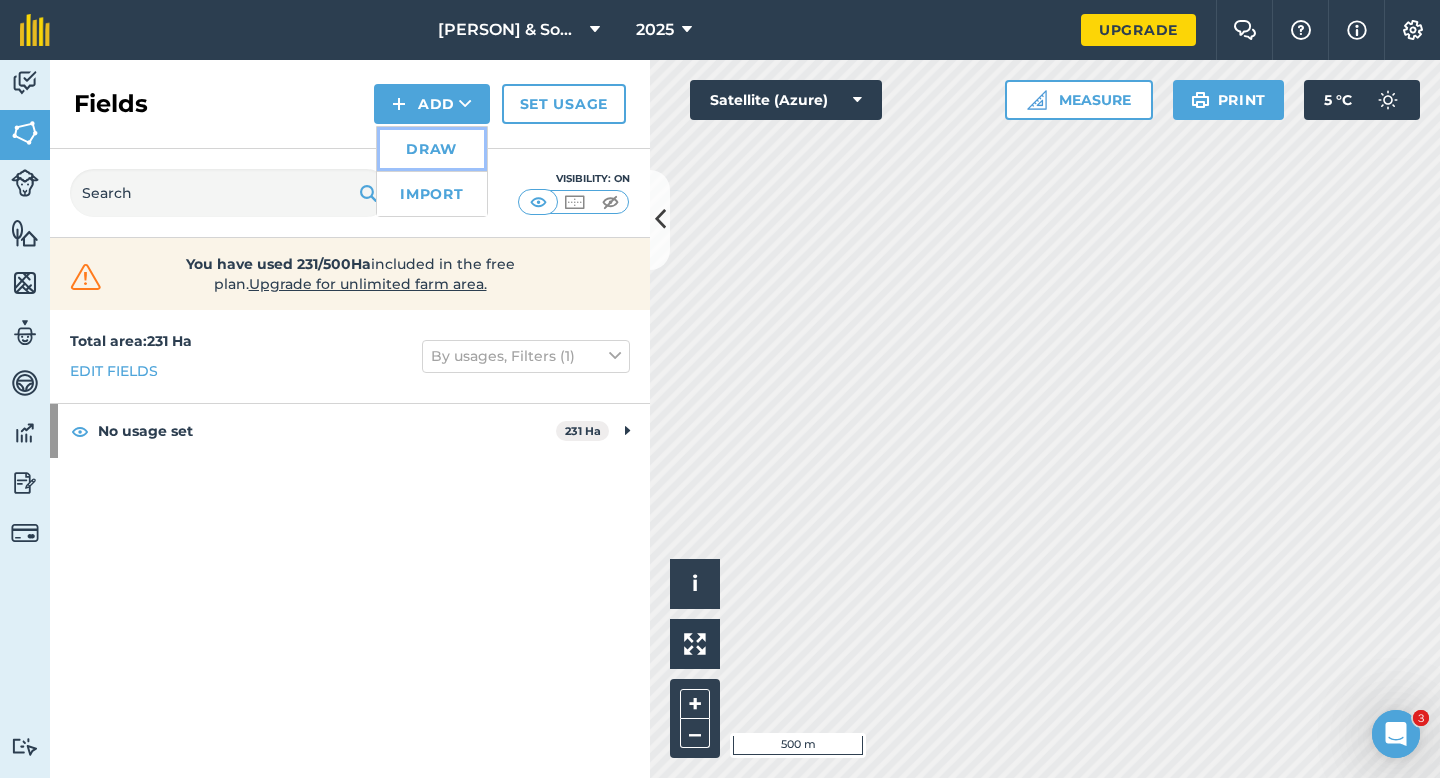 click on "Draw" at bounding box center (432, 149) 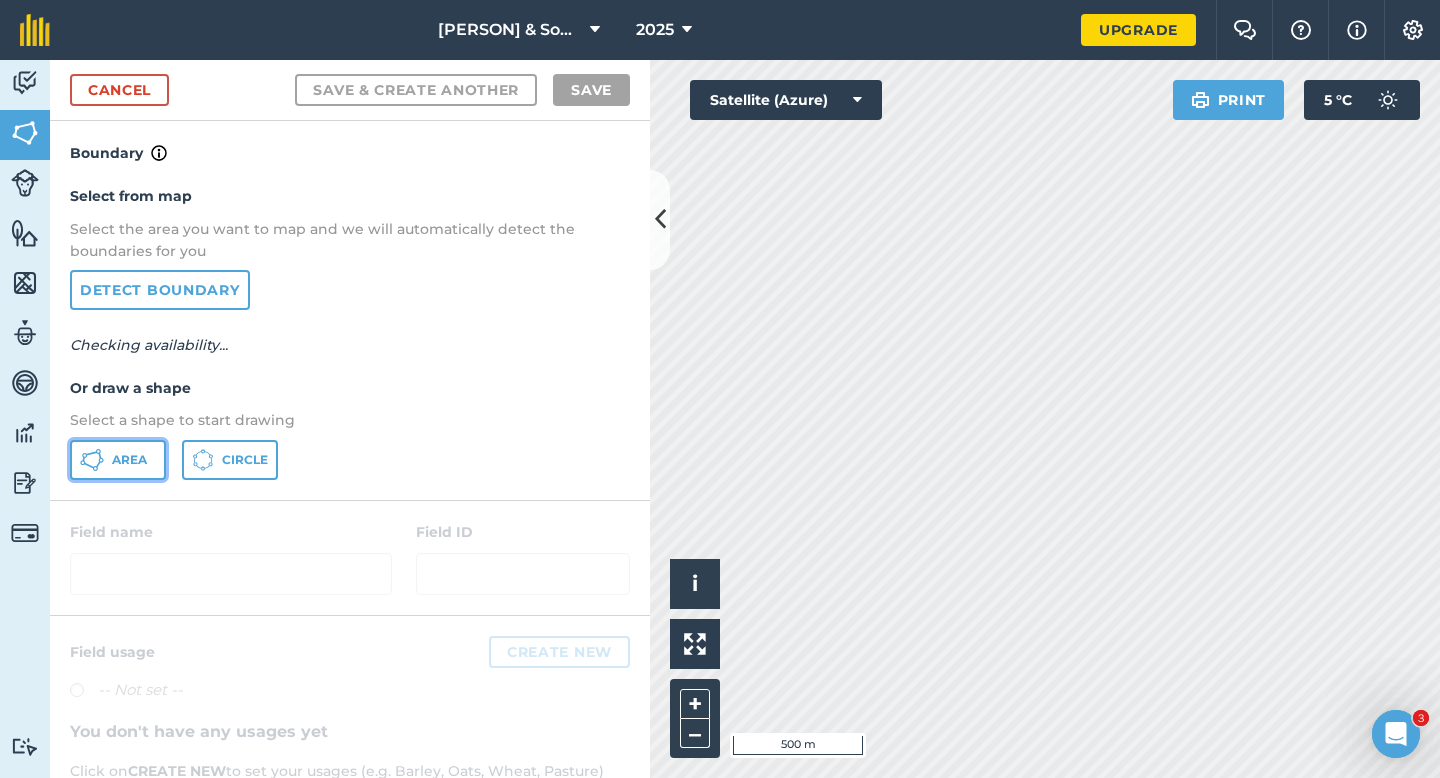 click on "Area" at bounding box center (118, 460) 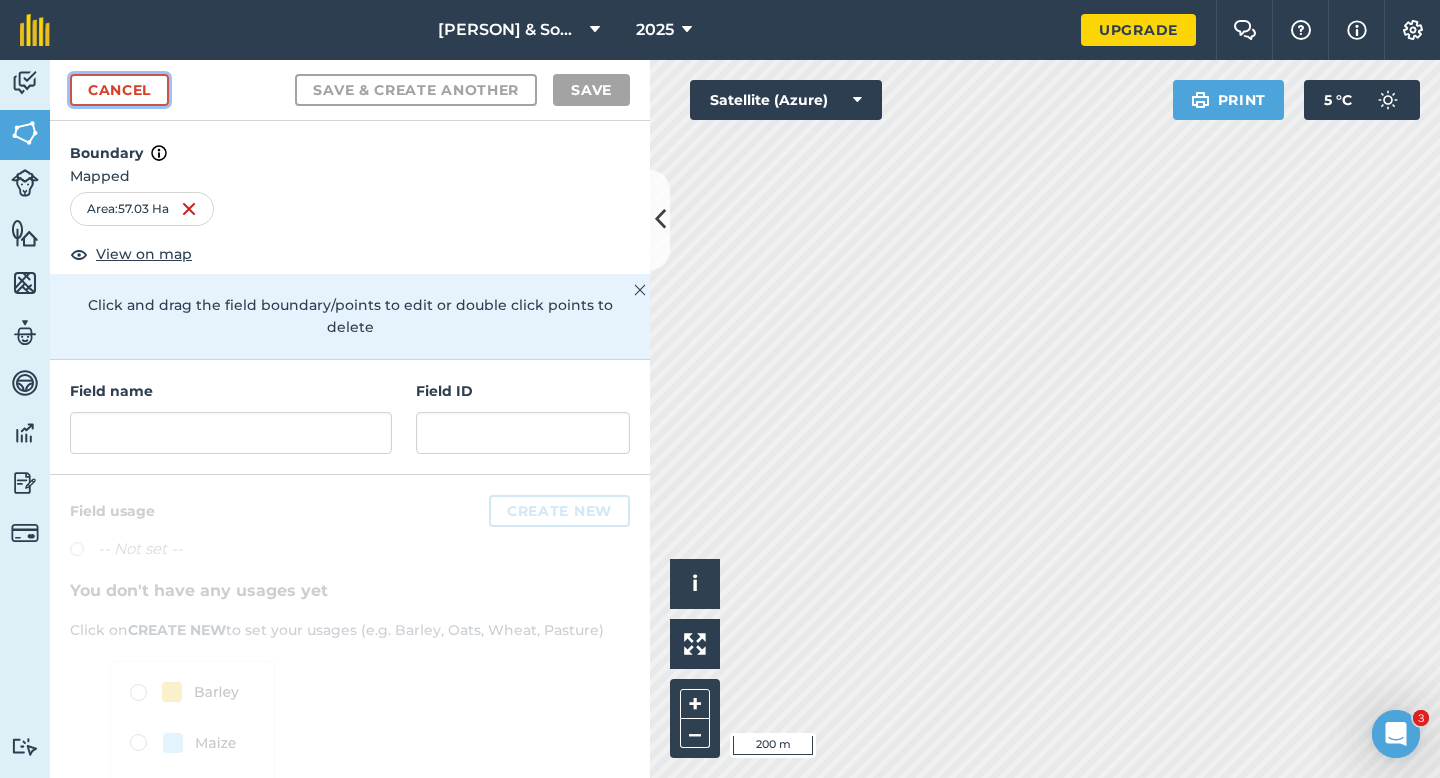 click on "Cancel" at bounding box center (119, 90) 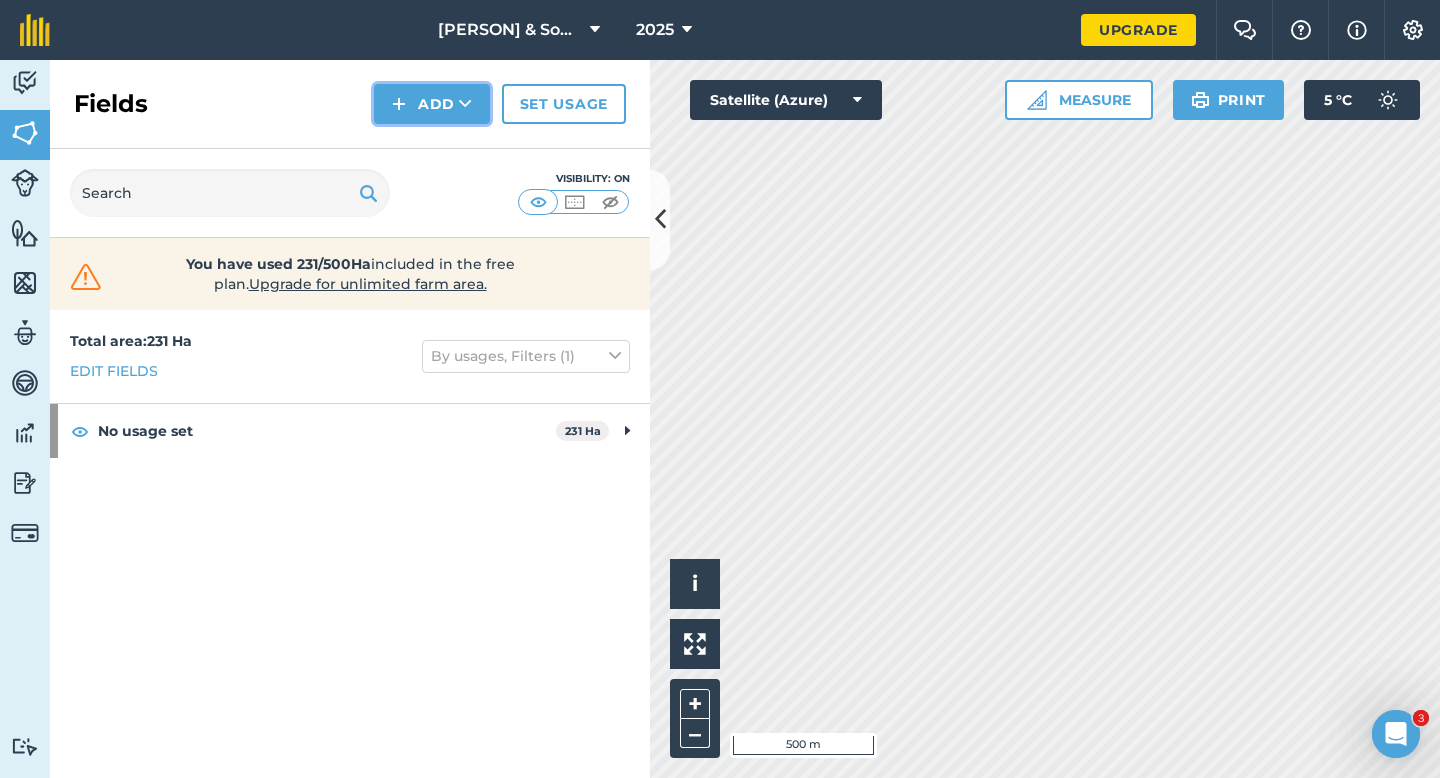 click on "Add" at bounding box center (432, 104) 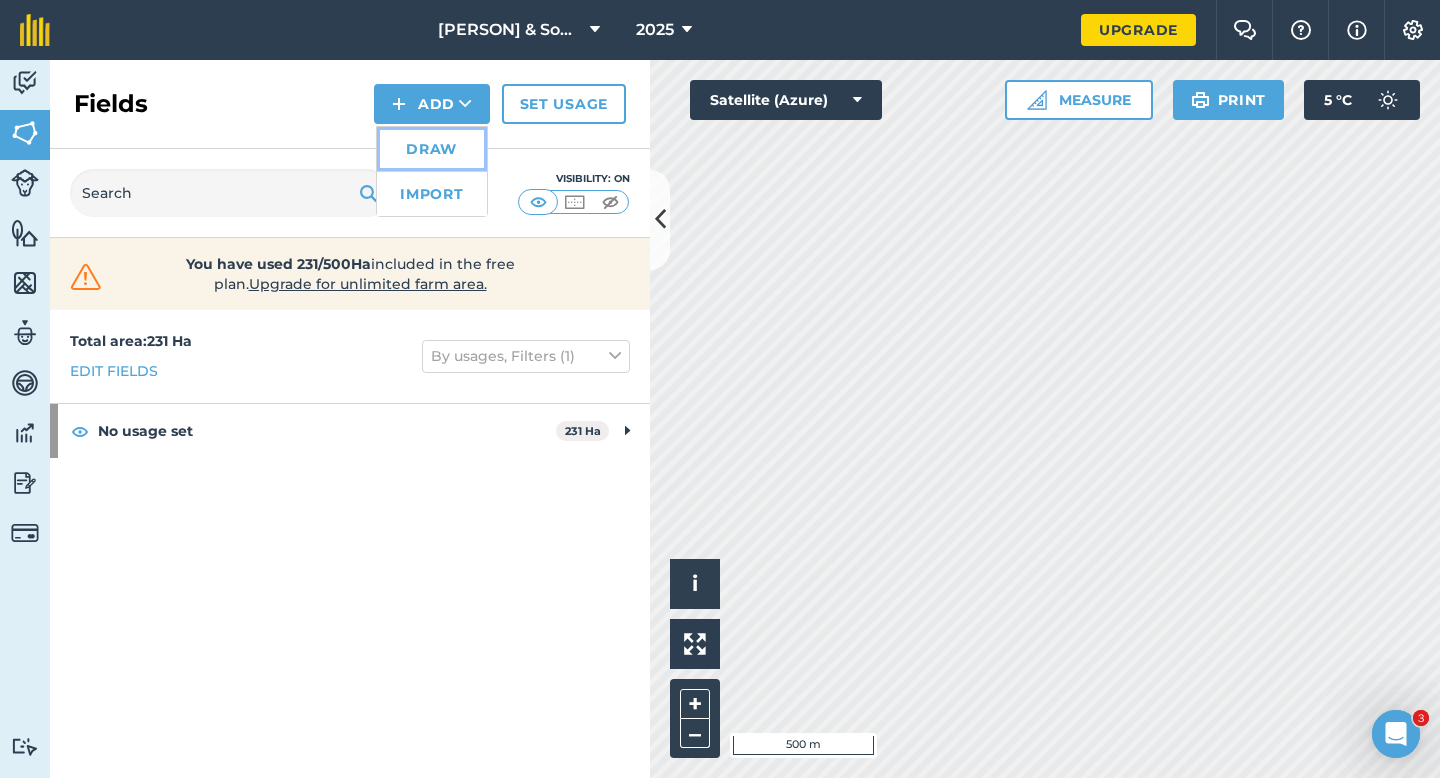 click on "Draw" at bounding box center (432, 149) 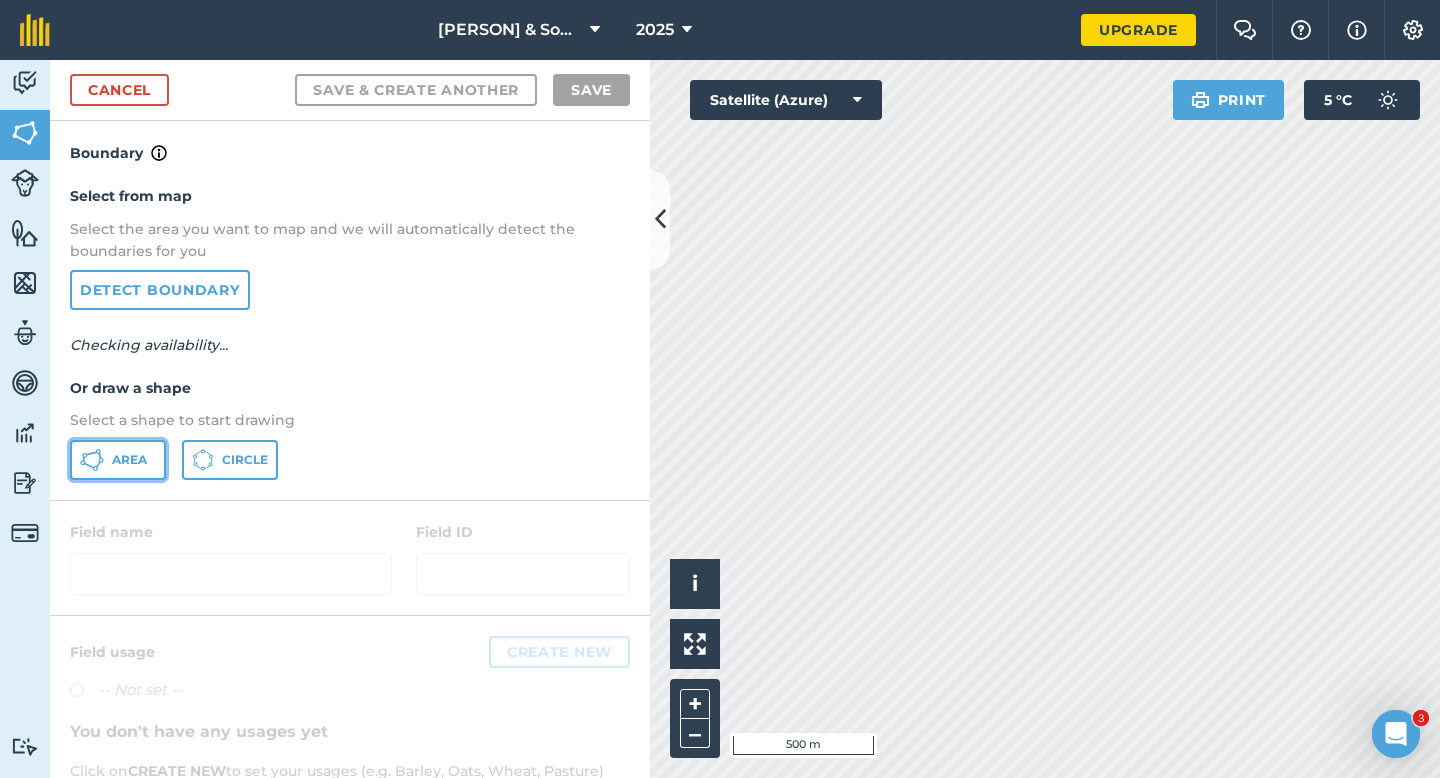 click on "Area" at bounding box center [118, 460] 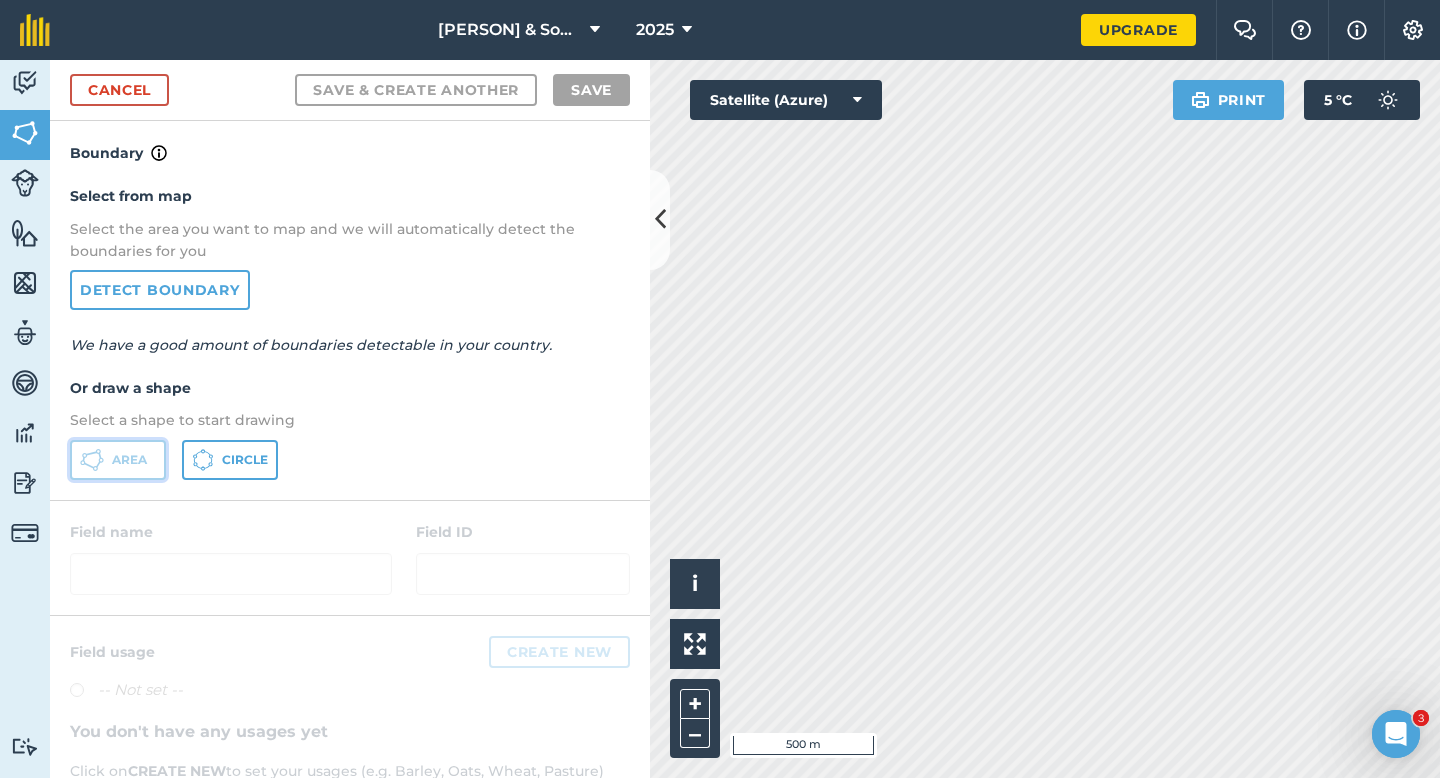 click on "Area" at bounding box center (118, 460) 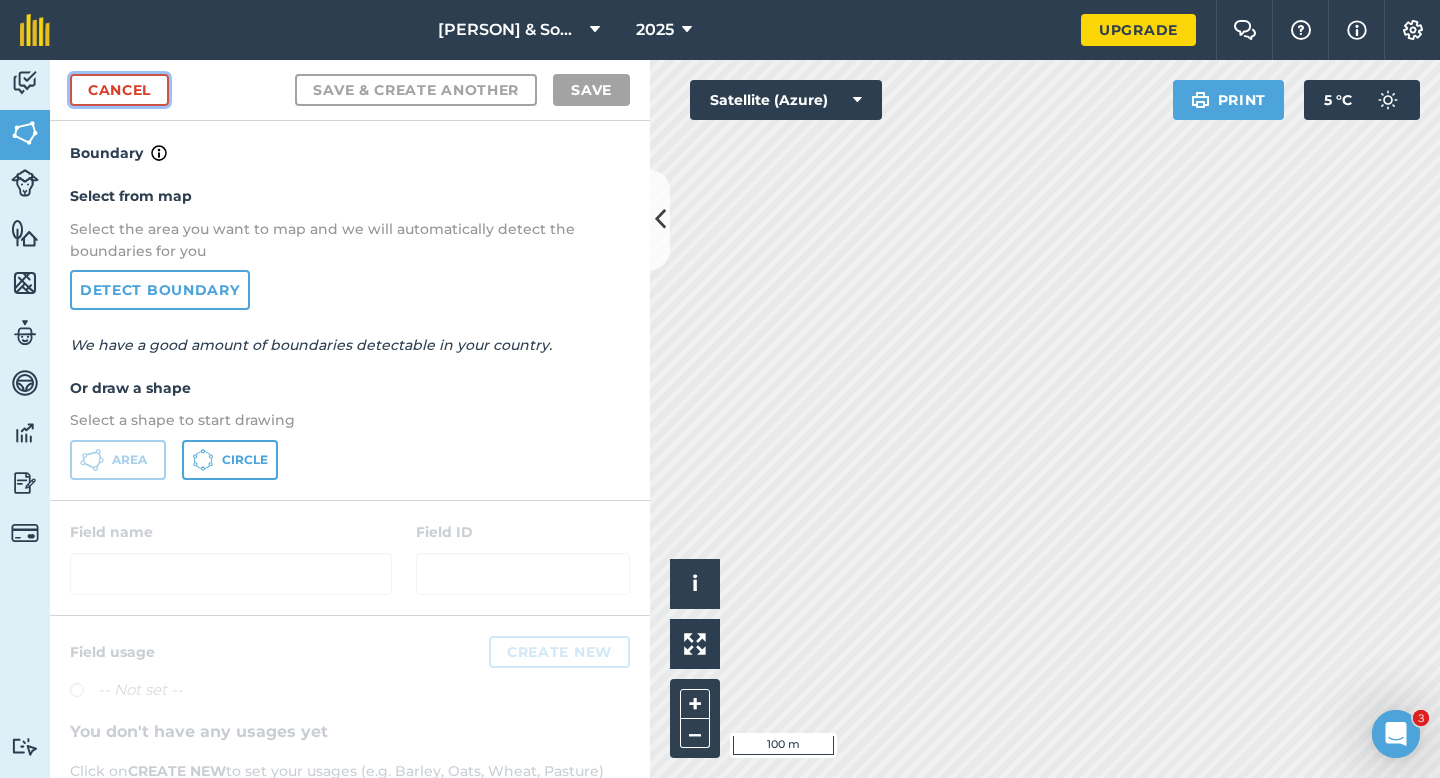 click on "Cancel" at bounding box center (119, 90) 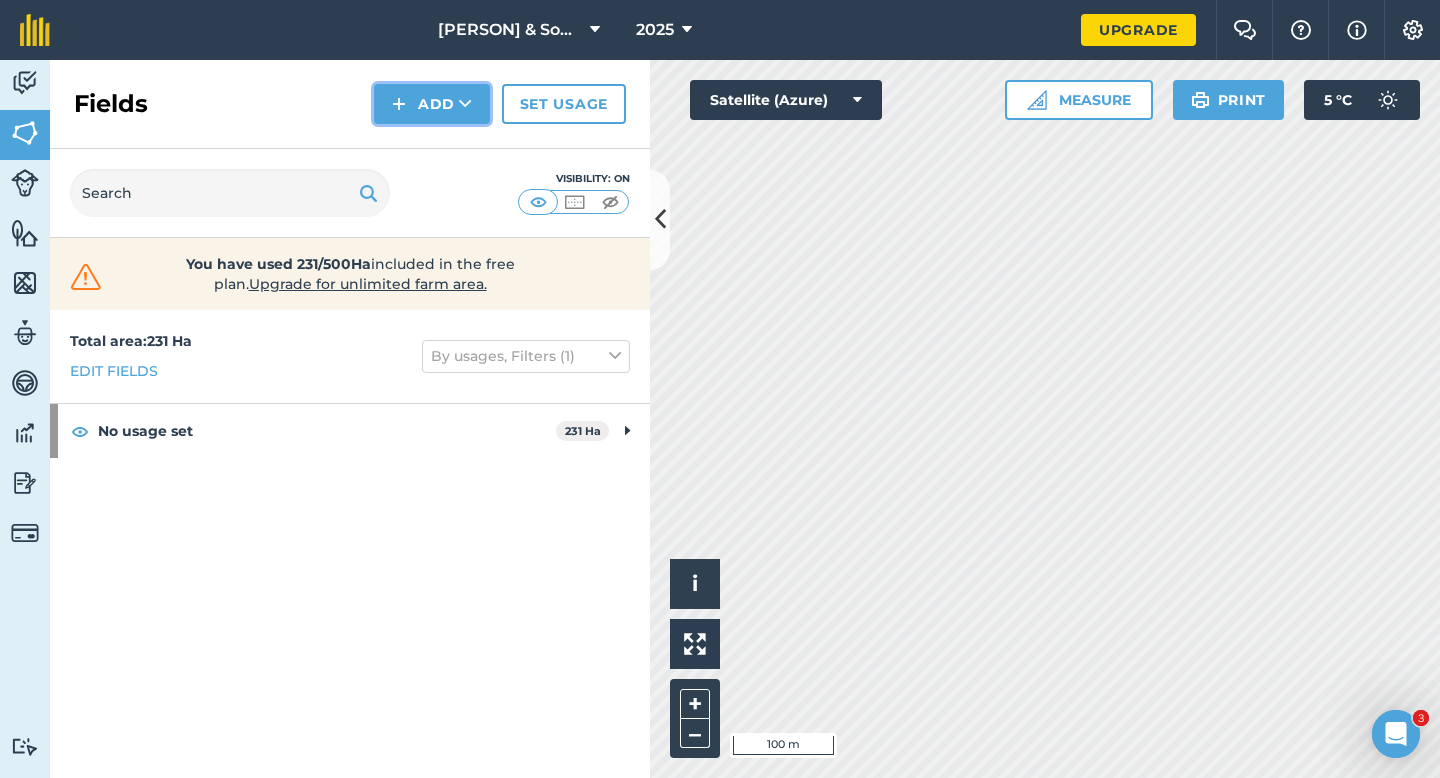click on "Add" at bounding box center (432, 104) 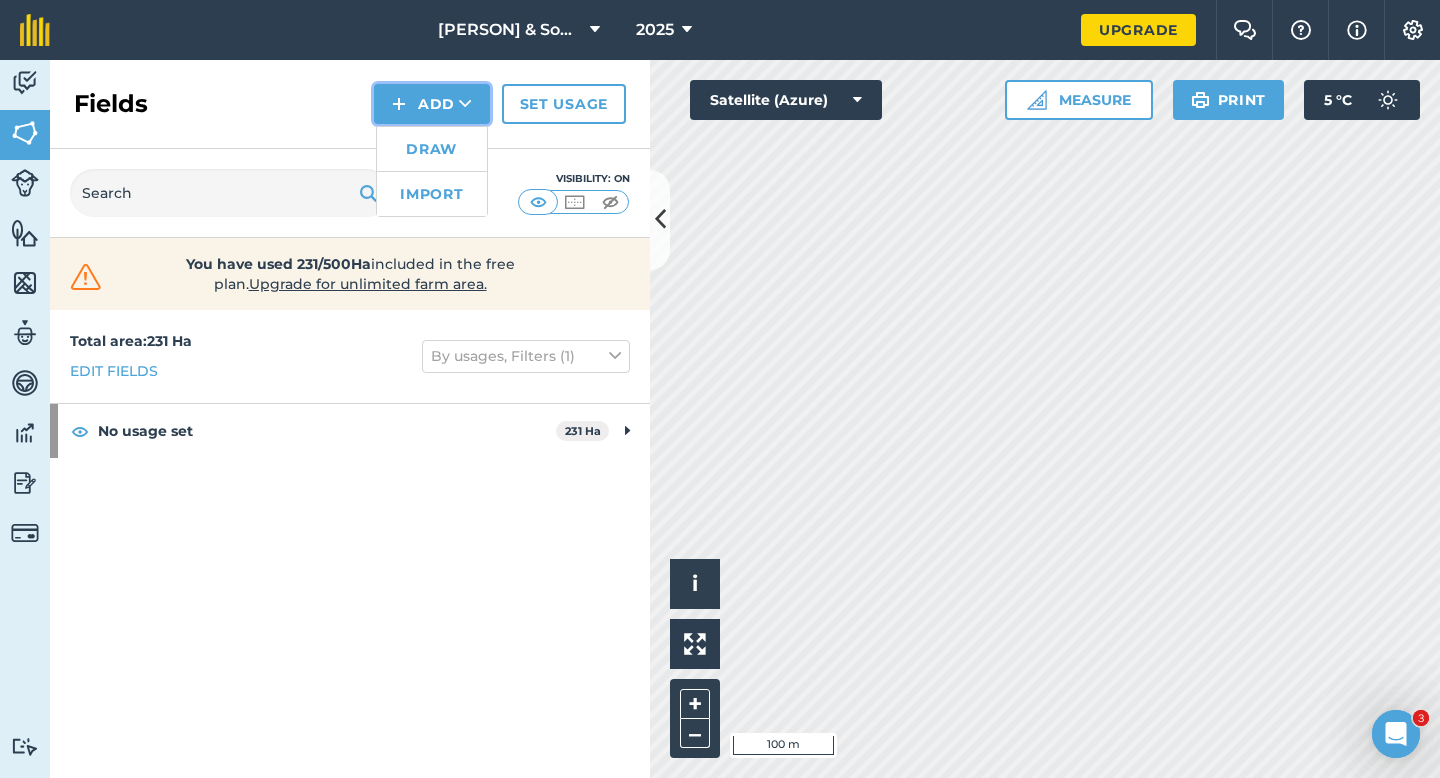 click on "Add   Draw Import" at bounding box center (432, 104) 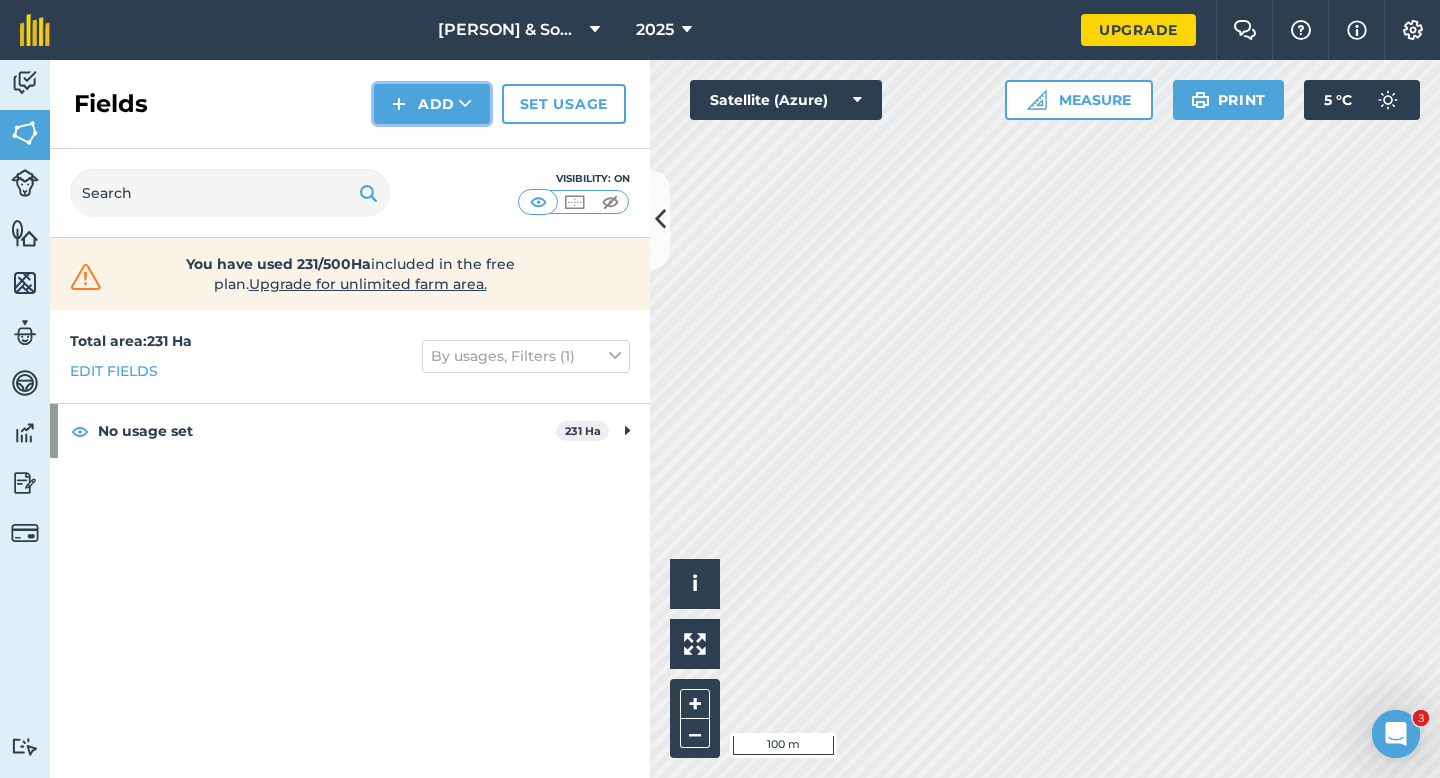 click on "Add" at bounding box center (432, 104) 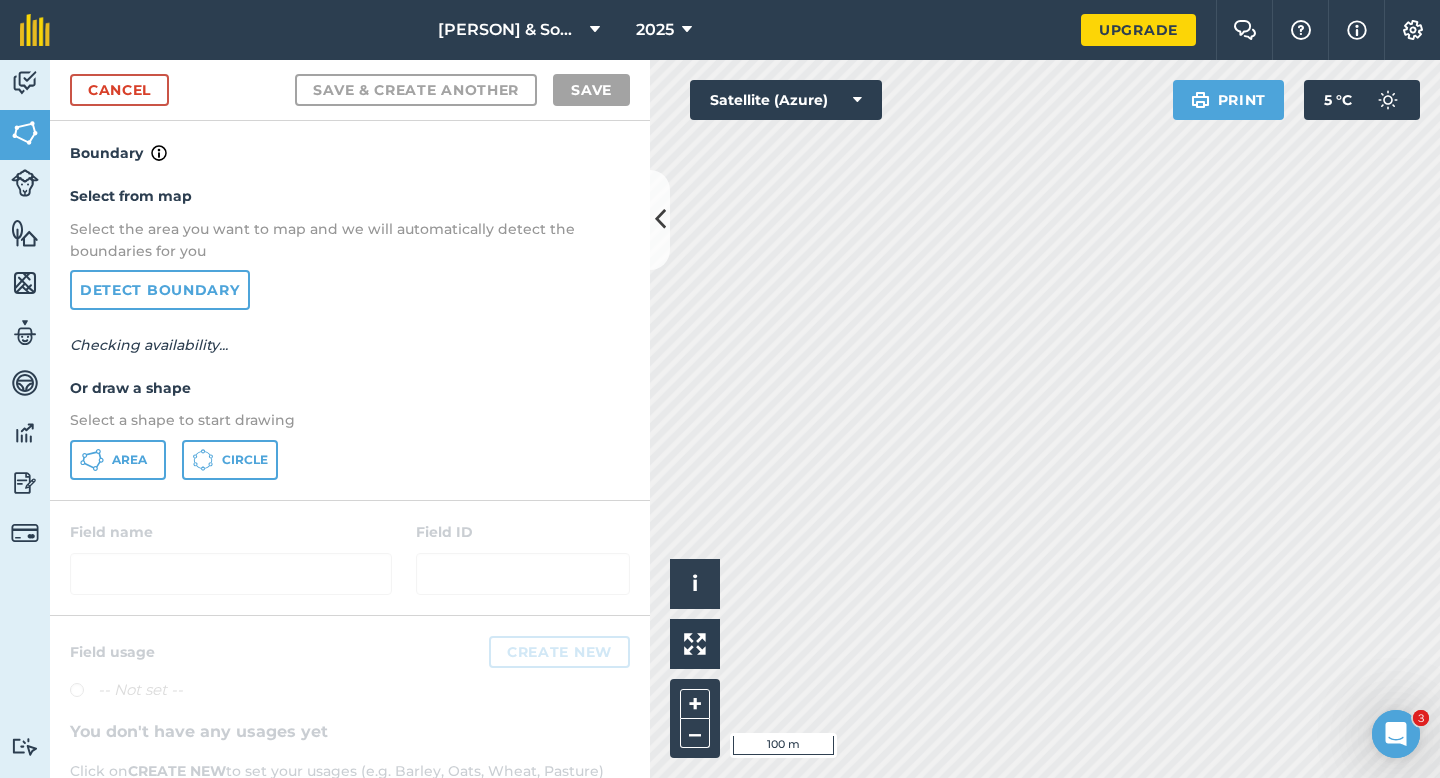 click on "Area Circle" at bounding box center [350, 460] 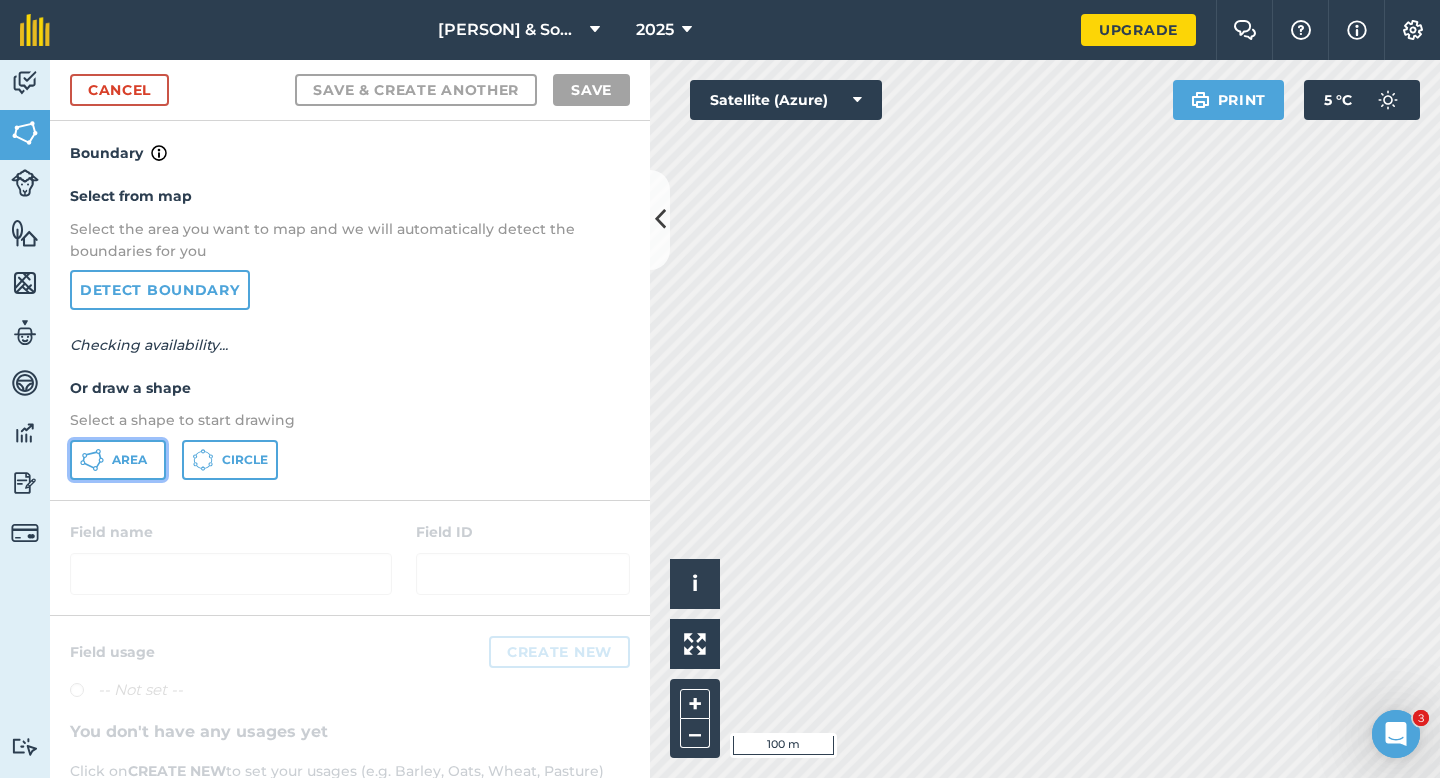 click on "Area" at bounding box center (118, 460) 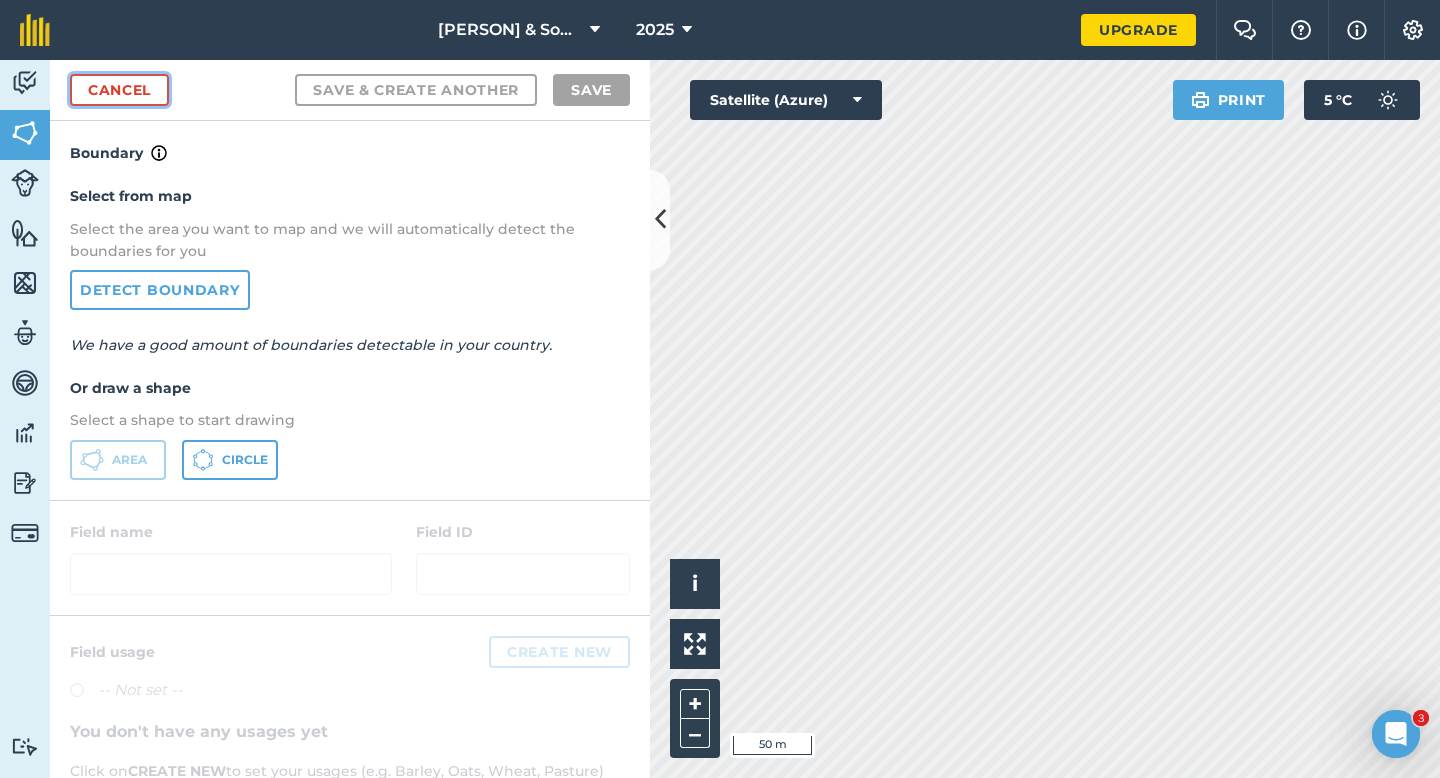 click on "Cancel" at bounding box center [119, 90] 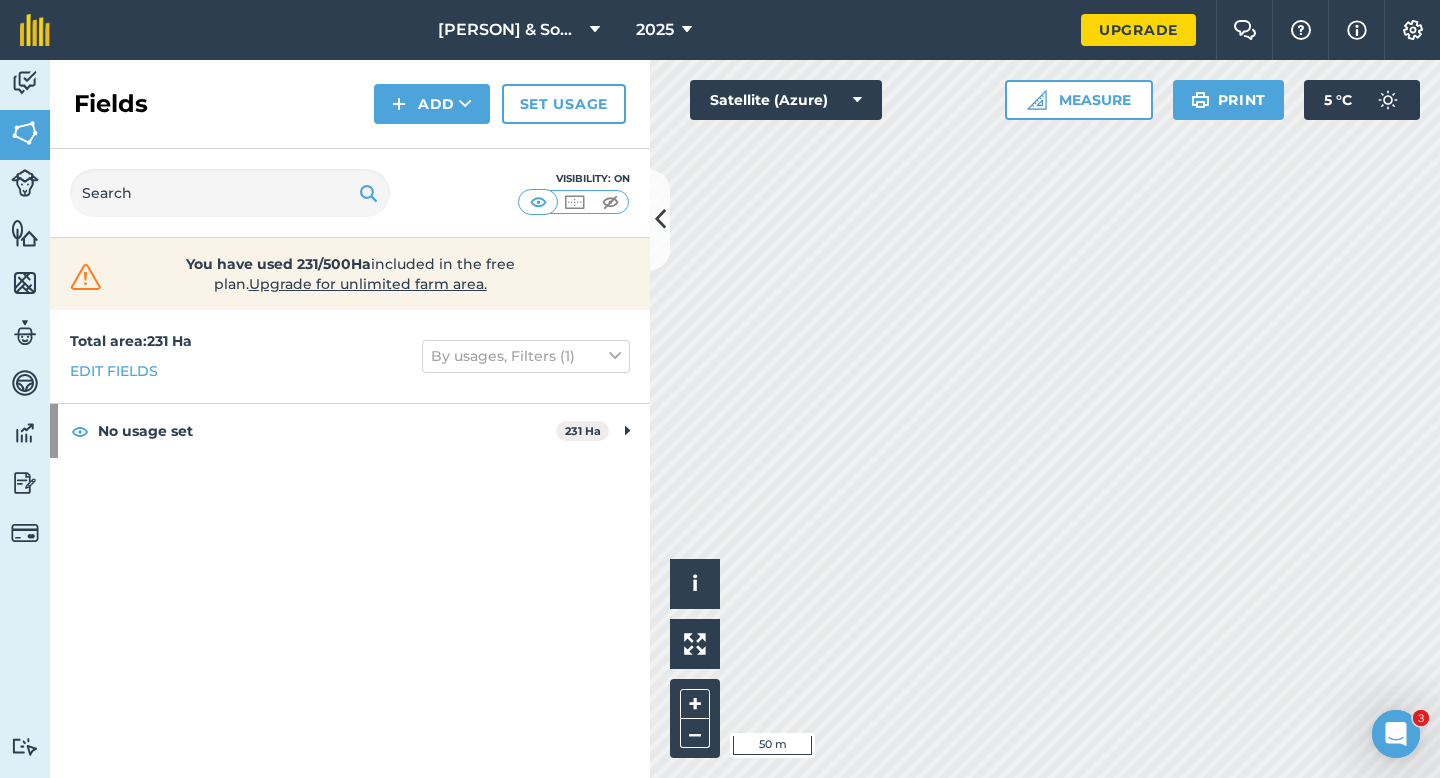 click on "Fields   Add   Set usage" at bounding box center (350, 104) 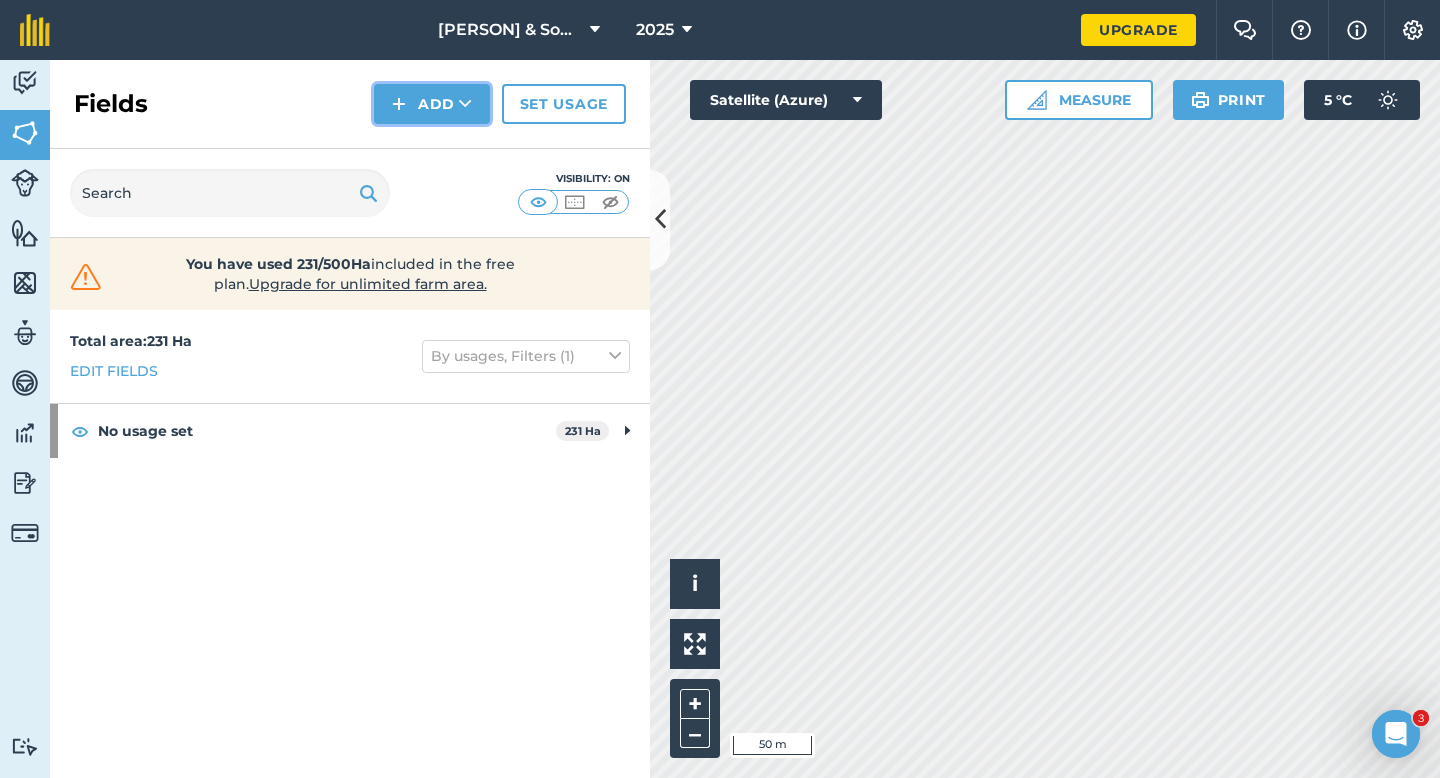 click on "Add" at bounding box center (432, 104) 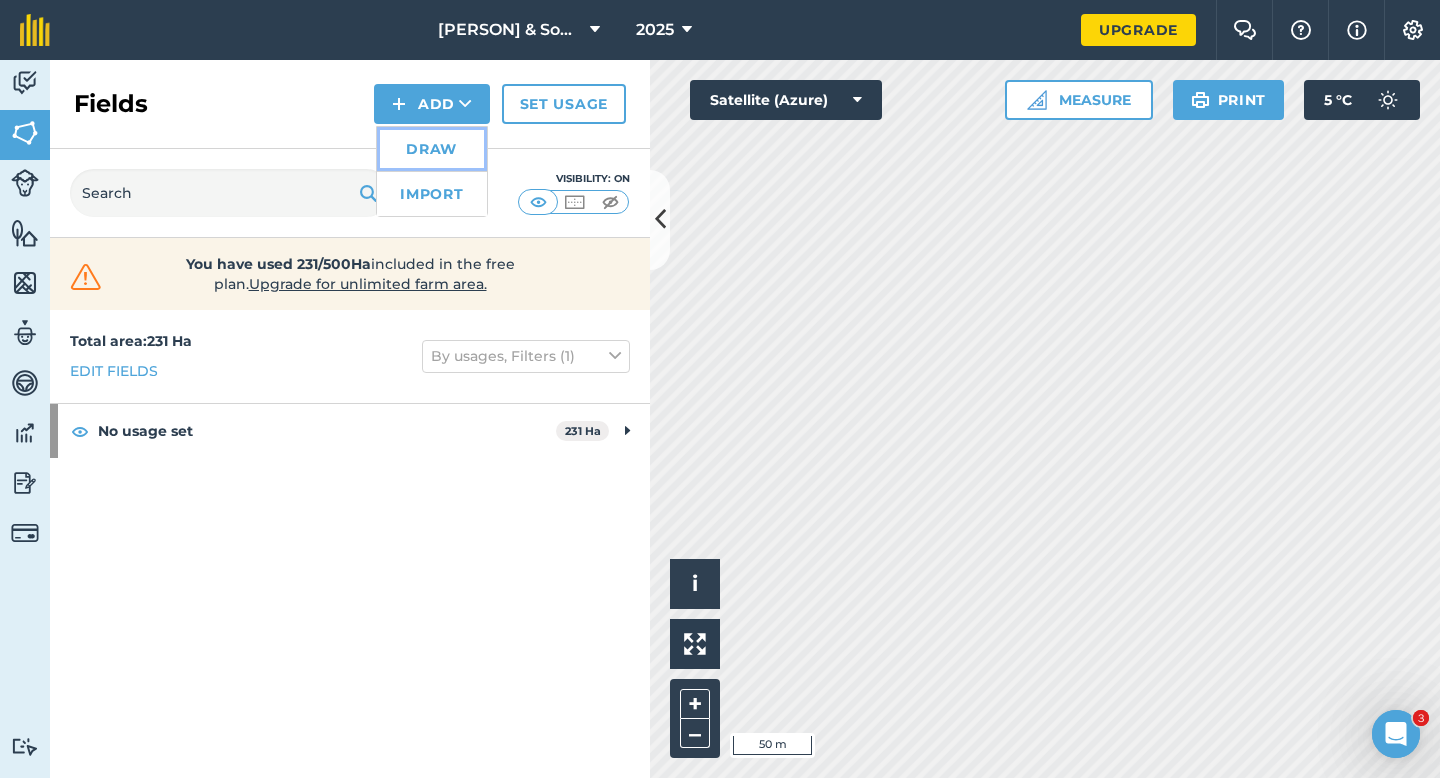 click on "Draw" at bounding box center [432, 149] 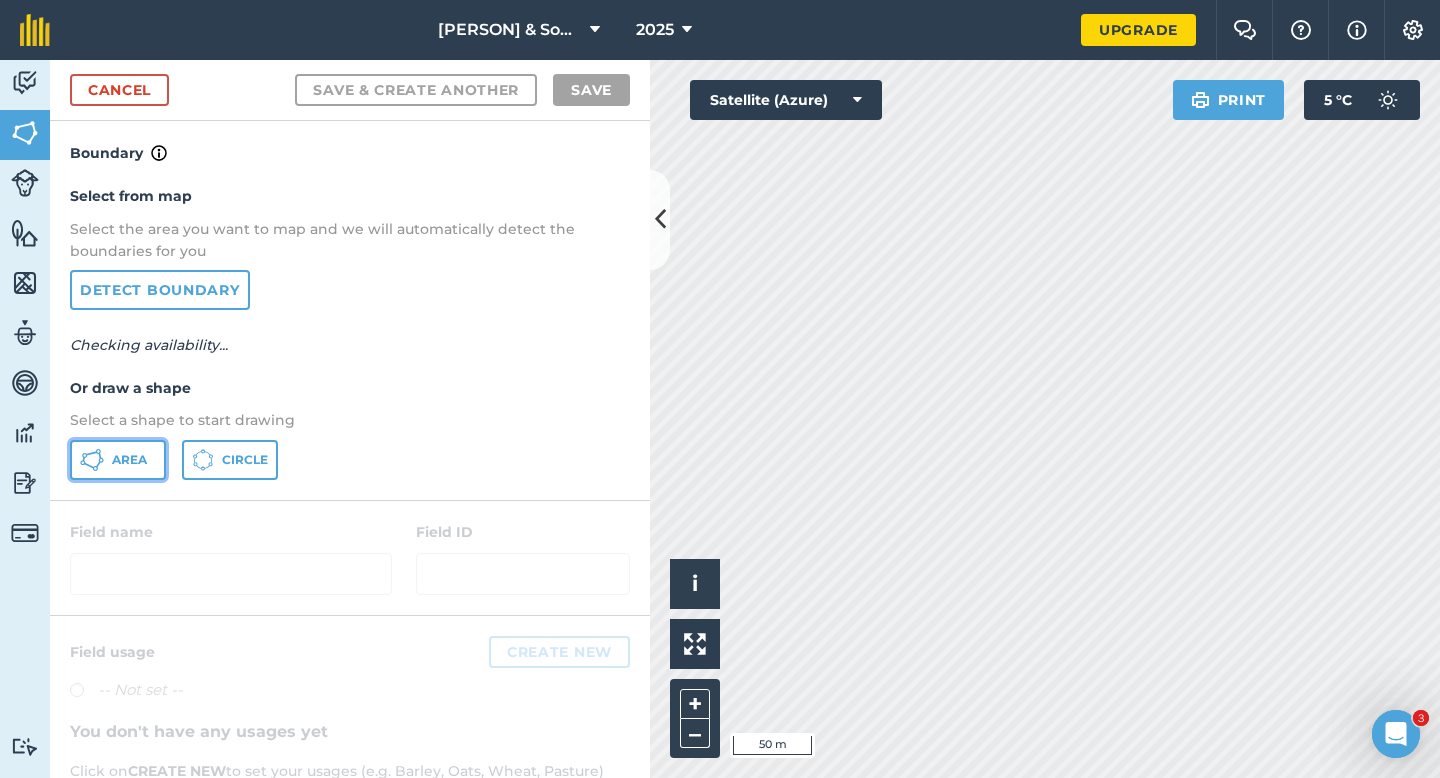 click on "Area" at bounding box center (118, 460) 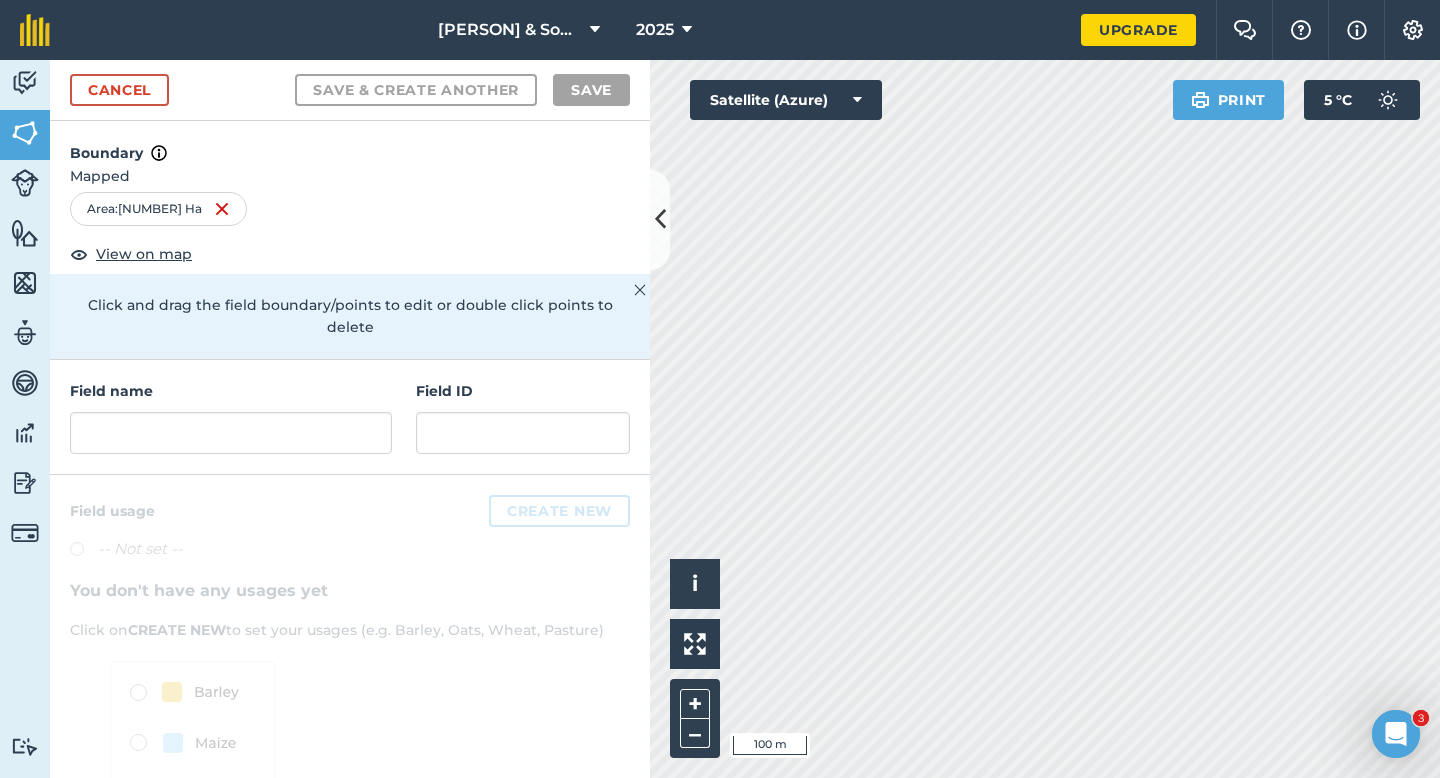click on "Field name Field ID" at bounding box center (350, 417) 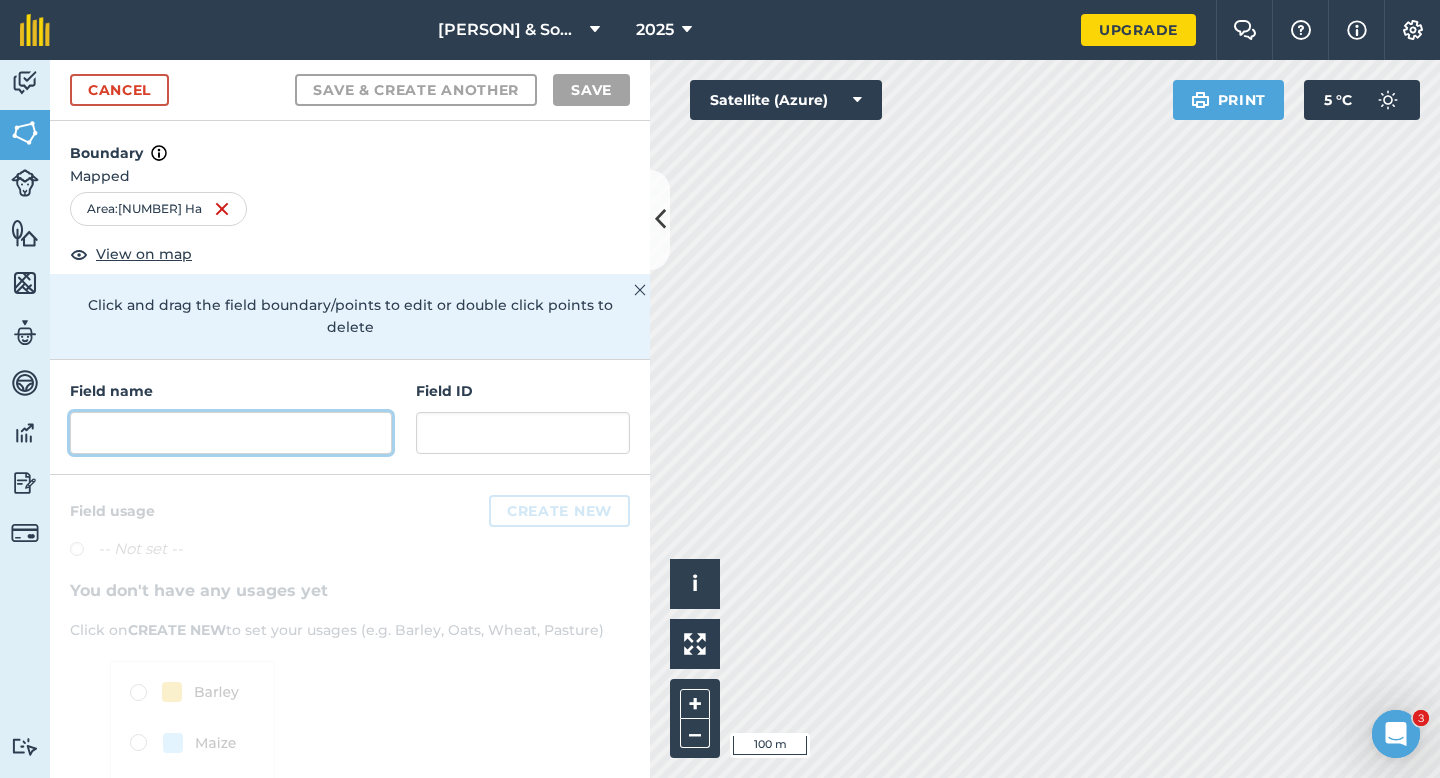 click at bounding box center [231, 433] 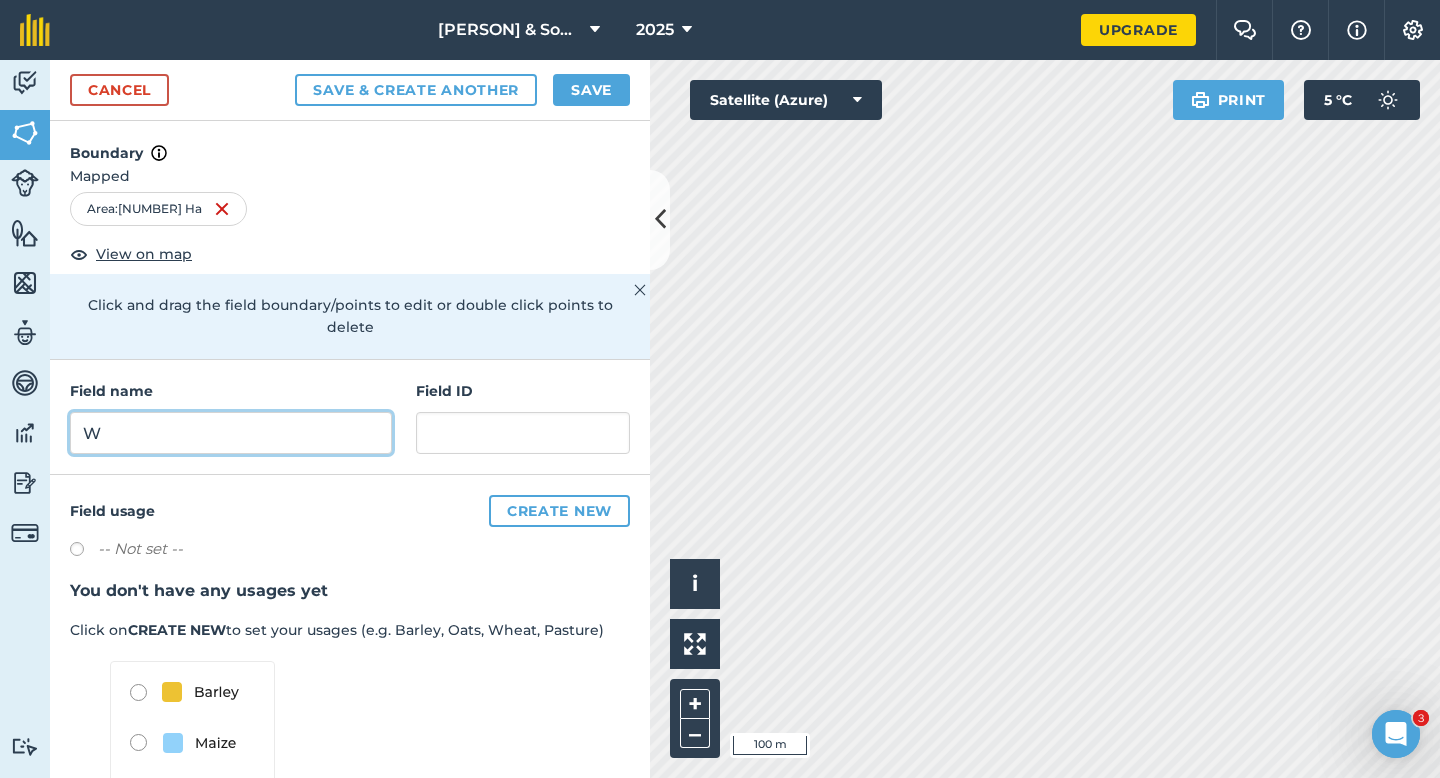 type on "W" 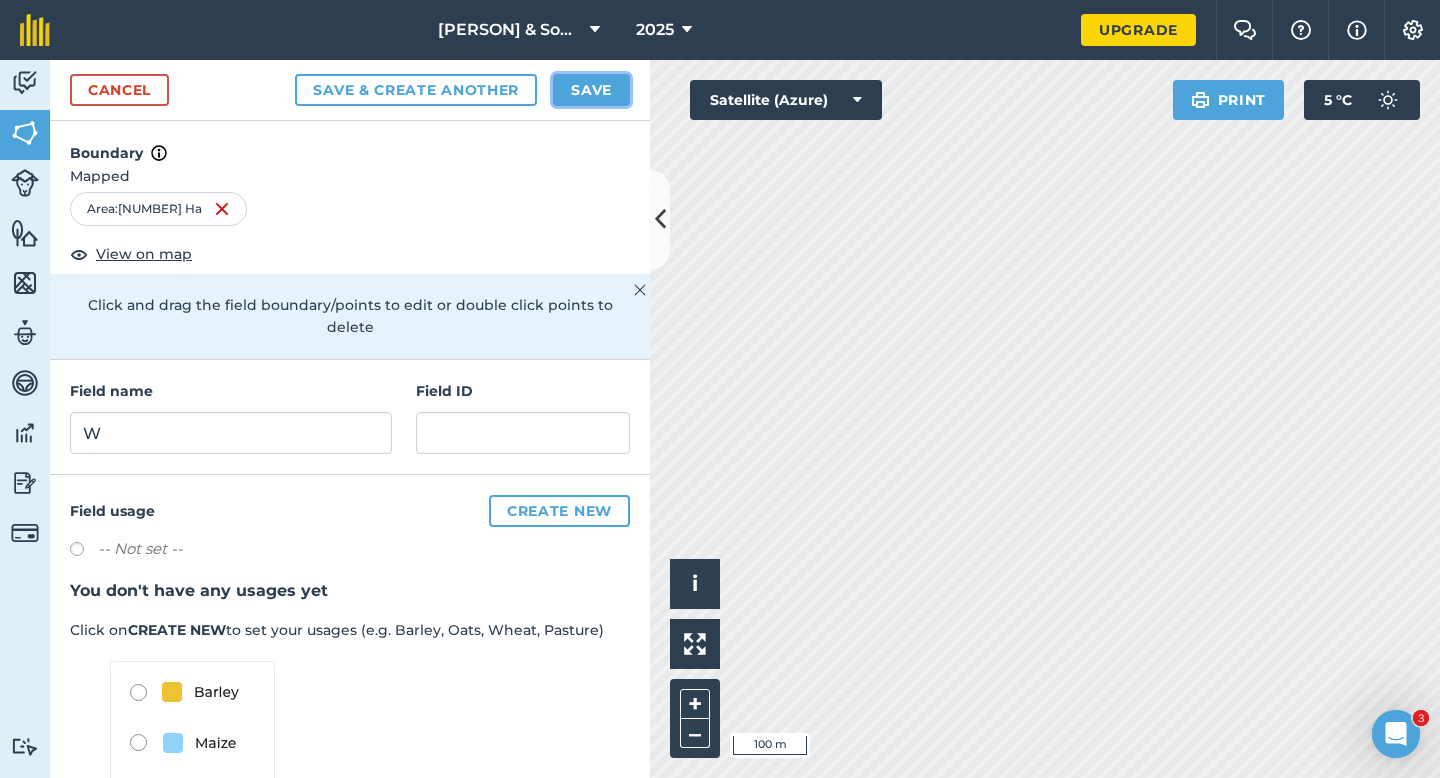 click on "Save" at bounding box center (591, 90) 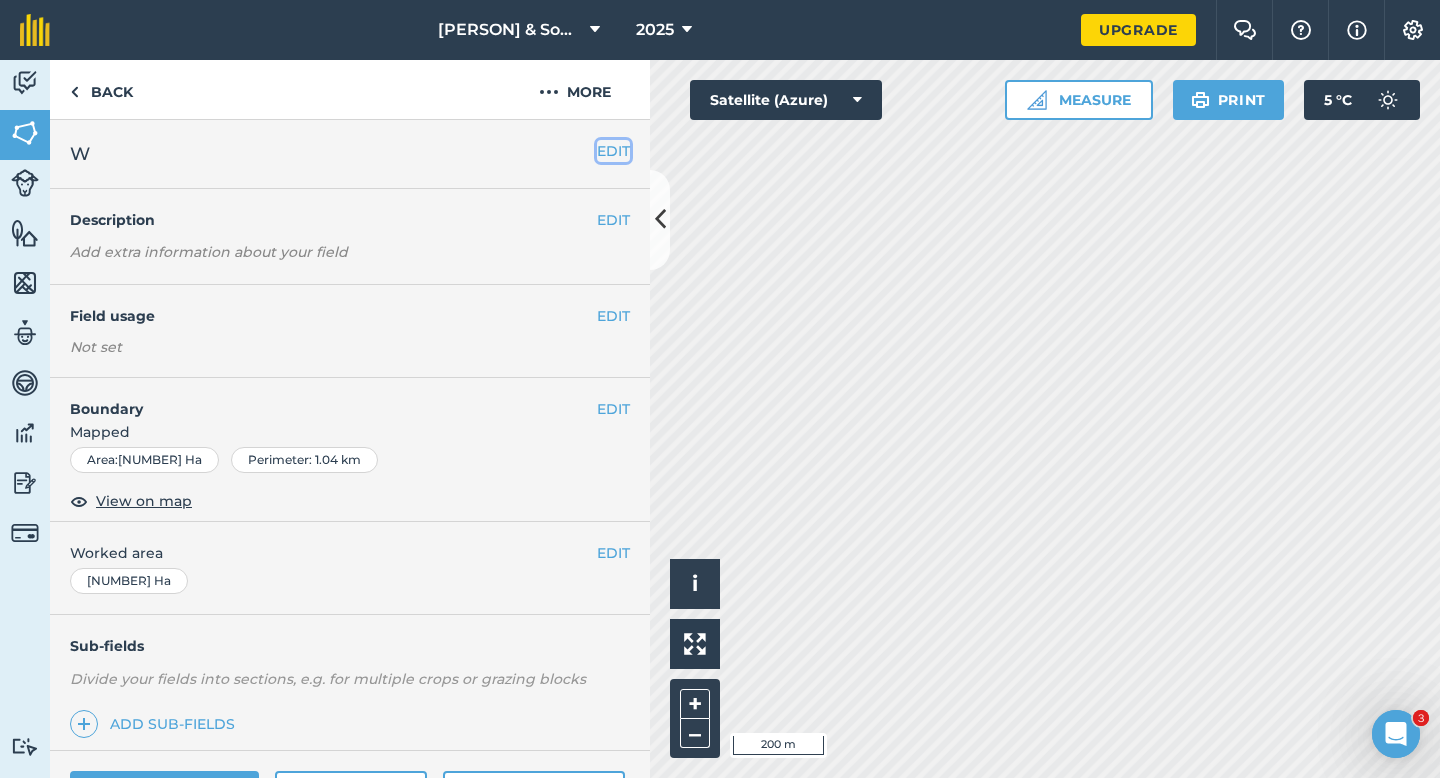 click on "EDIT" at bounding box center [613, 151] 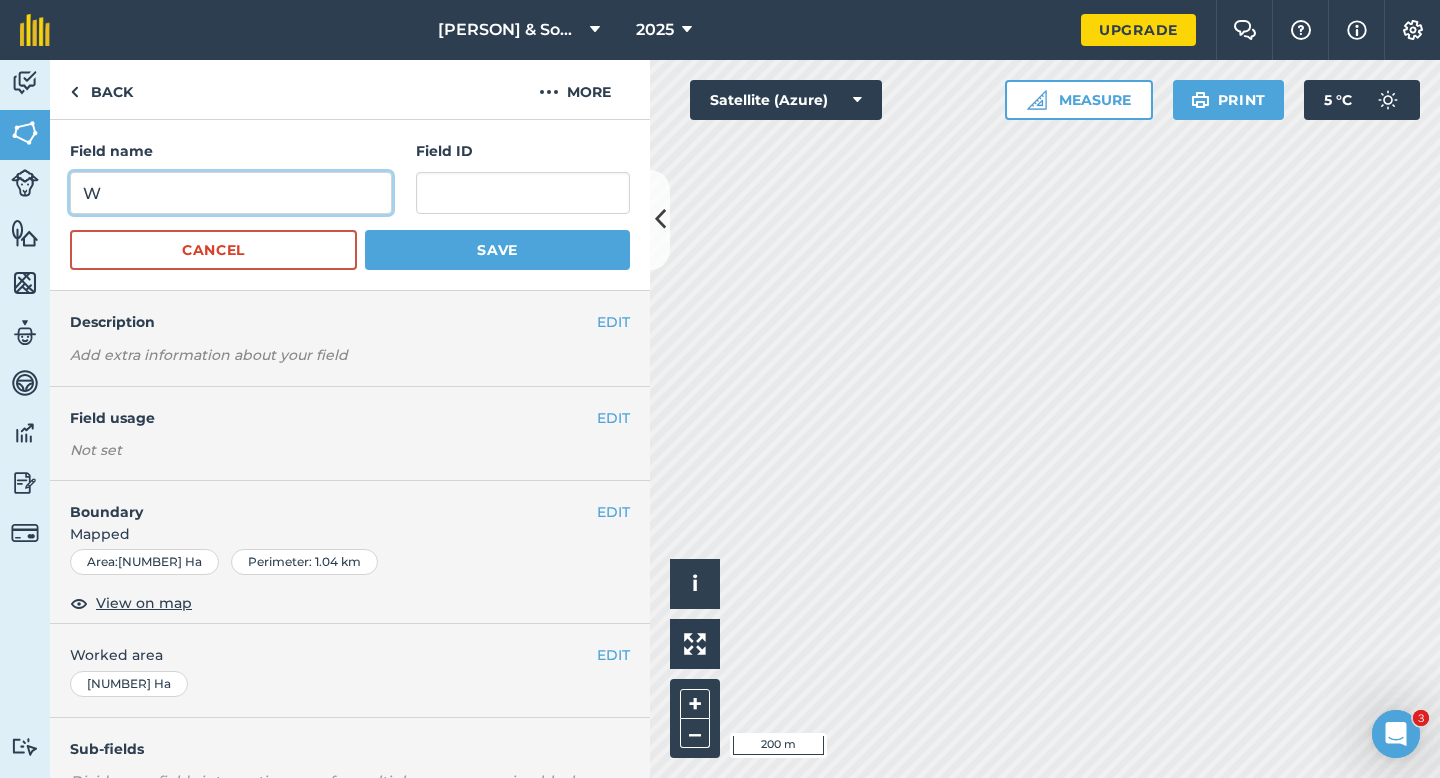 click on "W" at bounding box center [231, 193] 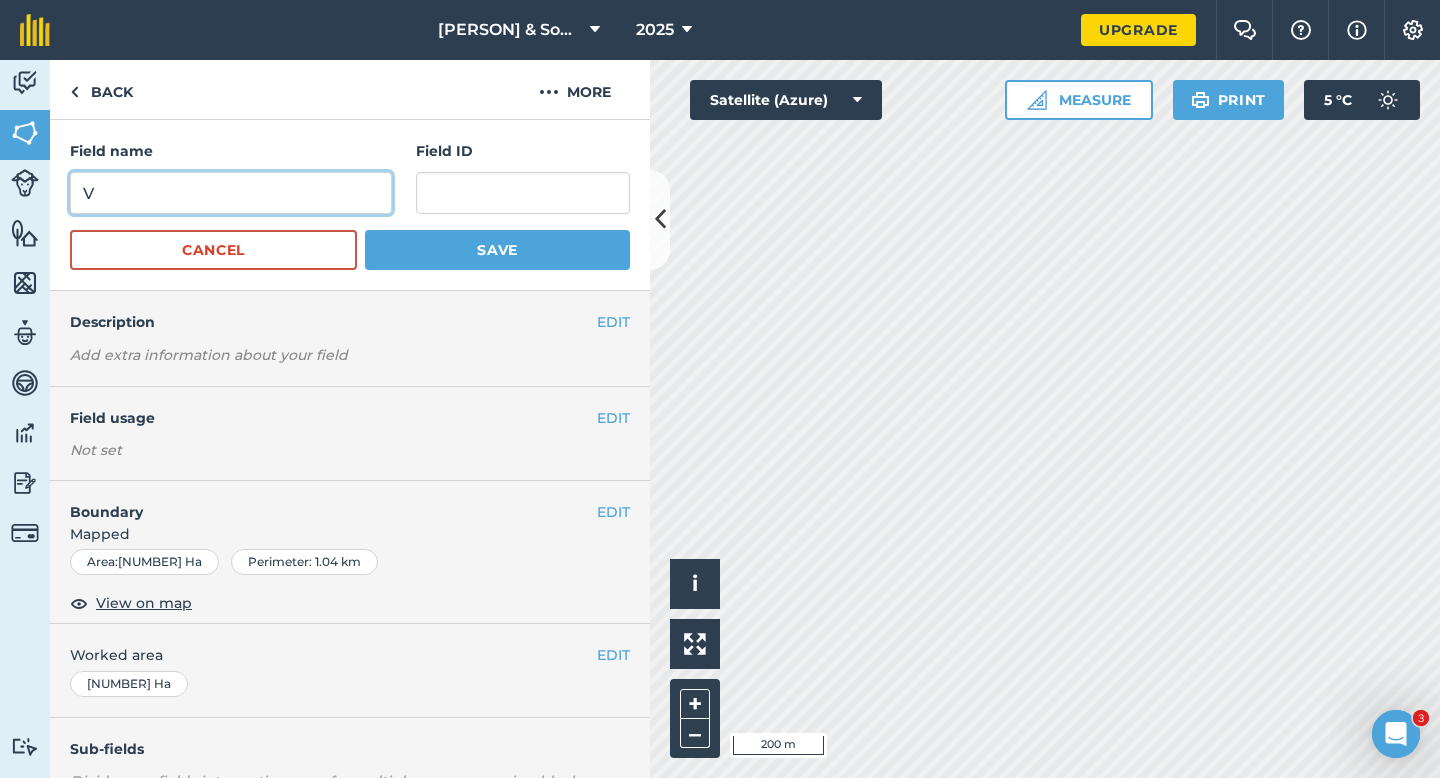 type on "V" 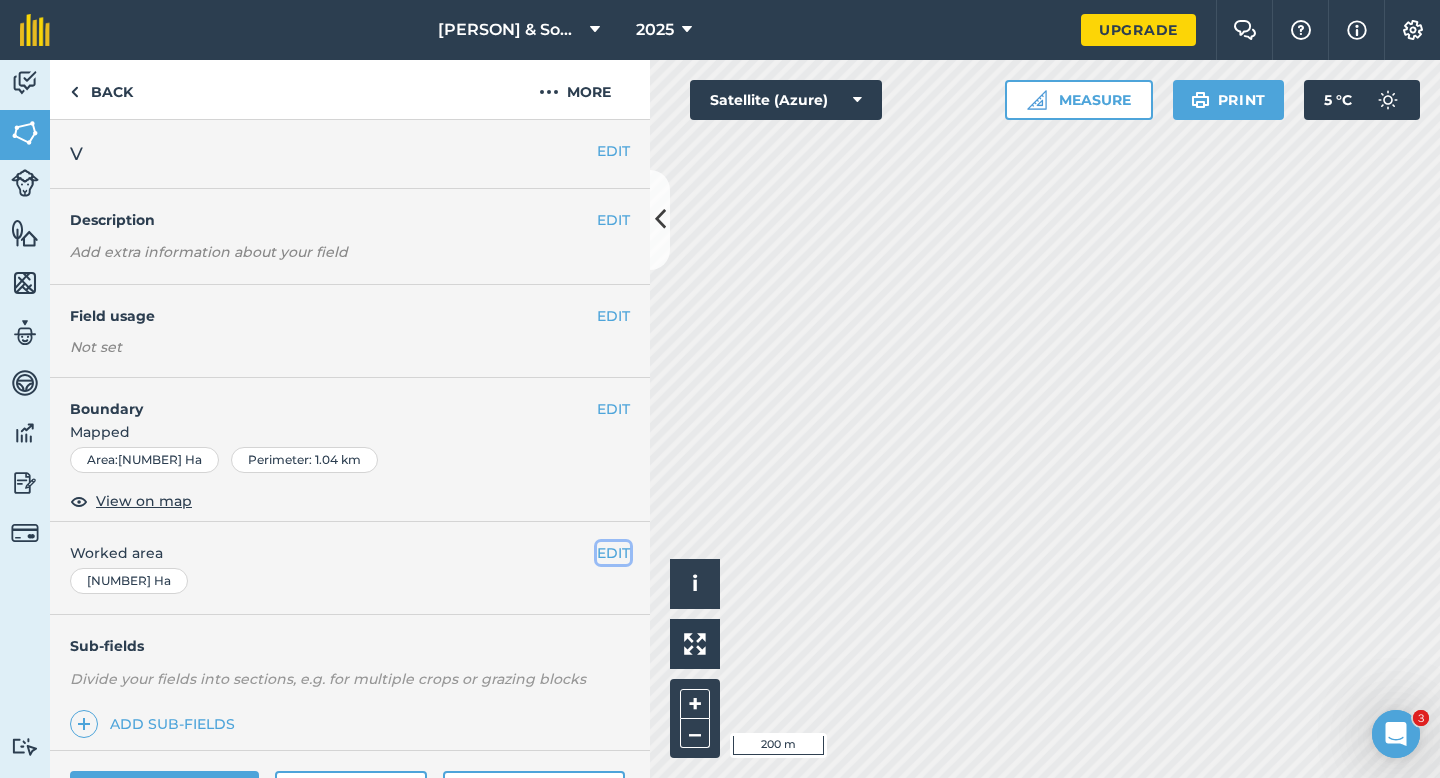 click on "EDIT" at bounding box center (613, 553) 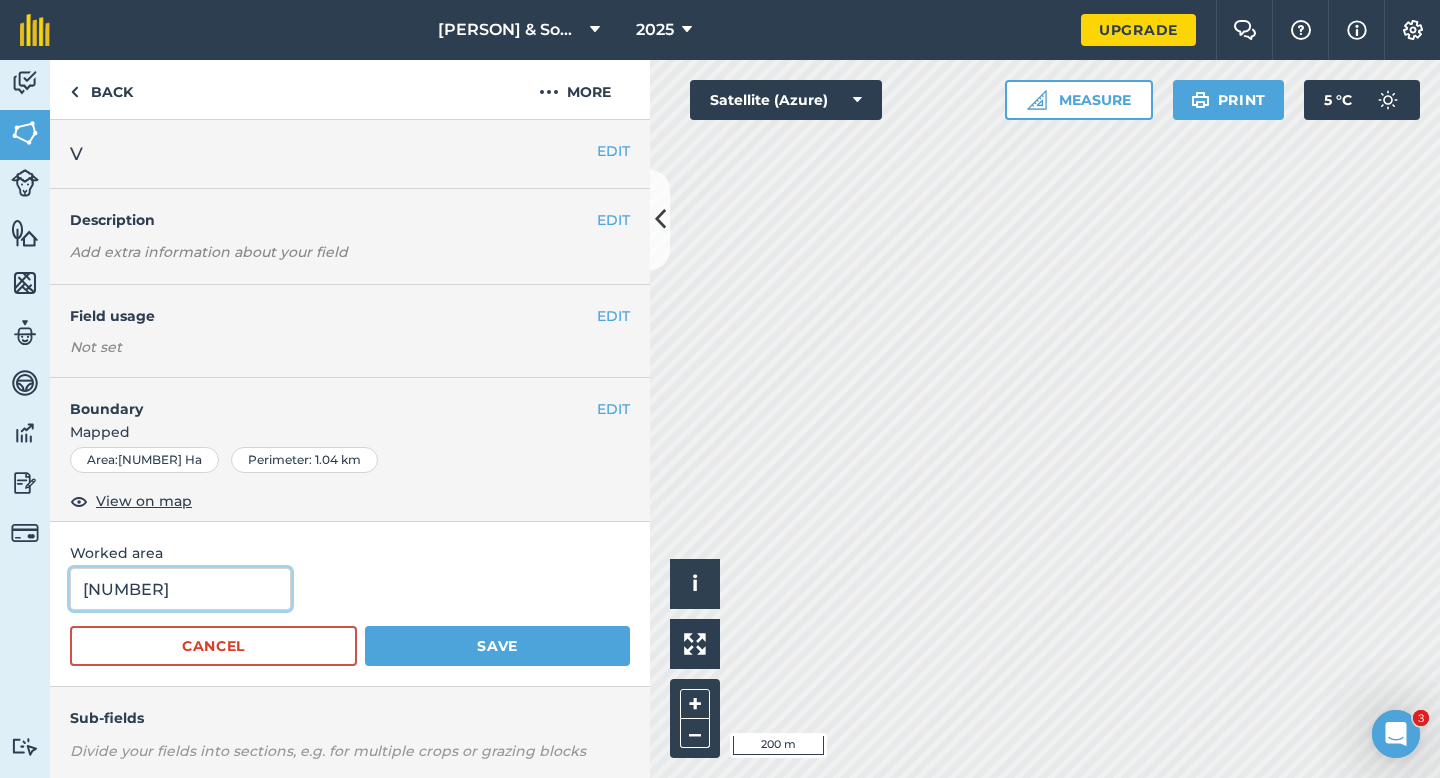 click on "[NUMBER]" at bounding box center [180, 589] 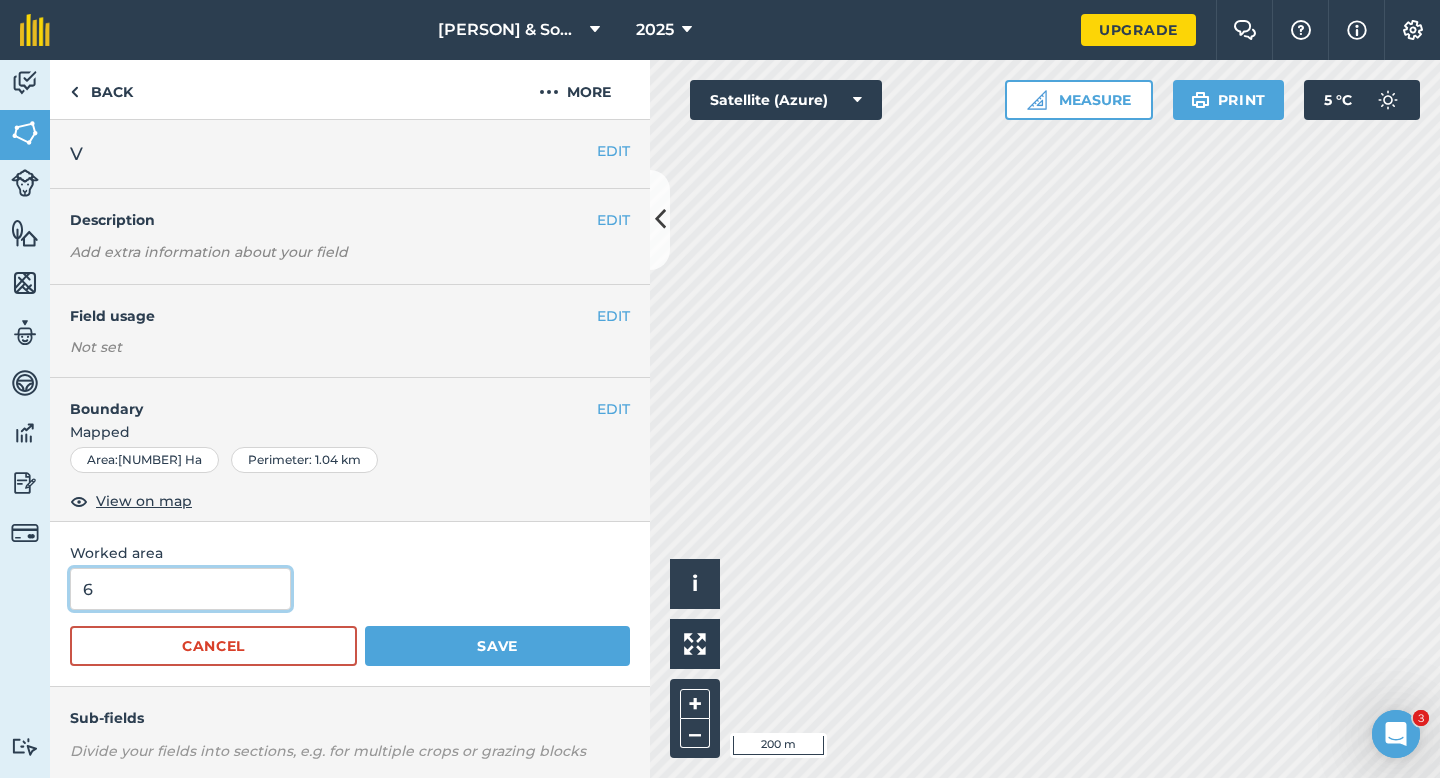click on "Save" at bounding box center [497, 646] 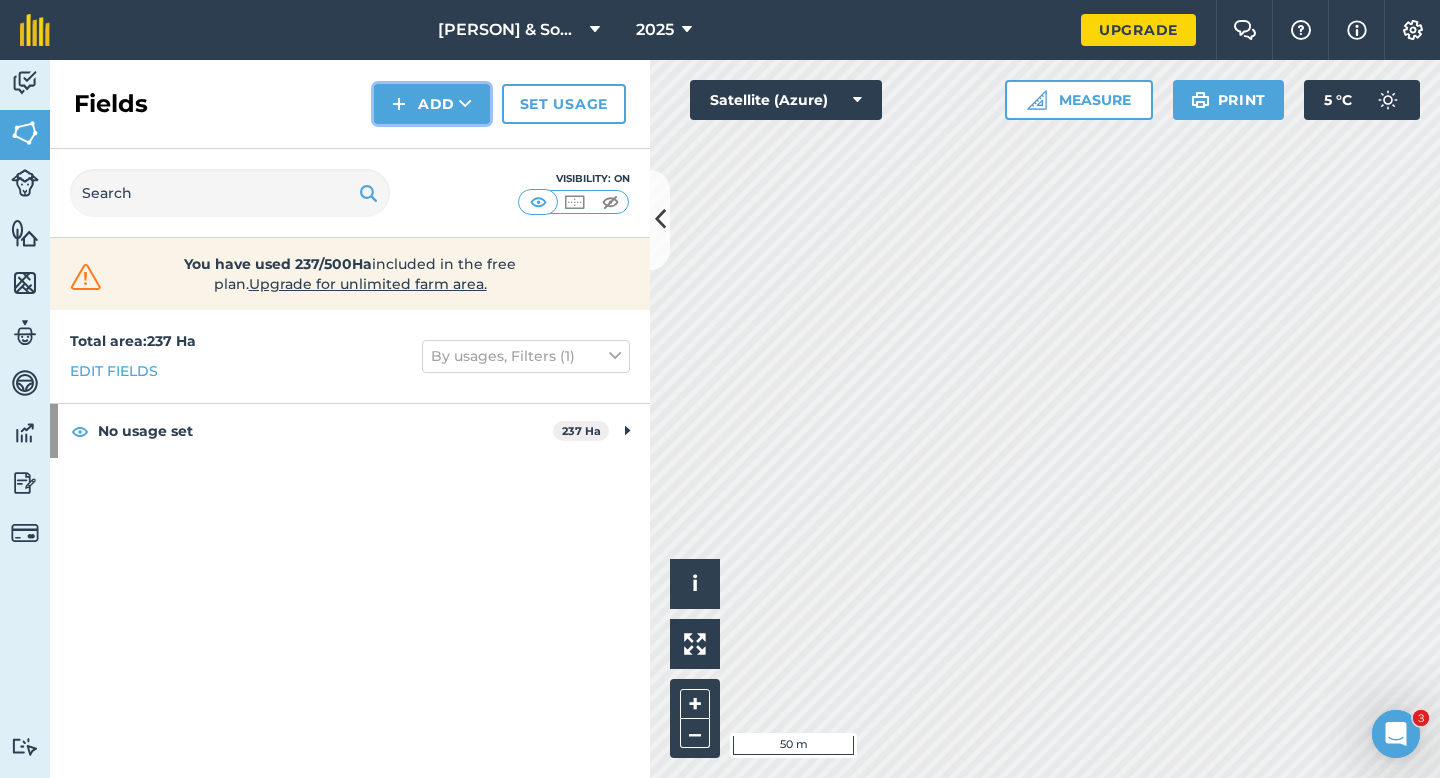 click on "Add" at bounding box center [432, 104] 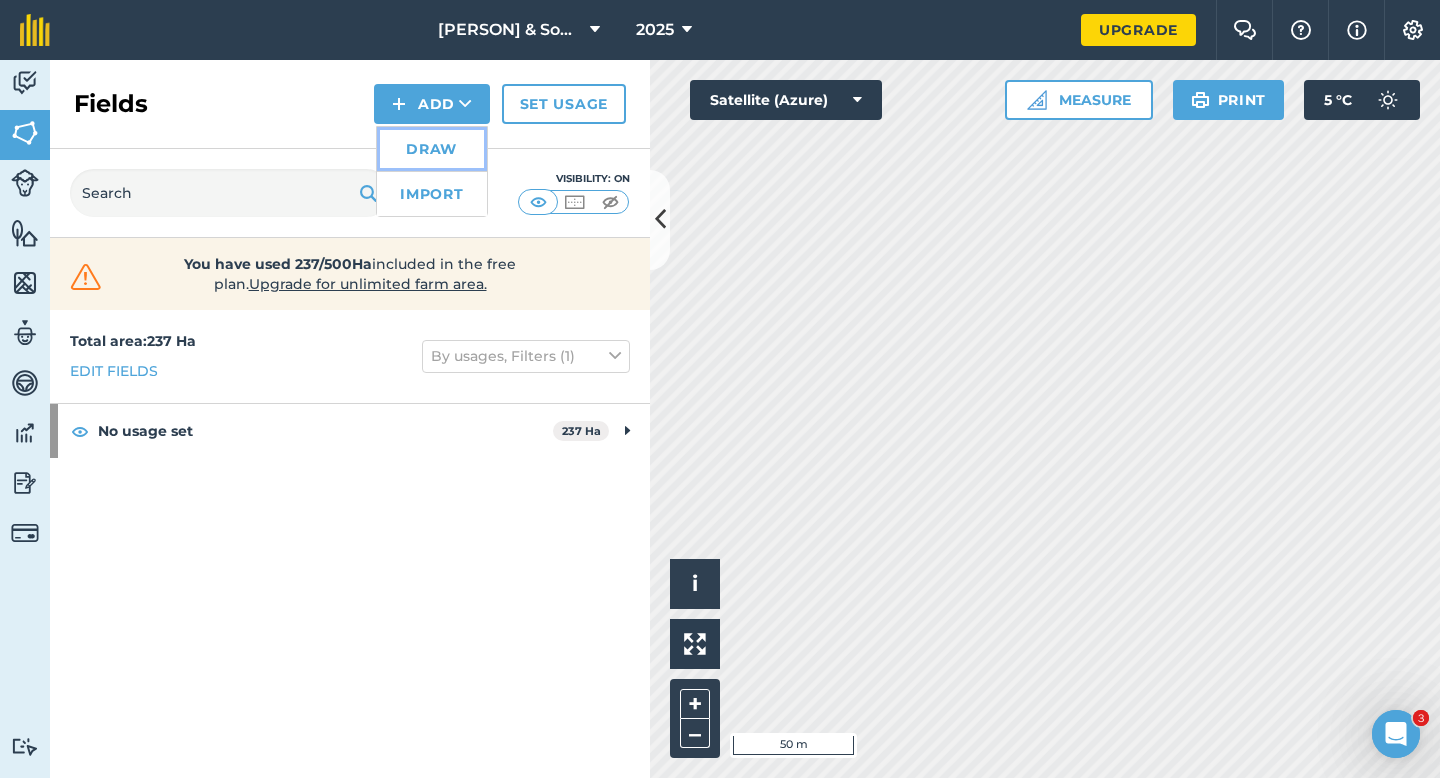 click on "Draw" at bounding box center [432, 149] 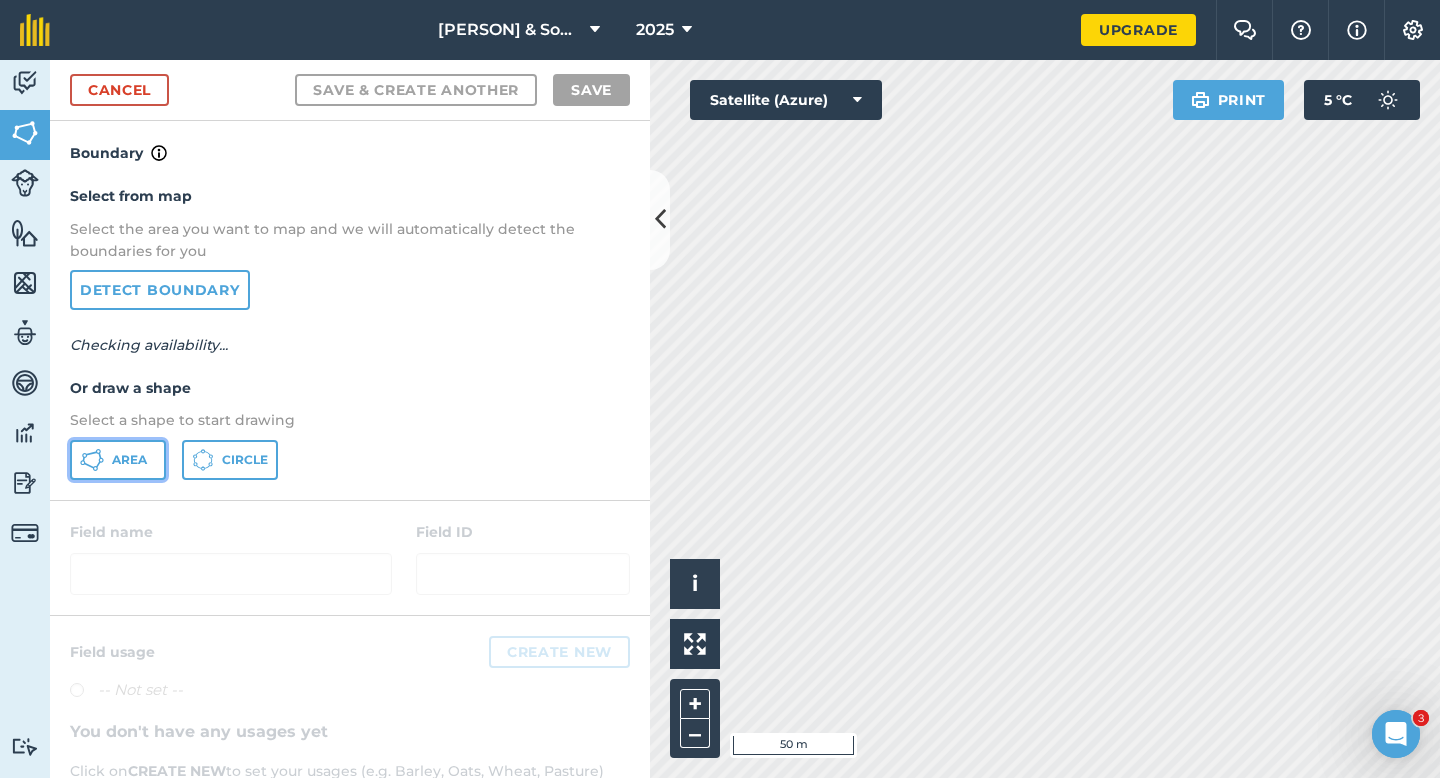 click on "Area" at bounding box center [118, 460] 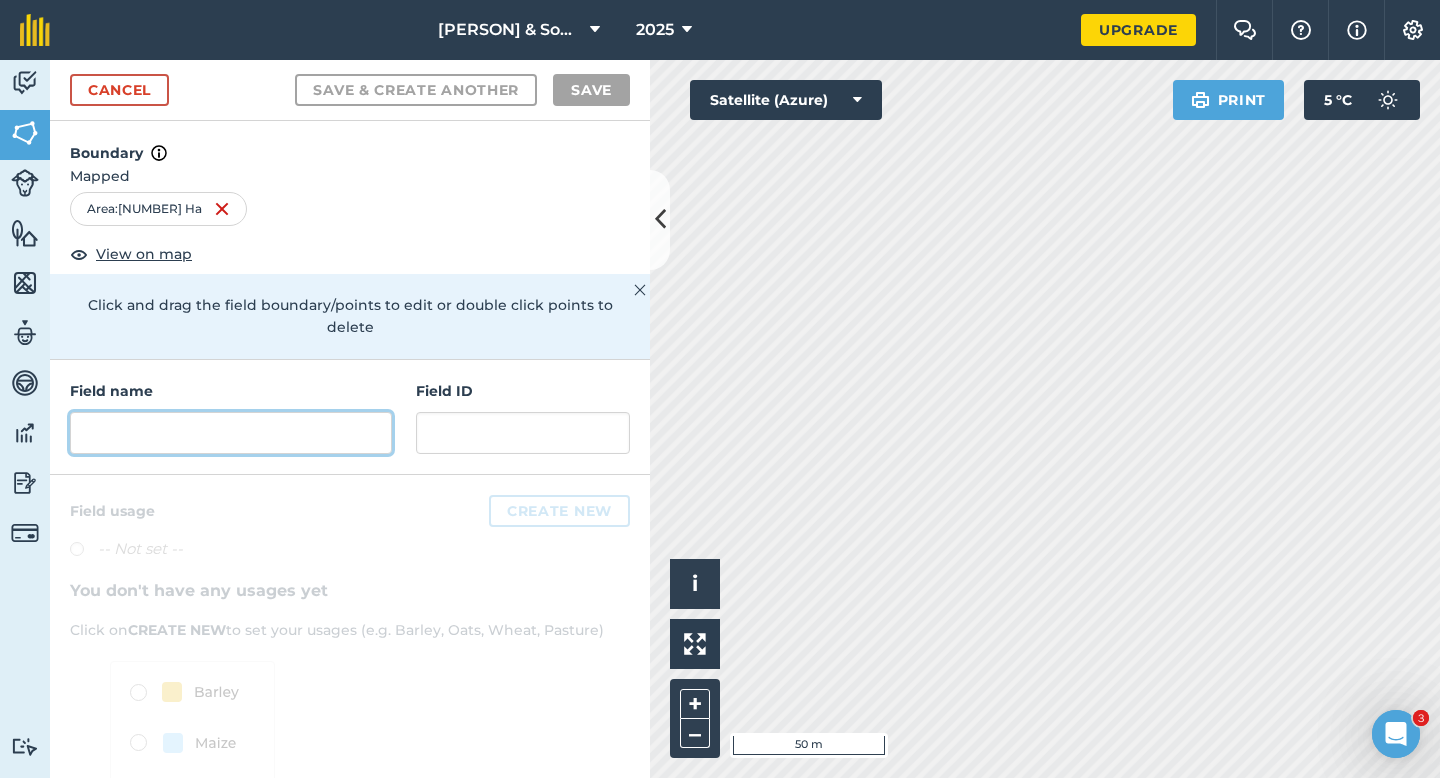 click at bounding box center [231, 433] 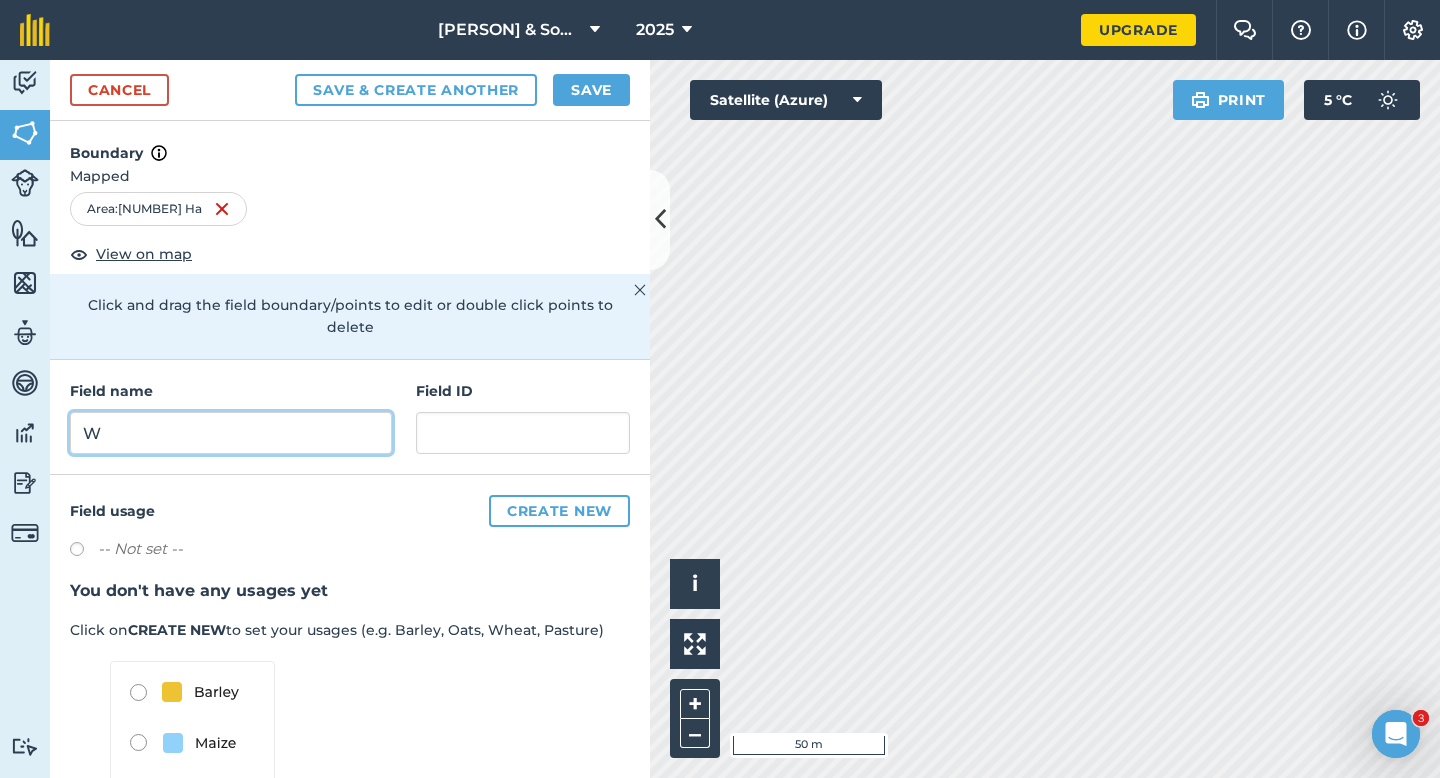type on "W" 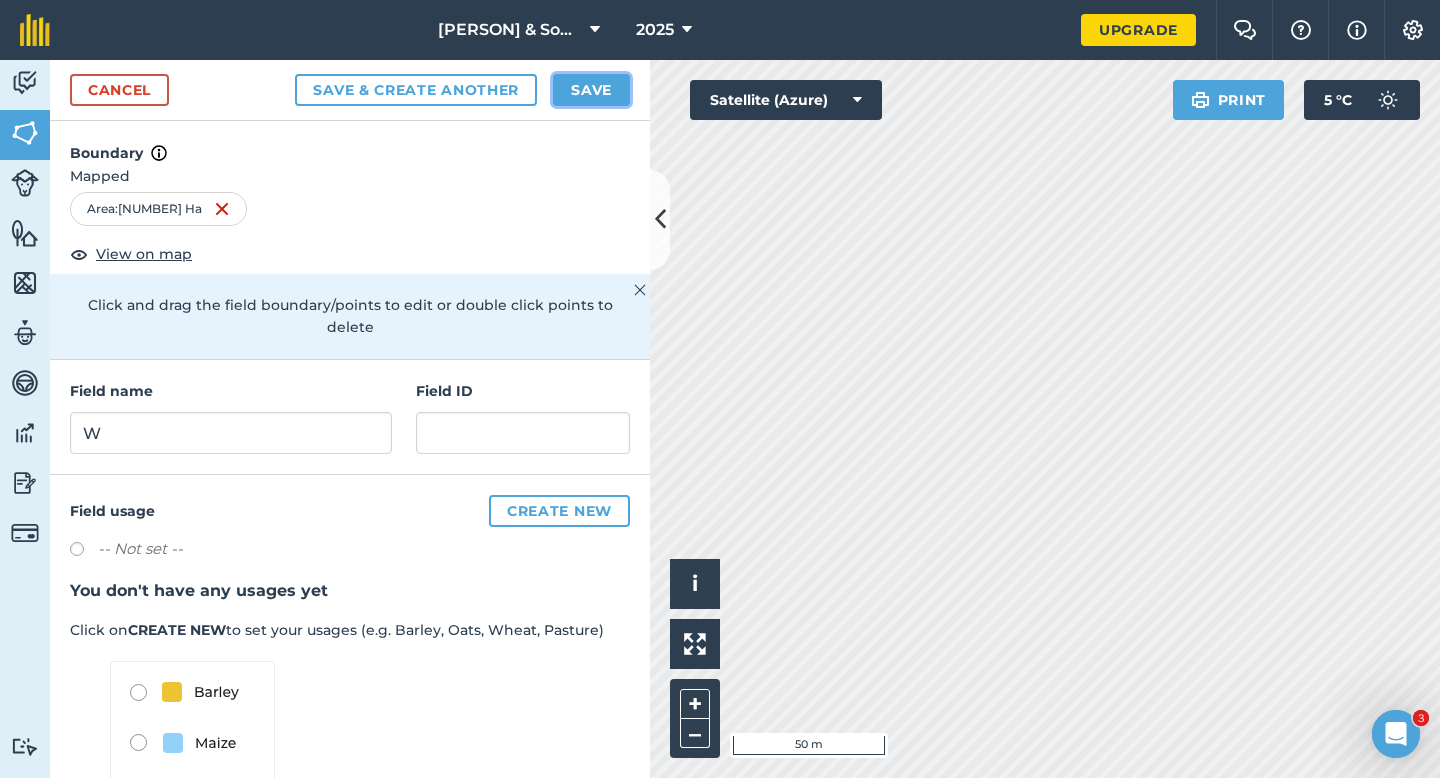 click on "Save" at bounding box center [591, 90] 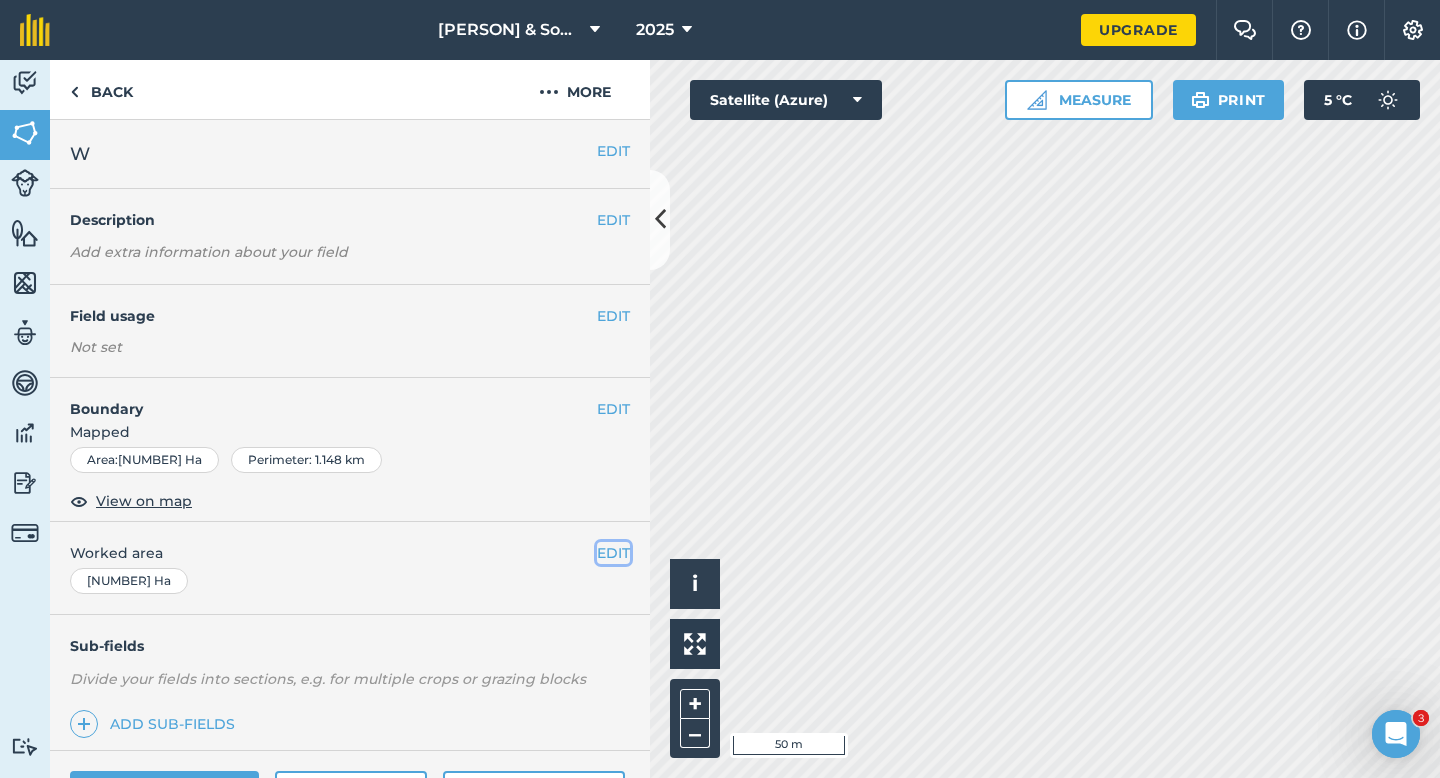 click on "EDIT" at bounding box center (613, 553) 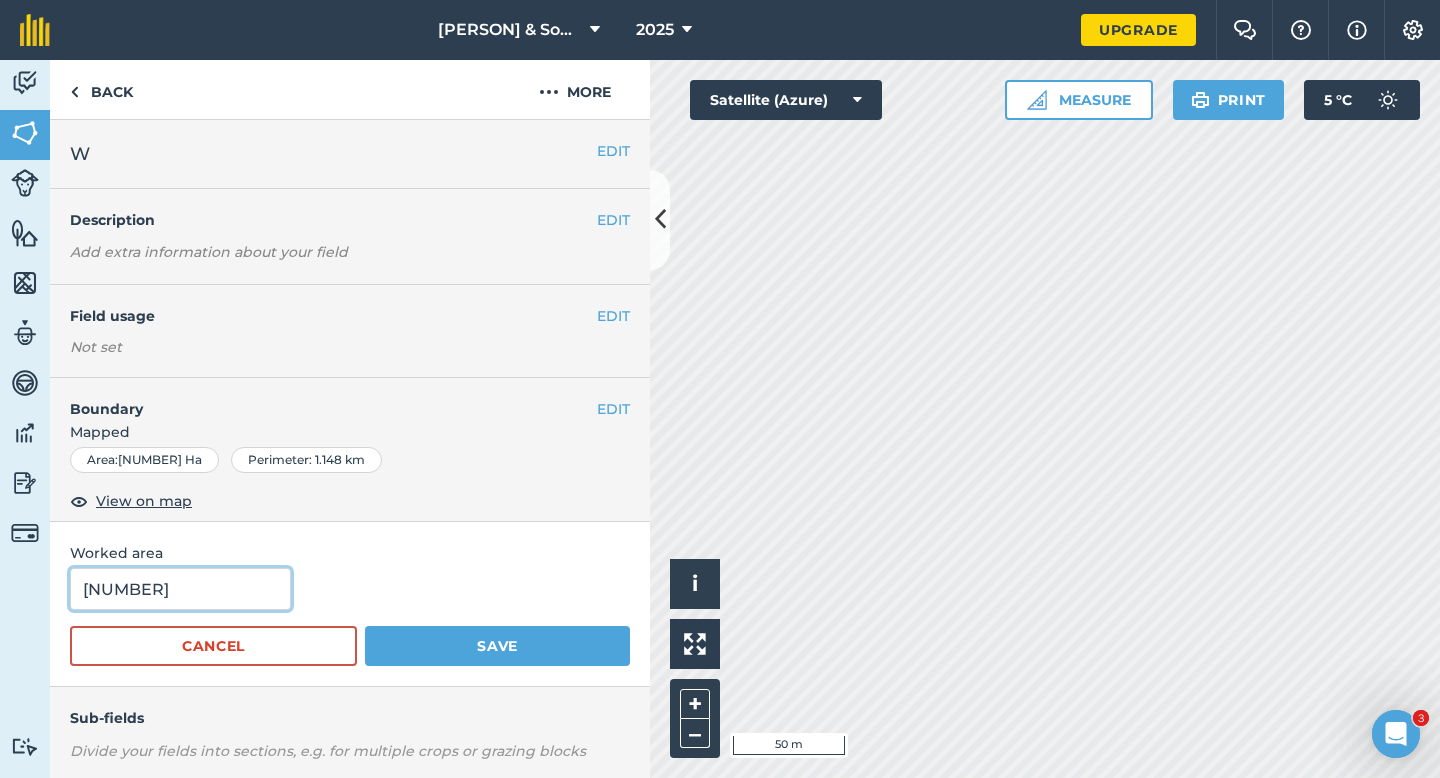 click on "[NUMBER]" at bounding box center [180, 589] 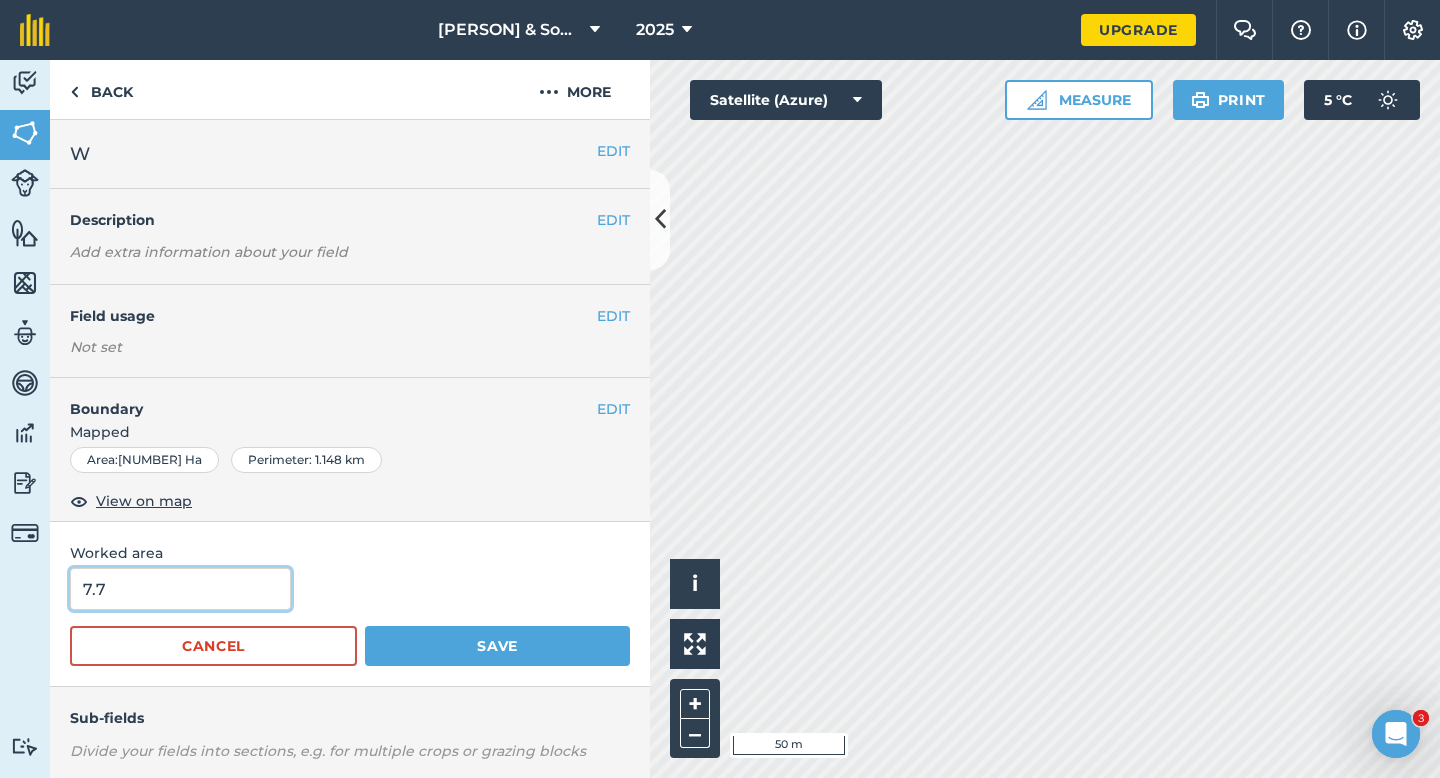 type on "7.7" 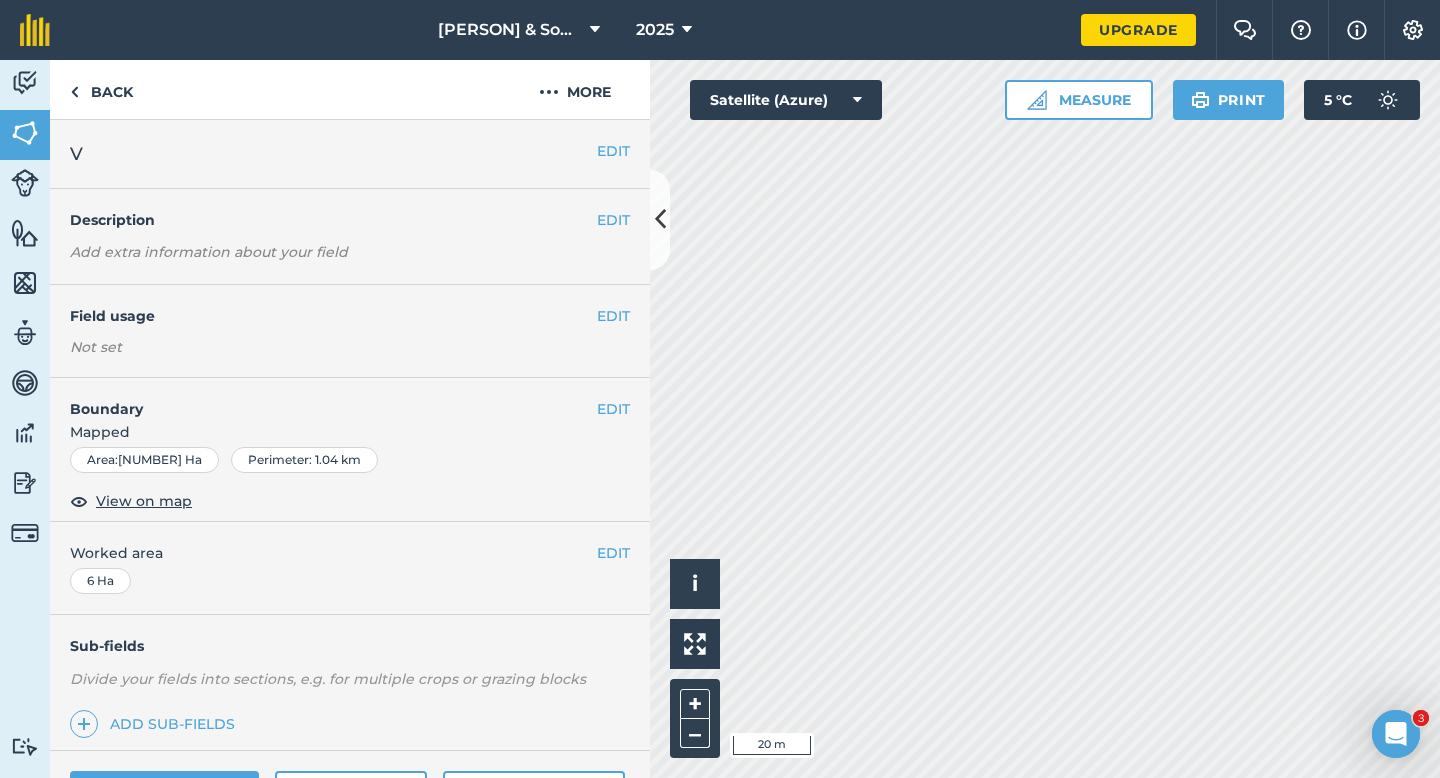 click on "Mapped" at bounding box center [350, 432] 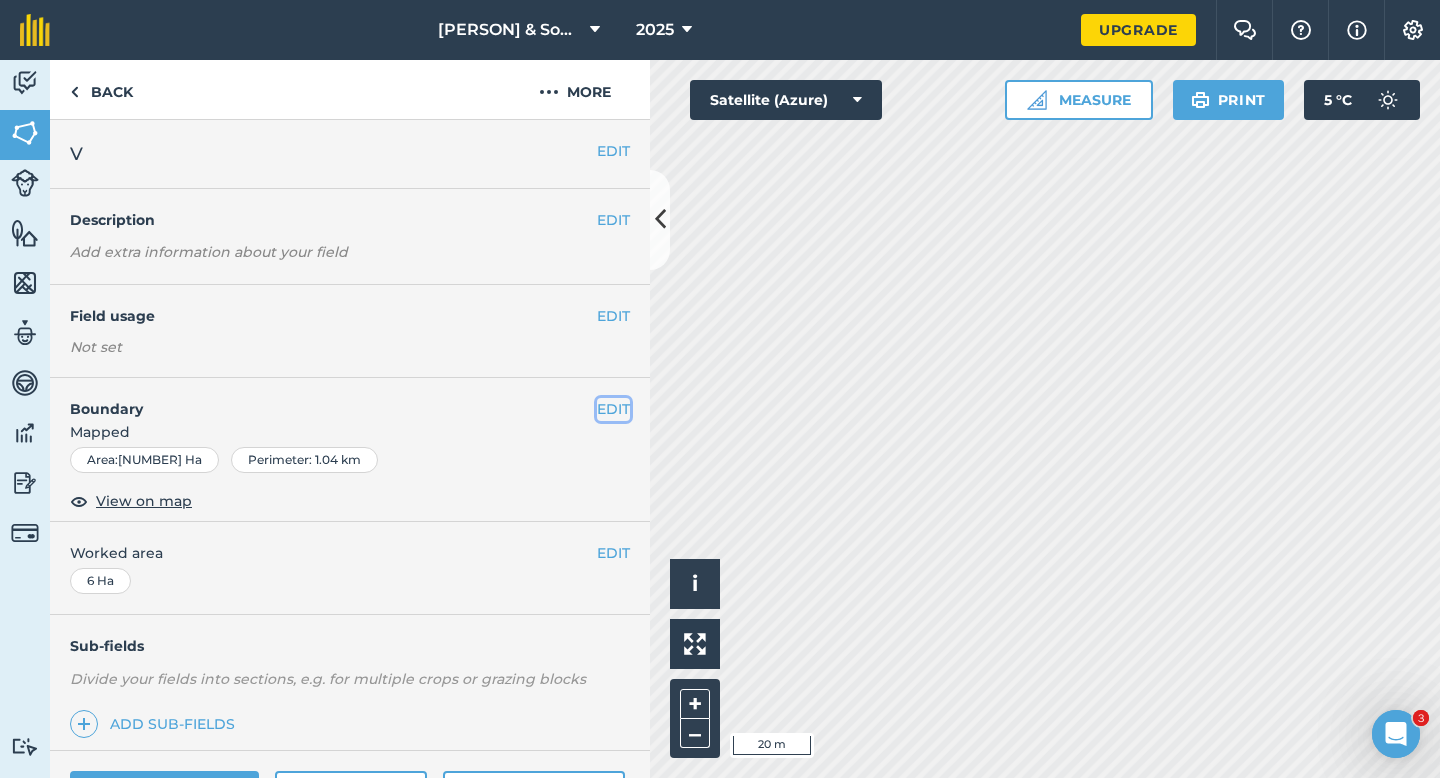 click on "EDIT" at bounding box center (613, 409) 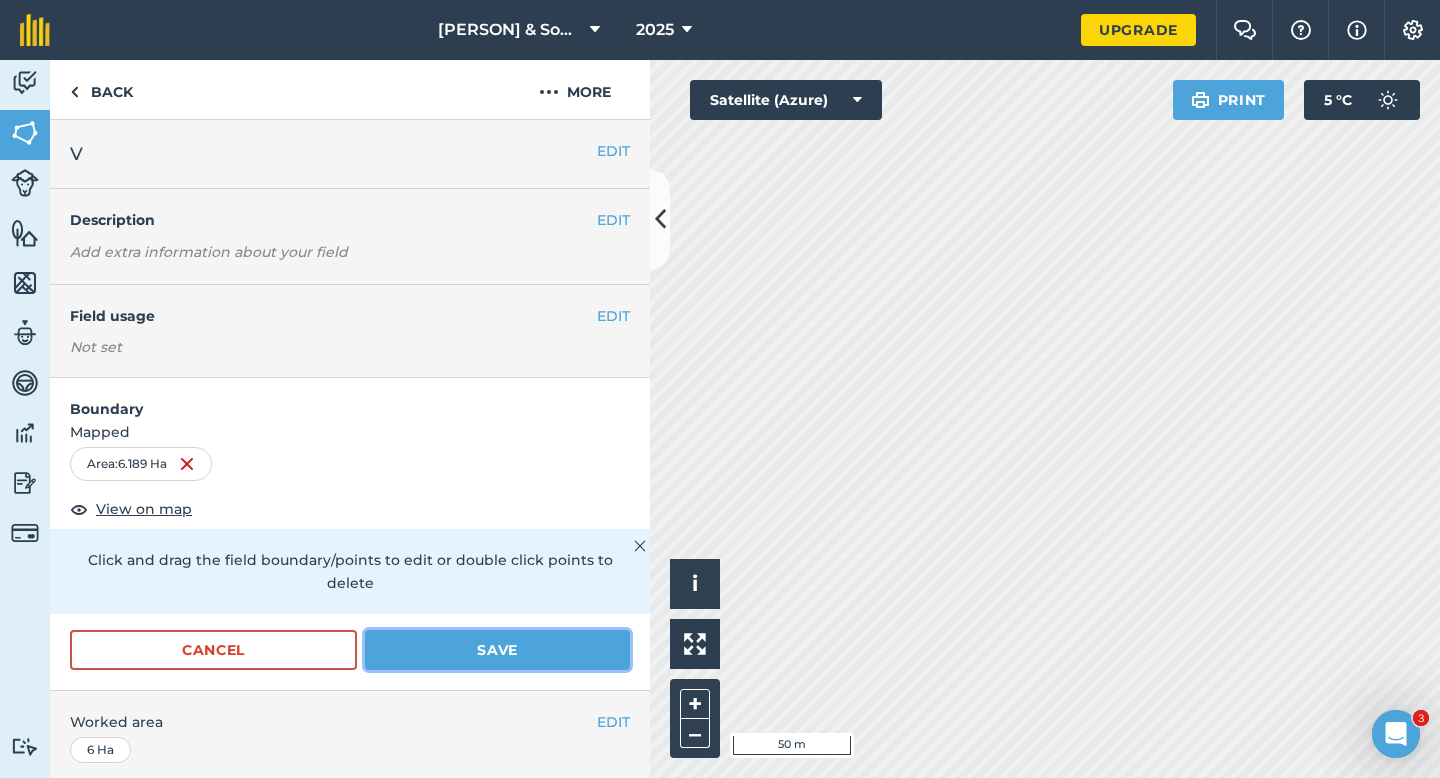 click on "Save" at bounding box center [497, 650] 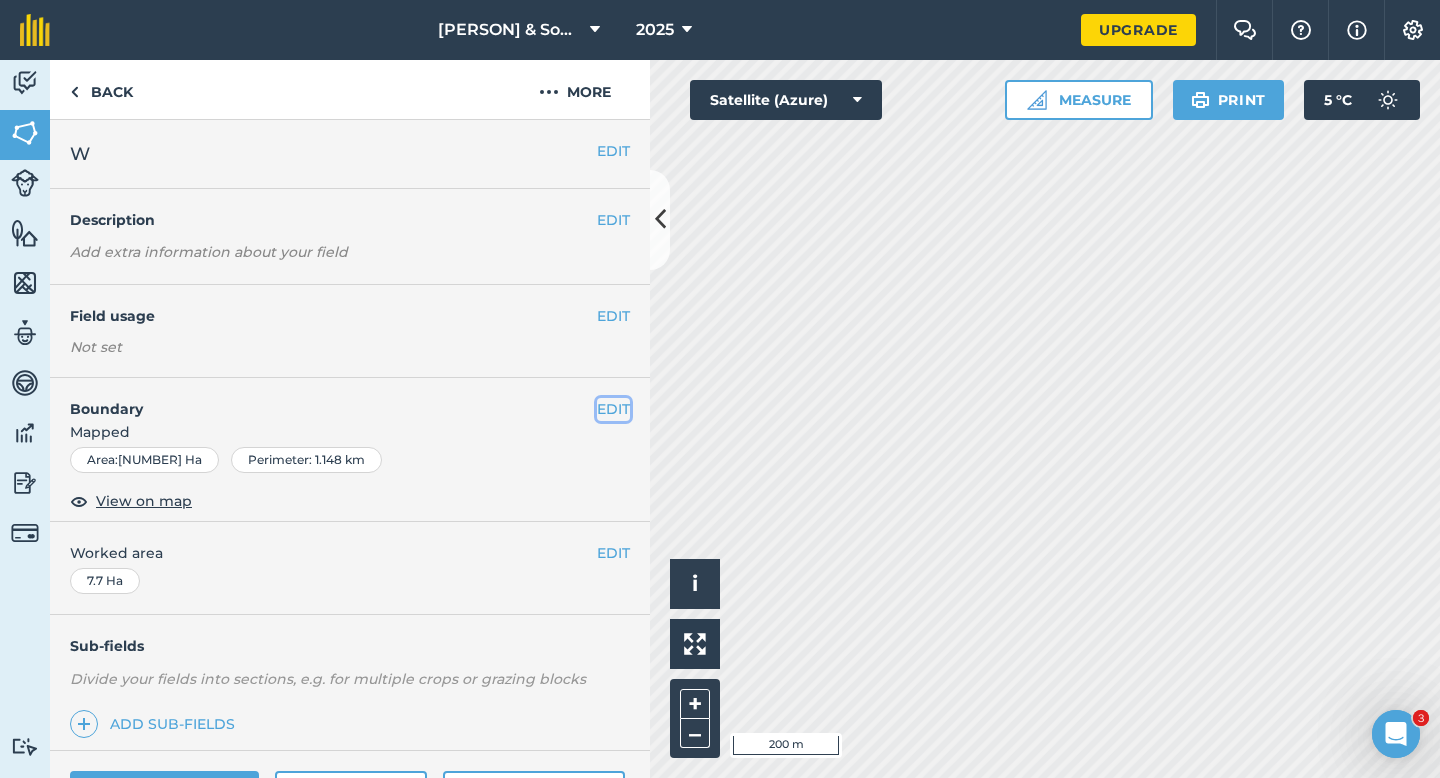 click on "EDIT" at bounding box center (613, 409) 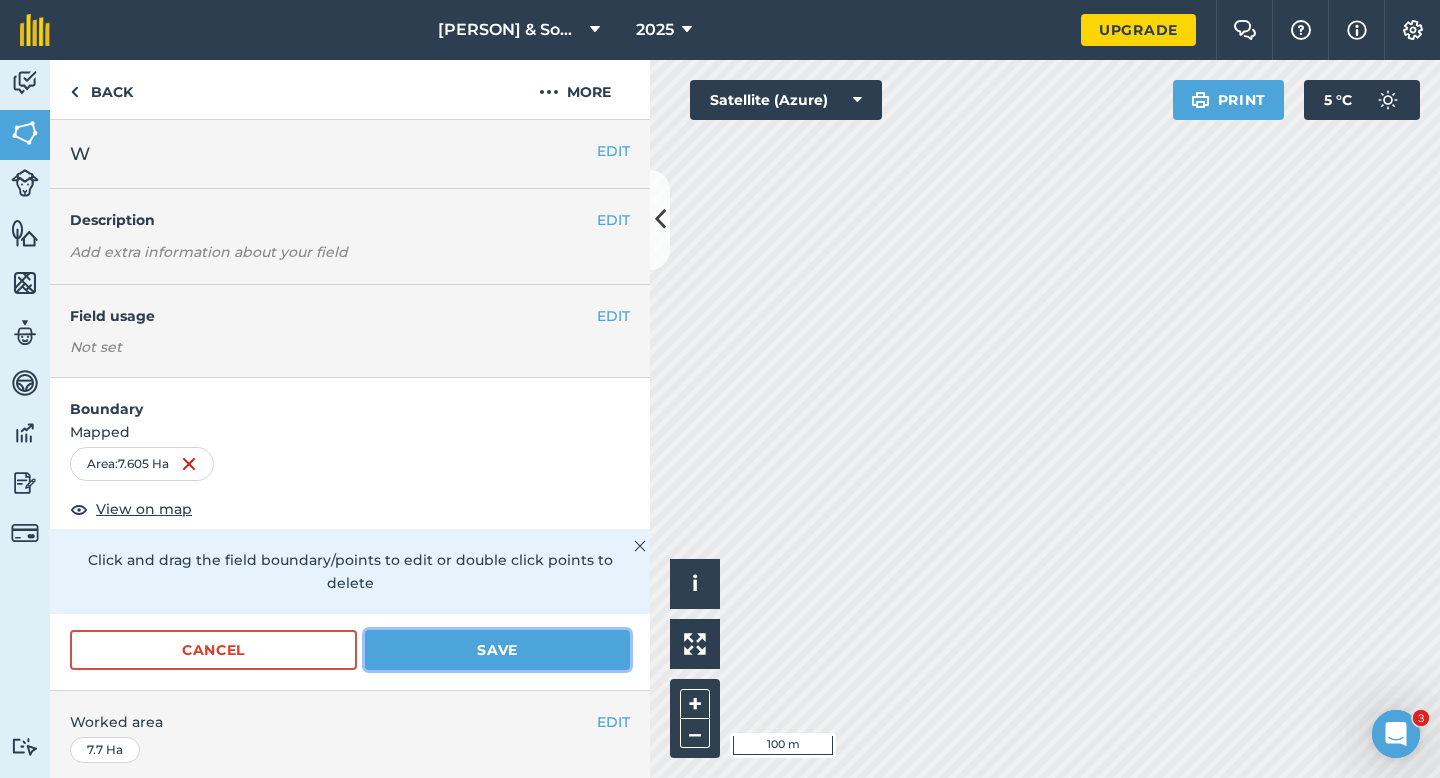 click on "Save" at bounding box center [497, 650] 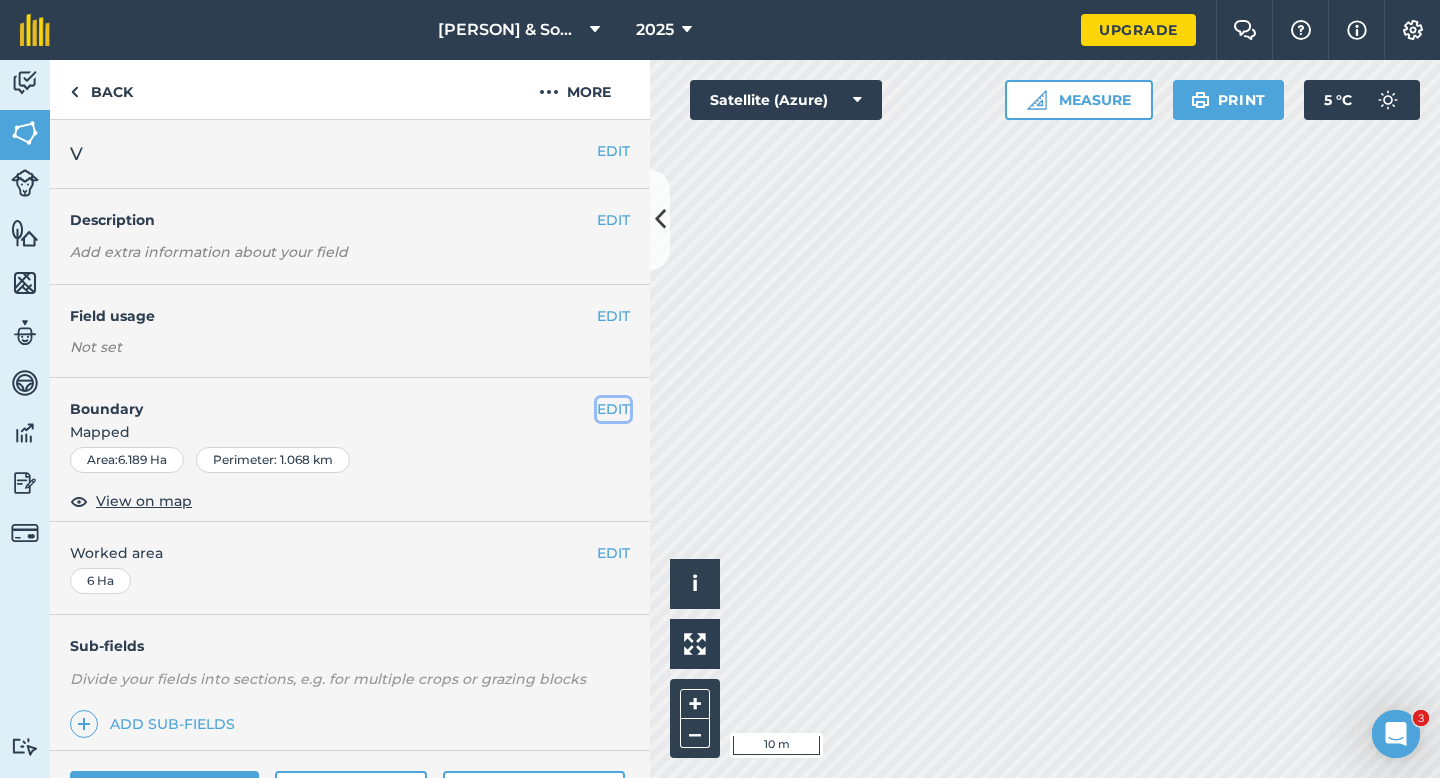 click on "EDIT" at bounding box center (613, 409) 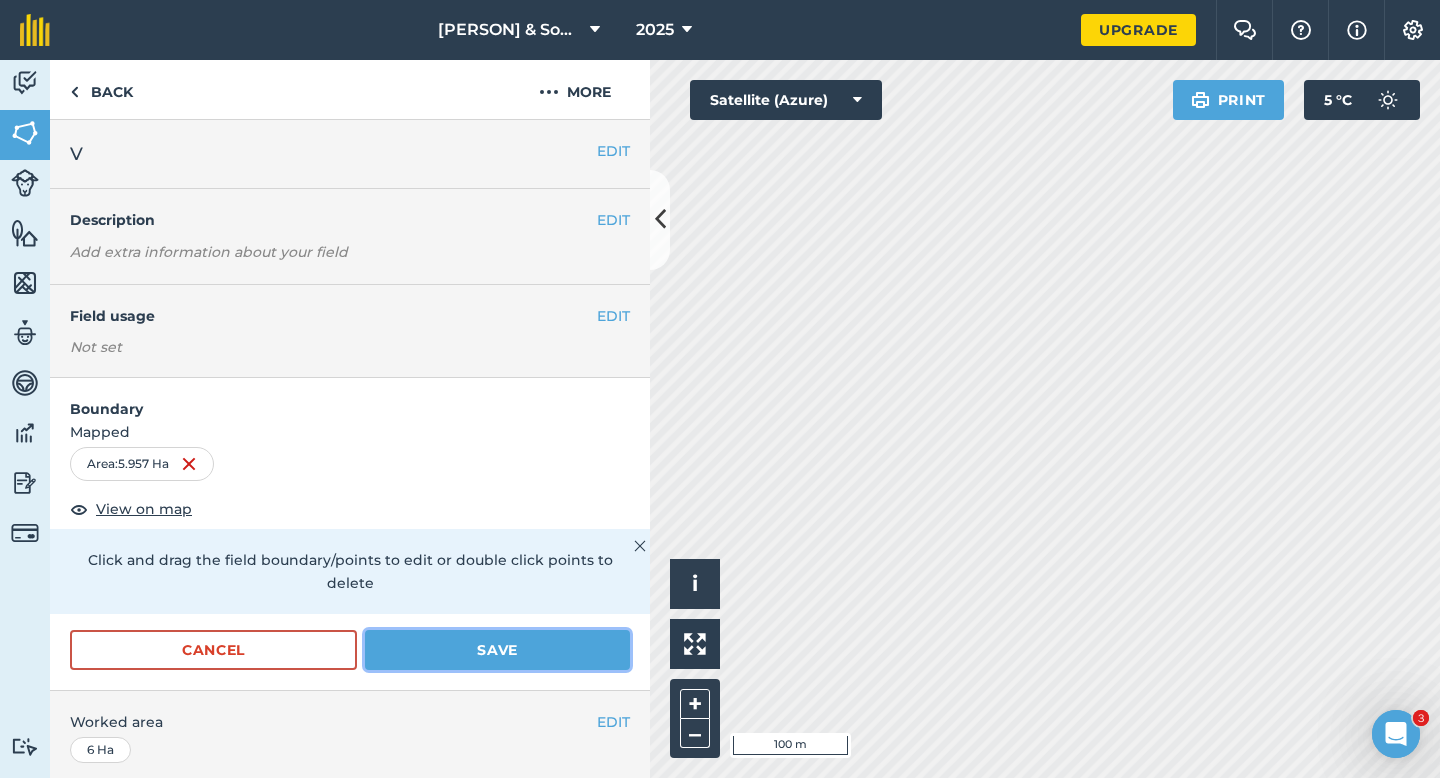 click on "Save" at bounding box center [497, 650] 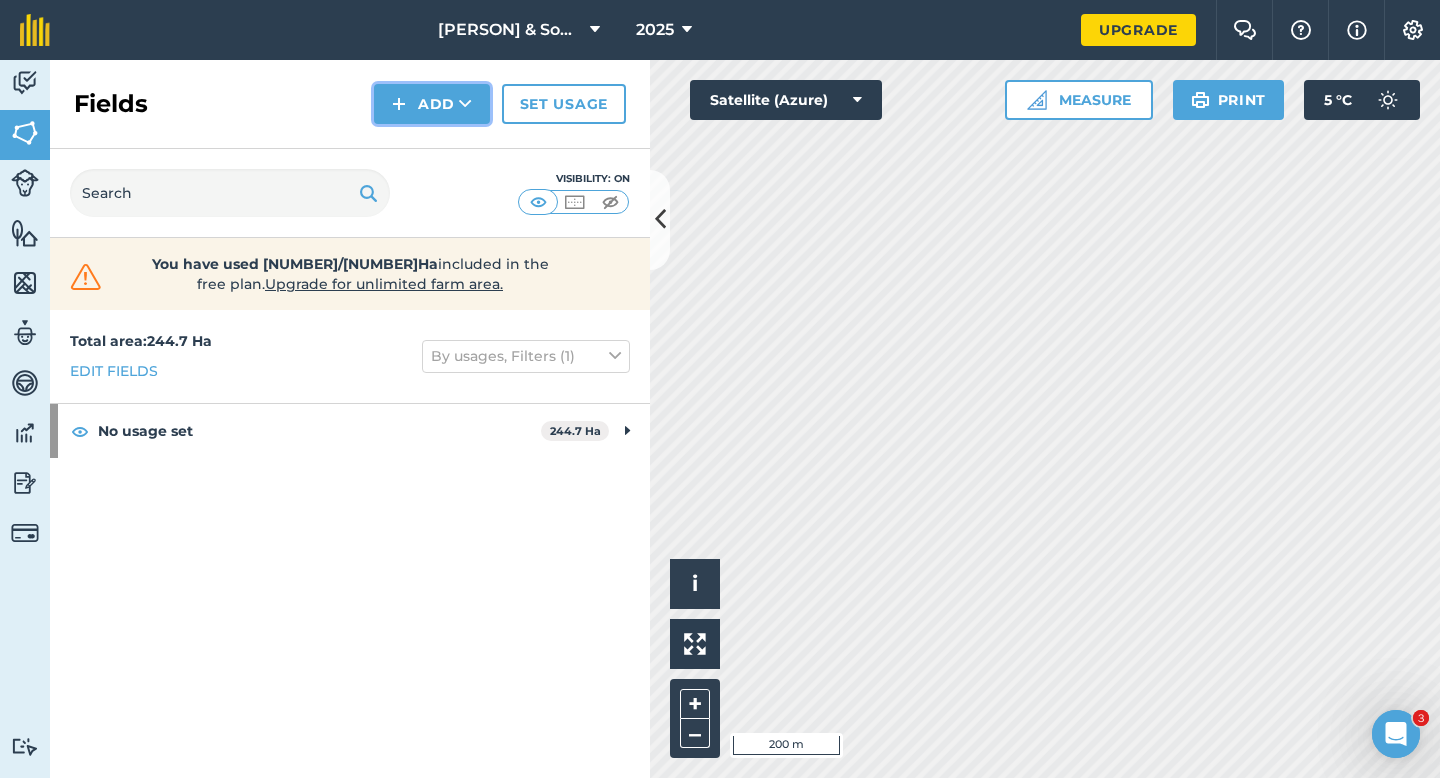 click on "Add" at bounding box center (432, 104) 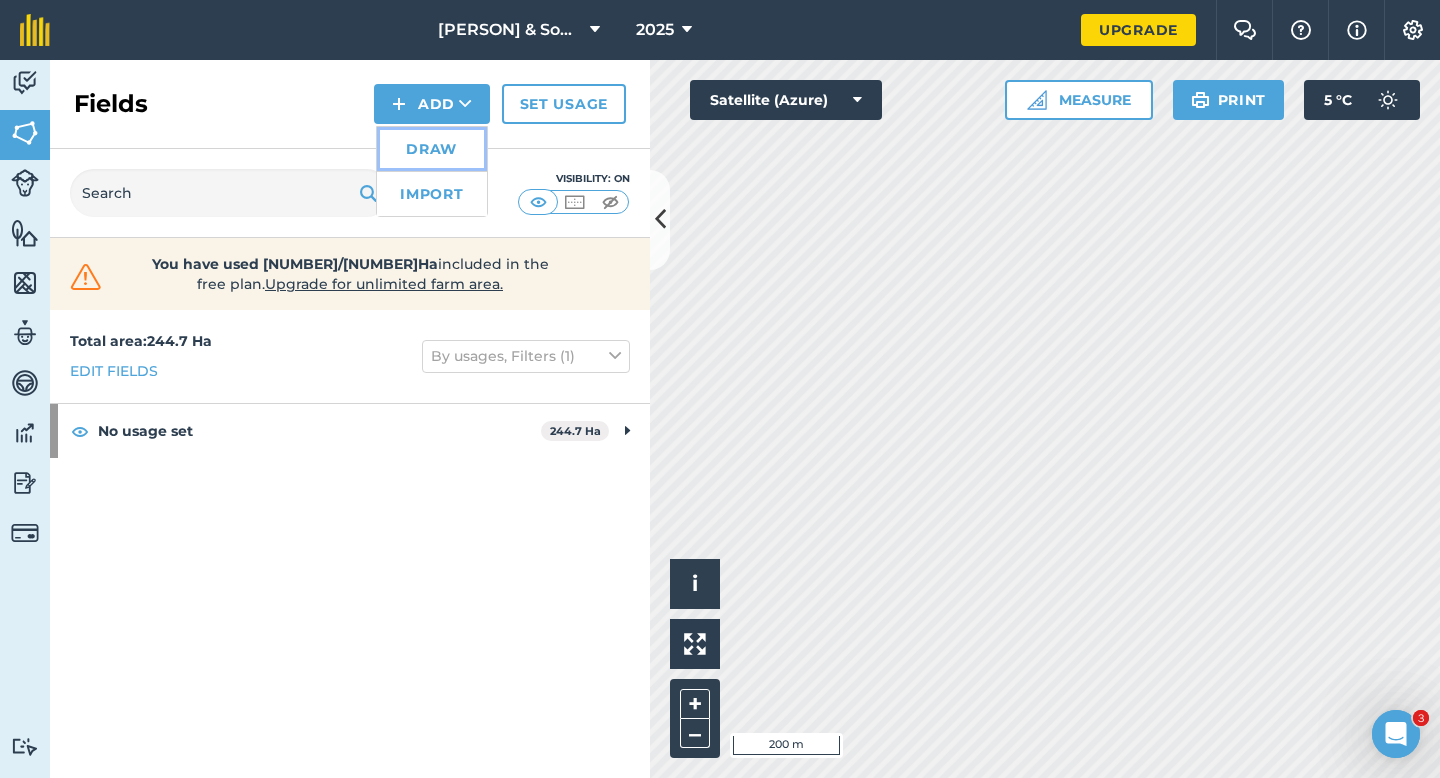 click on "Draw" at bounding box center [432, 149] 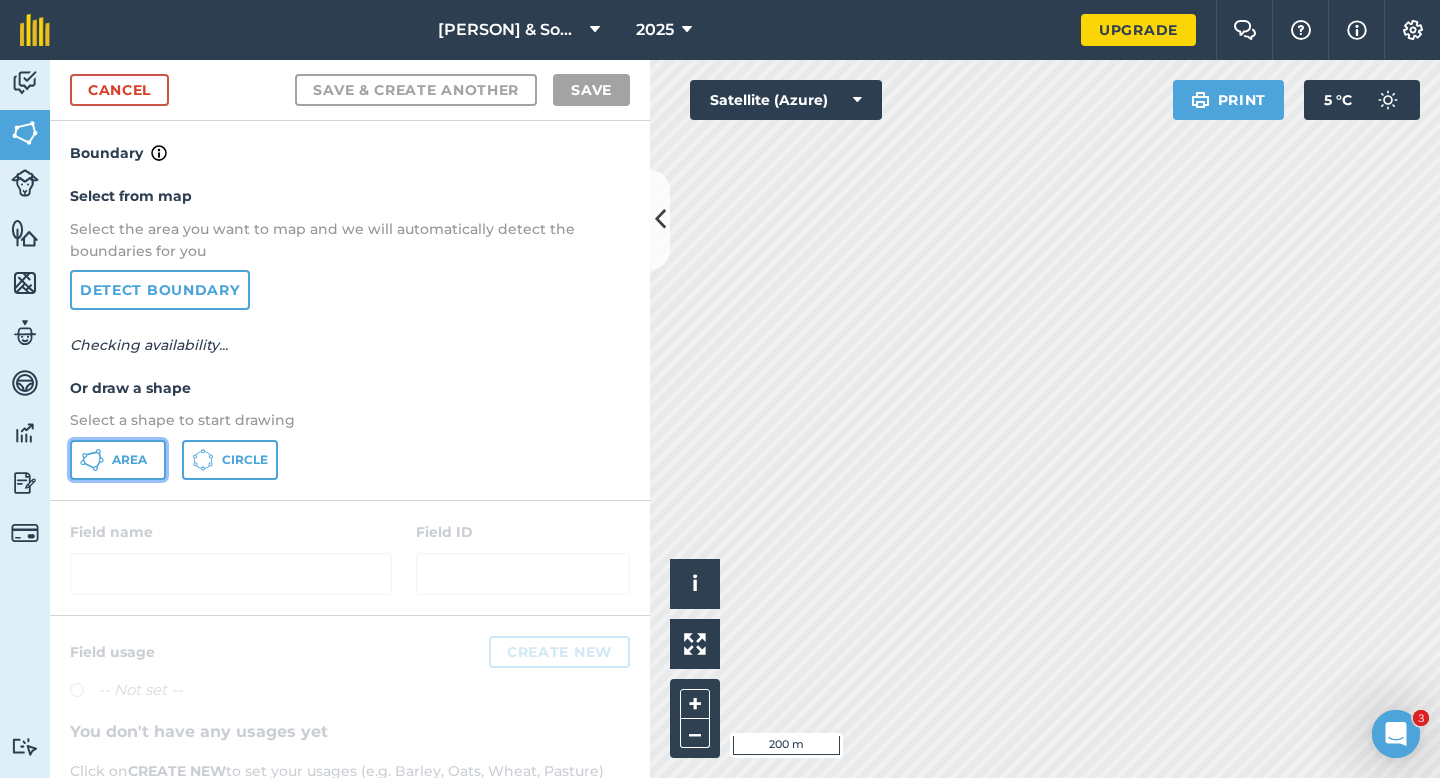 click on "Area" at bounding box center [118, 460] 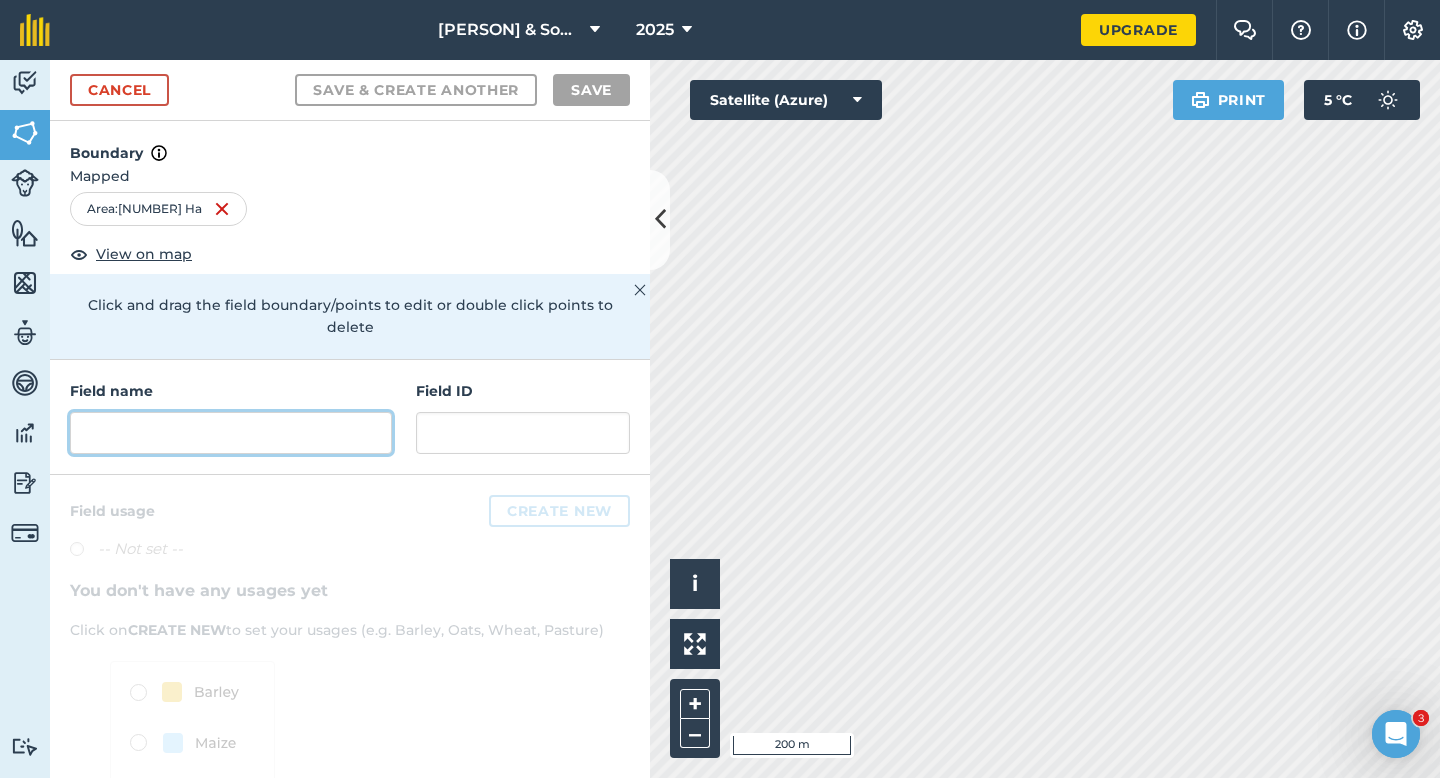click at bounding box center [231, 433] 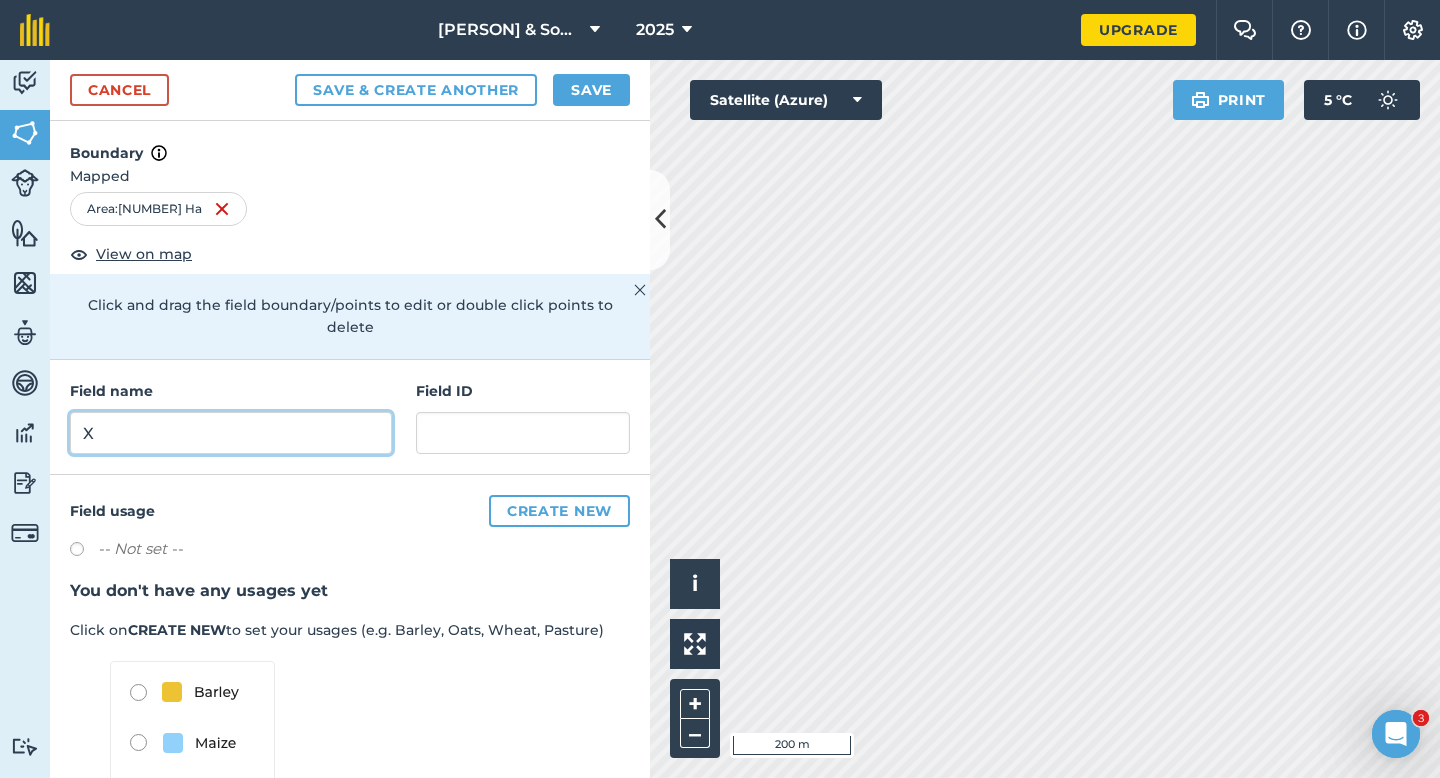type on "X" 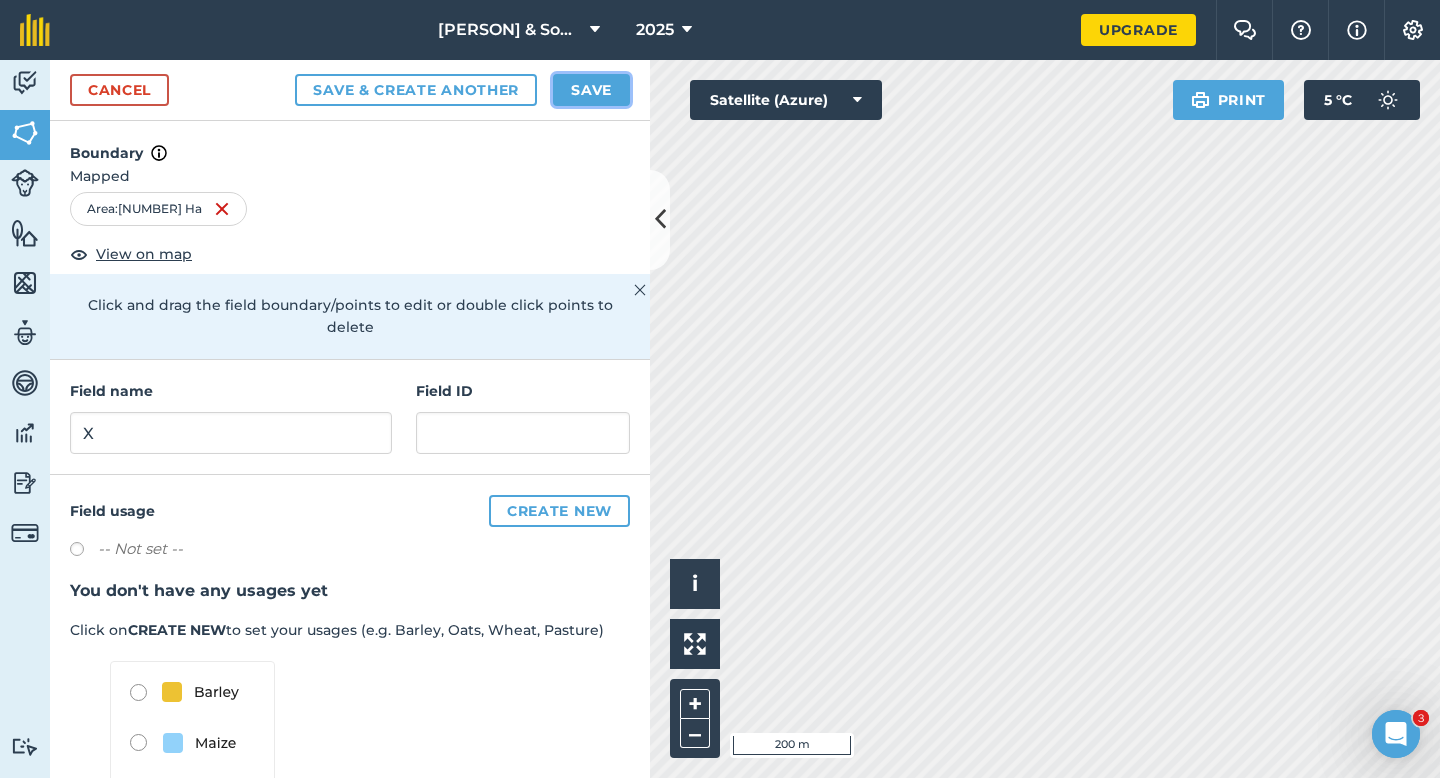 click on "Save" at bounding box center (591, 90) 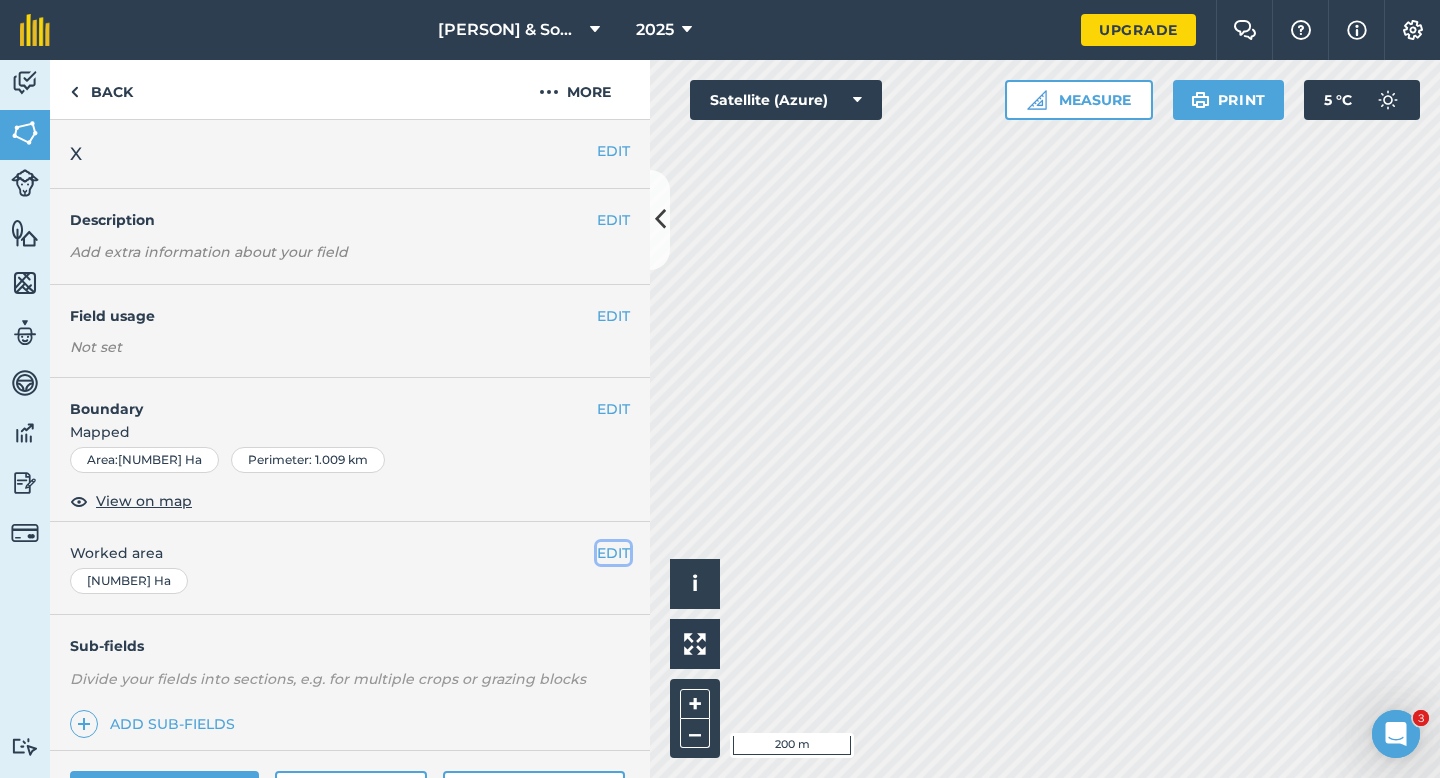 click on "EDIT" at bounding box center [613, 553] 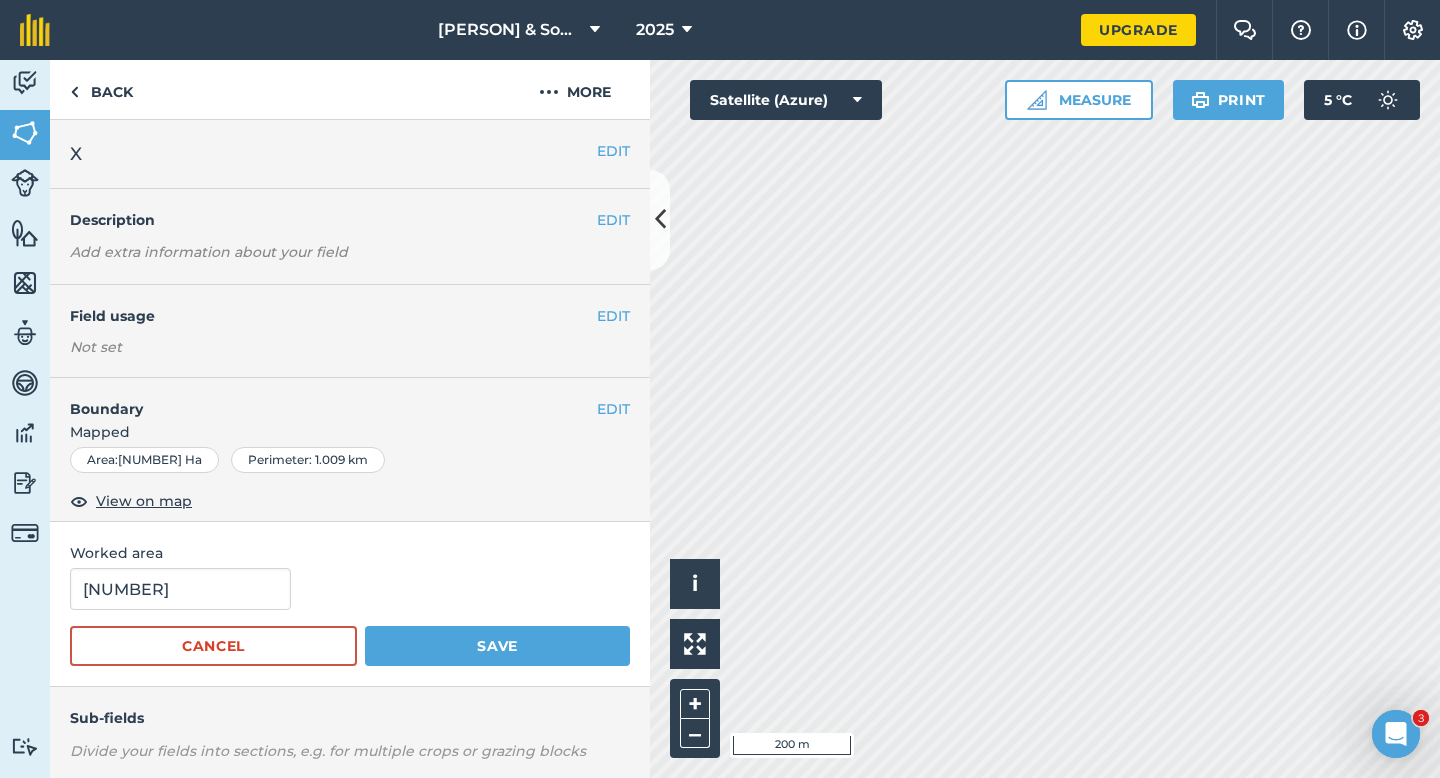 click on "[NUMBER] Cancel Save" at bounding box center (350, 617) 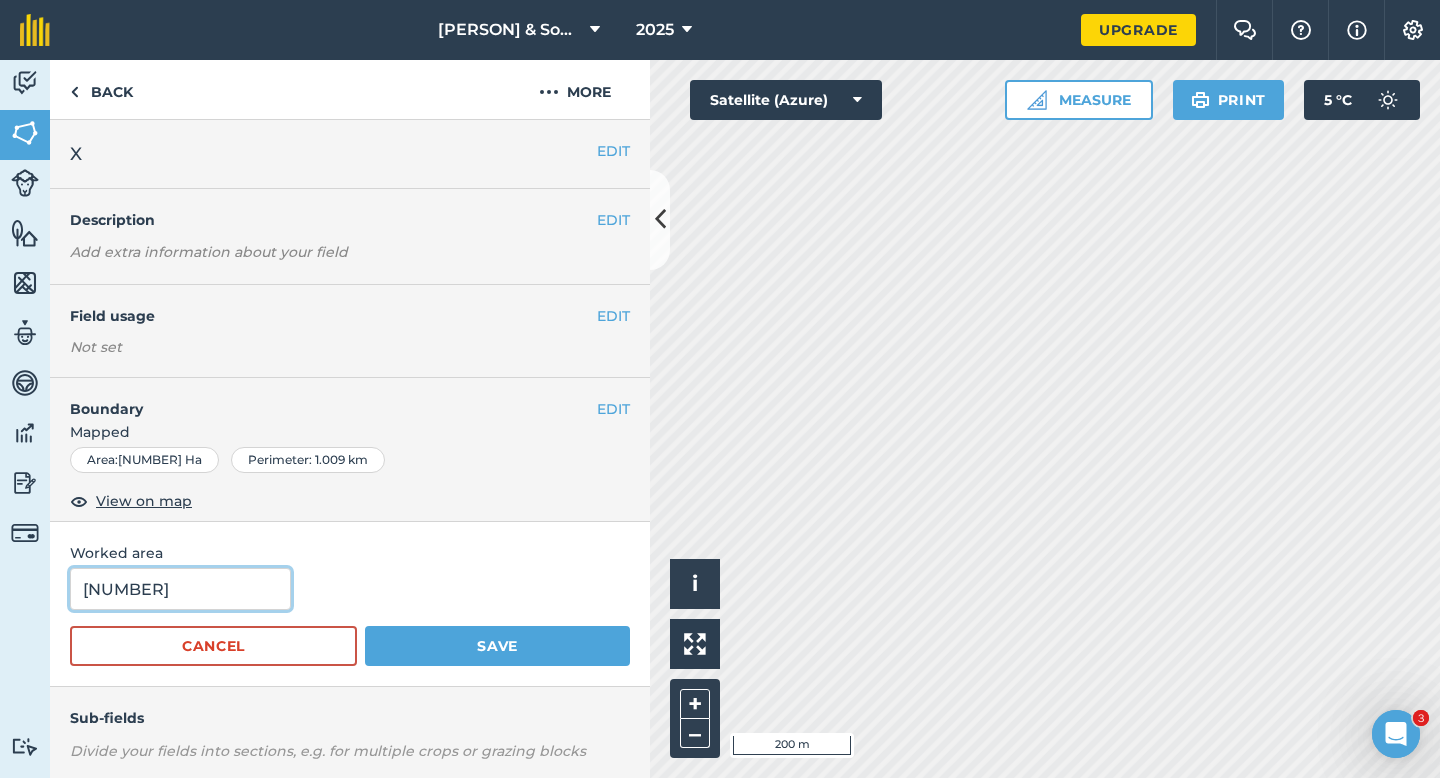 click on "[NUMBER]" at bounding box center (180, 589) 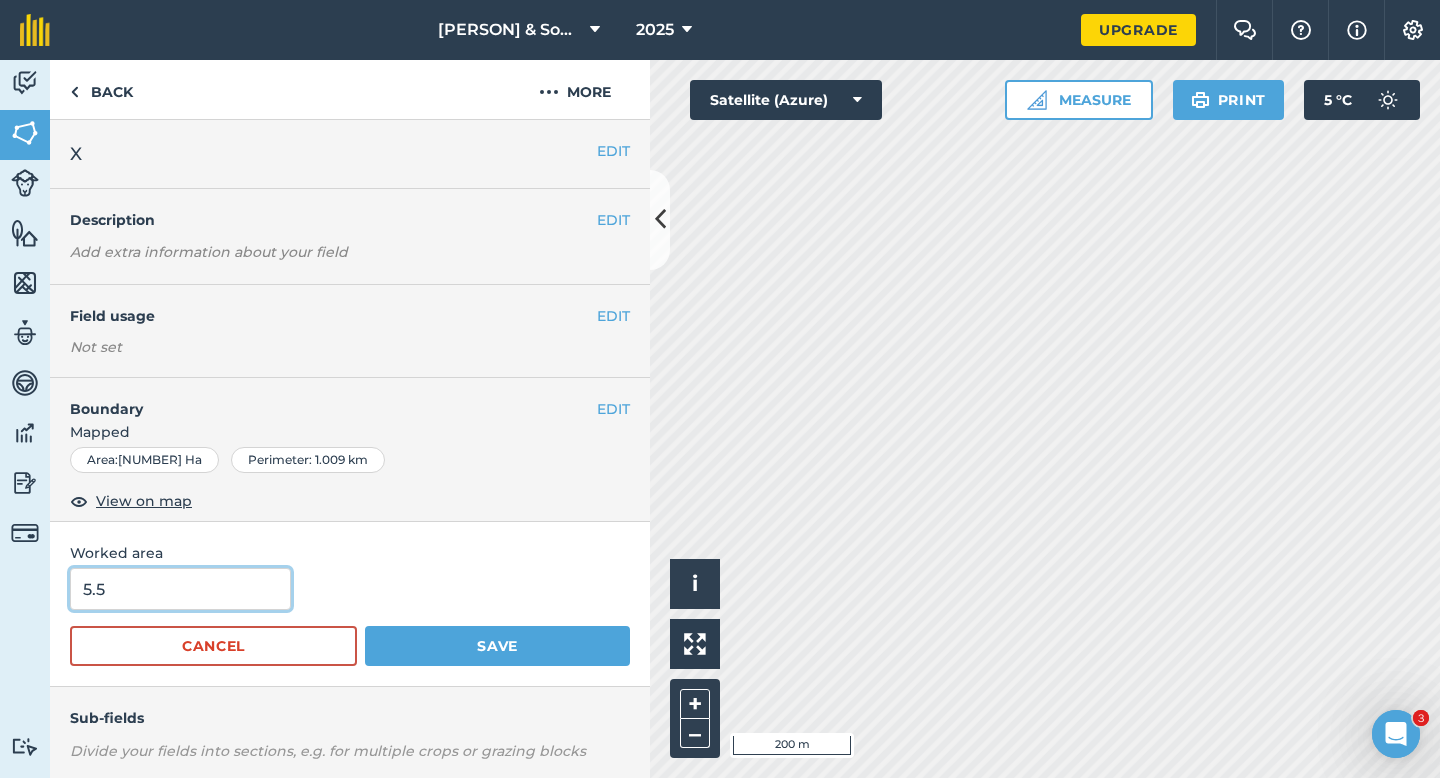 type on "5.5" 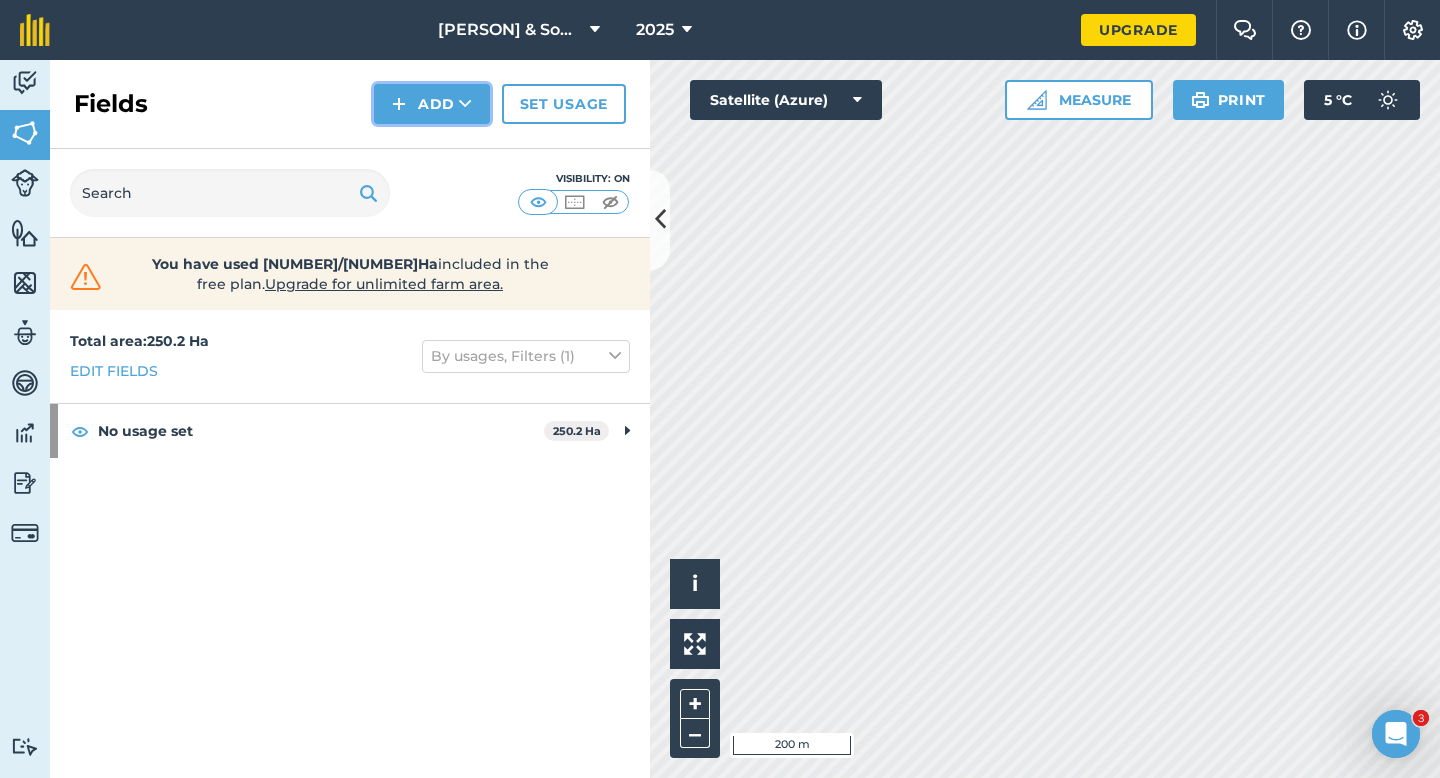 click at bounding box center [399, 104] 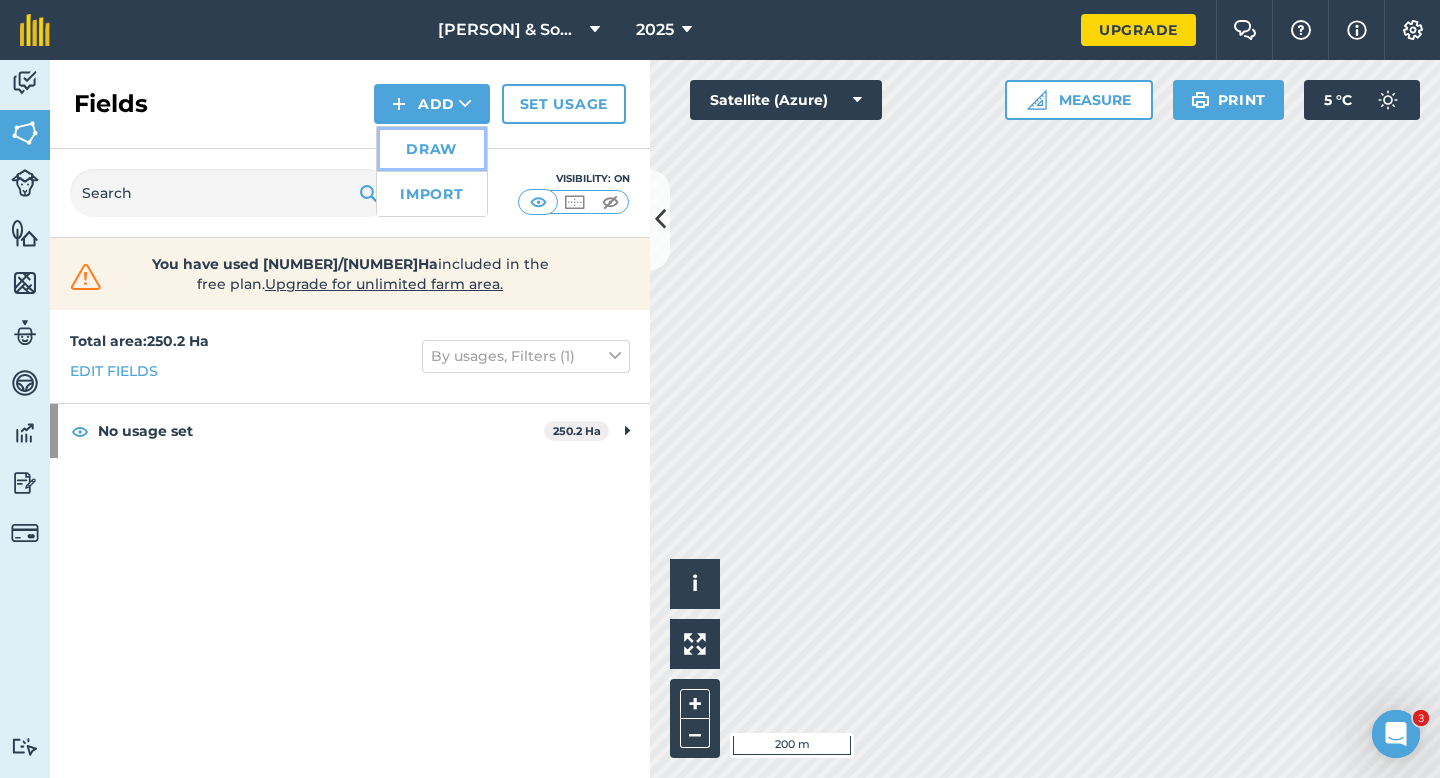 click on "Draw" at bounding box center (432, 149) 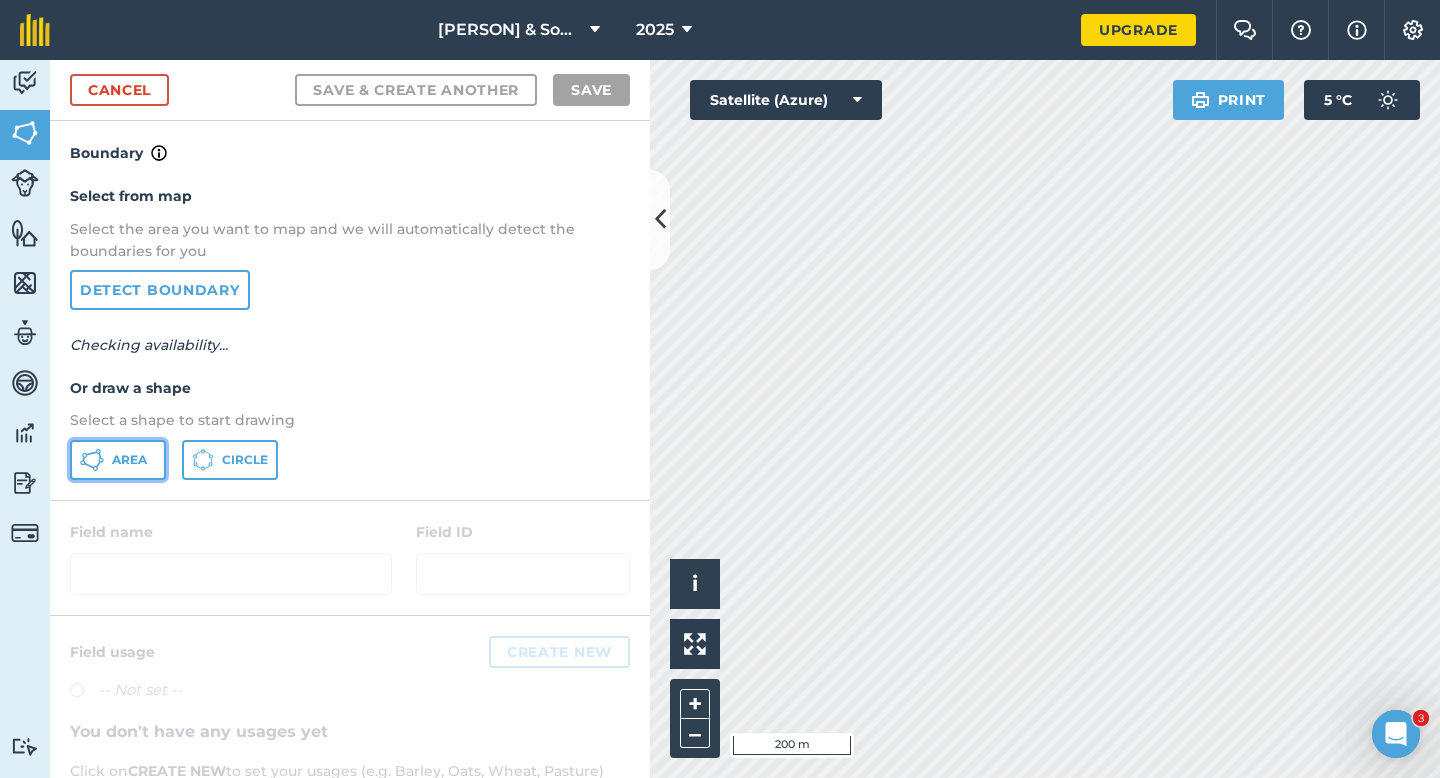 click on "Area" at bounding box center [129, 460] 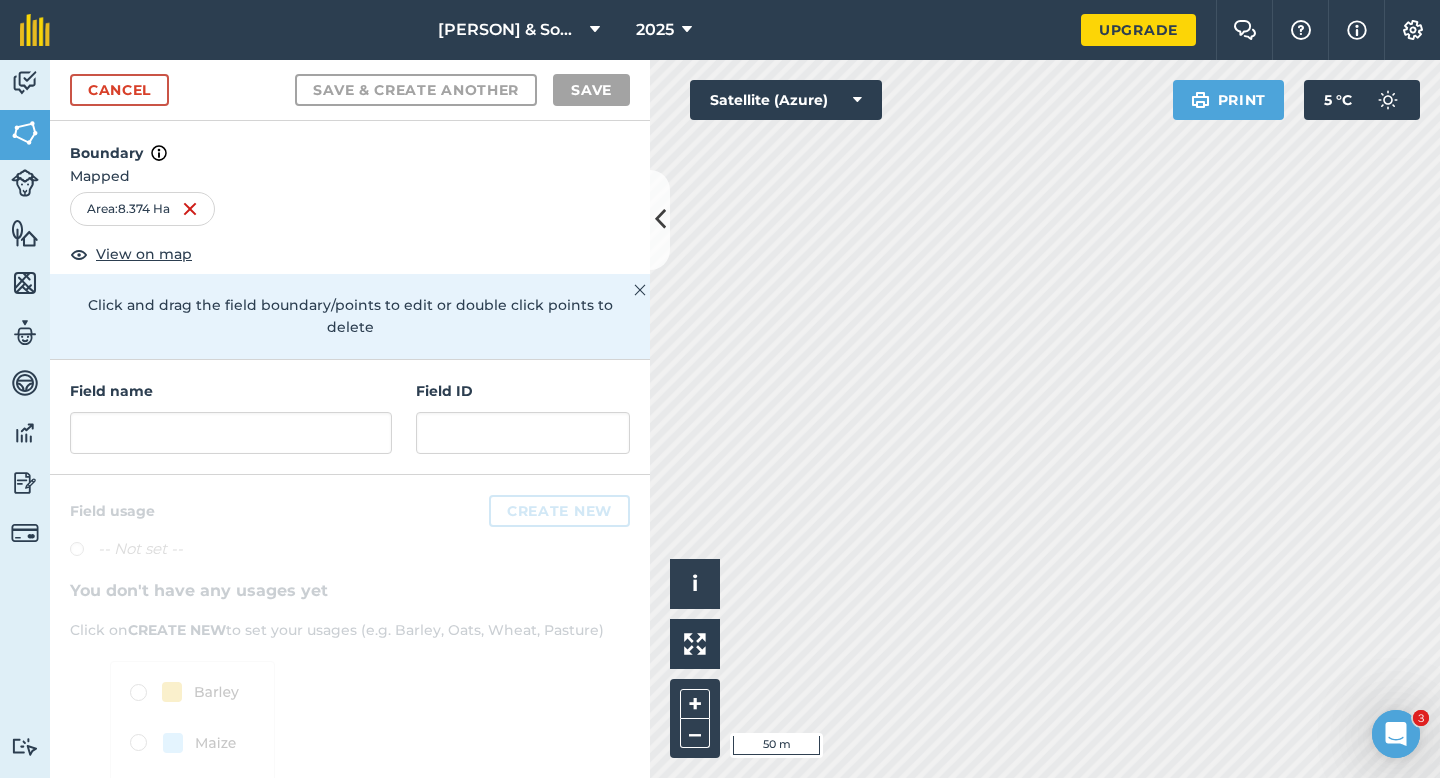 click at bounding box center [350, 691] 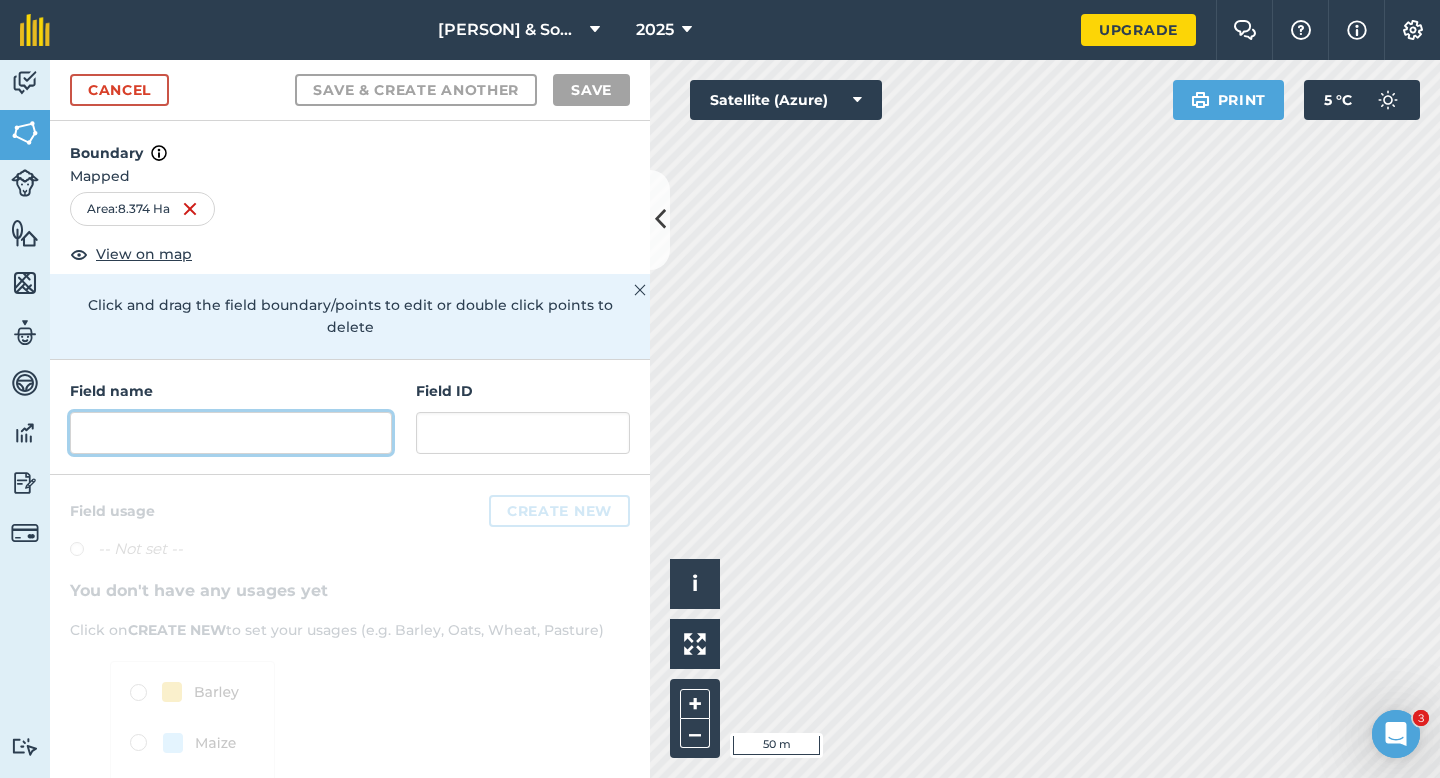 click at bounding box center [231, 433] 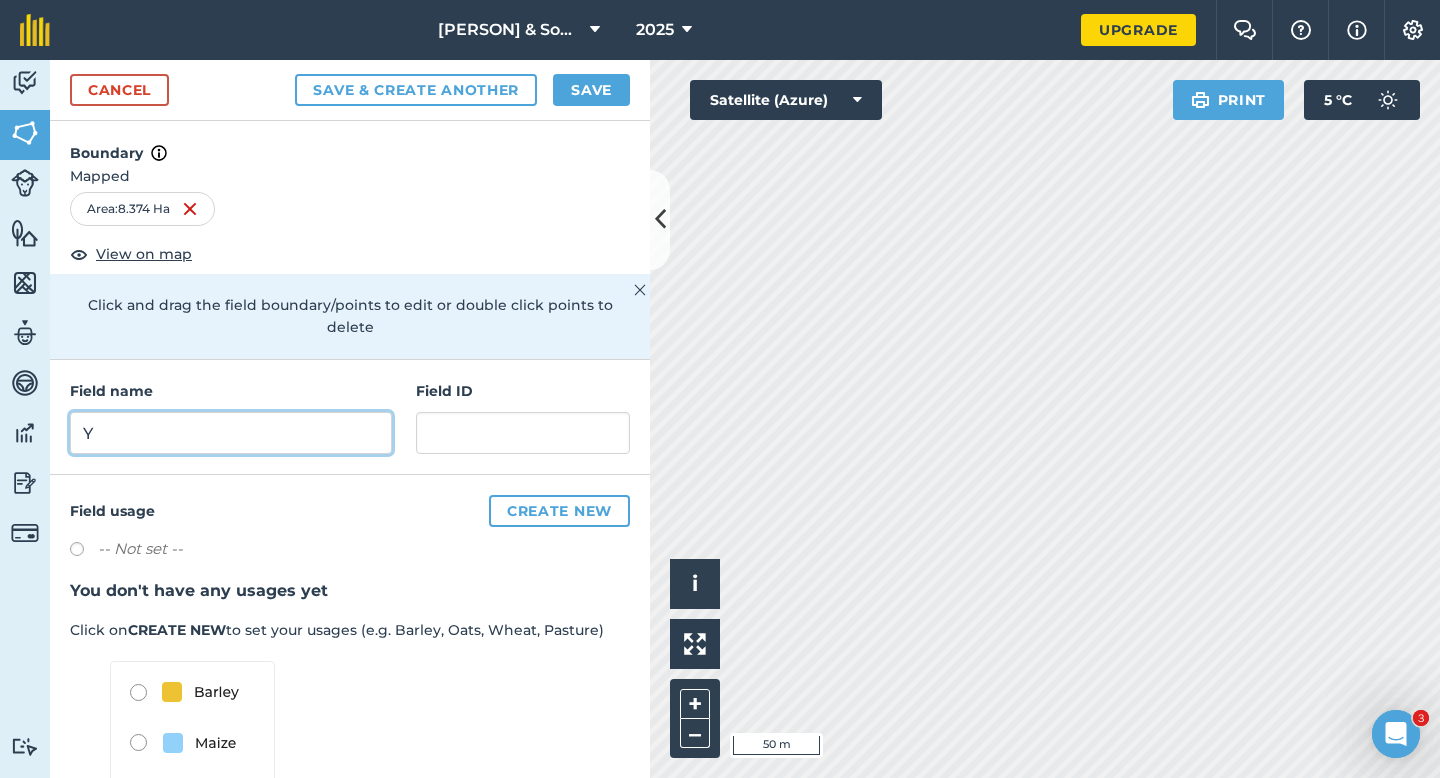 type on "Y" 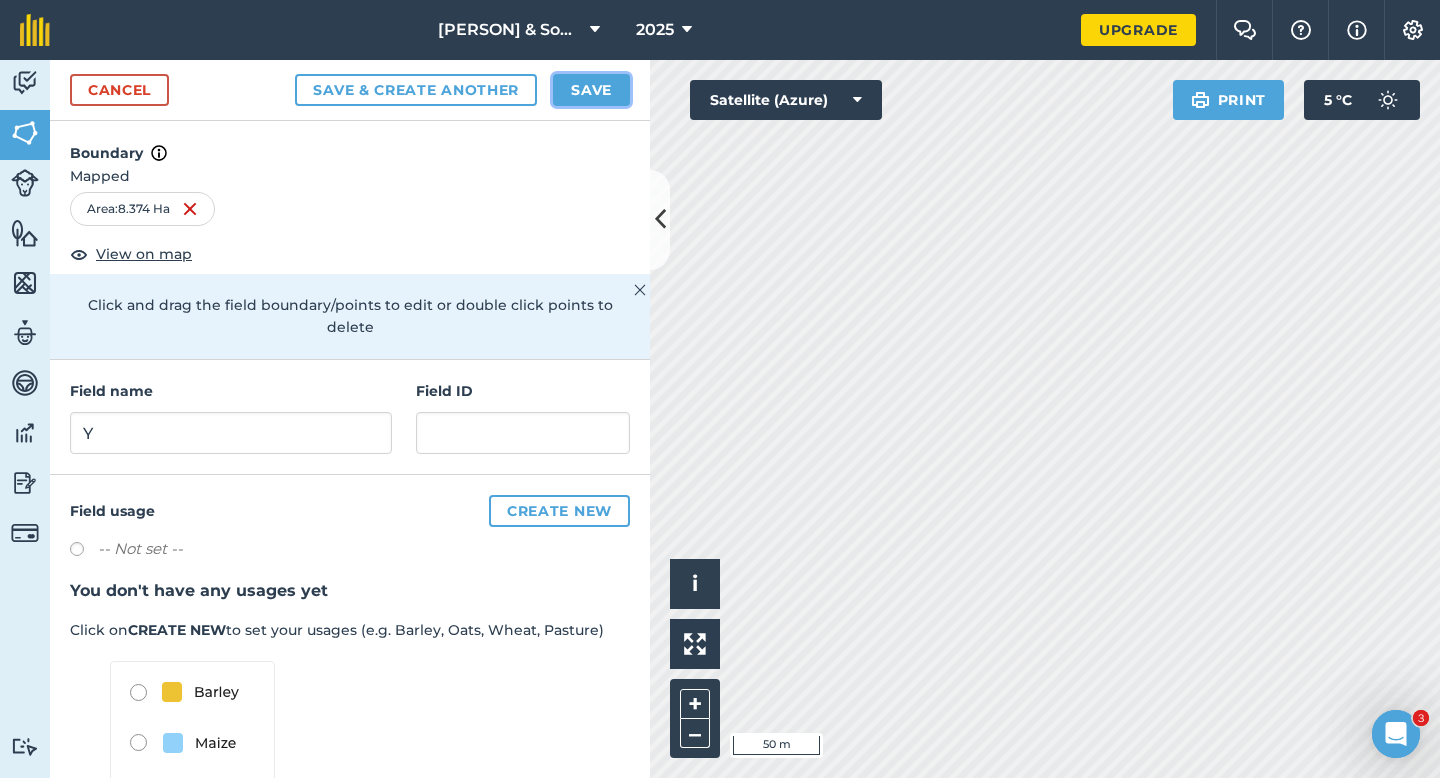click on "Save" at bounding box center (591, 90) 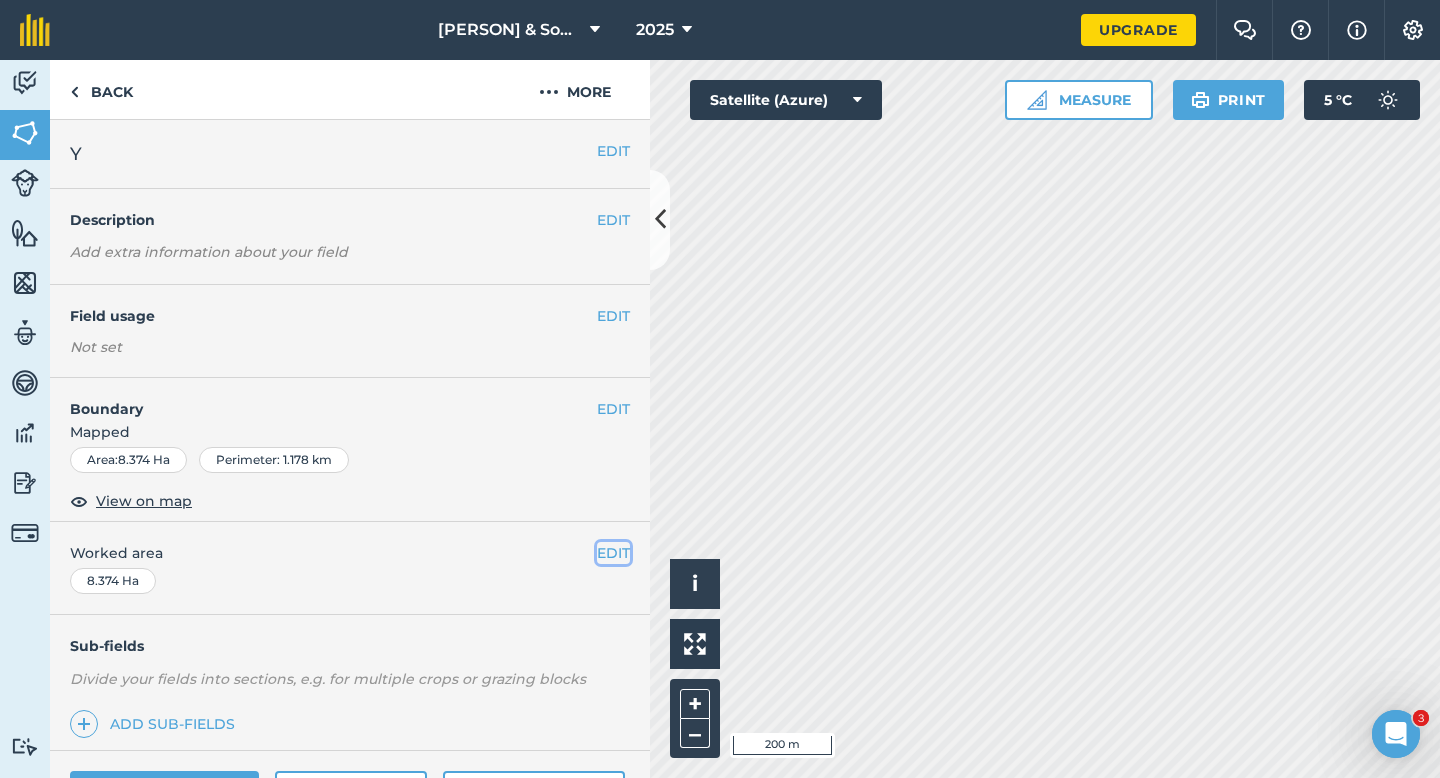 click on "EDIT" at bounding box center [613, 553] 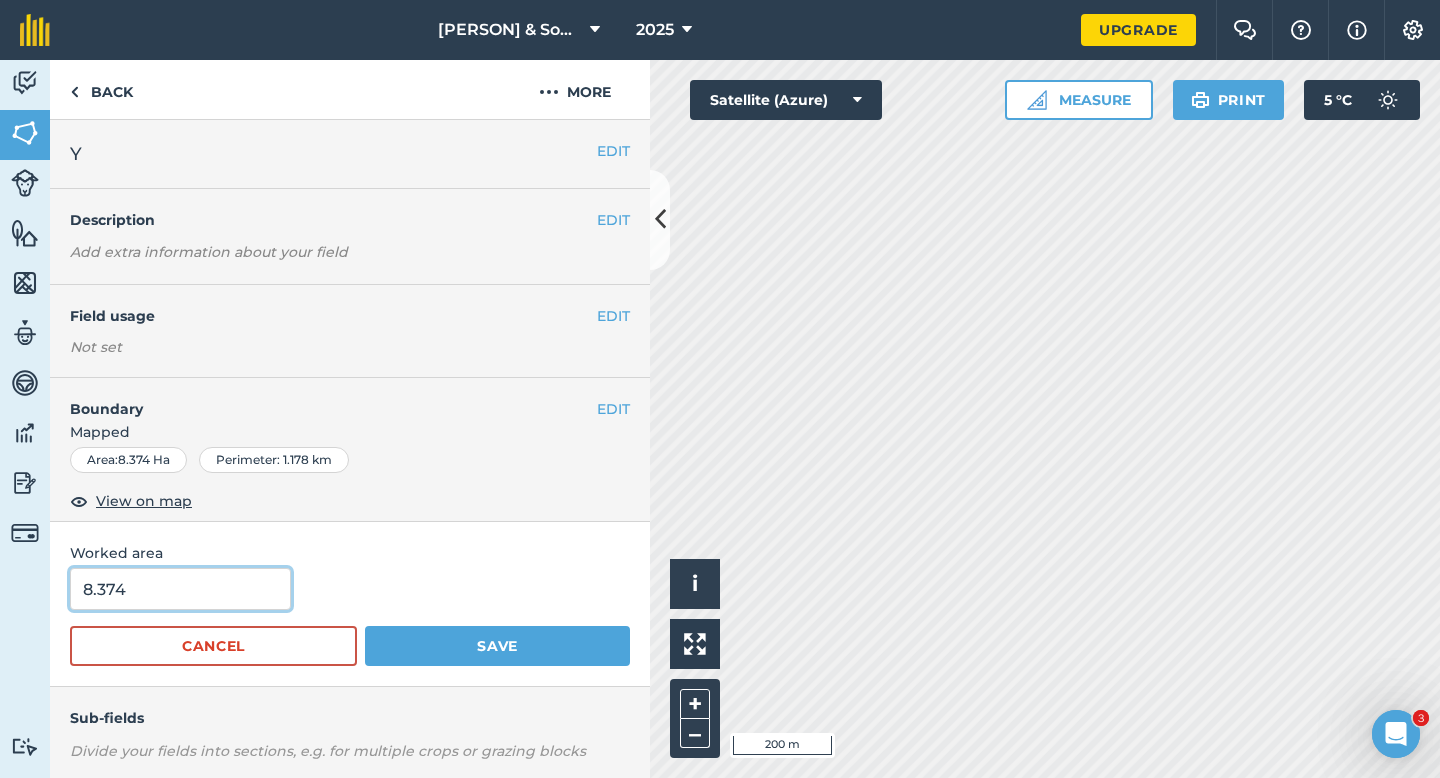 click on "8.374" at bounding box center [180, 589] 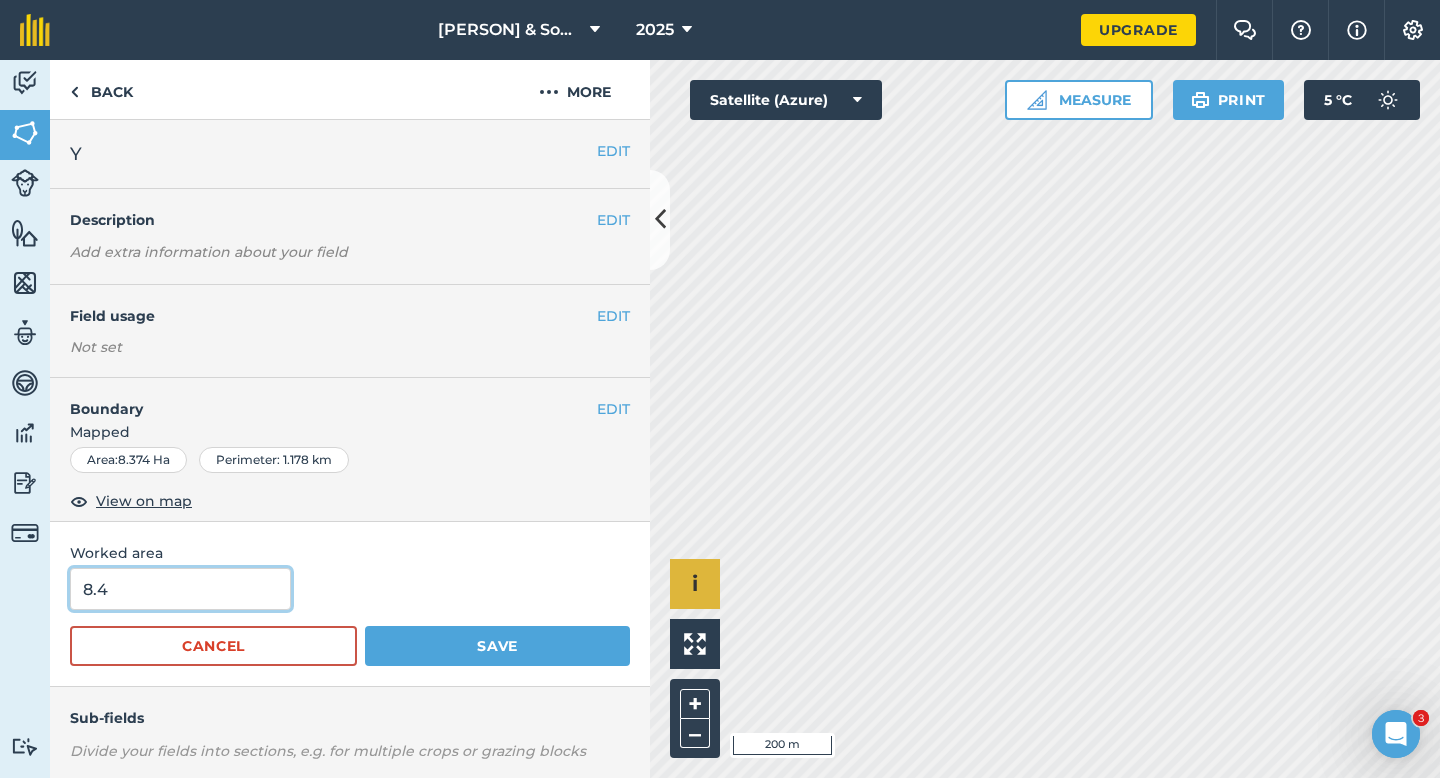 type on "8.4" 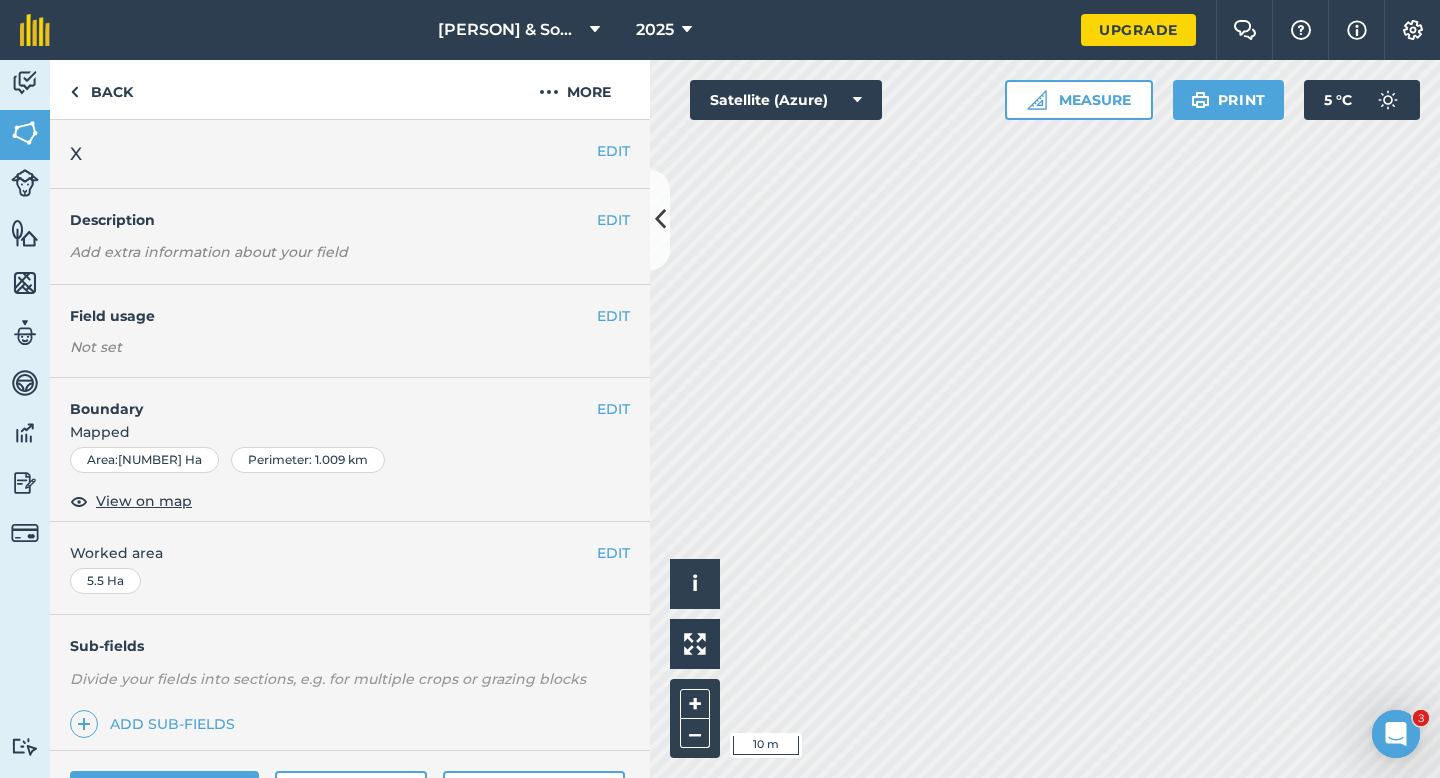 click on "Mapped" at bounding box center (350, 432) 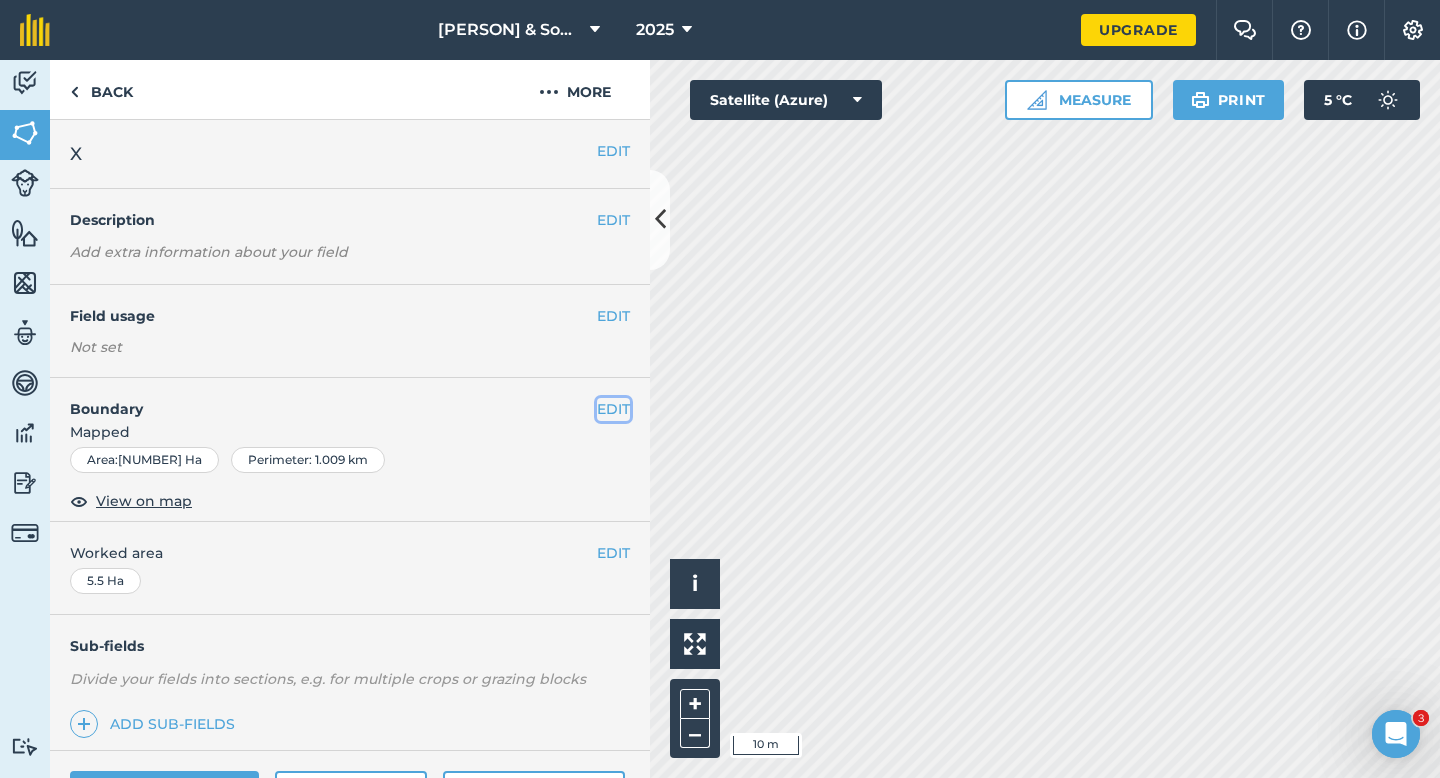 click on "EDIT" at bounding box center (613, 409) 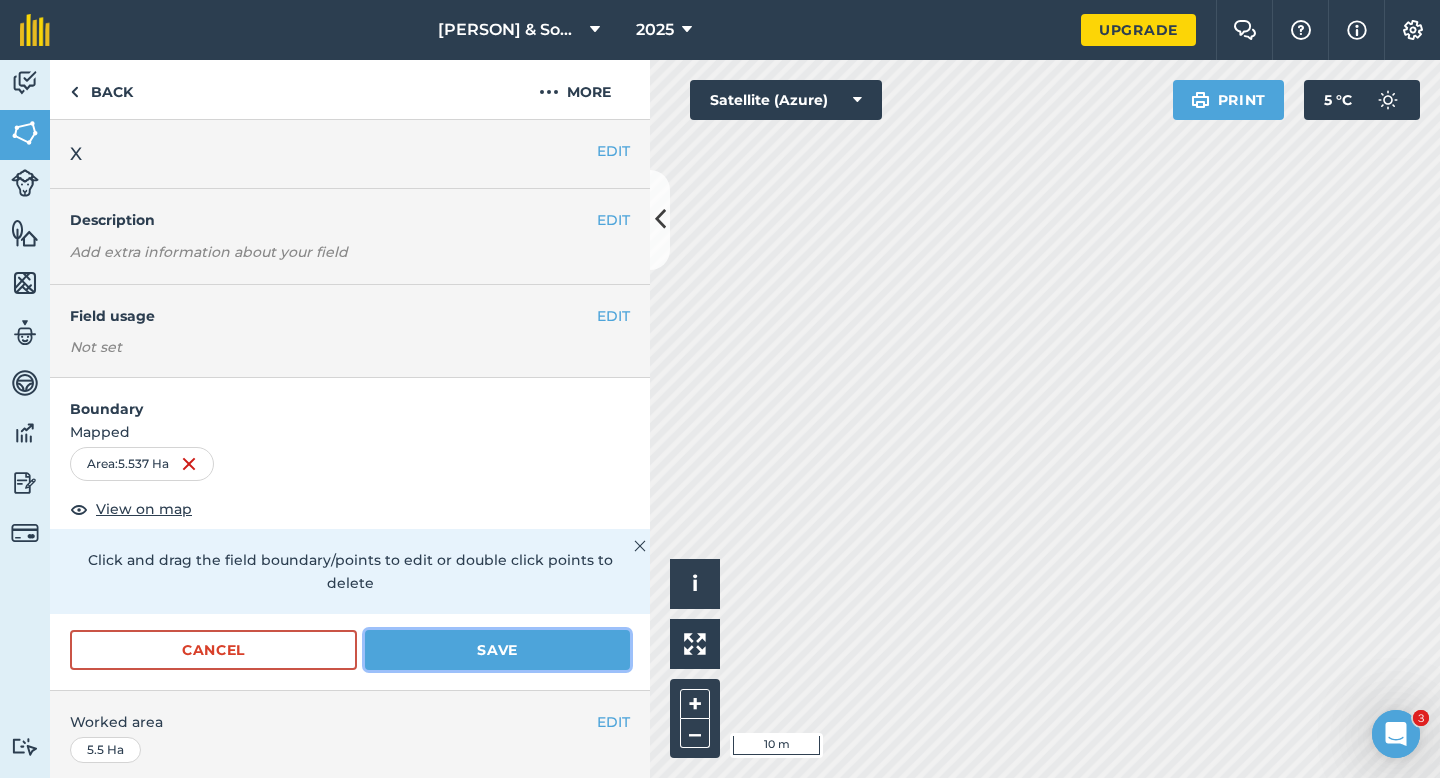 click on "Save" at bounding box center [497, 650] 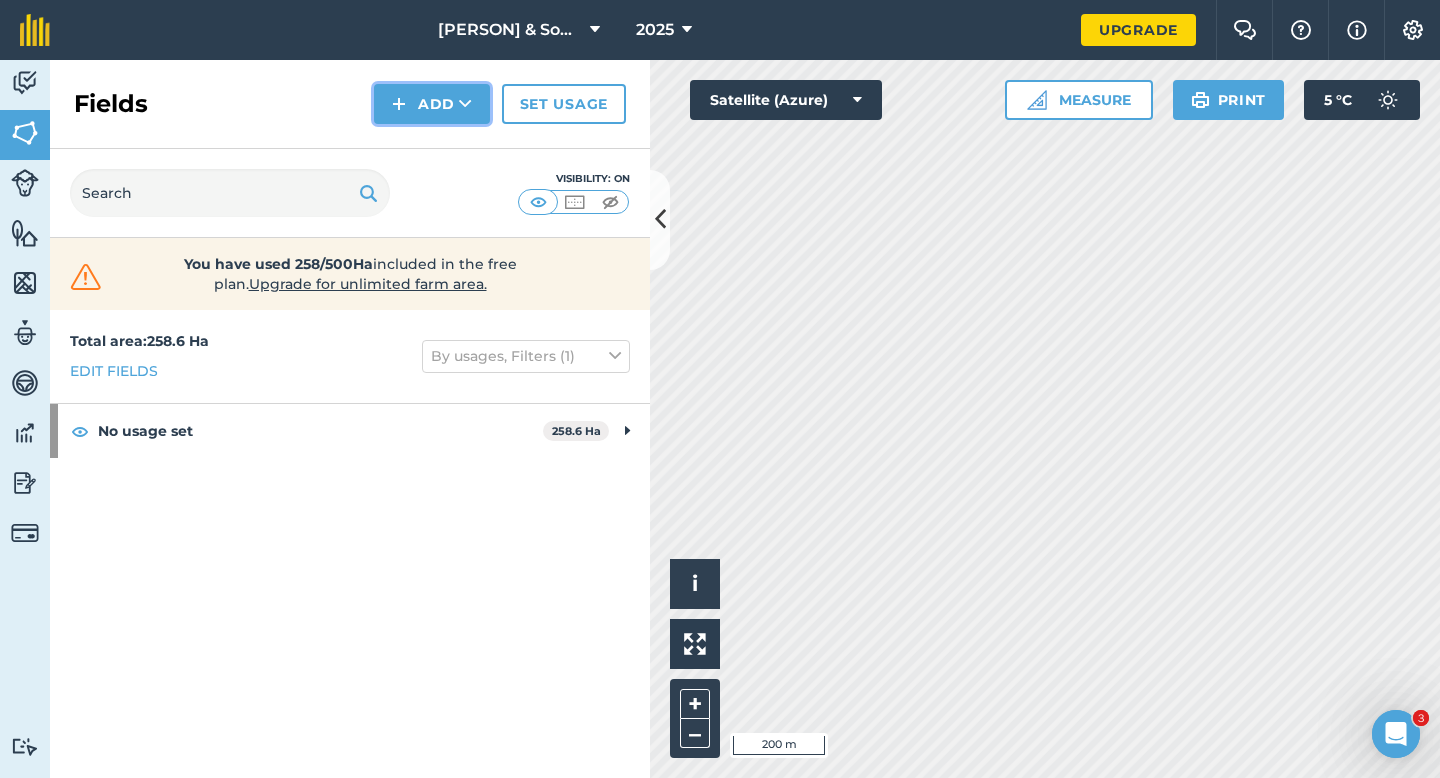 click at bounding box center [399, 104] 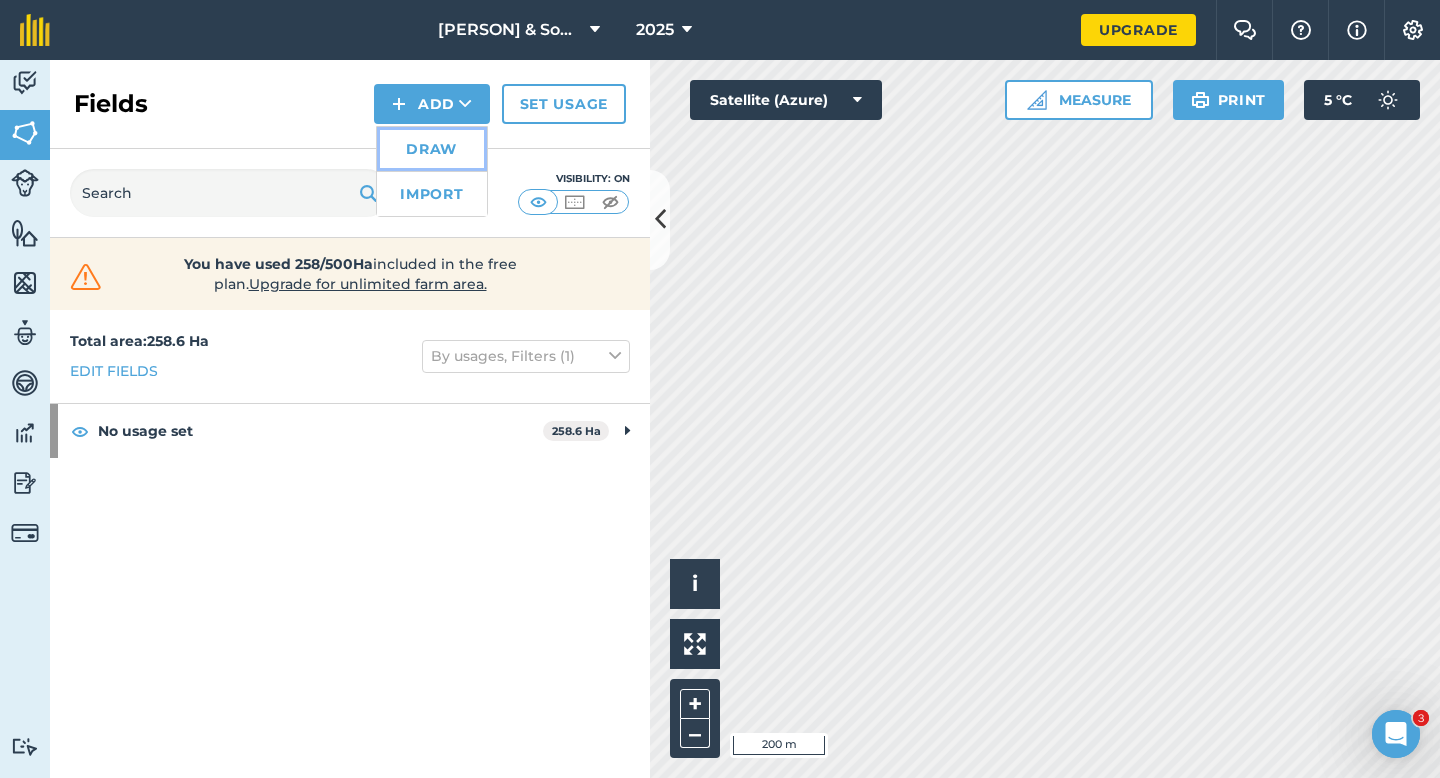 click on "Draw" at bounding box center (432, 149) 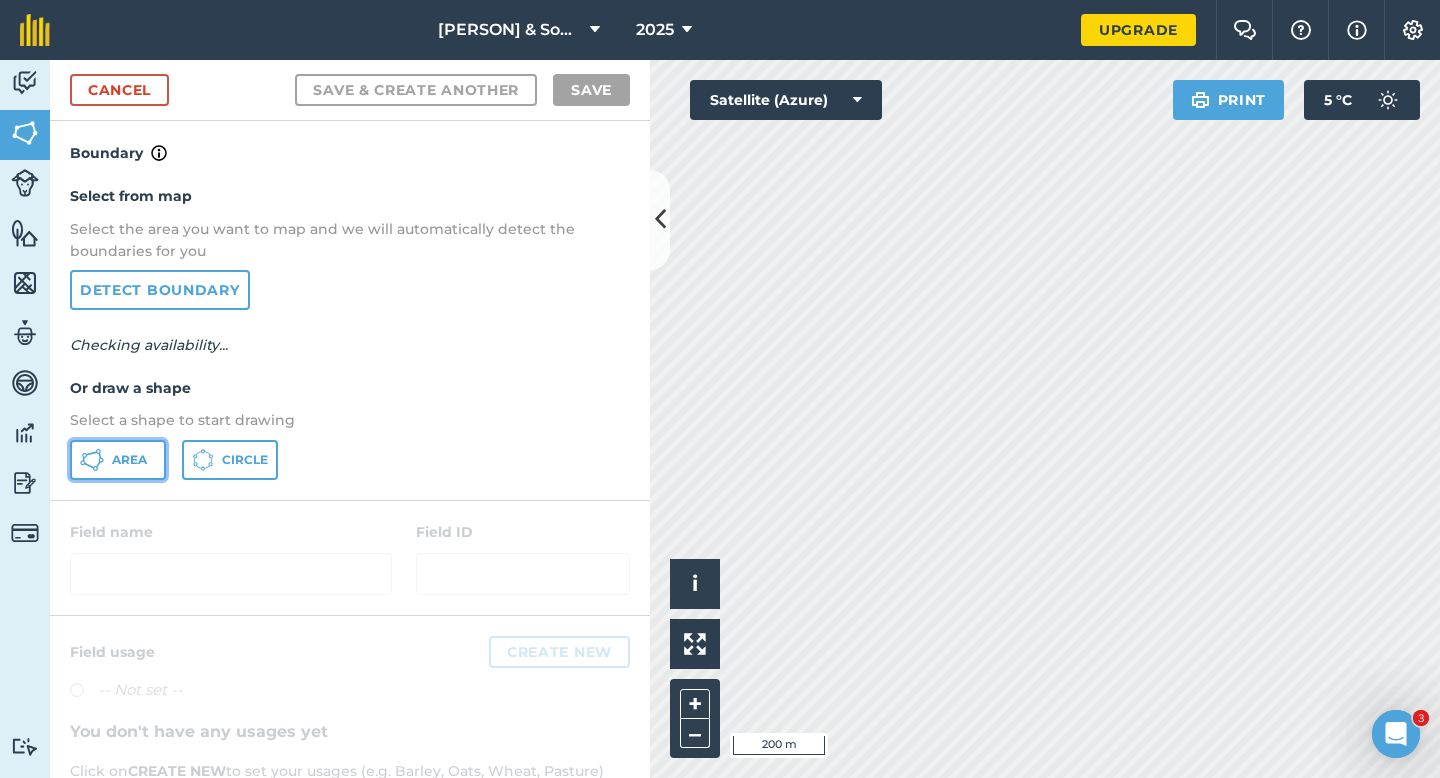 click on "Area" at bounding box center (118, 460) 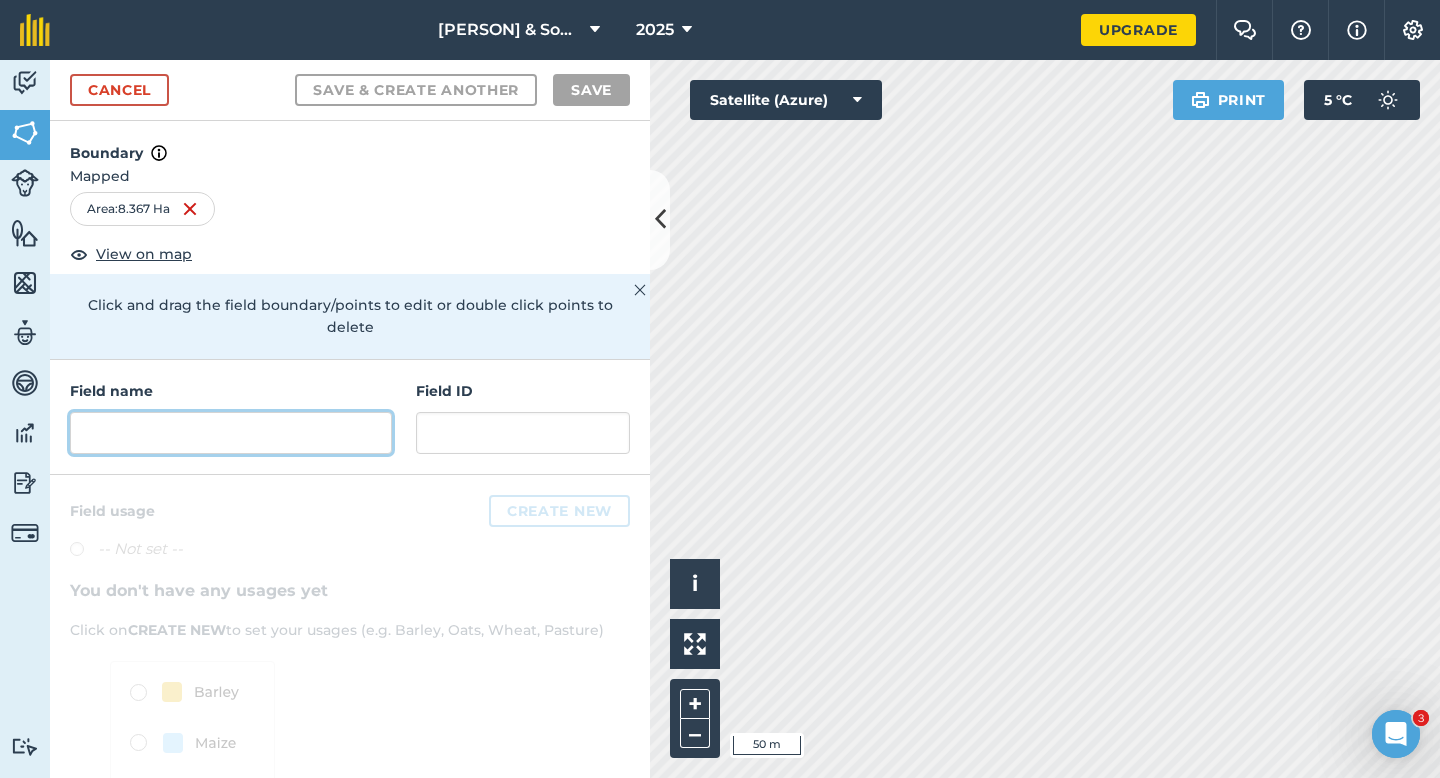 click at bounding box center [231, 433] 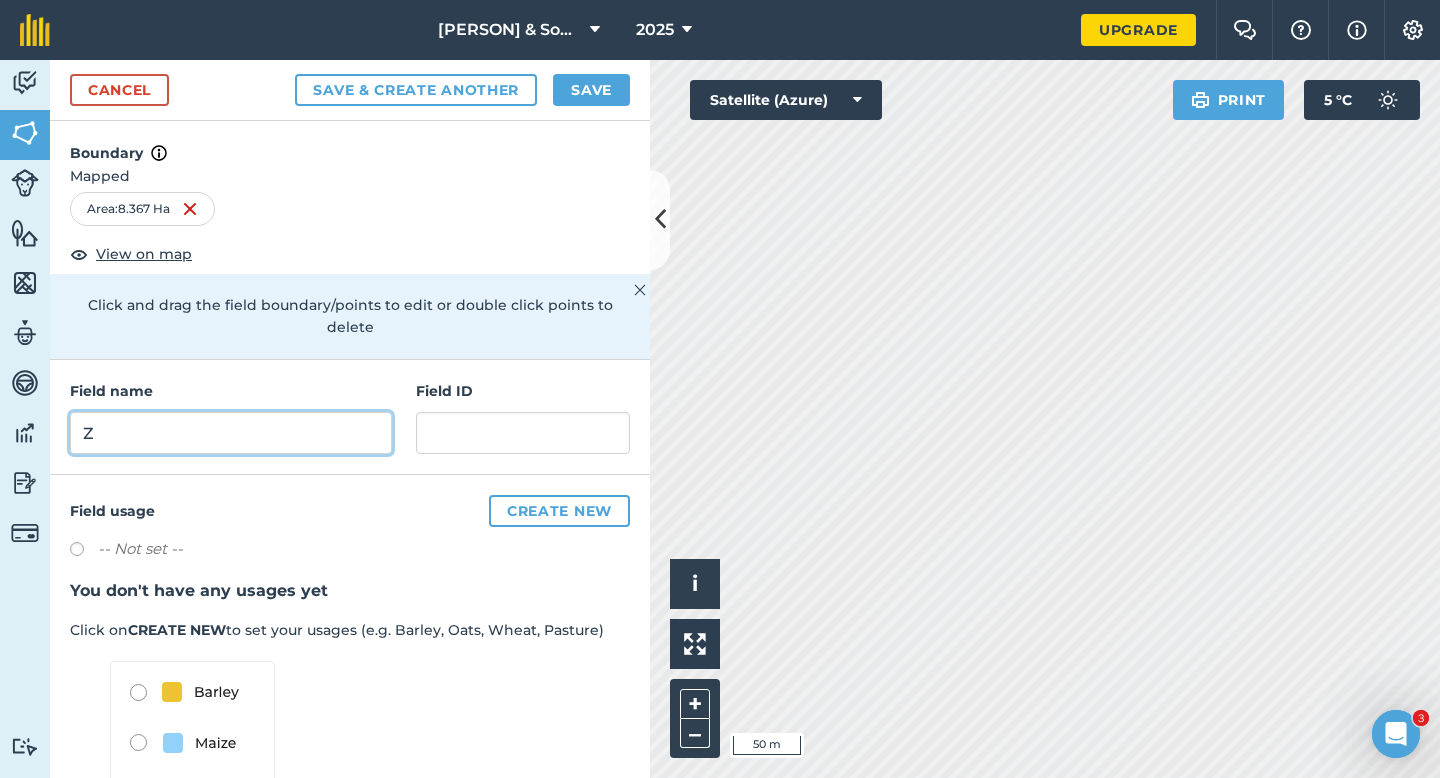 type on "Z" 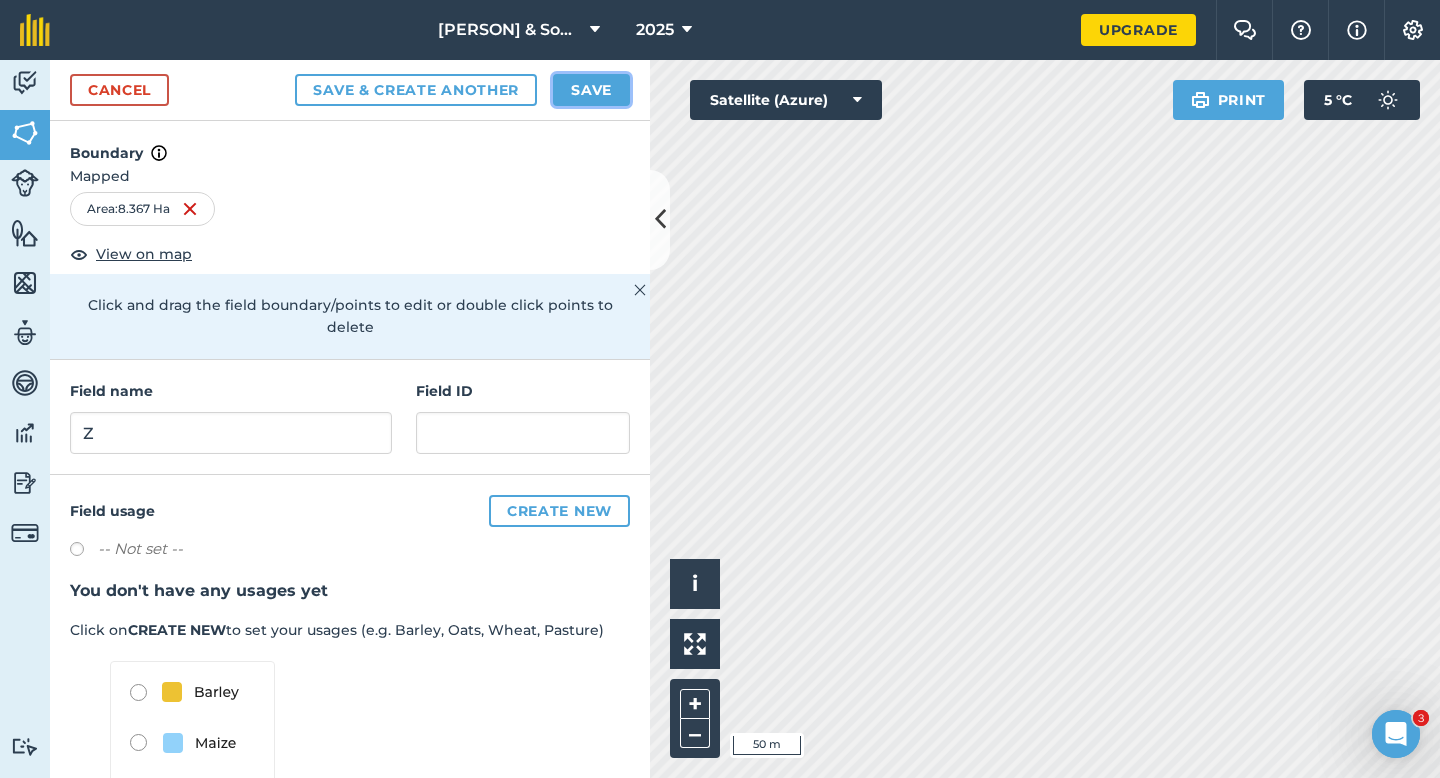 click on "Save" at bounding box center [591, 90] 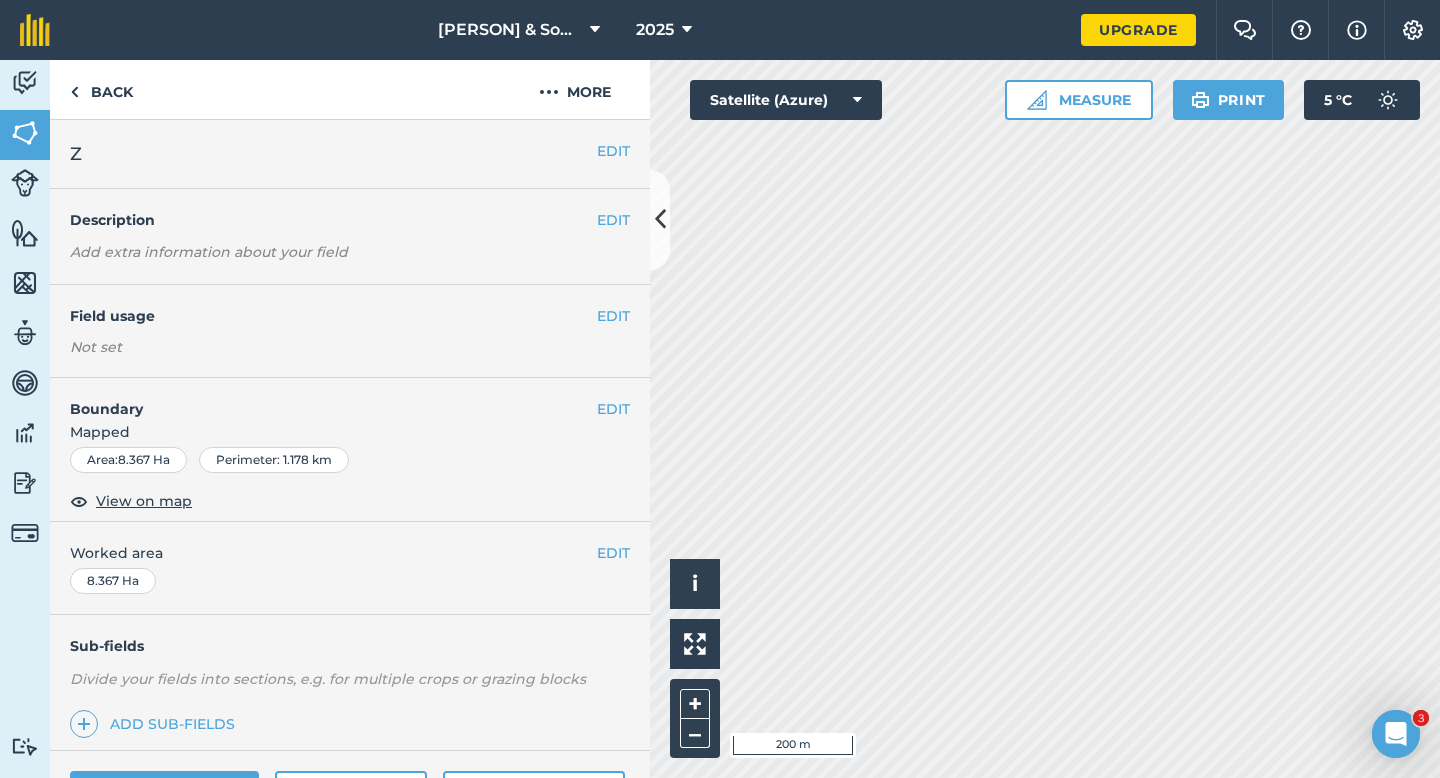 click on "EDIT Worked area [NUMBER]   Ha" at bounding box center (350, 568) 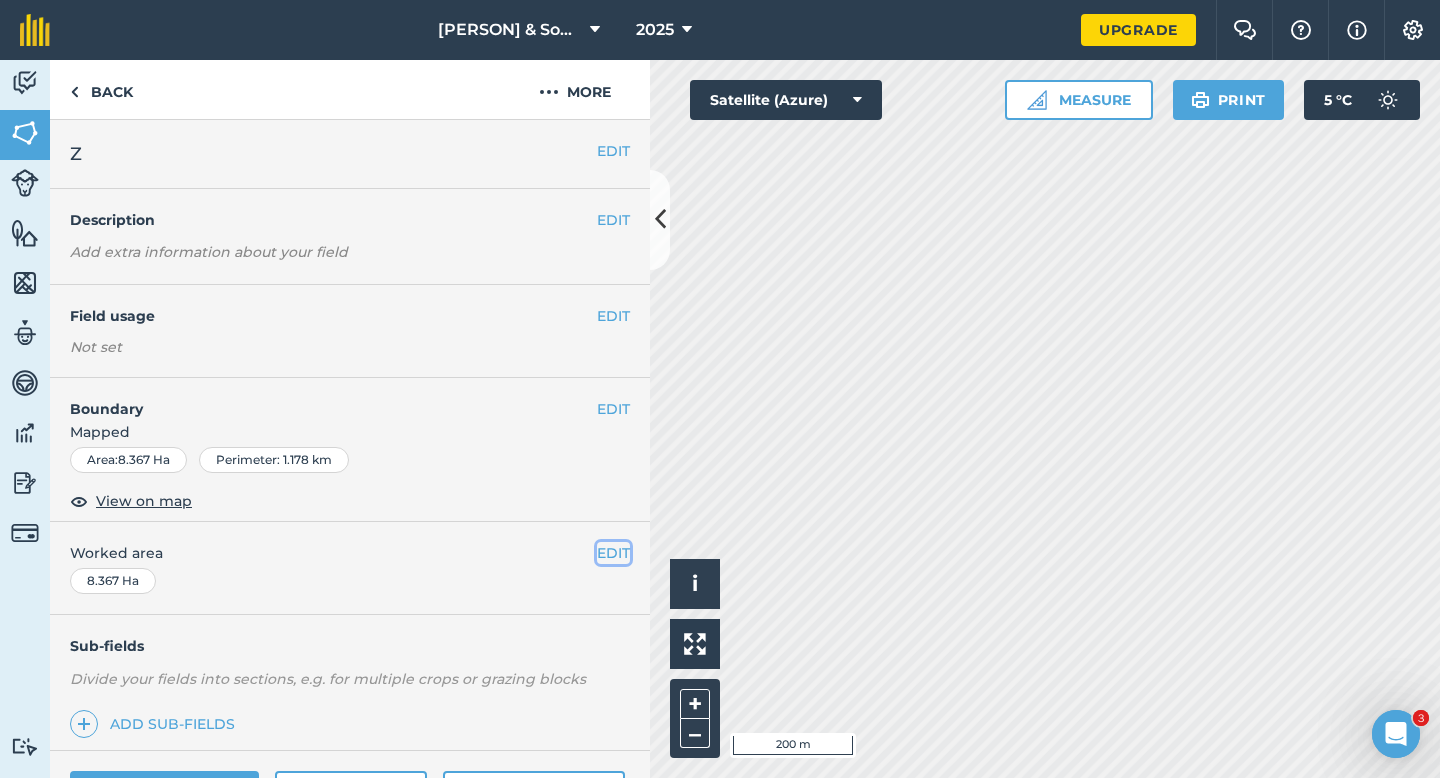 click on "EDIT" at bounding box center [613, 553] 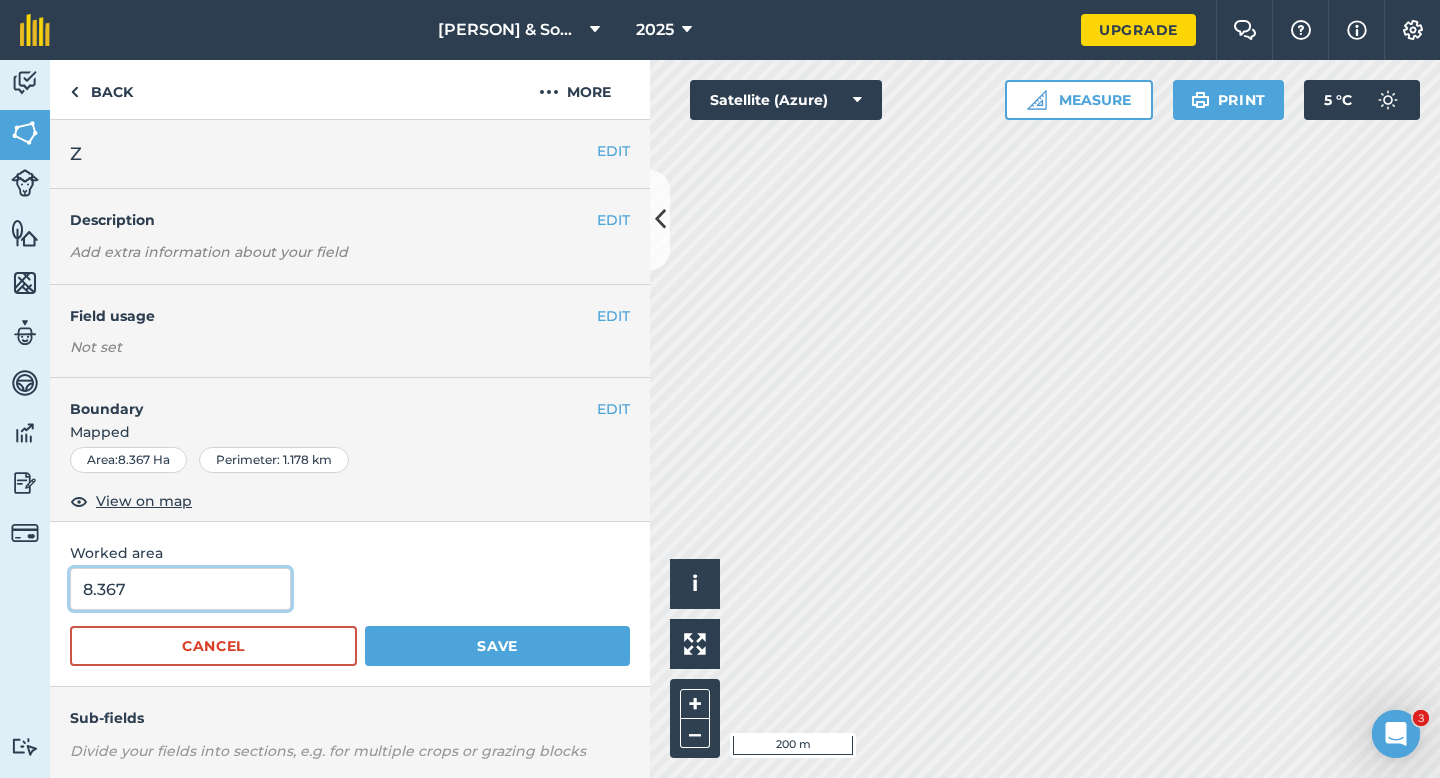 click on "8.367" at bounding box center (180, 589) 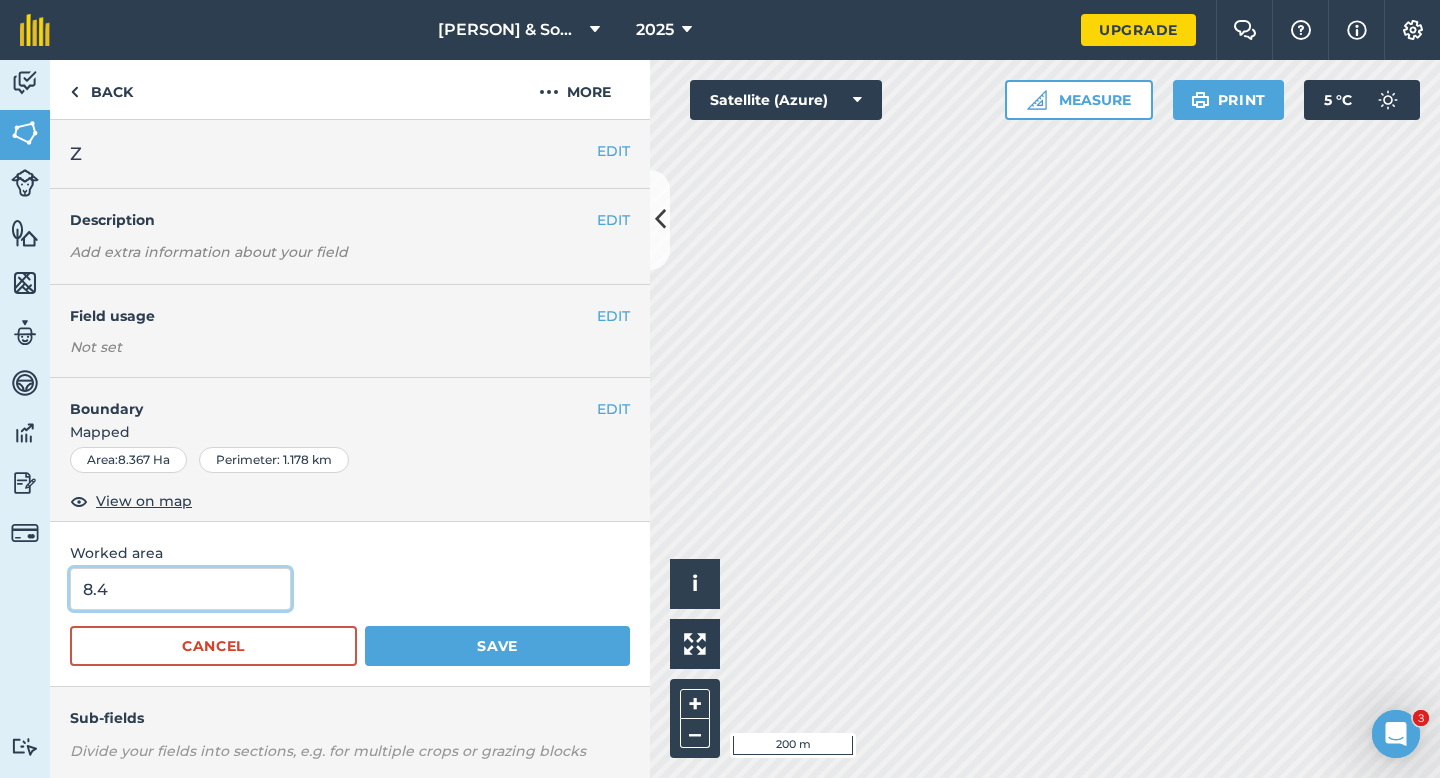 type on "8.4" 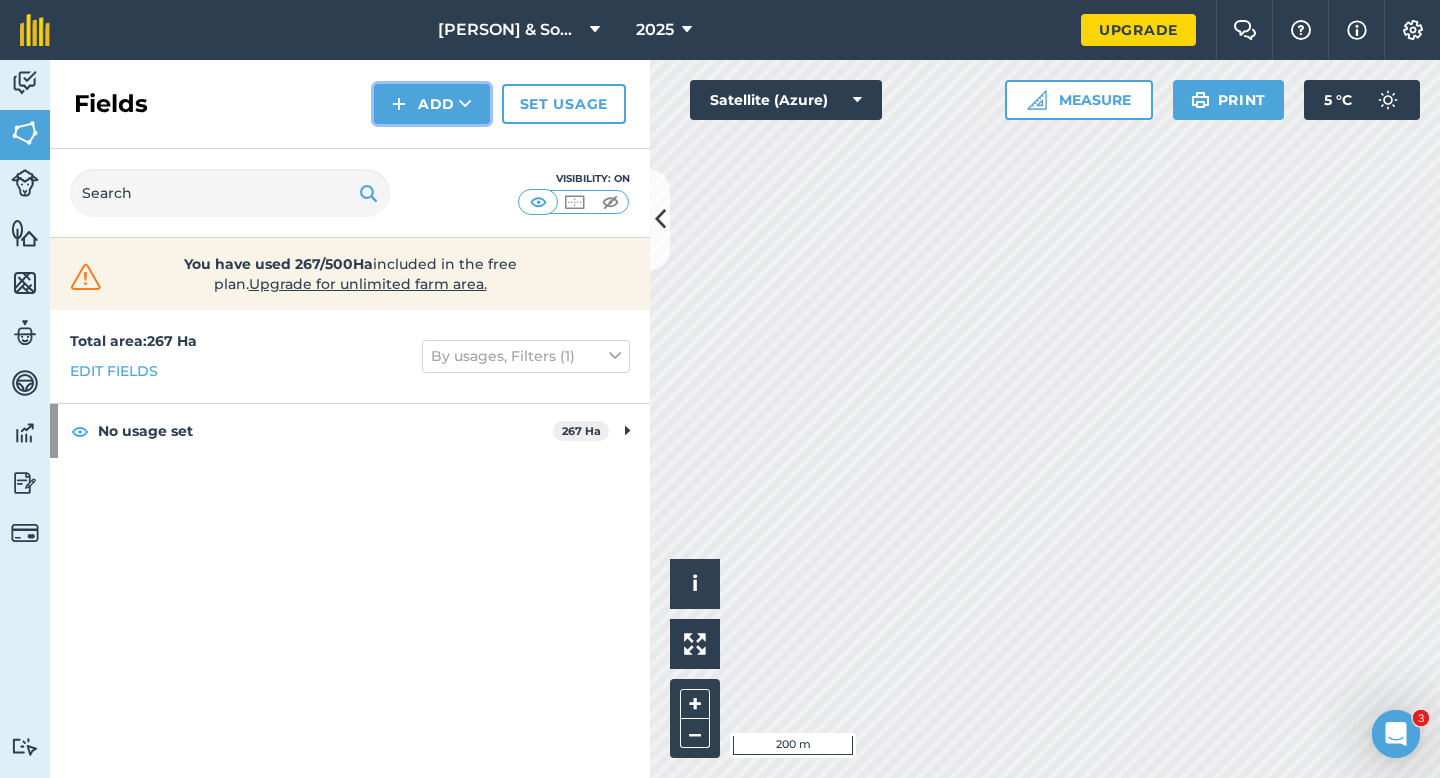 click on "Add" at bounding box center (432, 104) 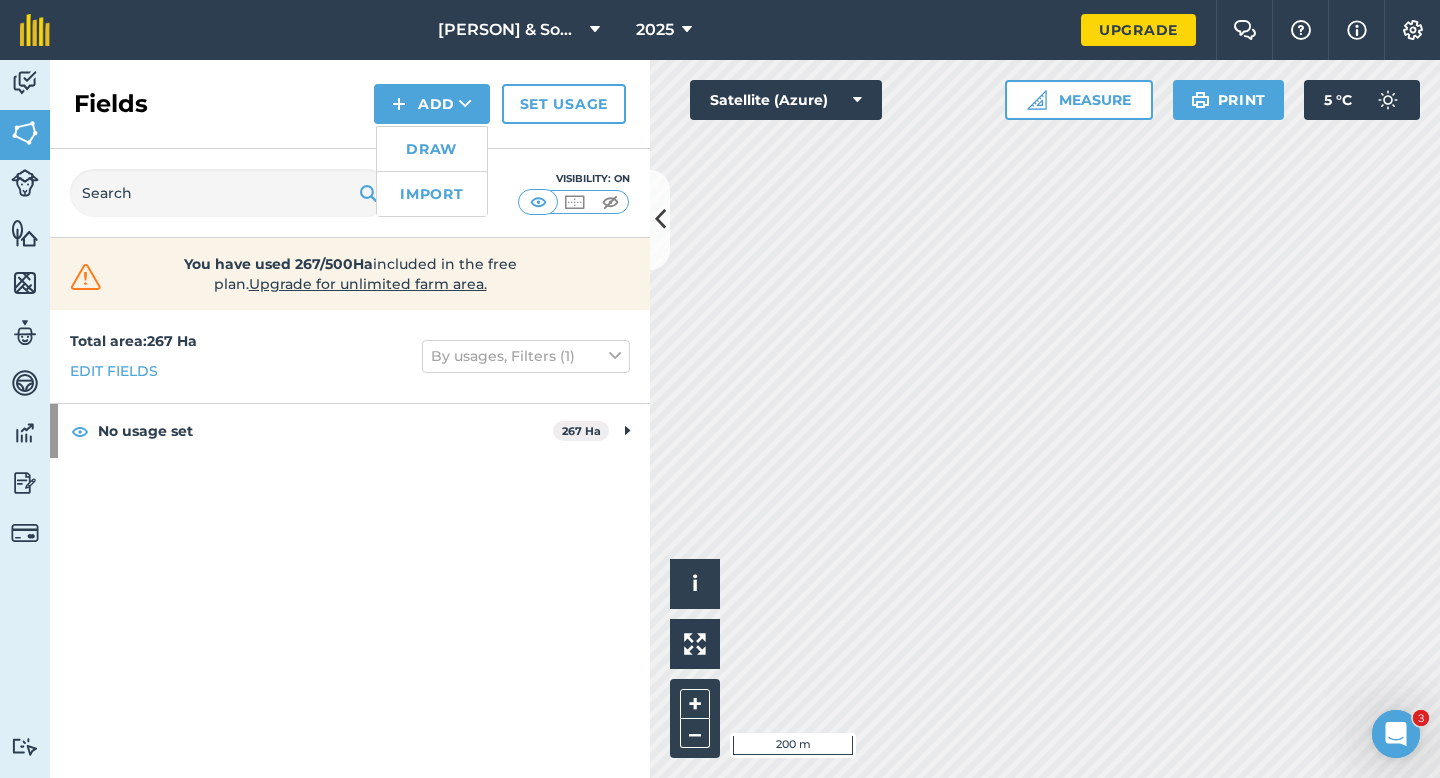 click on "Draw" at bounding box center [432, 149] 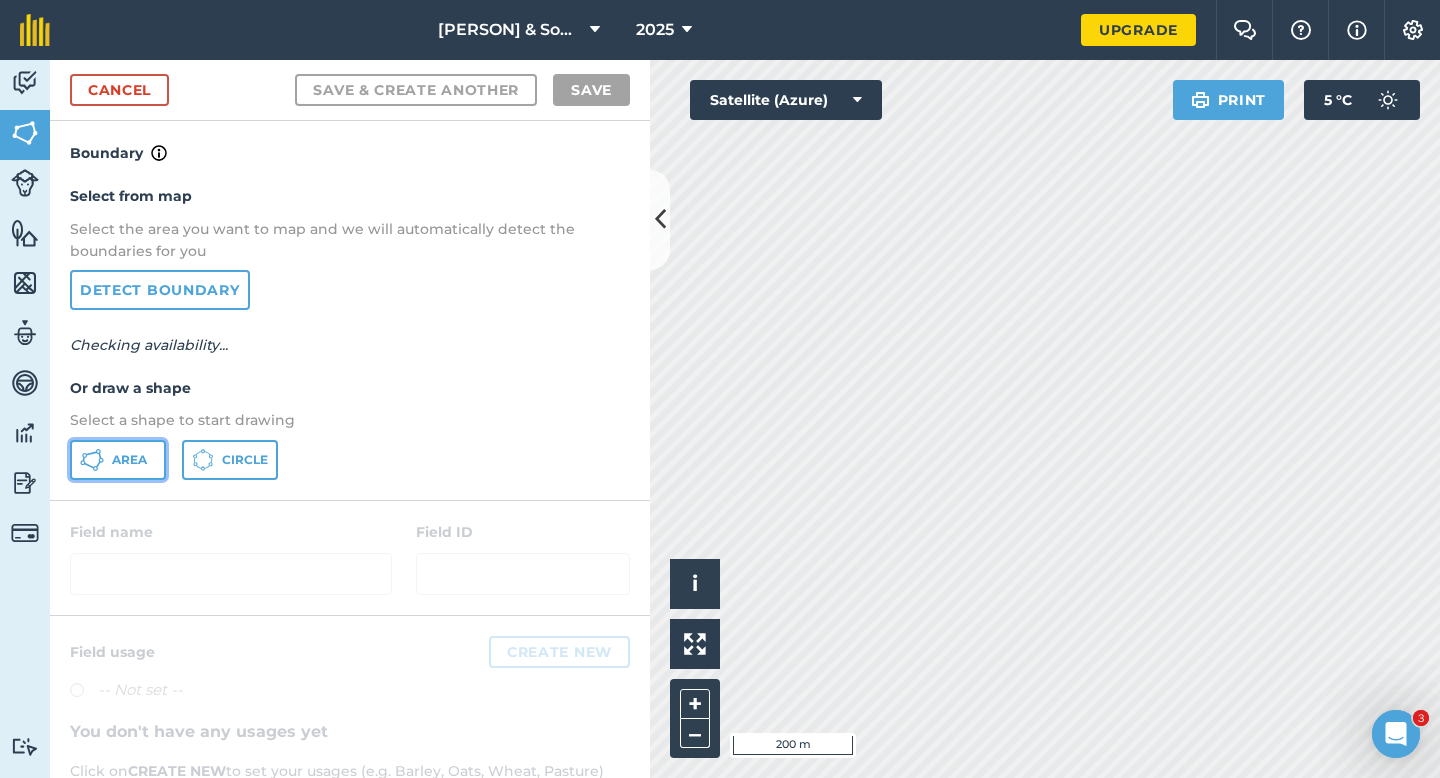 click on "Area" at bounding box center (118, 460) 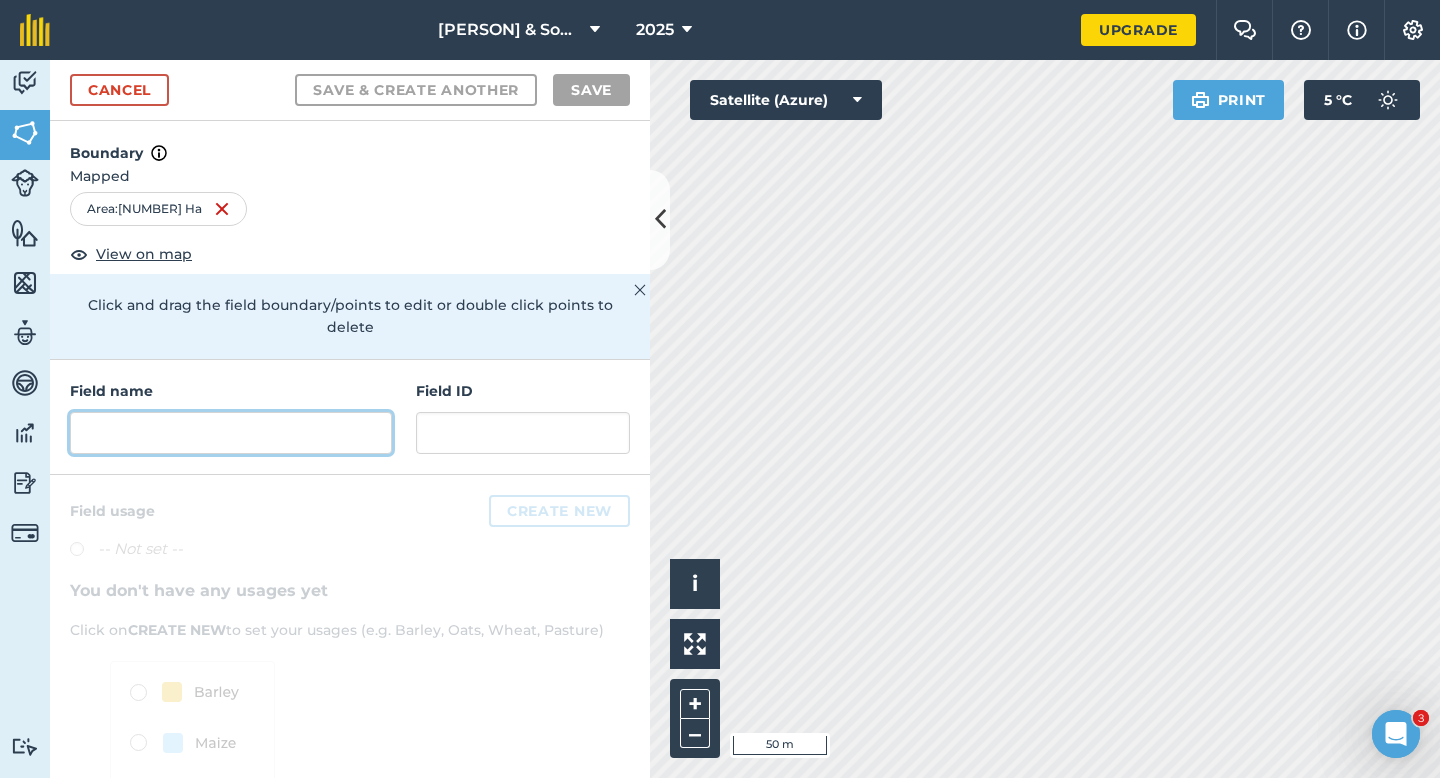 click at bounding box center (231, 433) 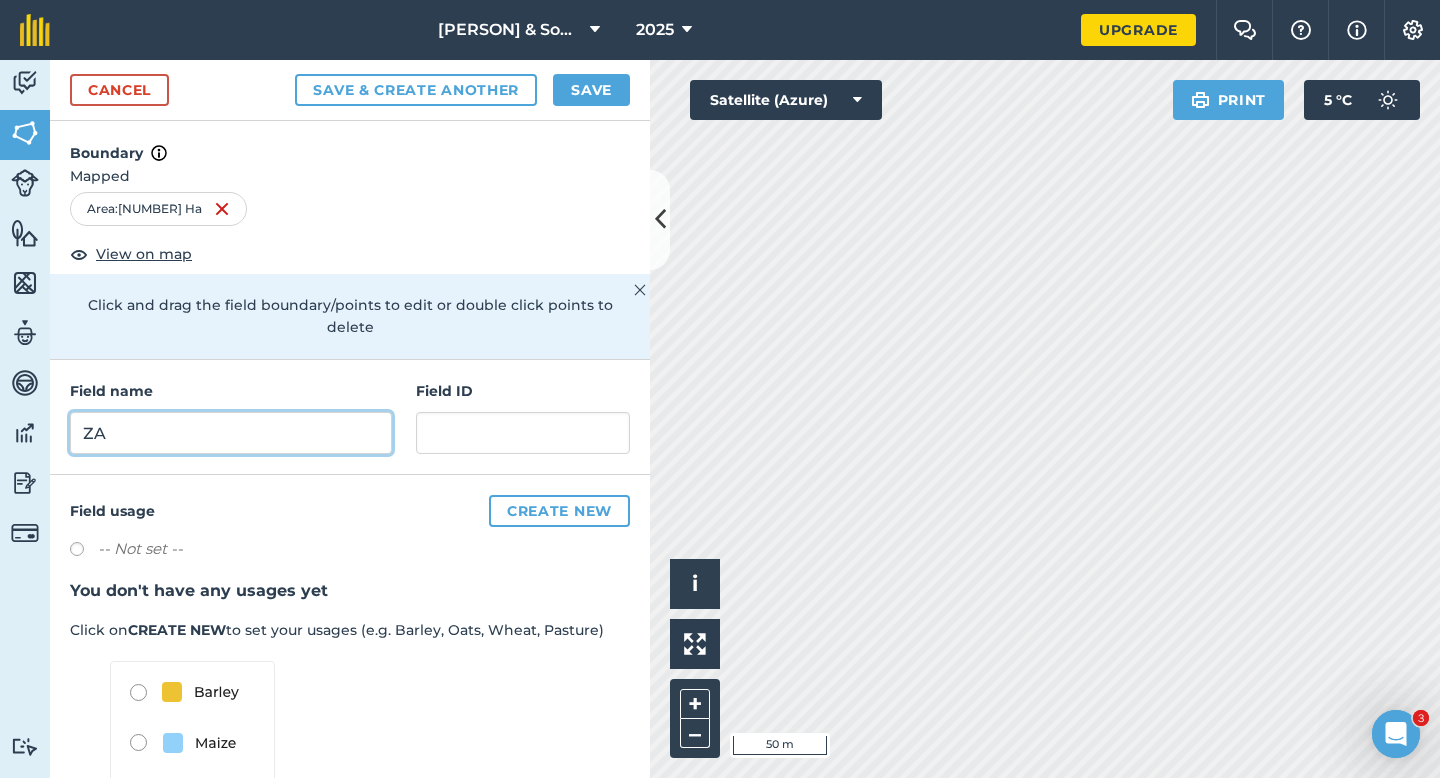 type on "ZA" 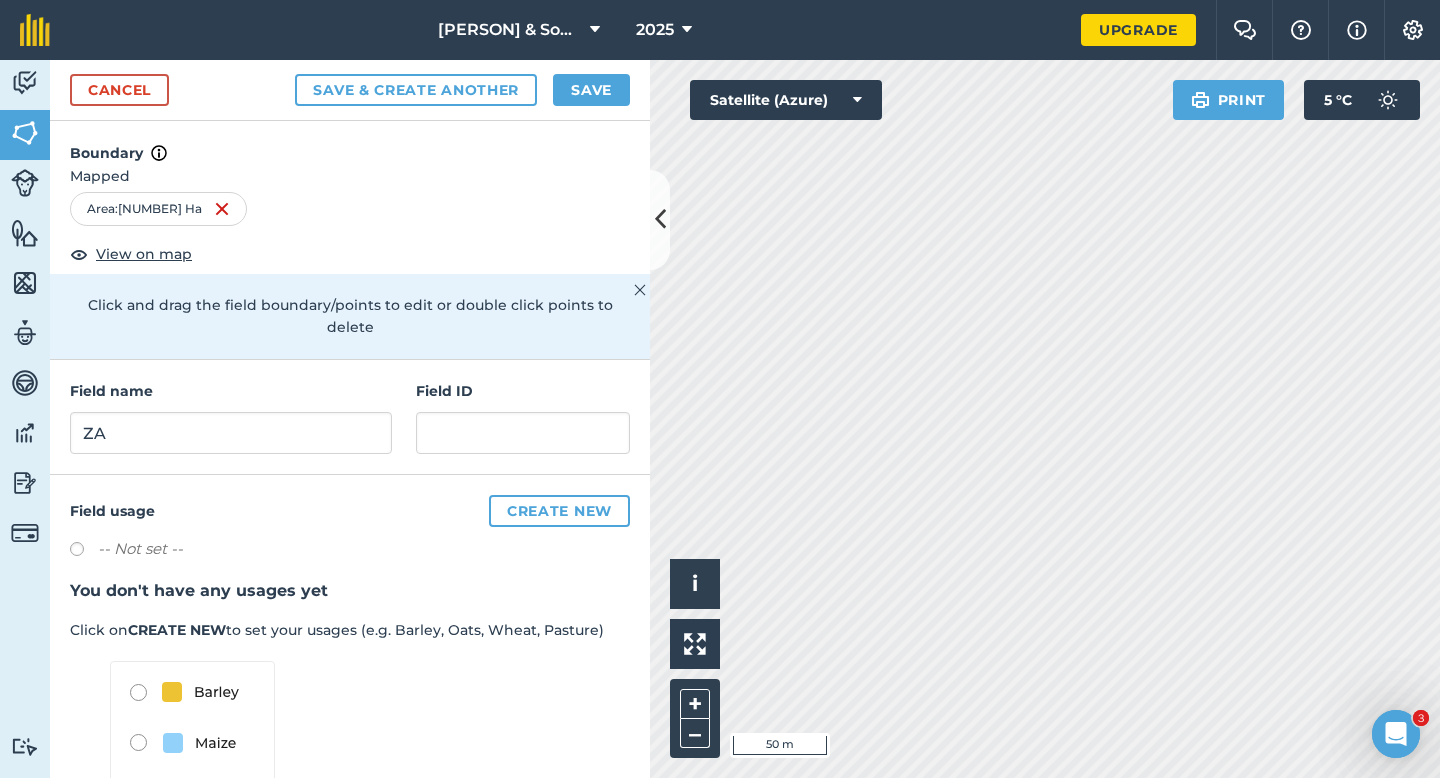 click on "Cancel Save & Create Another Save" at bounding box center [350, 90] 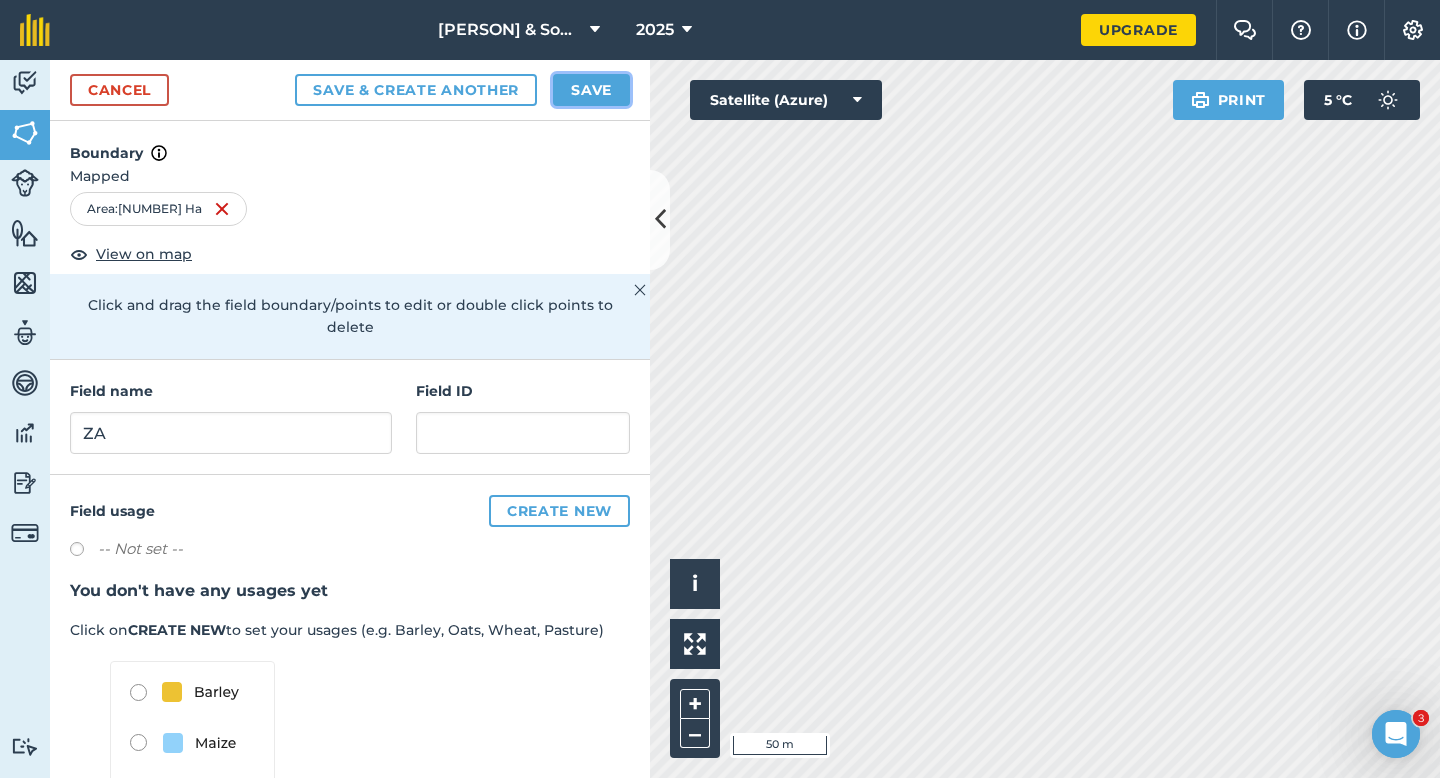 click on "Save" at bounding box center (591, 90) 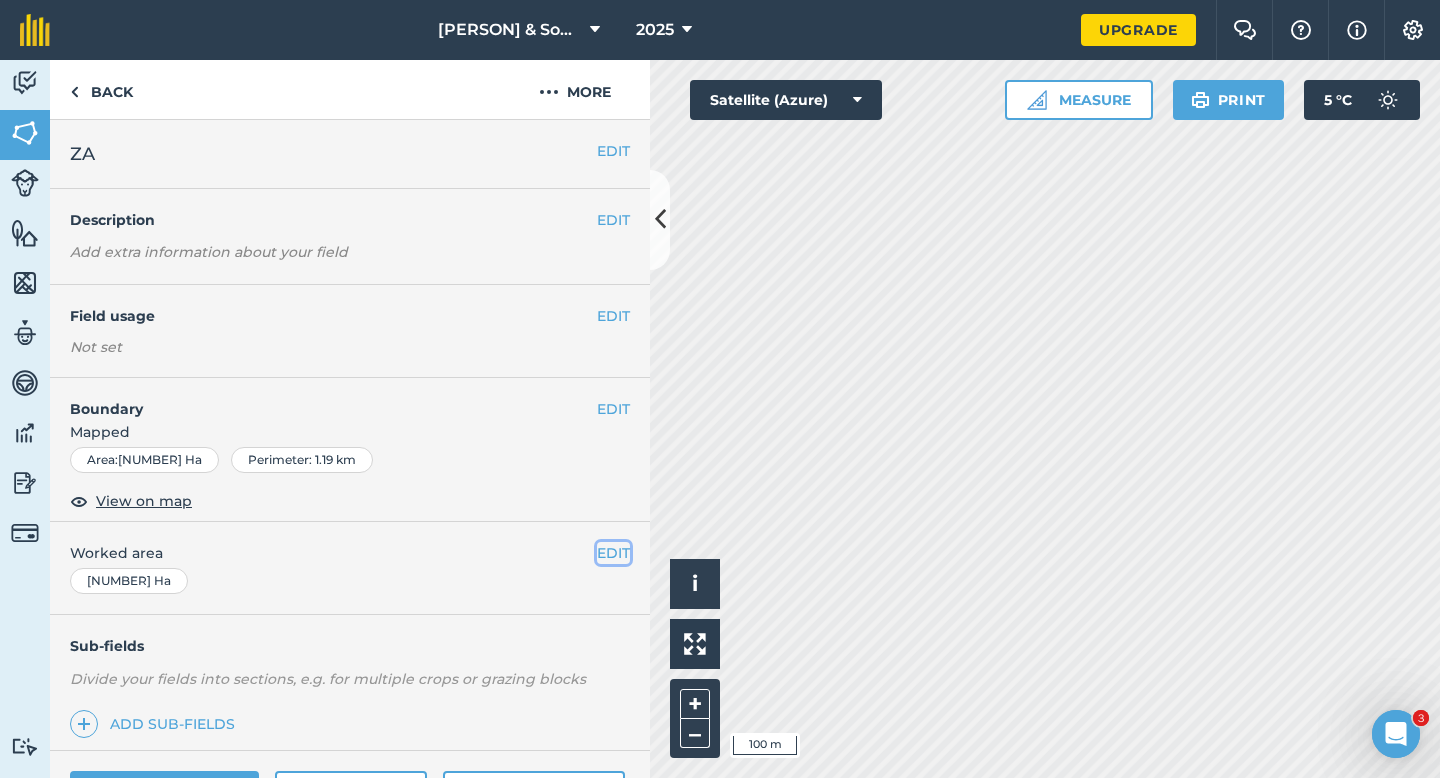 click on "EDIT" at bounding box center [613, 553] 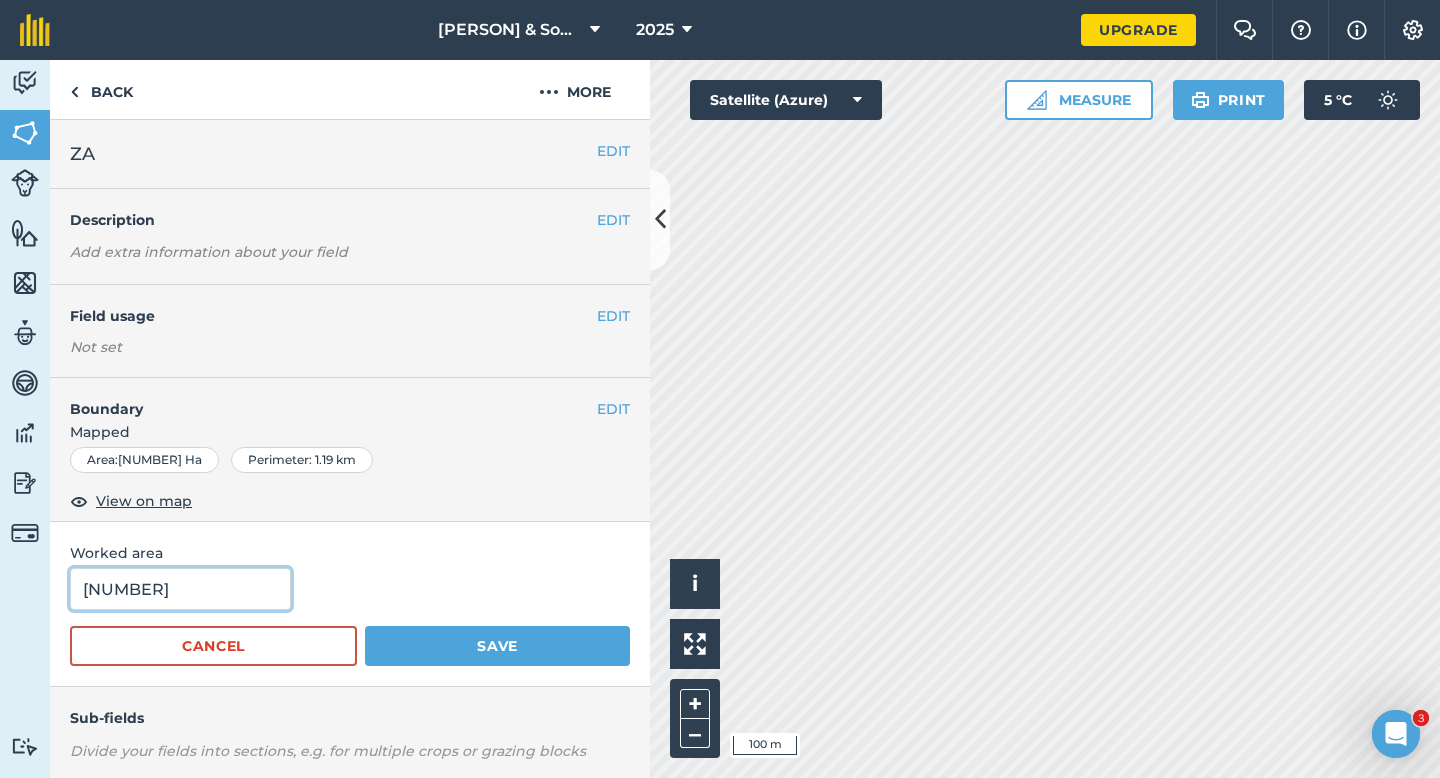 click on "[NUMBER]" at bounding box center [180, 589] 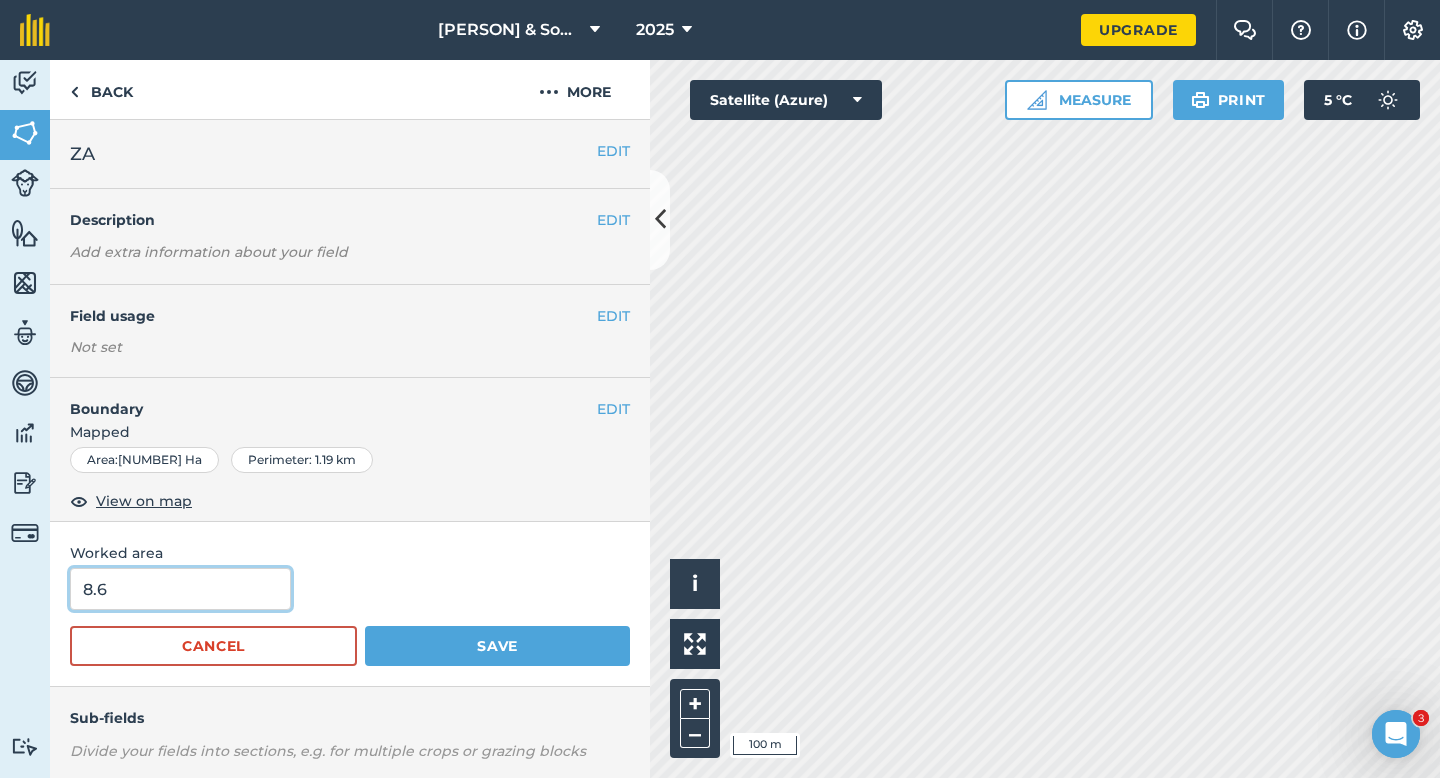 type on "8.6" 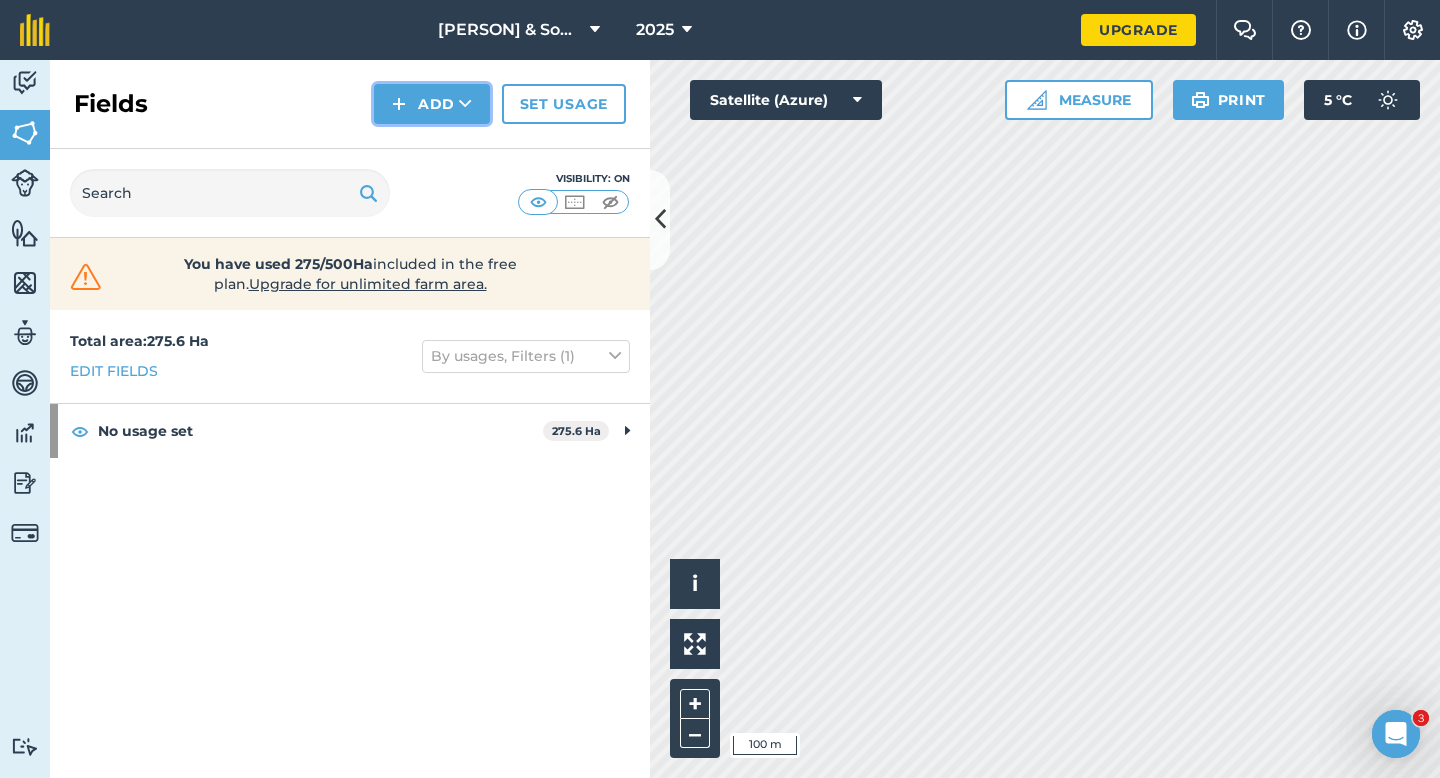 click on "Add" at bounding box center [432, 104] 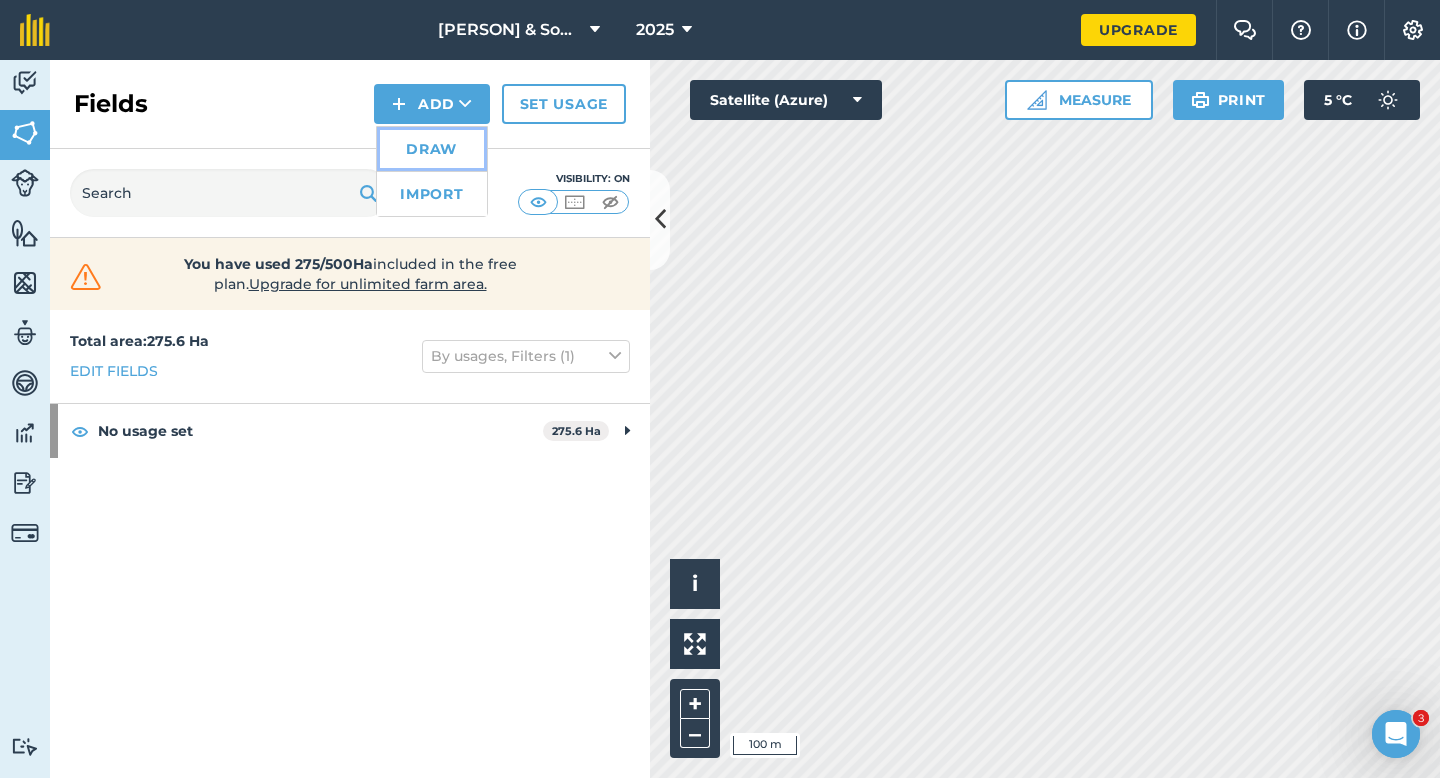 click on "Draw" at bounding box center [432, 149] 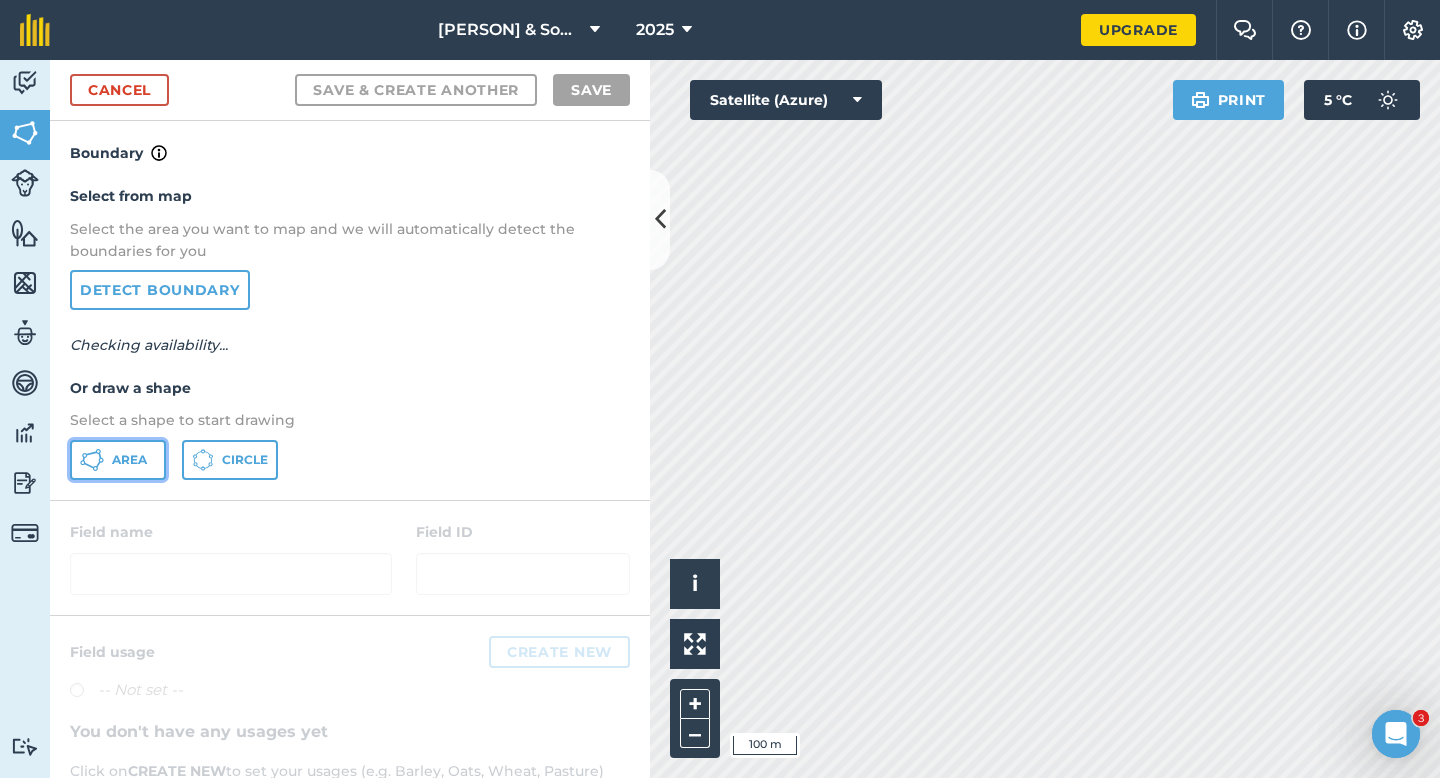 click on "Area" at bounding box center [129, 460] 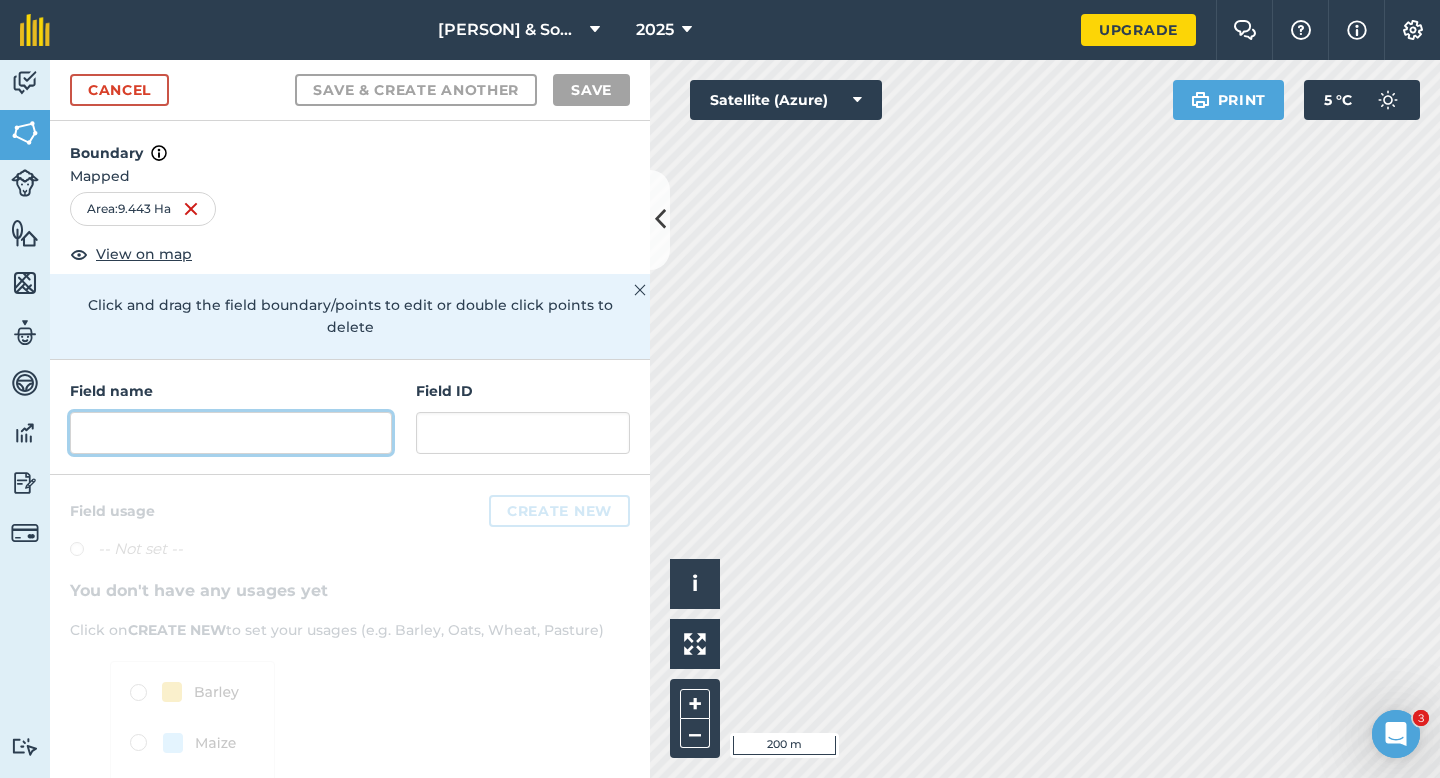 click at bounding box center [231, 433] 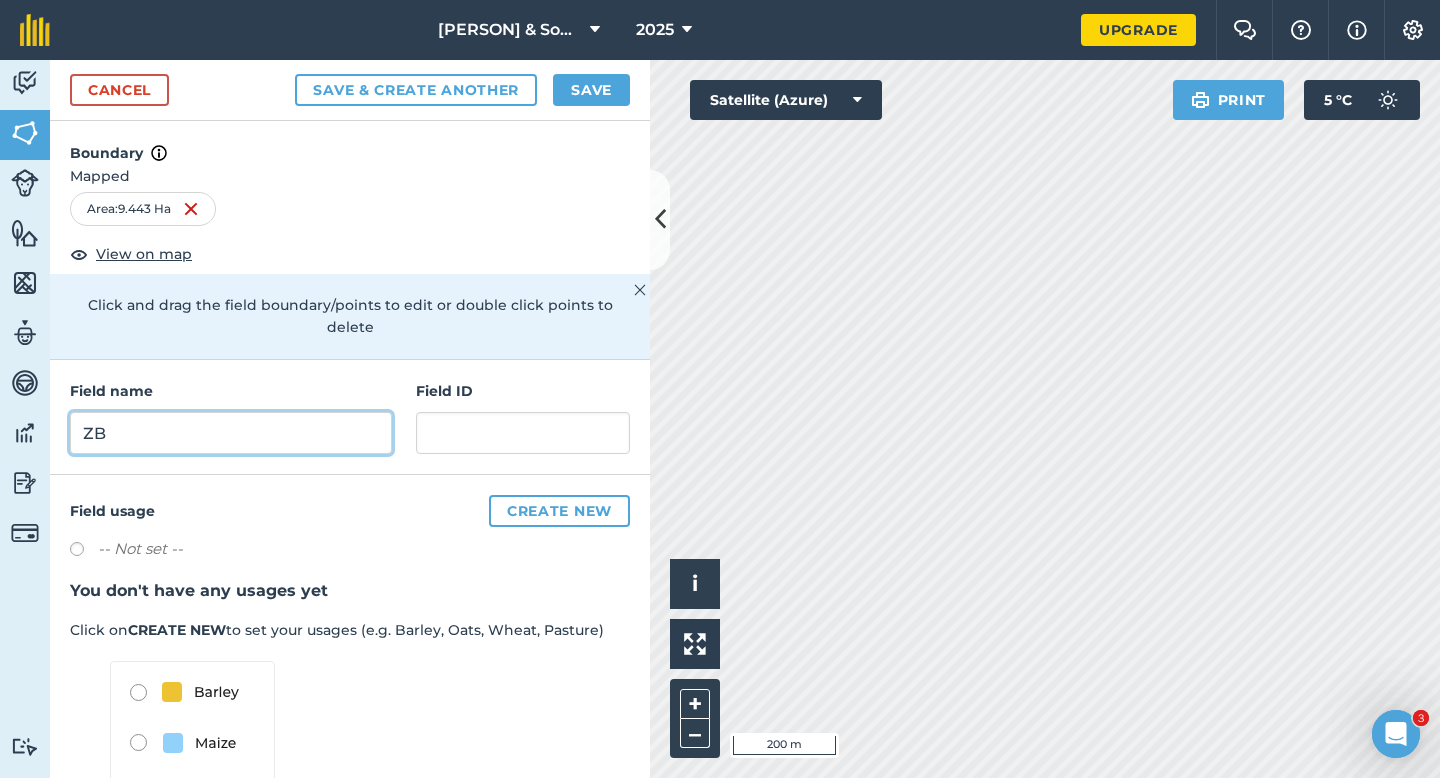 type on "ZB" 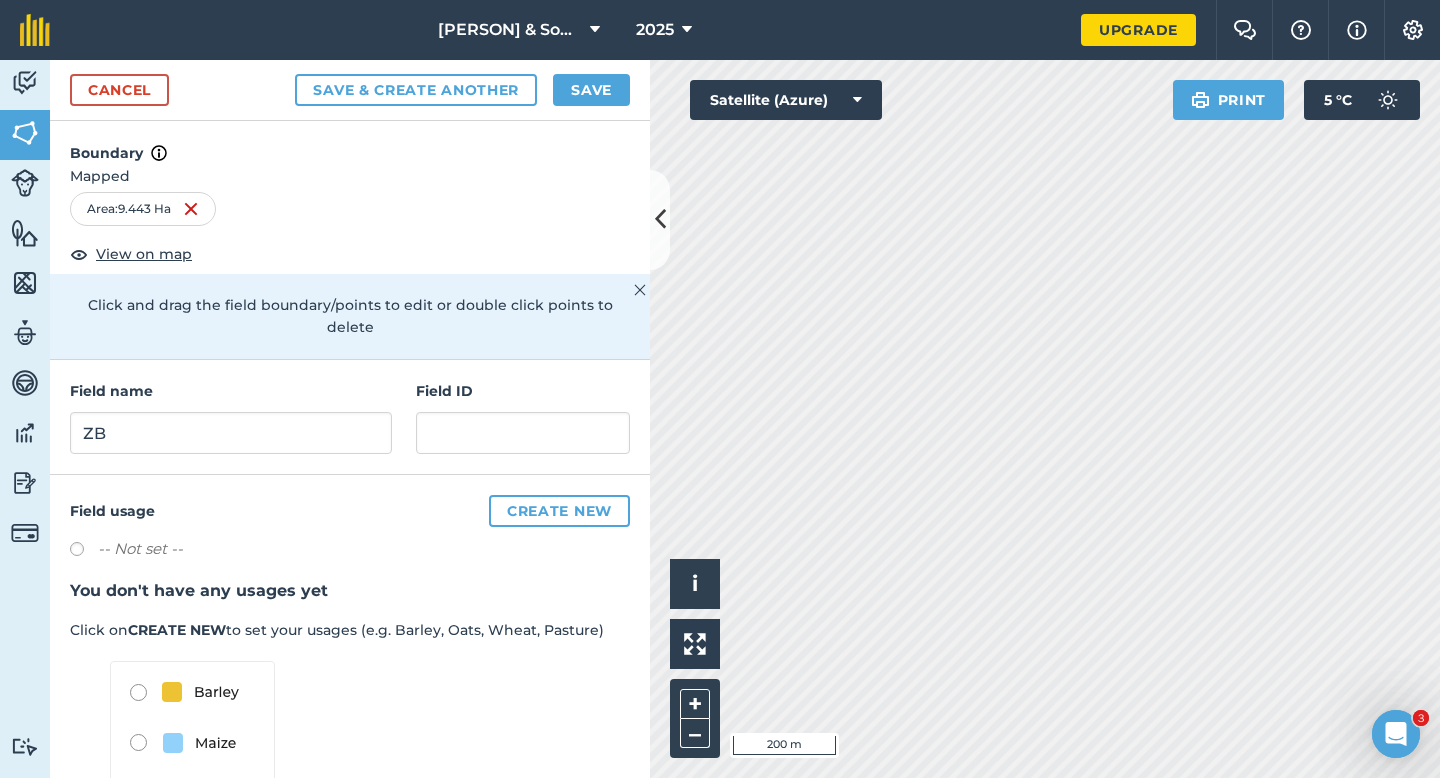 click on "Cancel Save & Create Another Save" at bounding box center (350, 90) 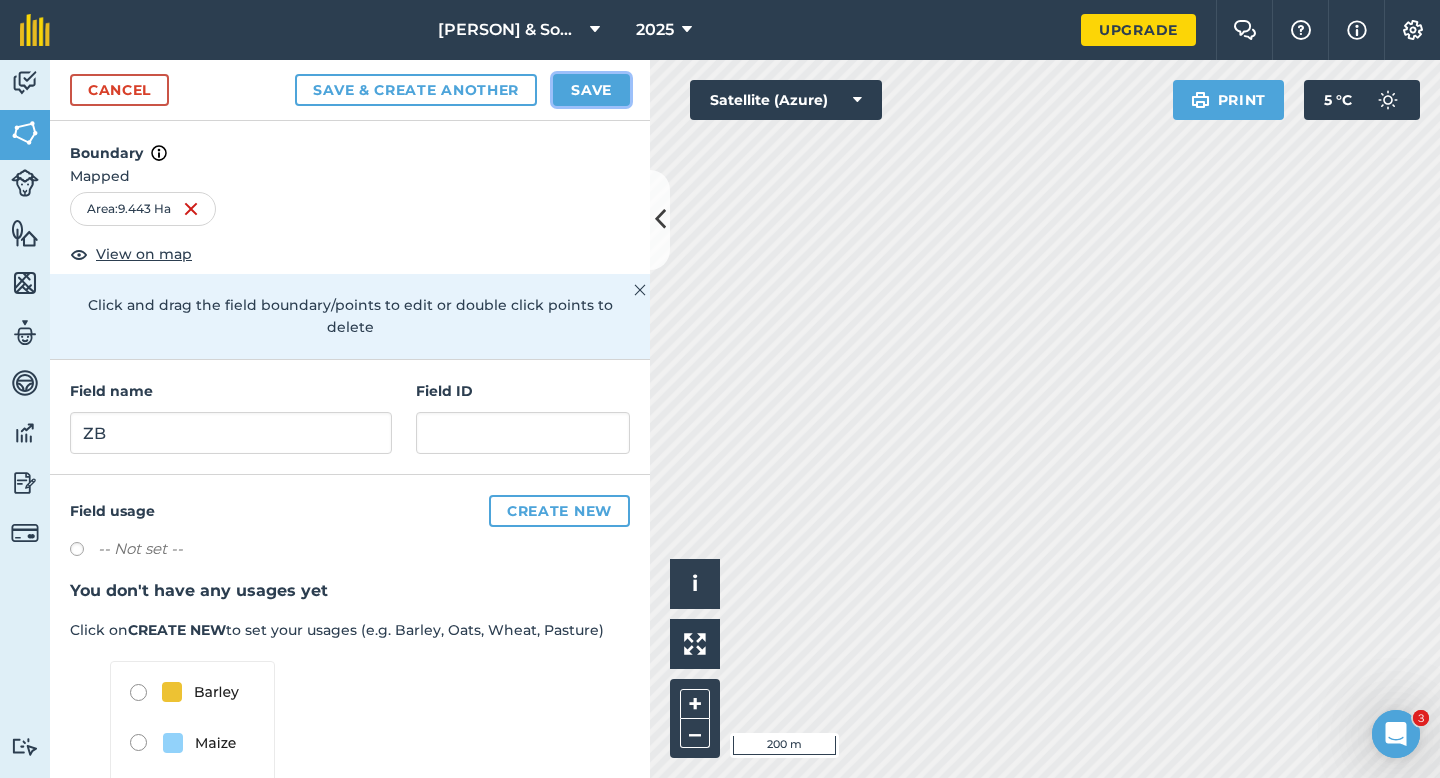 click on "Save" at bounding box center (591, 90) 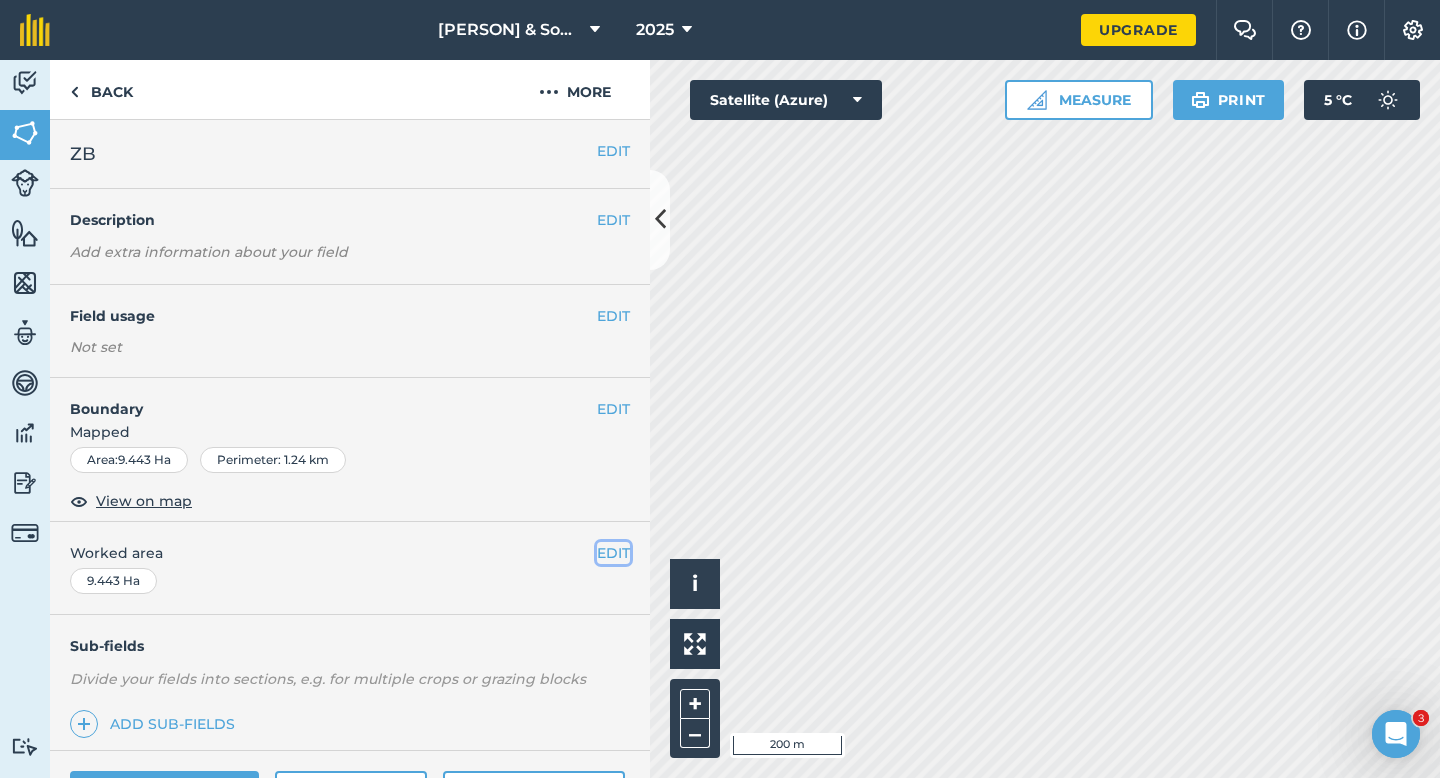 click on "EDIT" at bounding box center (613, 553) 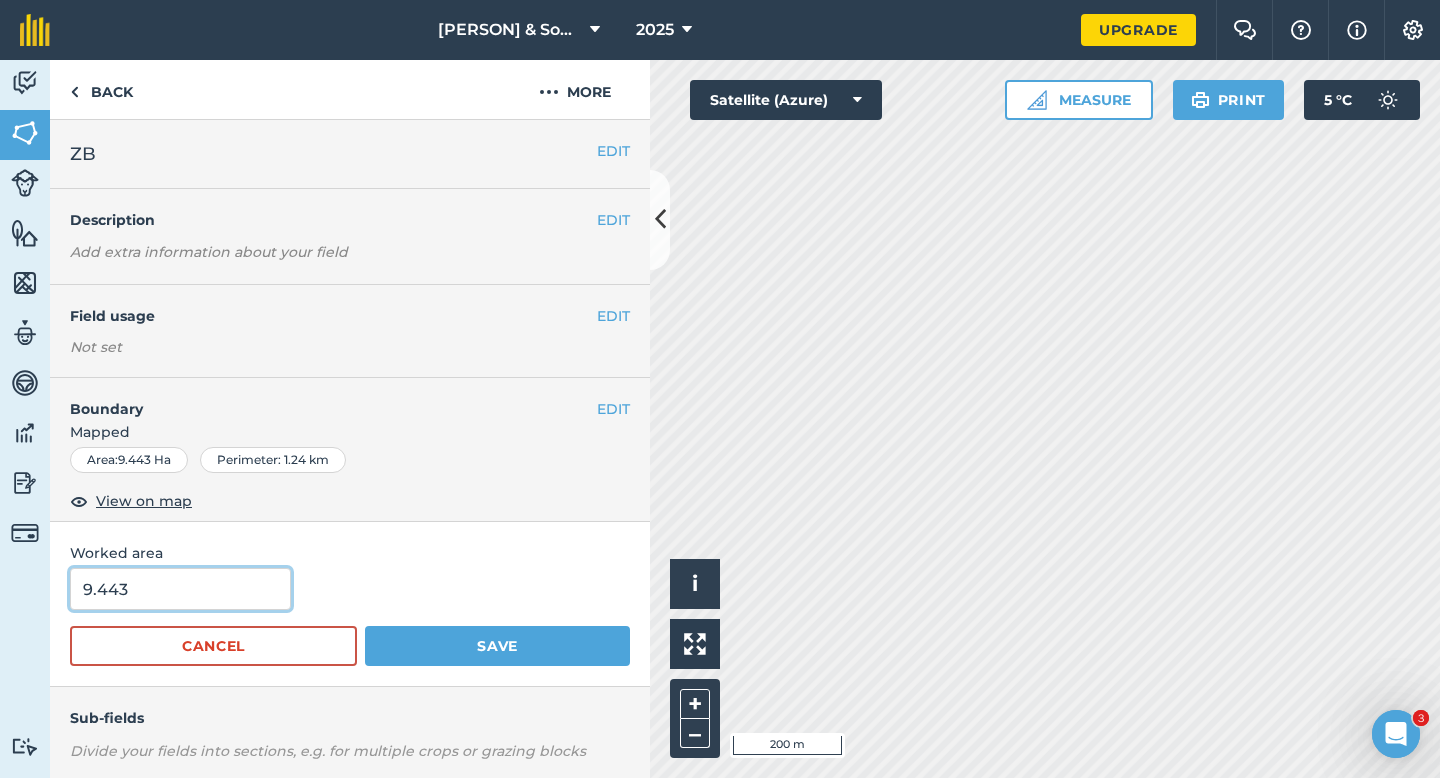 click on "9.443" at bounding box center (180, 589) 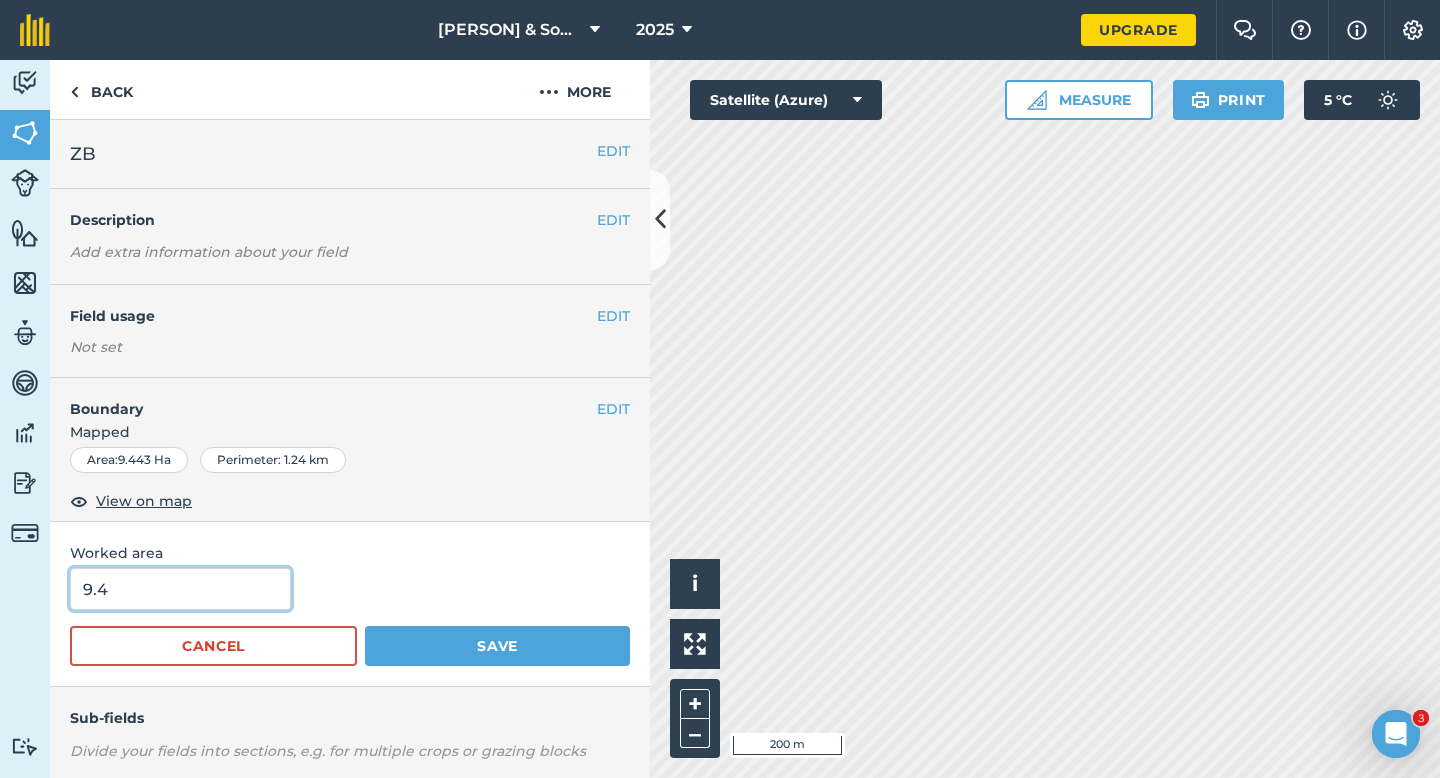 type on "9.4" 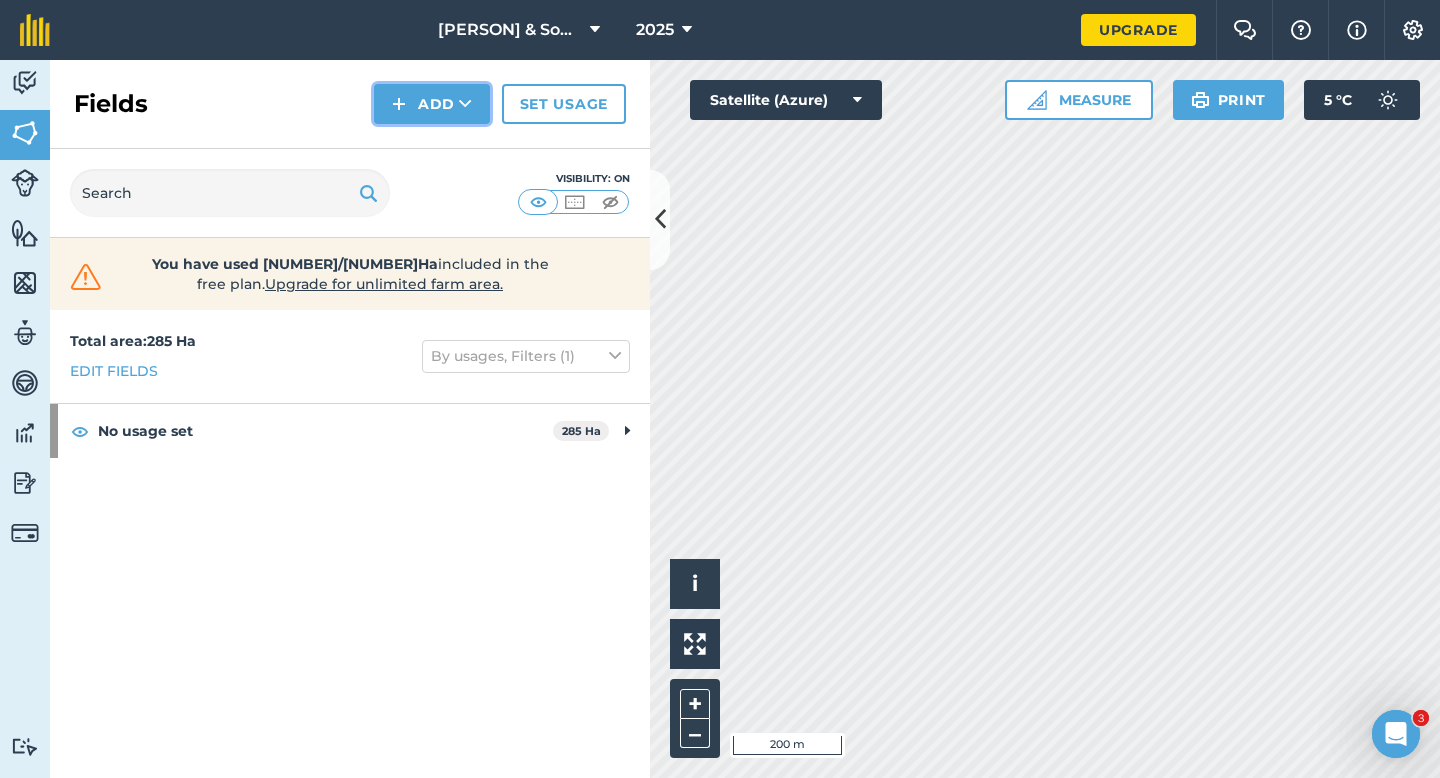 click on "Add" at bounding box center (432, 104) 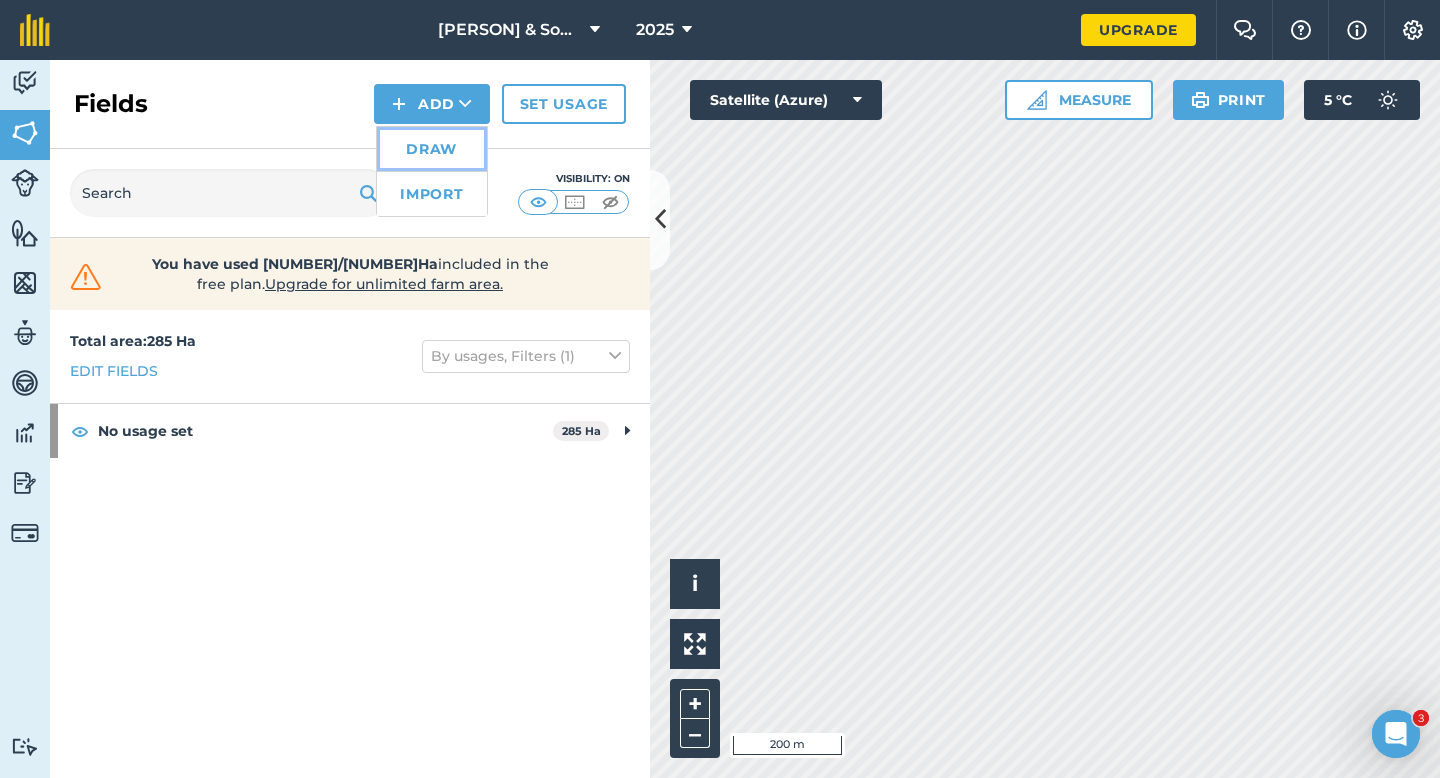 click on "Draw" at bounding box center (432, 149) 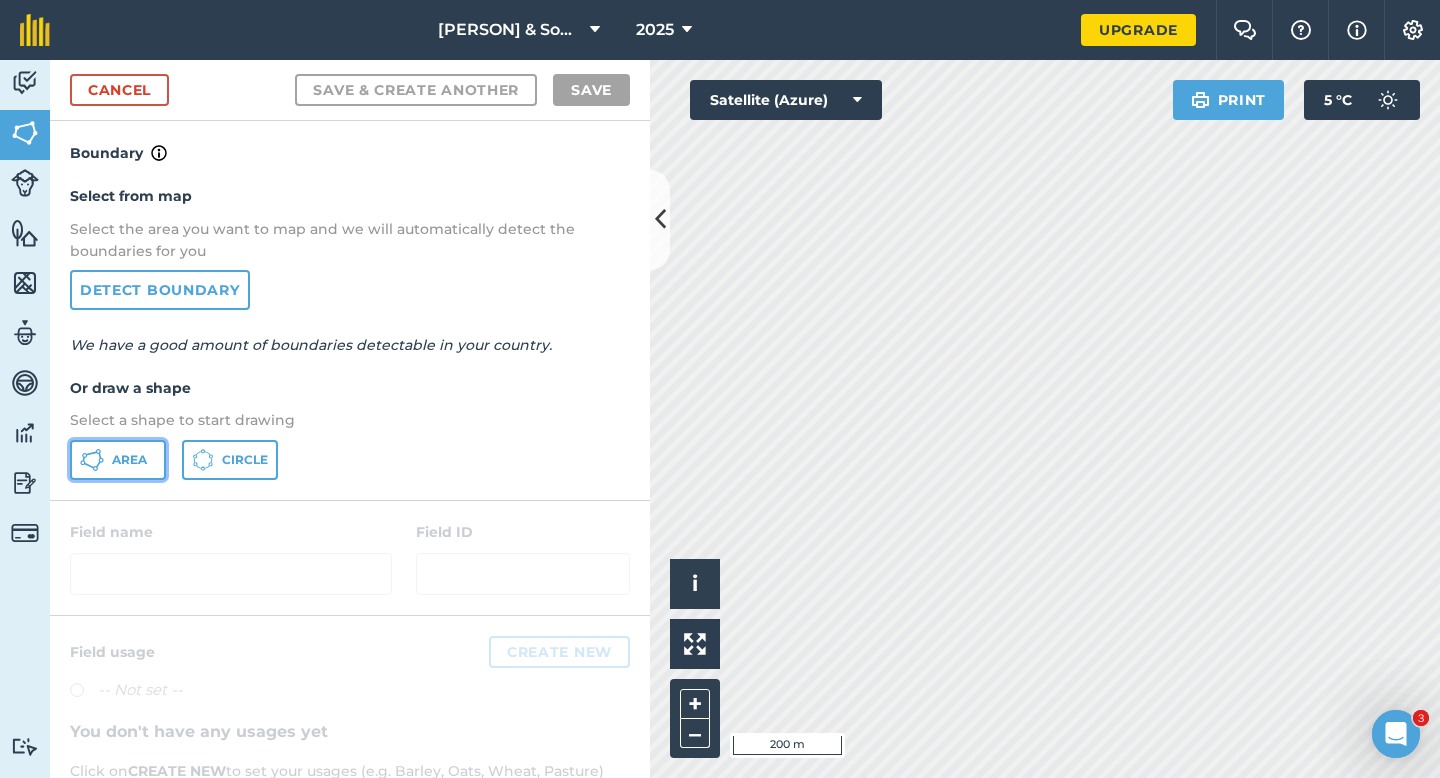click on "Area" at bounding box center [118, 460] 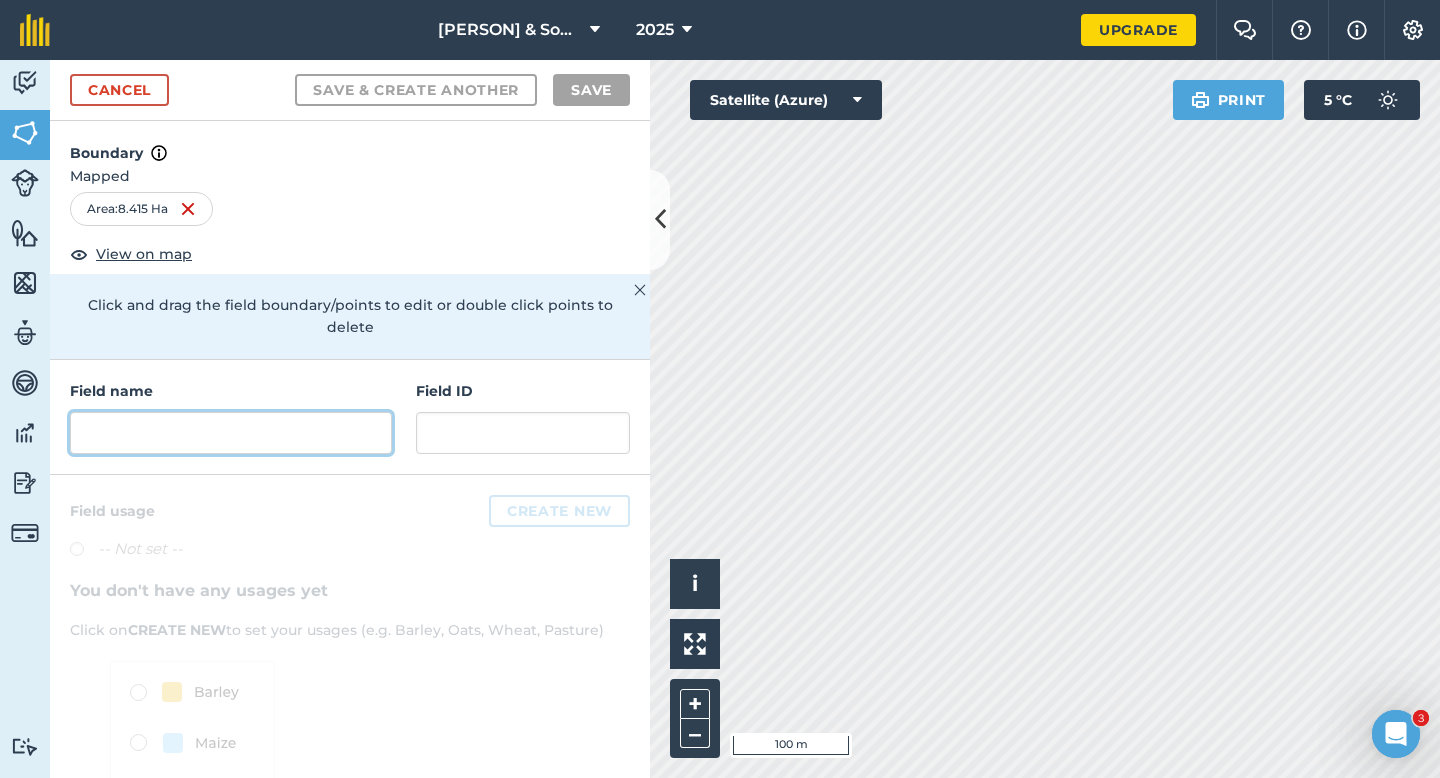 click at bounding box center [231, 433] 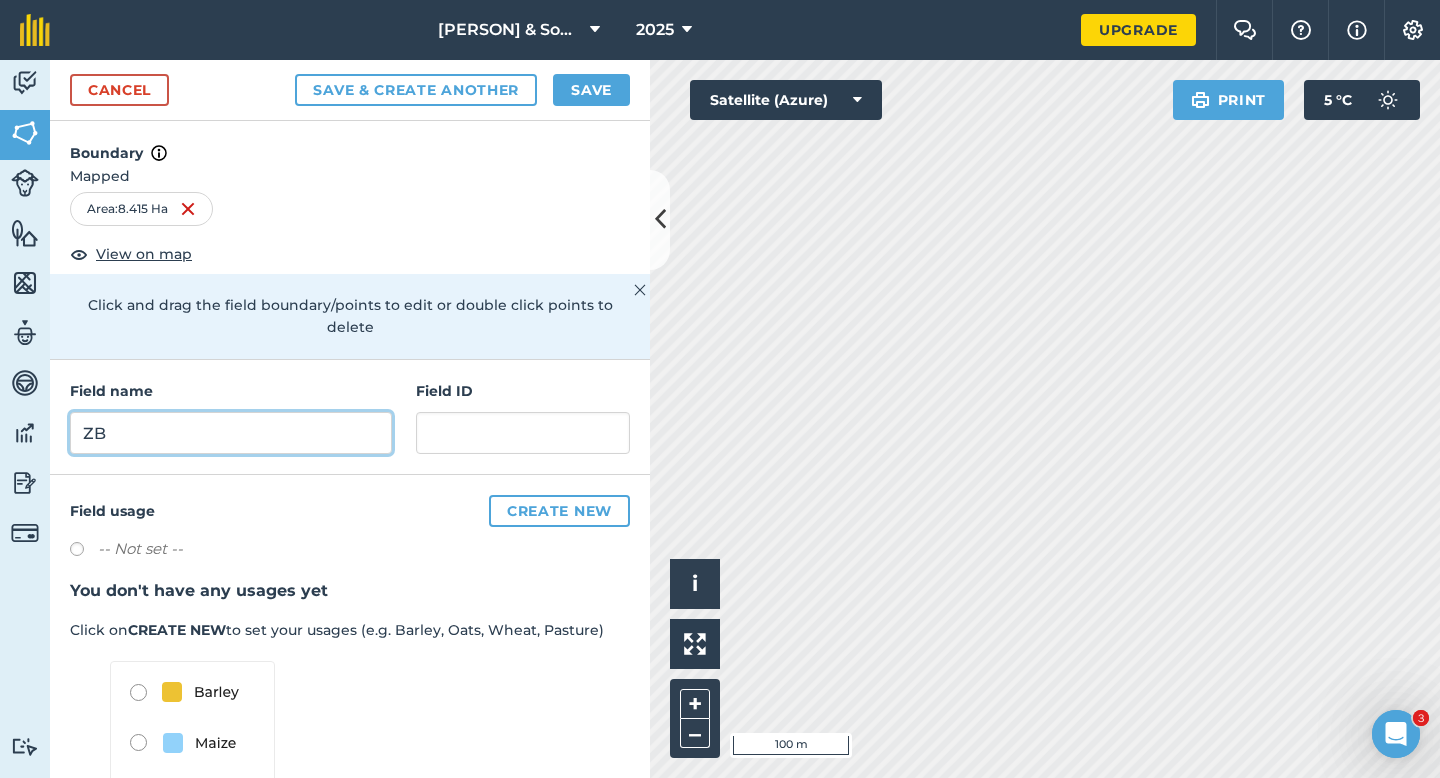 type on "ZB" 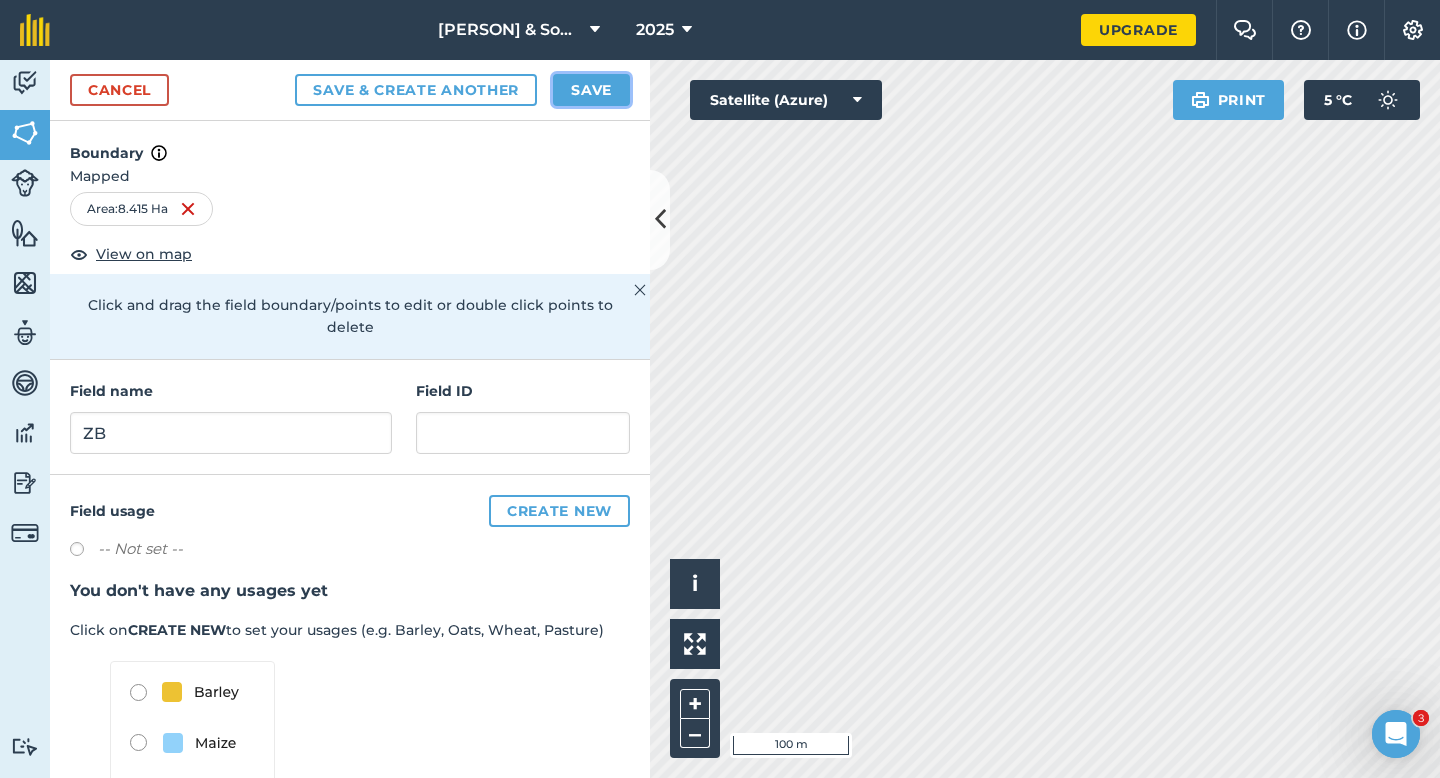 click on "Save" at bounding box center (591, 90) 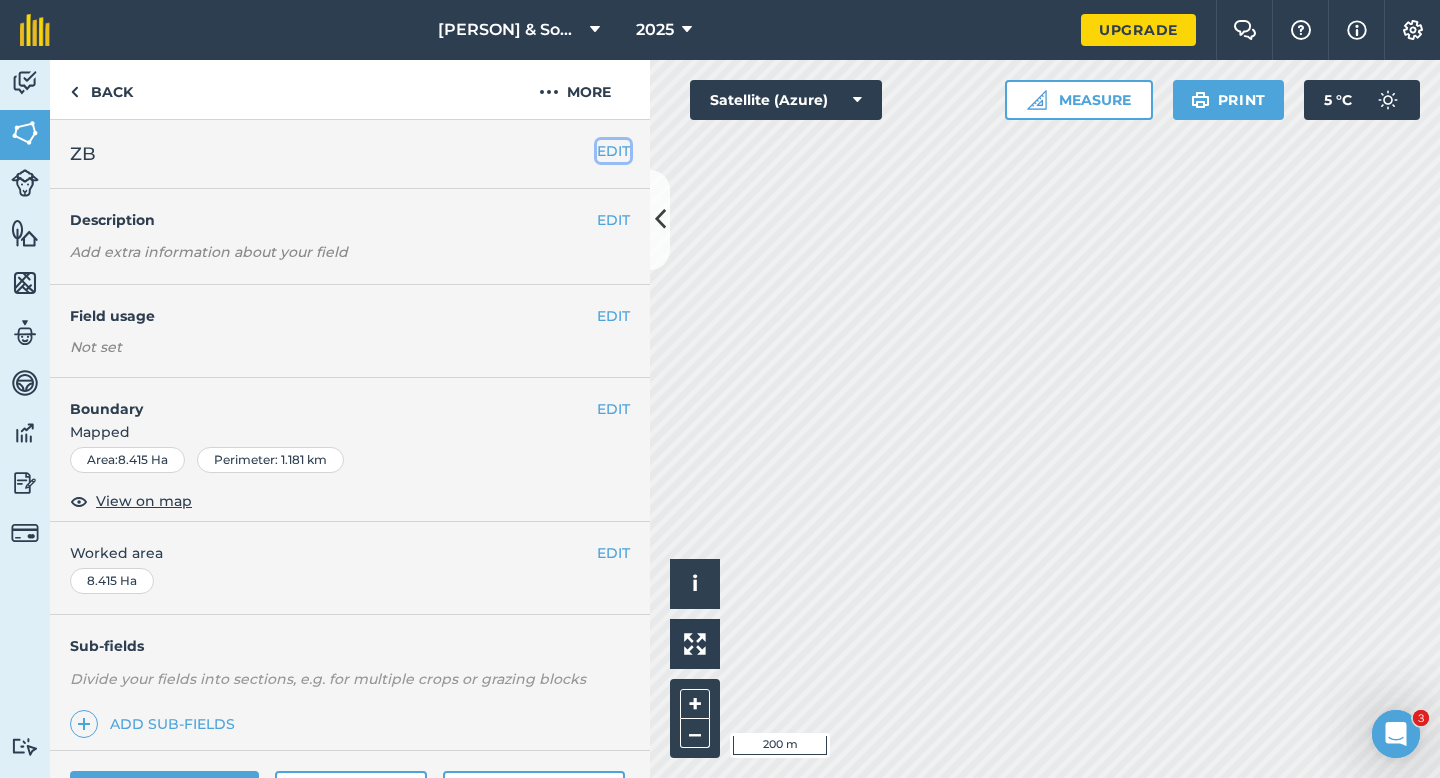 click on "EDIT" at bounding box center (613, 151) 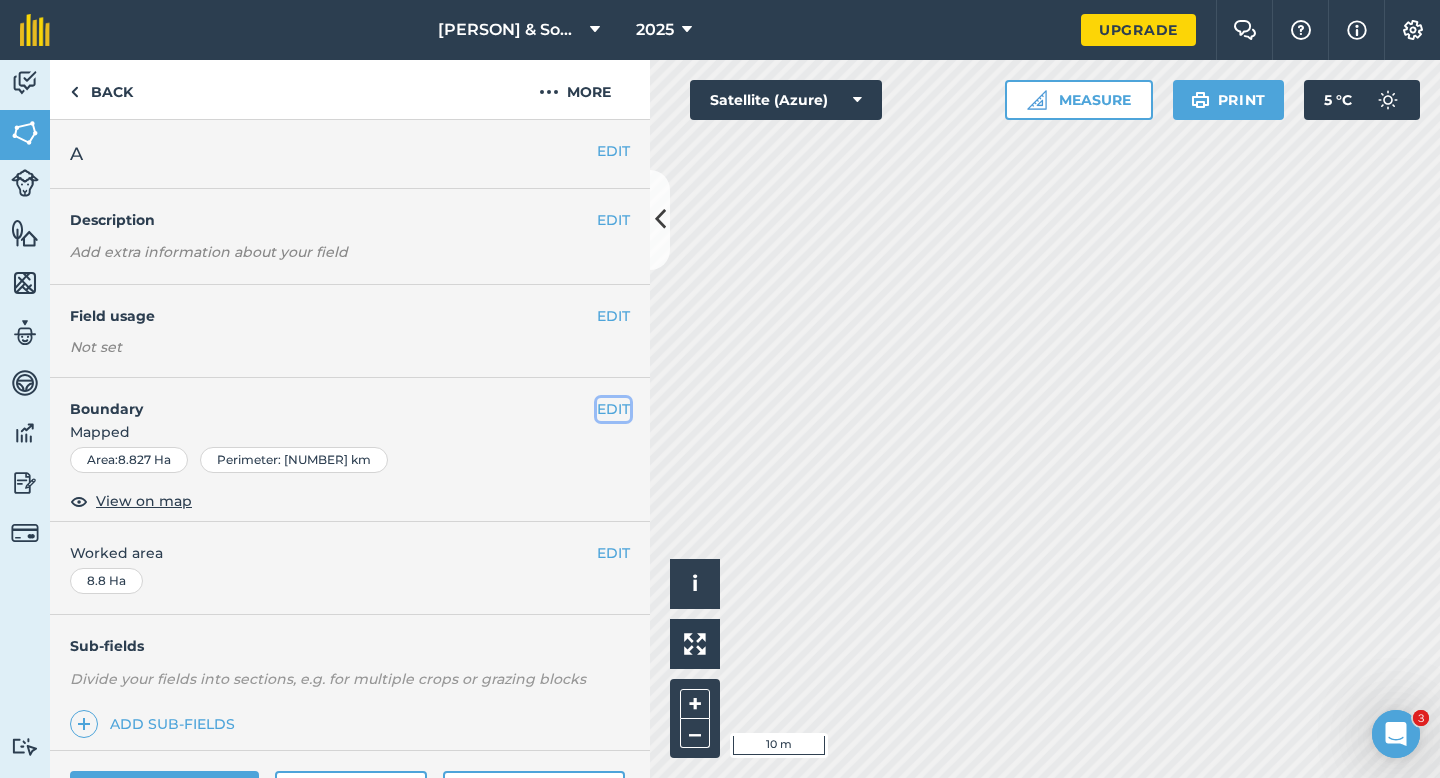 click on "EDIT" at bounding box center (613, 409) 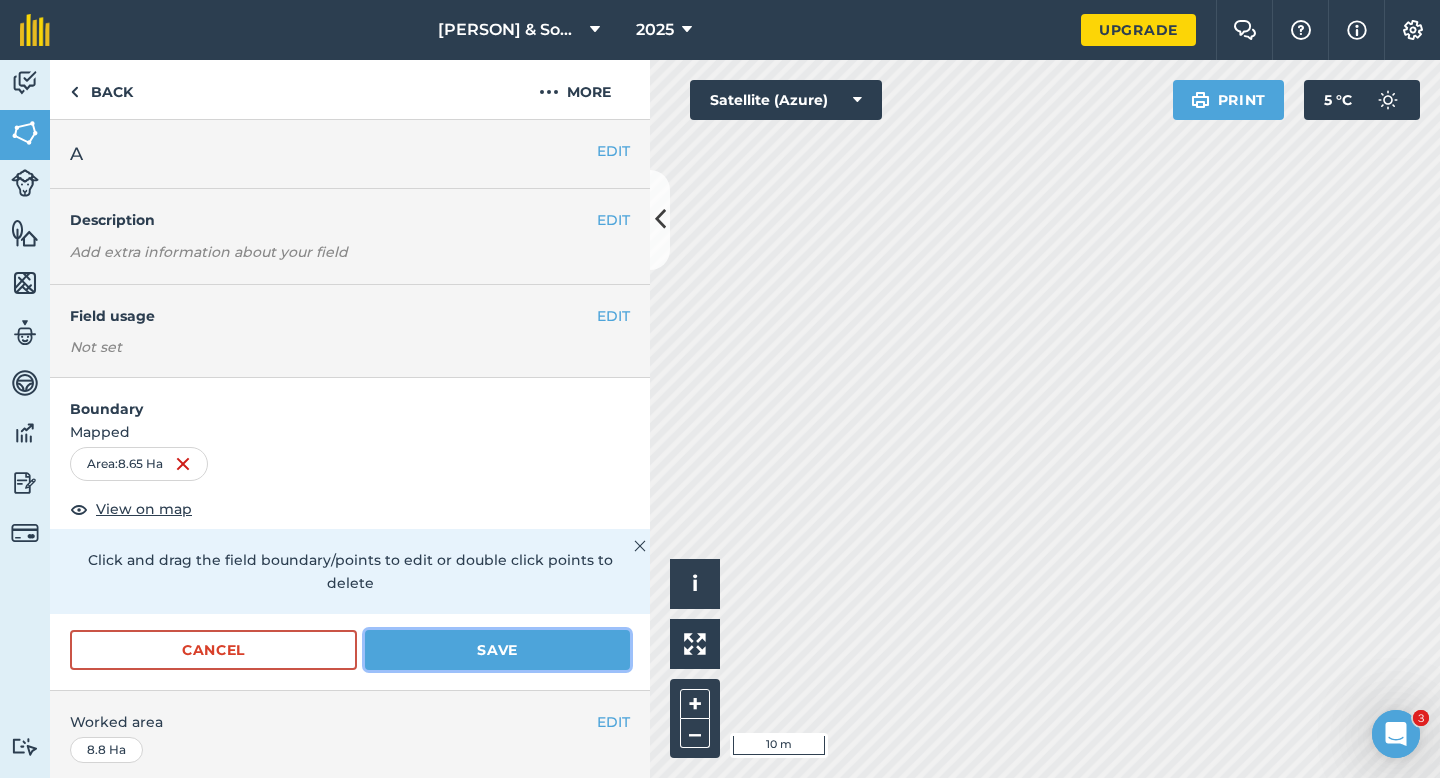 click on "Save" at bounding box center [497, 650] 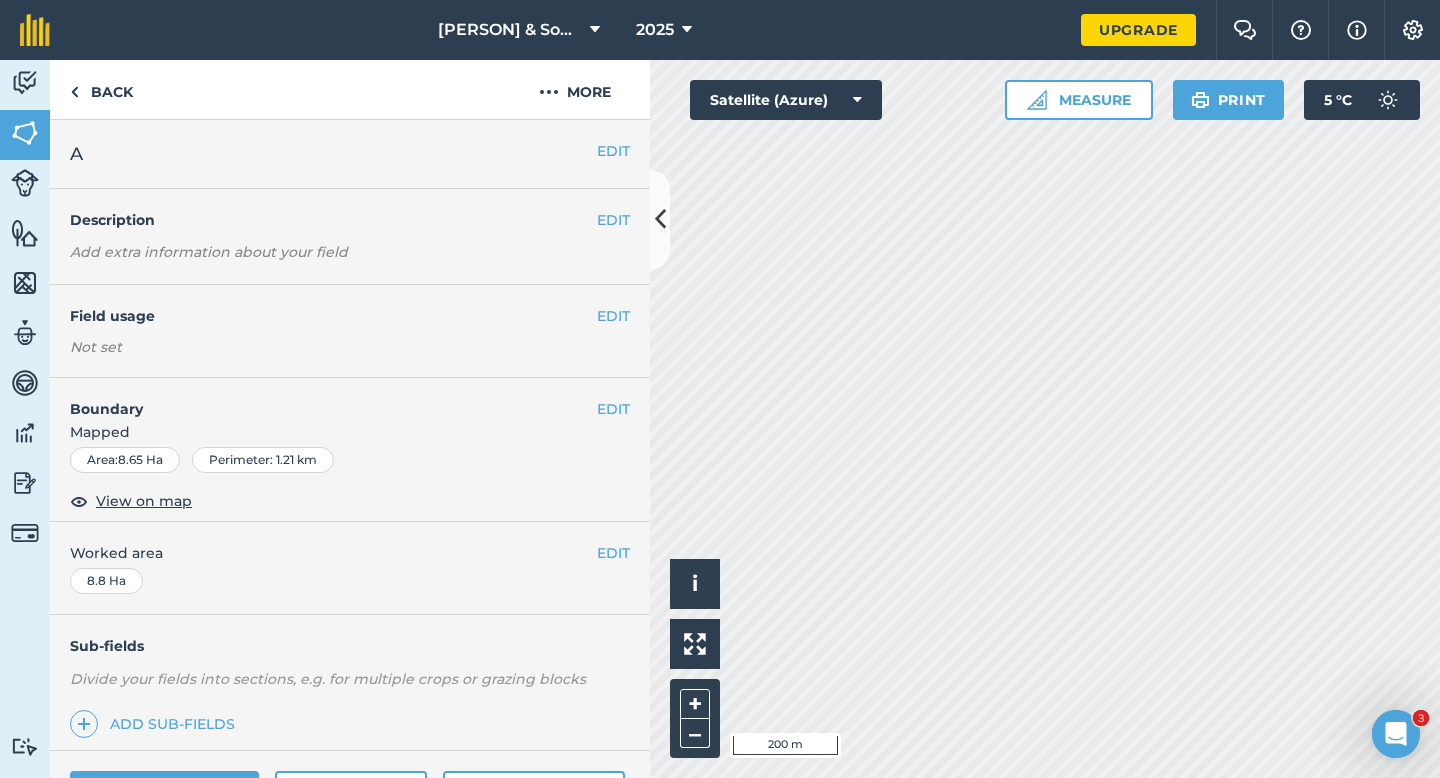 click on "Boundary" at bounding box center [323, 399] 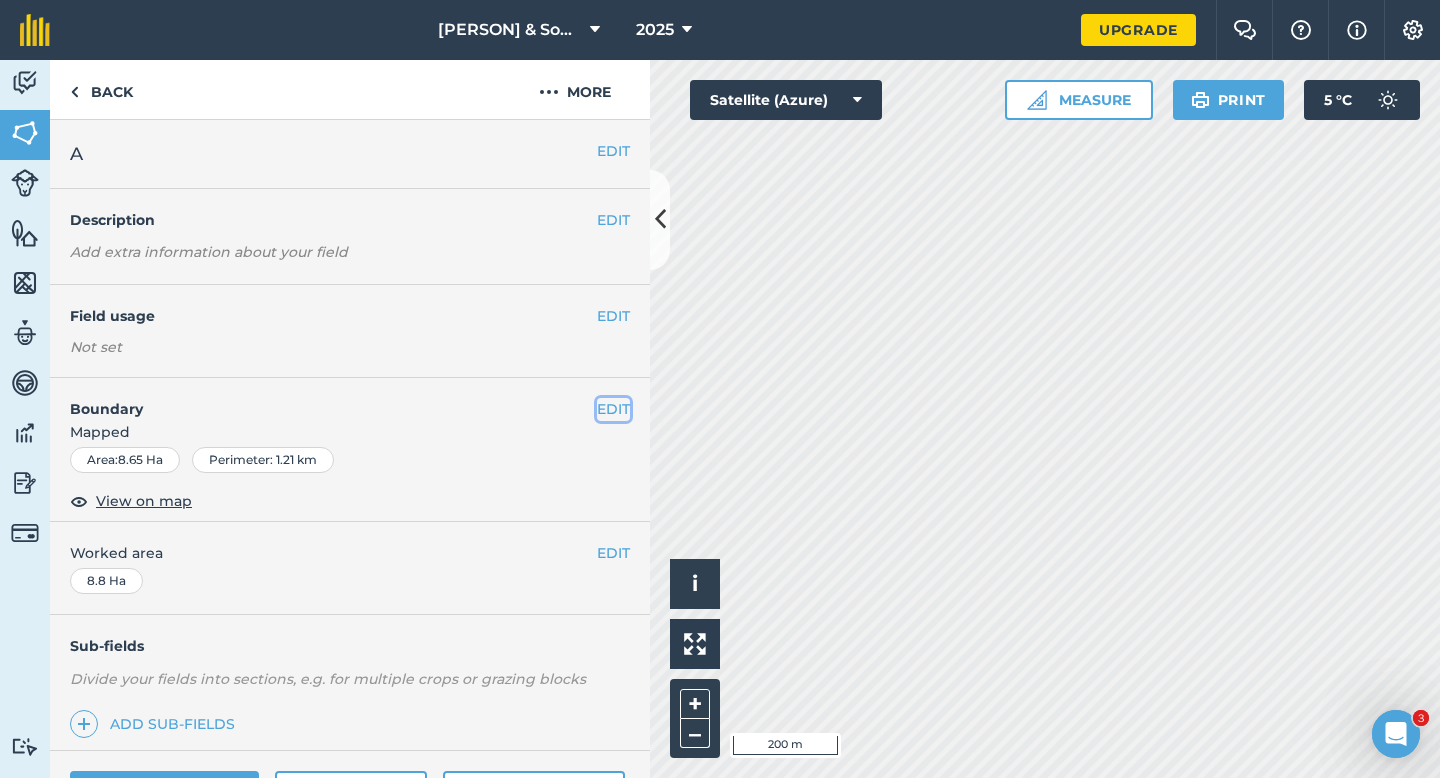 click on "EDIT" at bounding box center (613, 409) 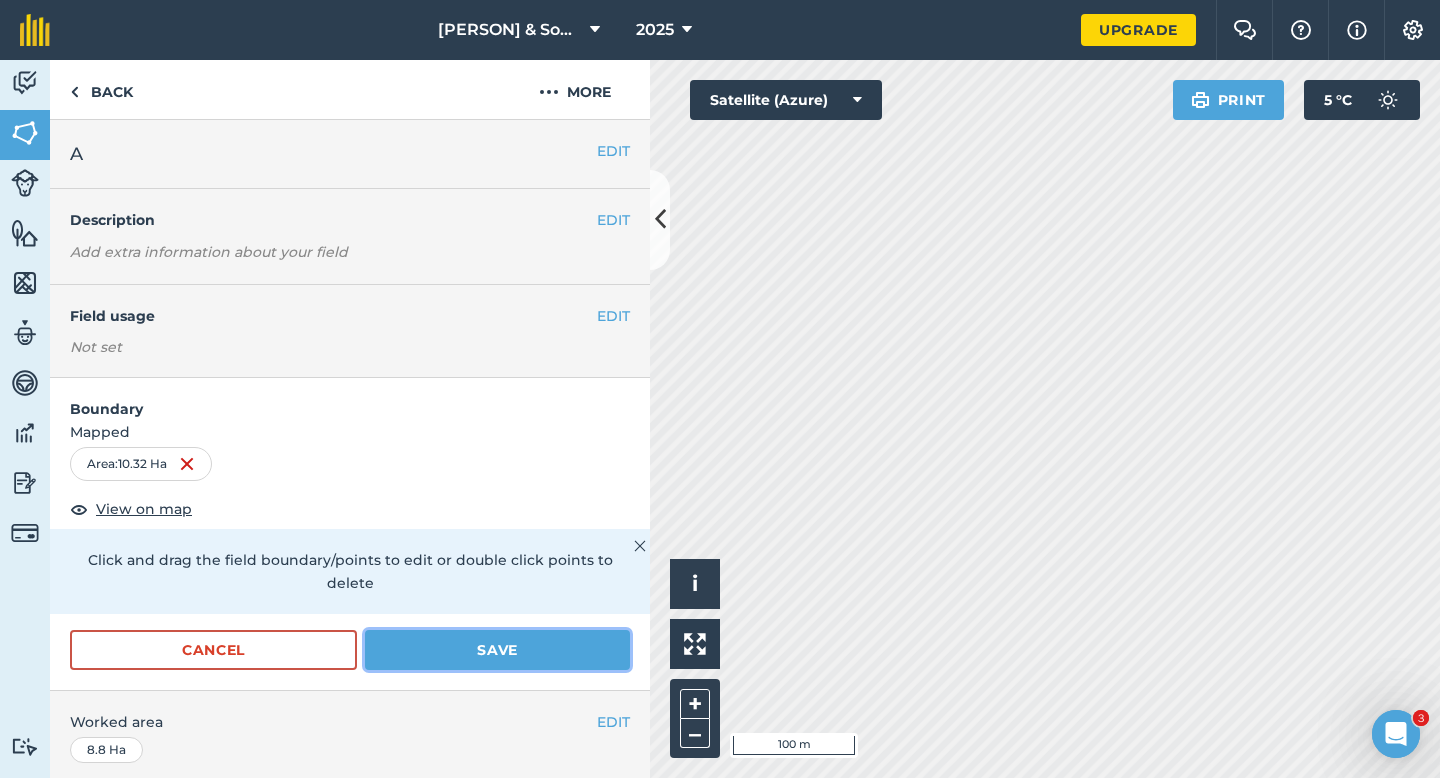 click on "Save" at bounding box center [497, 650] 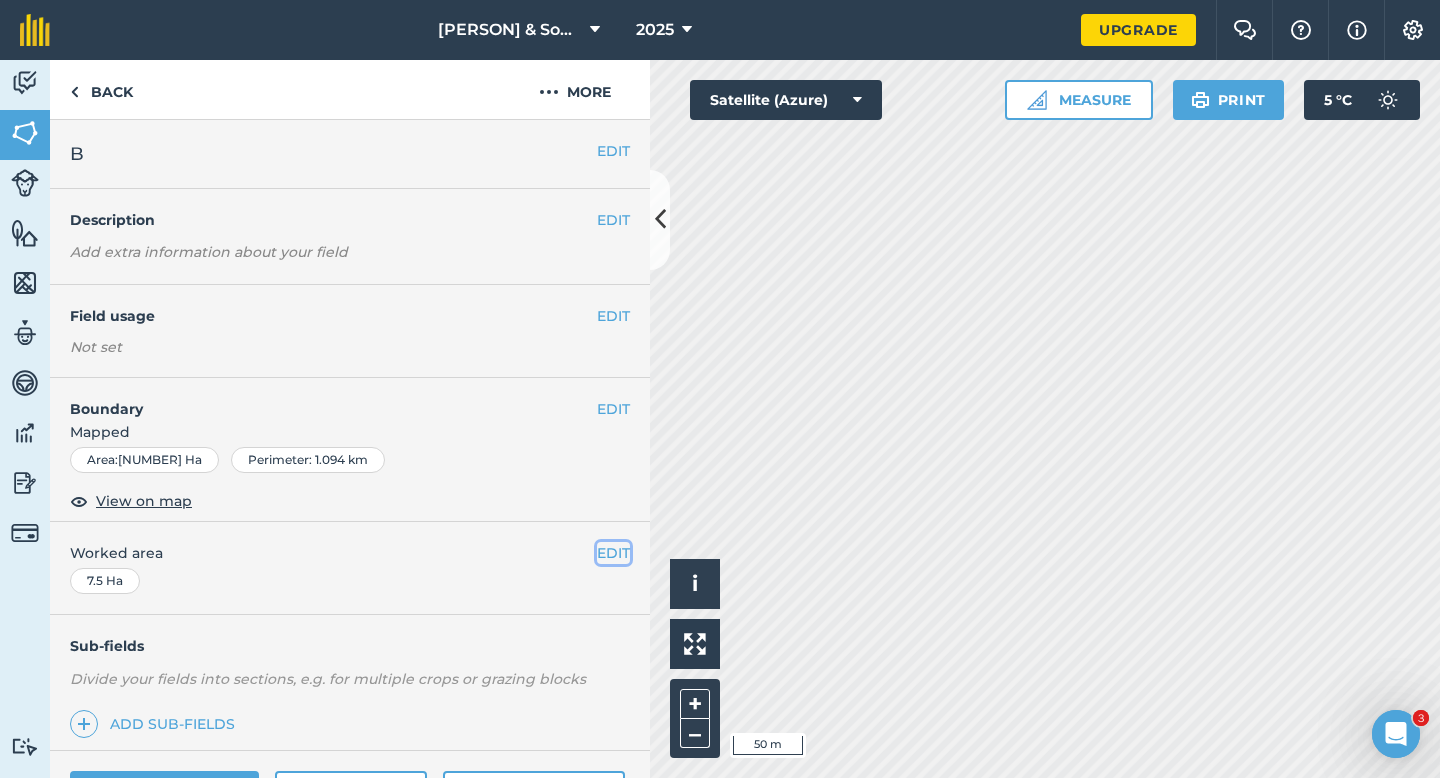 click on "EDIT" at bounding box center [613, 553] 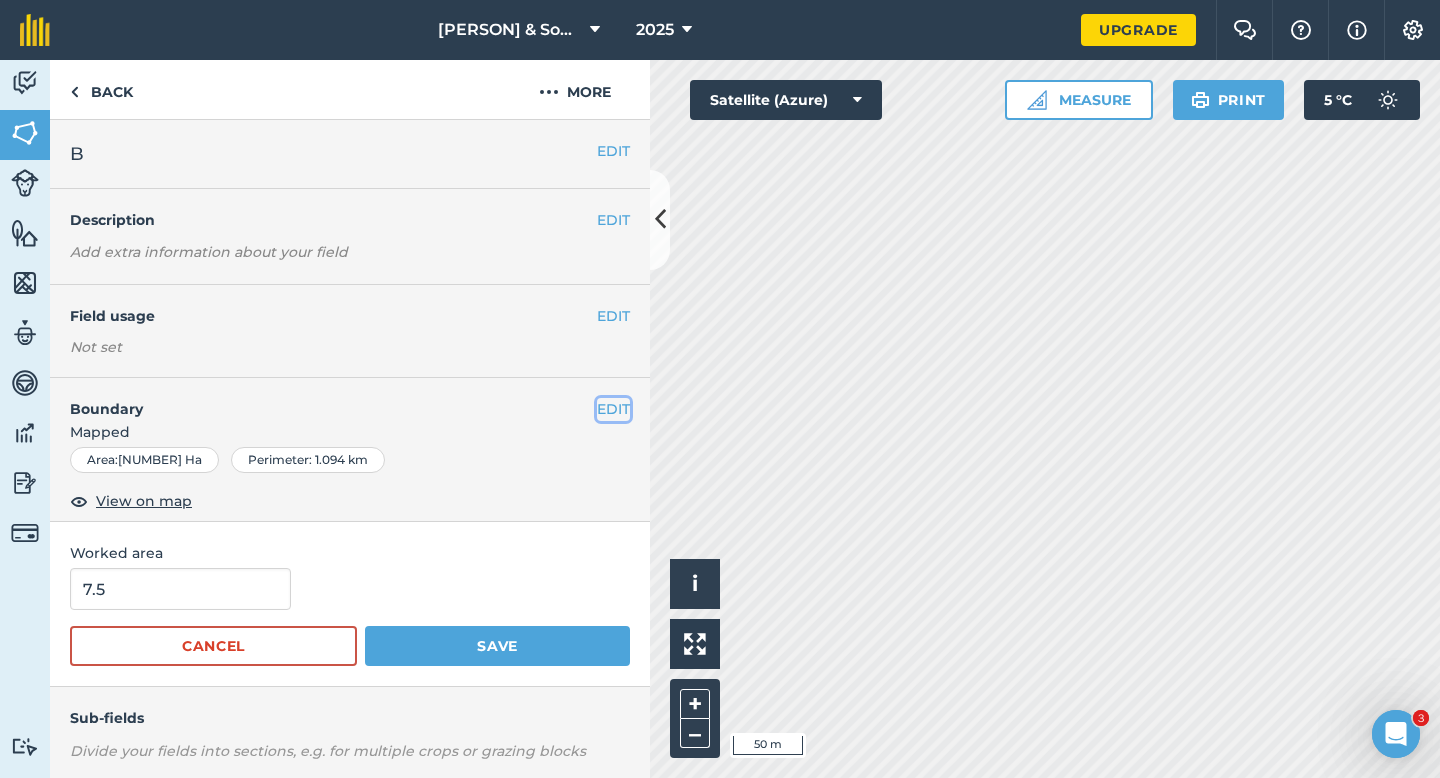 click on "EDIT" at bounding box center [613, 409] 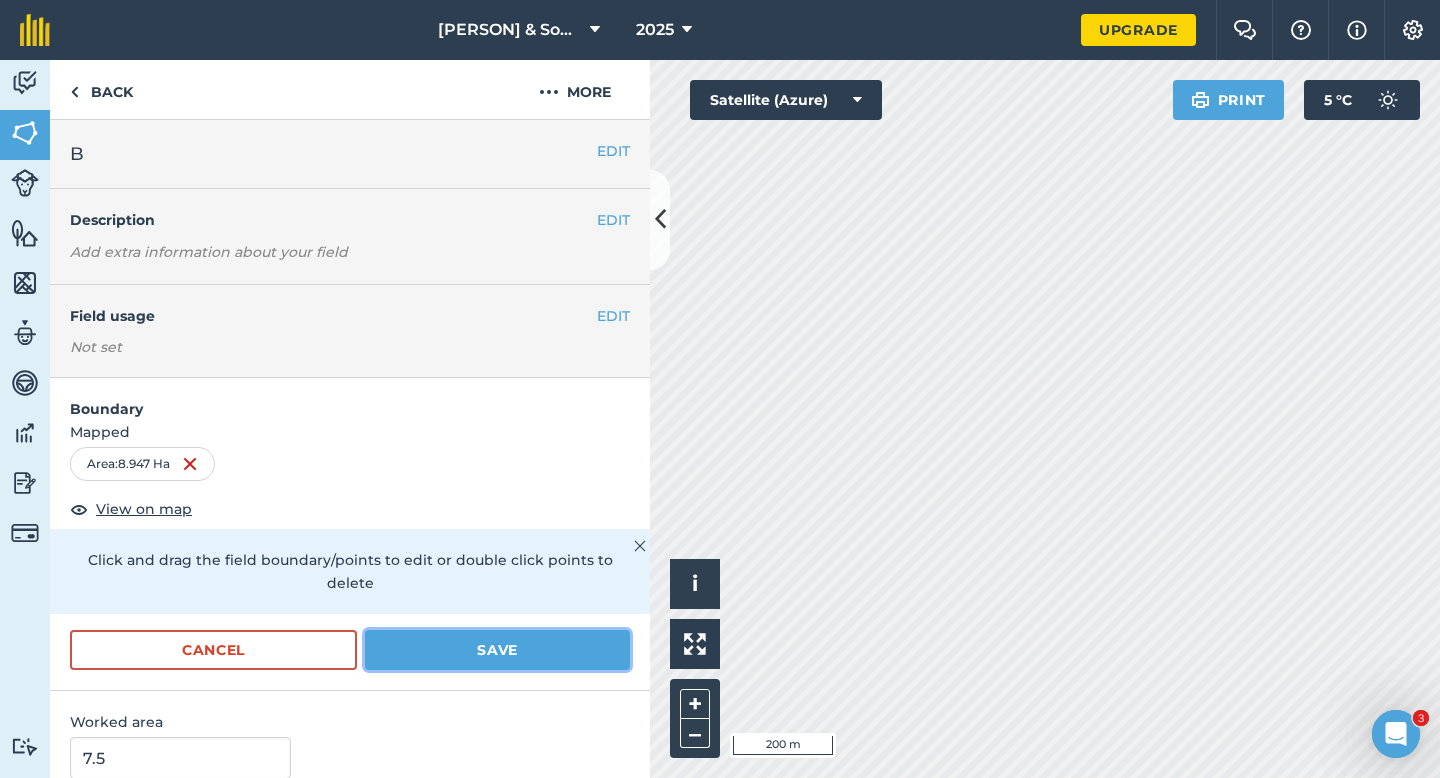 click on "Save" at bounding box center (497, 650) 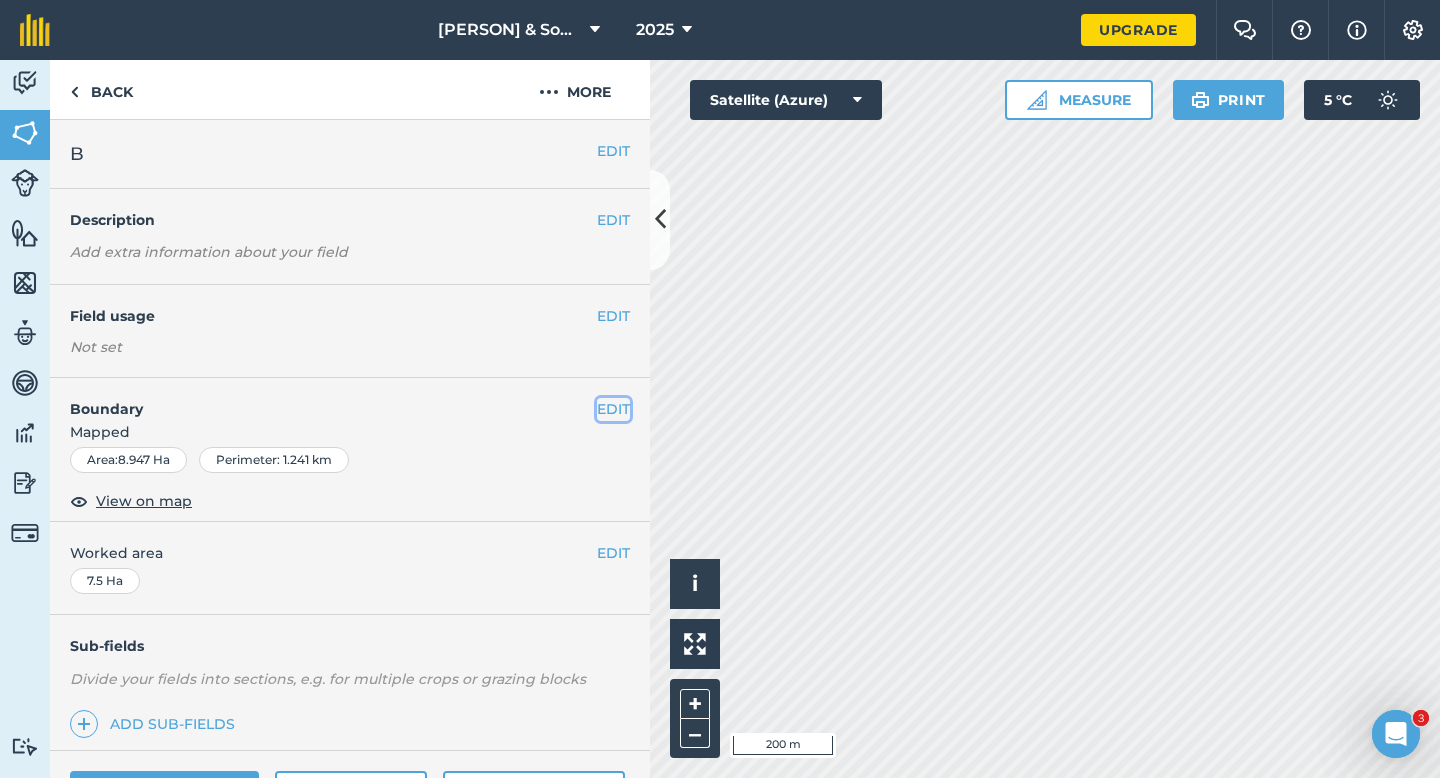 click on "EDIT" at bounding box center (613, 409) 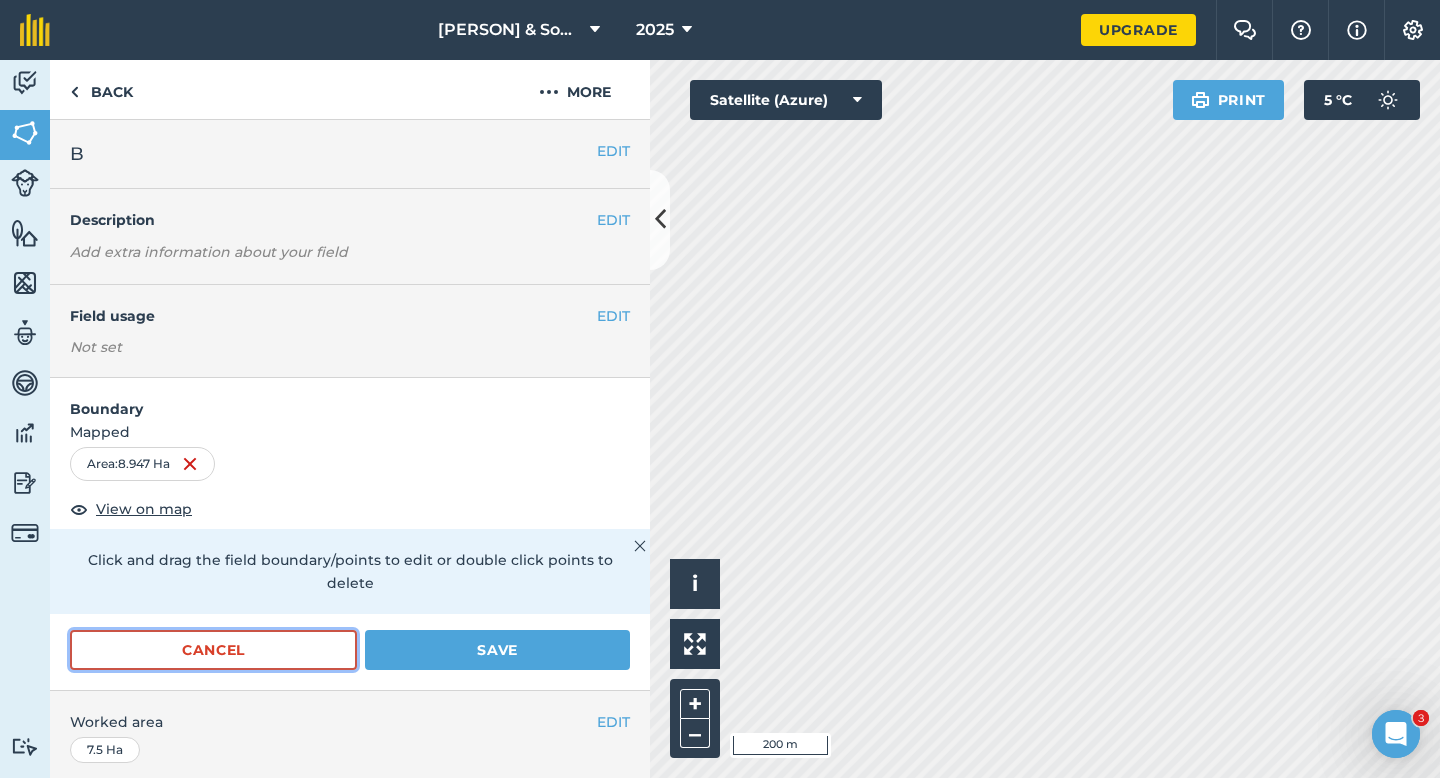 click on "Cancel" at bounding box center (213, 650) 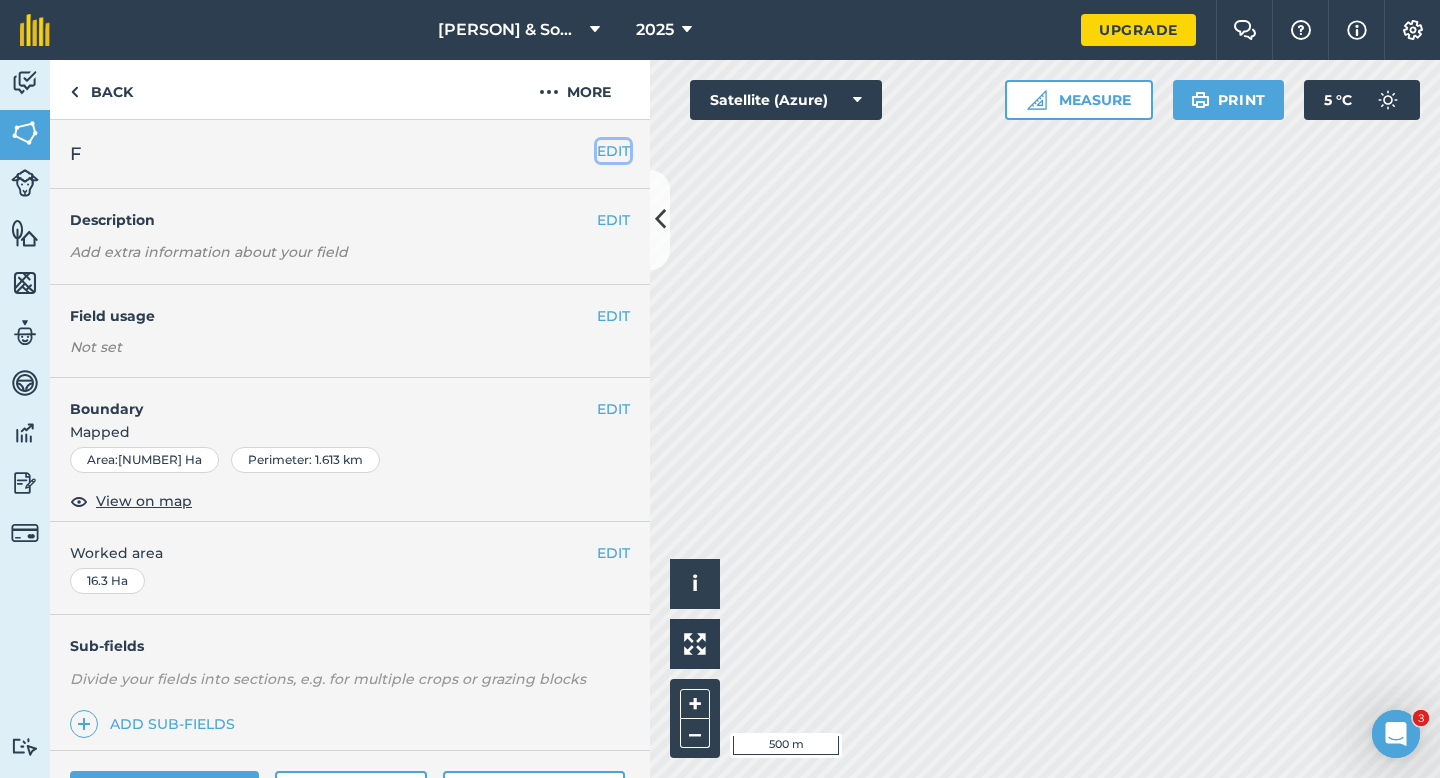 click on "EDIT" at bounding box center [613, 151] 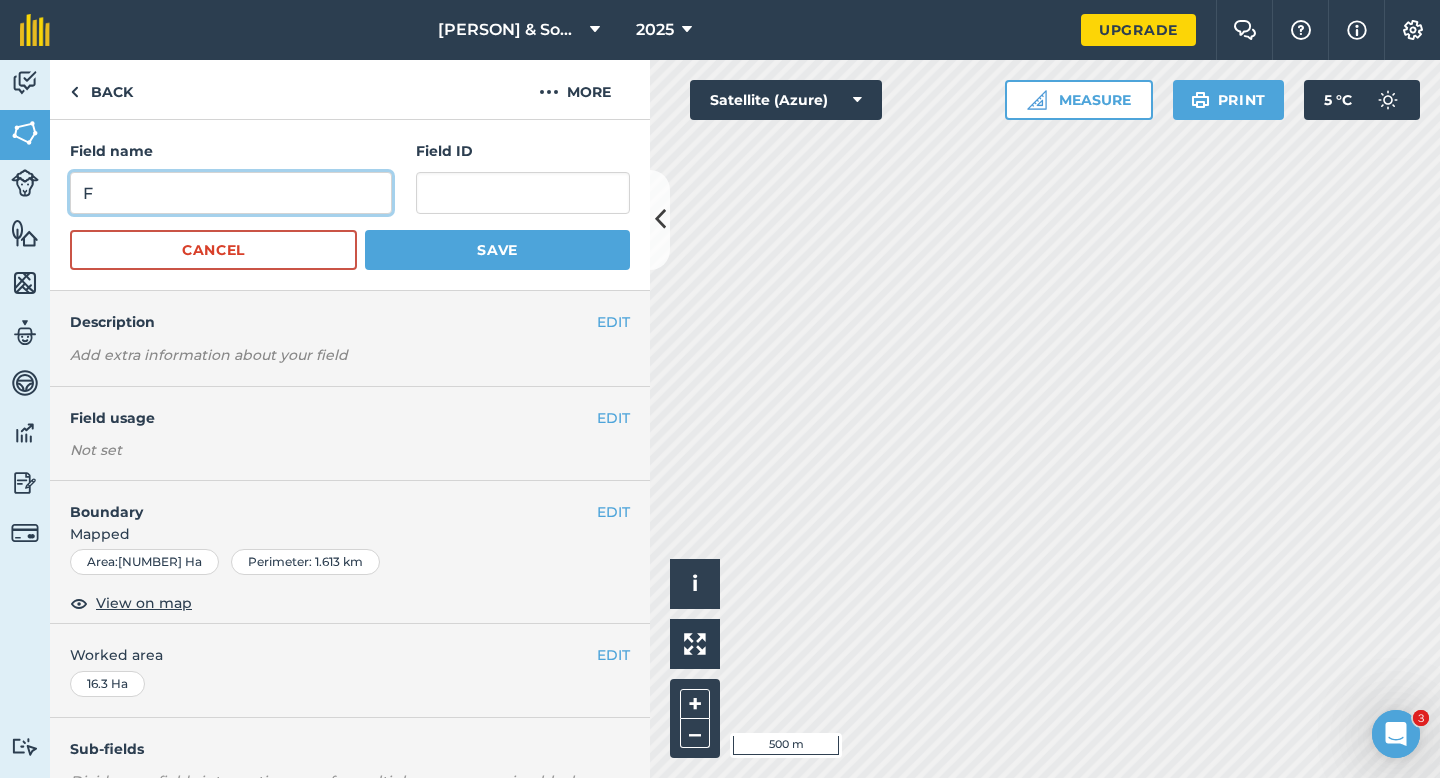 click on "F" at bounding box center [231, 193] 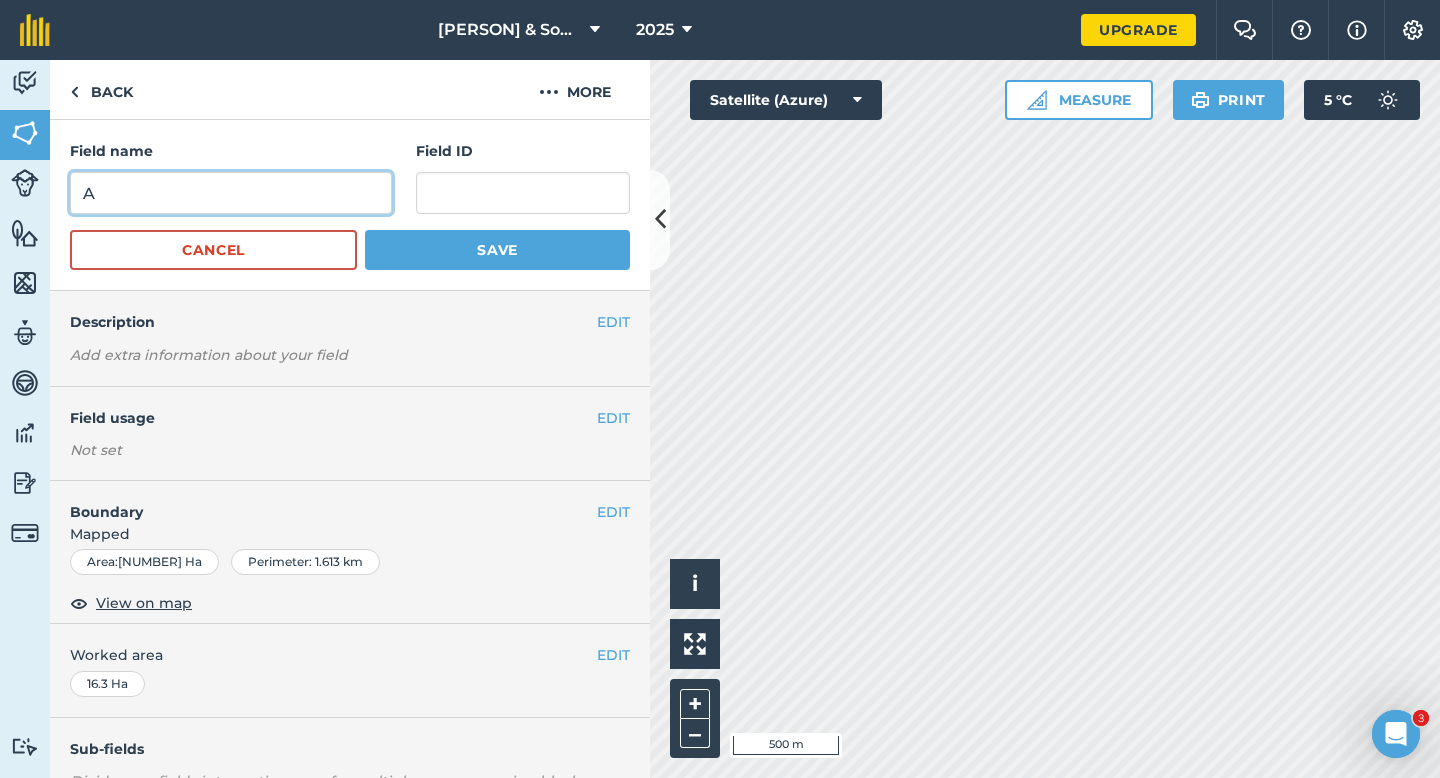 type on "A" 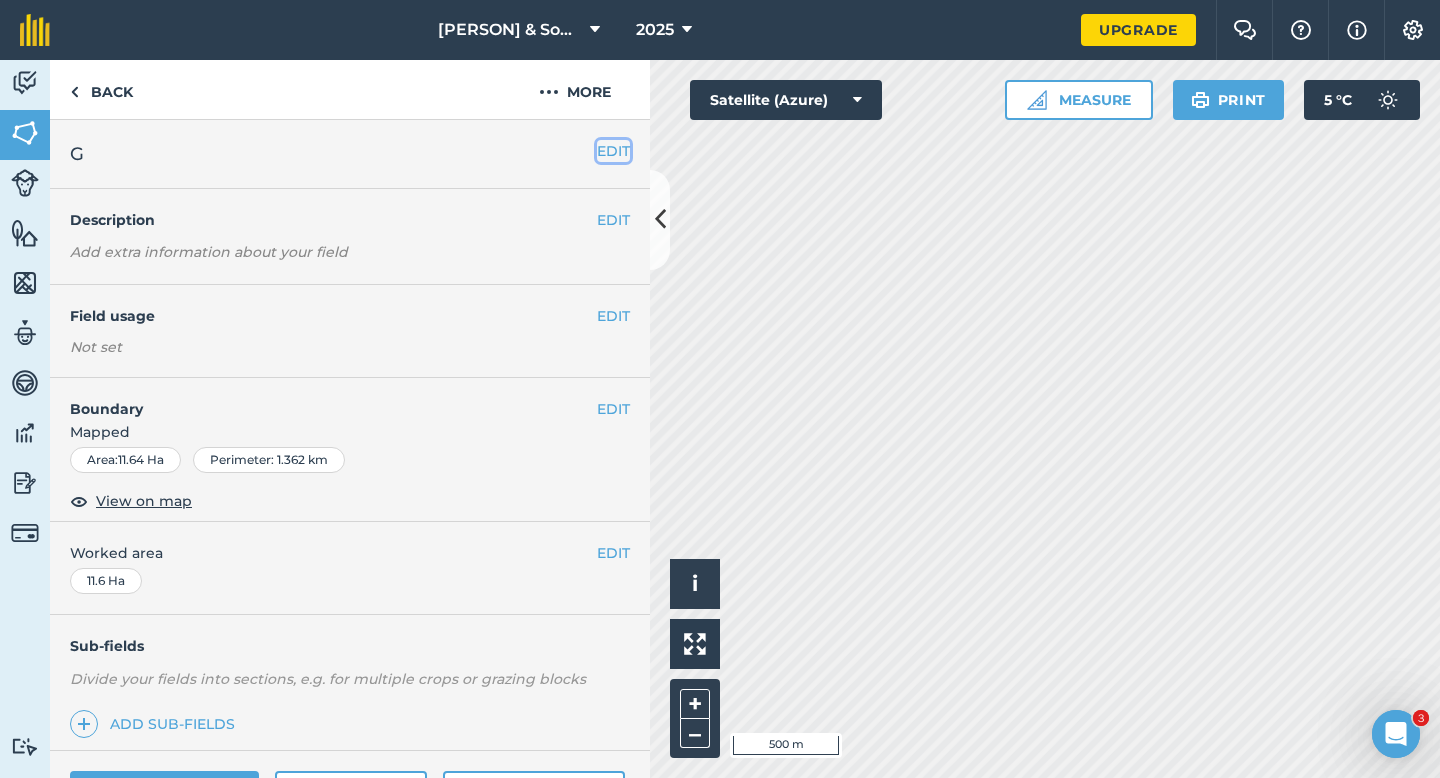 click on "EDIT" at bounding box center [613, 151] 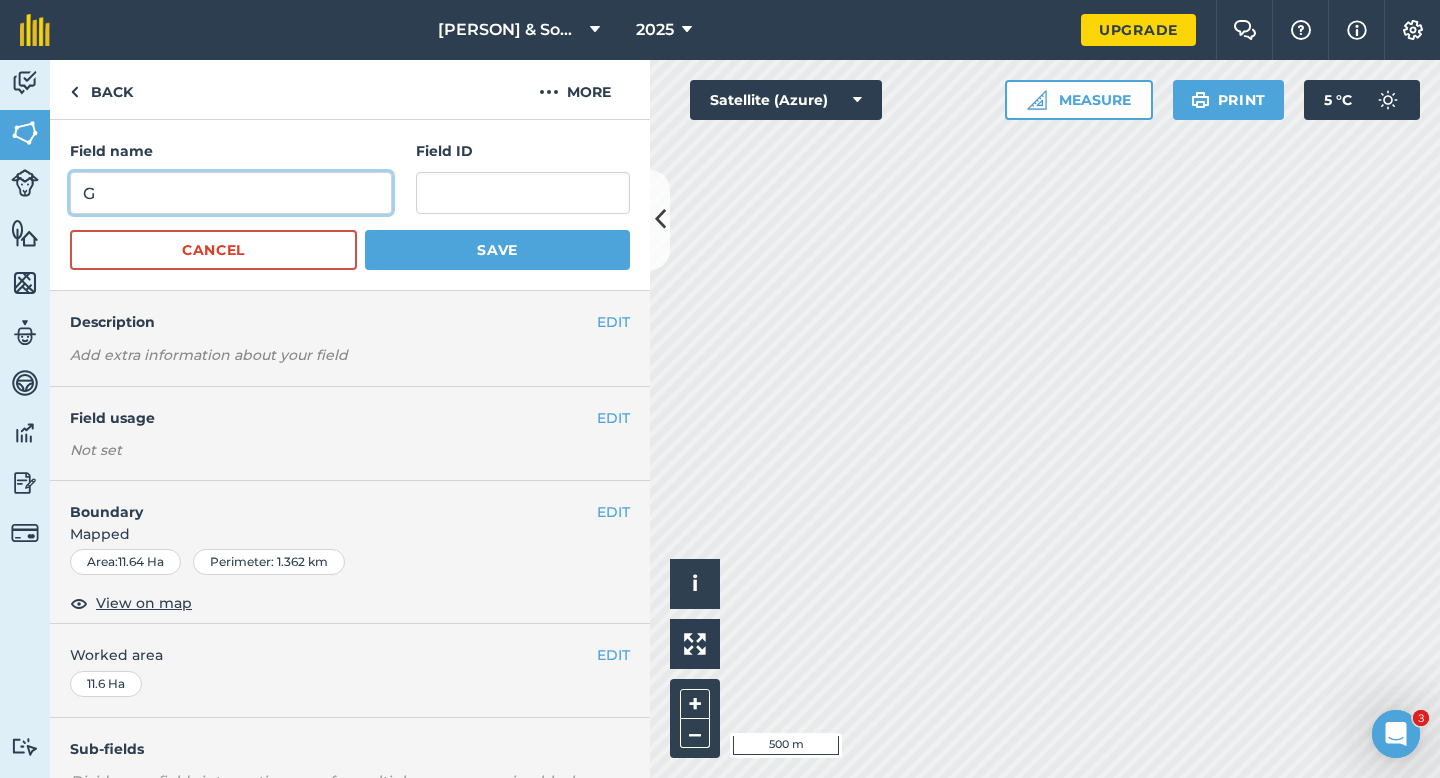 click on "G" at bounding box center [231, 193] 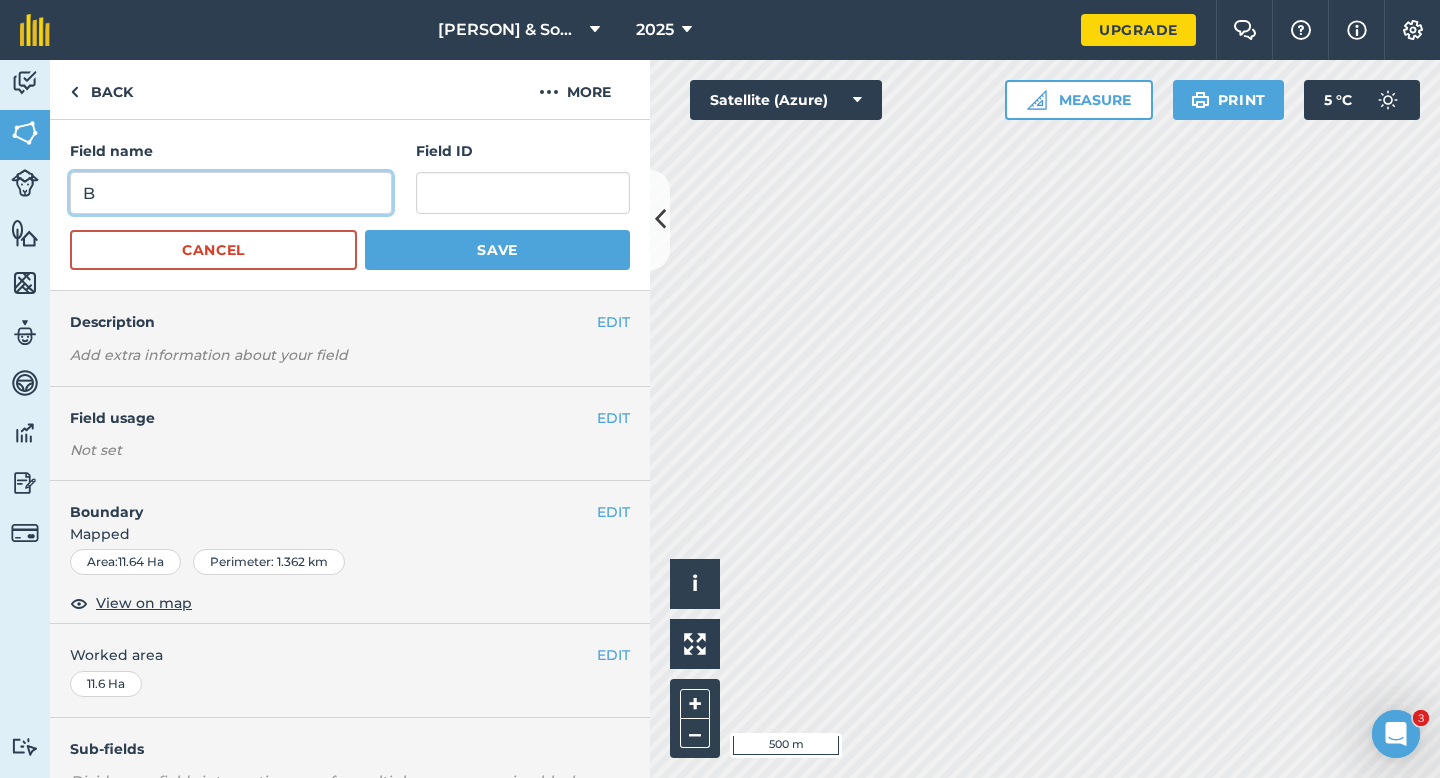 type on "B" 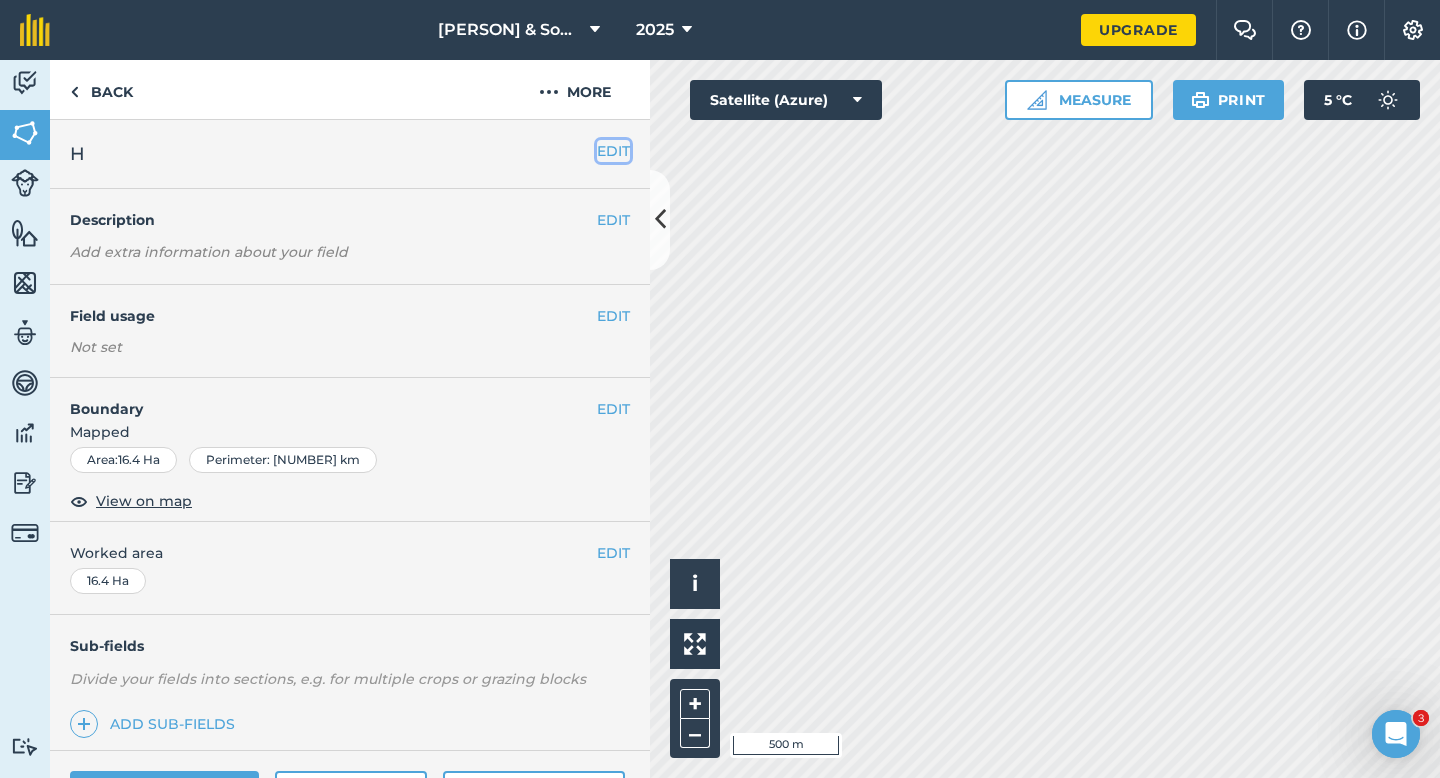 click on "EDIT" at bounding box center (613, 151) 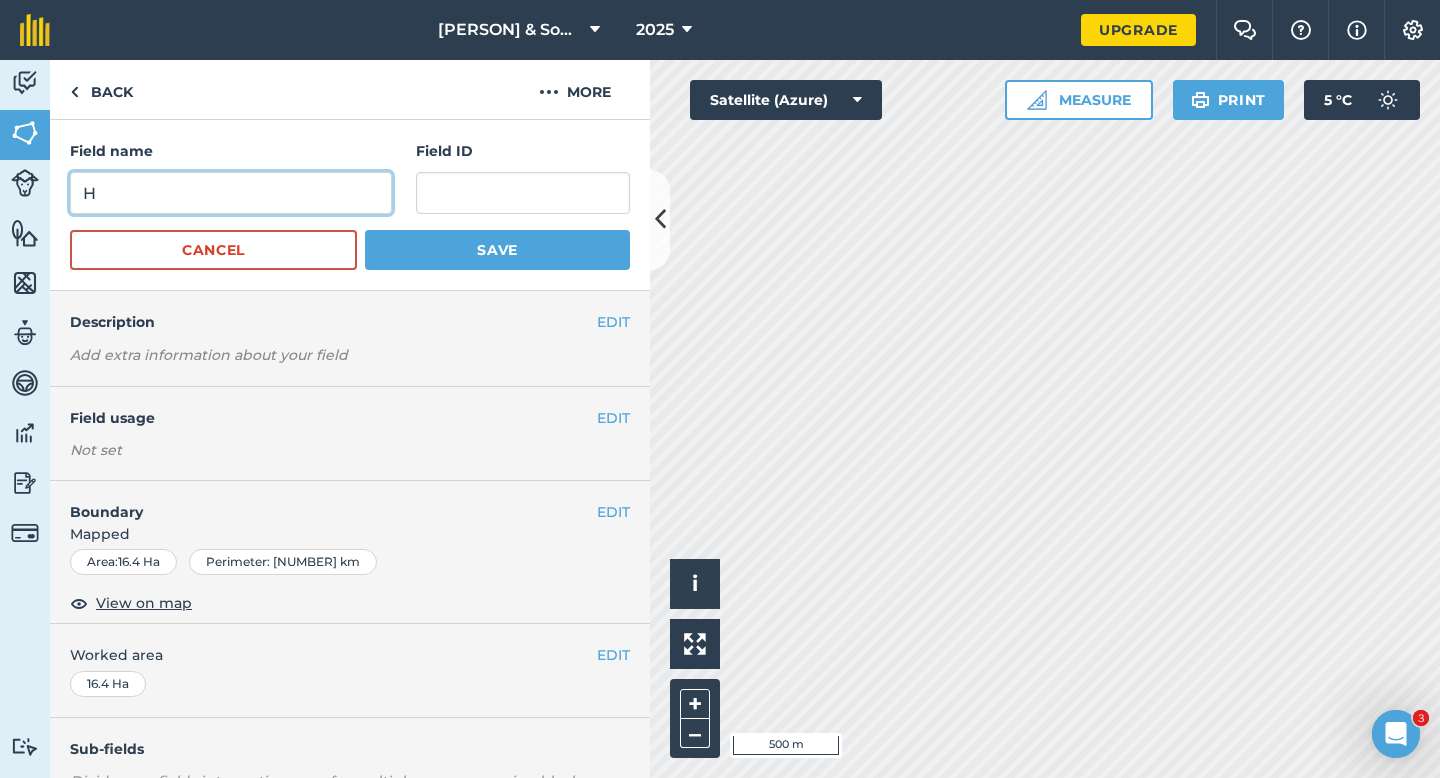 click on "H" at bounding box center [231, 193] 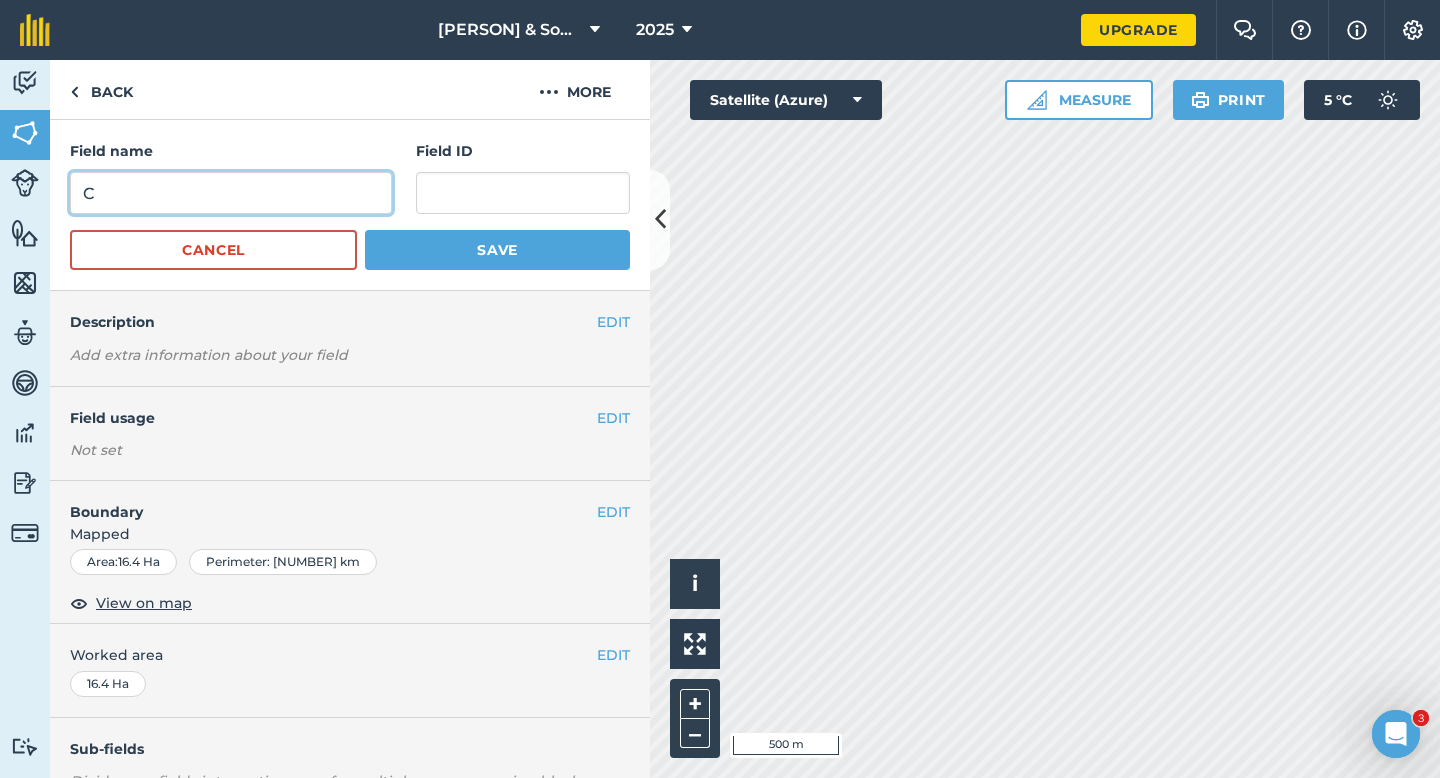 type on "C" 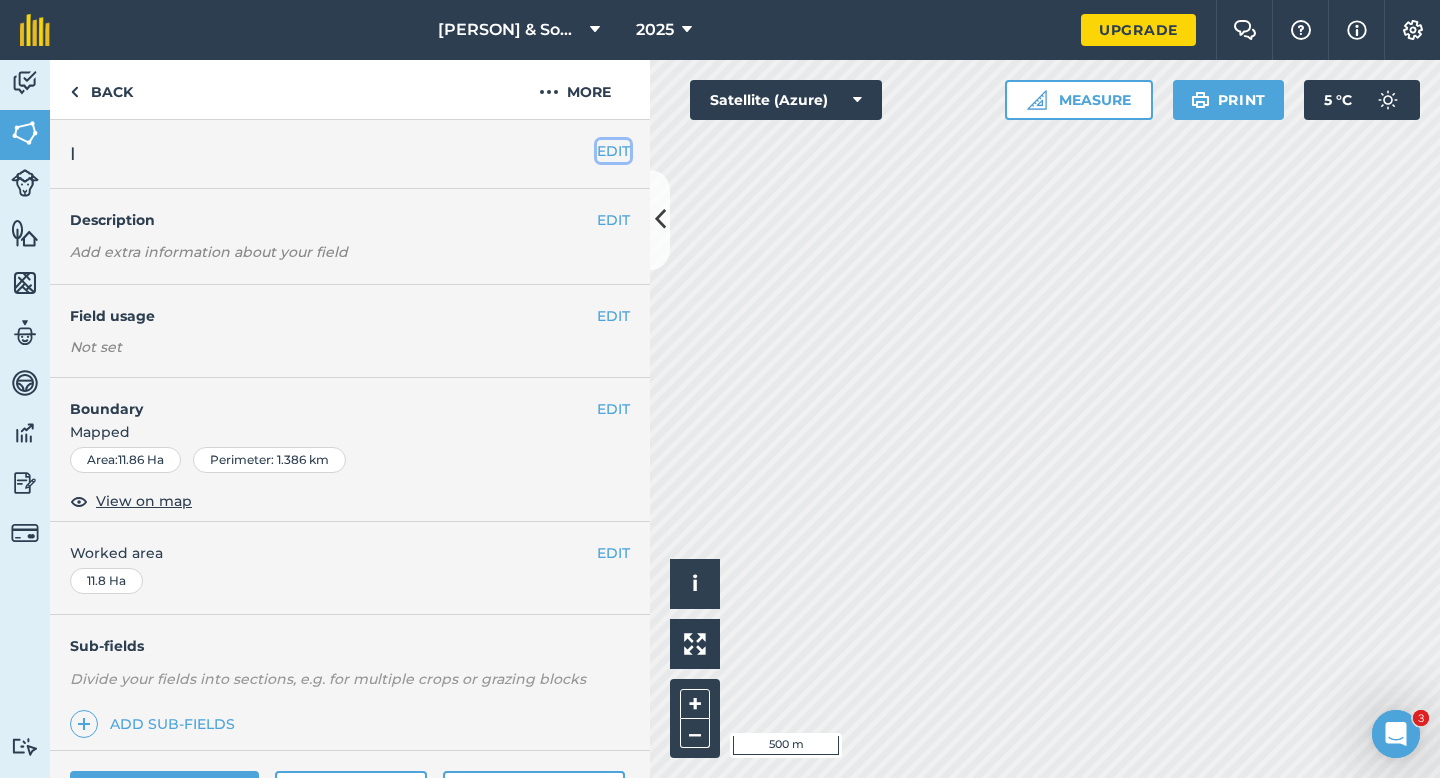 click on "EDIT" at bounding box center [613, 151] 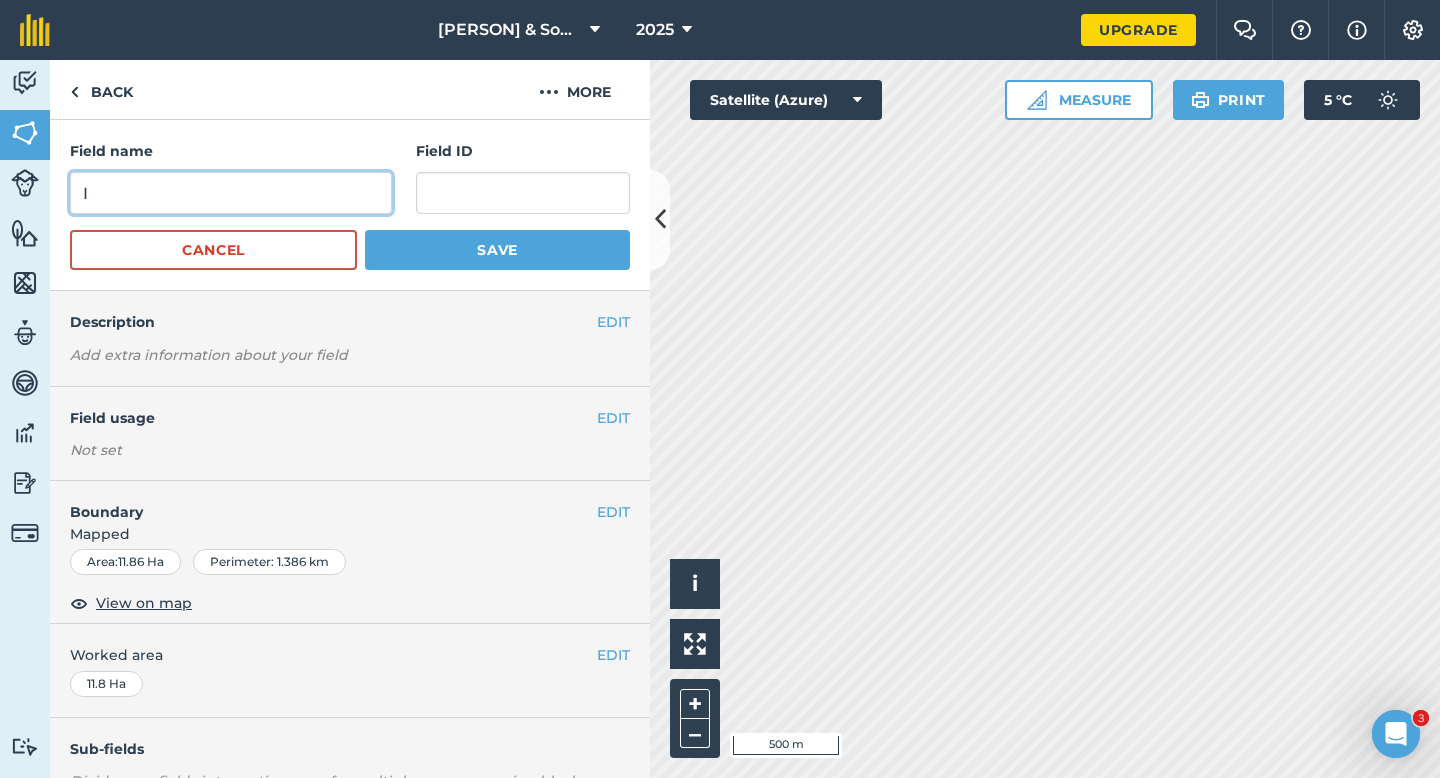 click on "I" at bounding box center (231, 193) 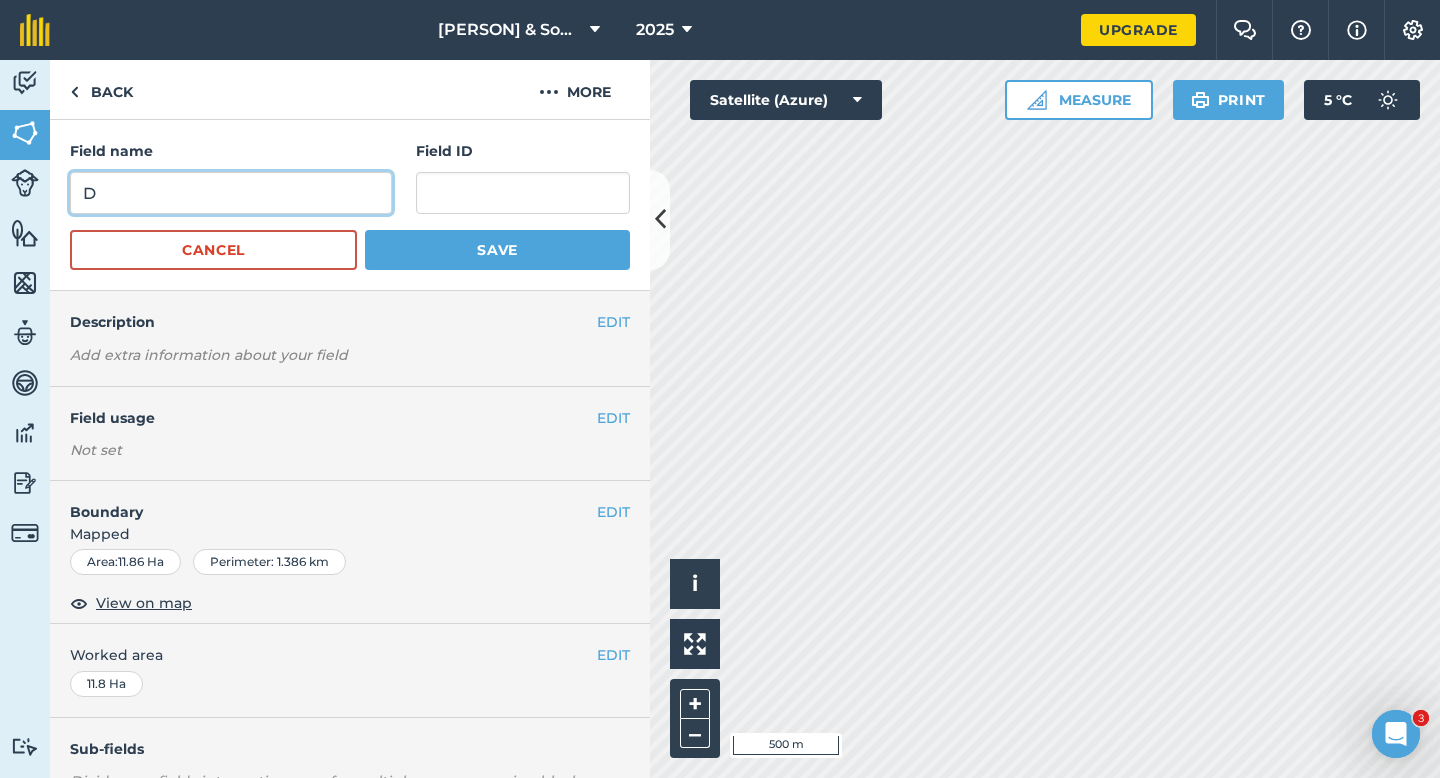 type on "D" 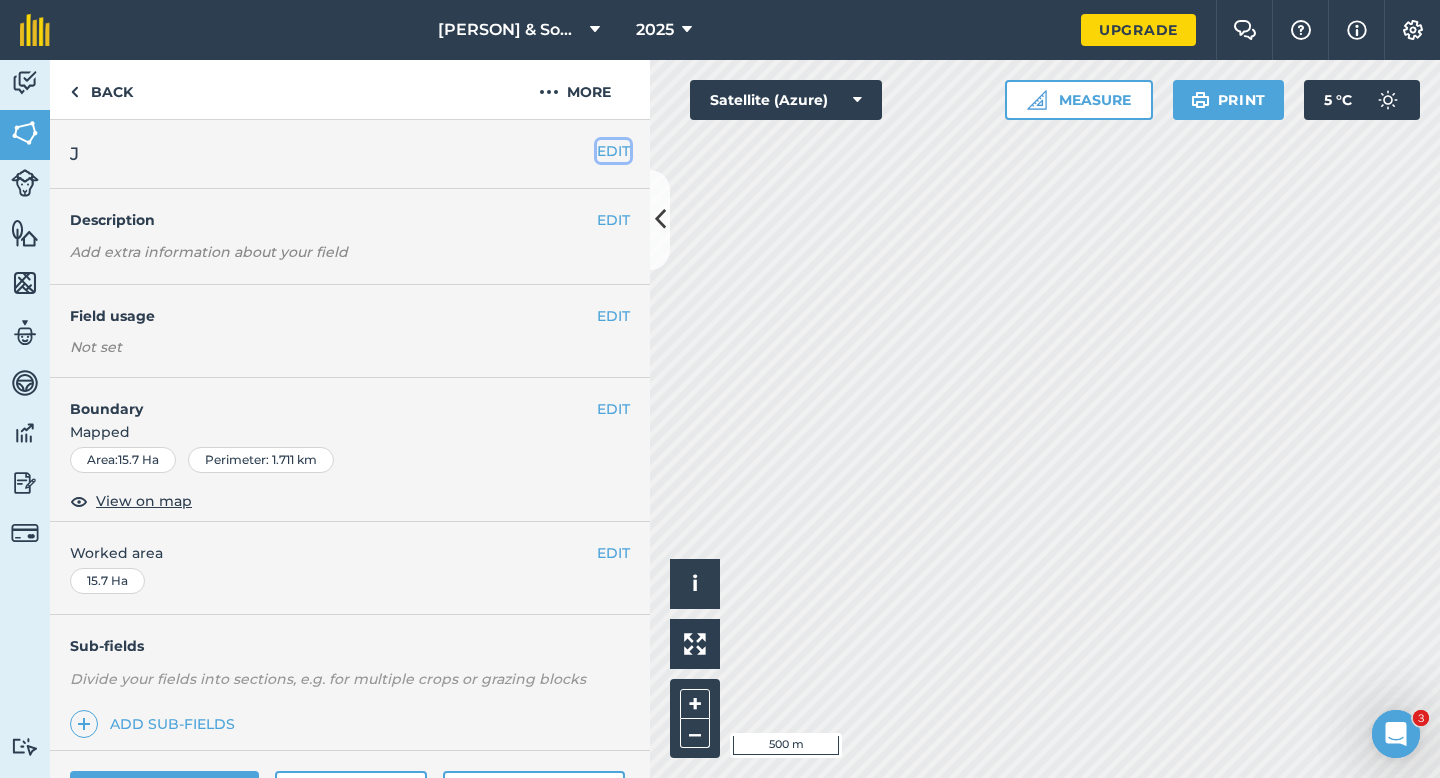 click on "EDIT" at bounding box center (613, 151) 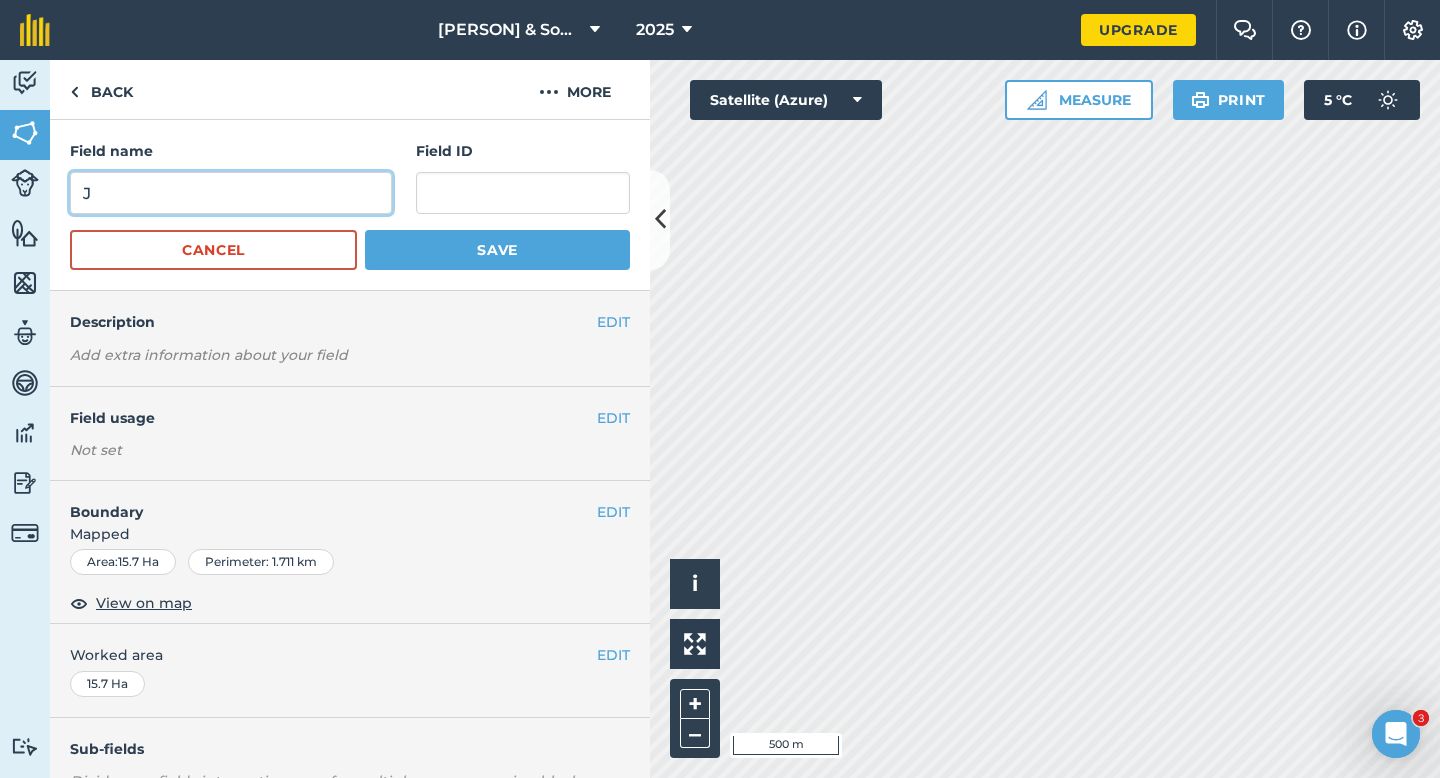 click on "J" at bounding box center (231, 193) 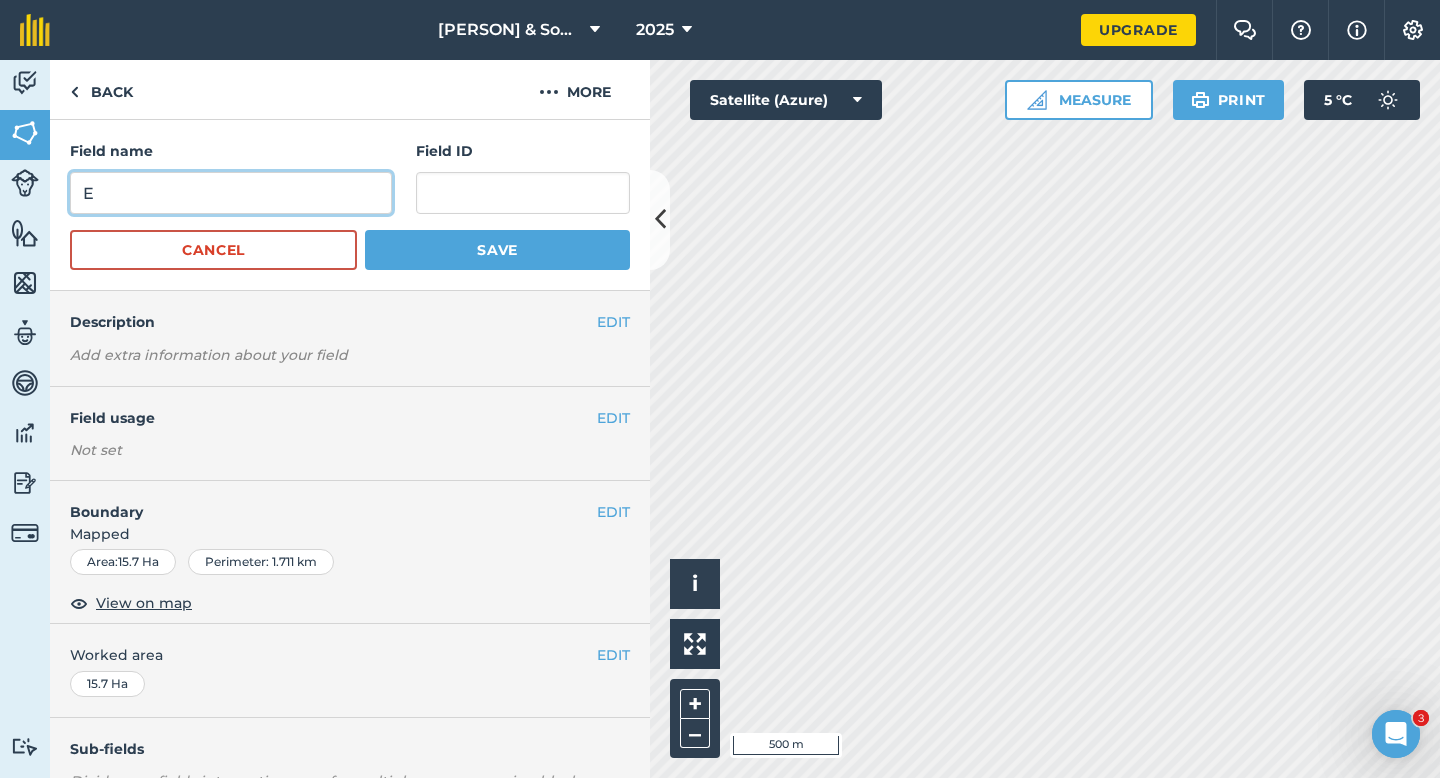 type on "E" 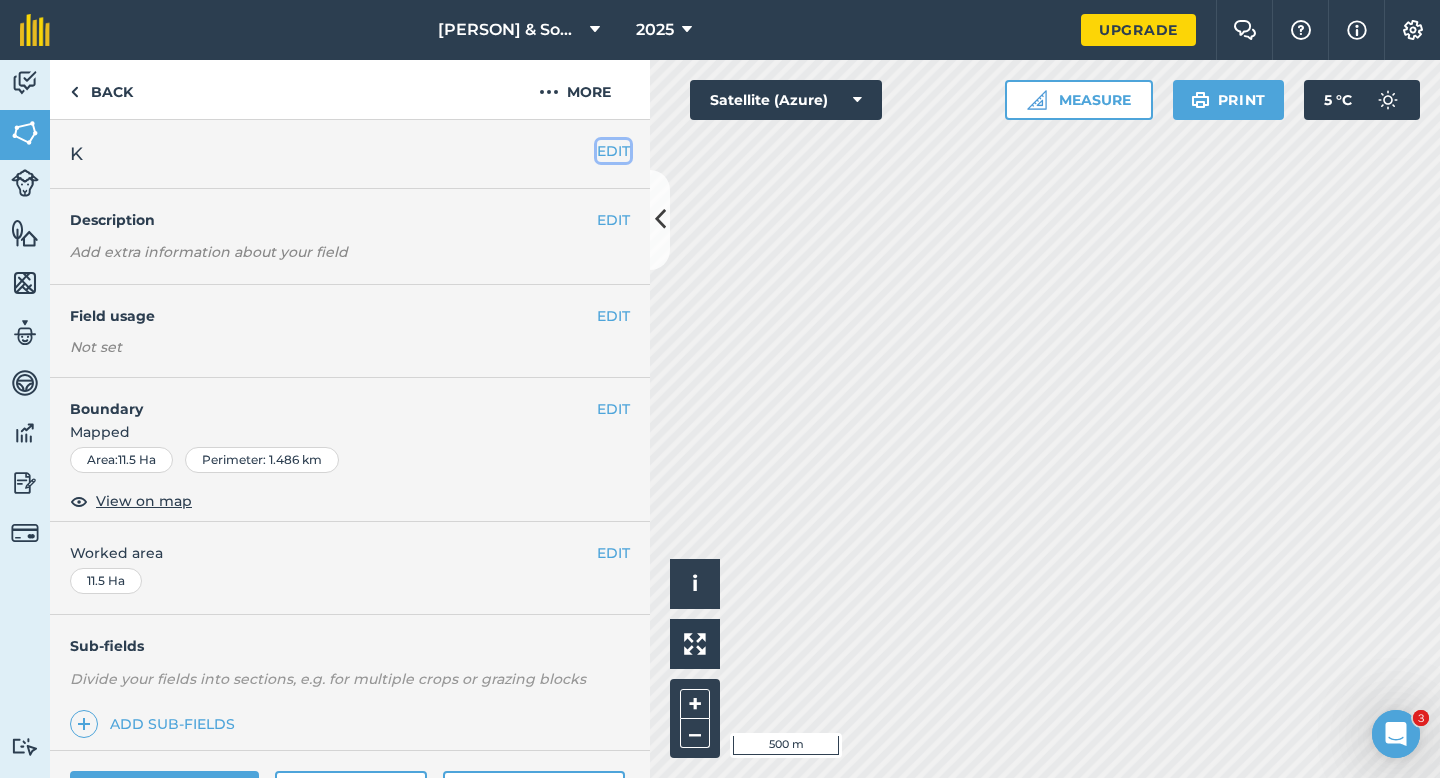 click on "EDIT" at bounding box center (613, 151) 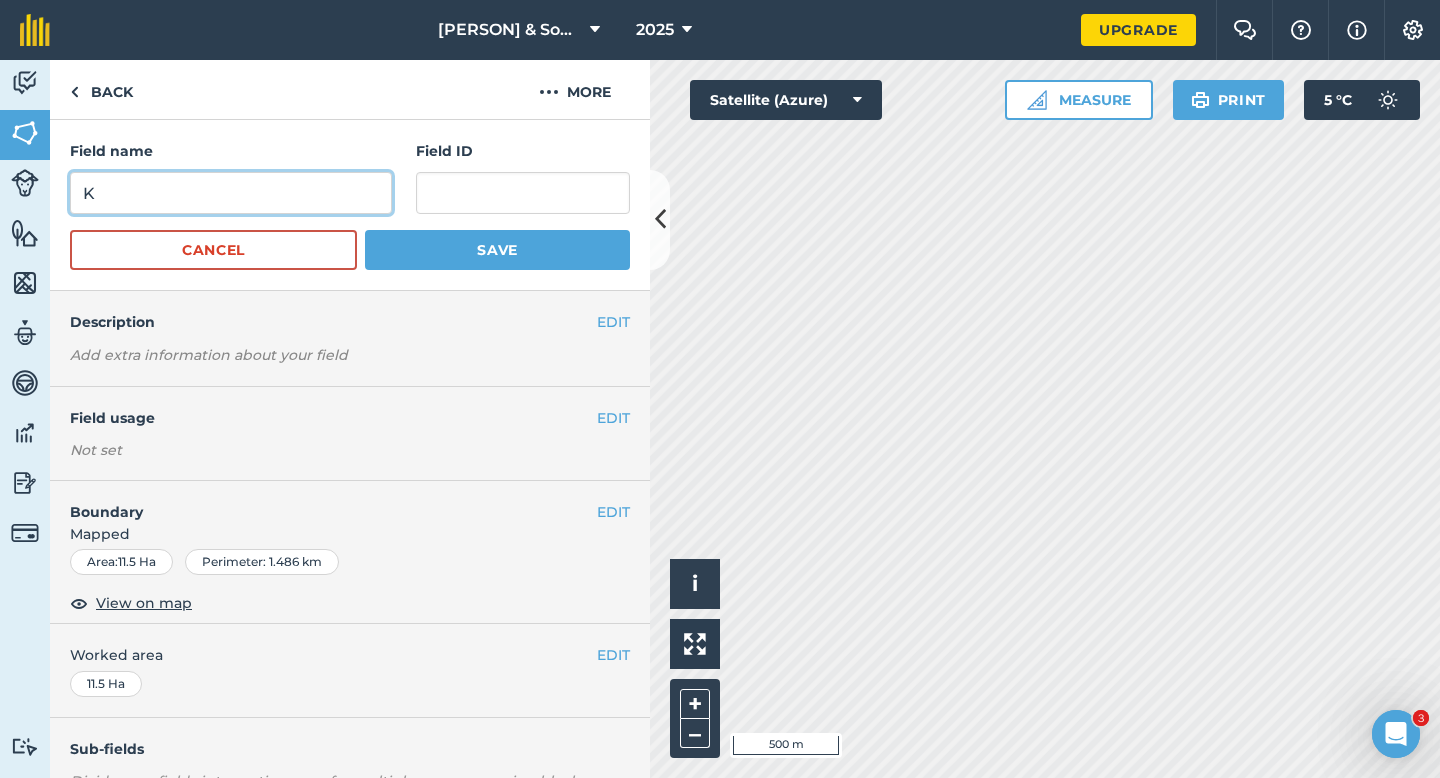 click on "K" at bounding box center [231, 193] 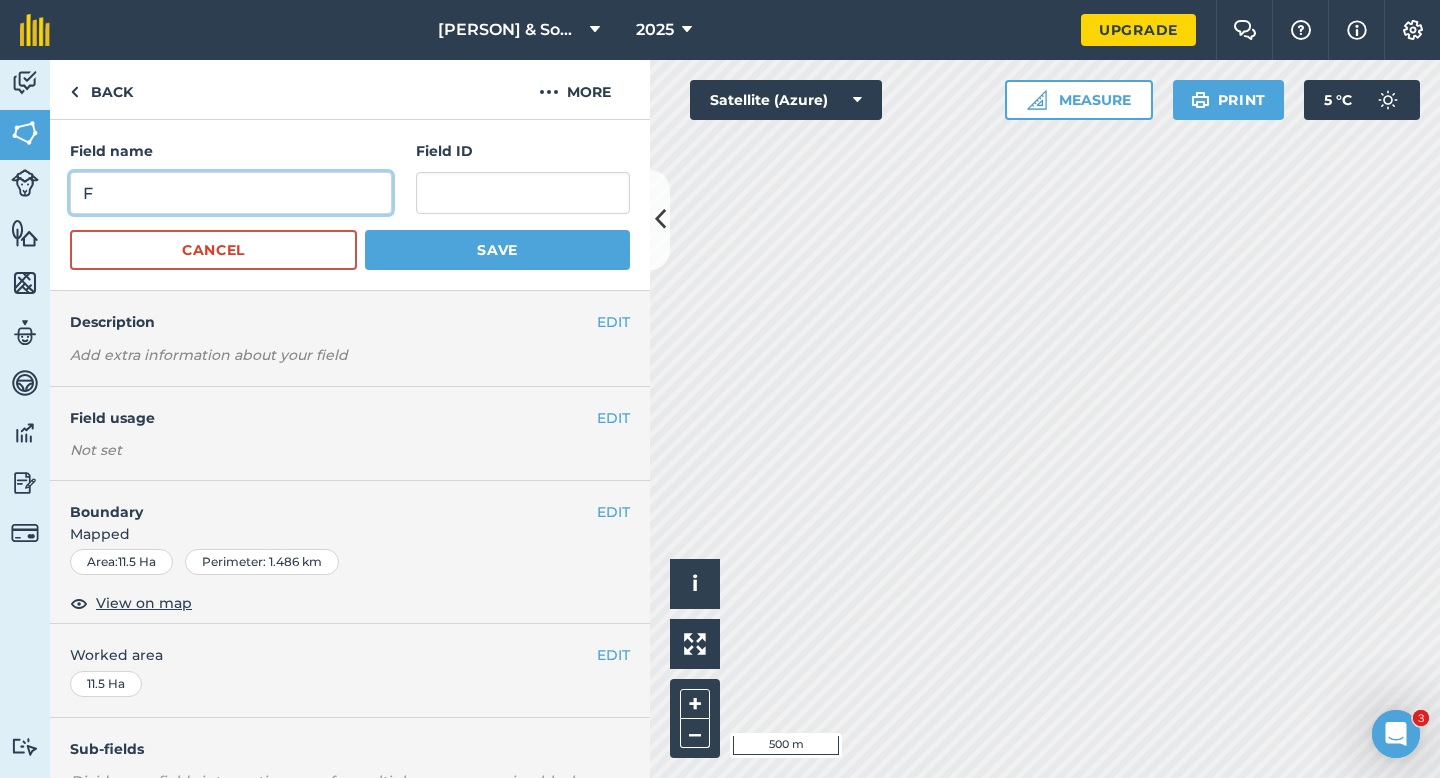 type on "F" 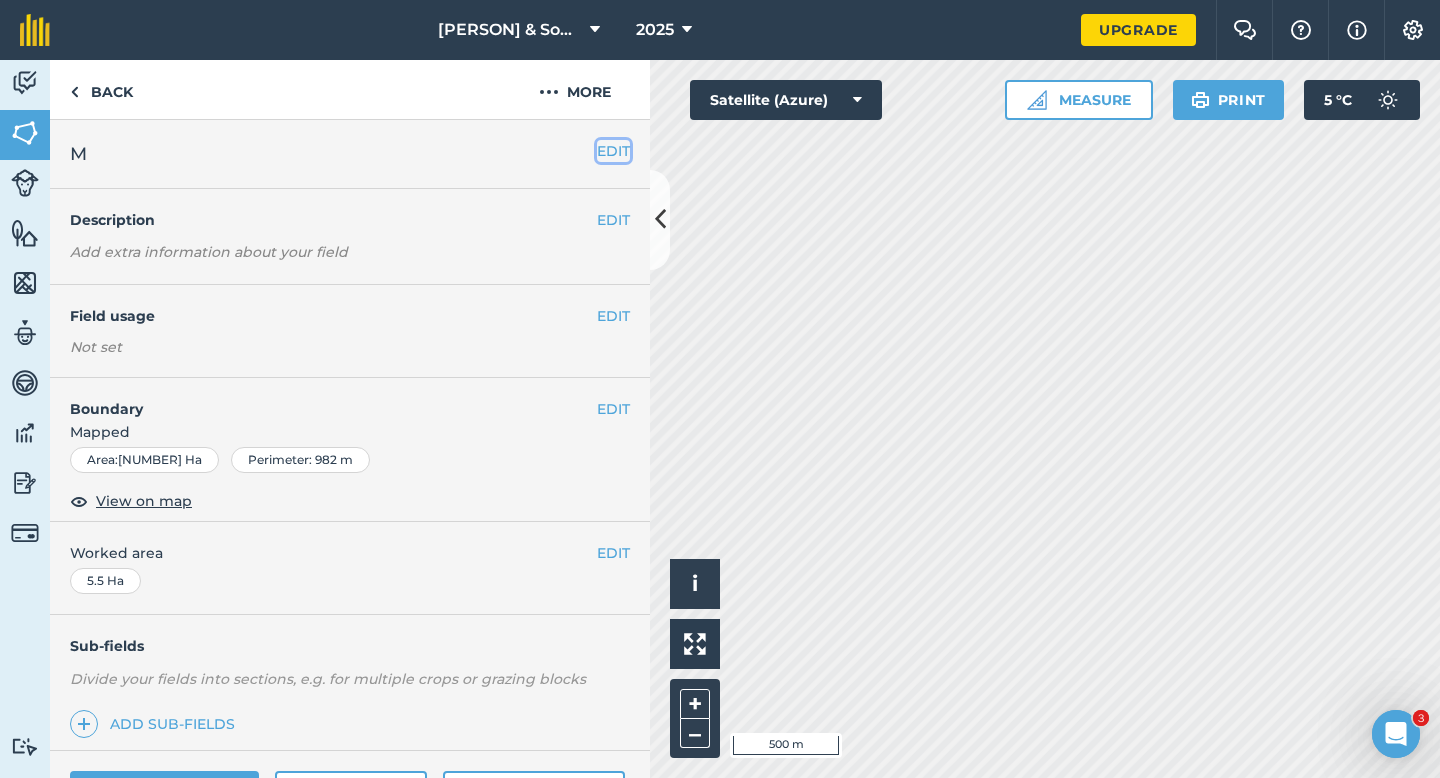 click on "EDIT" at bounding box center [613, 151] 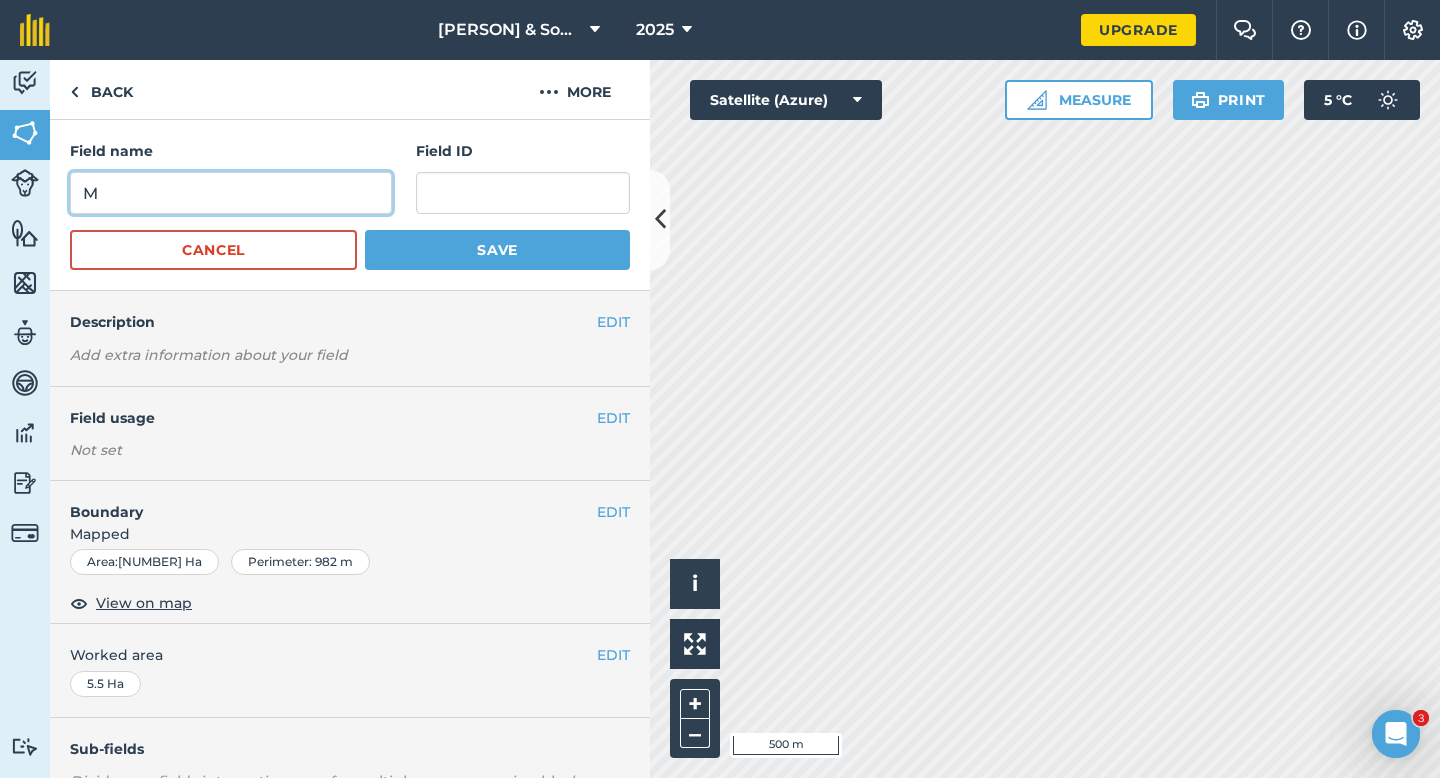 click on "M" at bounding box center [231, 193] 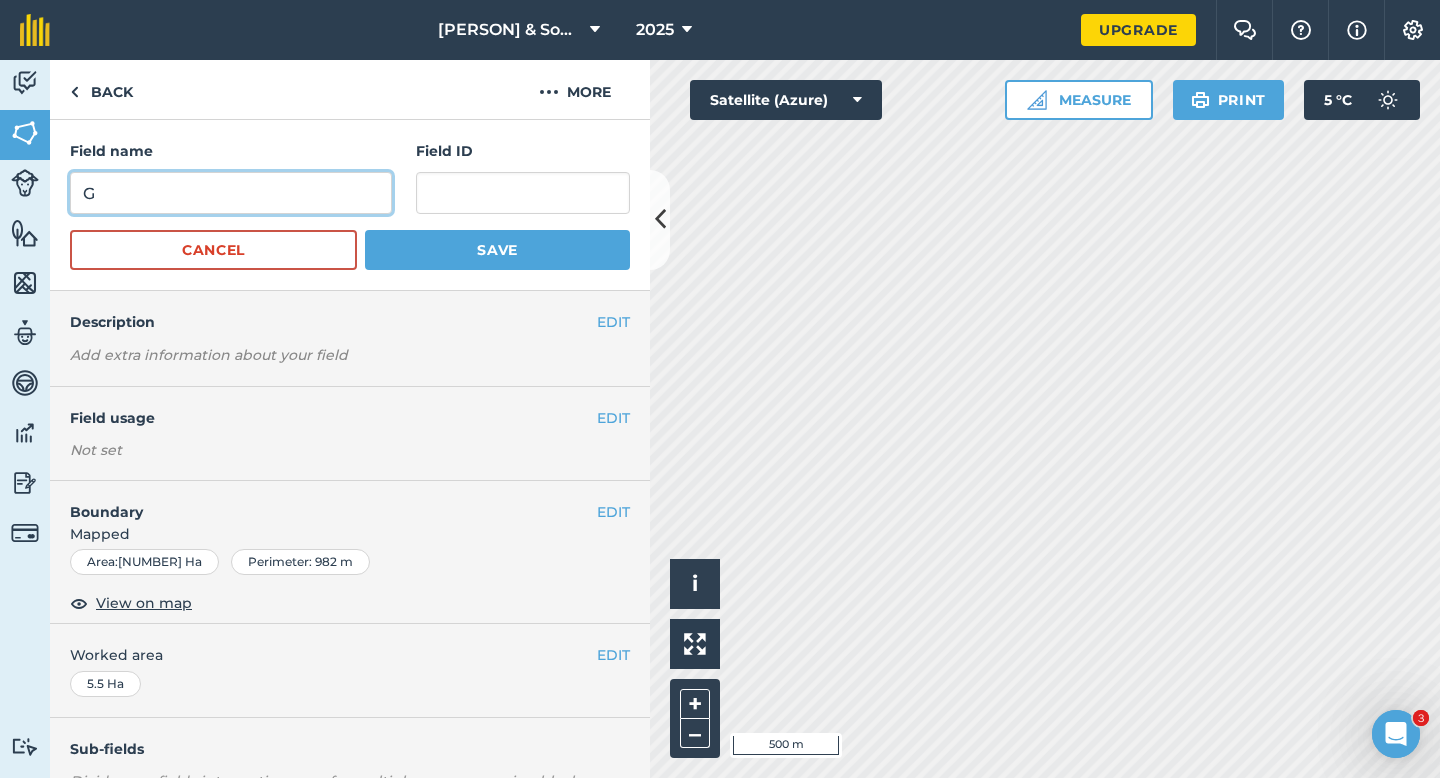 click on "G" at bounding box center [231, 193] 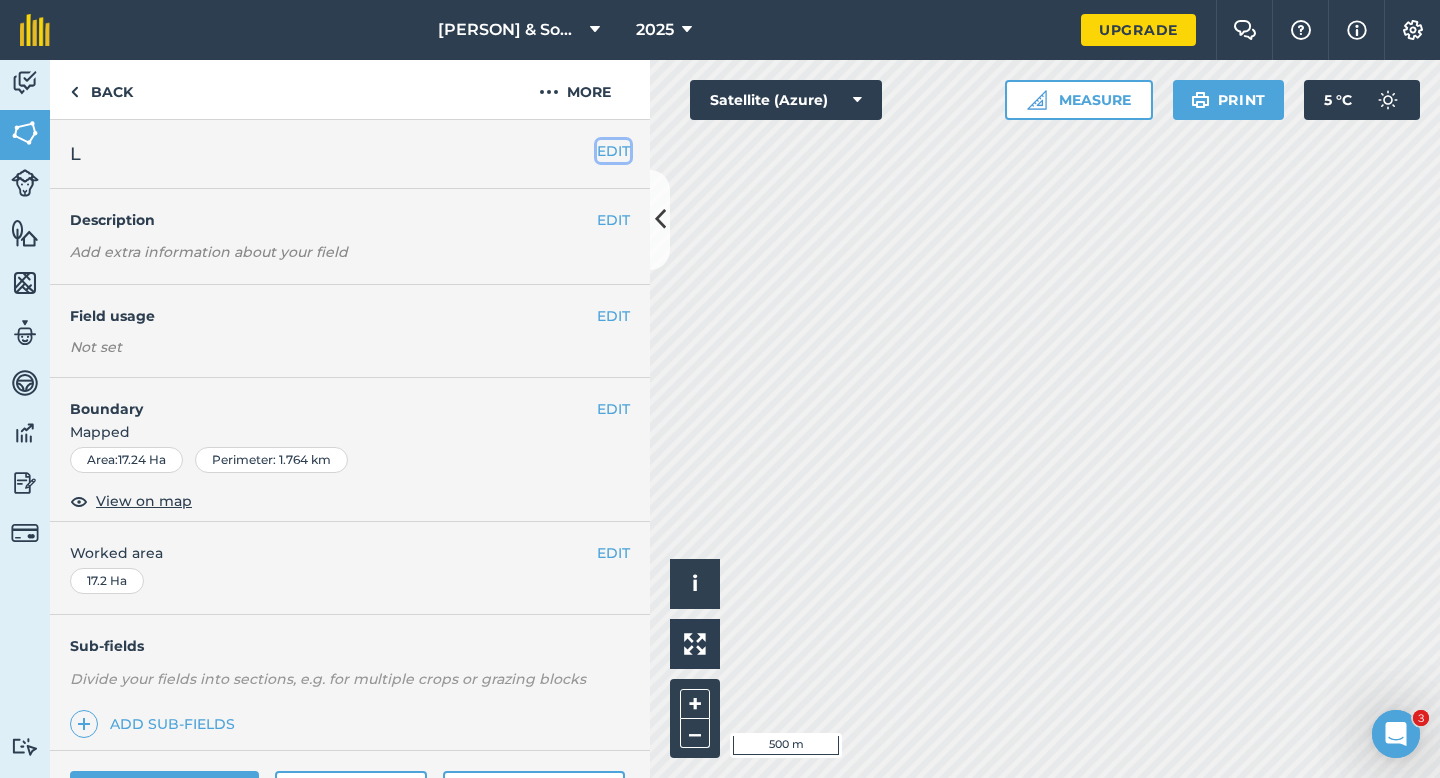 click on "EDIT" at bounding box center [613, 151] 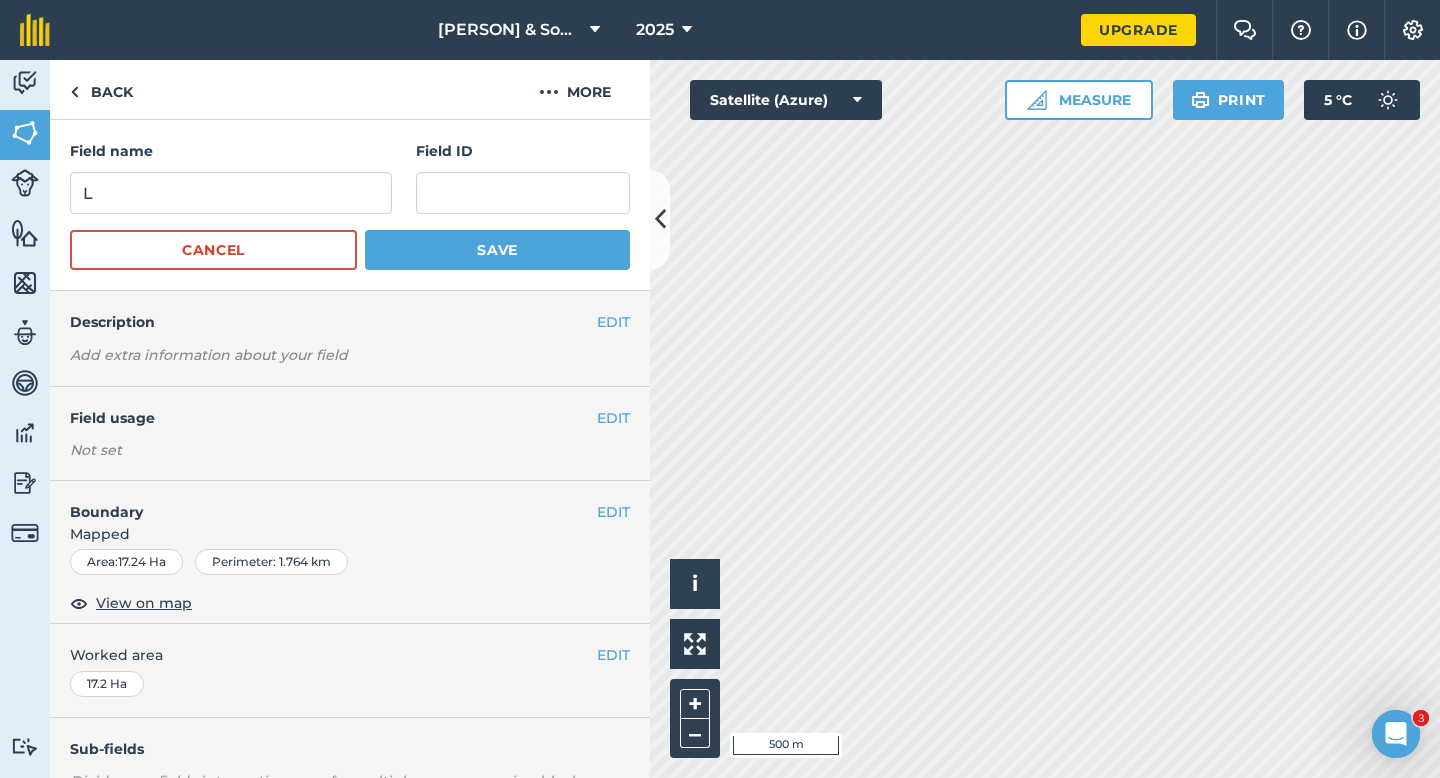 click on "Field name L Field ID Cancel Save" at bounding box center [350, 205] 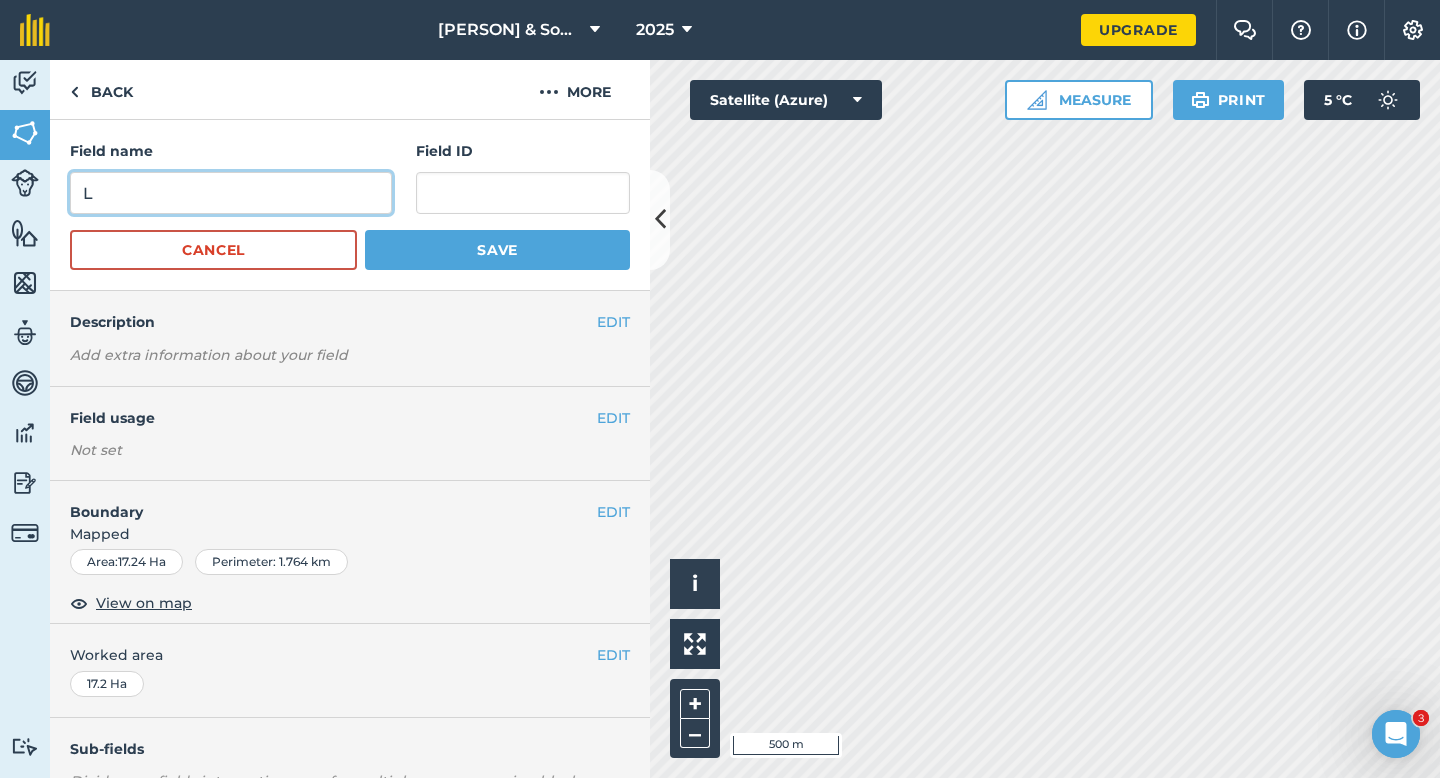 click on "L" at bounding box center [231, 193] 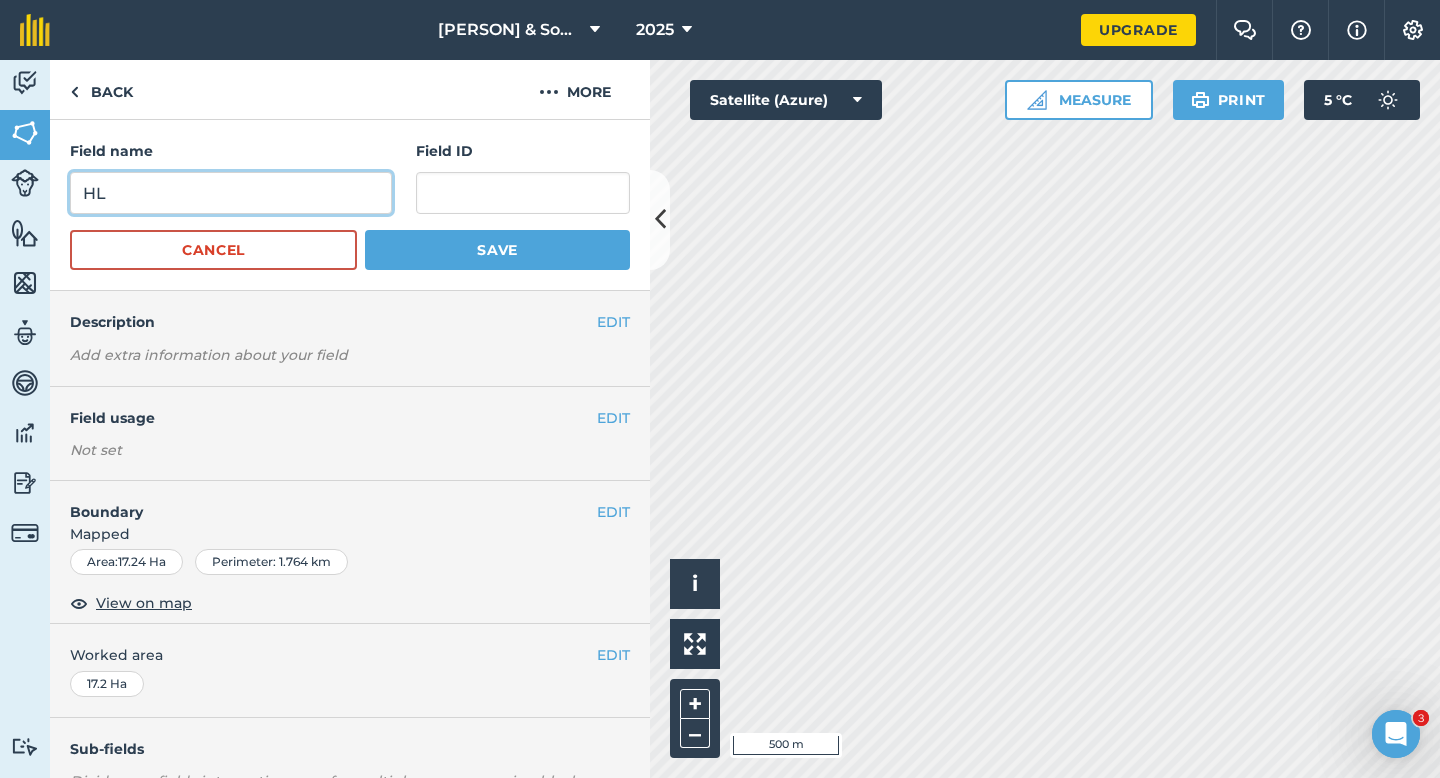 type on "HL" 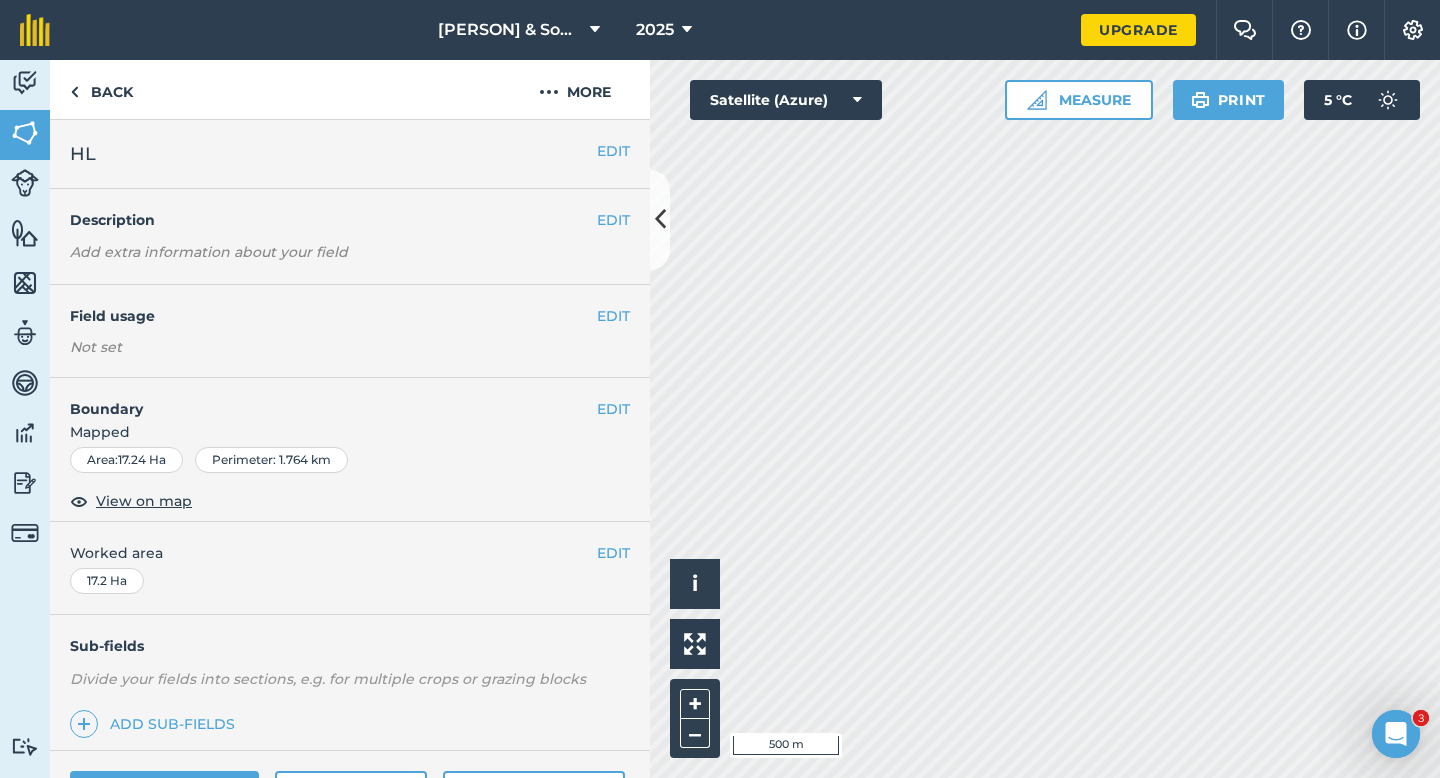 click on "EDIT HL" at bounding box center (350, 154) 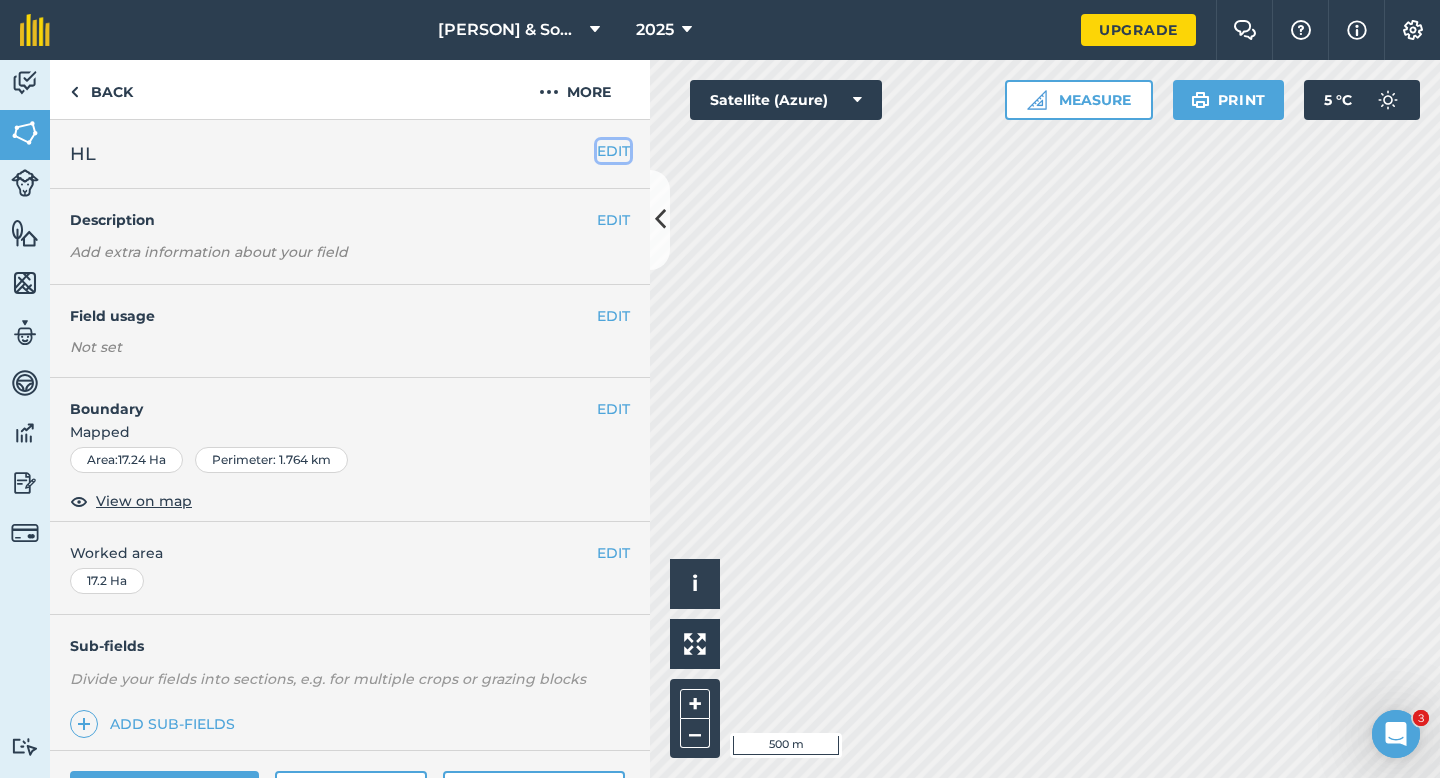 click on "EDIT" at bounding box center (613, 151) 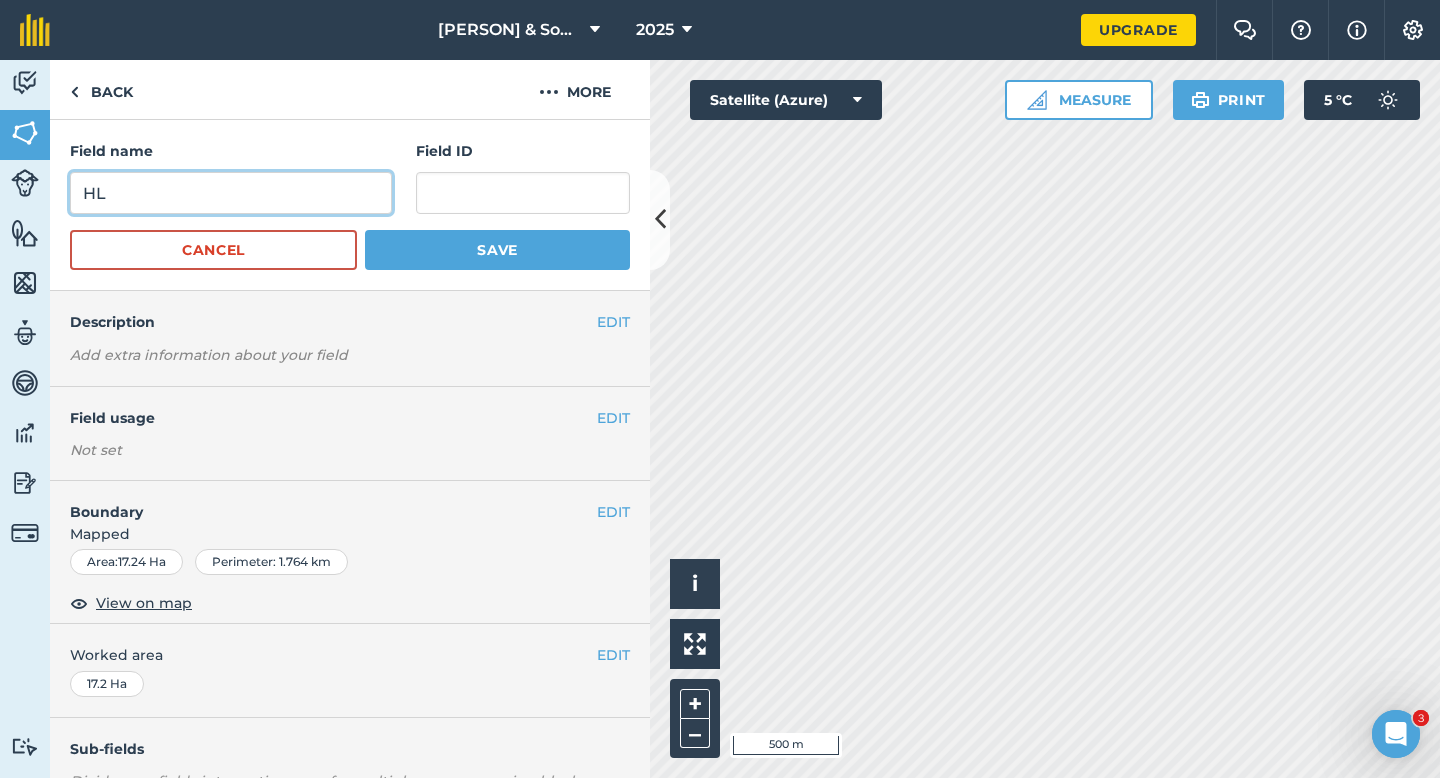 click on "HL" at bounding box center [231, 193] 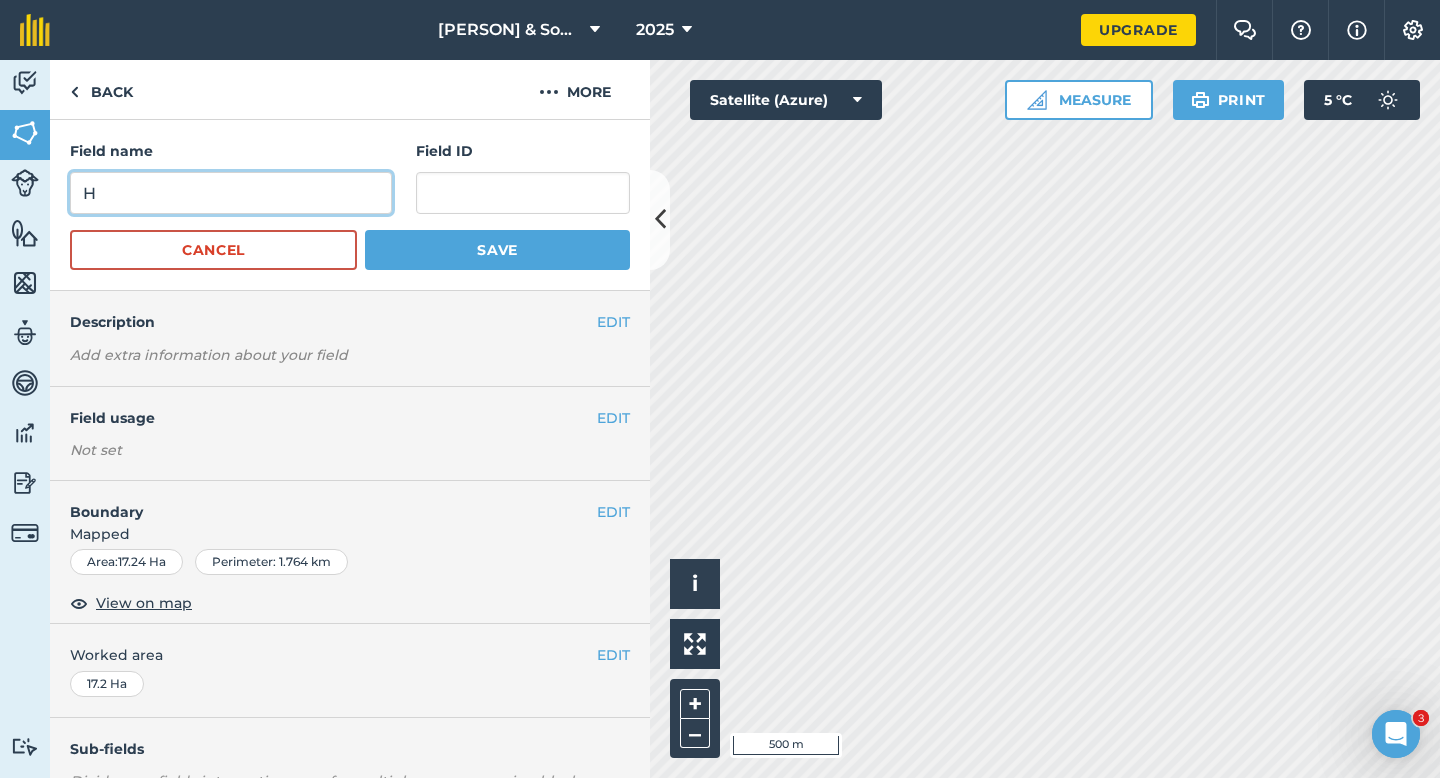click on "H" at bounding box center (231, 193) 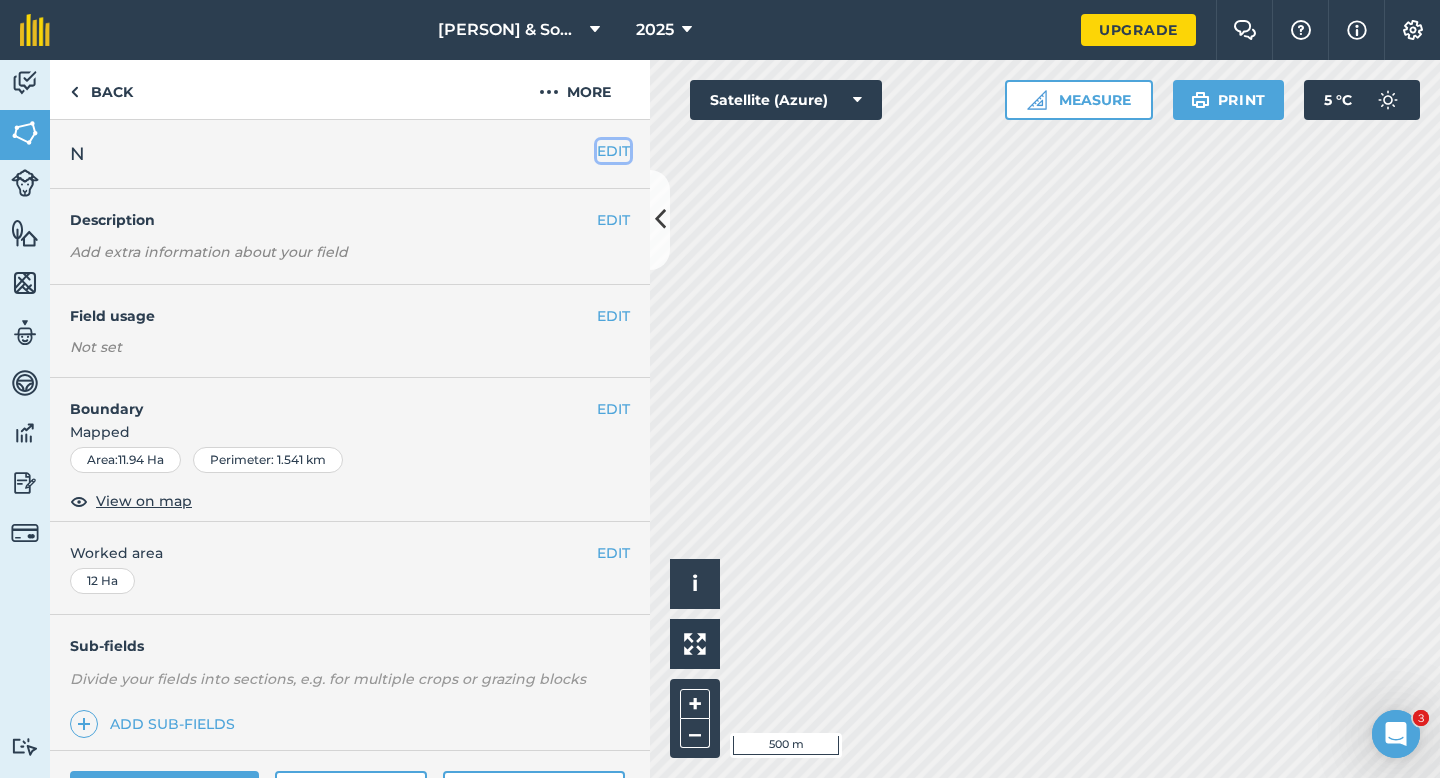 click on "EDIT" at bounding box center [613, 151] 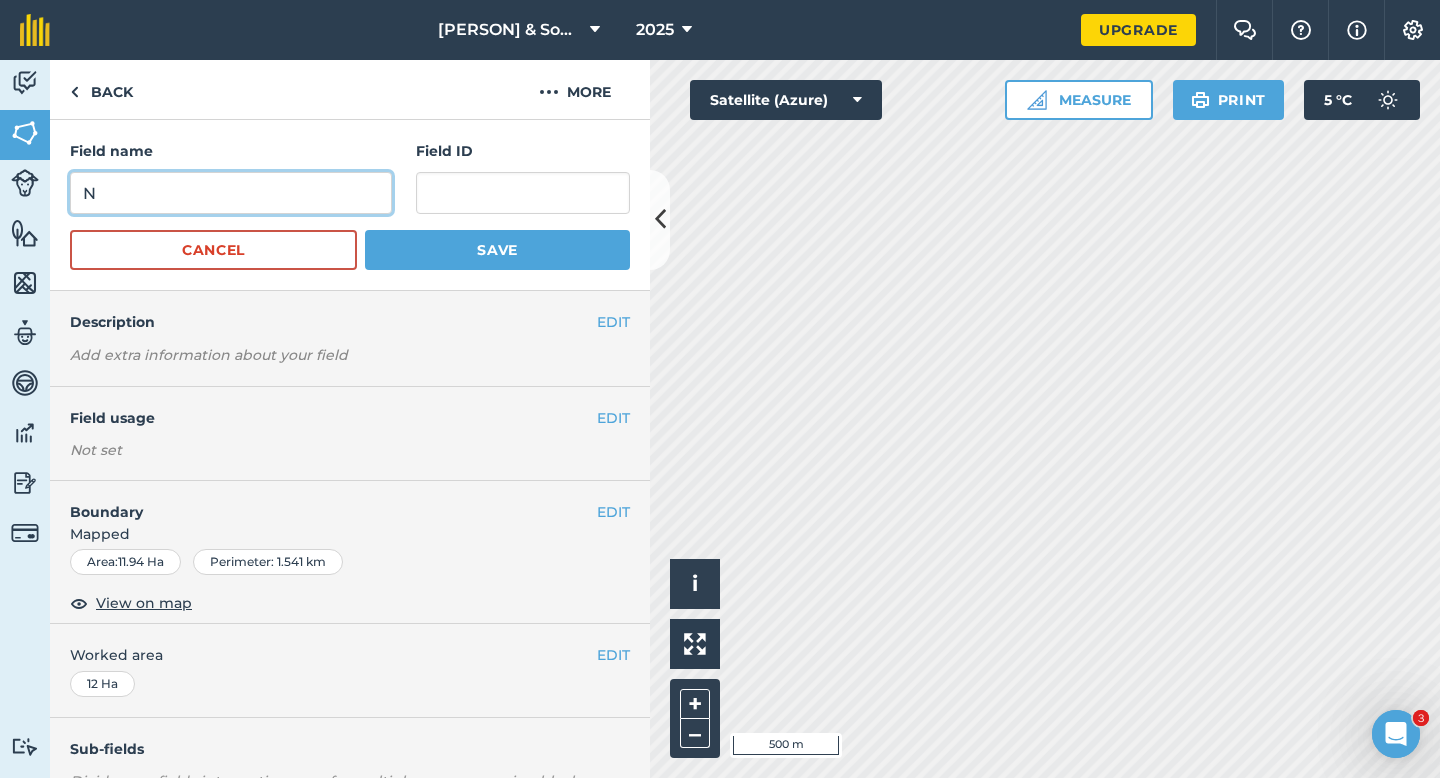 click on "N" at bounding box center [231, 193] 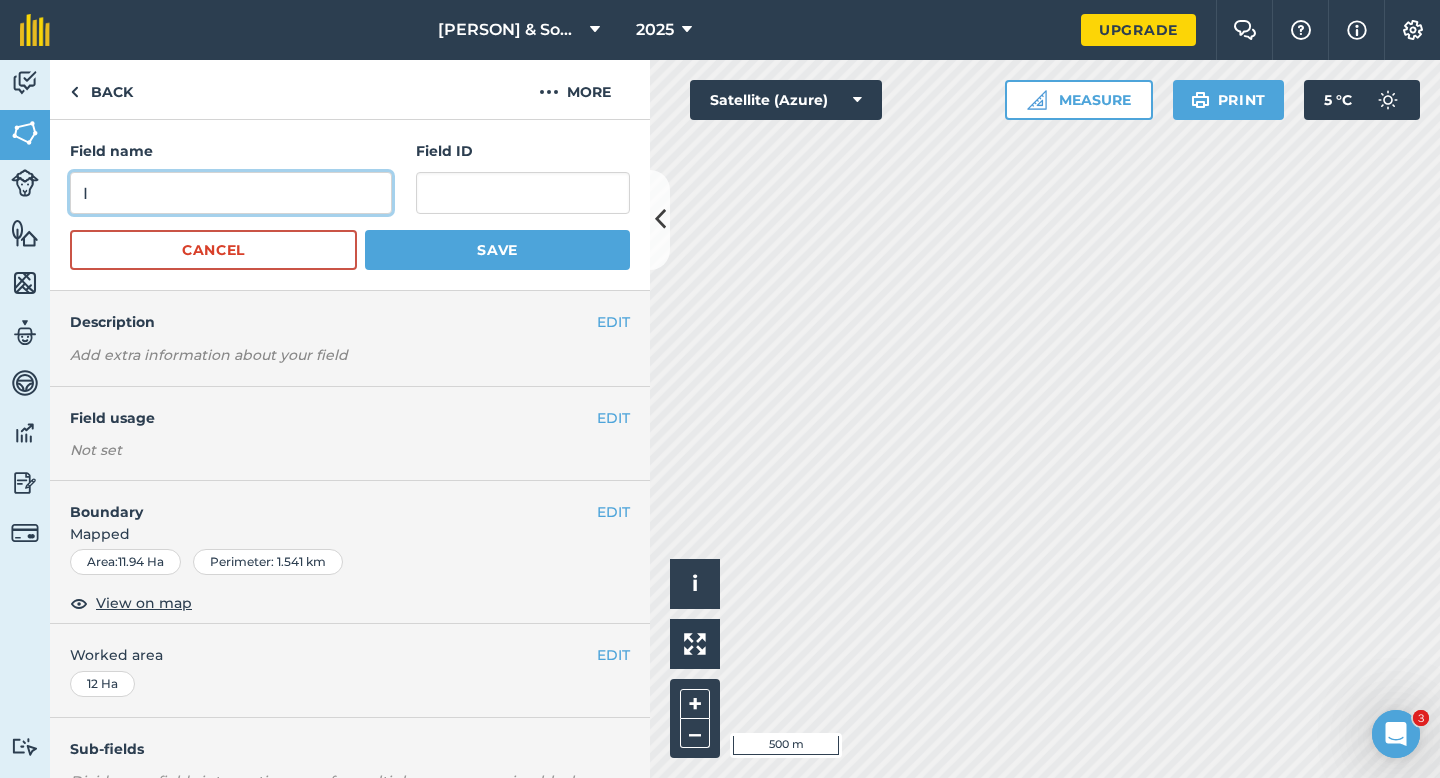 type on "I" 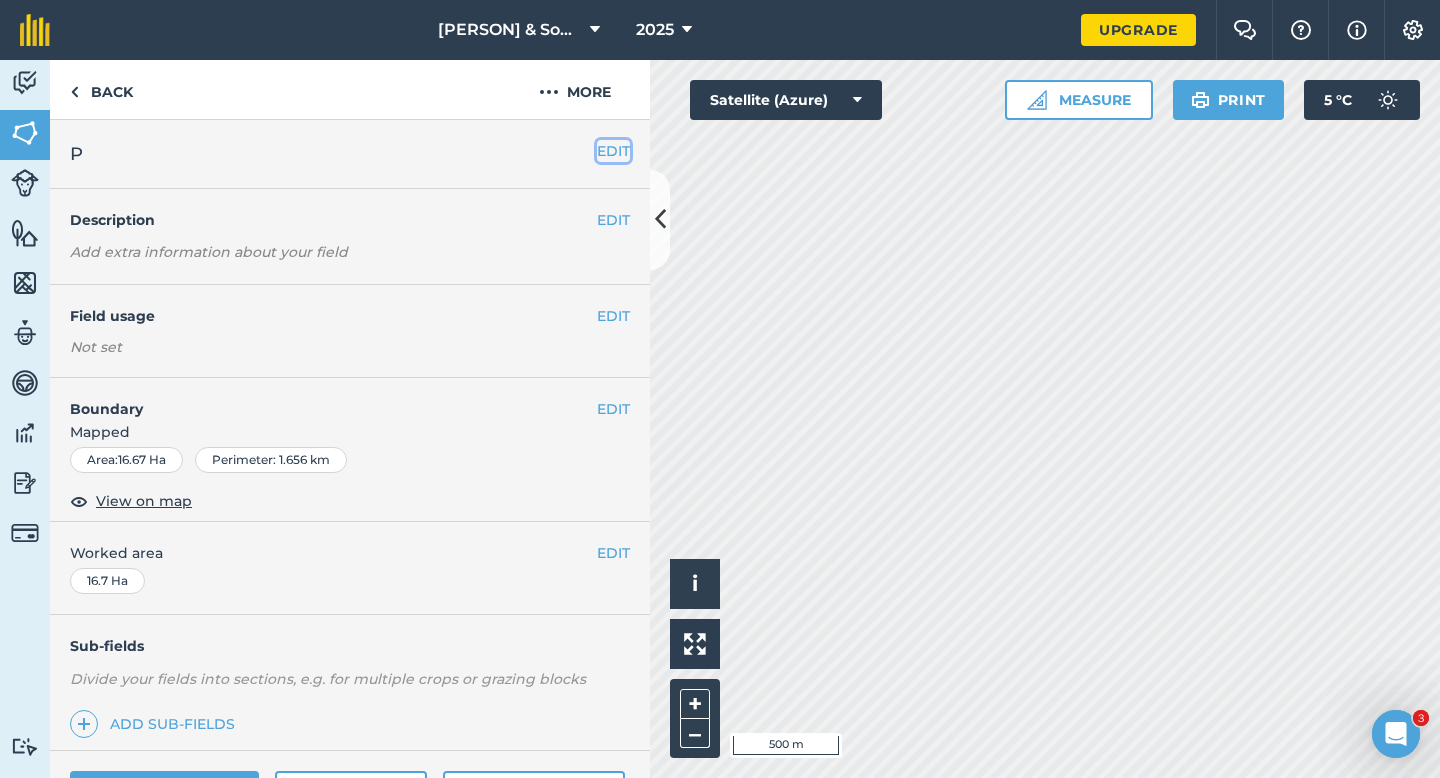 click on "EDIT" at bounding box center (613, 151) 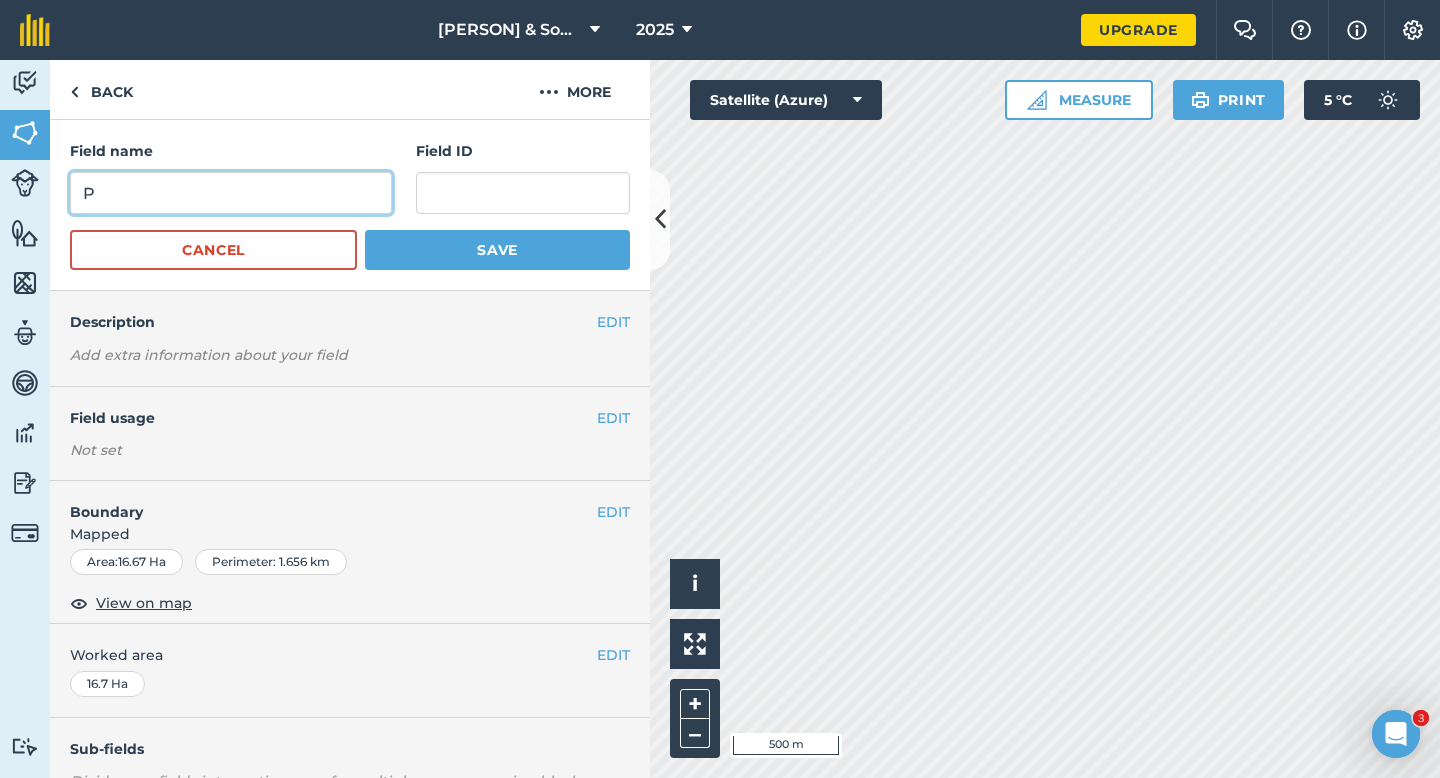 click on "P" at bounding box center (231, 193) 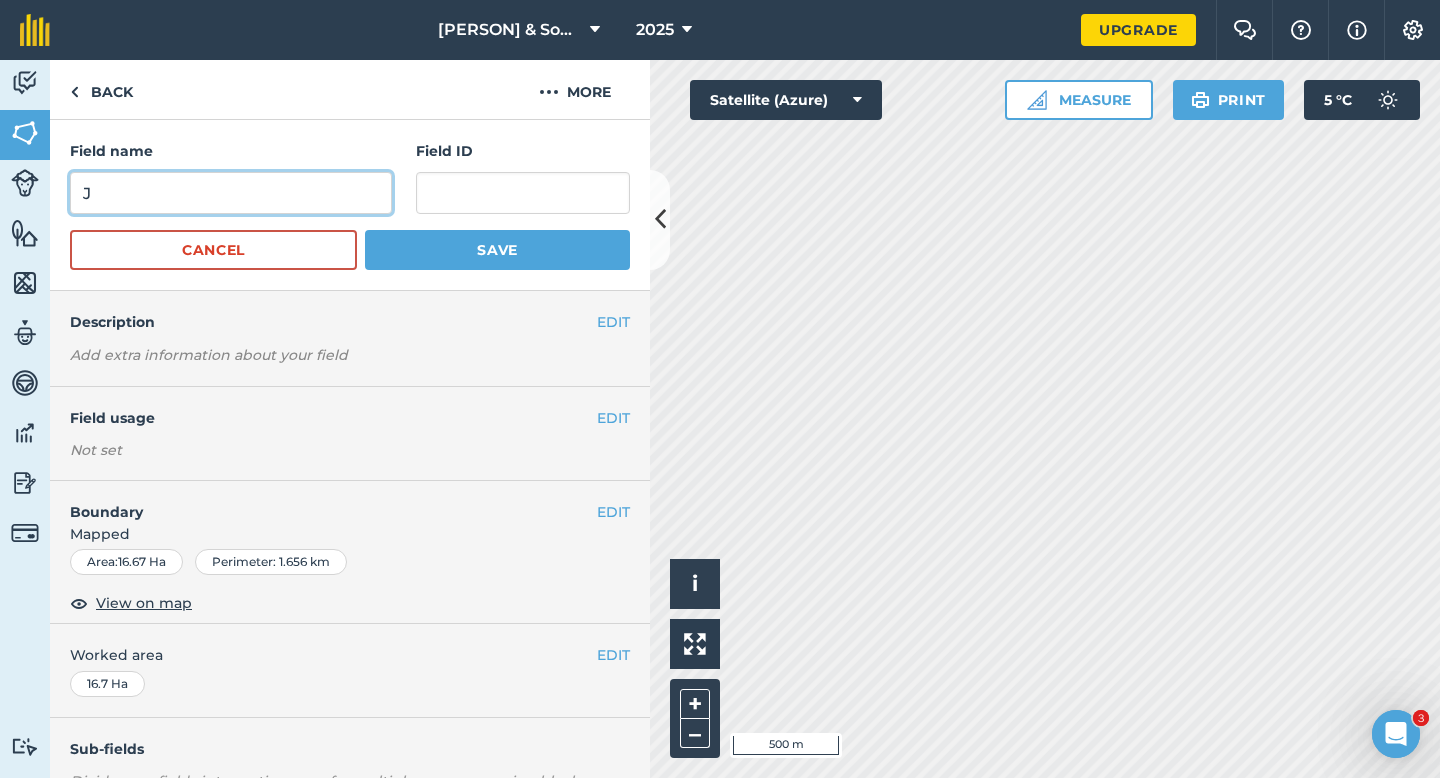 type on "J" 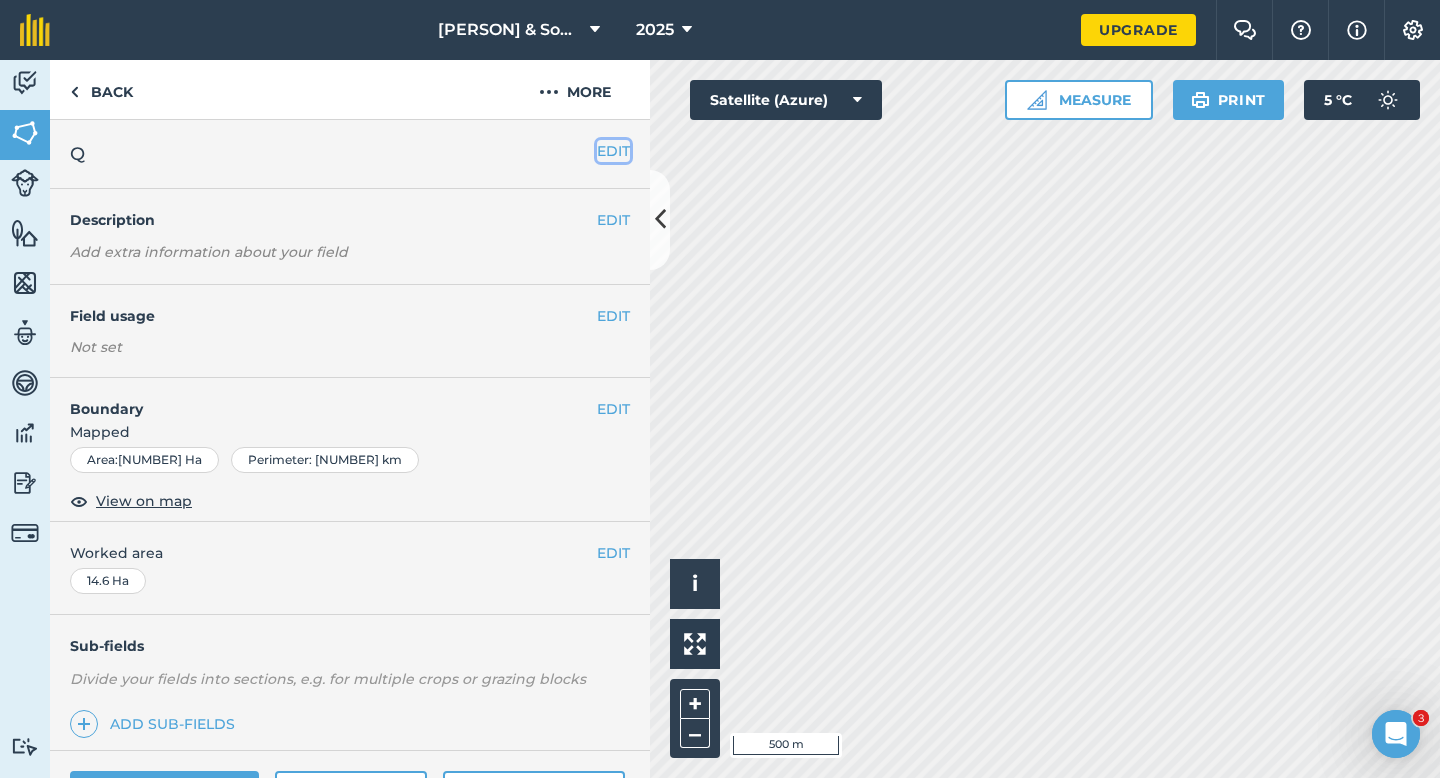 click on "EDIT" at bounding box center [613, 151] 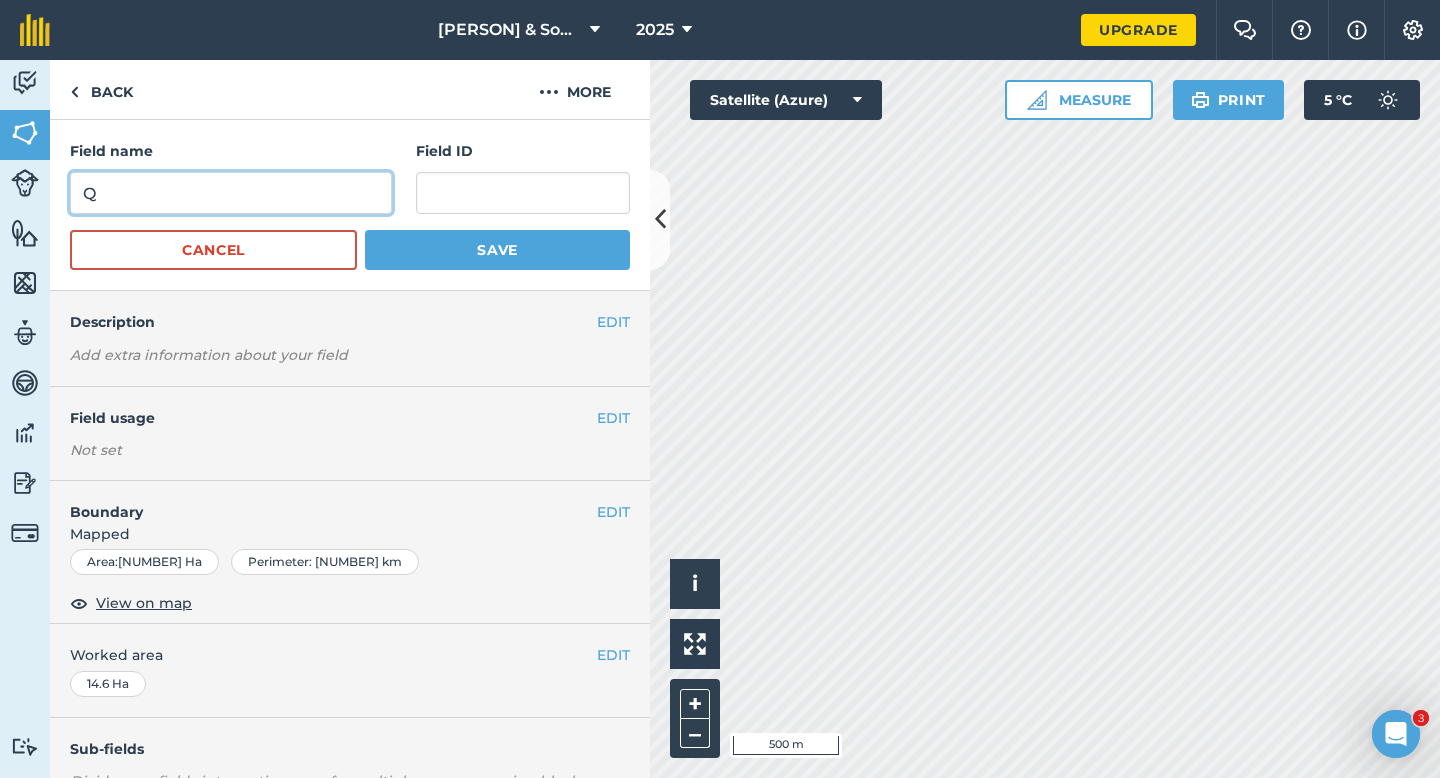click on "Q" at bounding box center [231, 193] 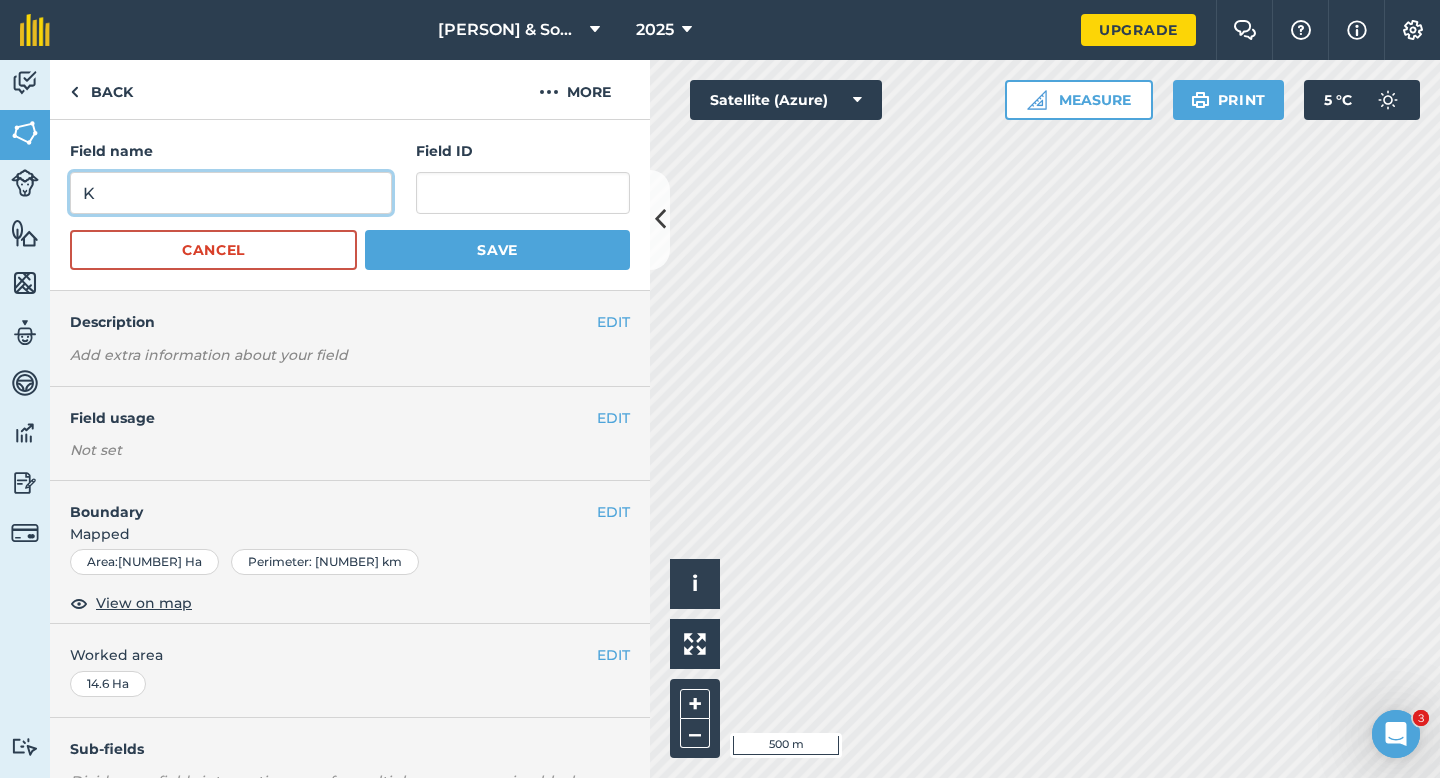 type on "K" 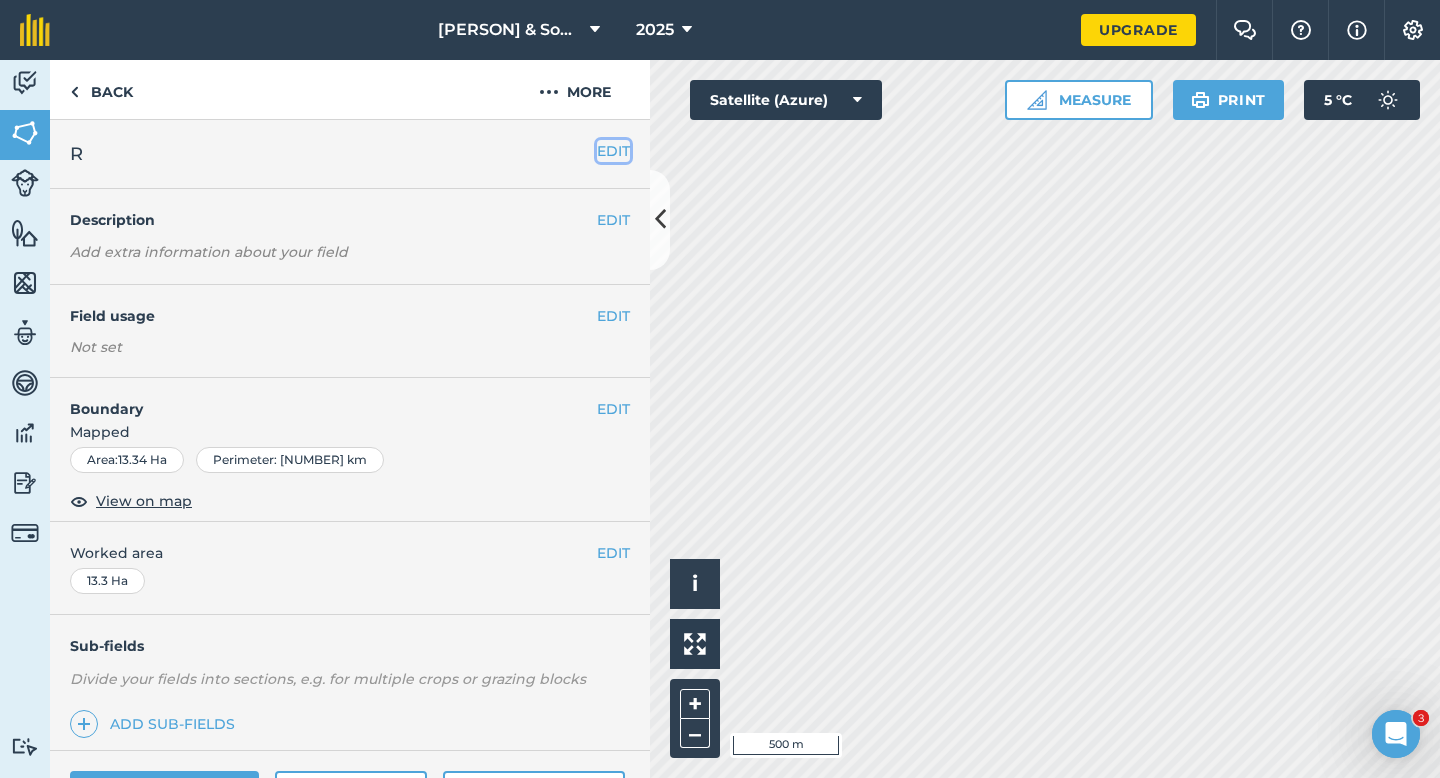 click on "EDIT" at bounding box center (613, 151) 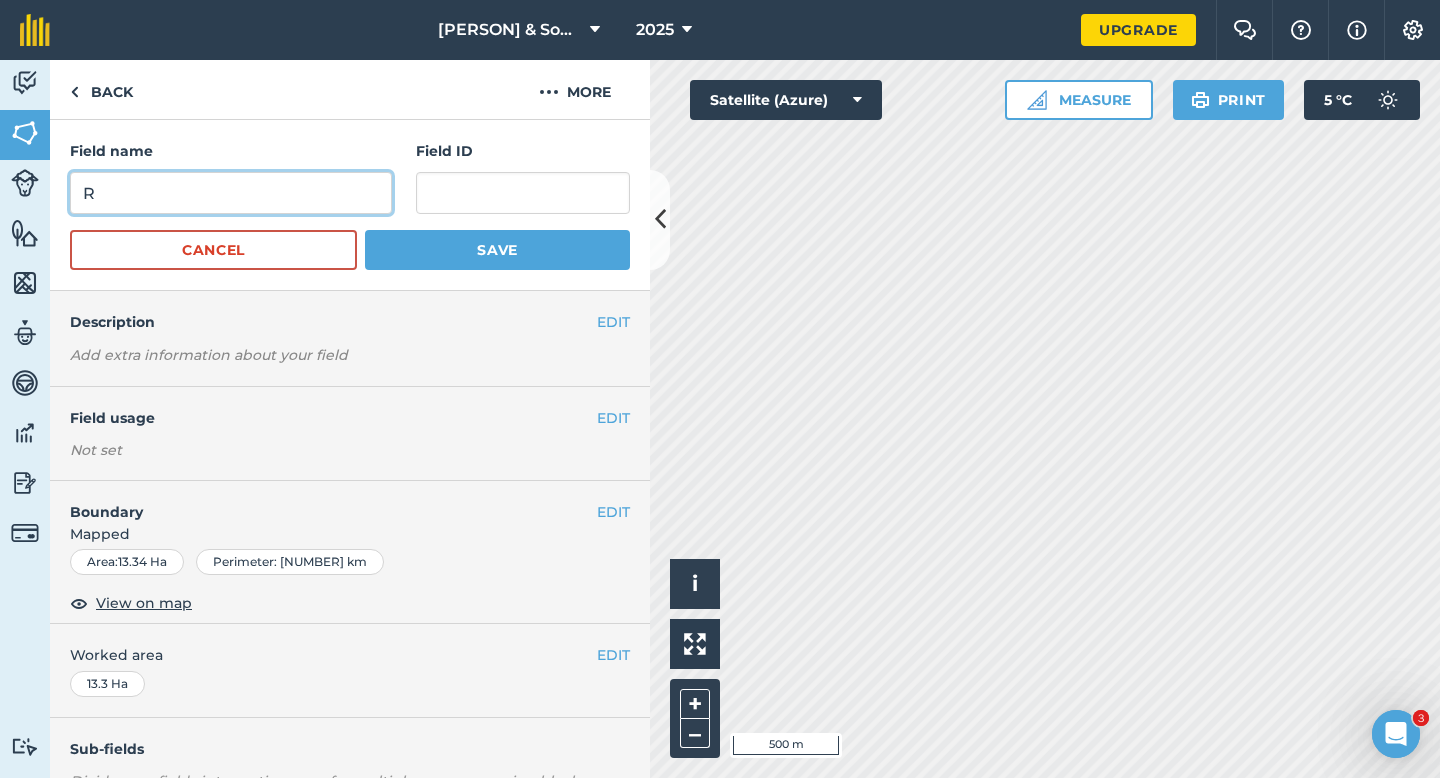 click on "R" at bounding box center (231, 193) 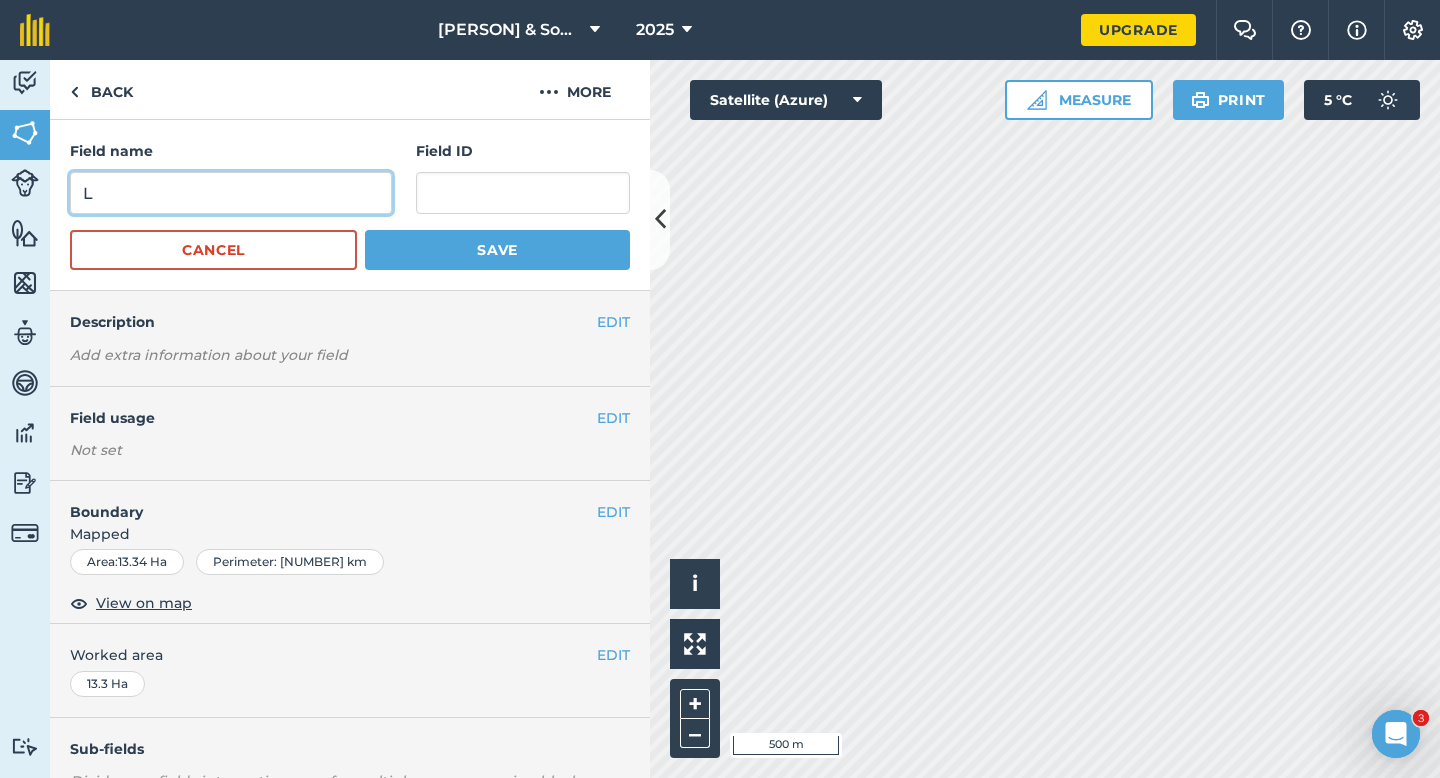 type on "L" 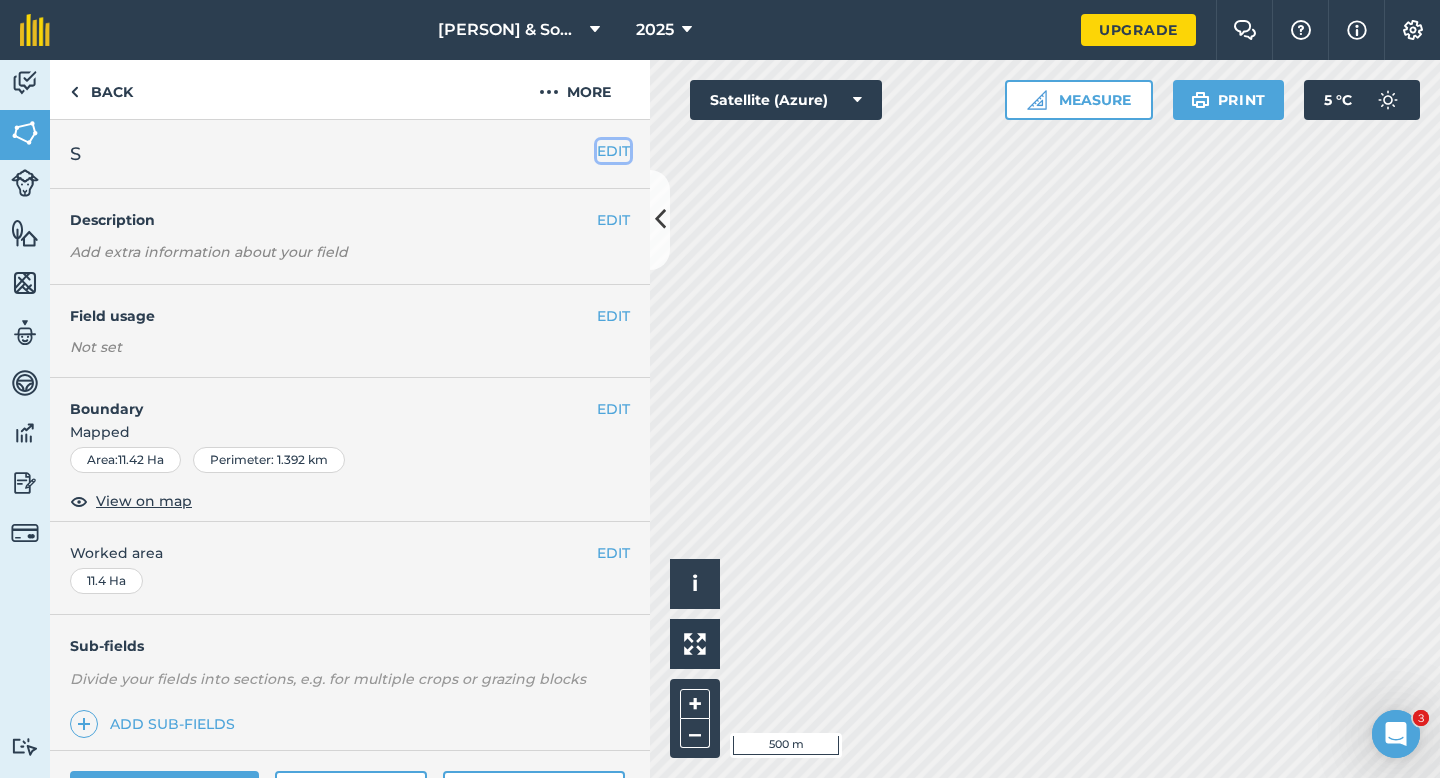 click on "EDIT" at bounding box center [613, 151] 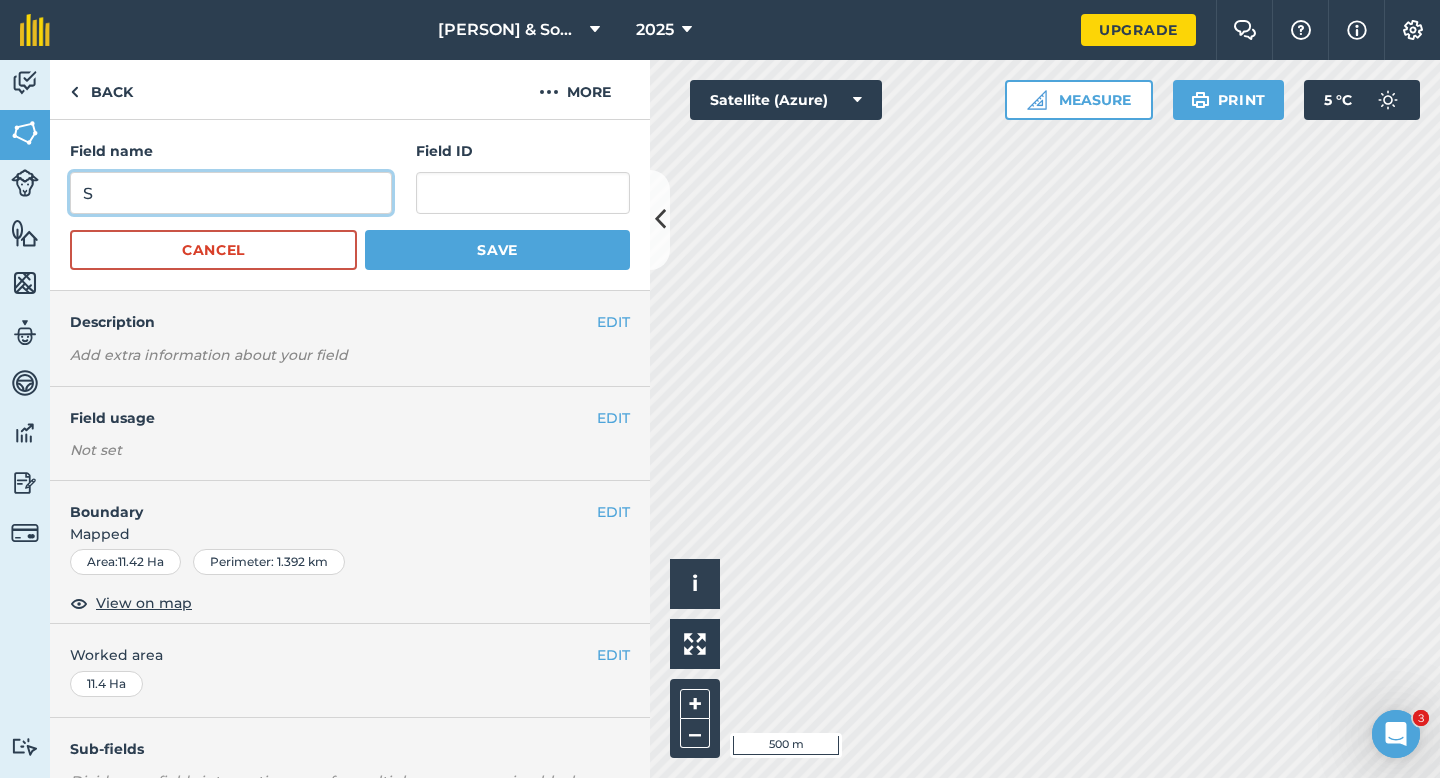 click on "S" at bounding box center (231, 193) 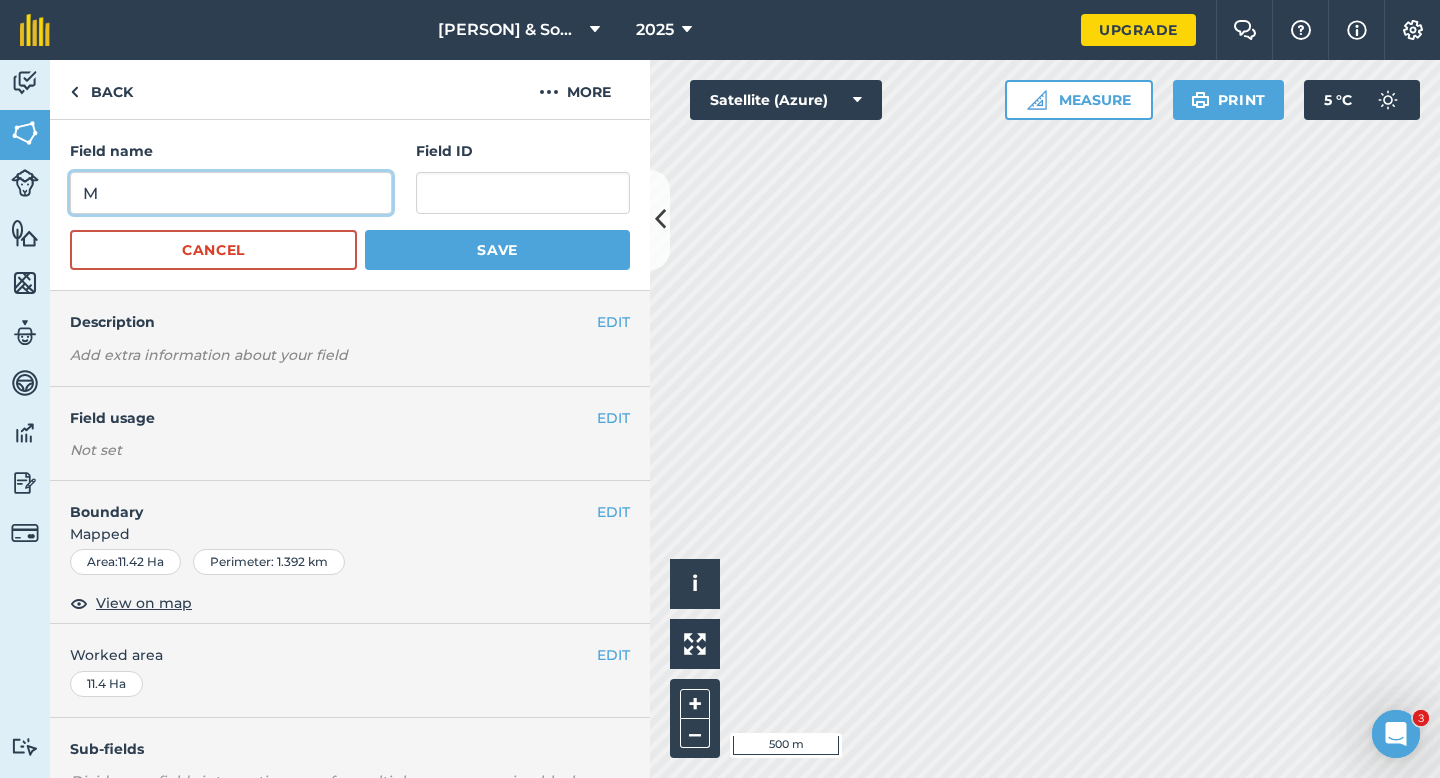 type on "M" 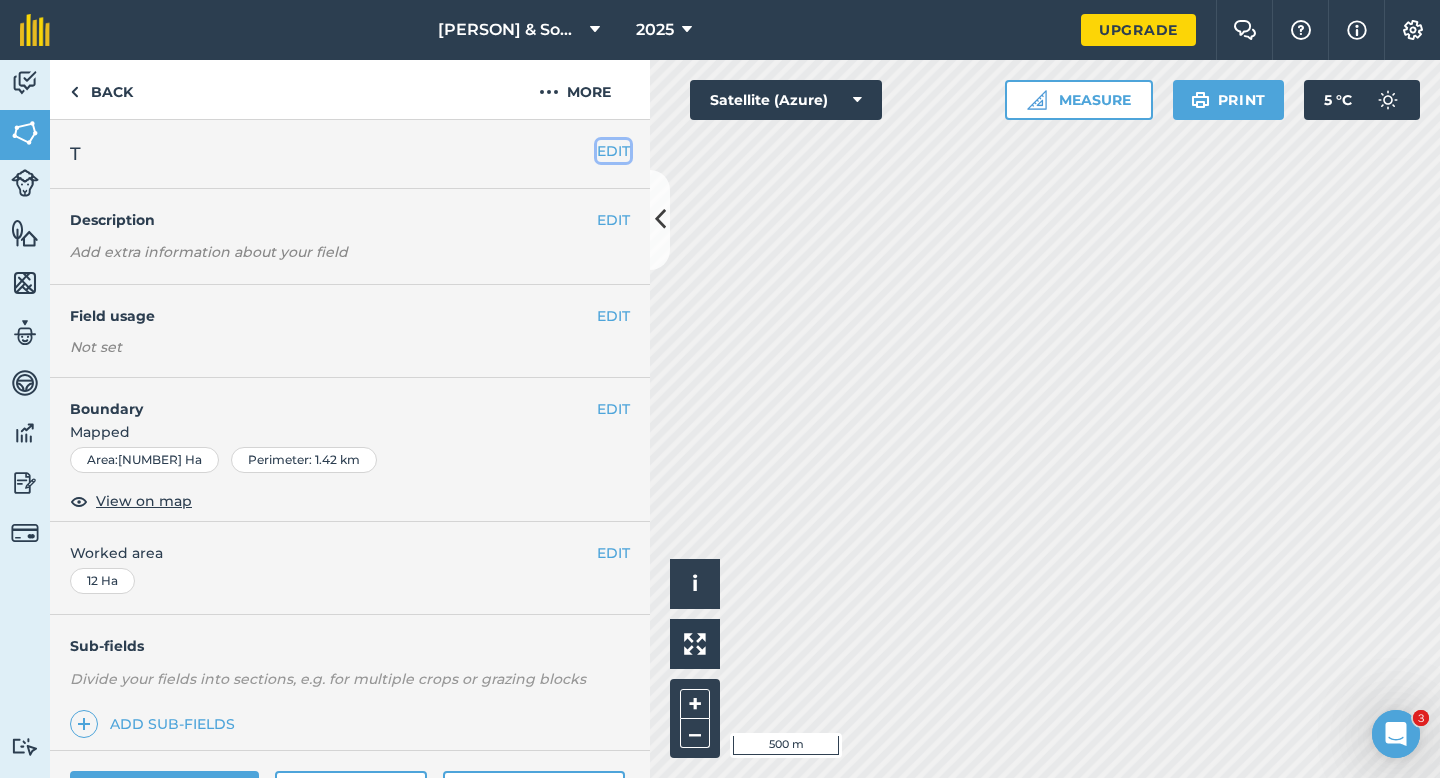 click on "EDIT" at bounding box center [613, 151] 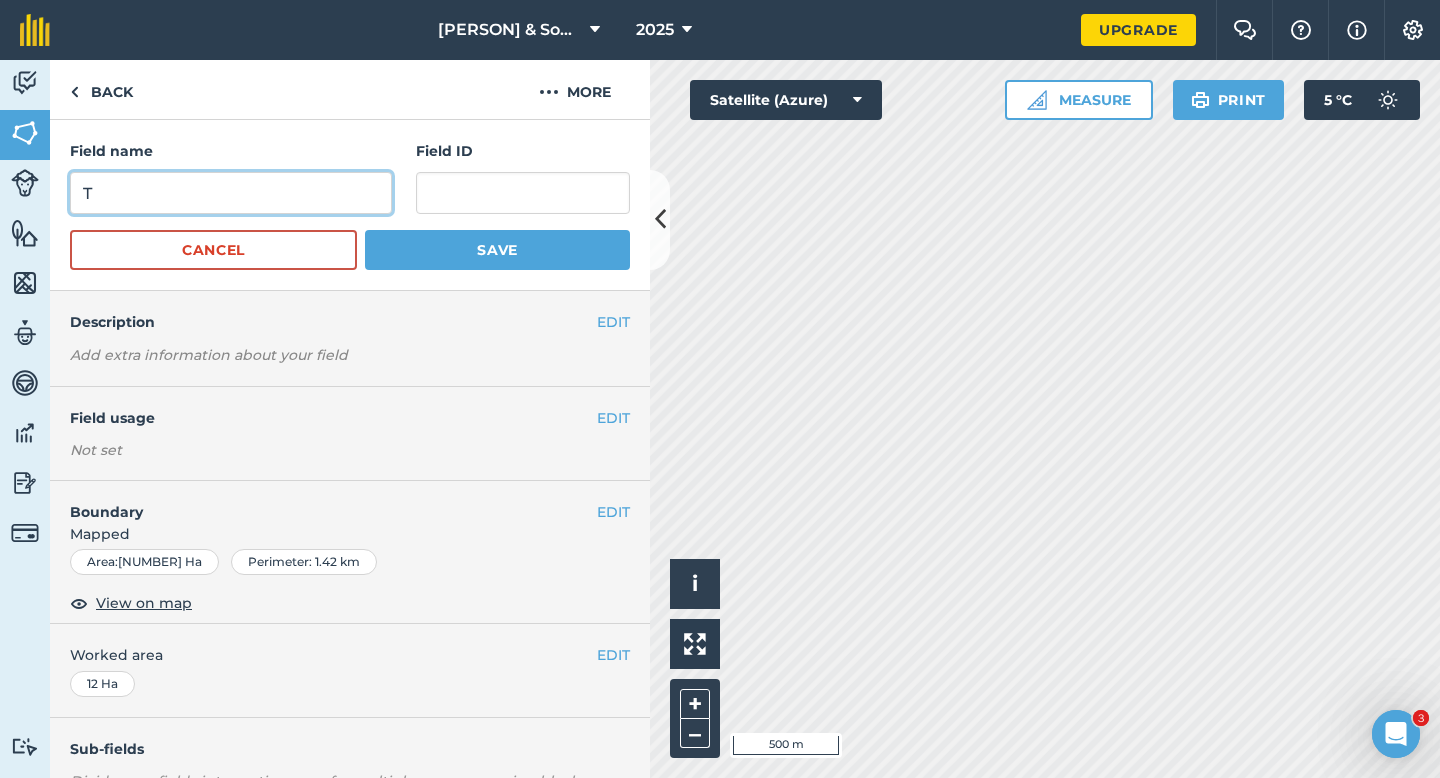 click on "T" at bounding box center (231, 193) 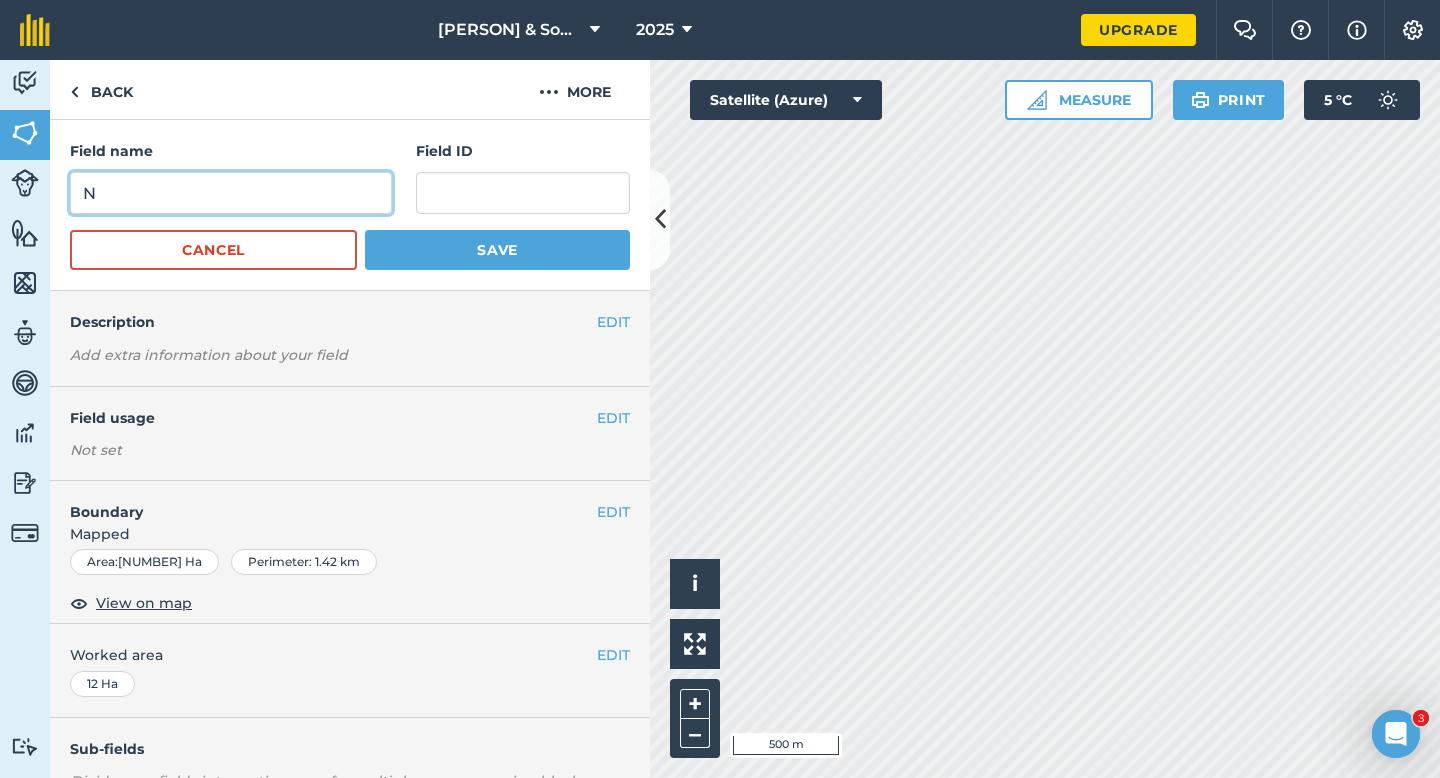 type on "N" 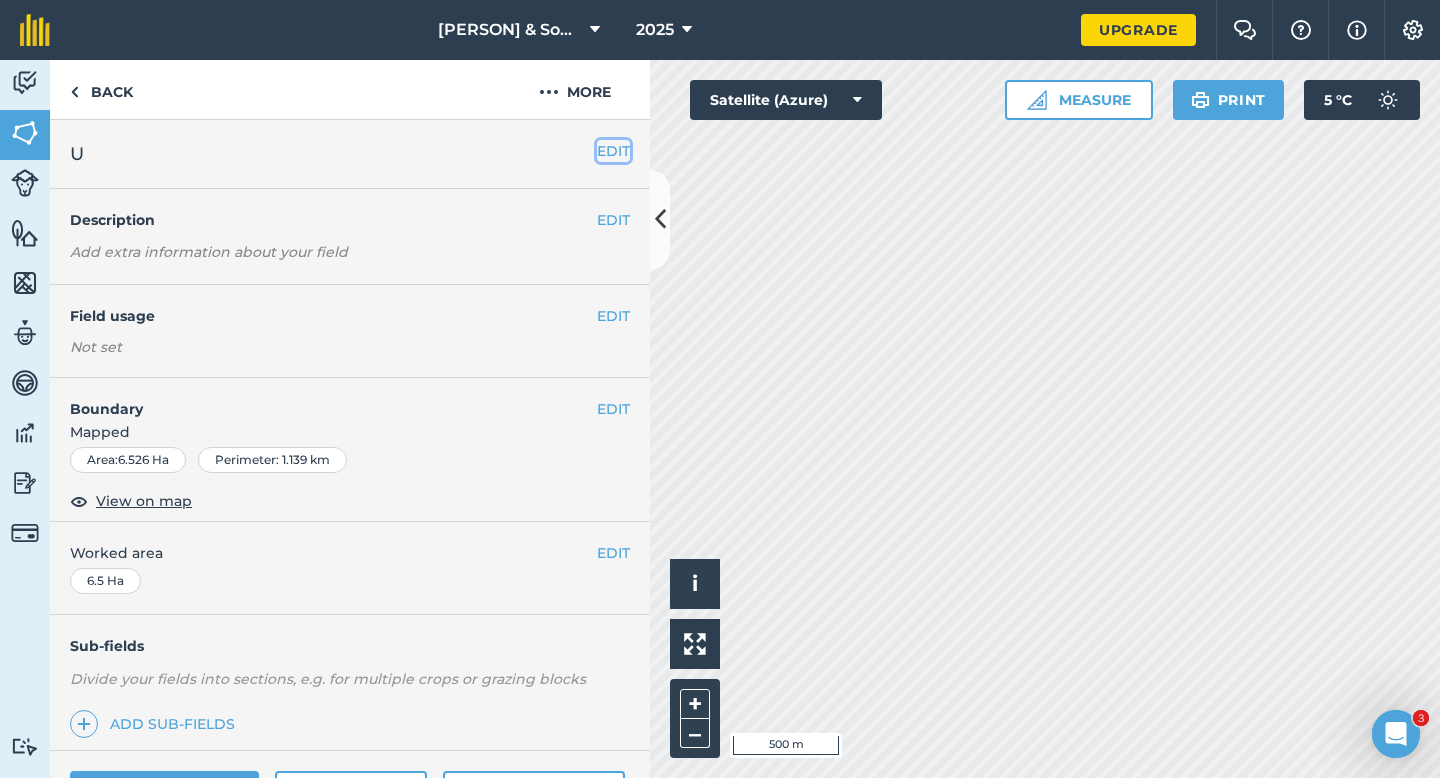 click on "EDIT" at bounding box center [613, 151] 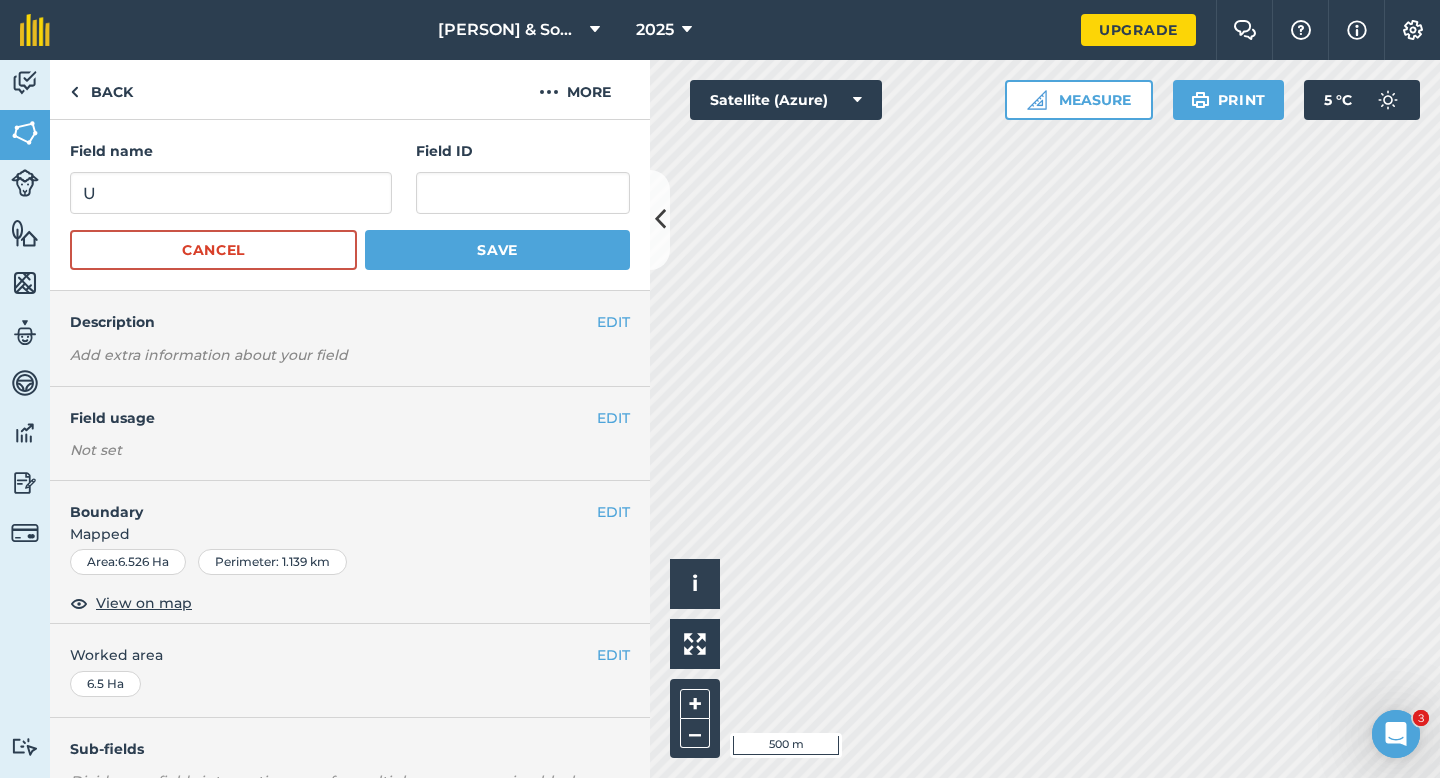 click on "Field ID" at bounding box center (523, 151) 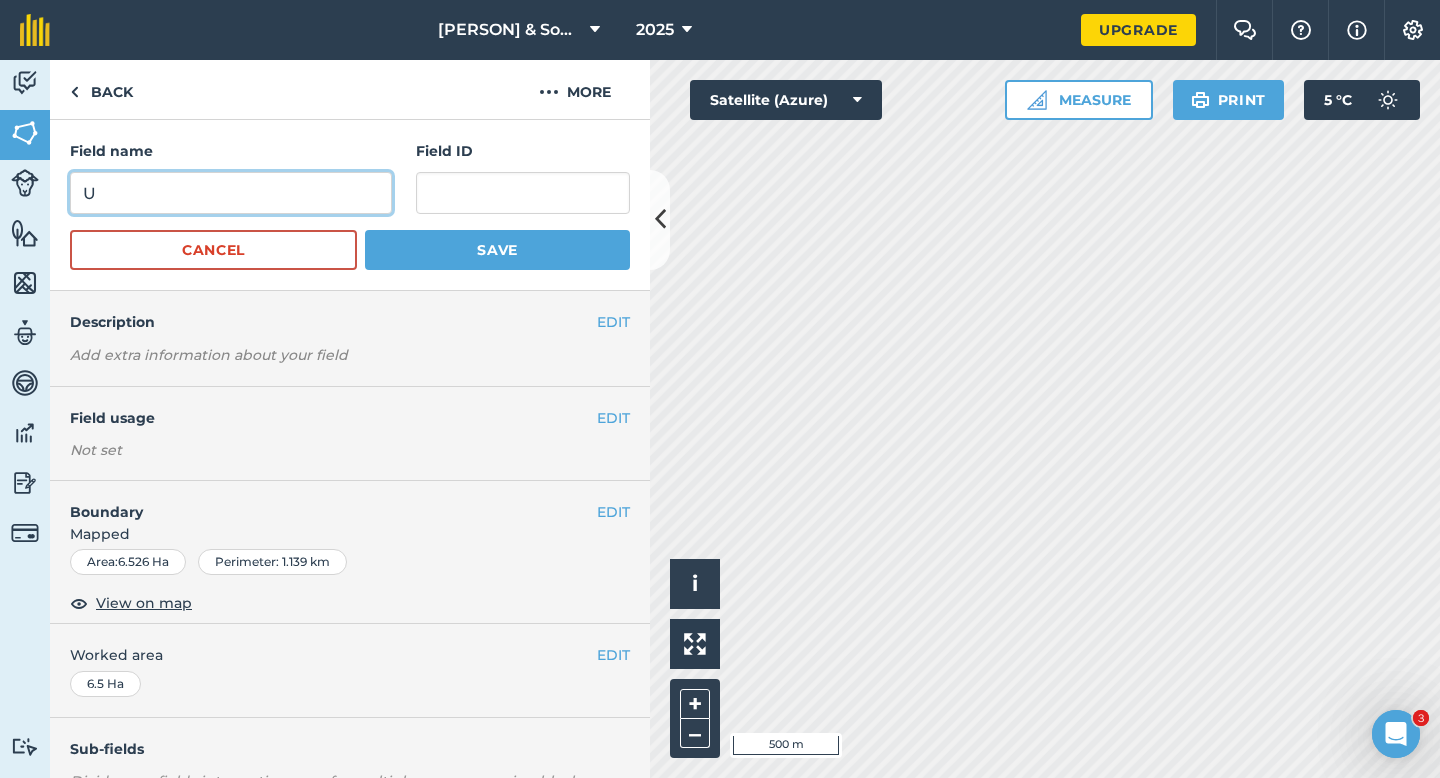 click on "U" at bounding box center [231, 193] 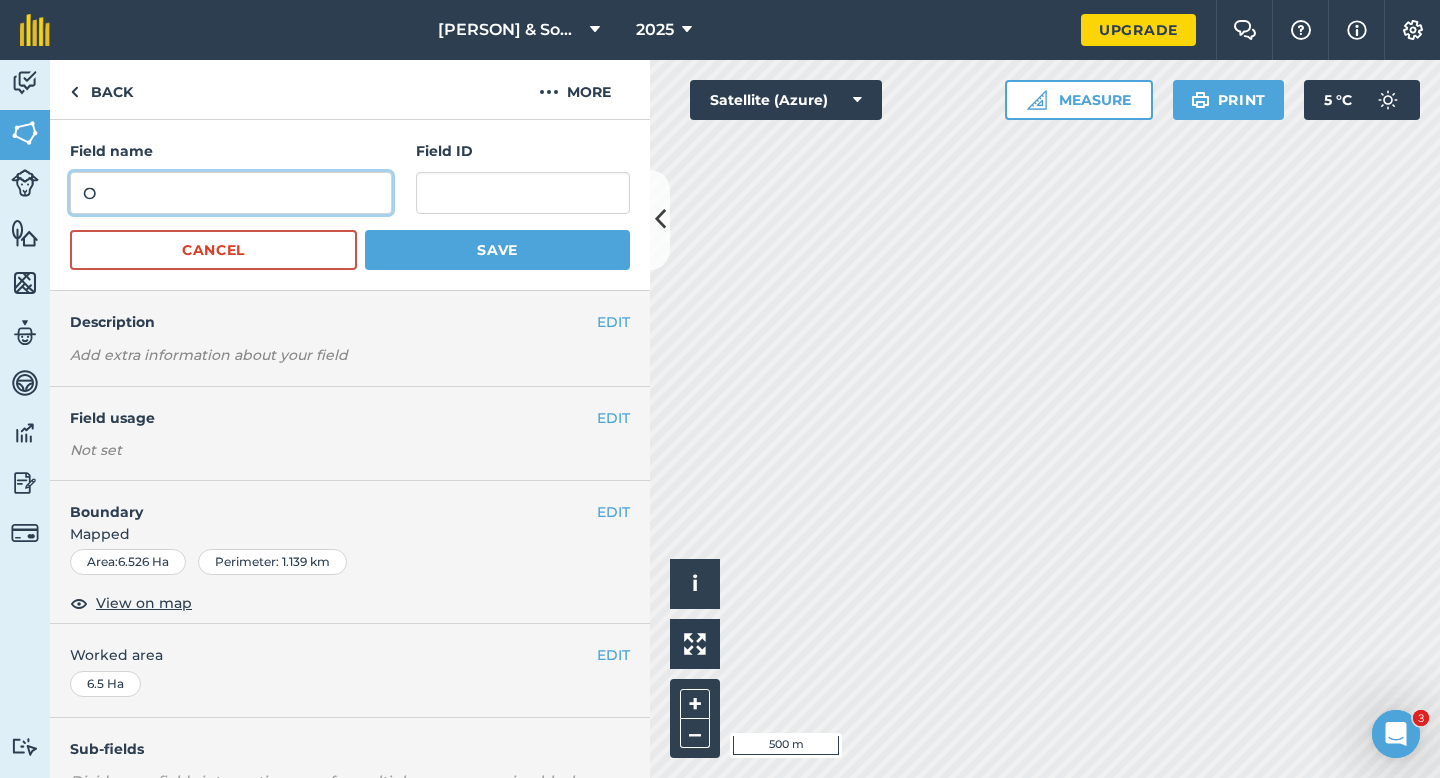type on "O" 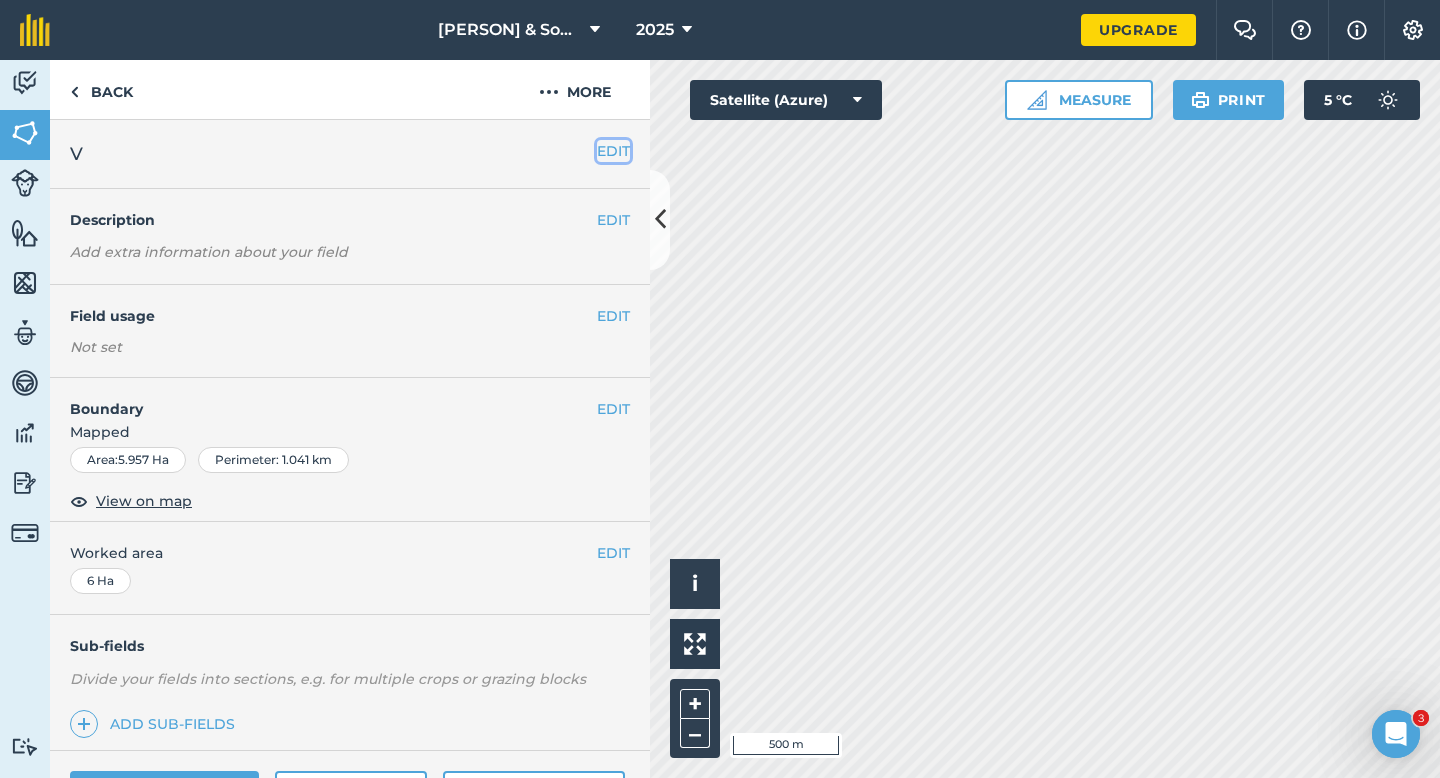 click on "EDIT" at bounding box center [613, 151] 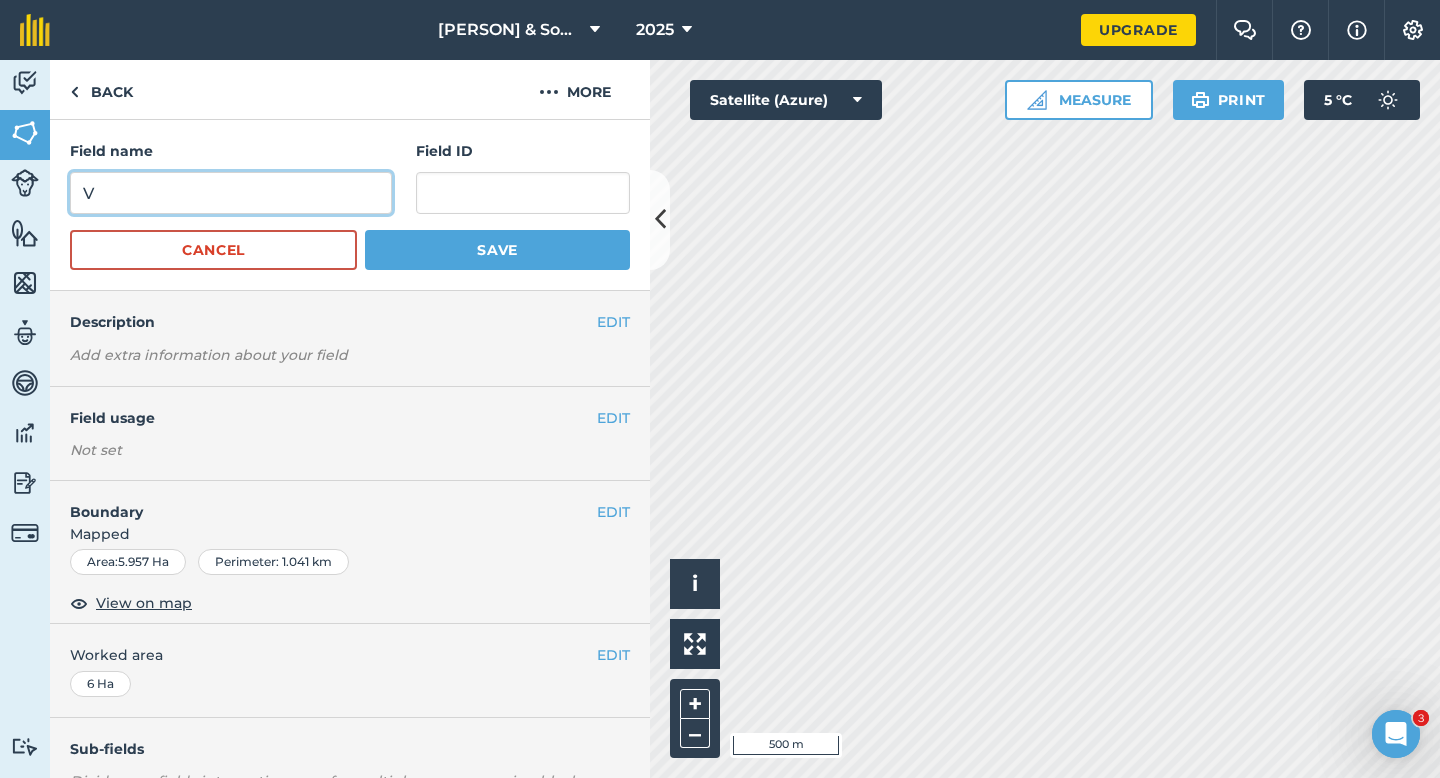 click on "V" at bounding box center [231, 193] 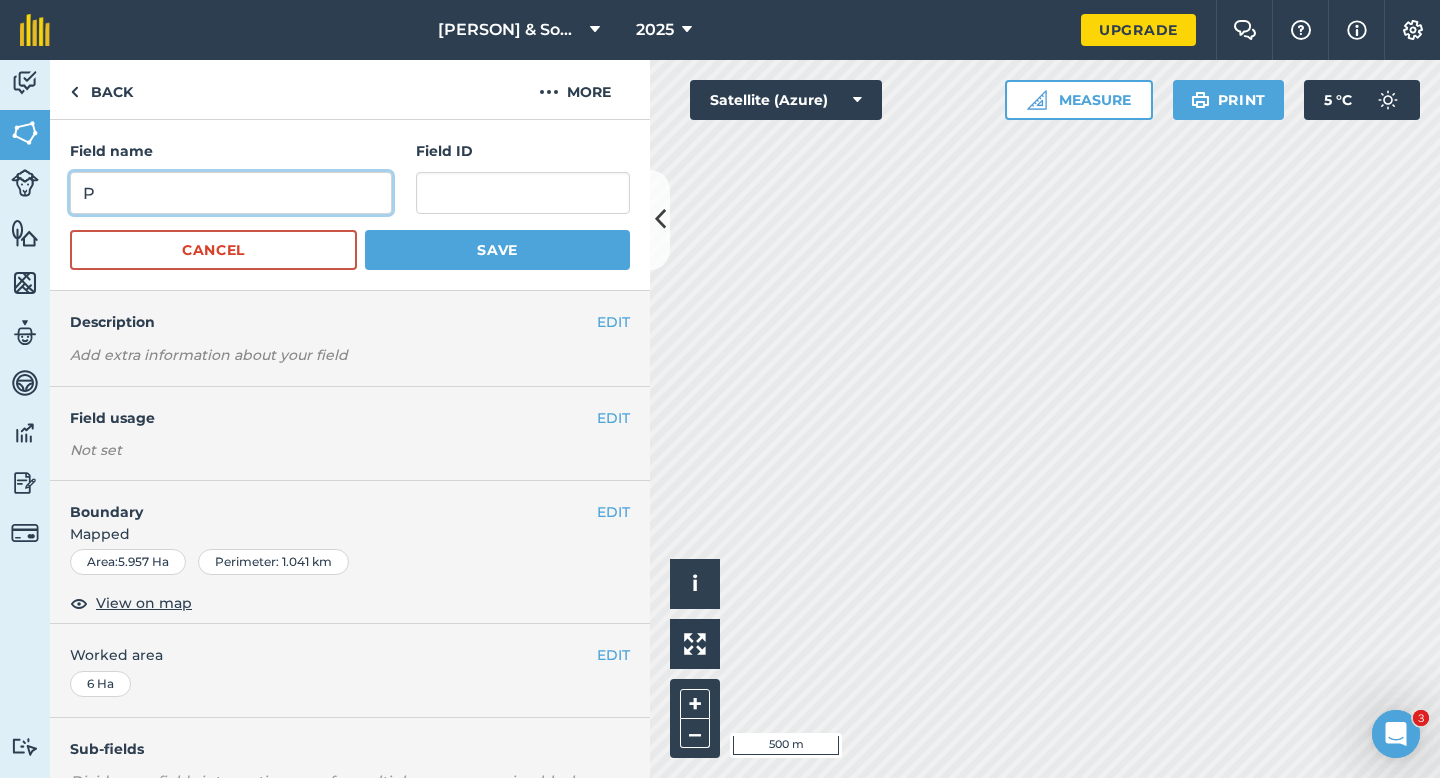 type on "P" 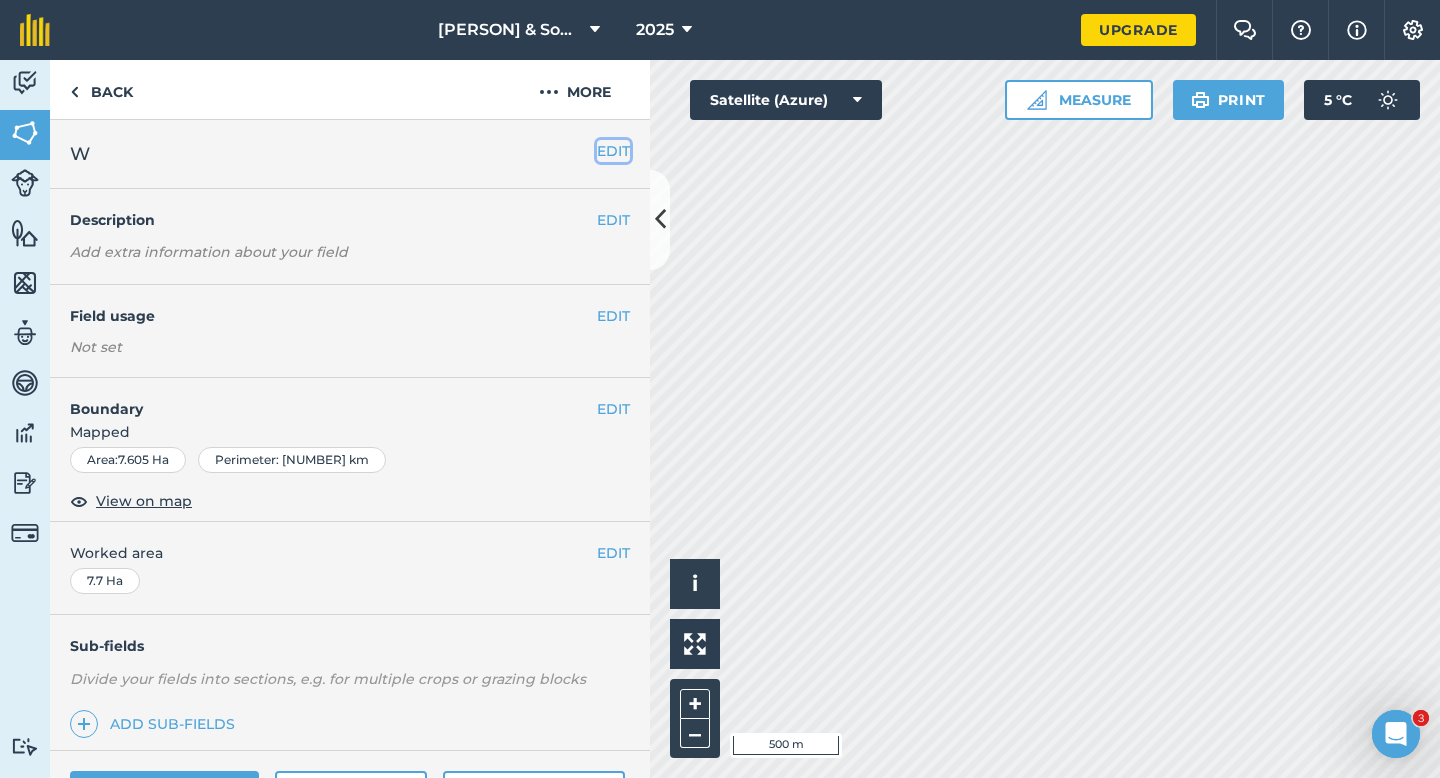 click on "EDIT" at bounding box center (613, 151) 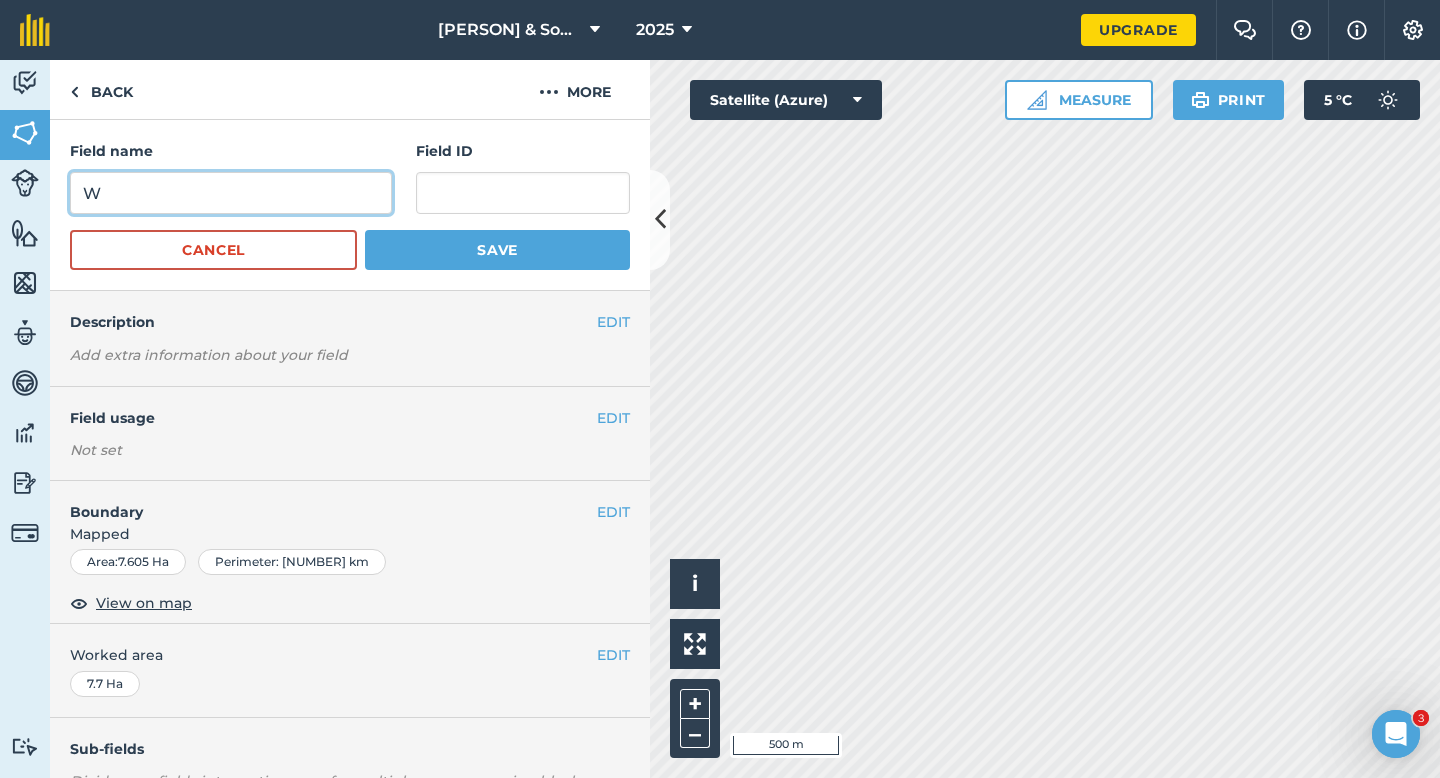click on "W" at bounding box center [231, 193] 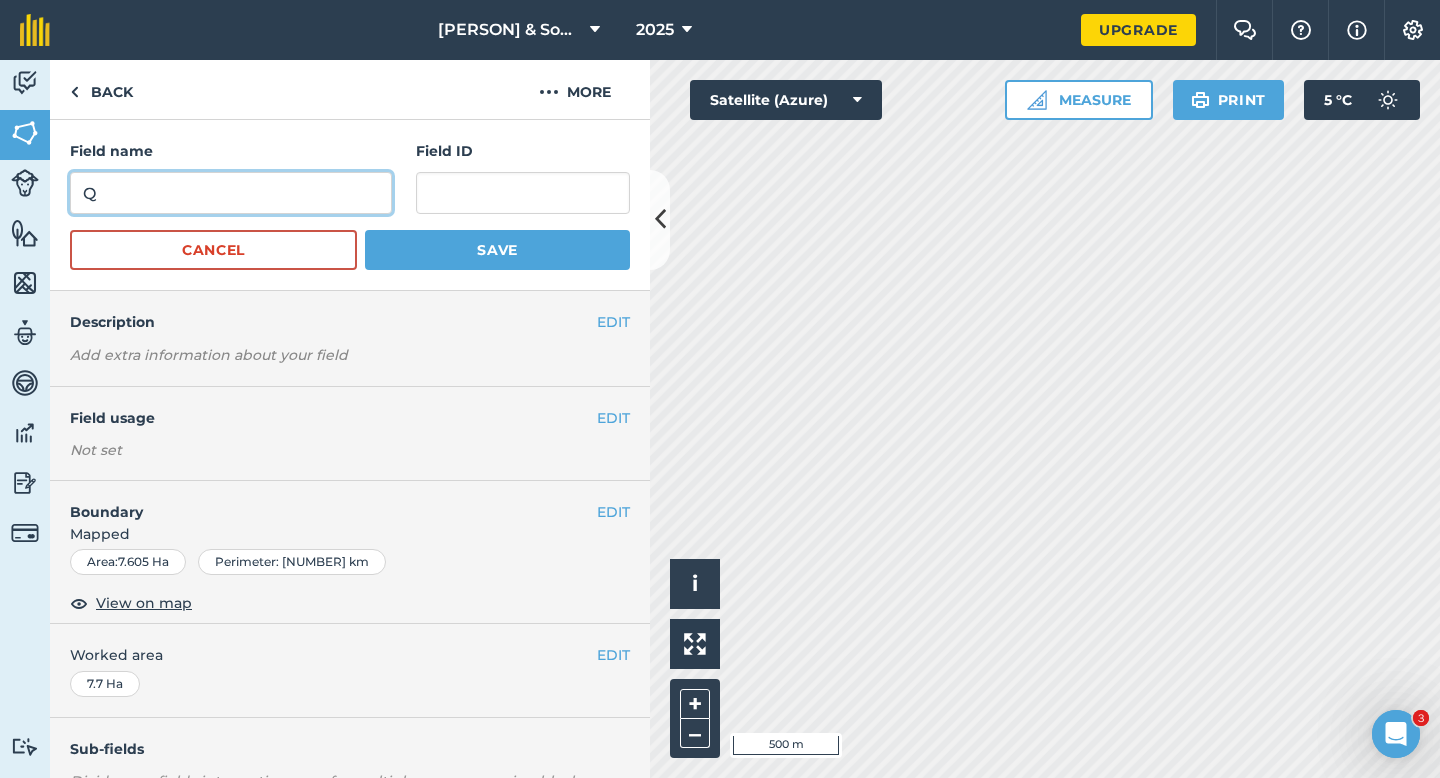 type on "Q" 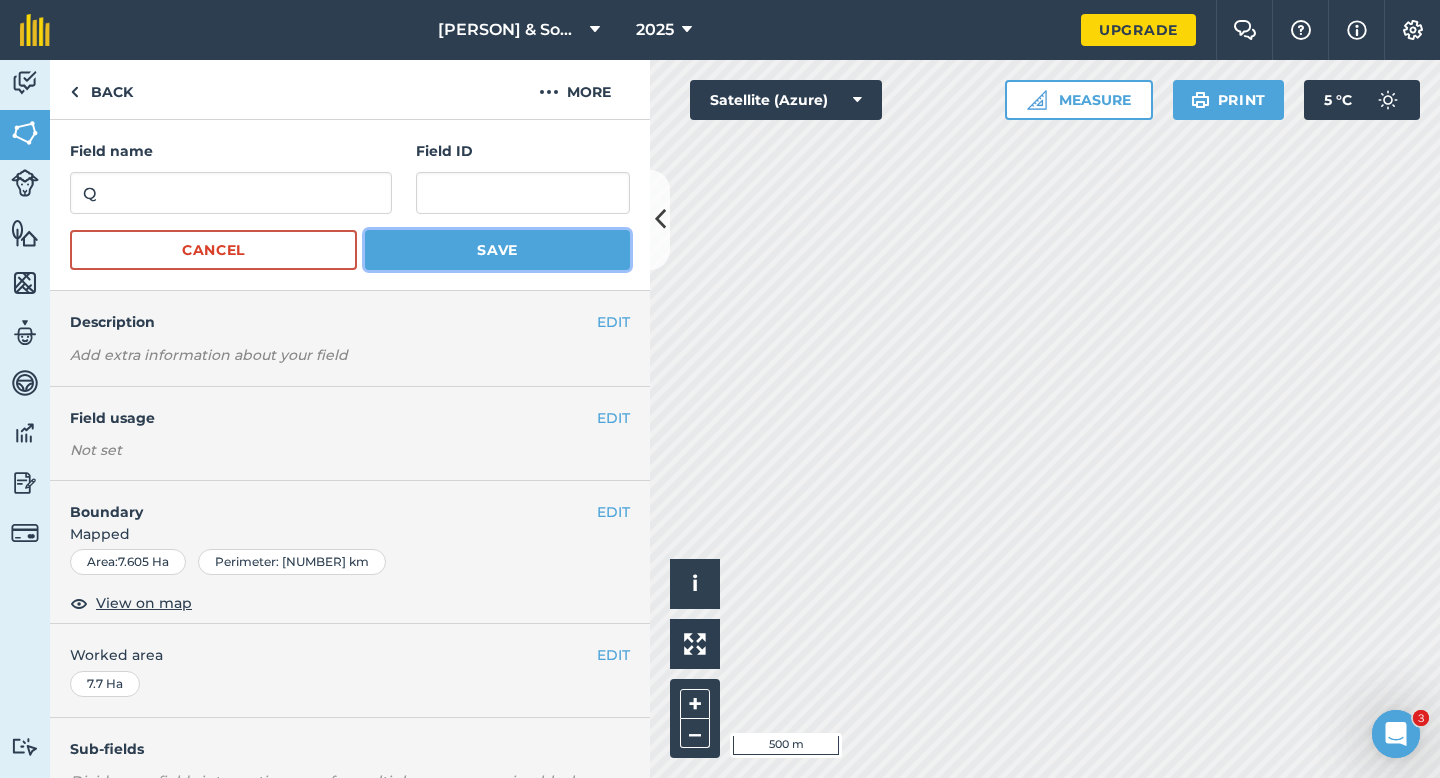 click on "Save" at bounding box center (497, 250) 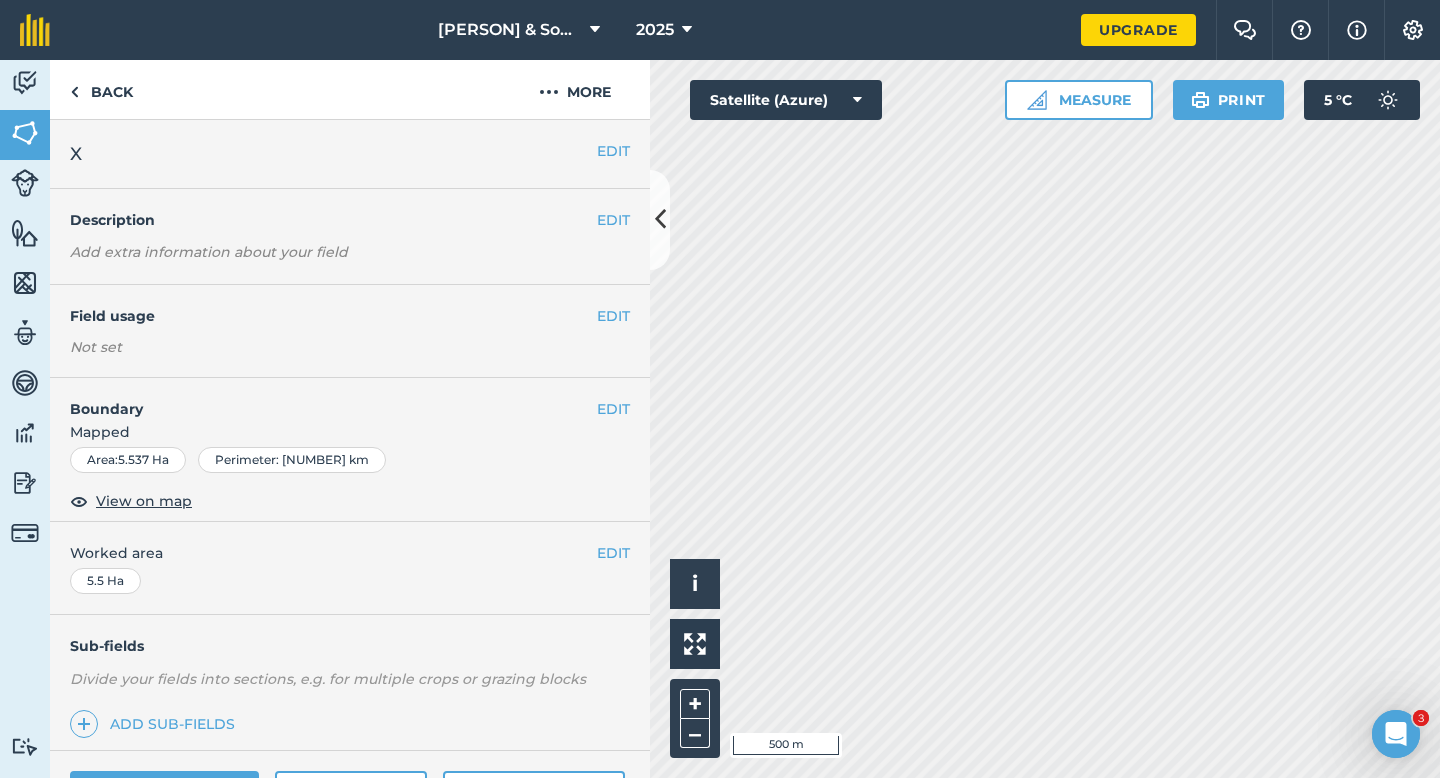 click on "EDIT X" at bounding box center (350, 154) 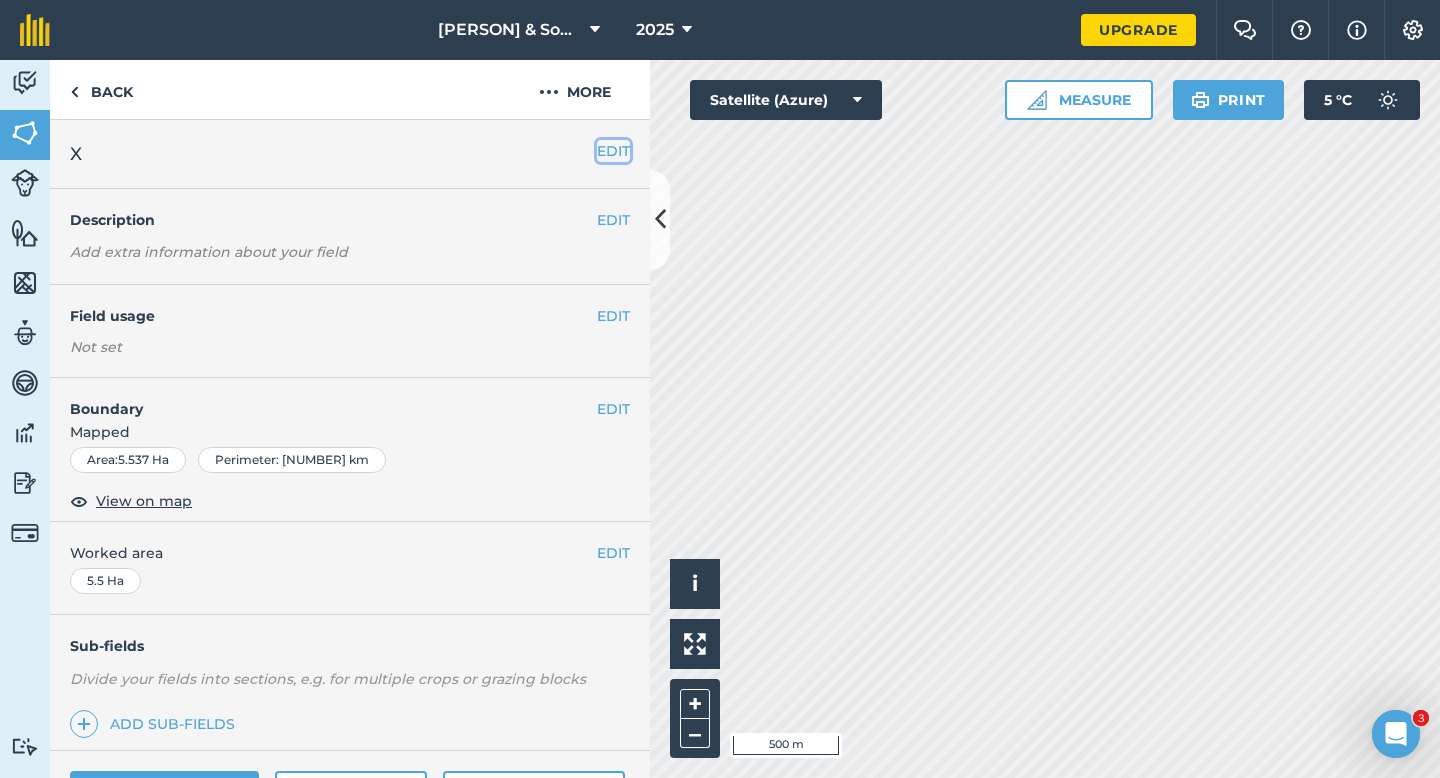 click on "EDIT" at bounding box center (613, 151) 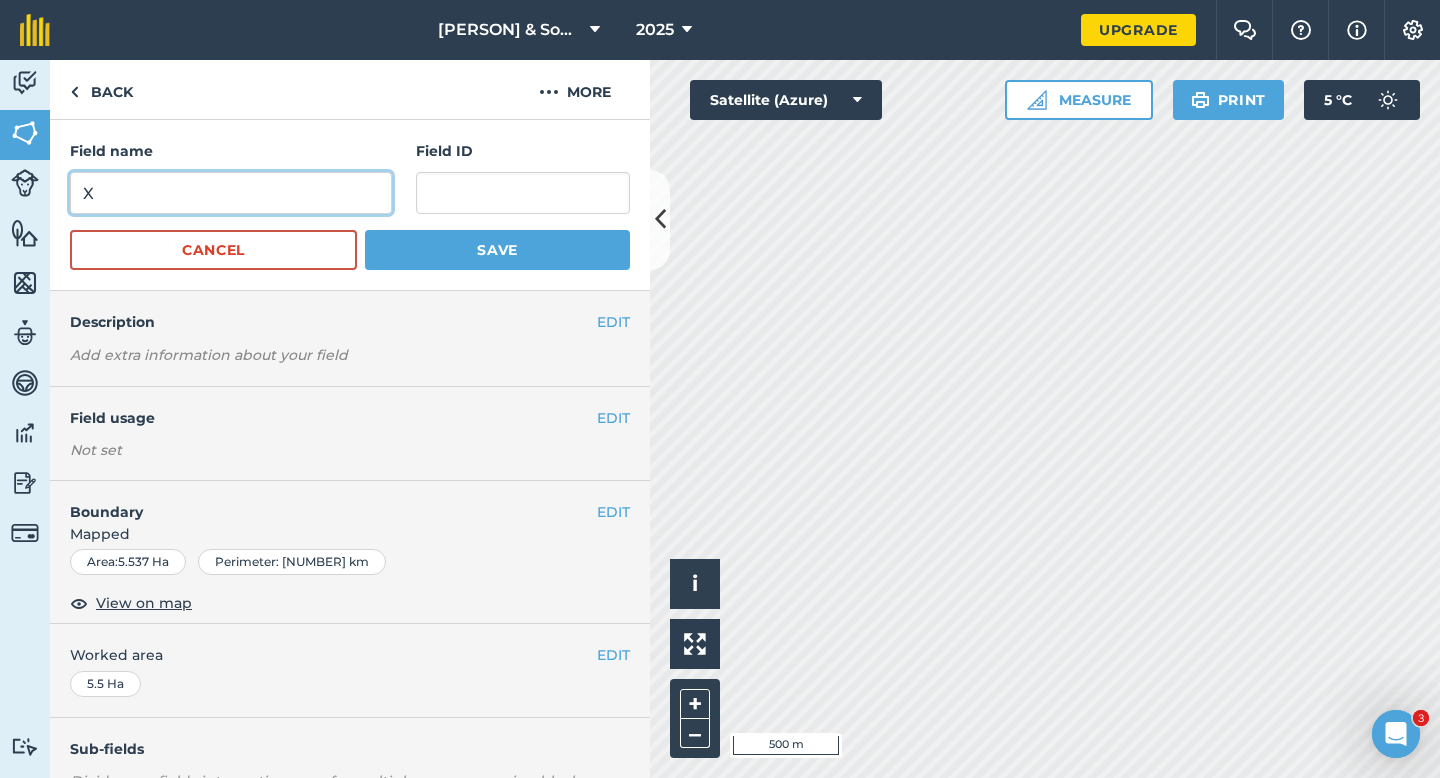 click on "X" at bounding box center (231, 193) 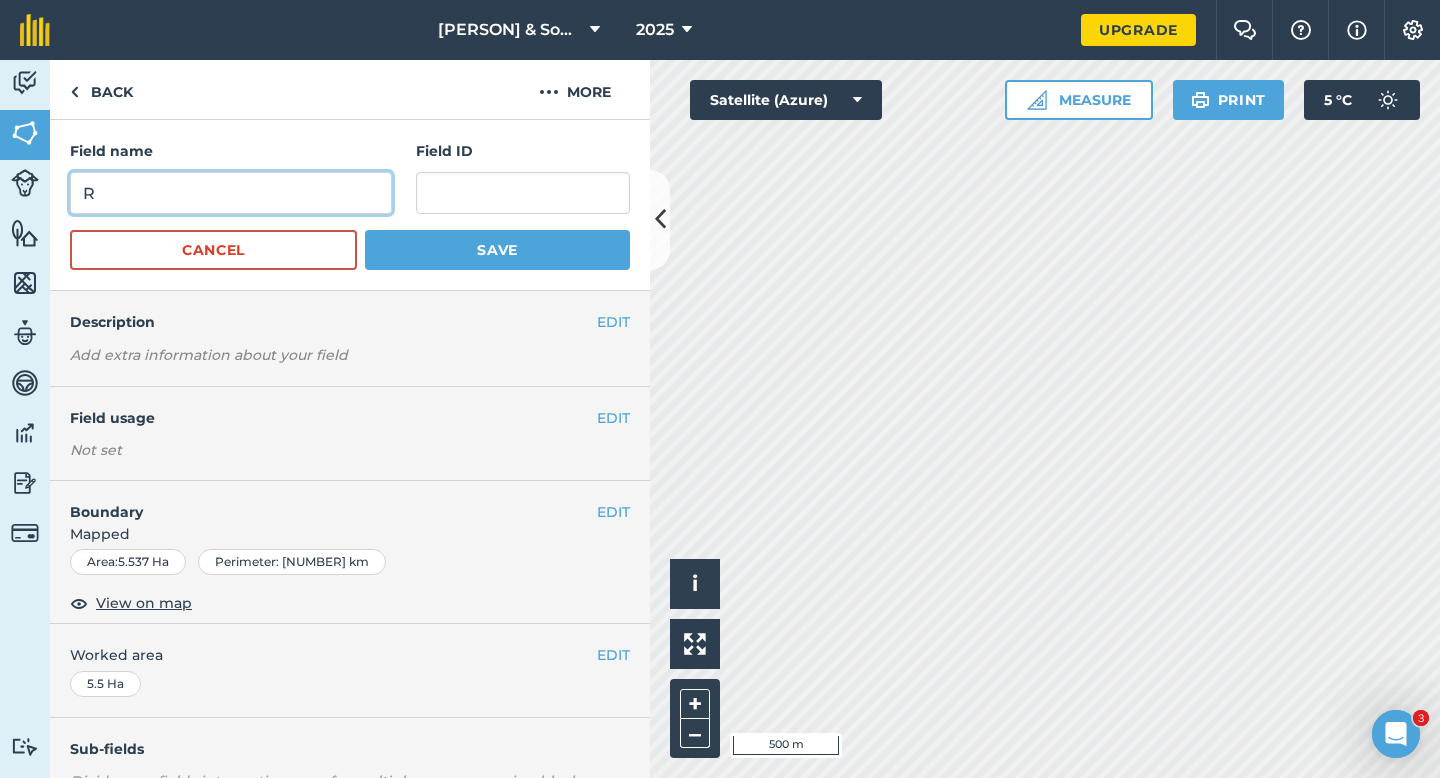 type on "R" 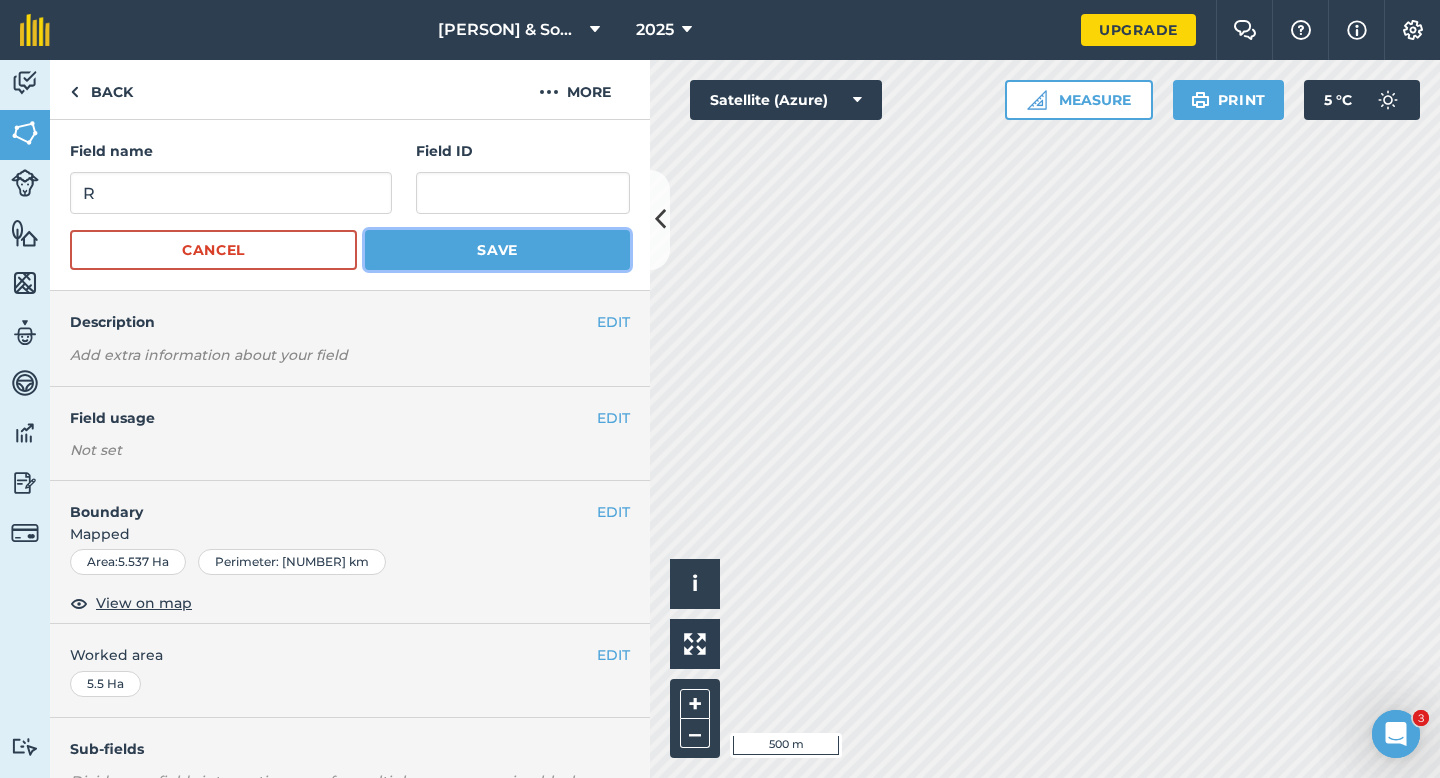 click on "Save" at bounding box center [497, 250] 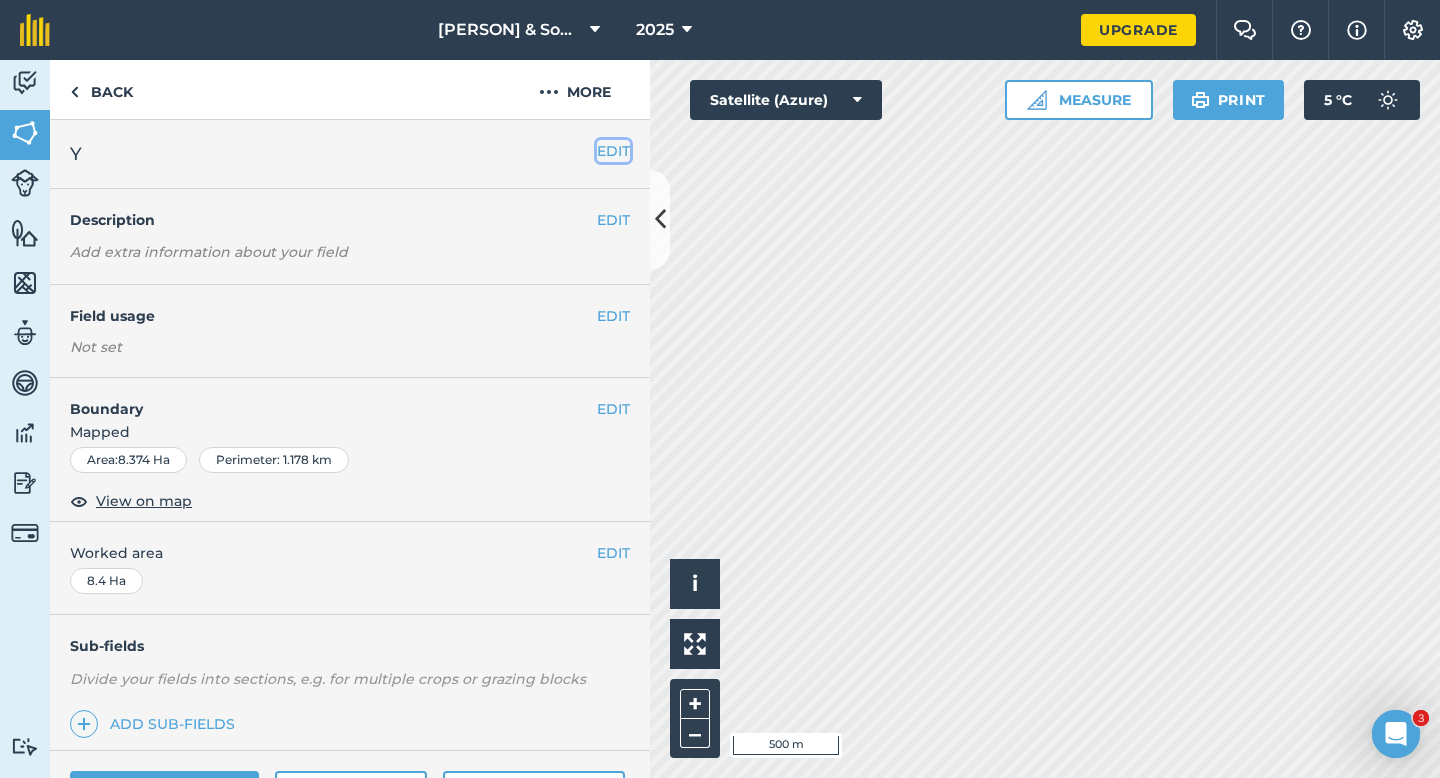 click on "EDIT" at bounding box center [613, 151] 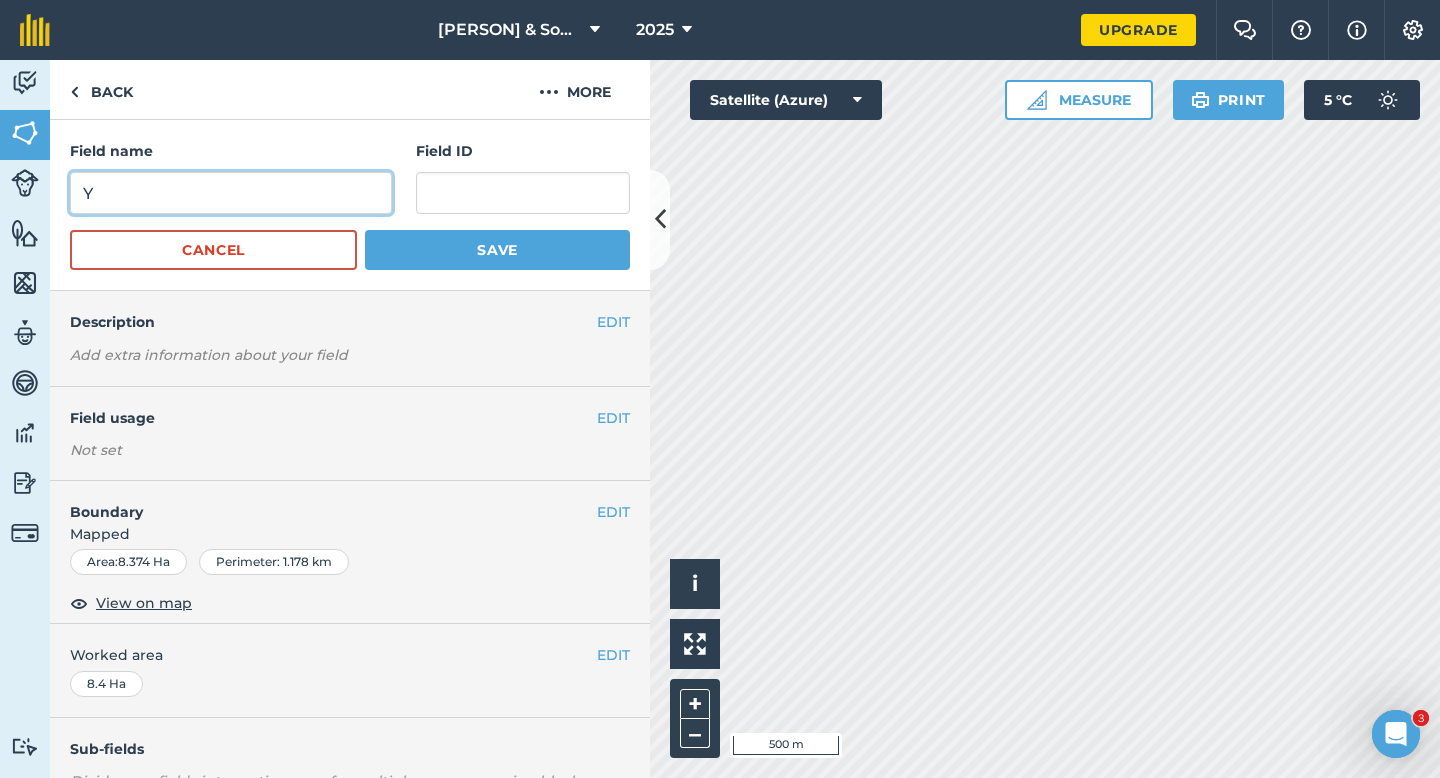 click on "Y" at bounding box center (231, 193) 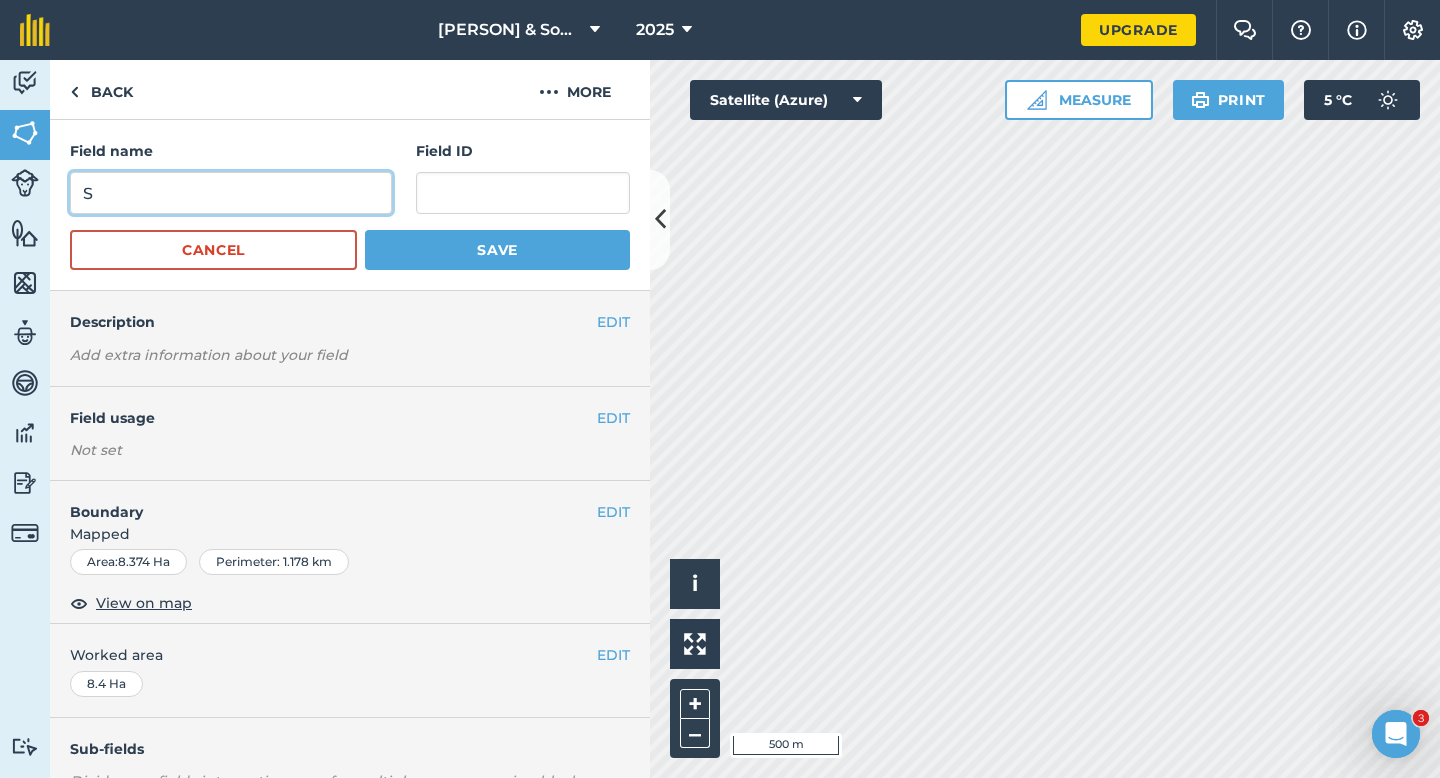 type on "S" 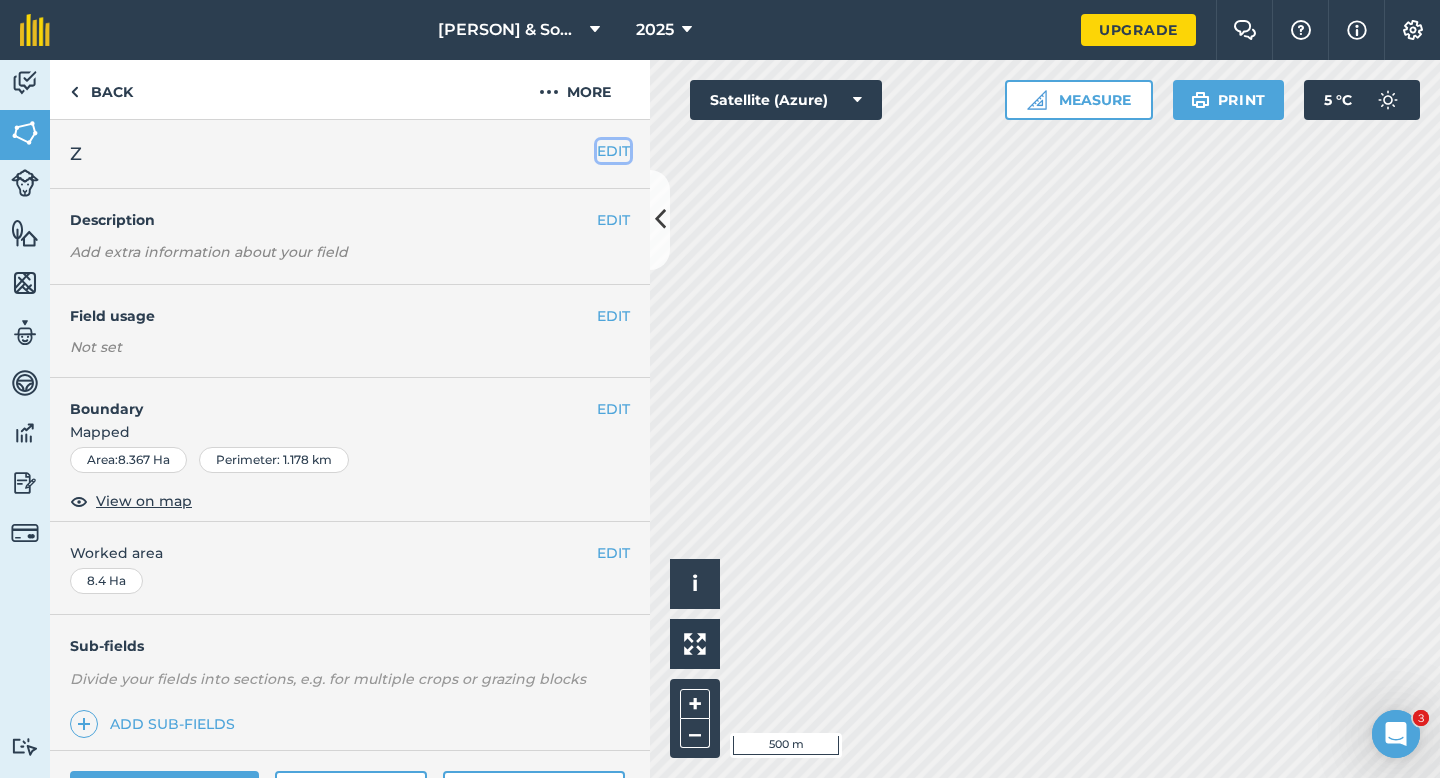 click on "EDIT" at bounding box center [613, 151] 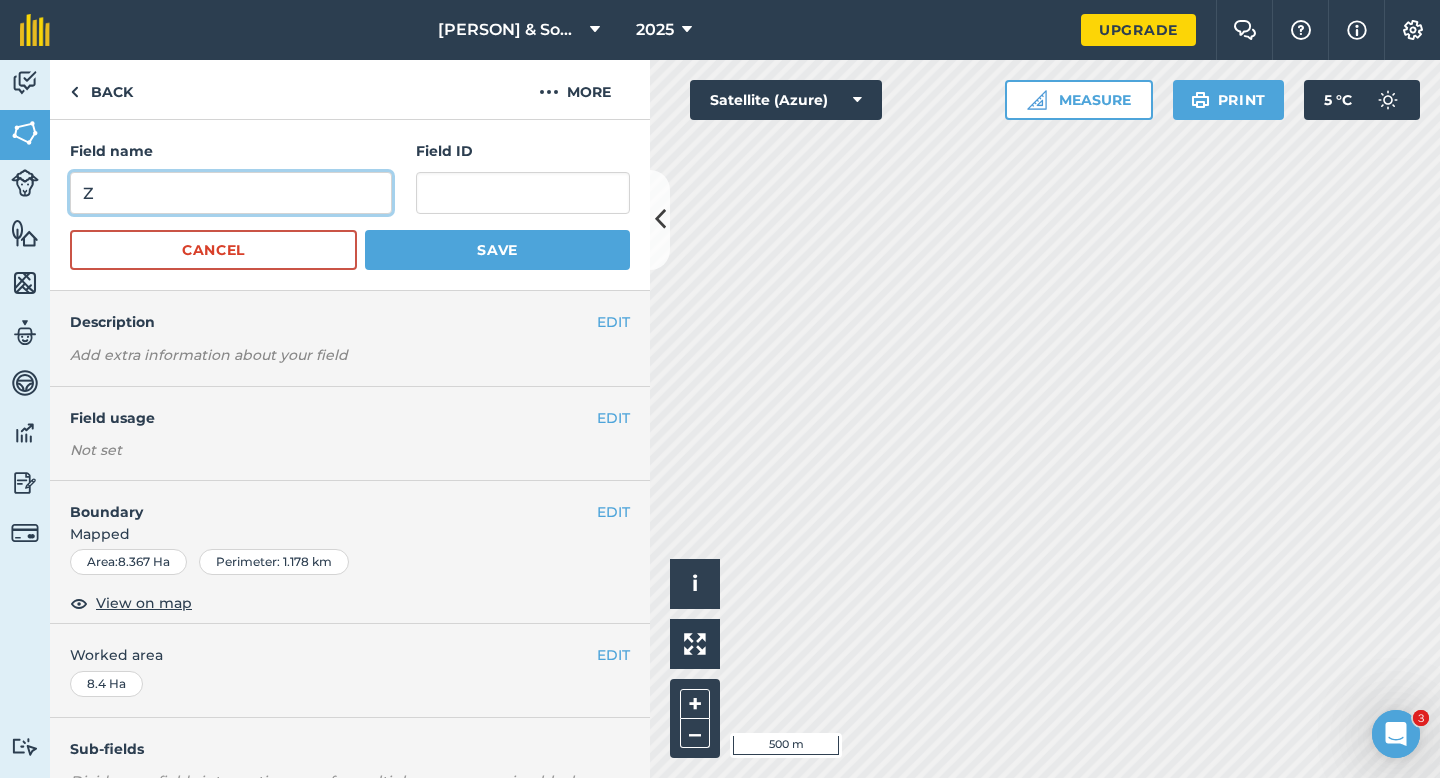 click on "Z" at bounding box center (231, 193) 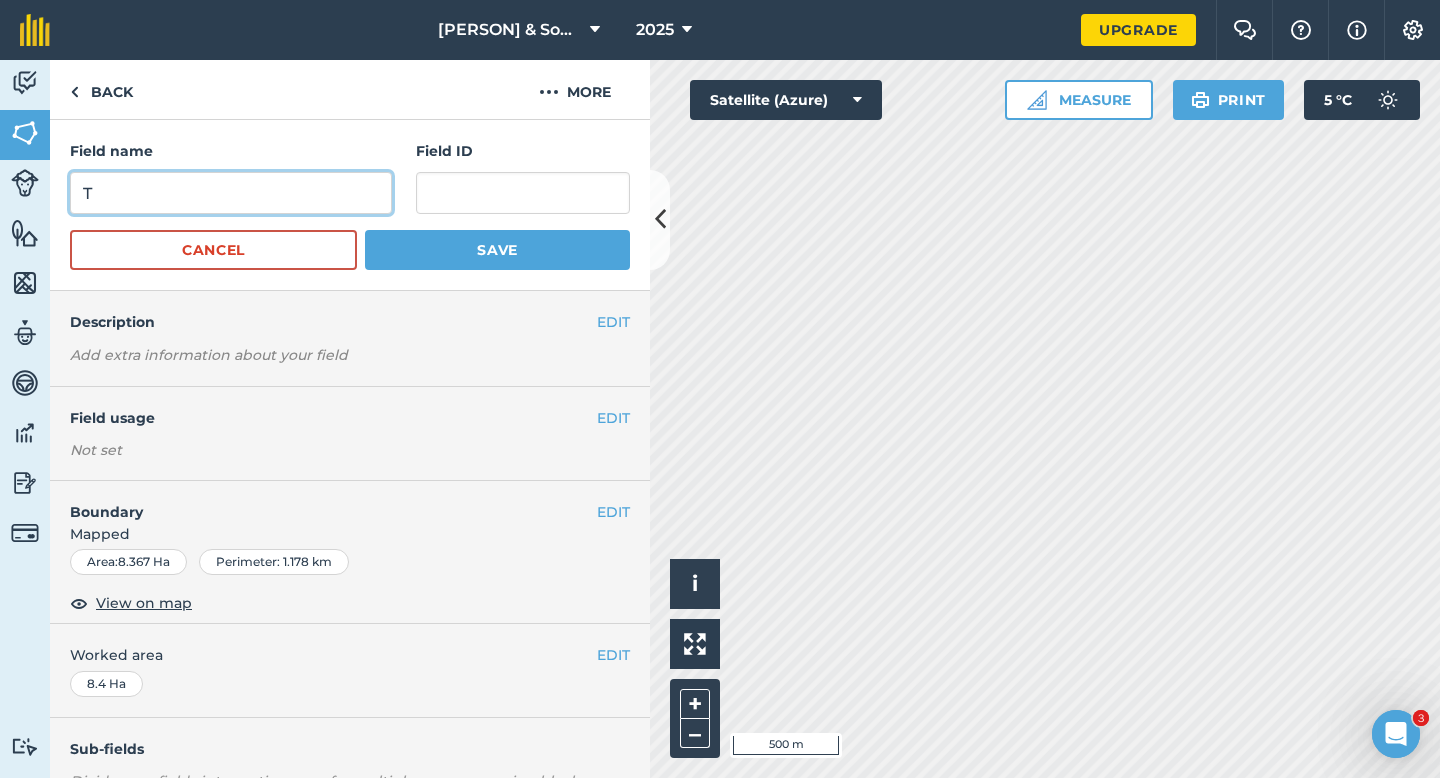 type on "T" 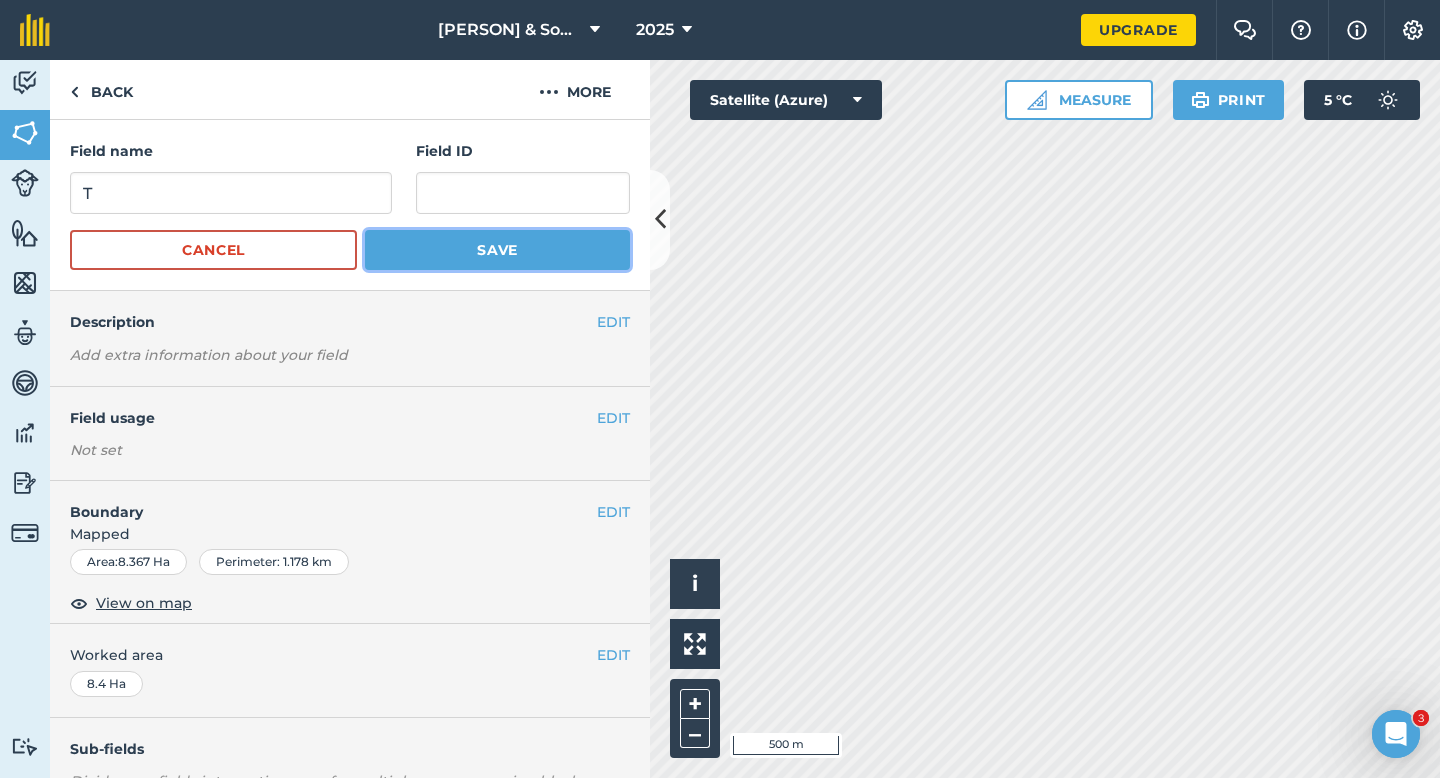 click on "Save" at bounding box center (497, 250) 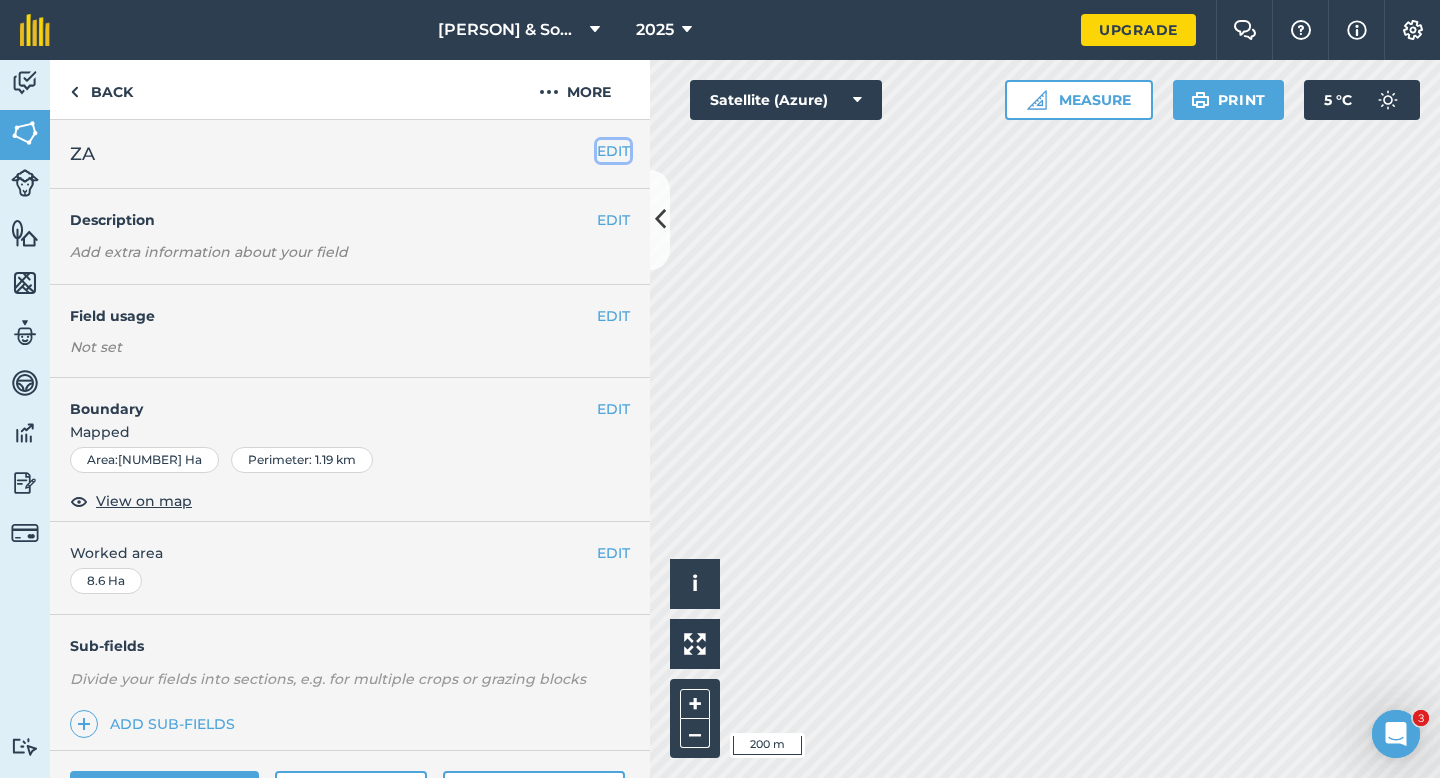 click on "EDIT" at bounding box center (613, 151) 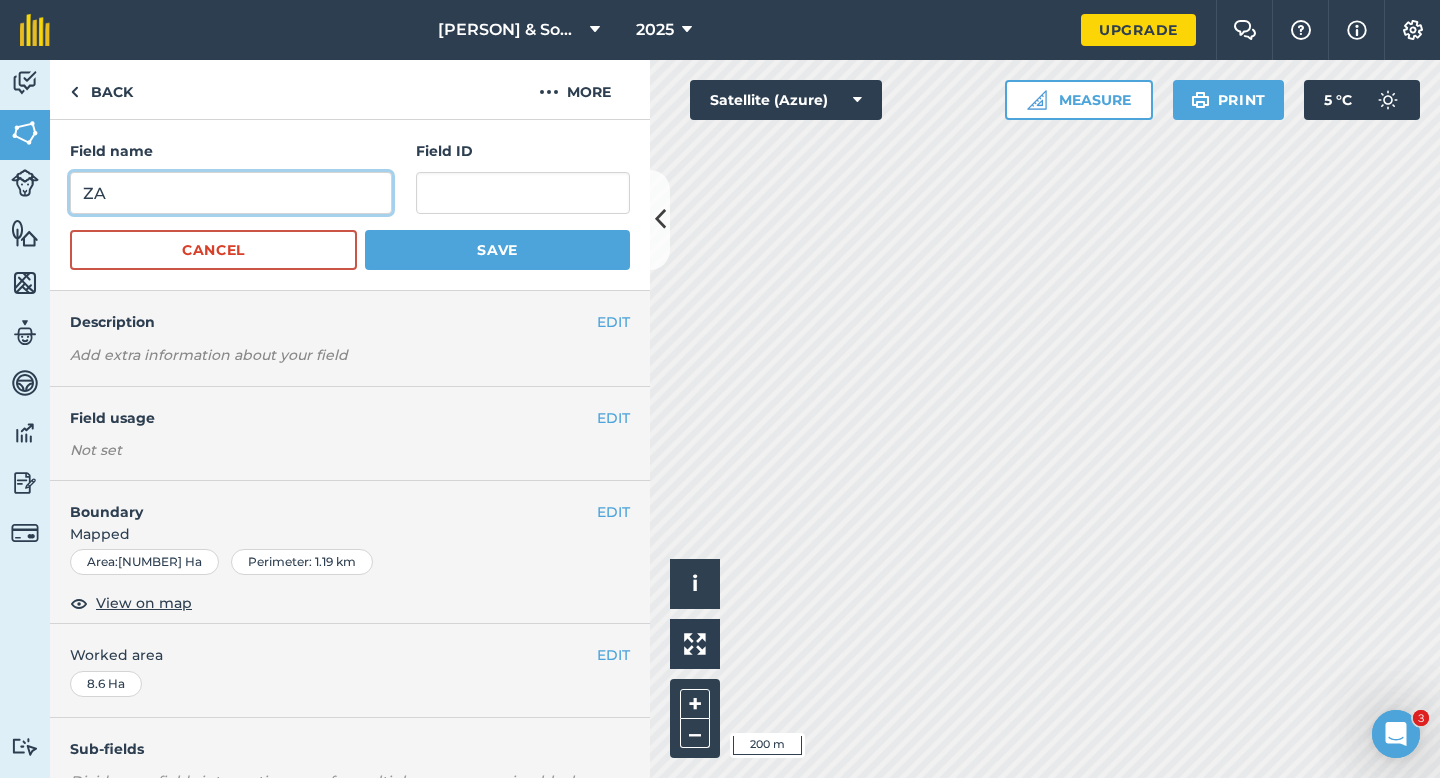 click on "ZA" at bounding box center (231, 193) 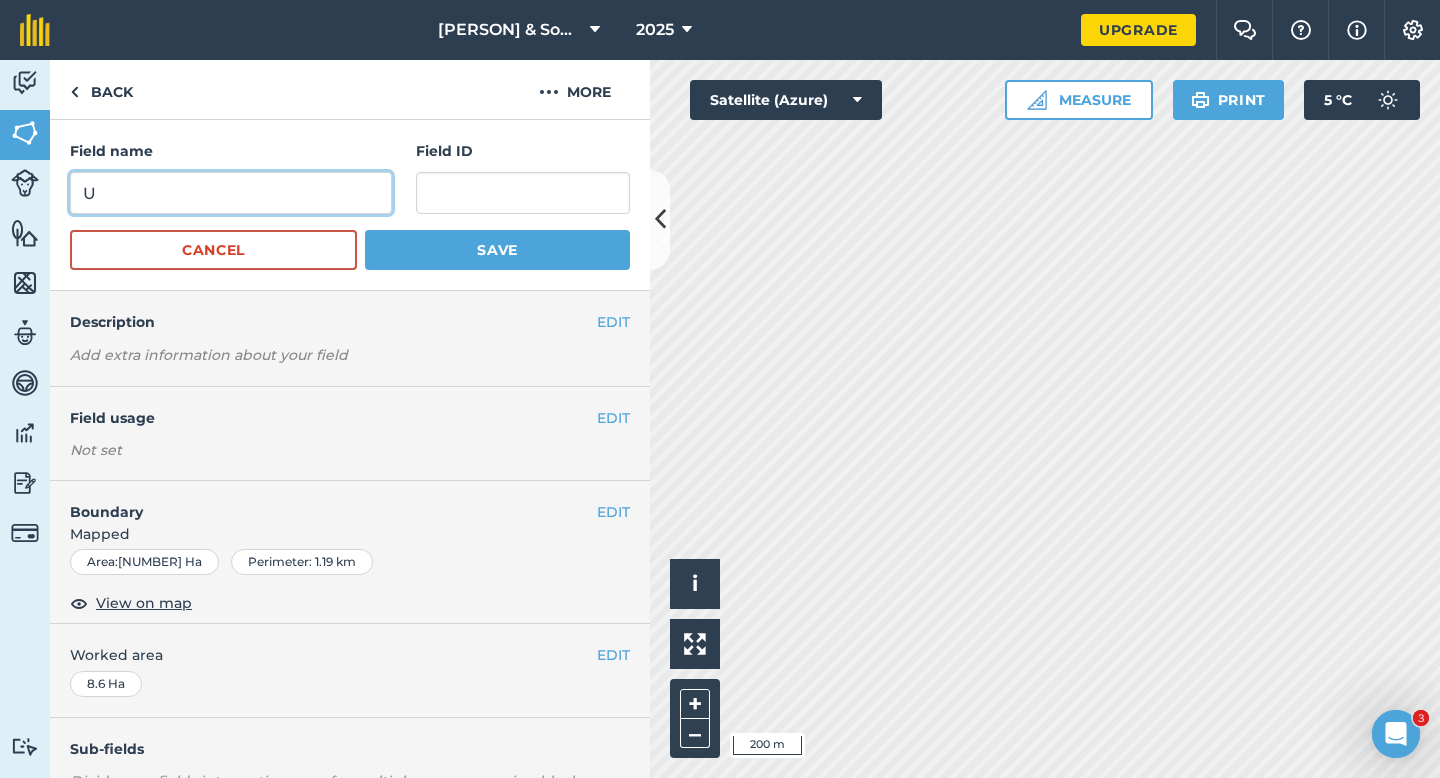 type on "U" 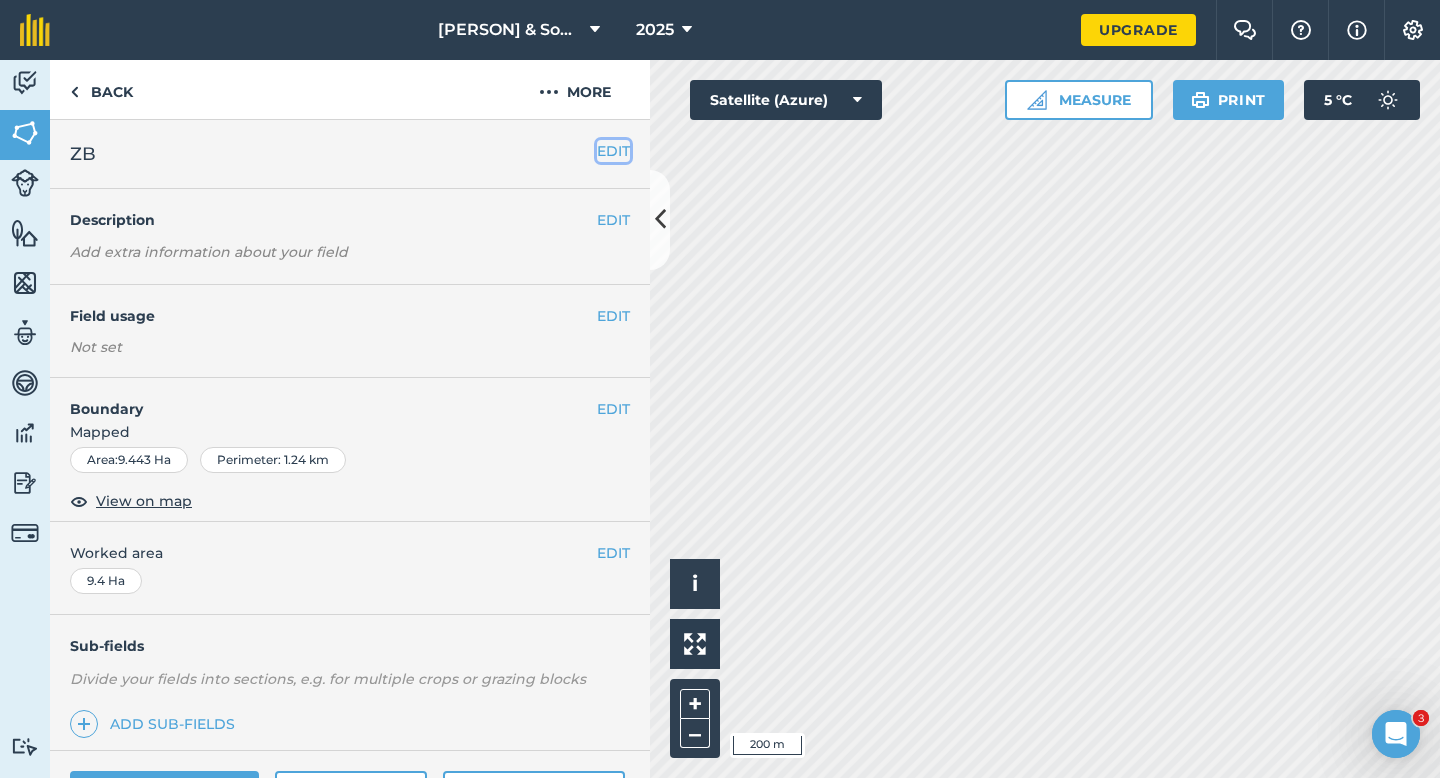 click on "EDIT" at bounding box center (613, 151) 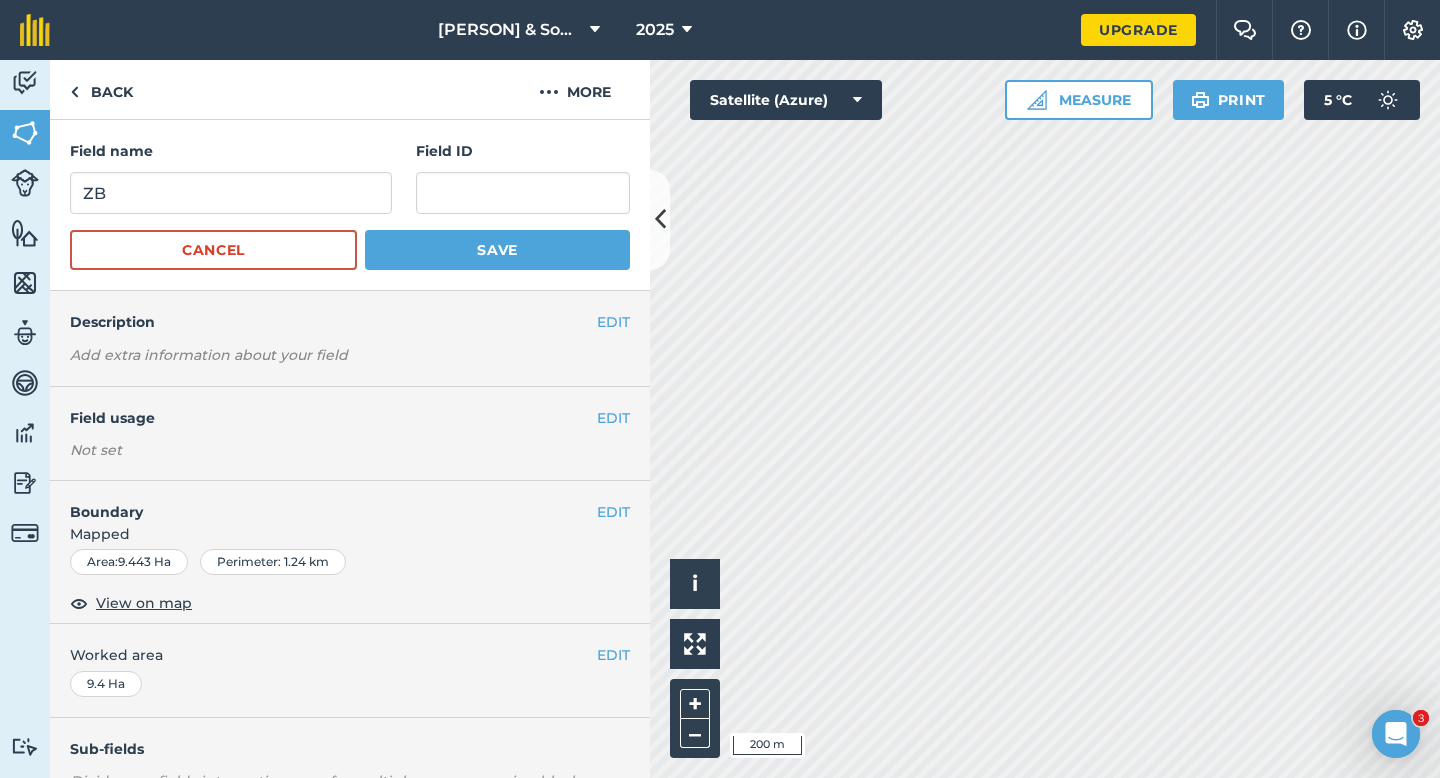 click on "Field name ZB Field ID" at bounding box center [350, 177] 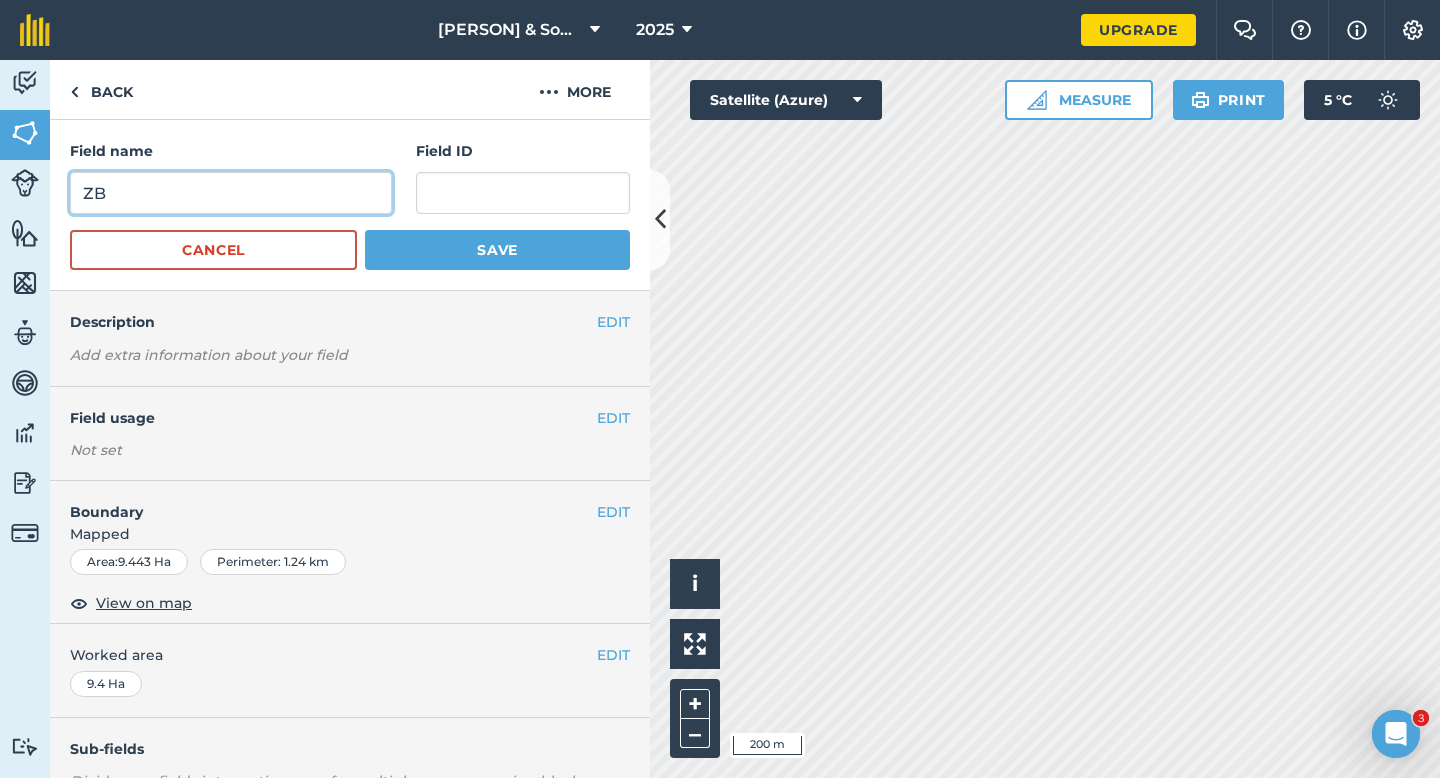 click on "ZB" at bounding box center (231, 193) 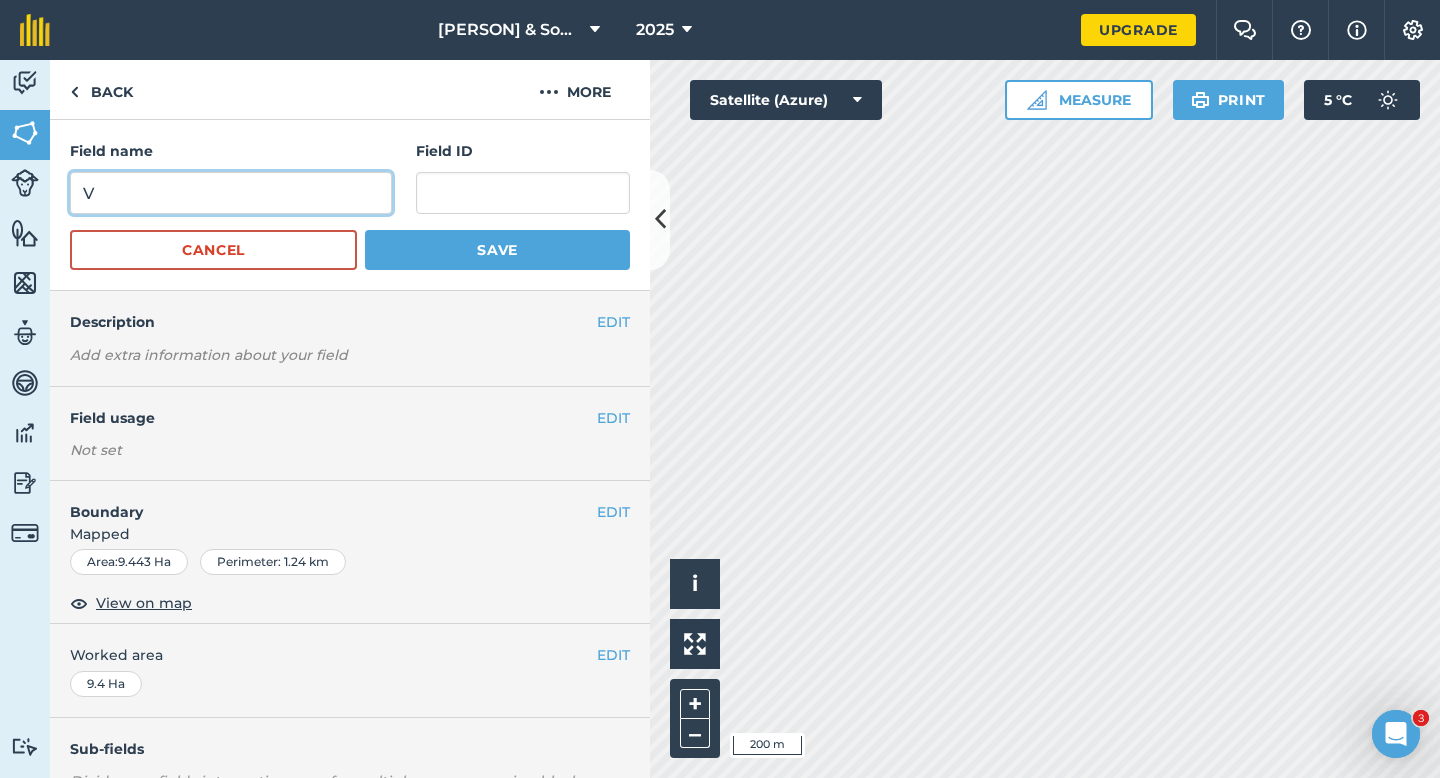 type on "V" 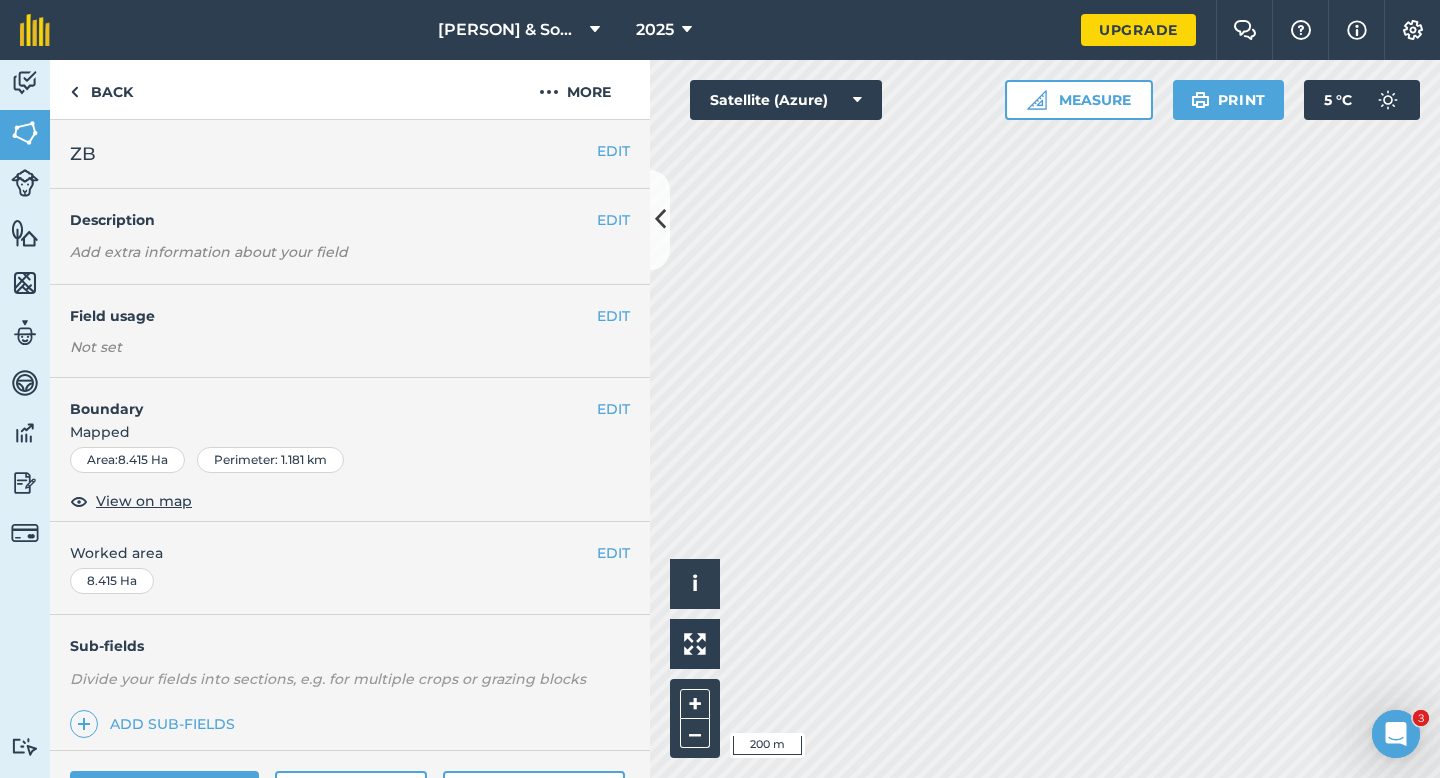 click on "EDIT ZB" at bounding box center [350, 154] 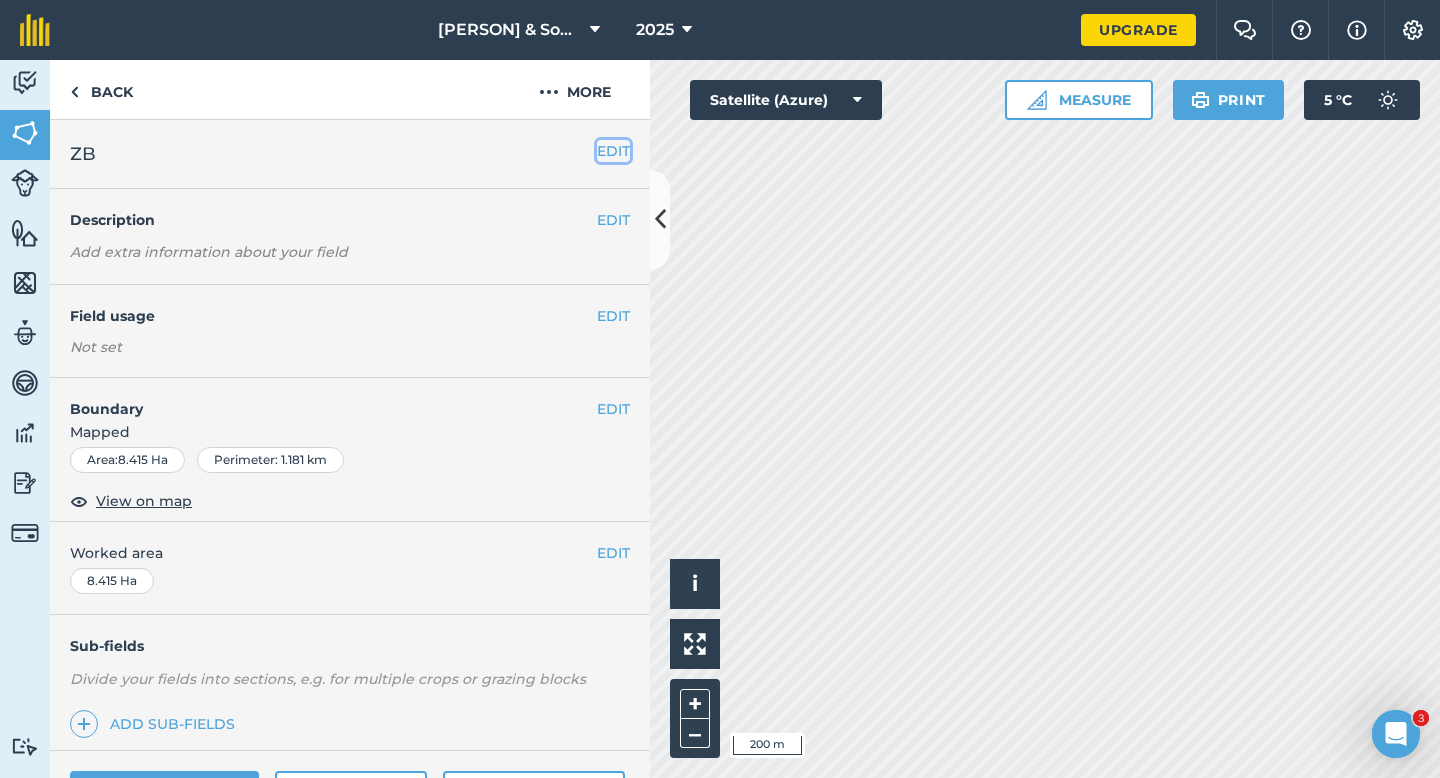 click on "EDIT" at bounding box center [613, 151] 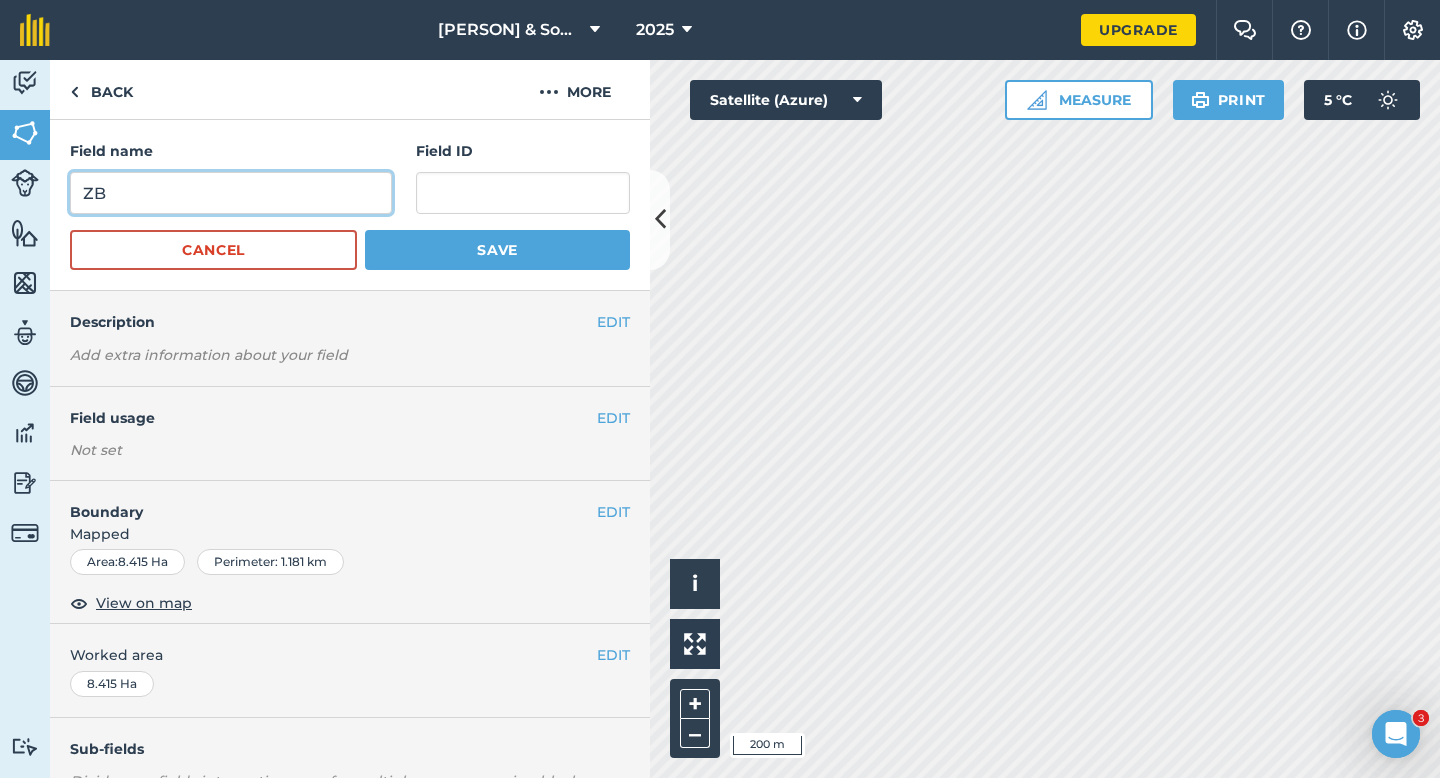 click on "ZB" at bounding box center [231, 193] 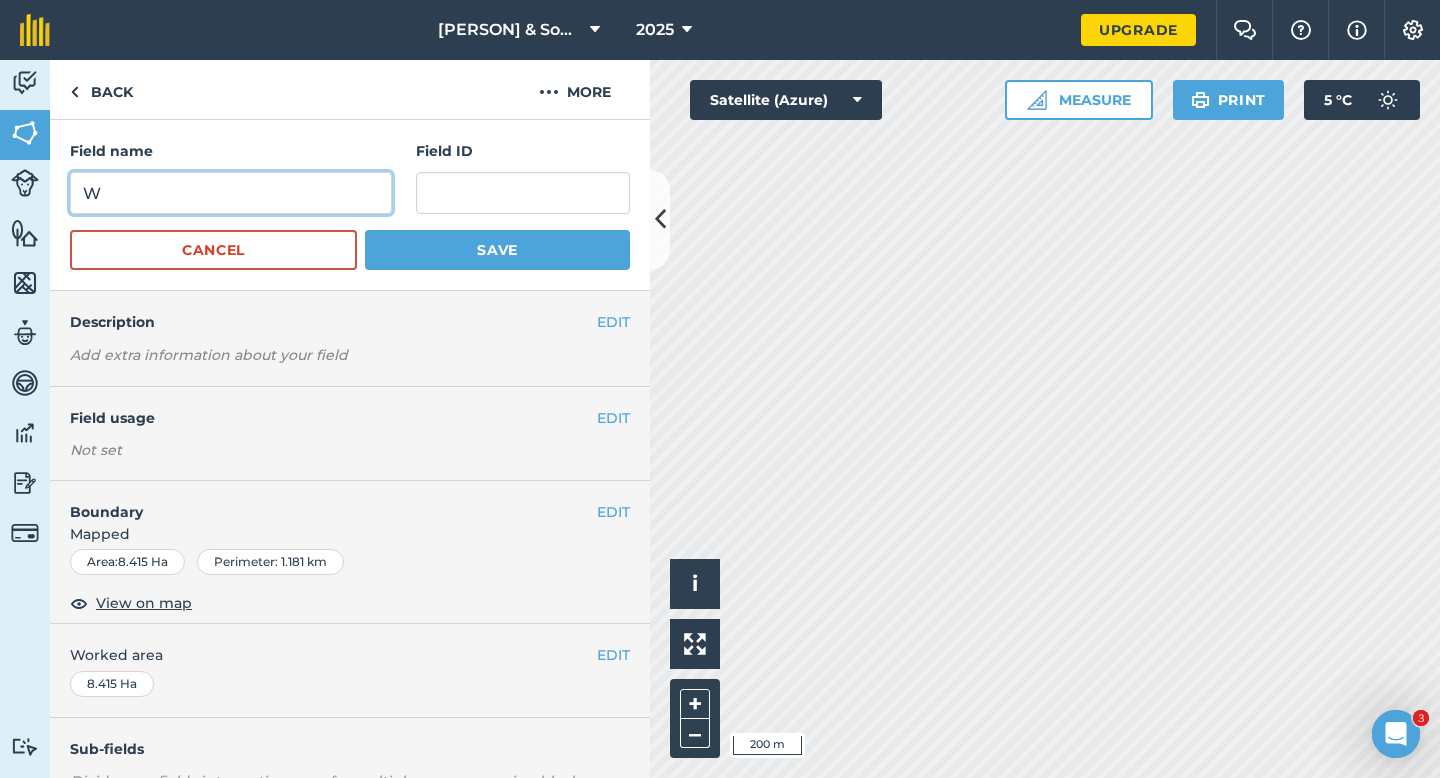 type on "W" 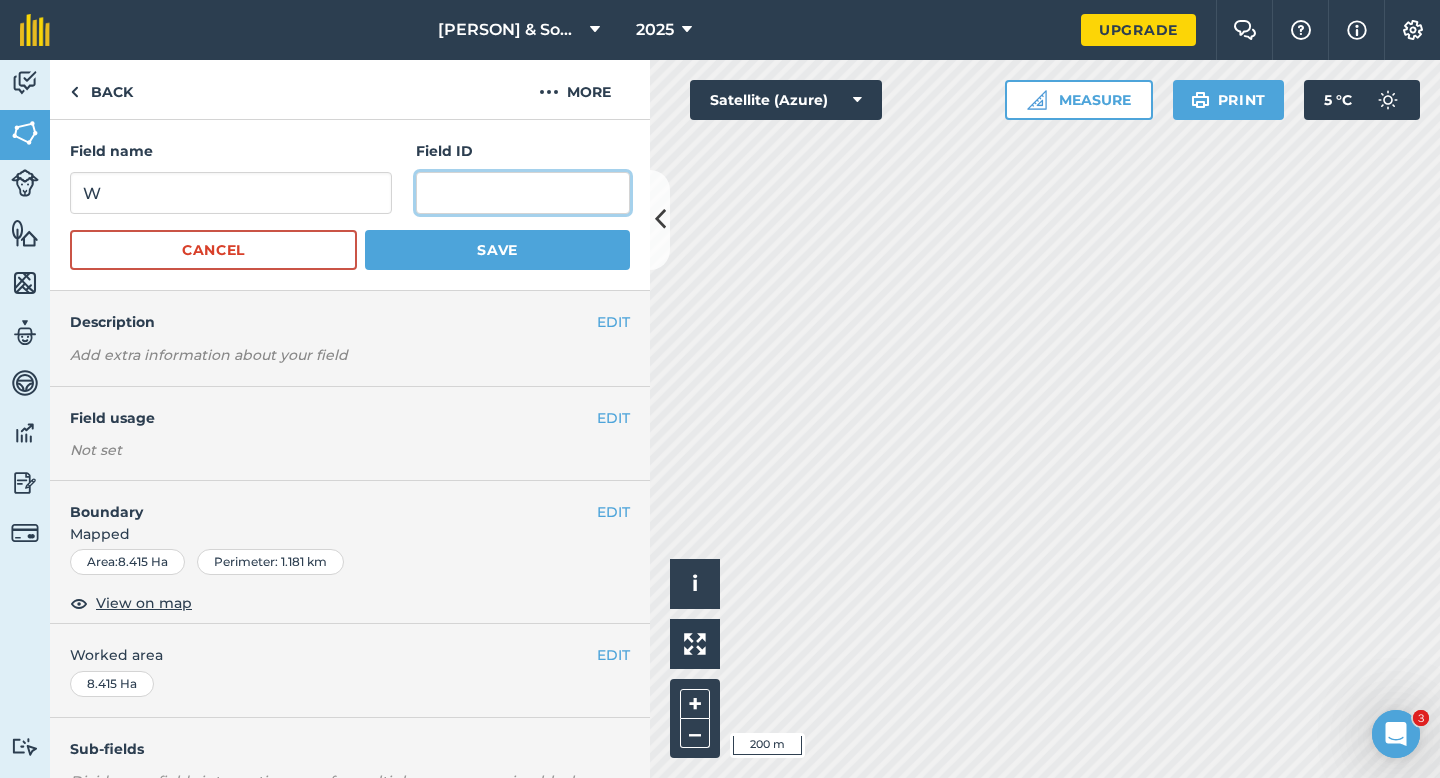 click at bounding box center (523, 193) 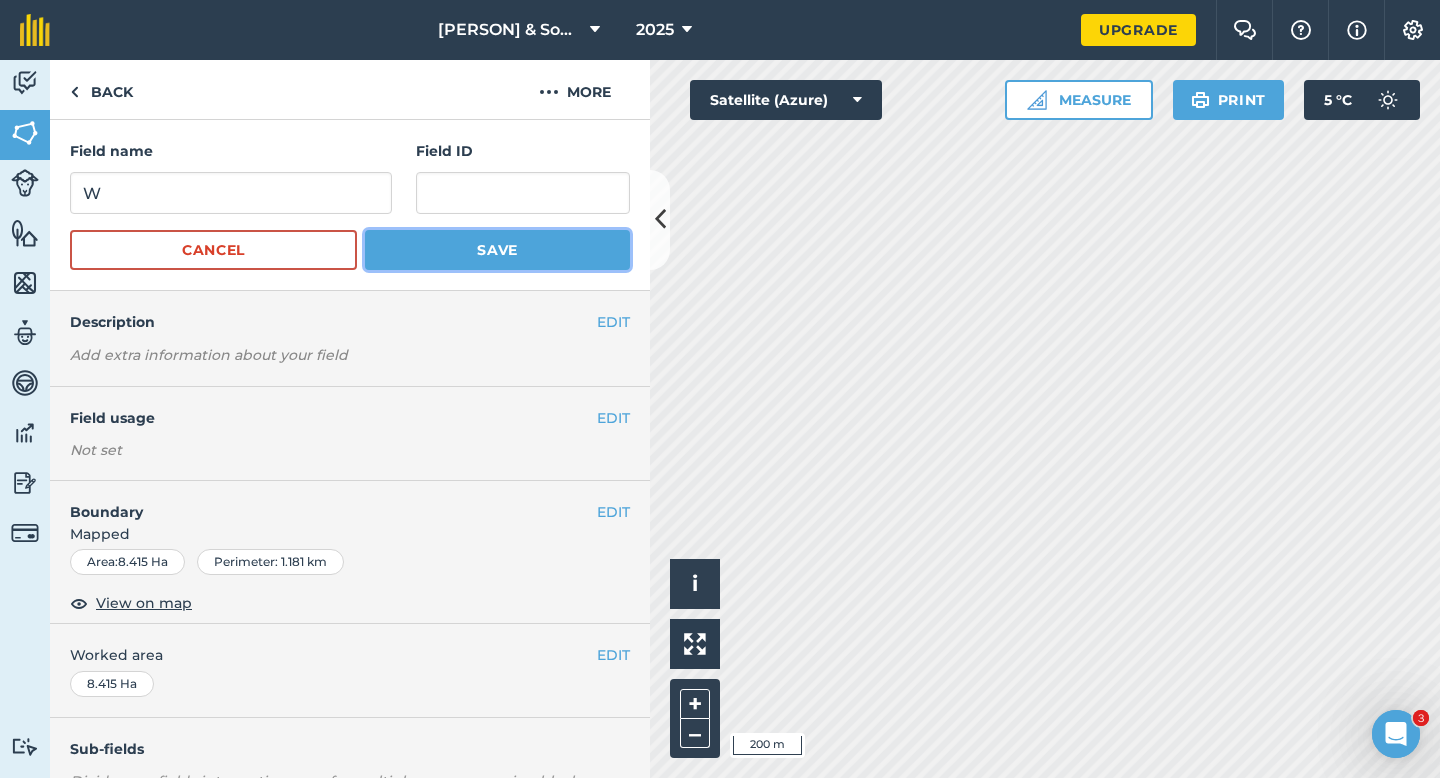 click on "Save" at bounding box center [497, 250] 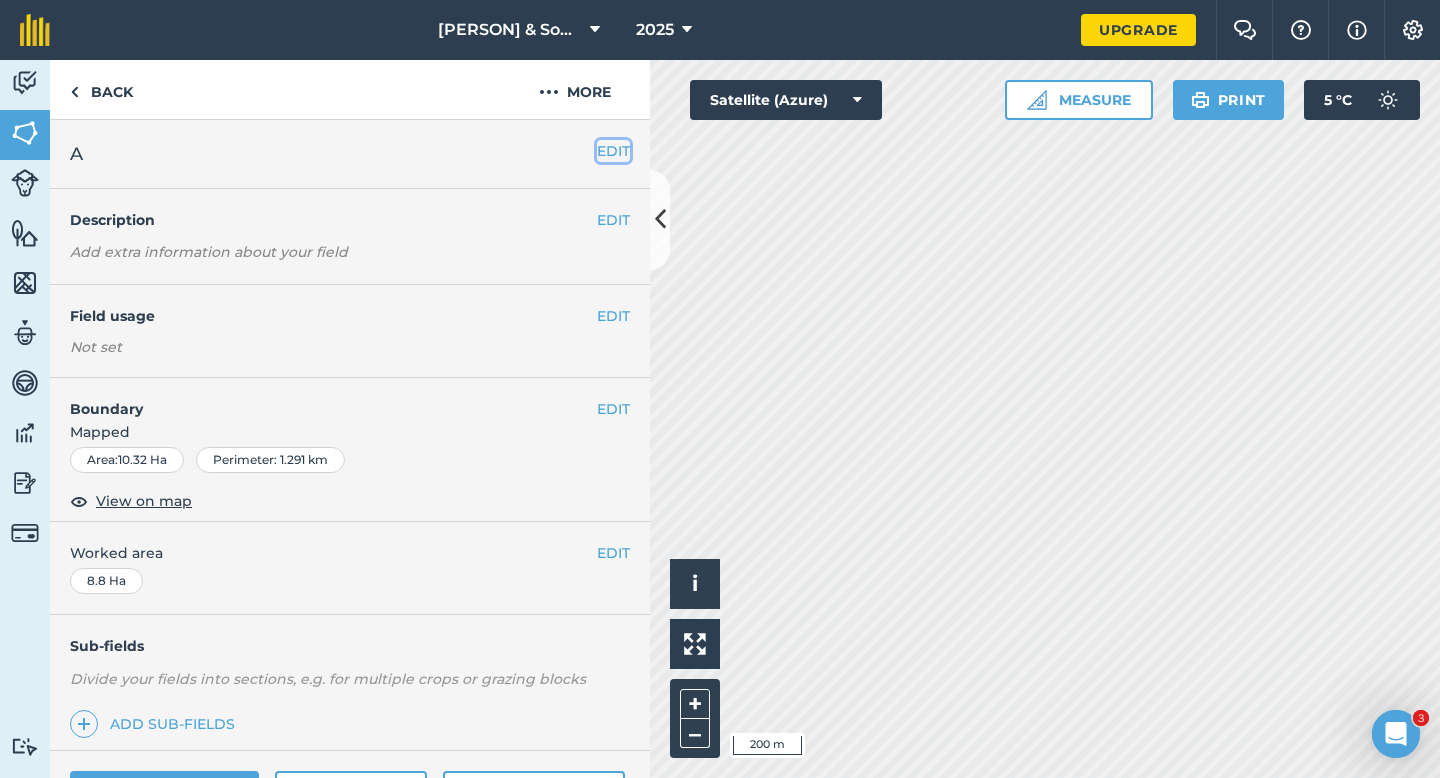 click on "EDIT" at bounding box center [613, 151] 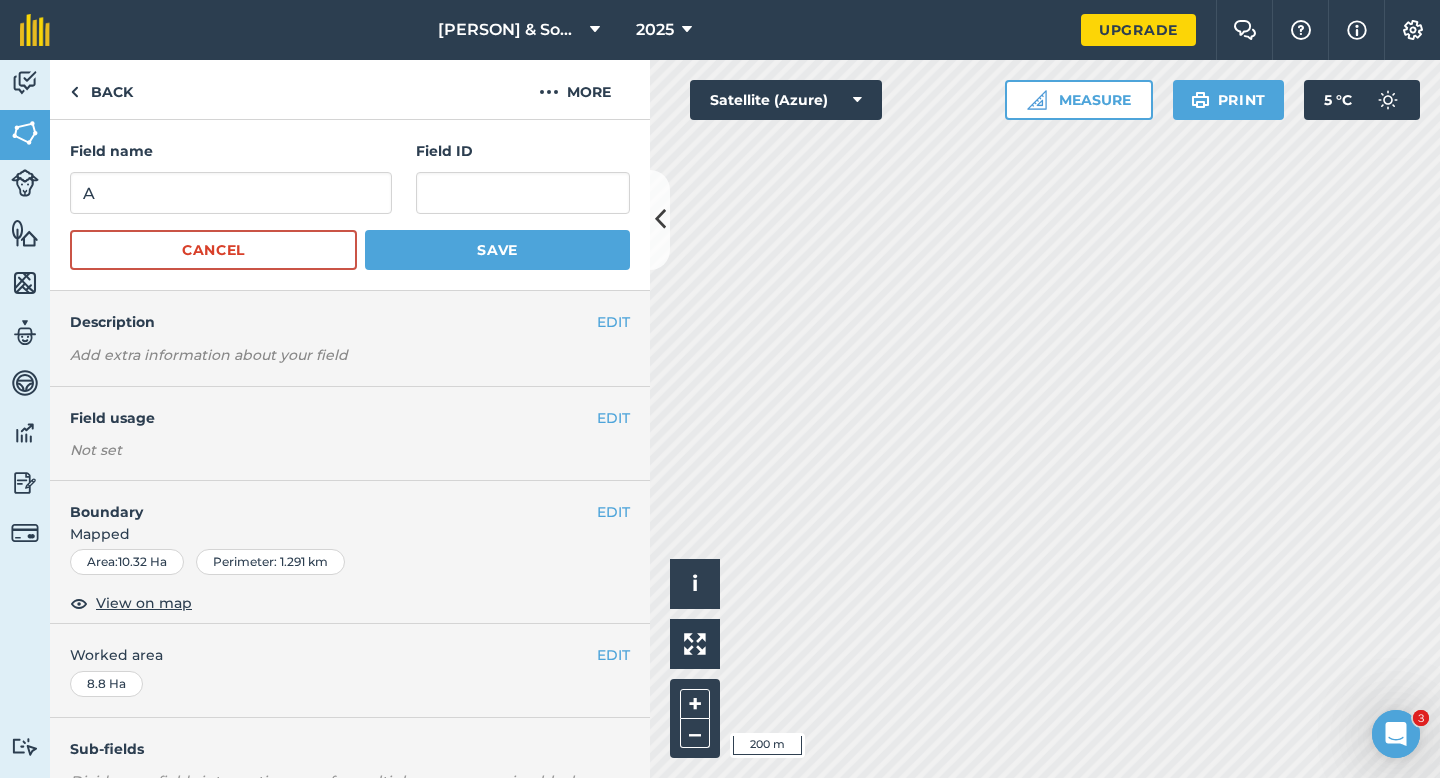 click on "Field name A Field ID Cancel Save" at bounding box center (350, 205) 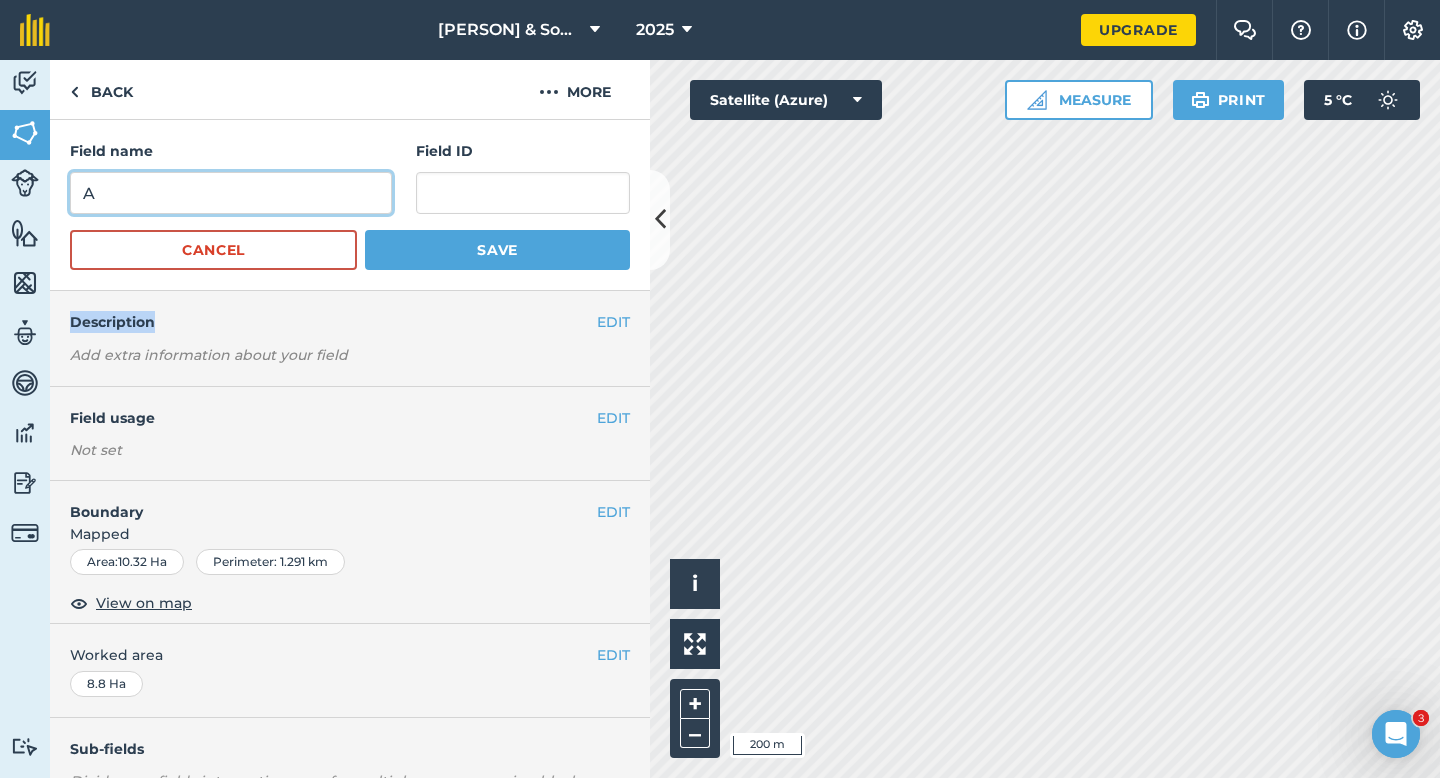 click on "A" at bounding box center [231, 193] 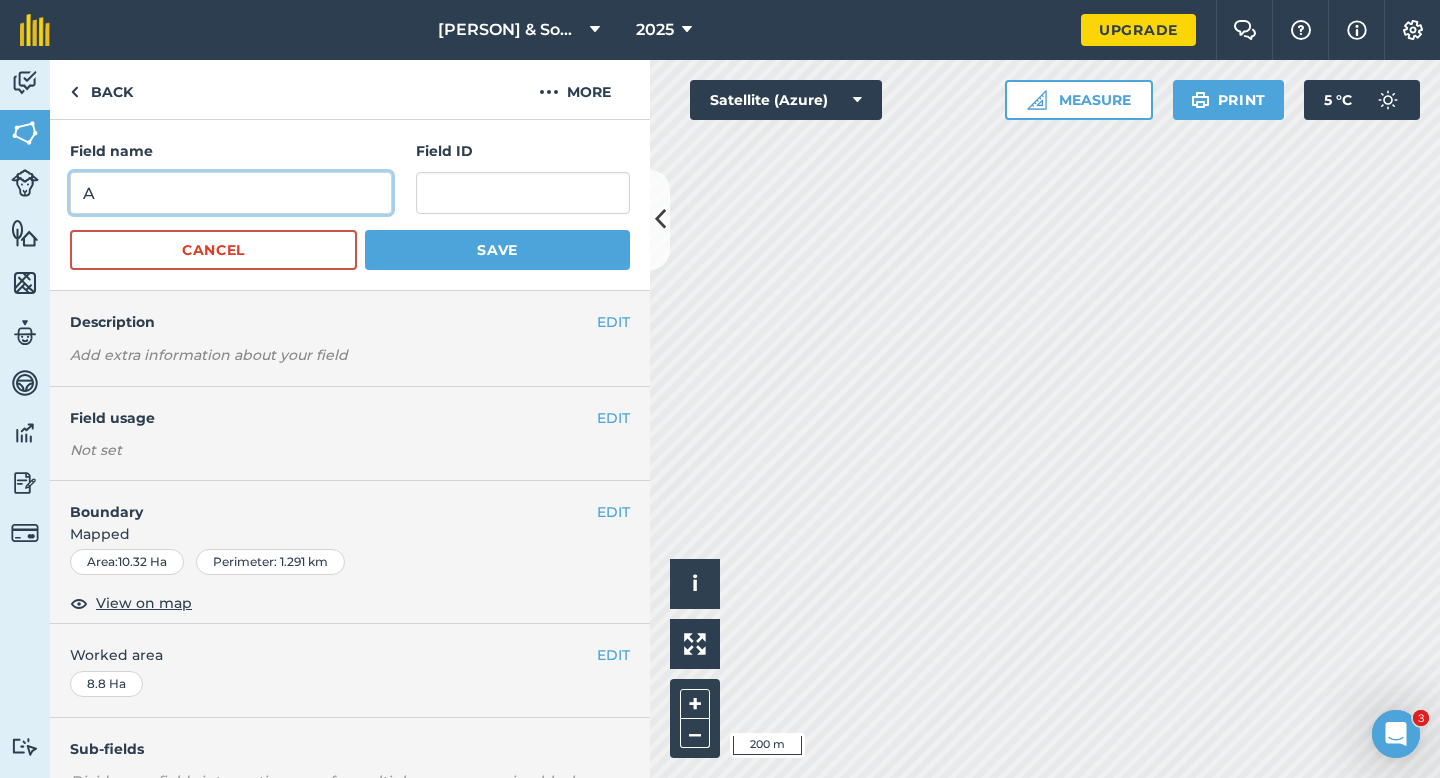 click on "A" at bounding box center (231, 193) 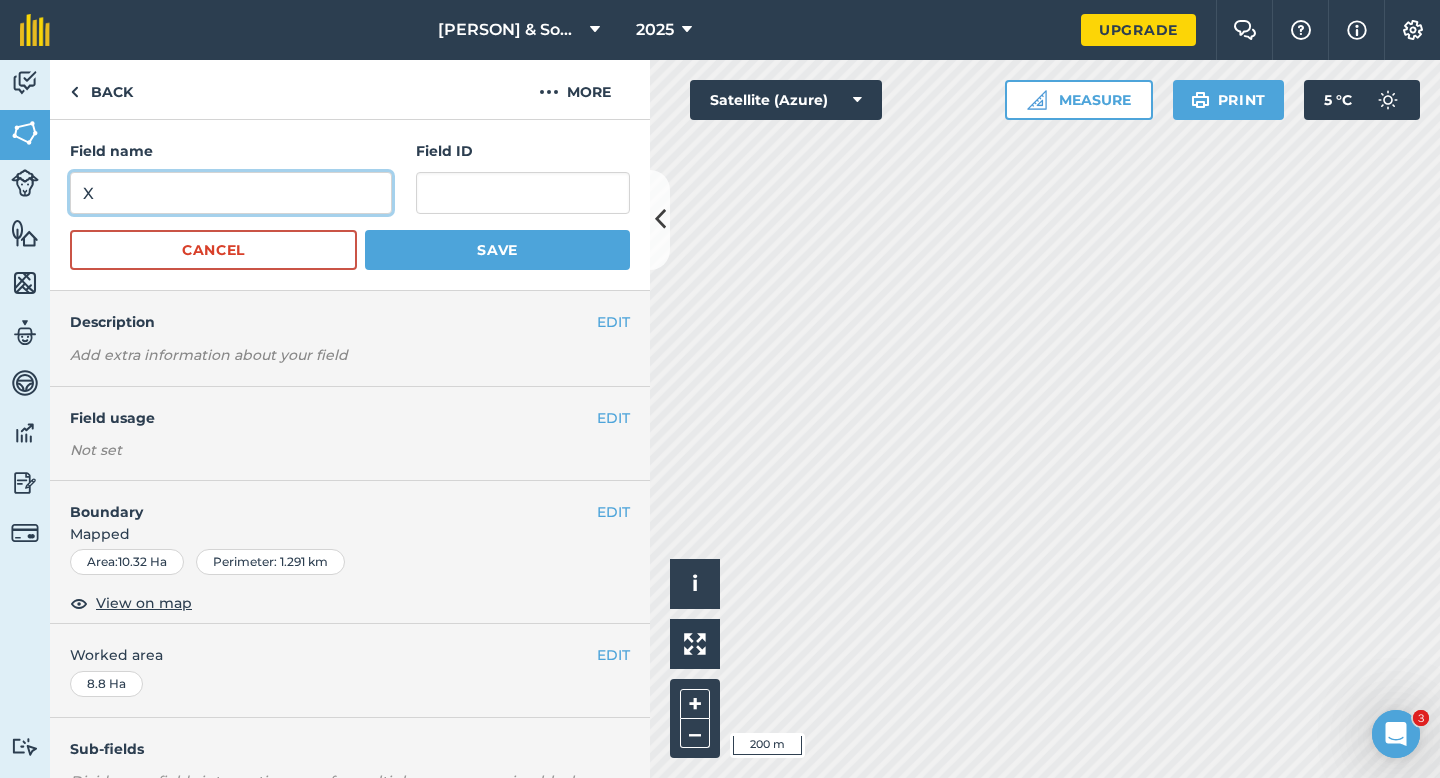type on "X" 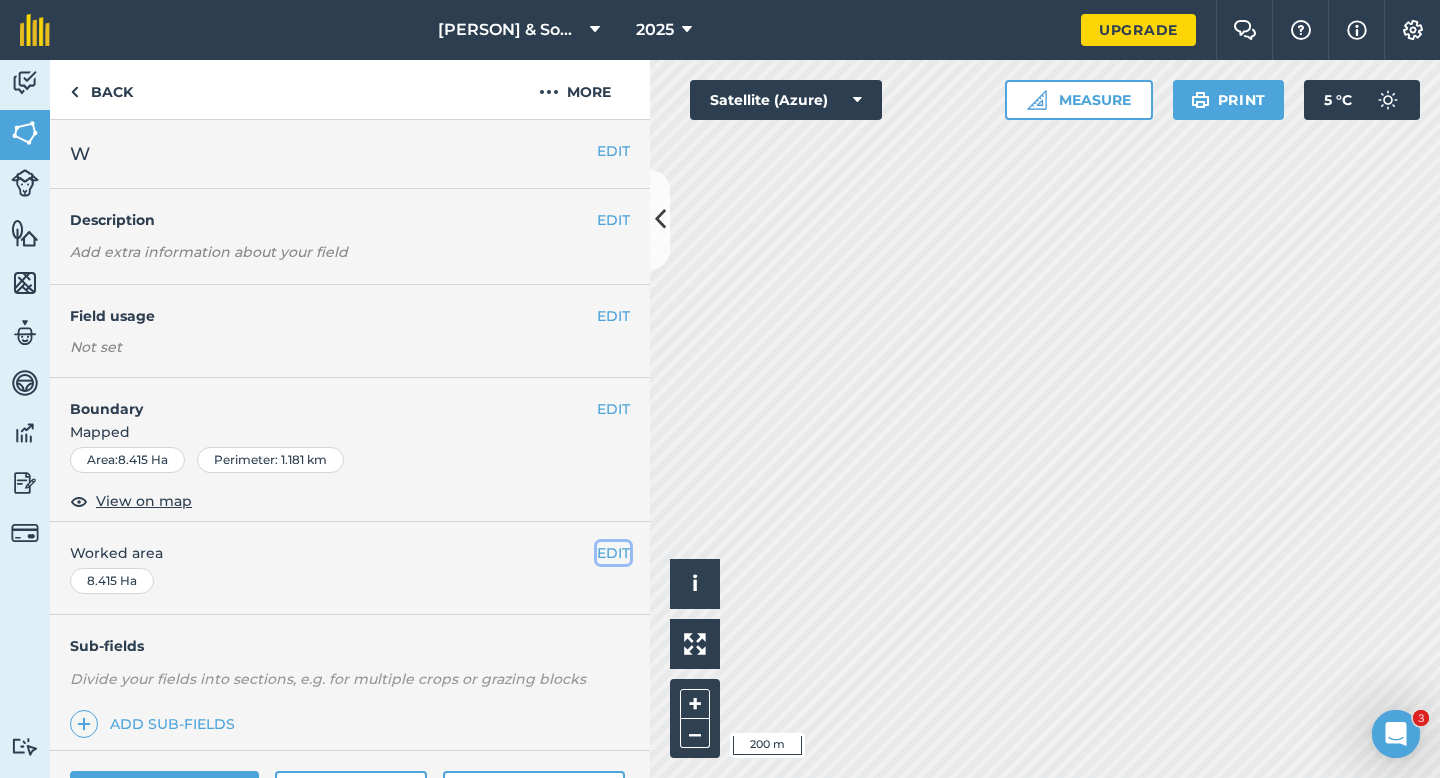 click on "EDIT" at bounding box center [613, 553] 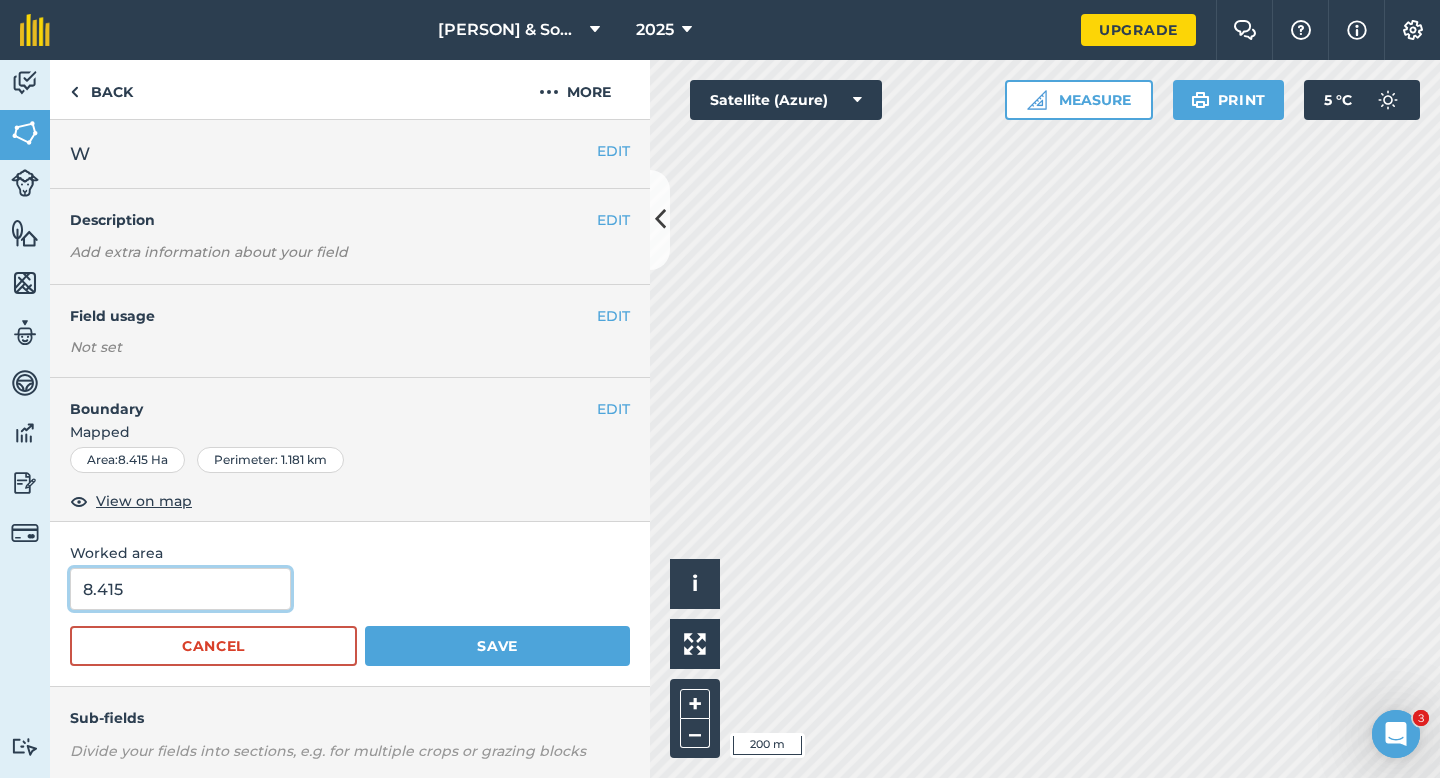 click on "8.415" at bounding box center (180, 589) 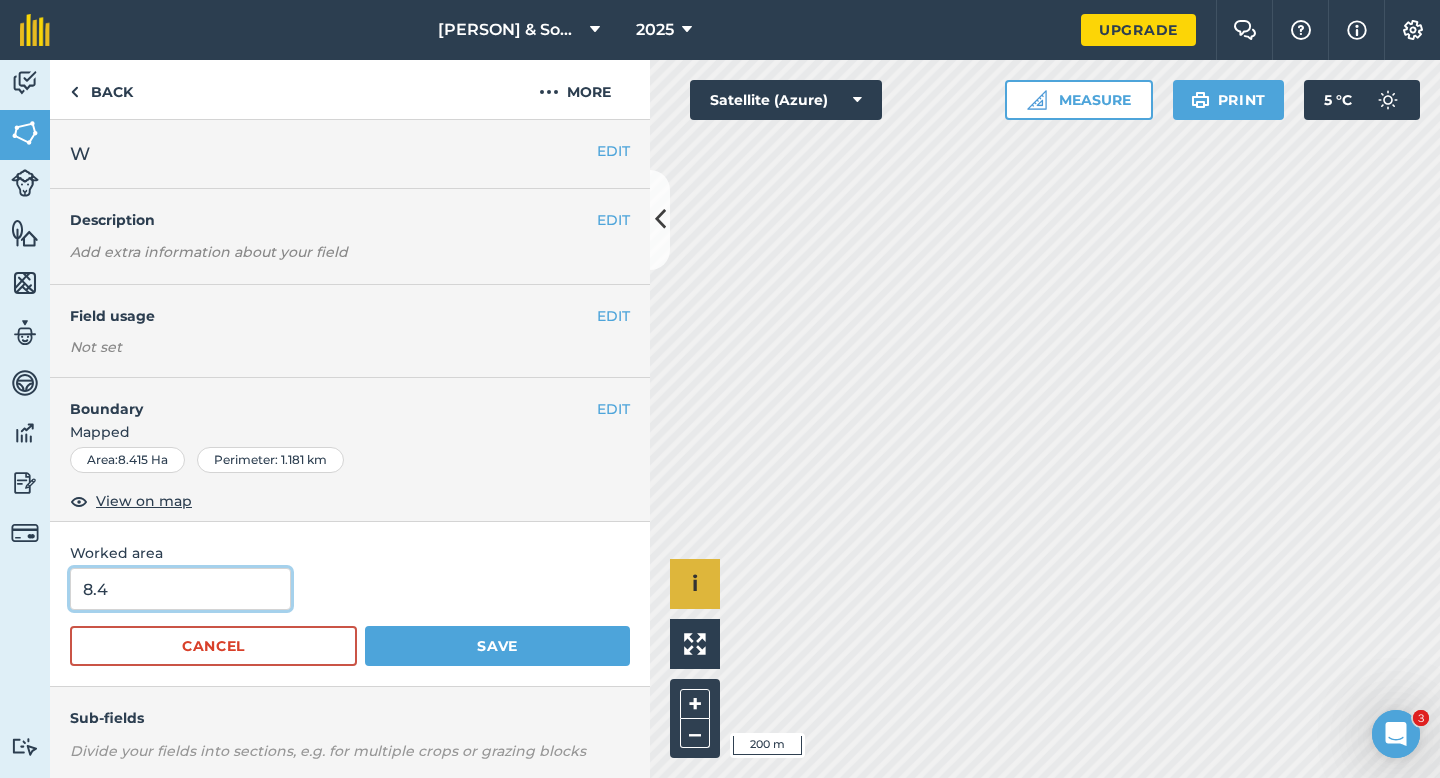 type on "8.4" 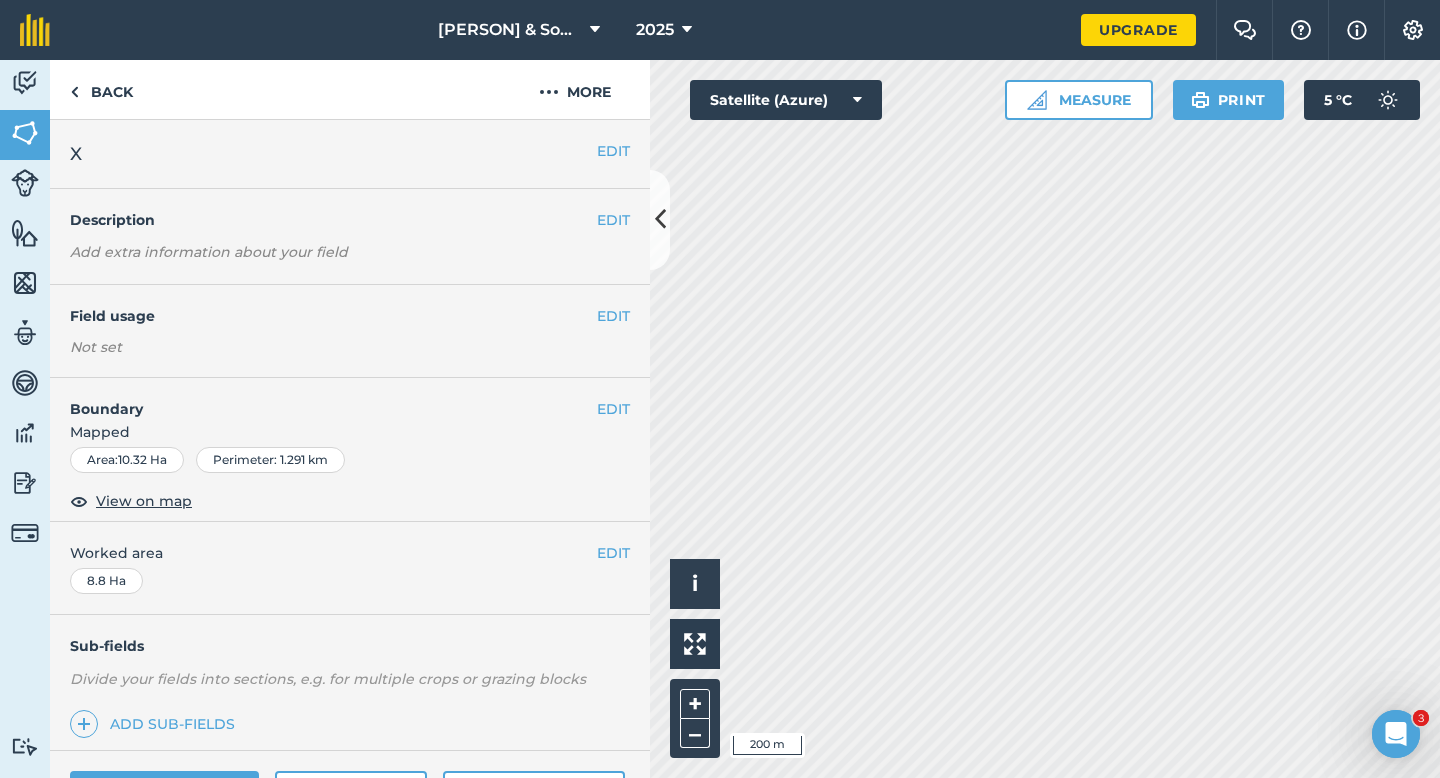click on "EDIT Boundary   Mapped Area :  [NUMBER]   Ha Perimeter :   [NUMBER]   km   View on map" at bounding box center [350, 450] 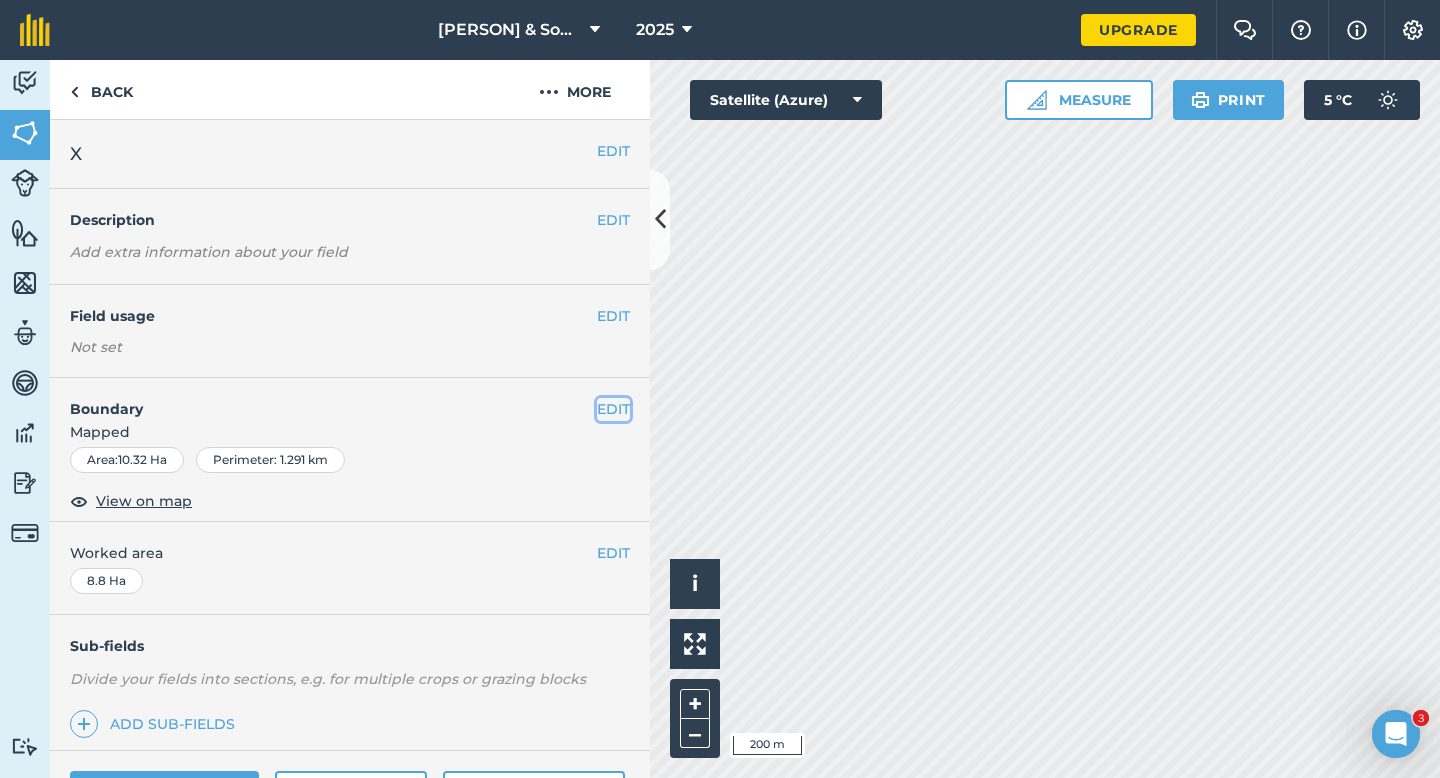 click on "EDIT" at bounding box center (613, 409) 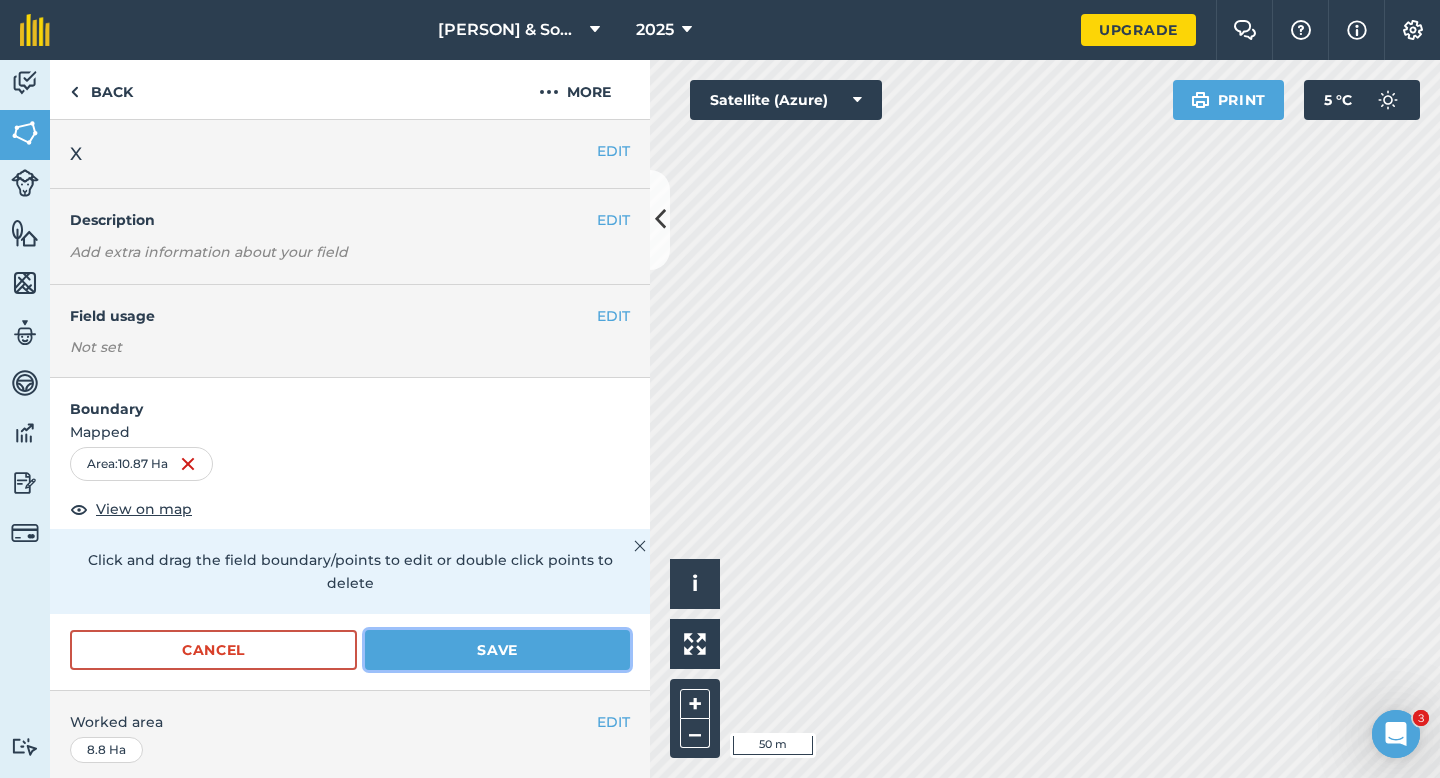 click on "Save" at bounding box center [497, 650] 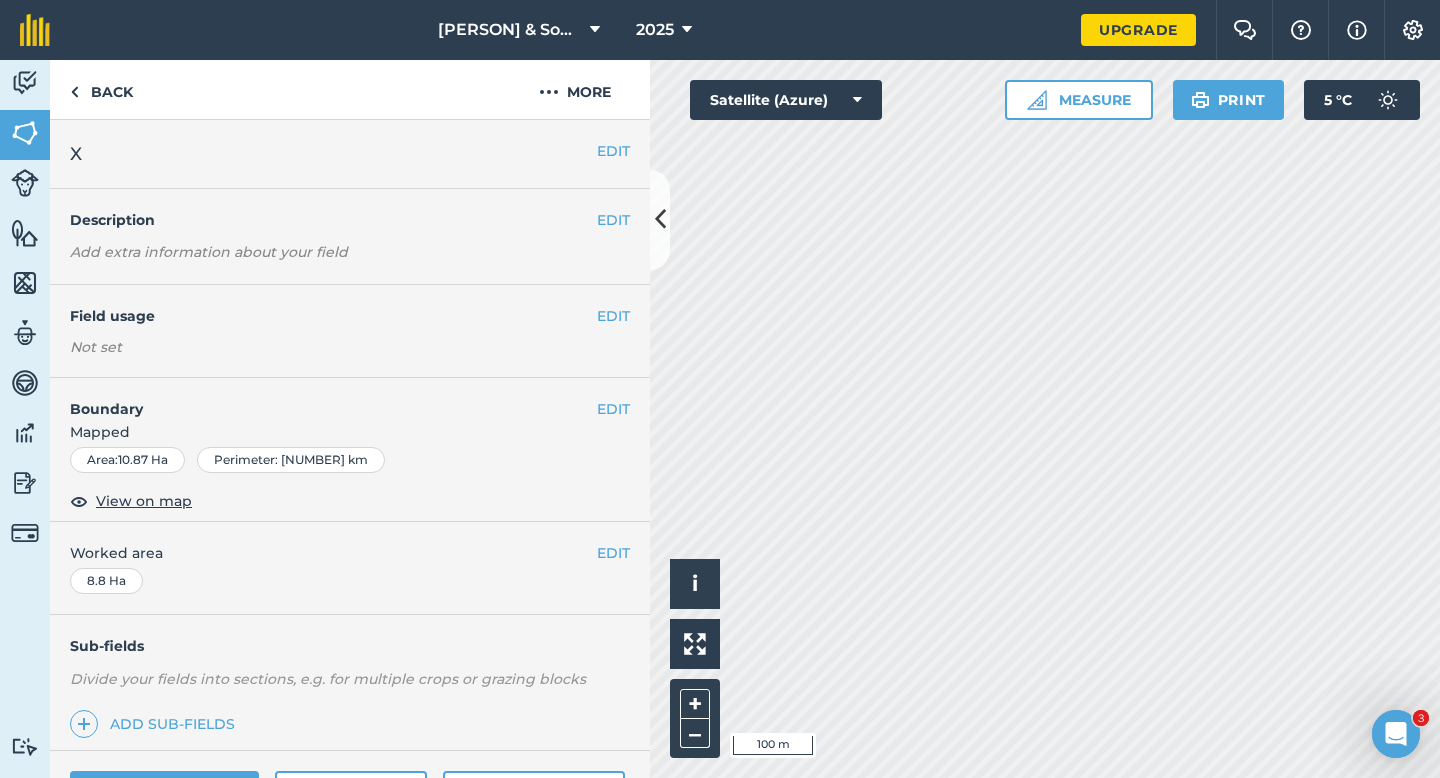 click on "EDIT Worked area [NUMBER] Ha" at bounding box center (350, 568) 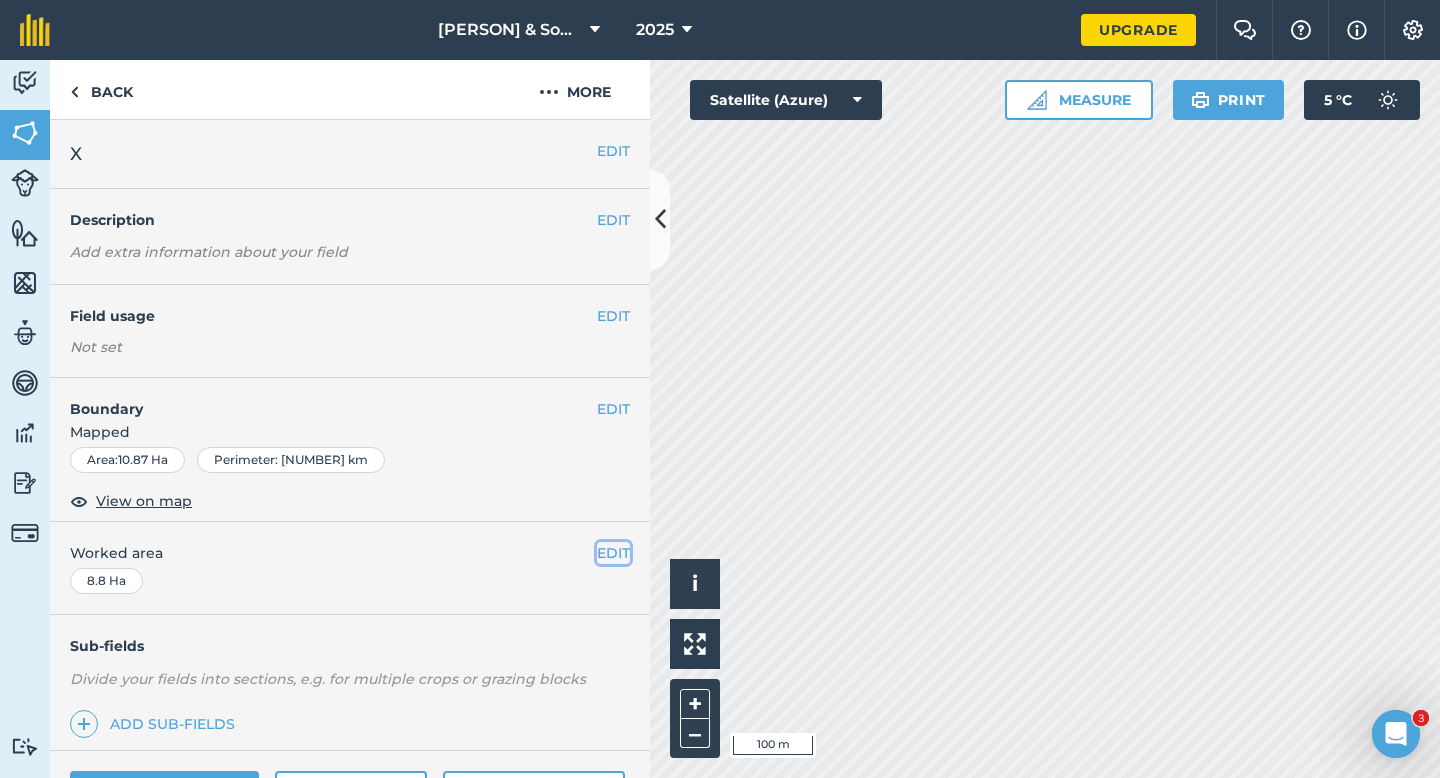 click on "EDIT" at bounding box center [613, 553] 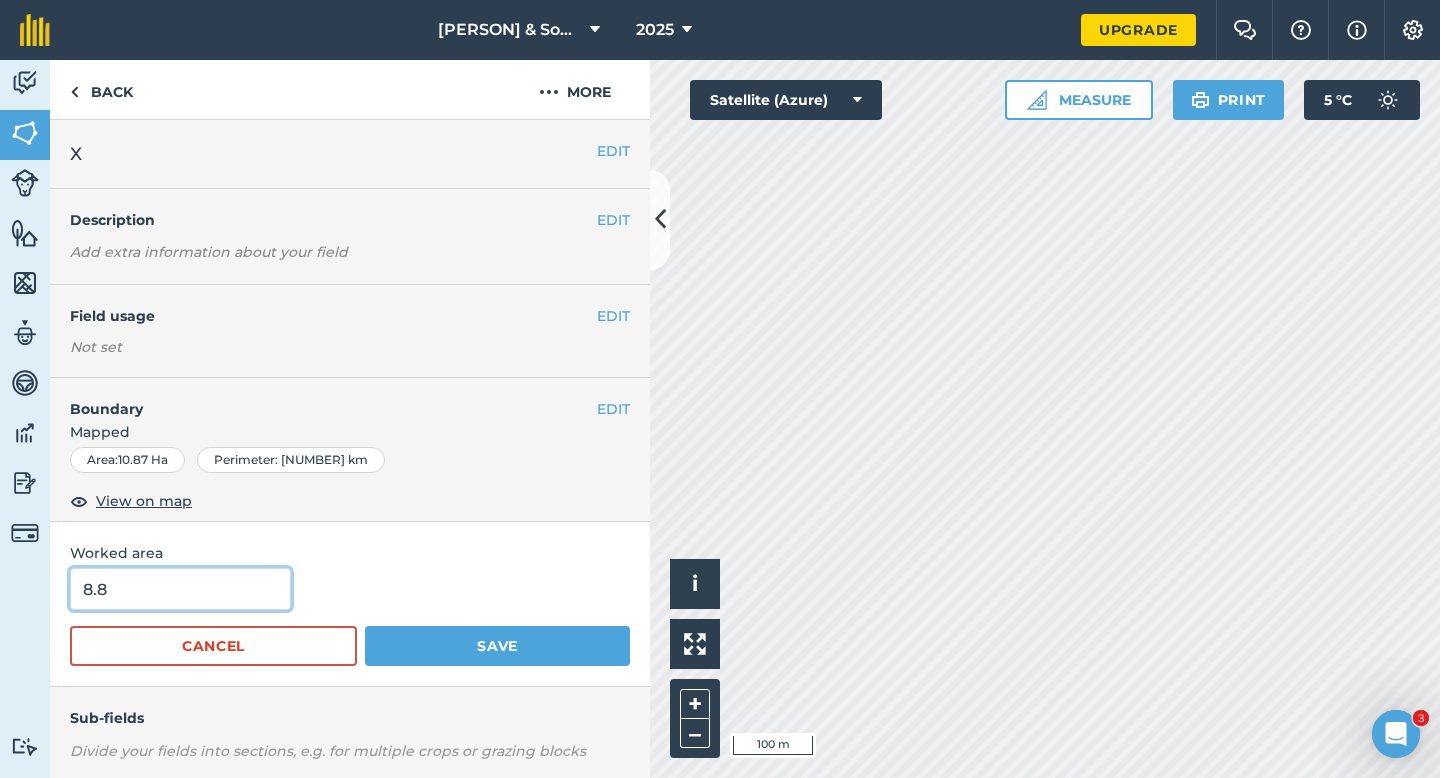 click on "8.8" at bounding box center [180, 589] 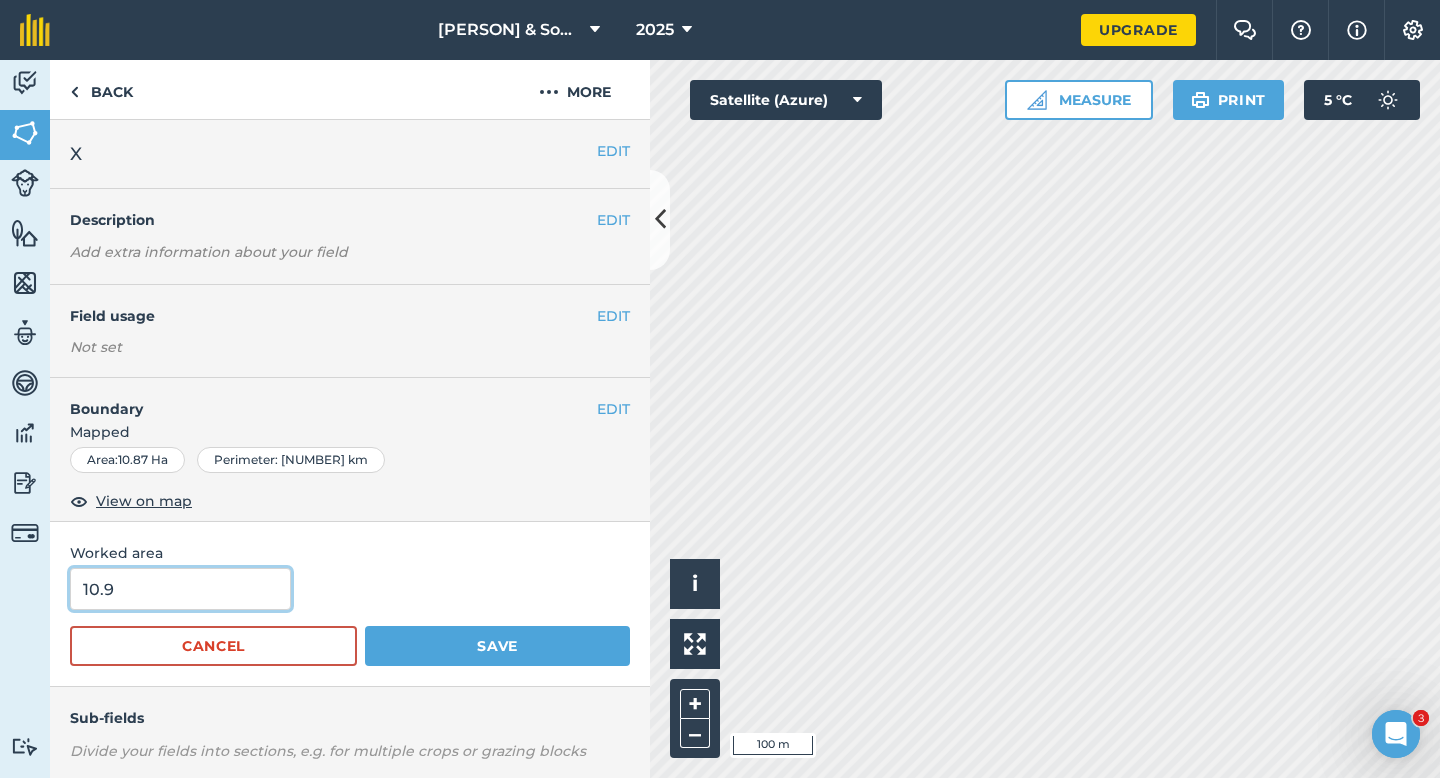 type on "10.9" 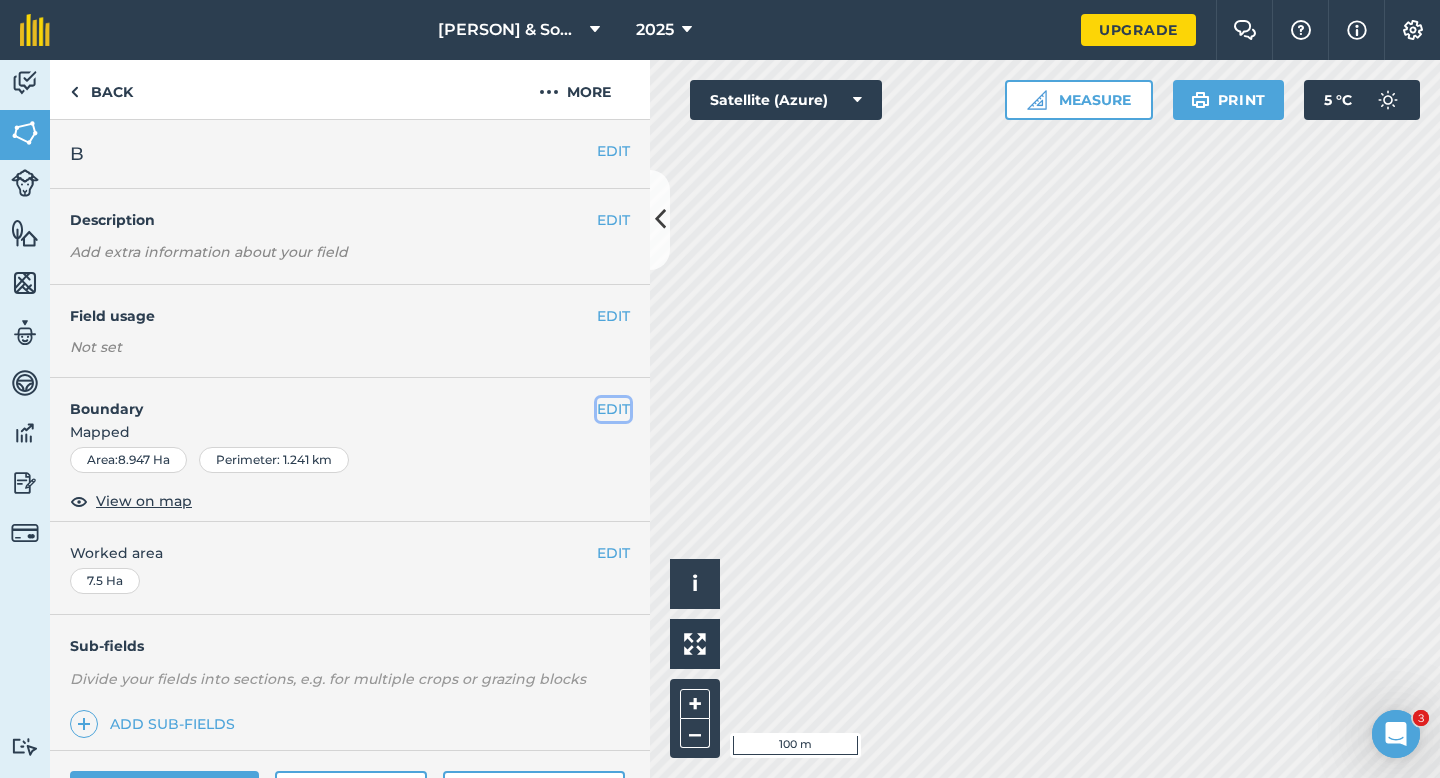 click on "EDIT" at bounding box center (613, 409) 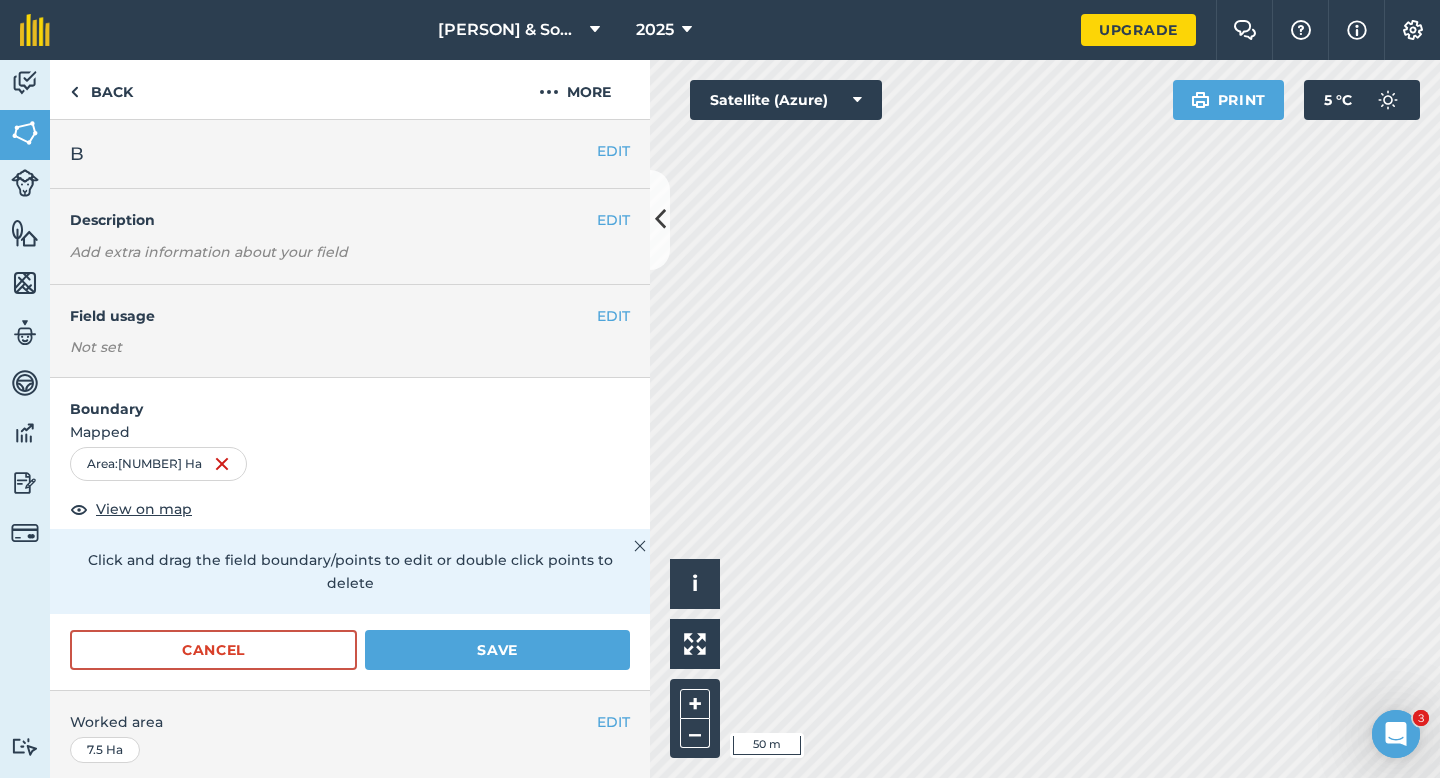 click on "Boundary   Mapped Area :  [NUMBER]   Ha   View on map Click and drag the field boundary/points to edit or double click points to delete Cancel Save" at bounding box center [350, 534] 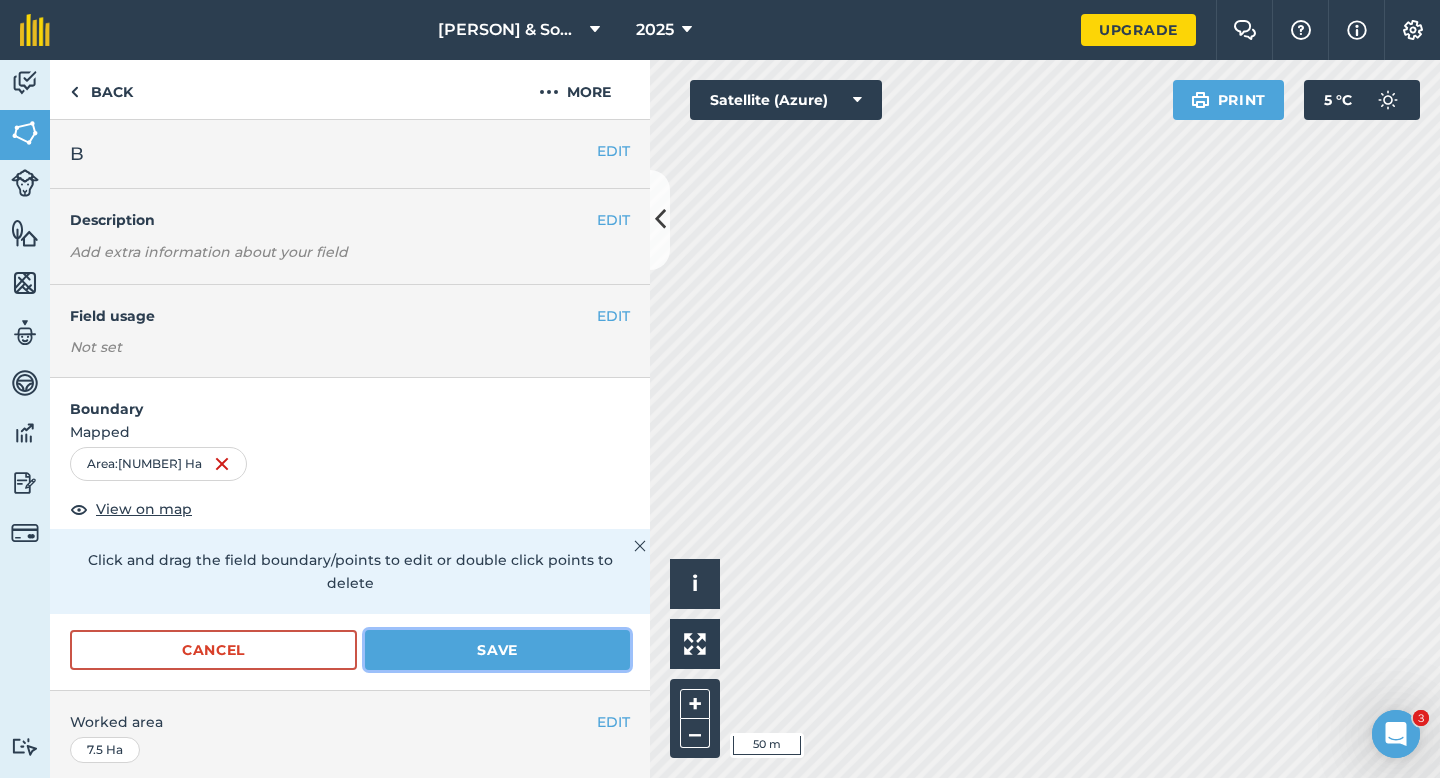 click on "Save" at bounding box center [497, 650] 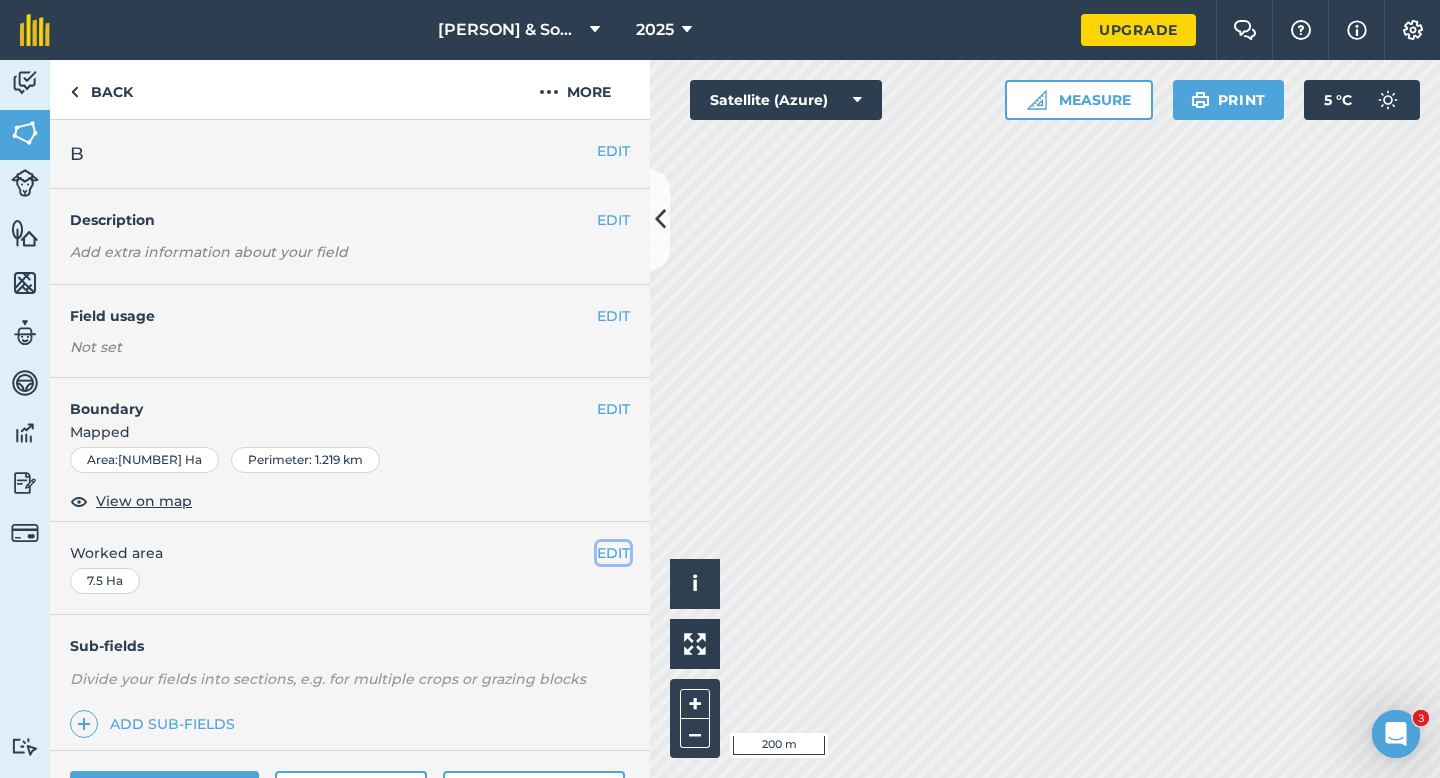 click on "EDIT" at bounding box center (613, 553) 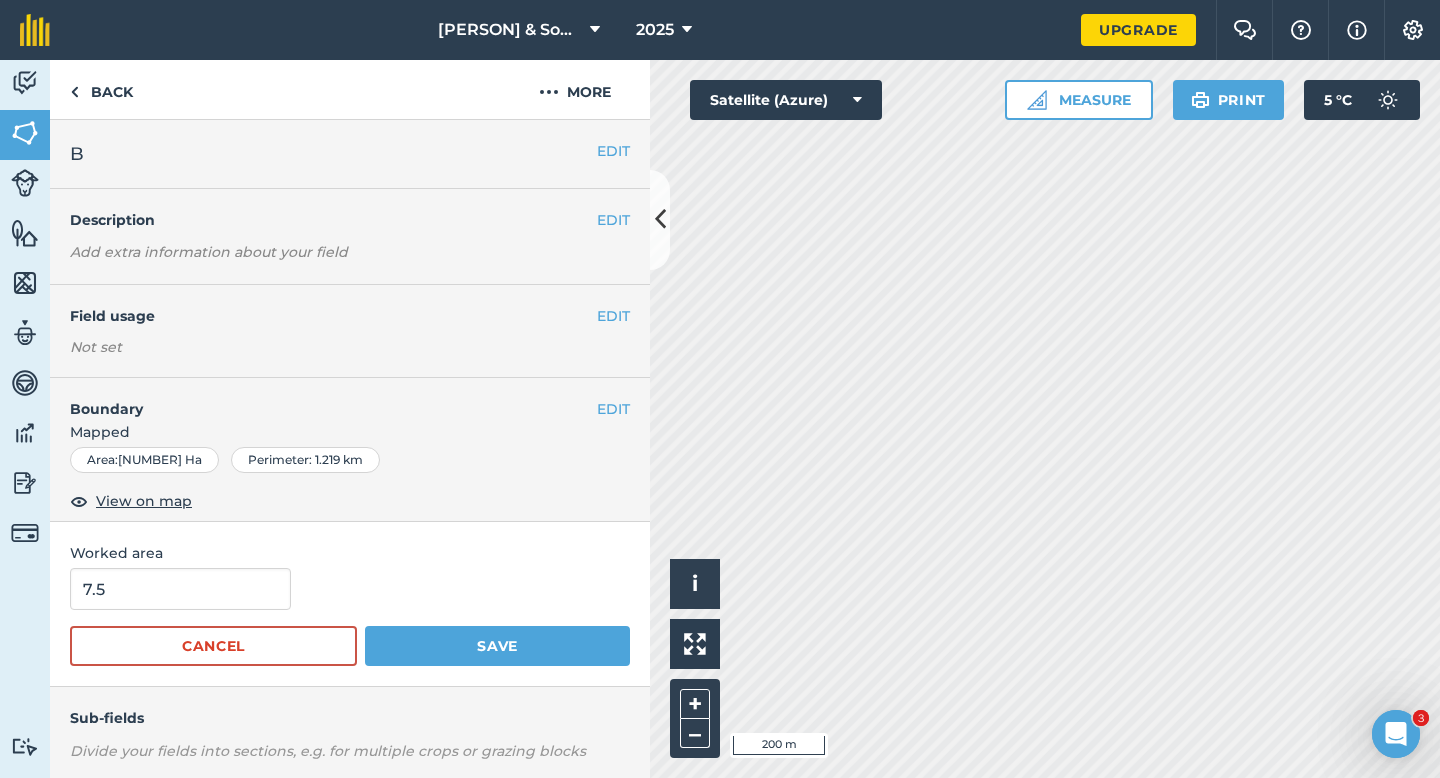 click on "[NUMBER] Cancel Save" at bounding box center [350, 617] 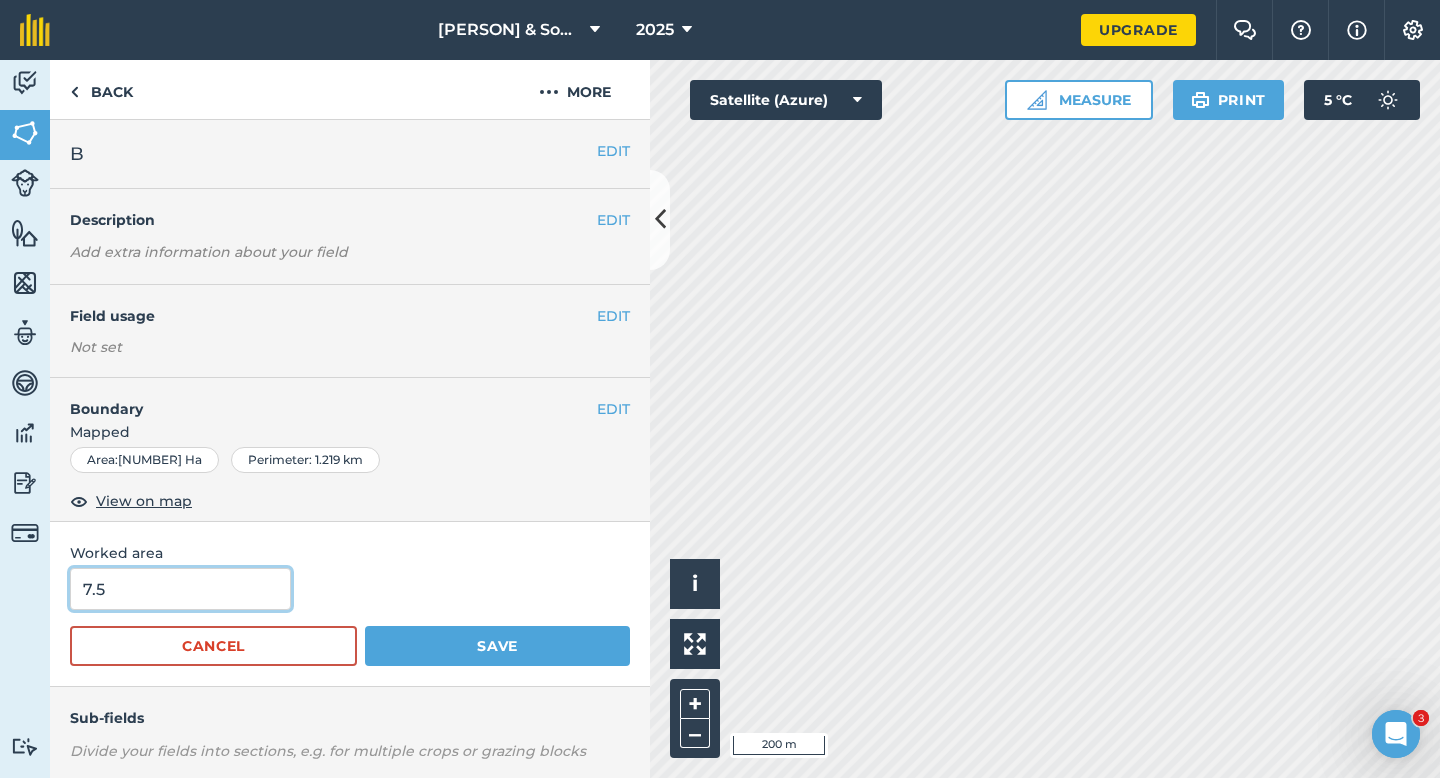 click on "7.5" at bounding box center [180, 589] 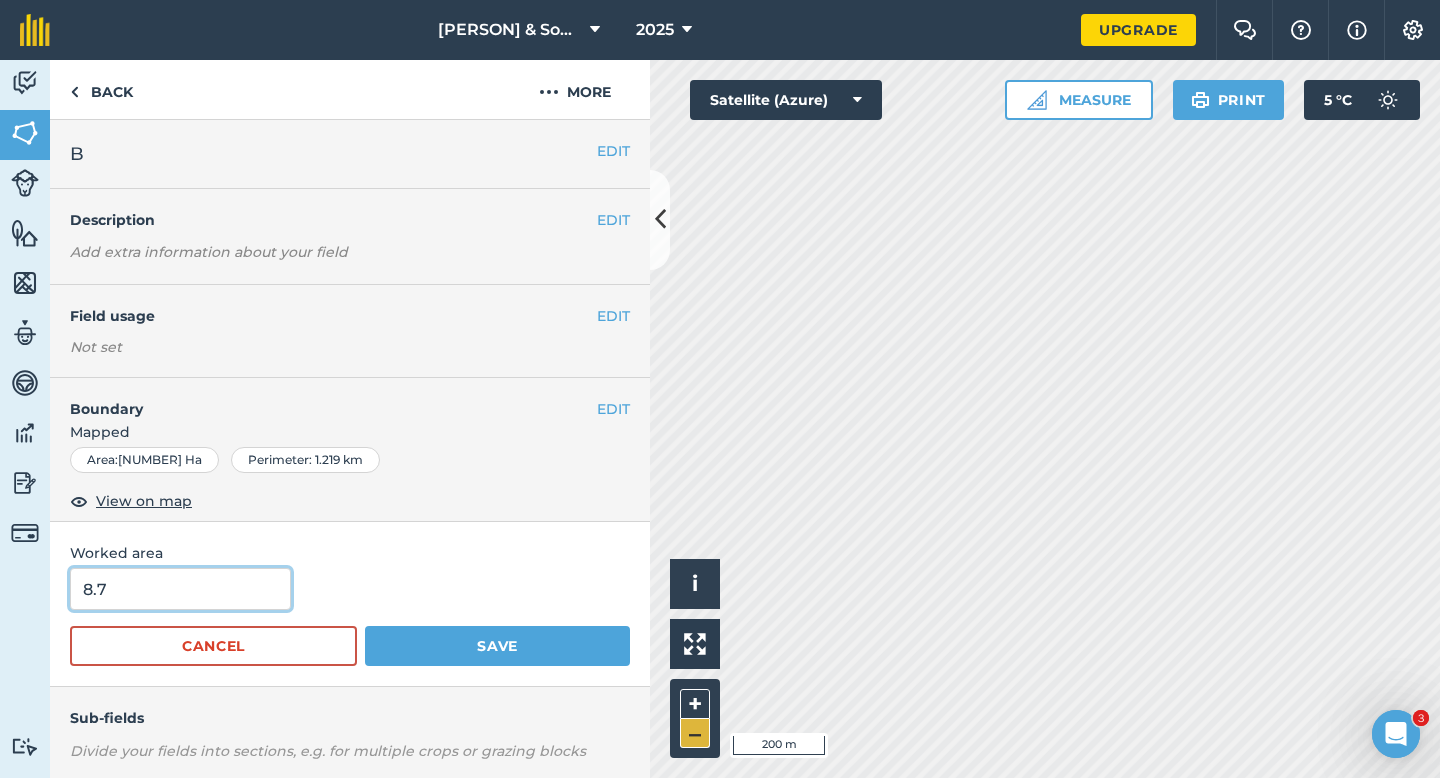 type on "8.7" 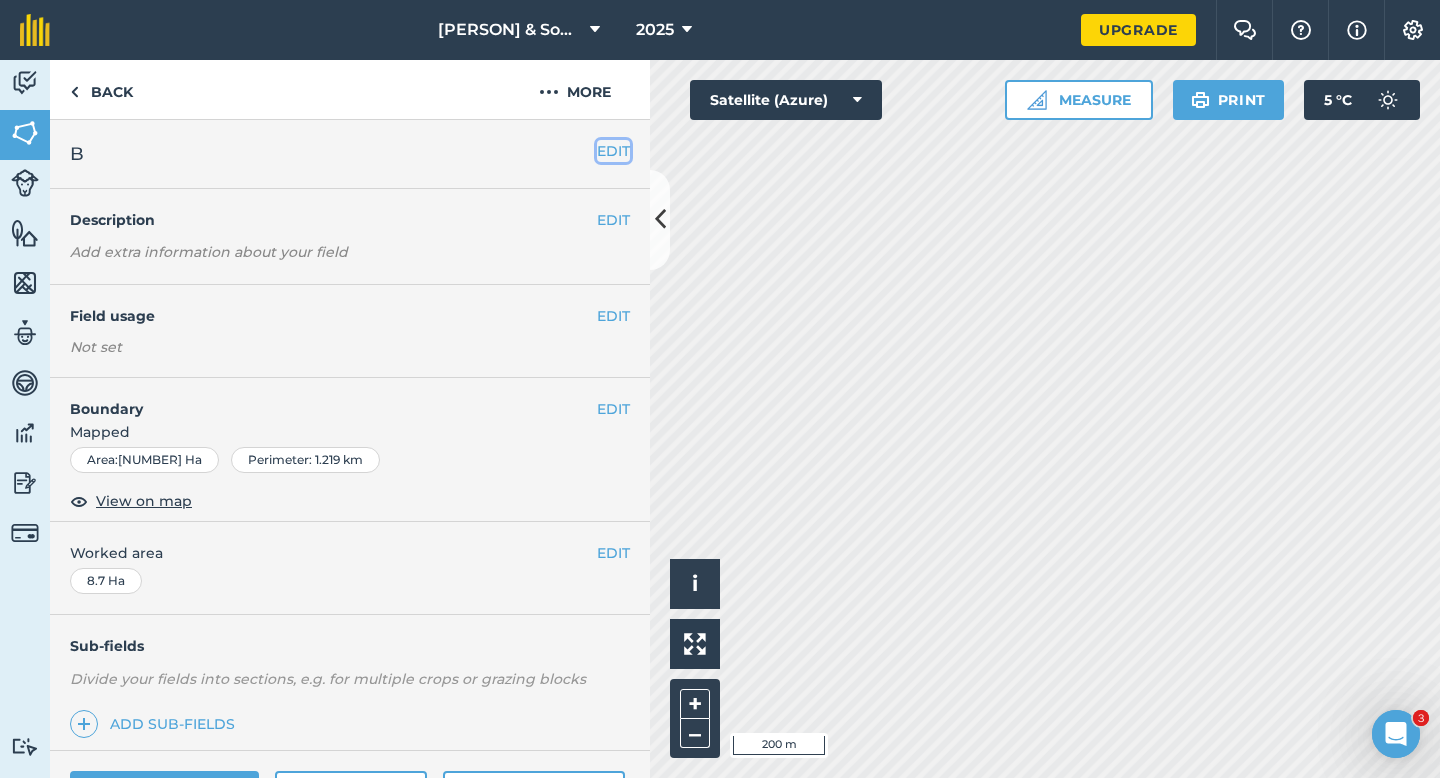 click on "EDIT" at bounding box center [613, 151] 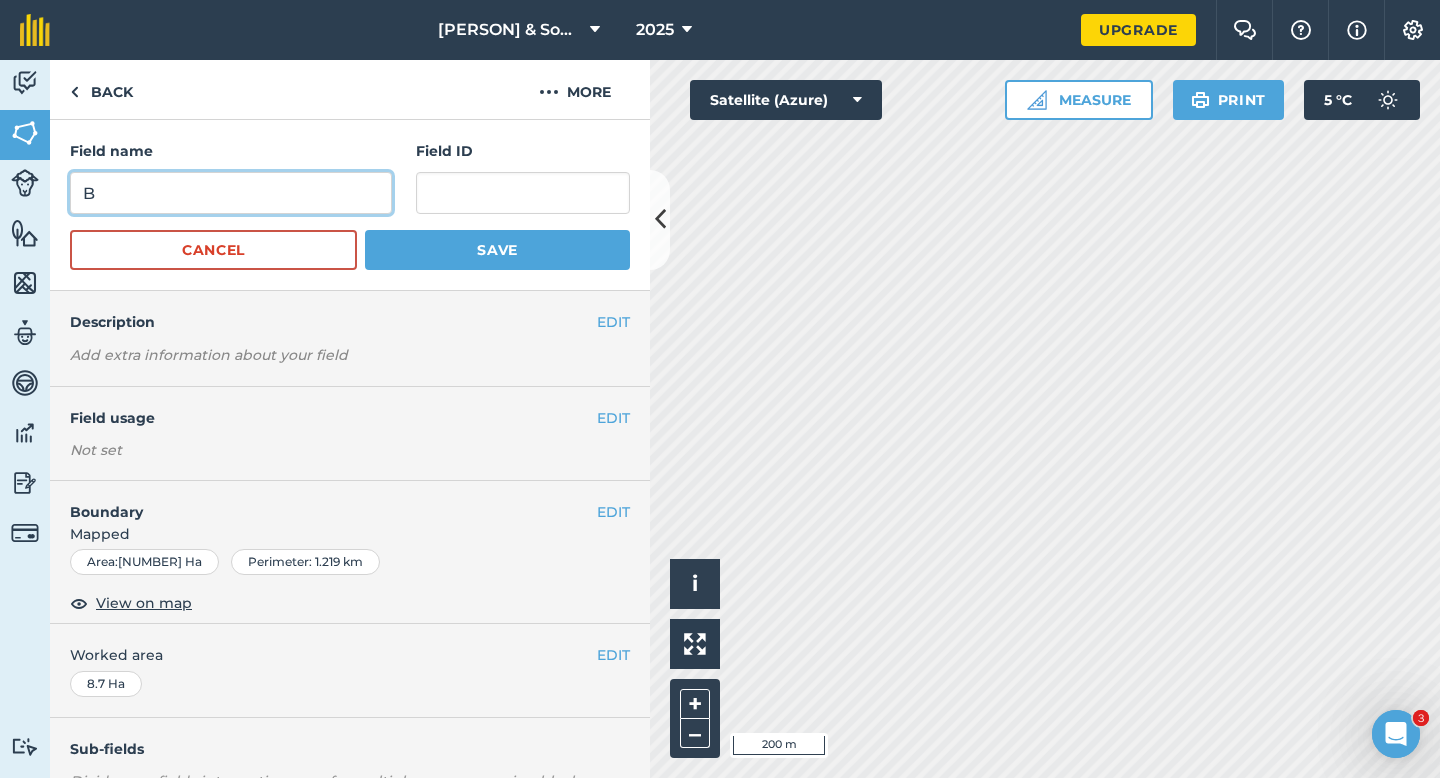 click on "B" at bounding box center [231, 193] 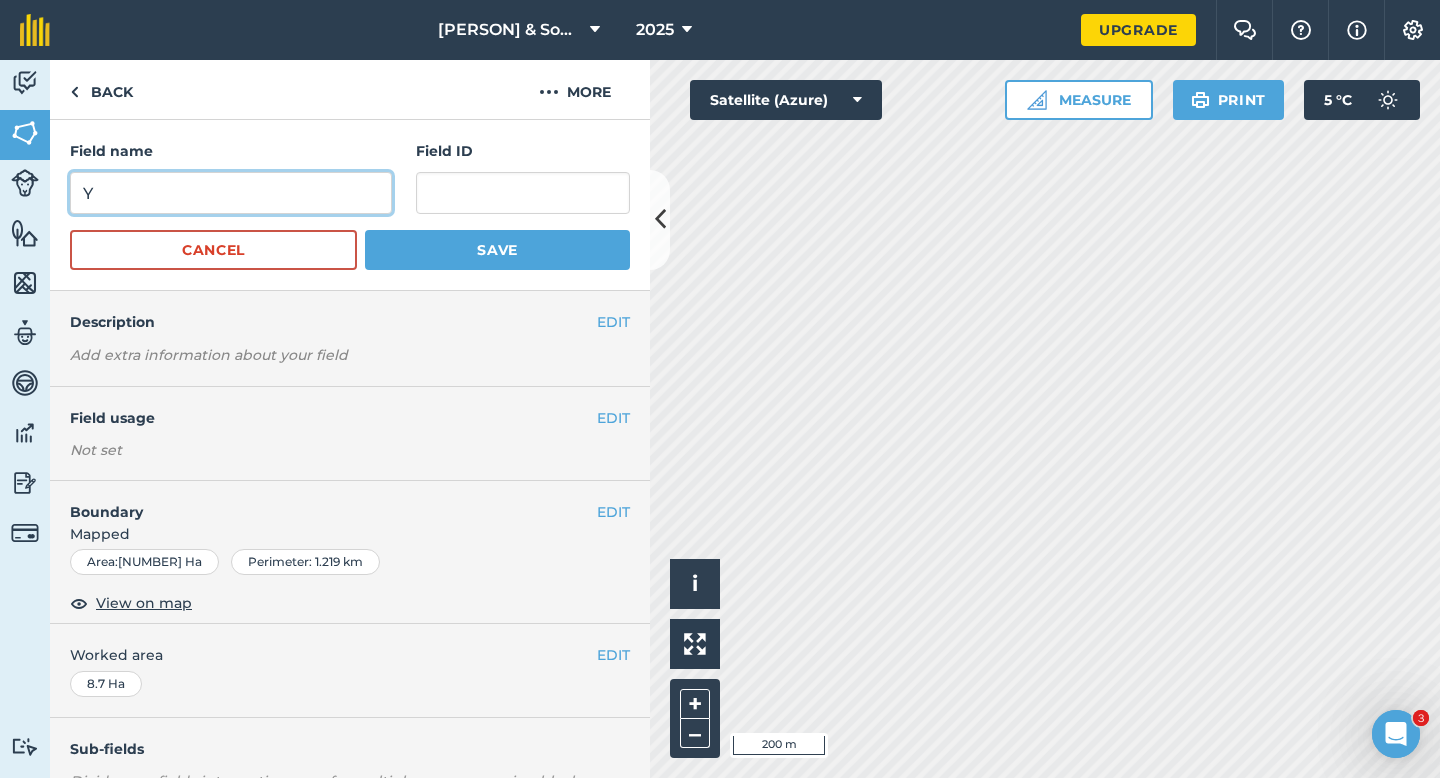 type on "Y" 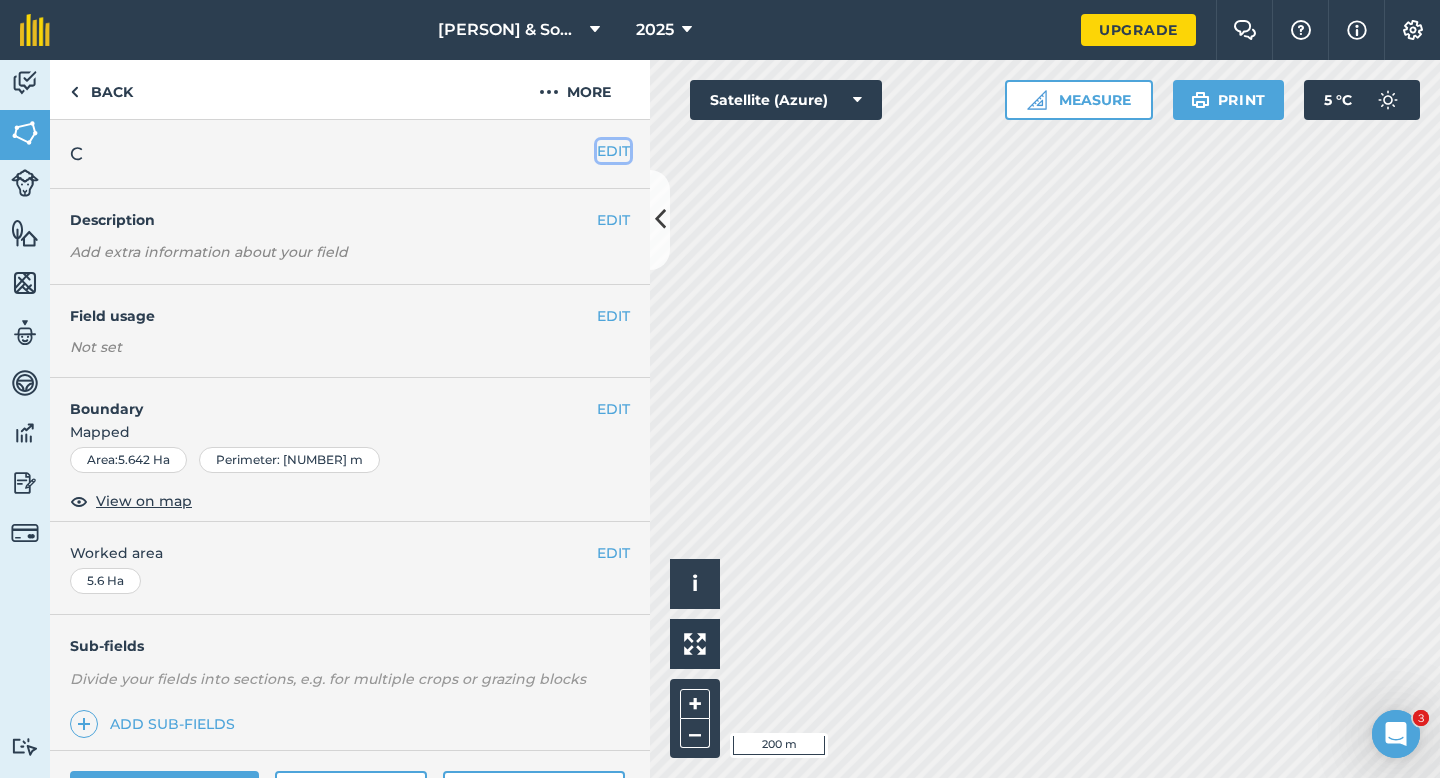 click on "EDIT" at bounding box center (613, 151) 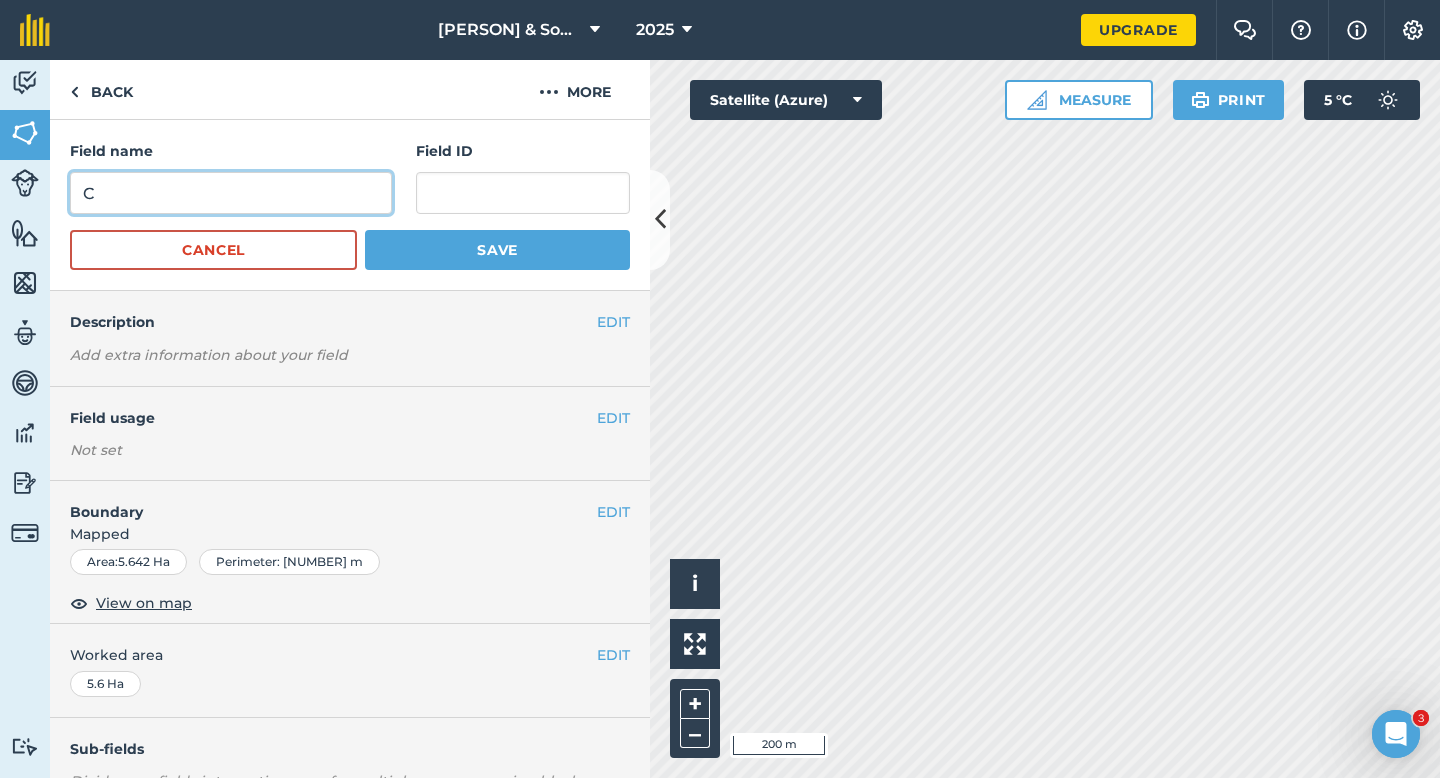 click on "C" at bounding box center (231, 193) 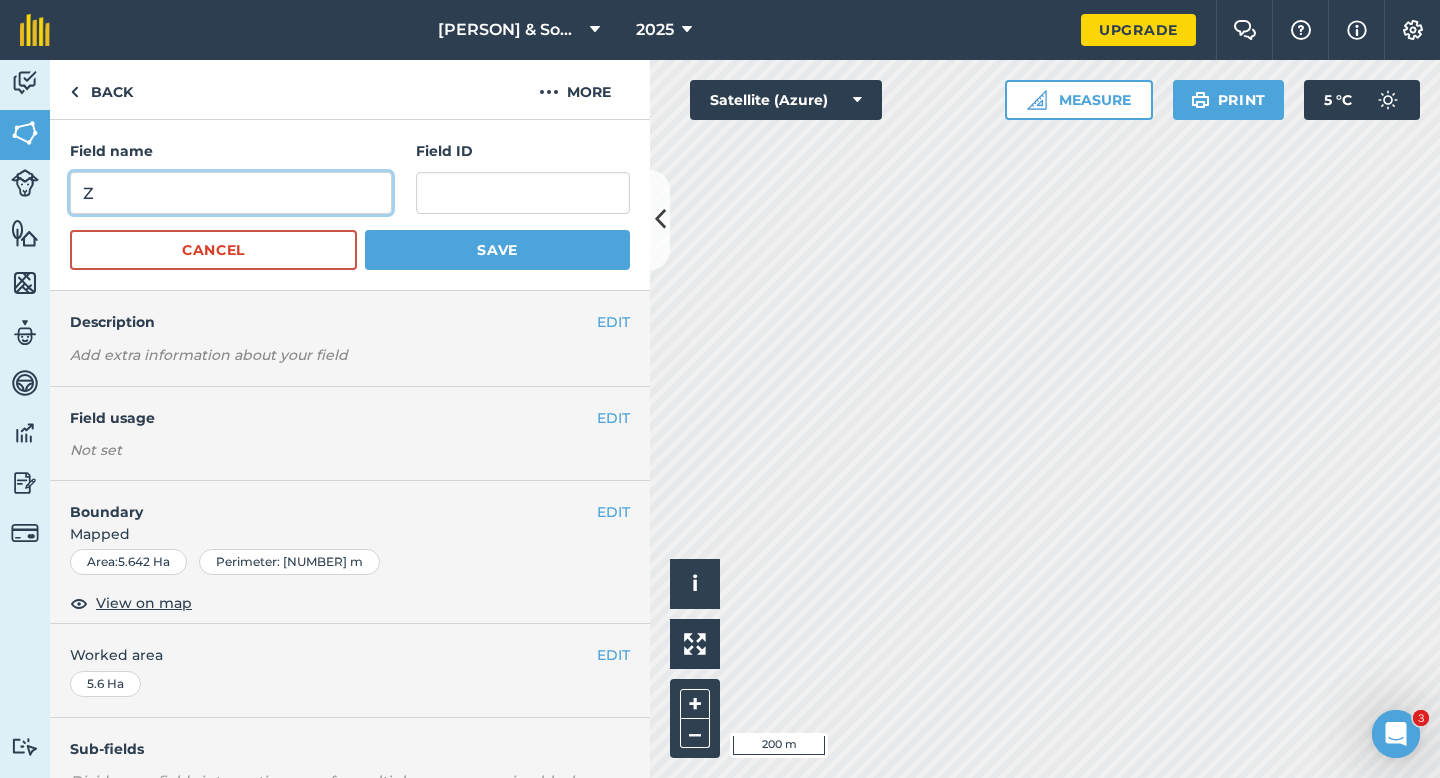 type on "Z" 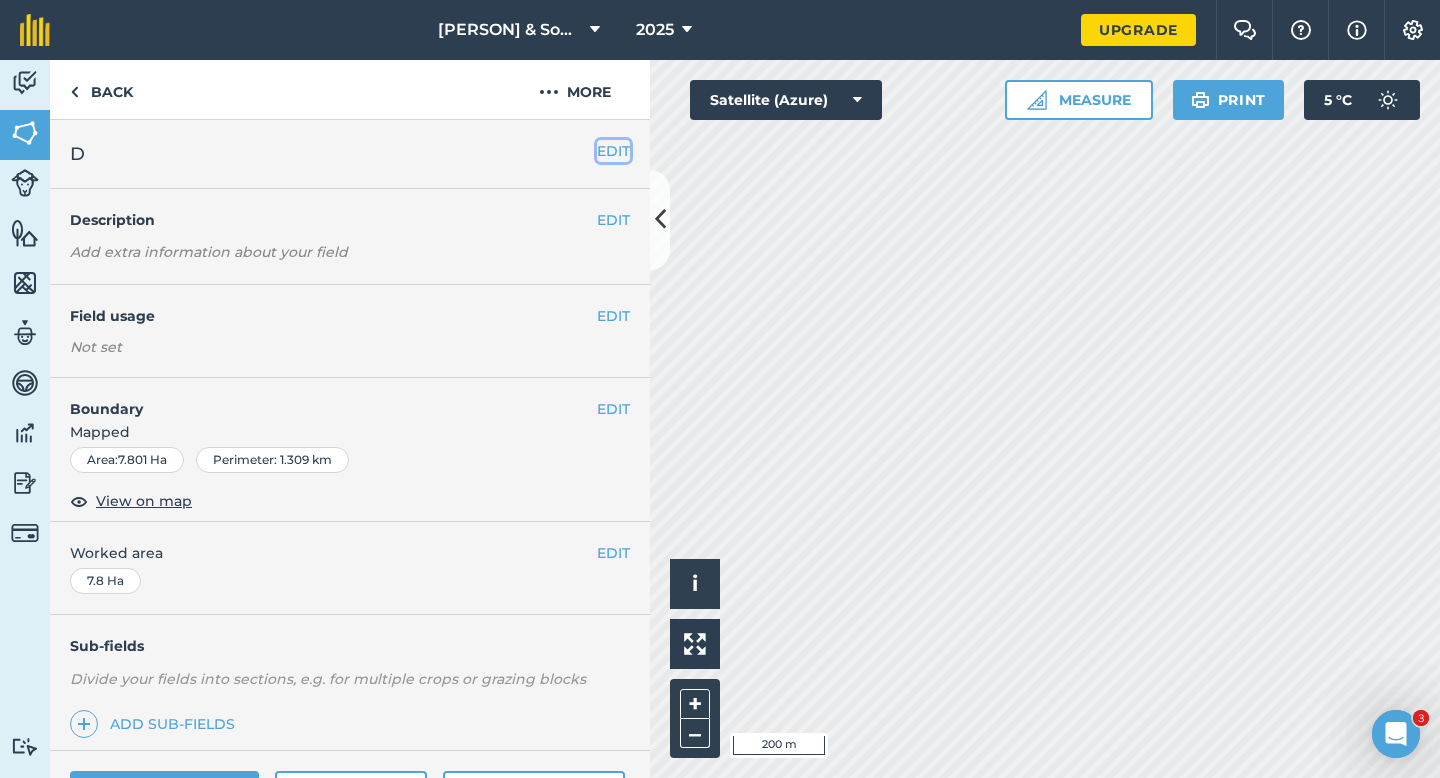 click on "EDIT" at bounding box center [613, 151] 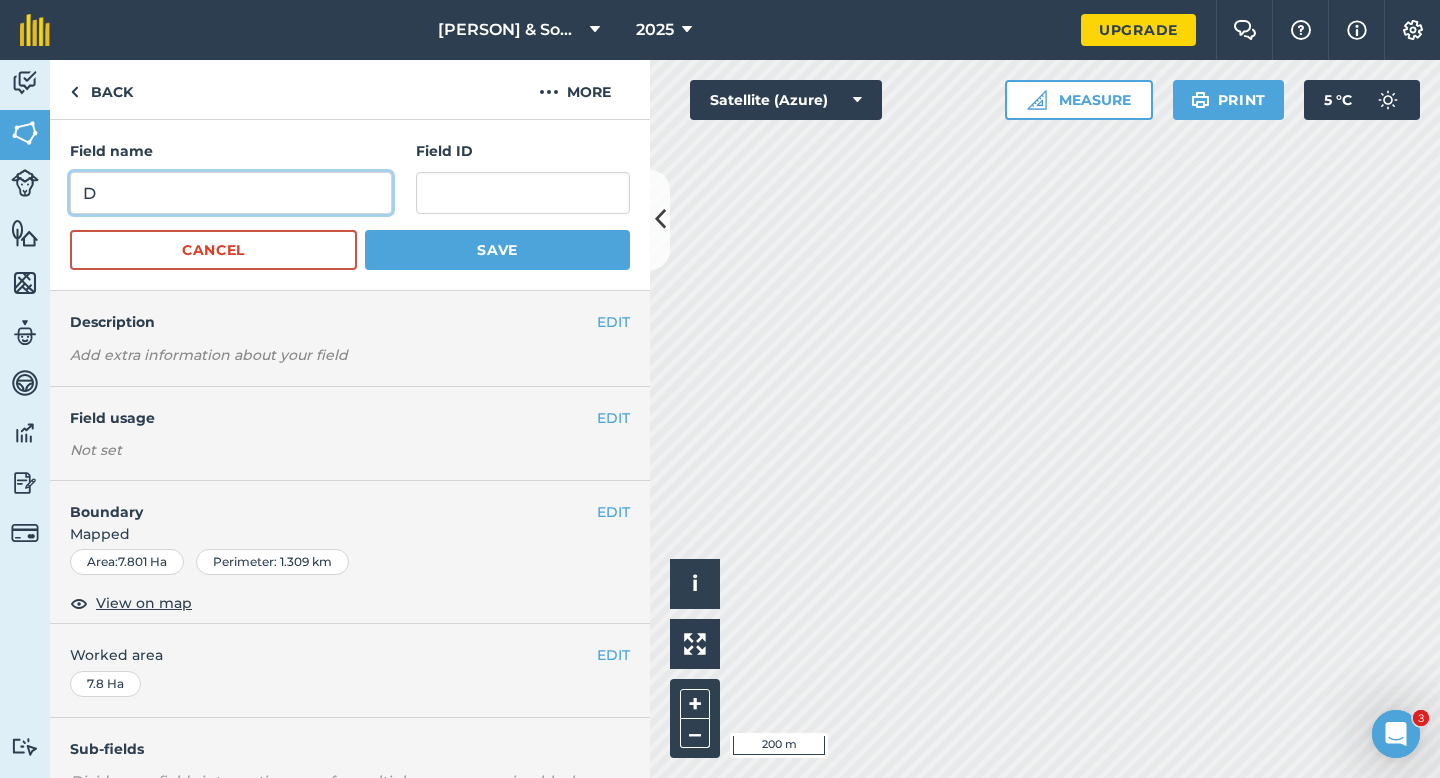 click on "D" at bounding box center (231, 193) 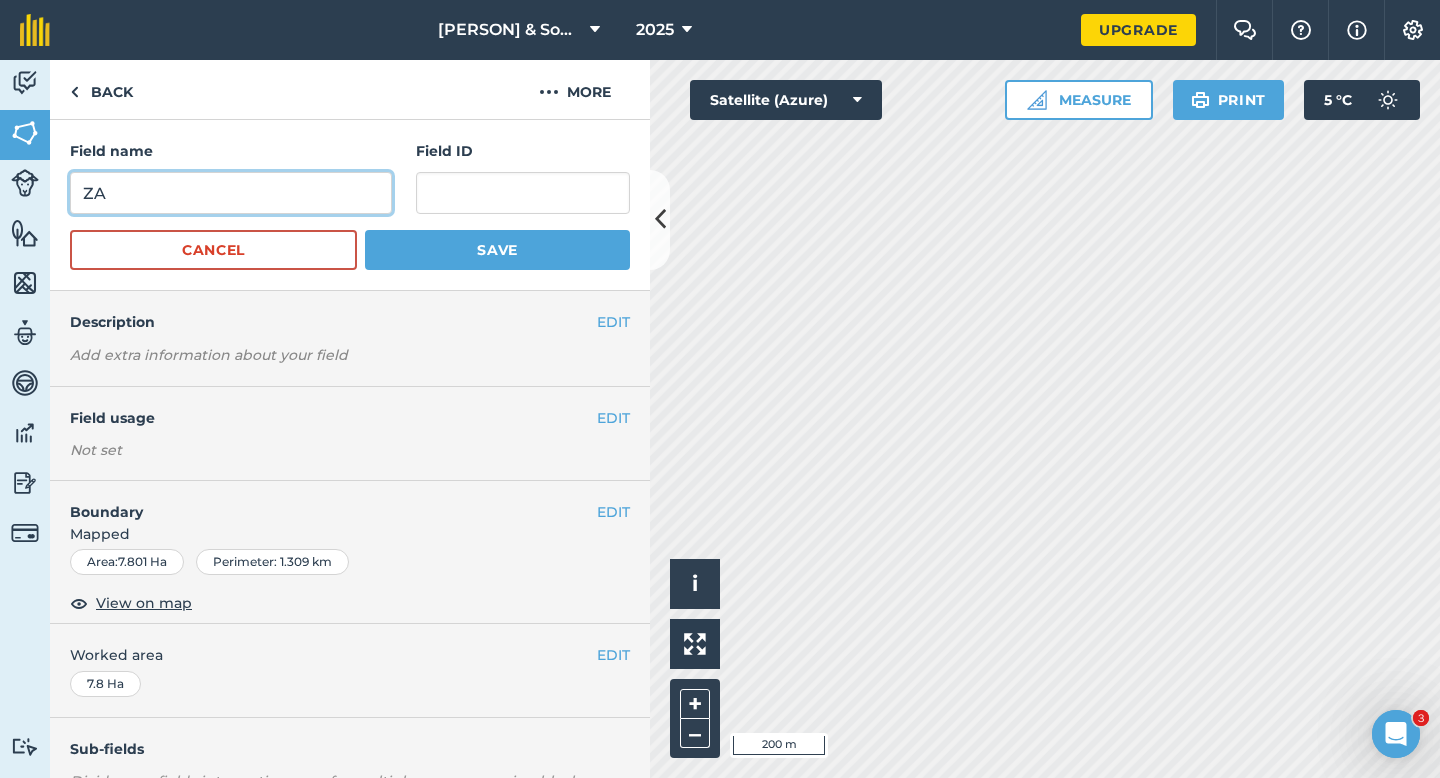 type on "ZA" 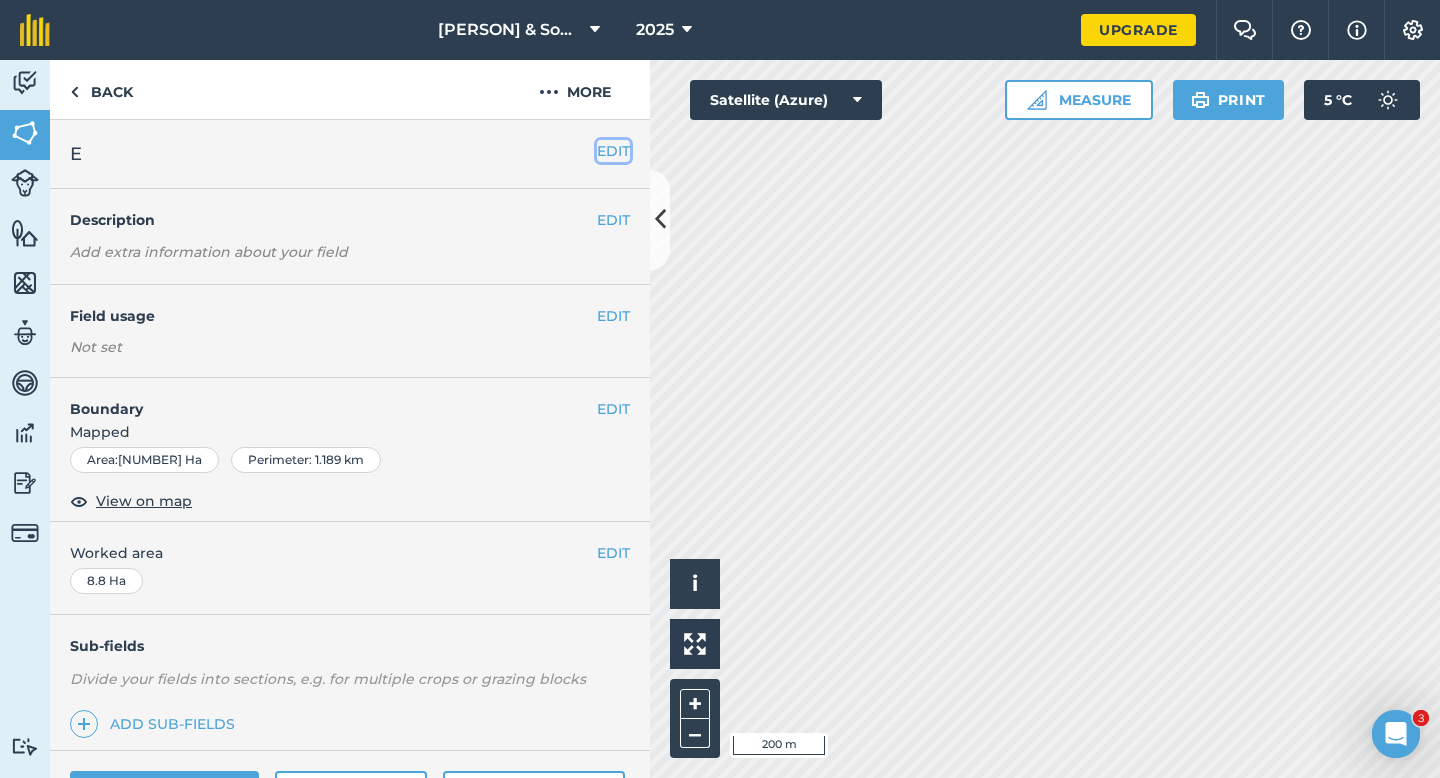 click on "EDIT" at bounding box center [613, 151] 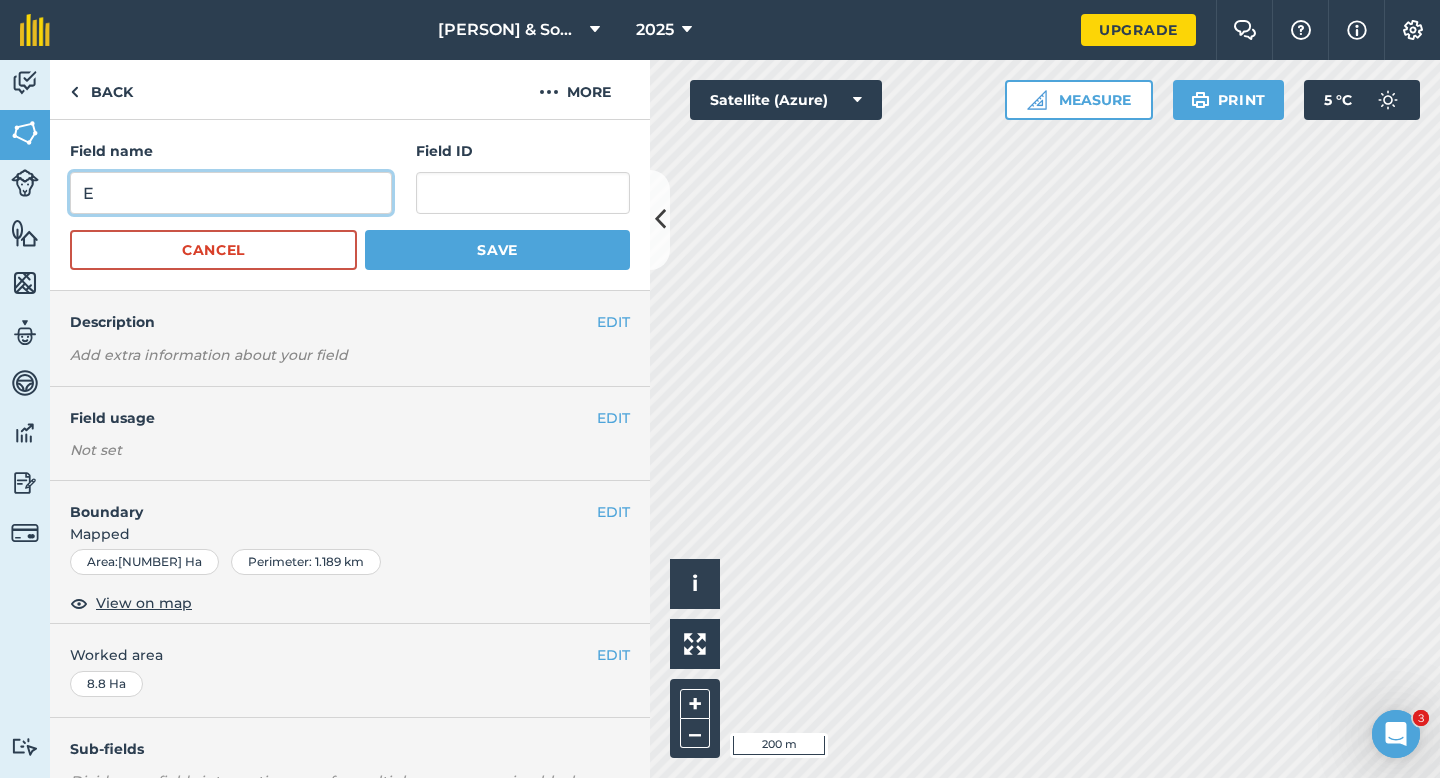 click on "E" at bounding box center [231, 193] 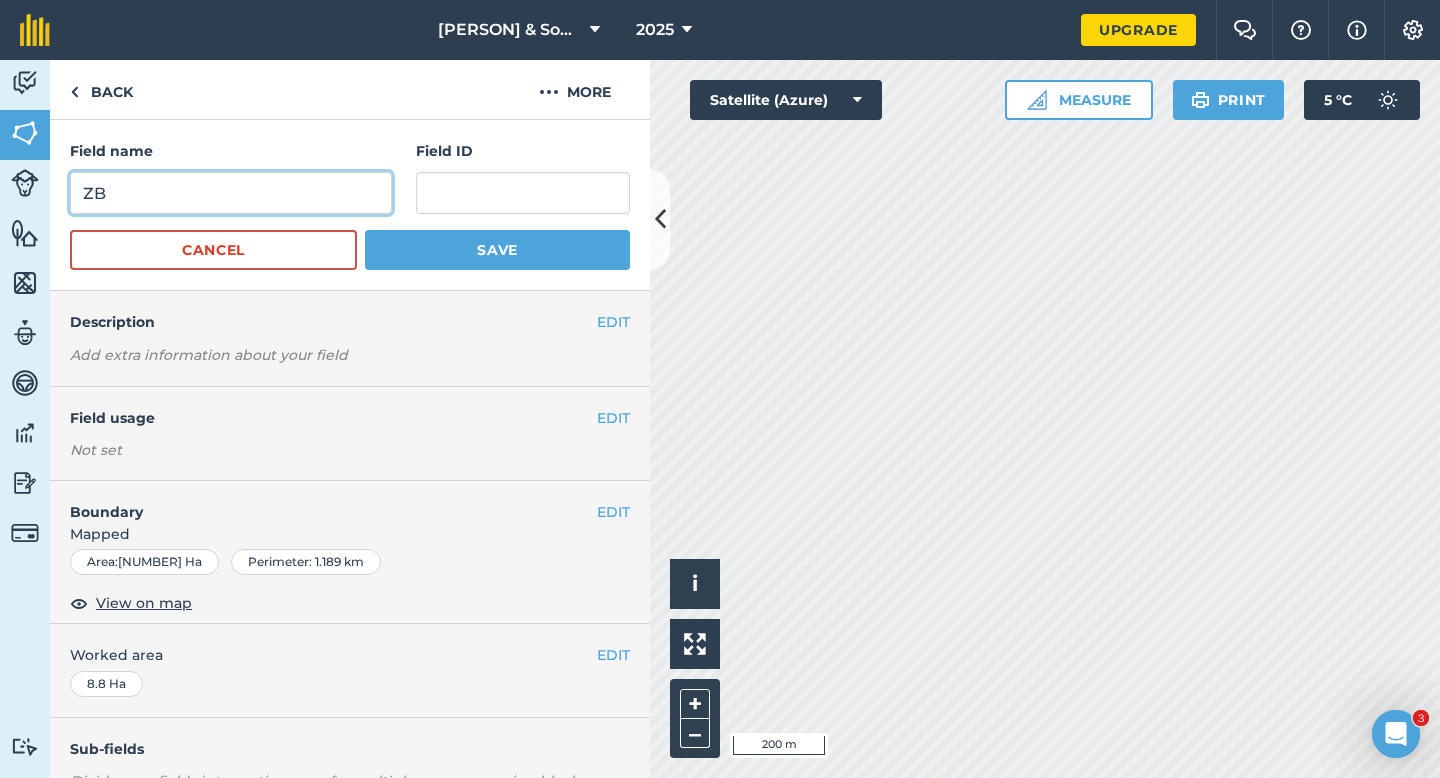 type on "ZB" 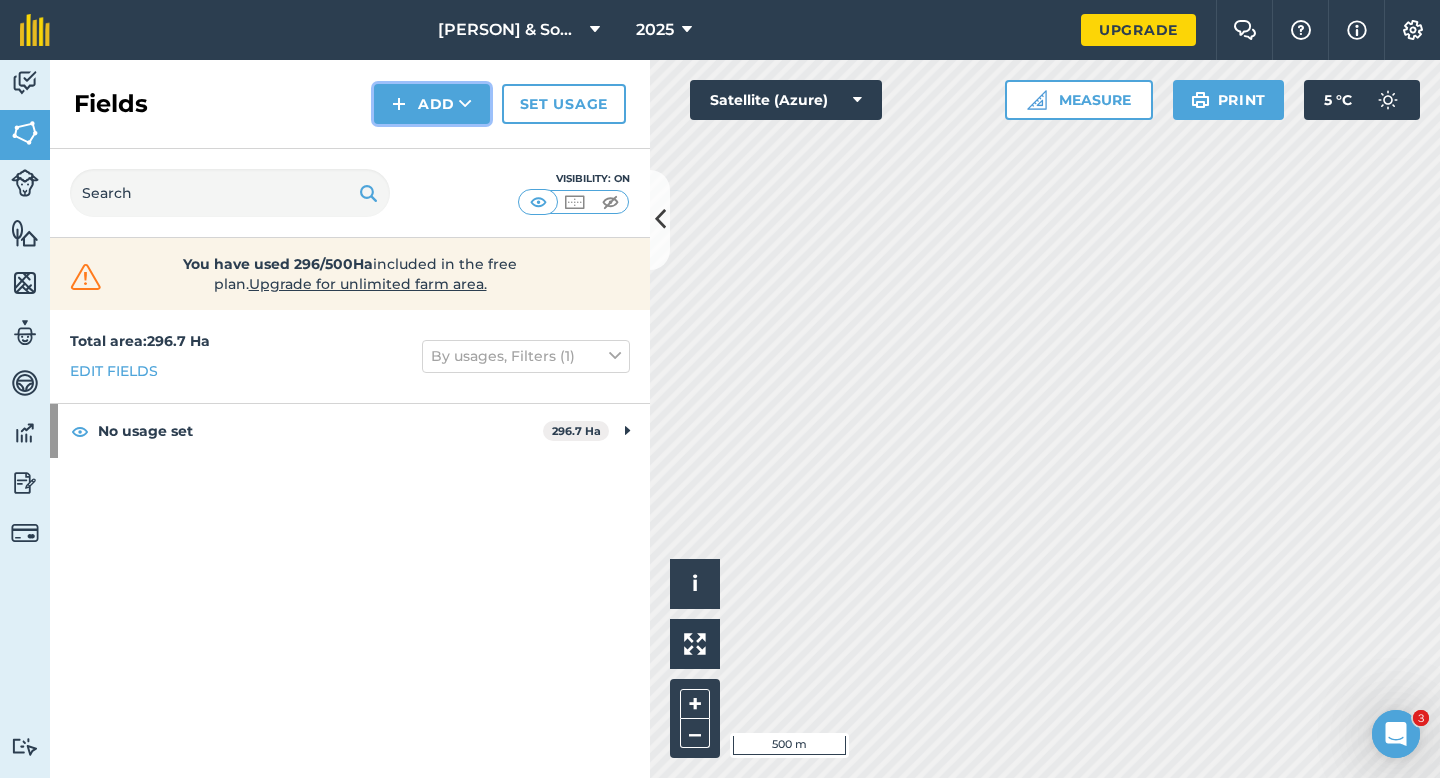 click on "Add" at bounding box center [432, 104] 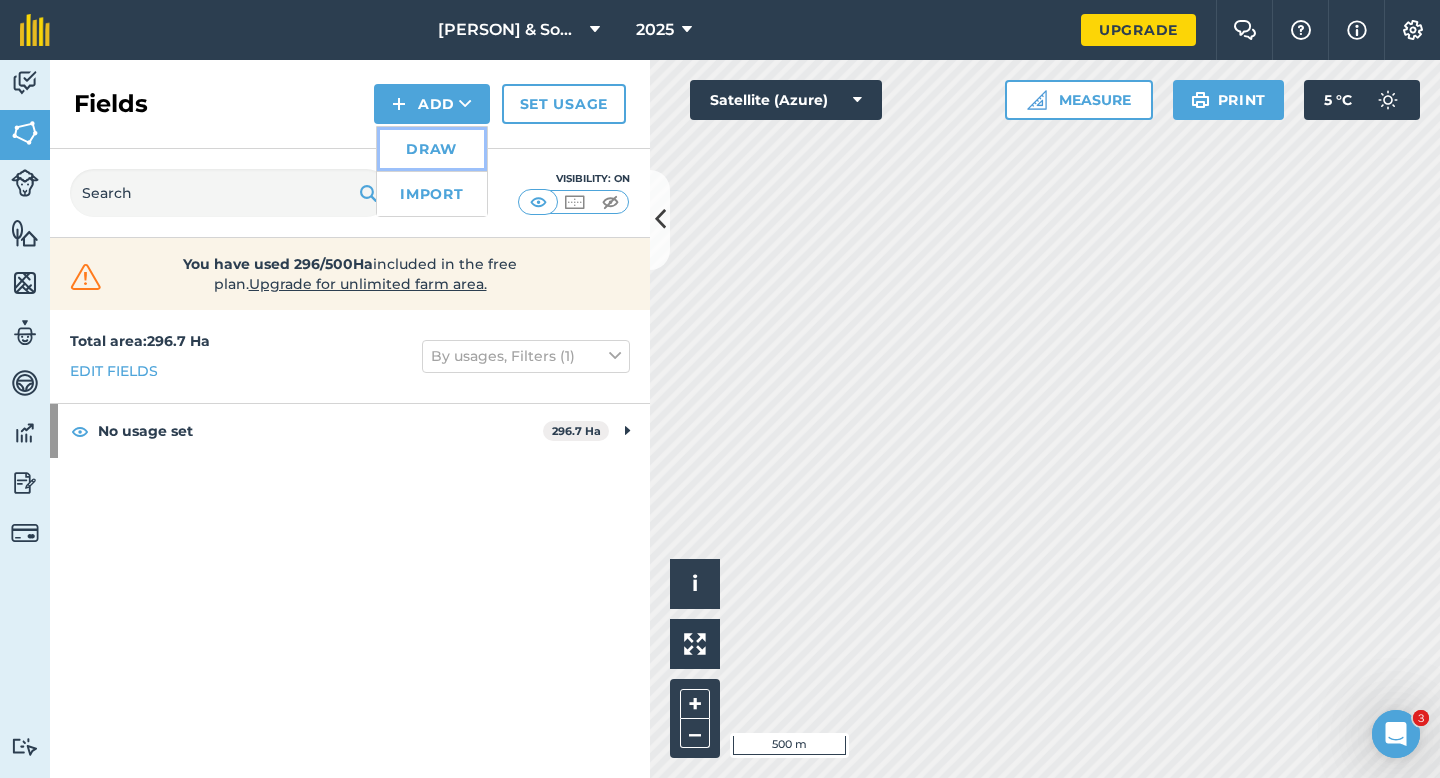click on "Draw" at bounding box center (432, 149) 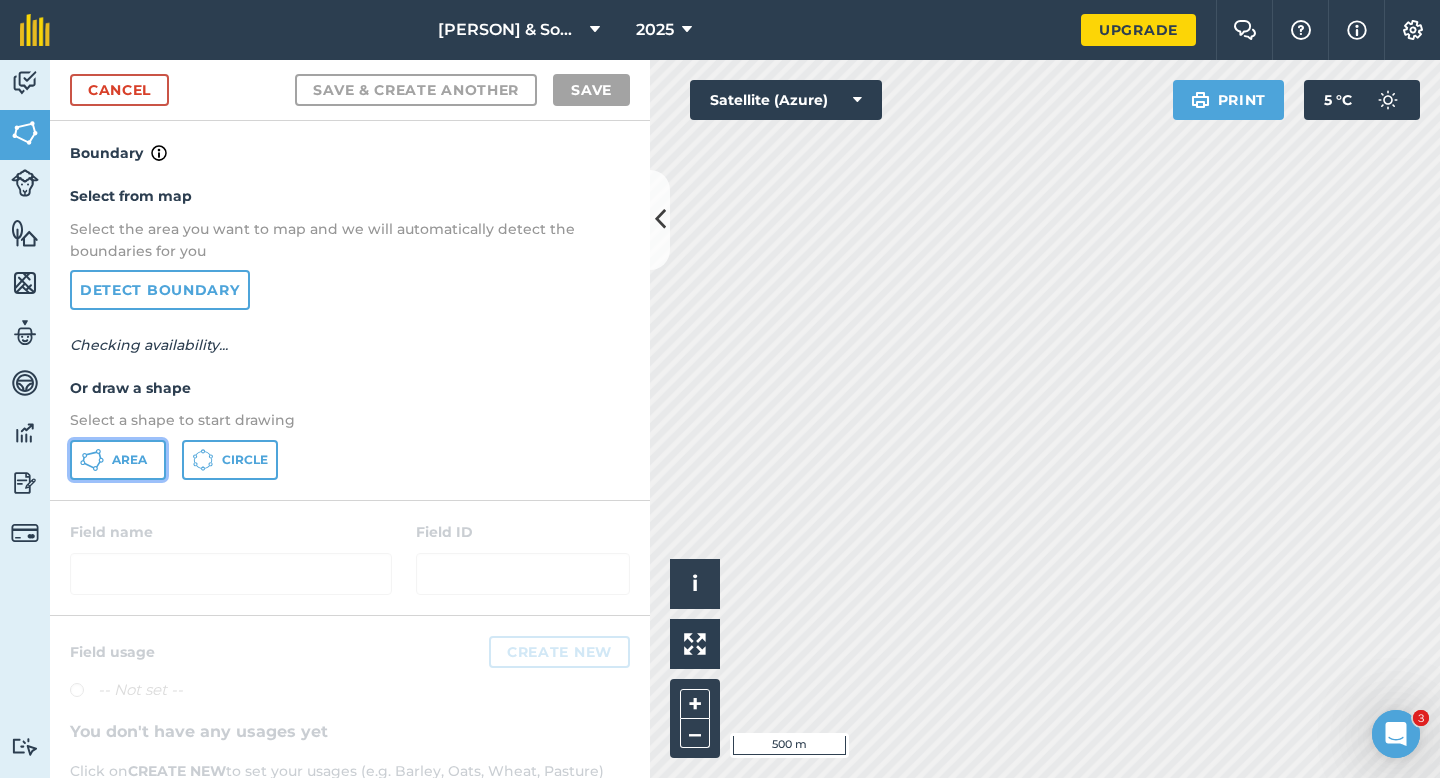 click on "Area" at bounding box center [129, 460] 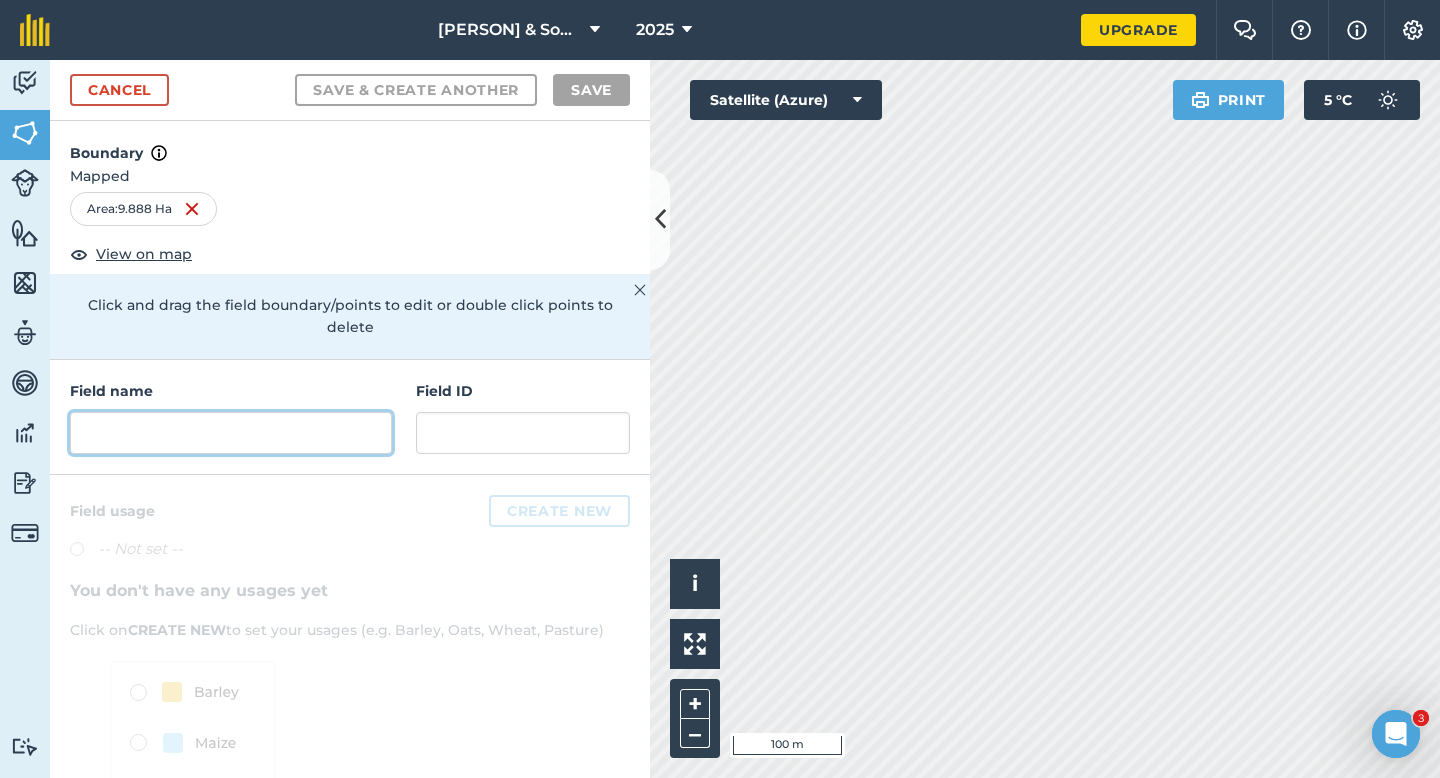 click at bounding box center (231, 433) 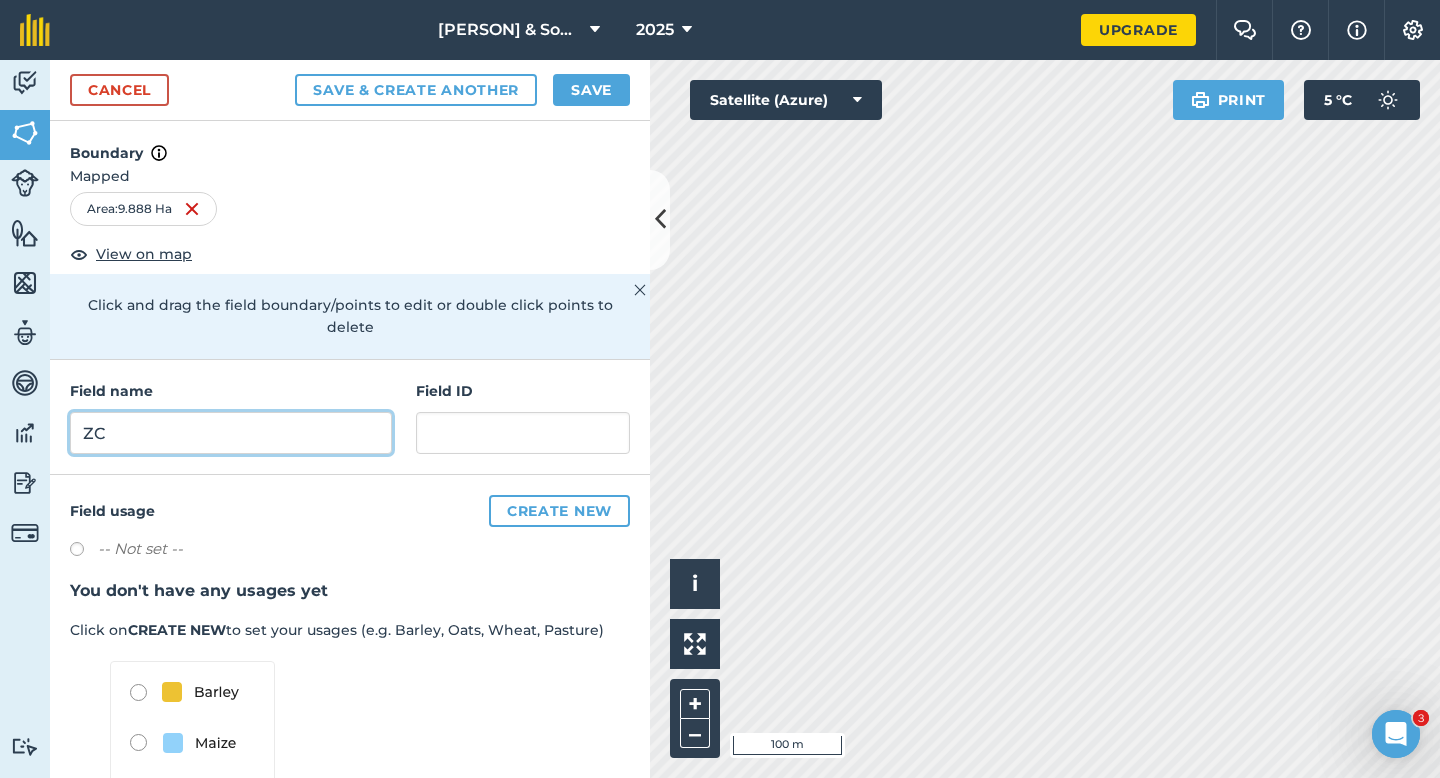 type on "ZC" 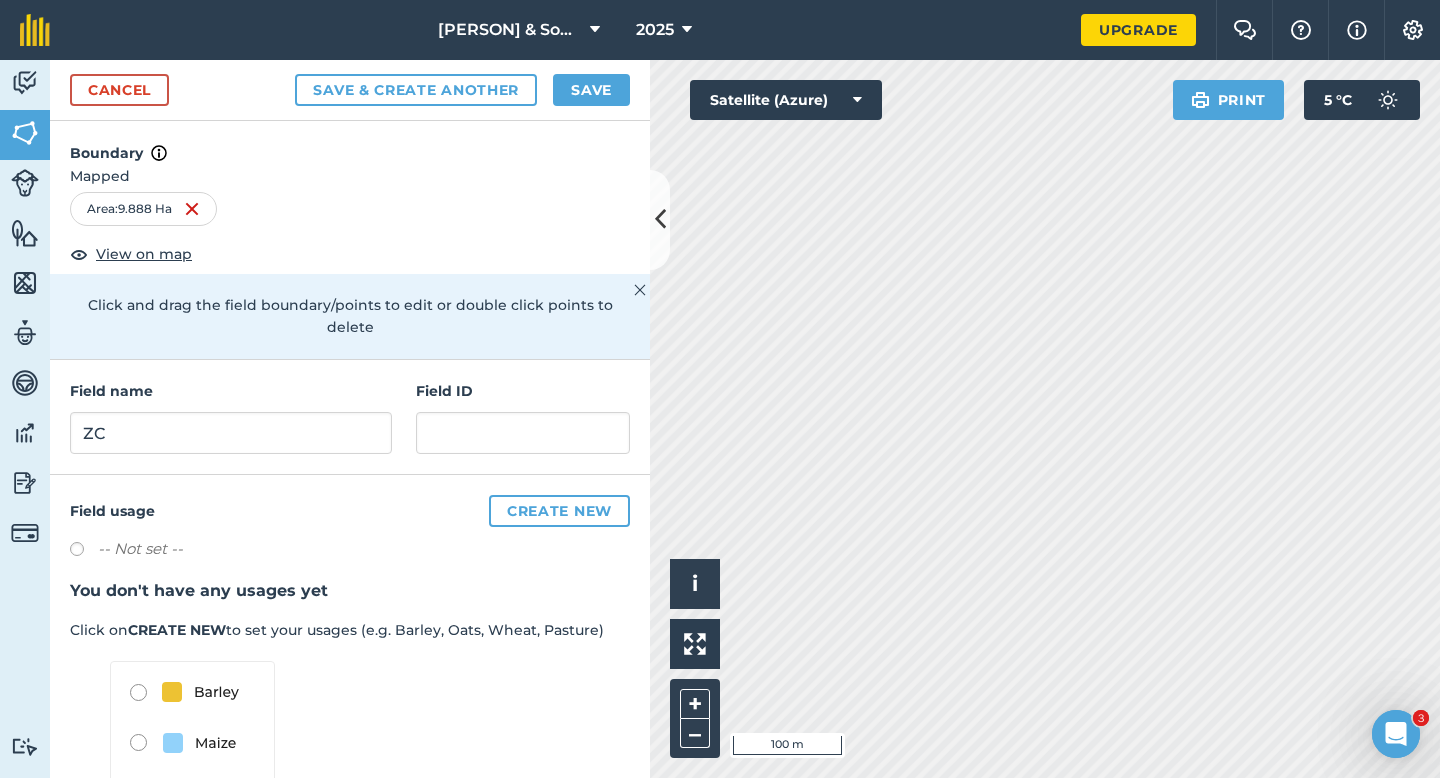 click on "Cancel Save & Create Another Save" at bounding box center [350, 90] 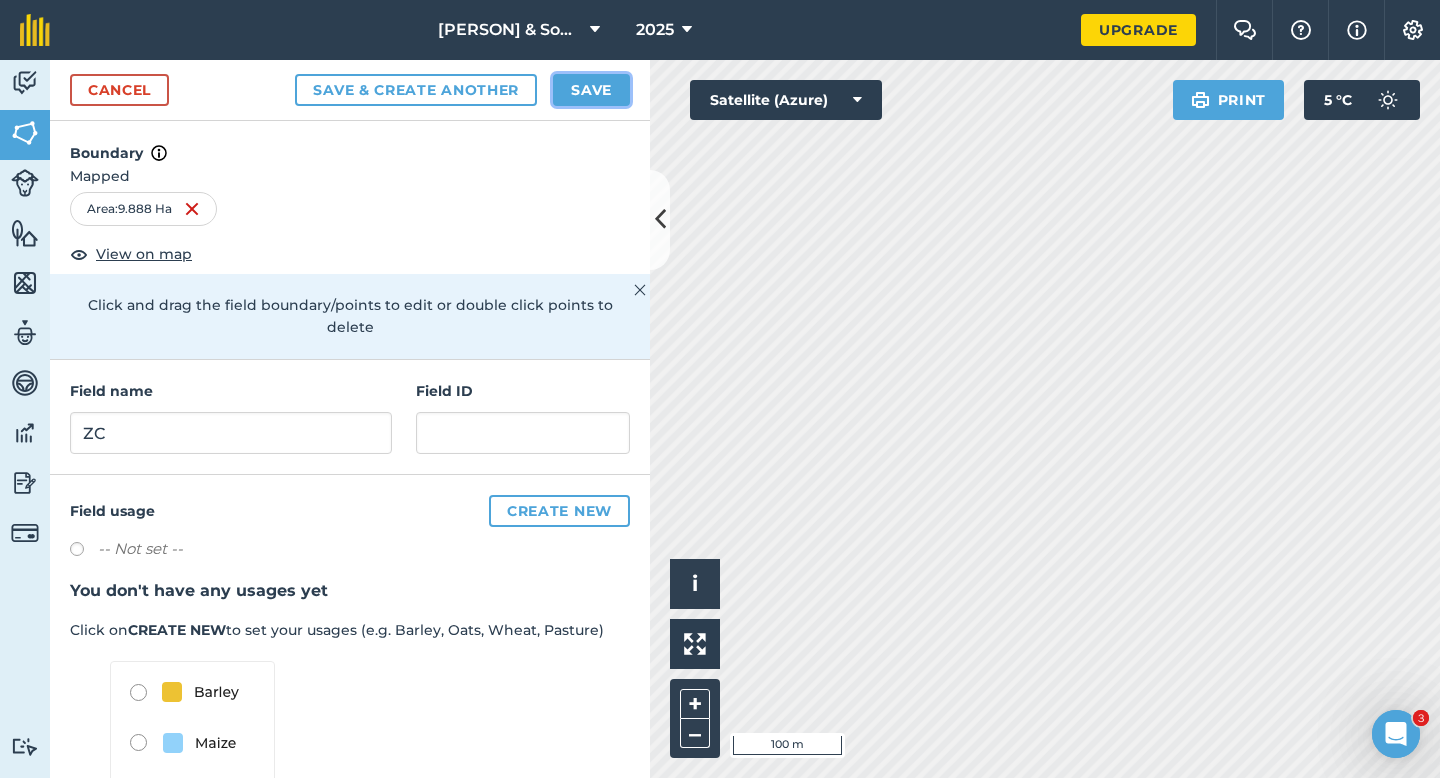 click on "Save" at bounding box center (591, 90) 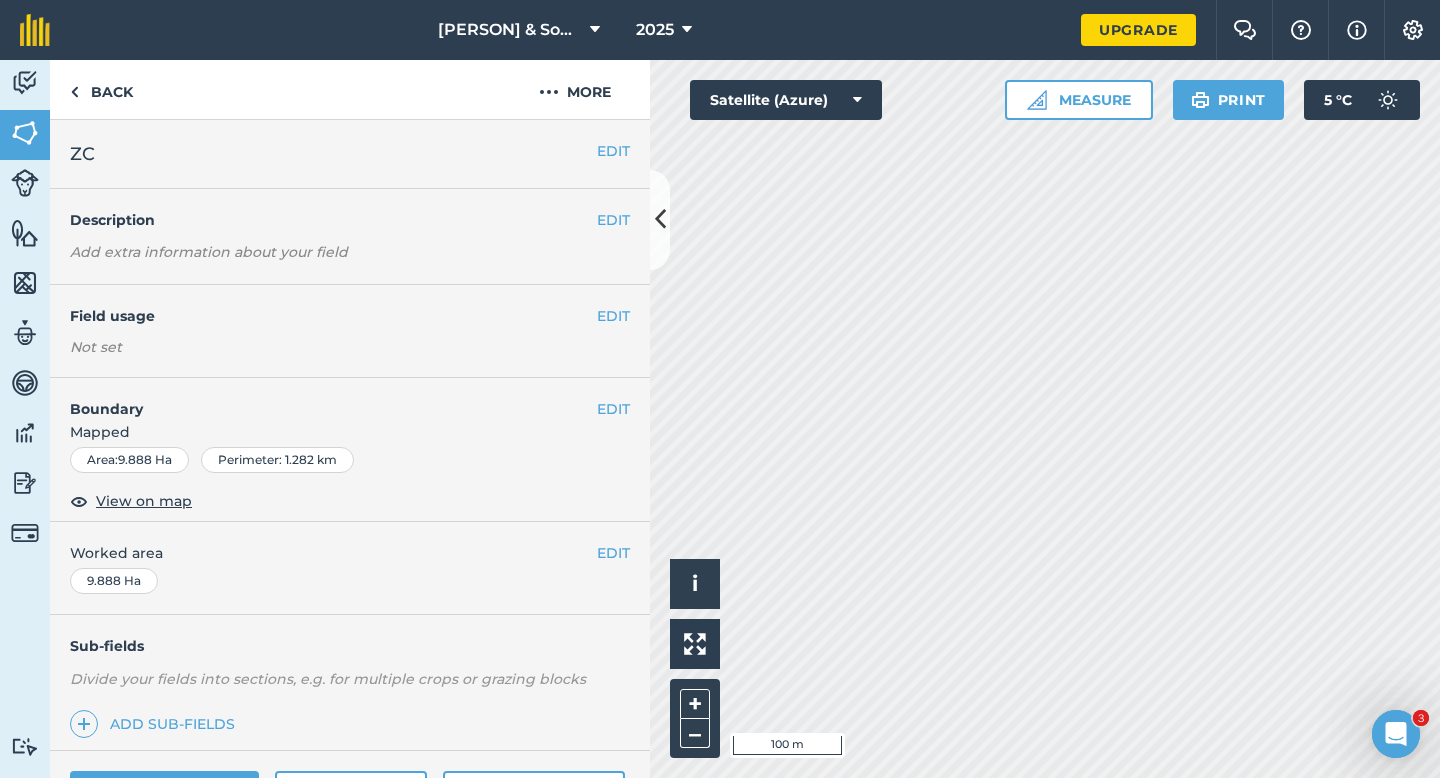 click on "EDIT Worked area 9.888   Ha" at bounding box center (350, 568) 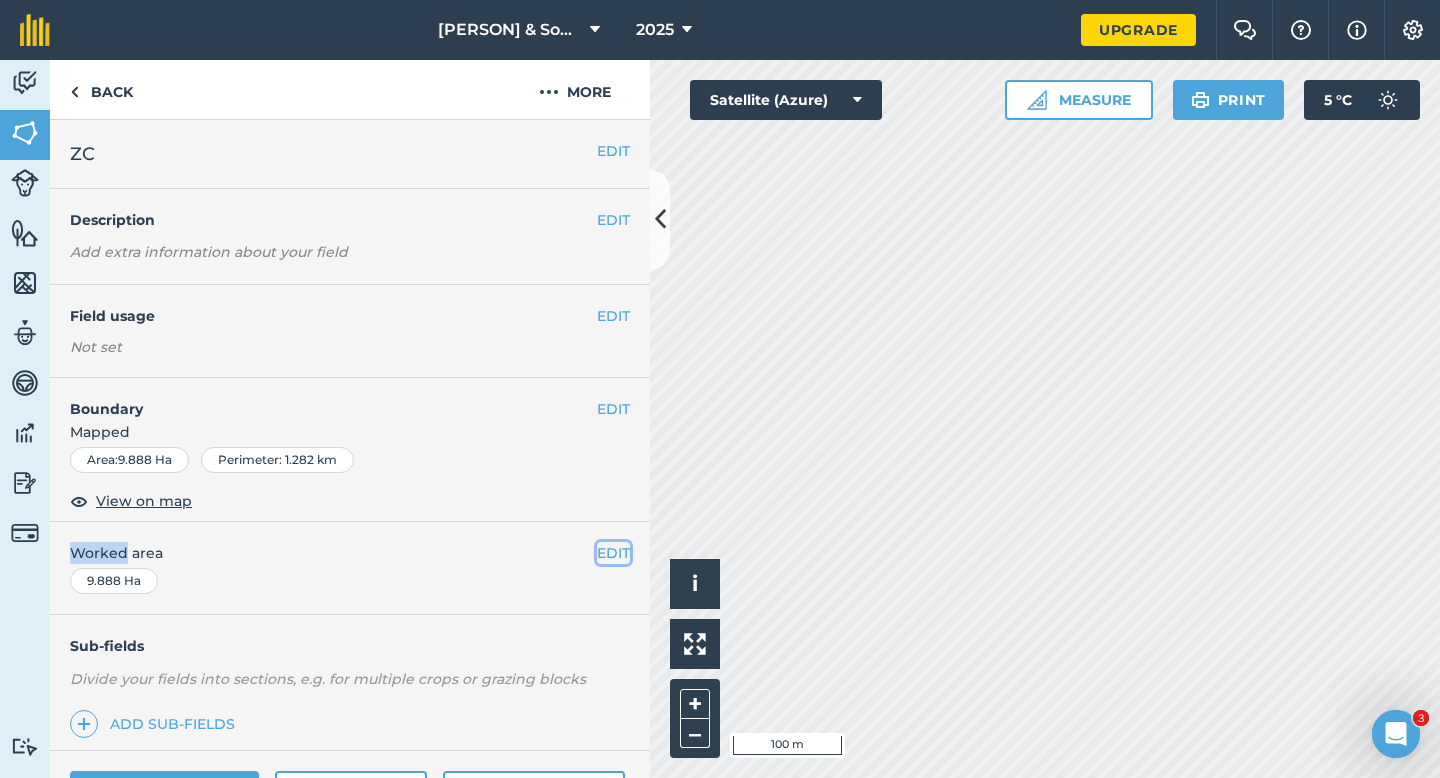 click on "EDIT" at bounding box center [613, 553] 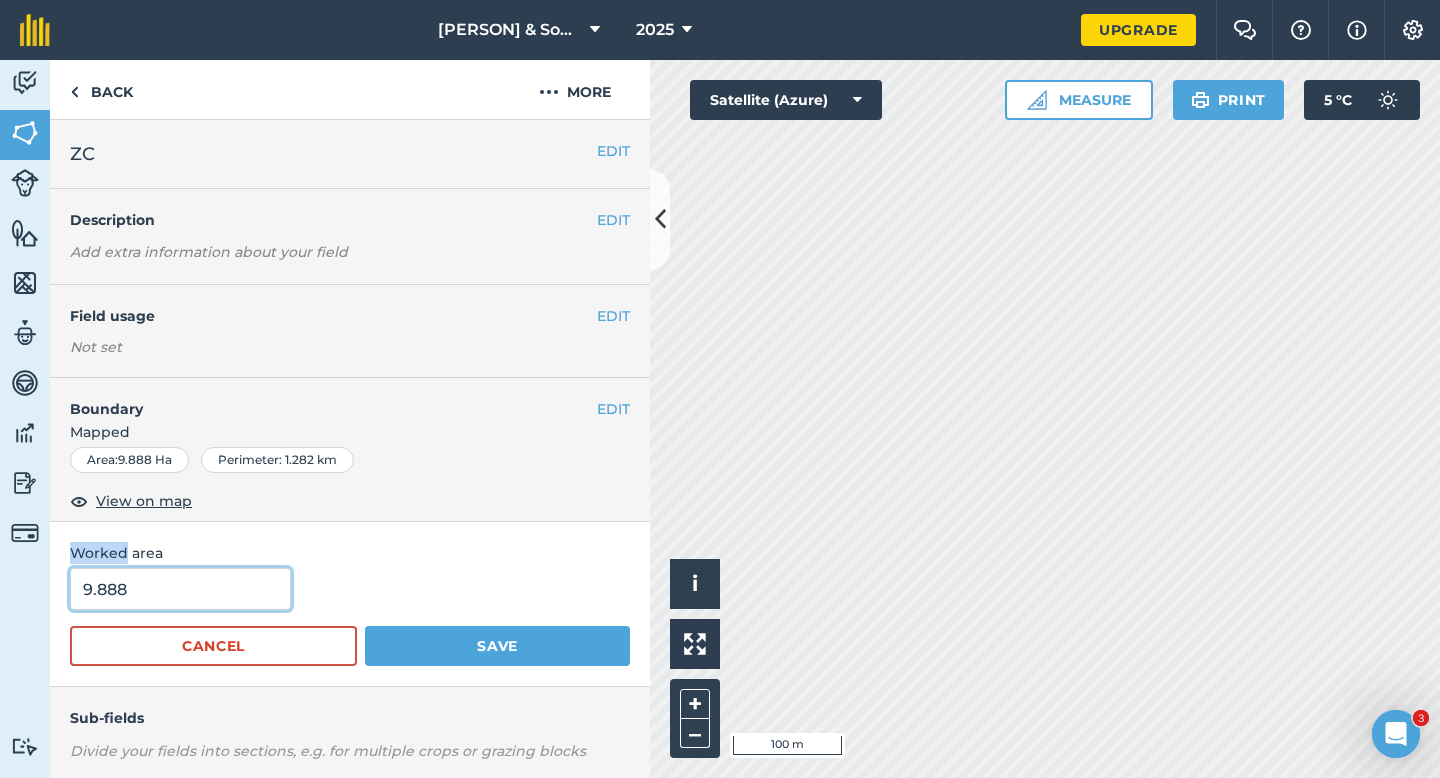 click on "9.888" at bounding box center (180, 589) 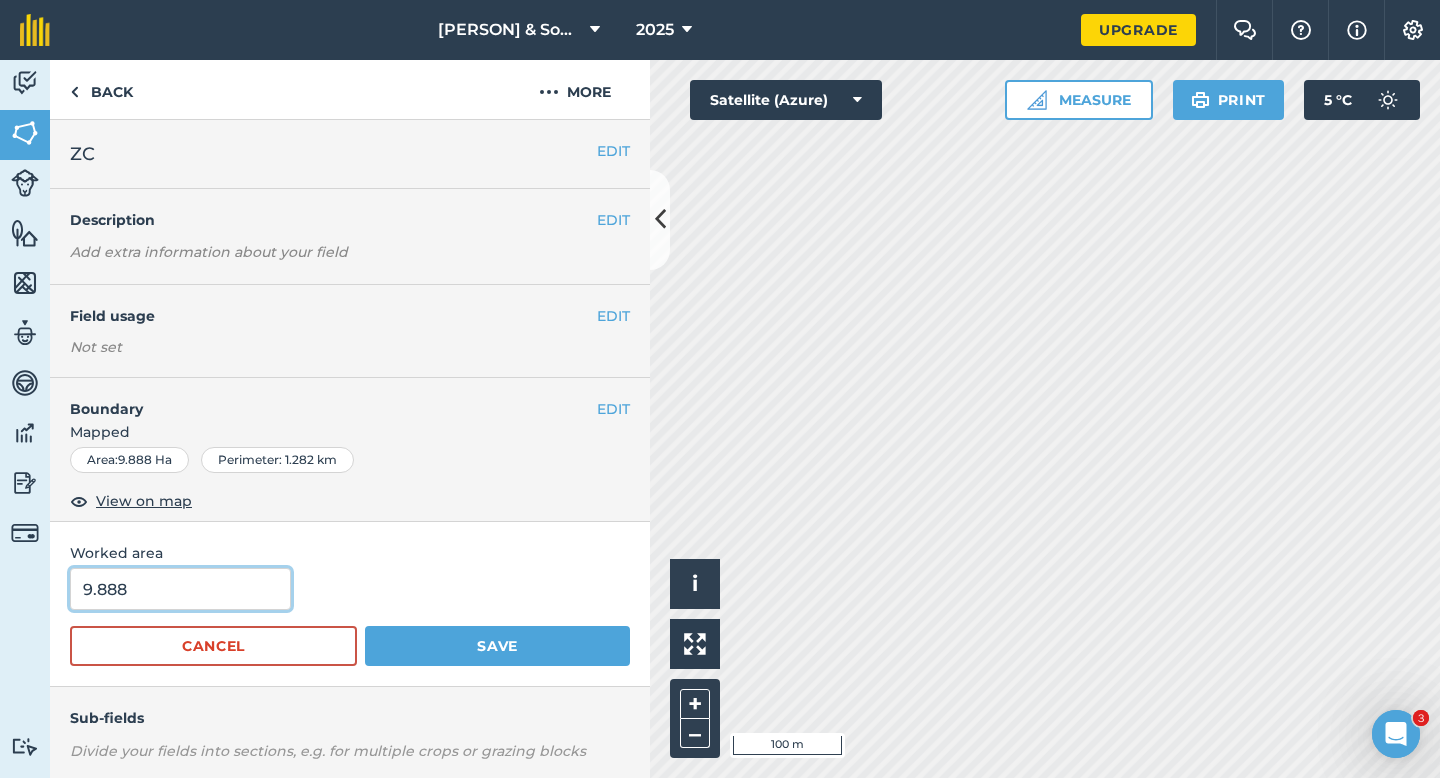 type on "10" 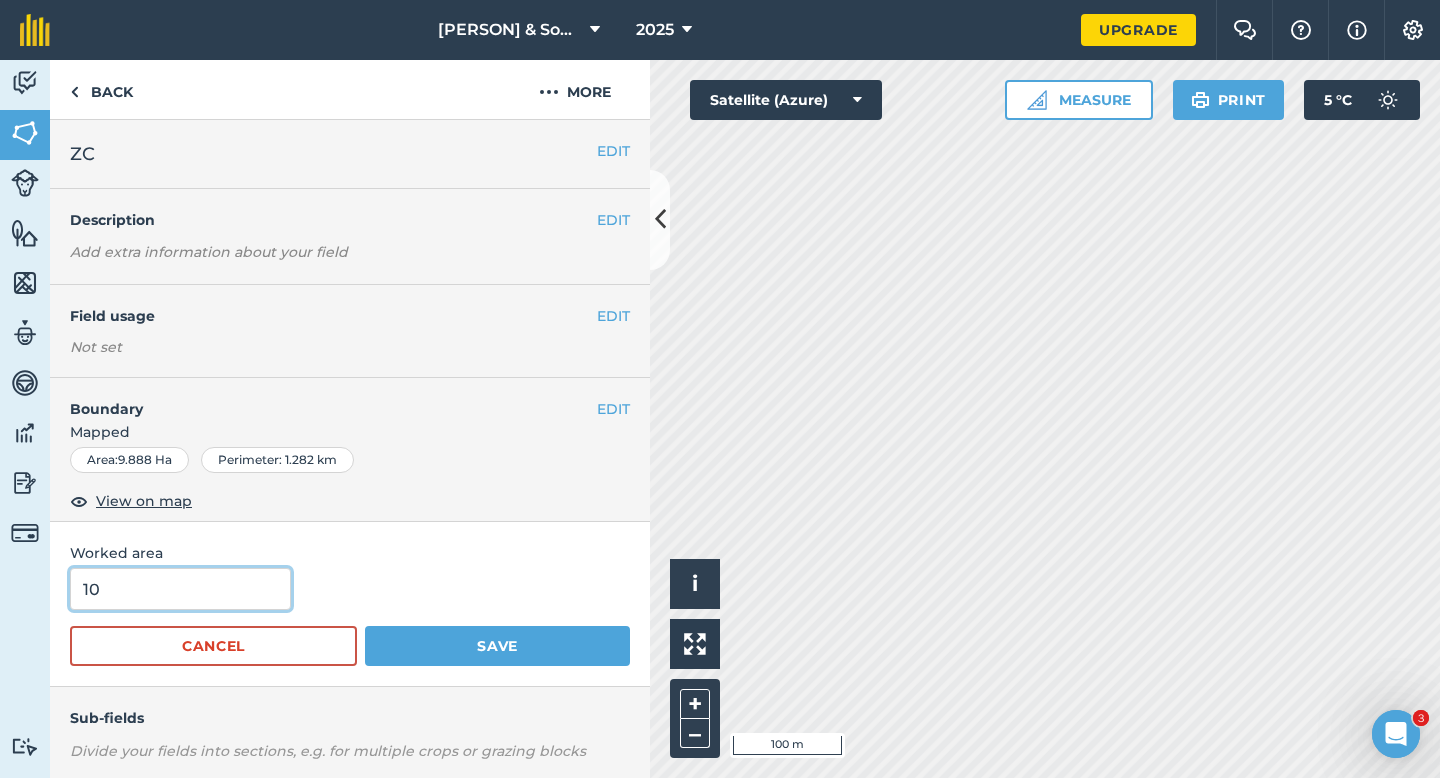 click on "Save" at bounding box center [497, 646] 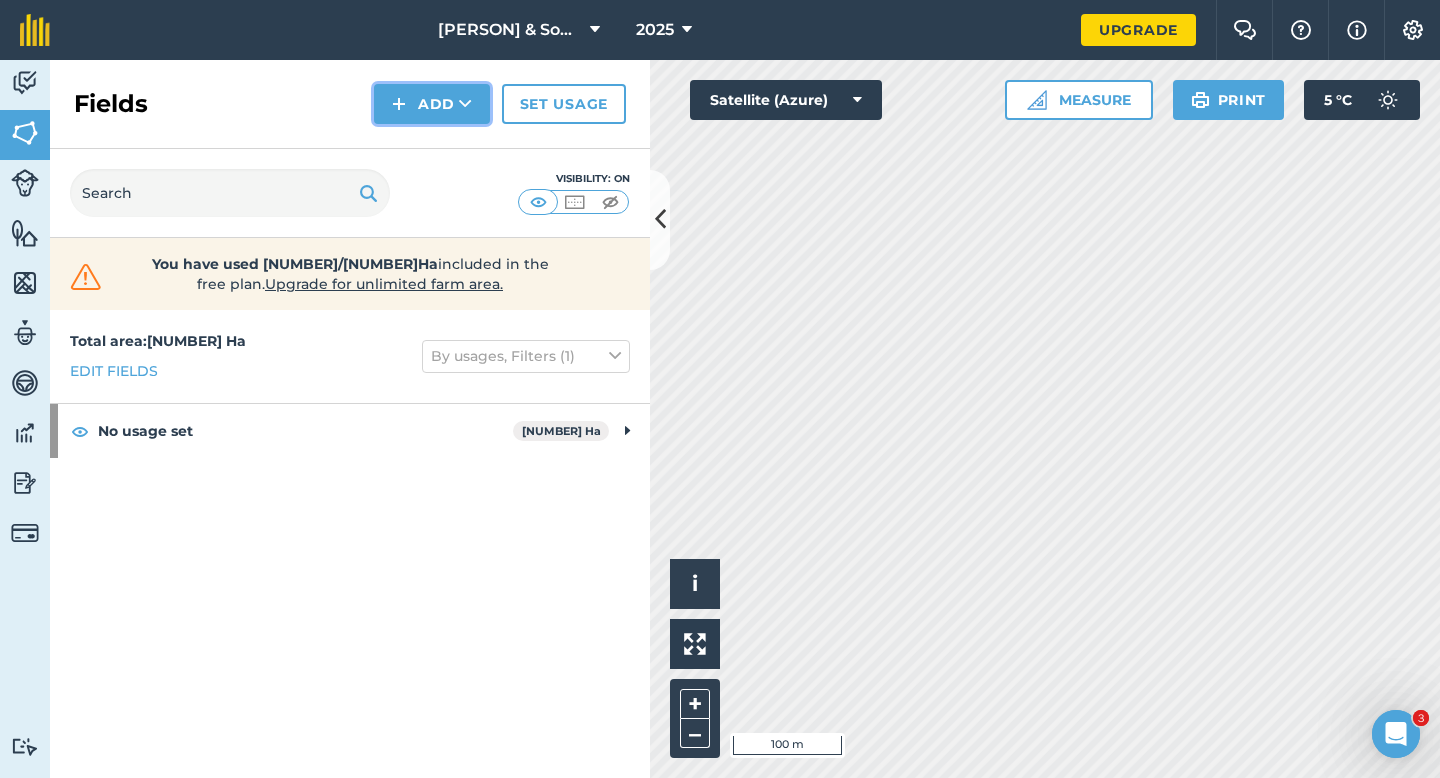 click on "Add" at bounding box center [432, 104] 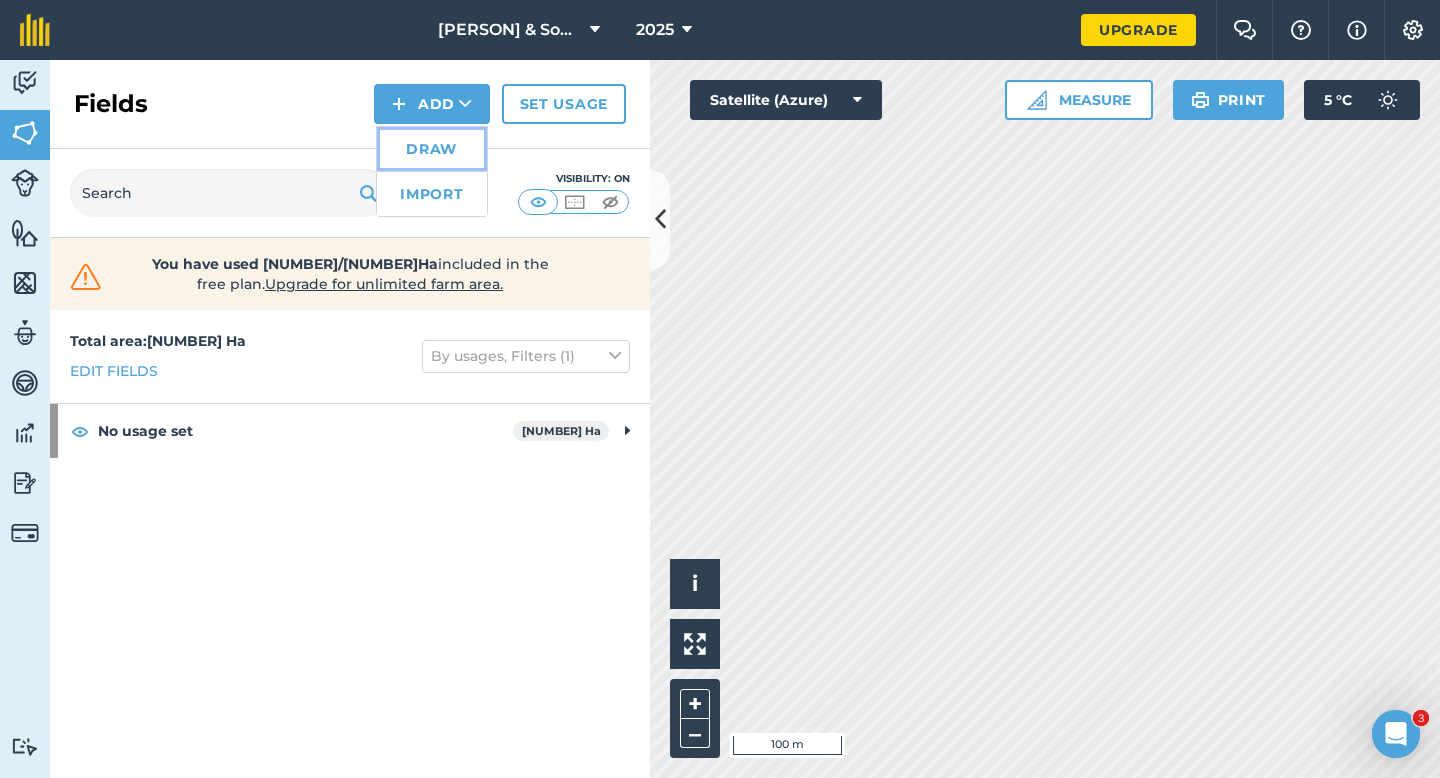 click on "Draw" at bounding box center [432, 149] 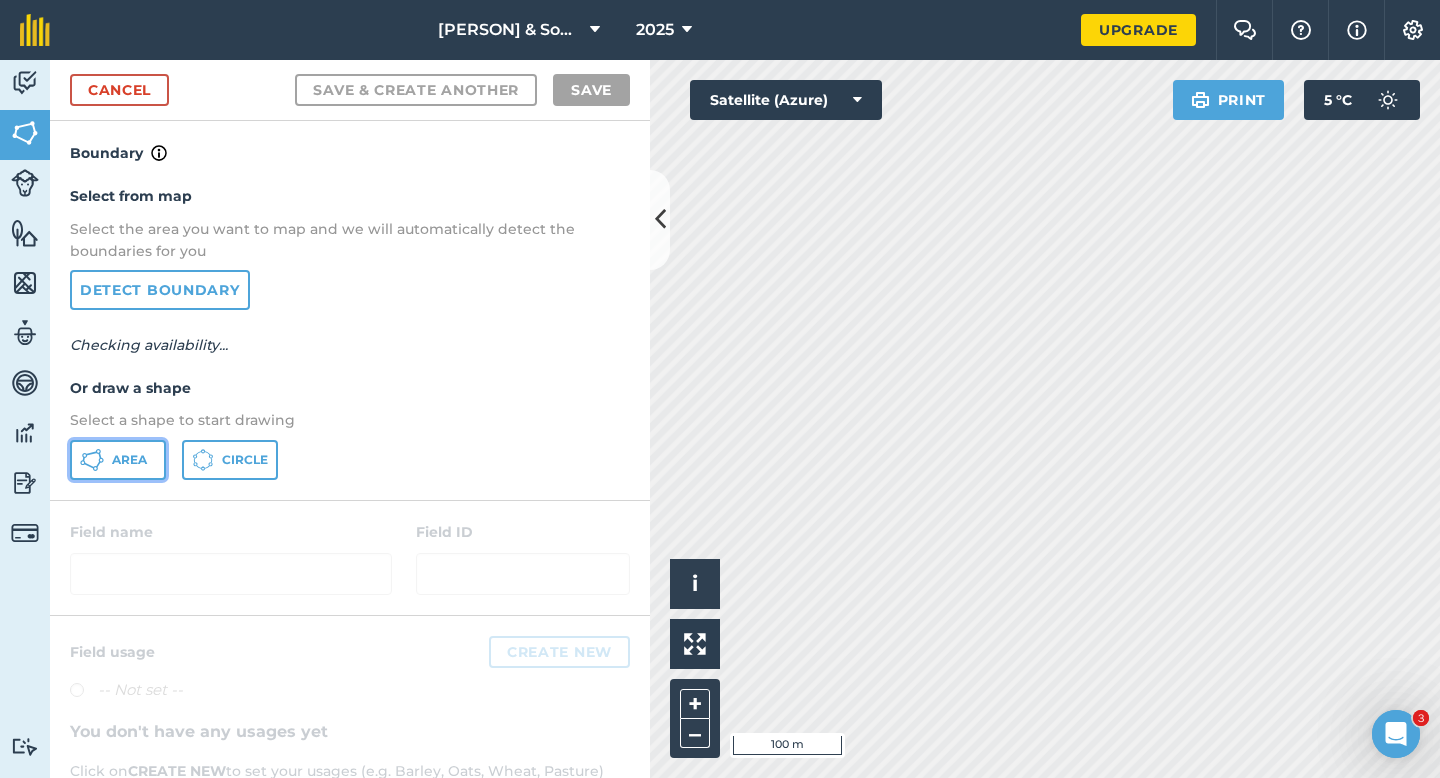 click on "Area" at bounding box center (129, 460) 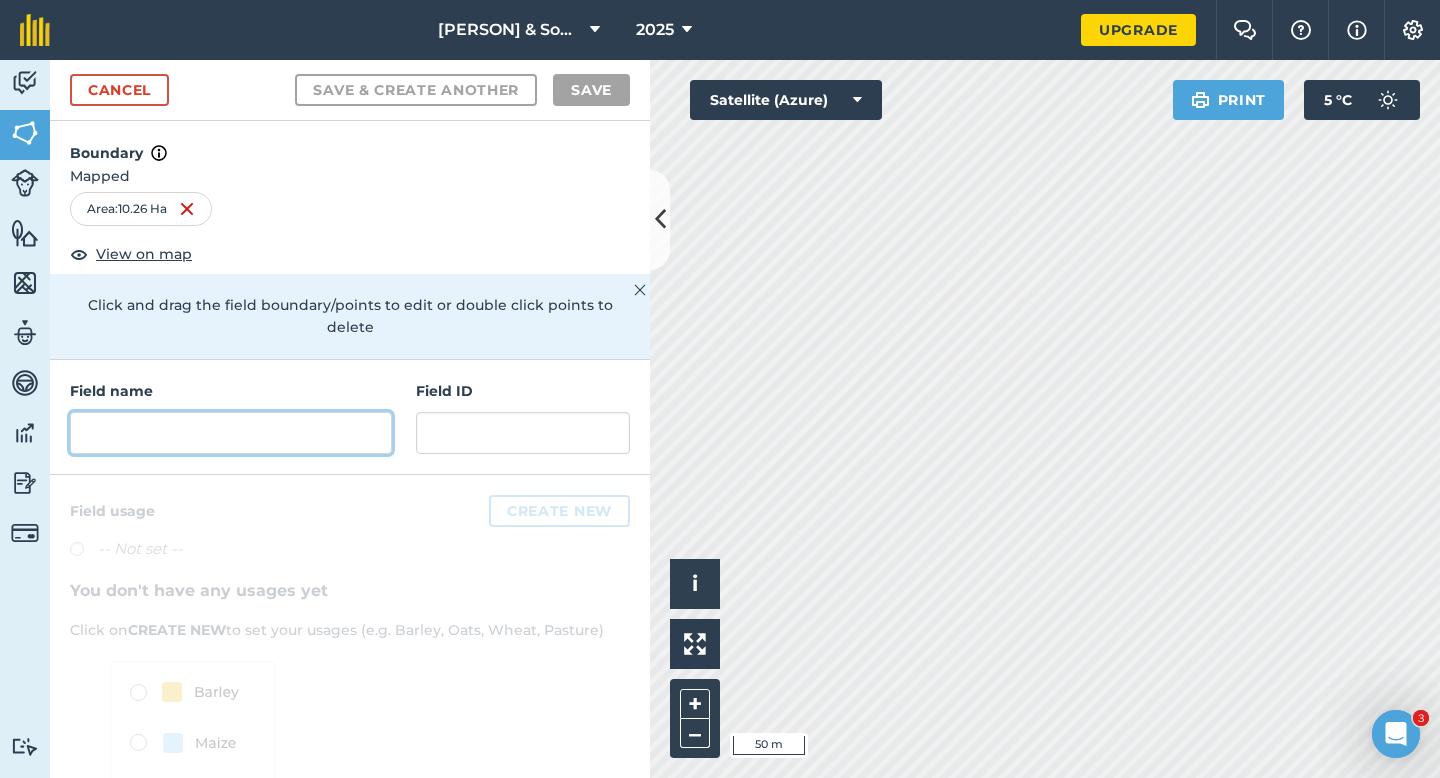 click at bounding box center [231, 433] 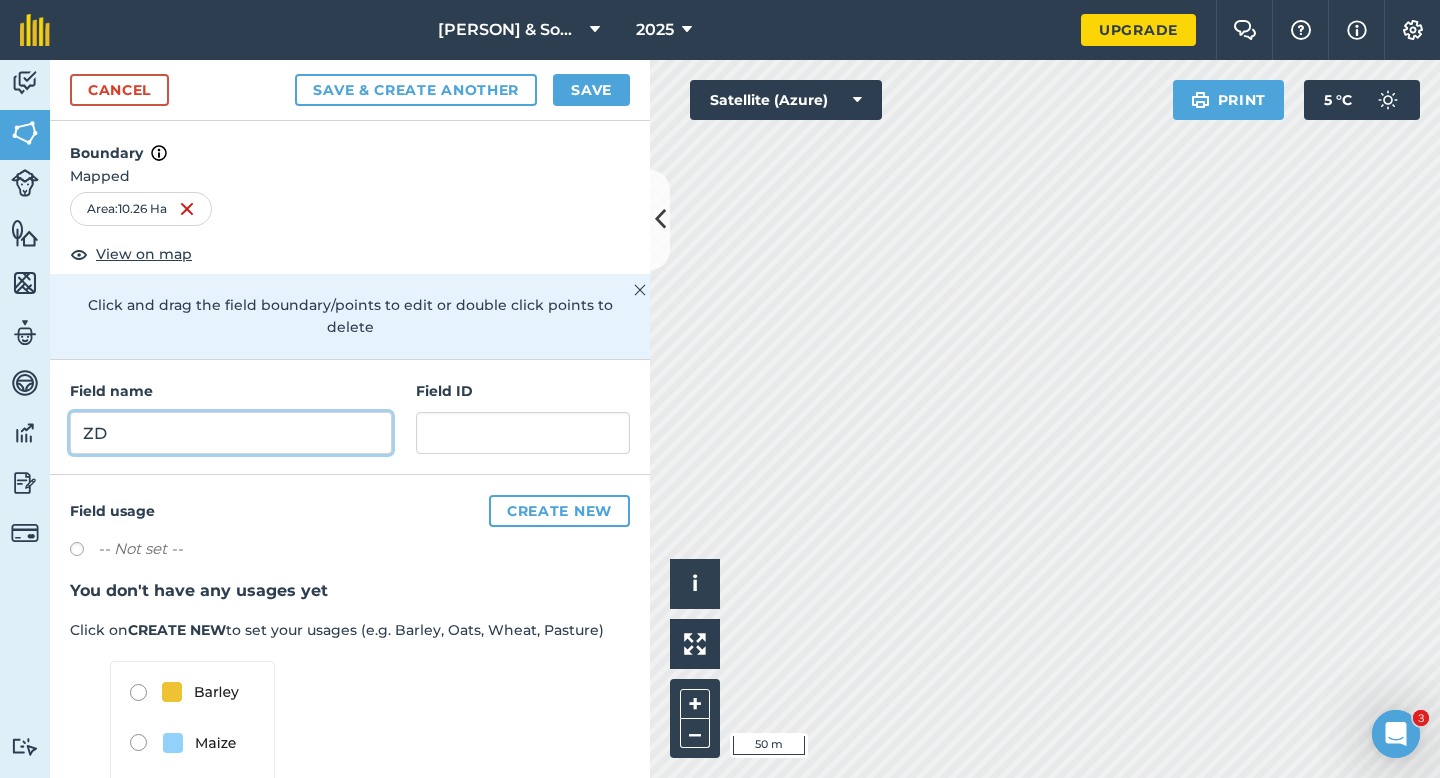 type on "ZD" 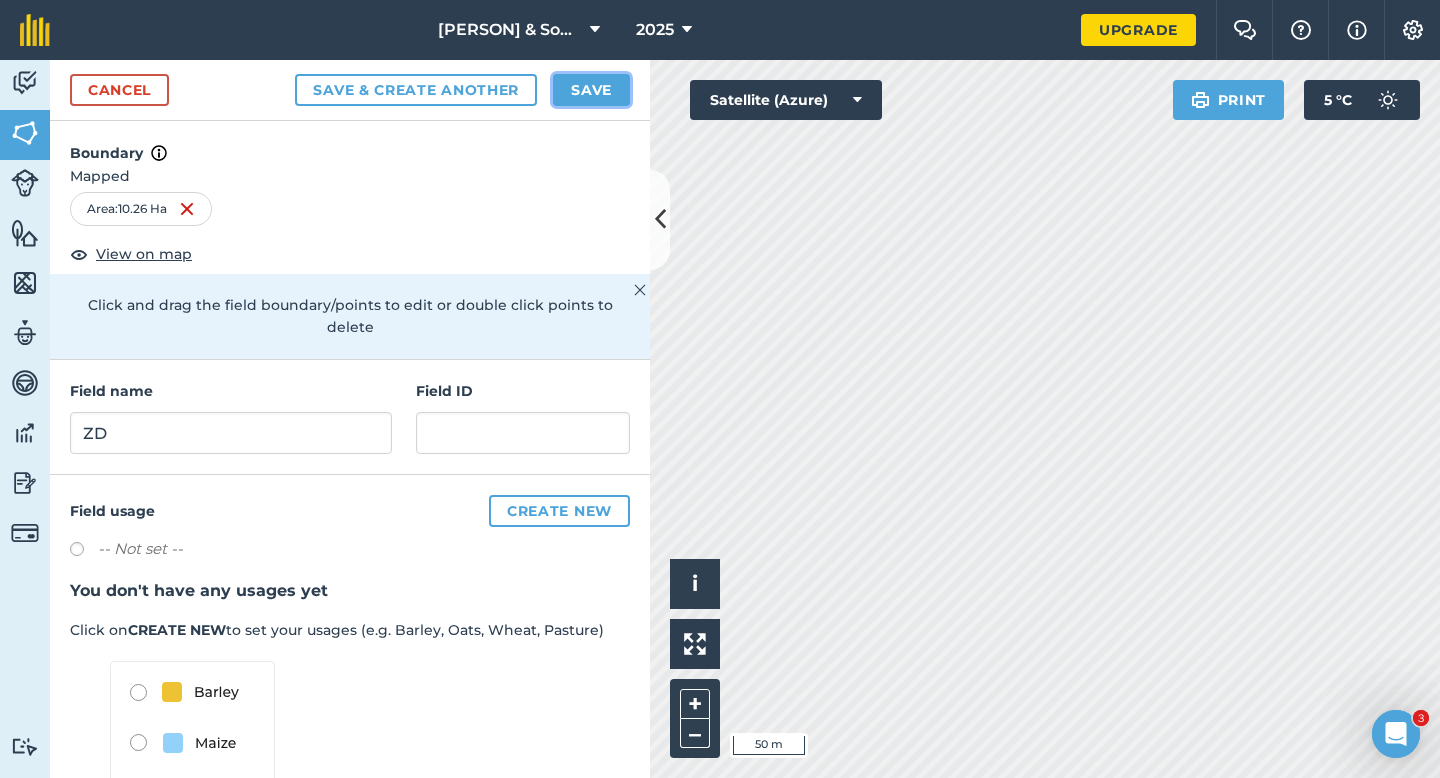 click on "Save" at bounding box center (591, 90) 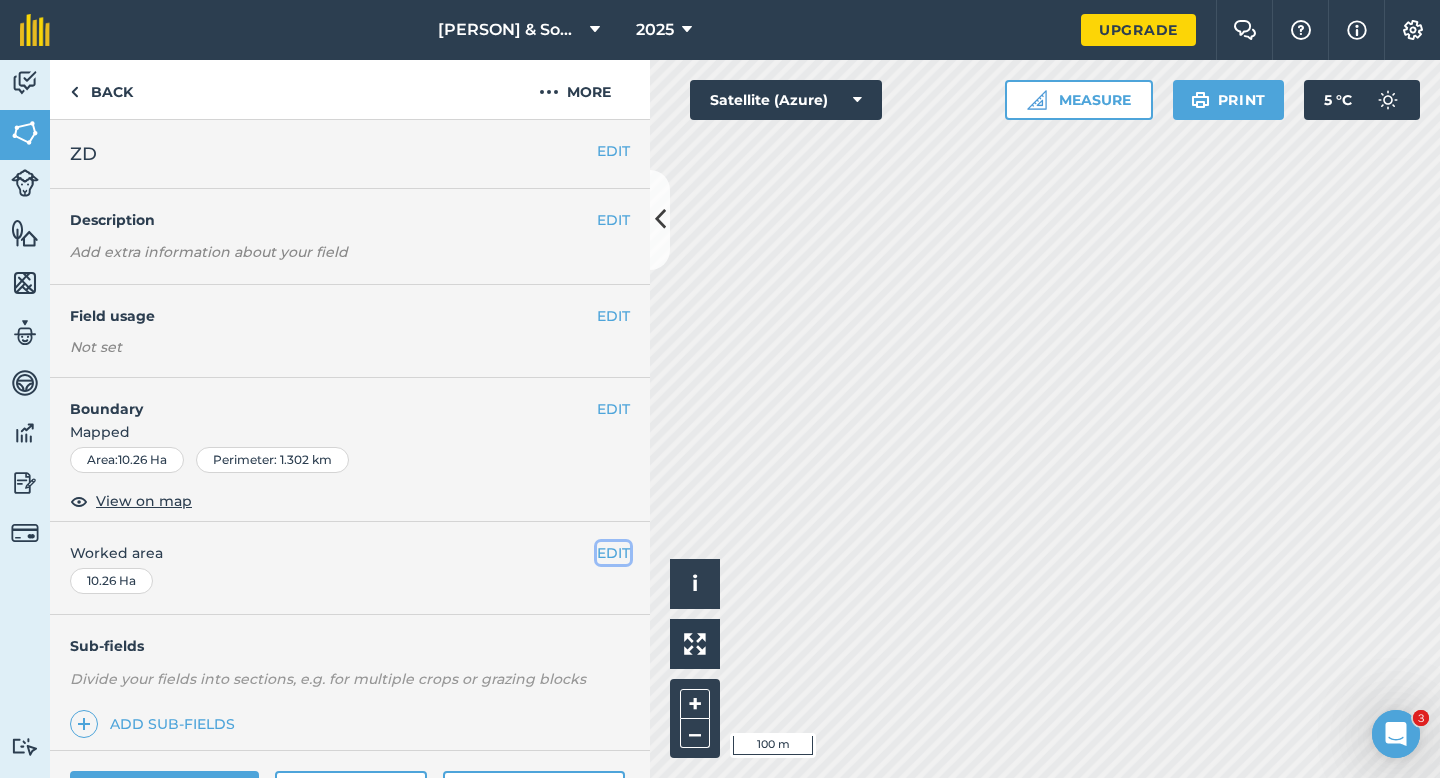 click on "EDIT" at bounding box center [613, 553] 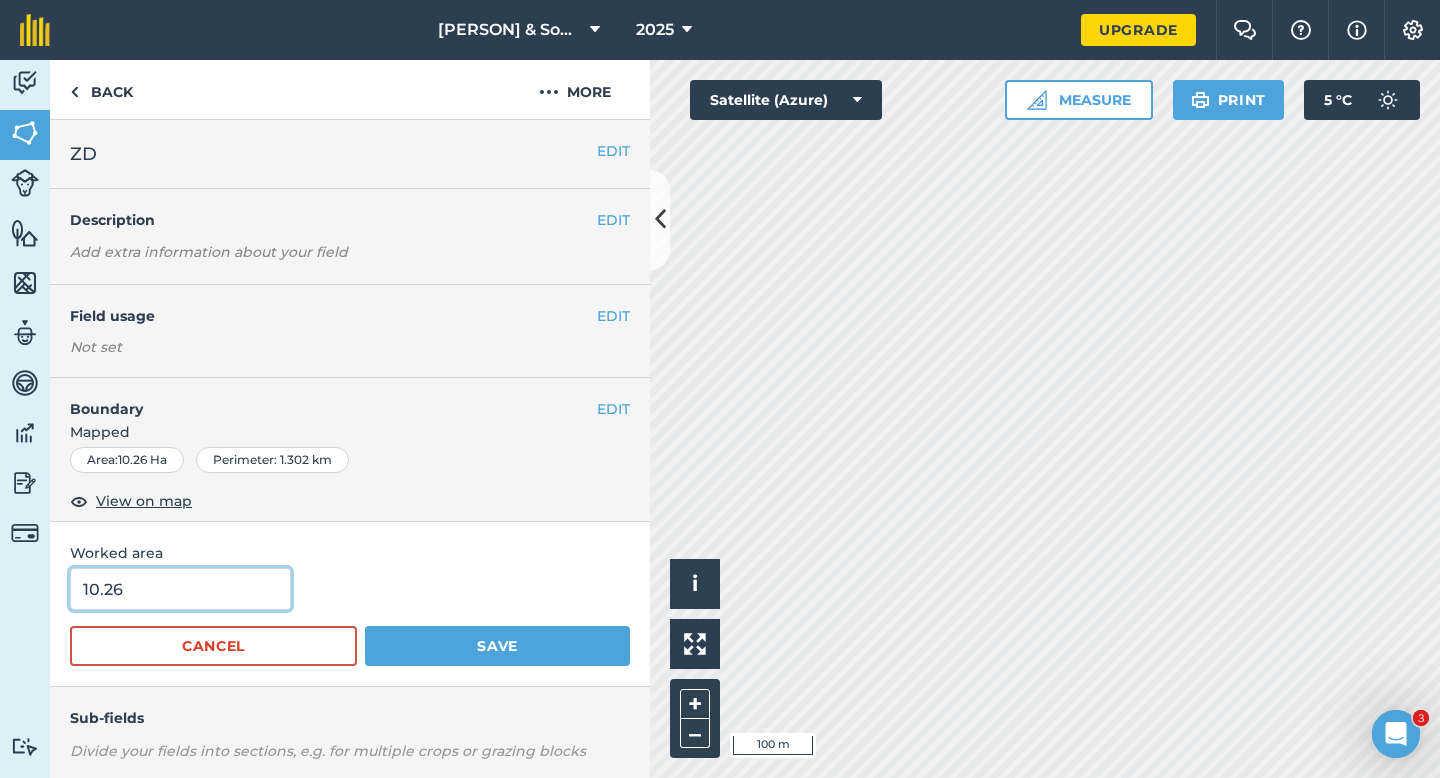 click on "10.26" at bounding box center [180, 589] 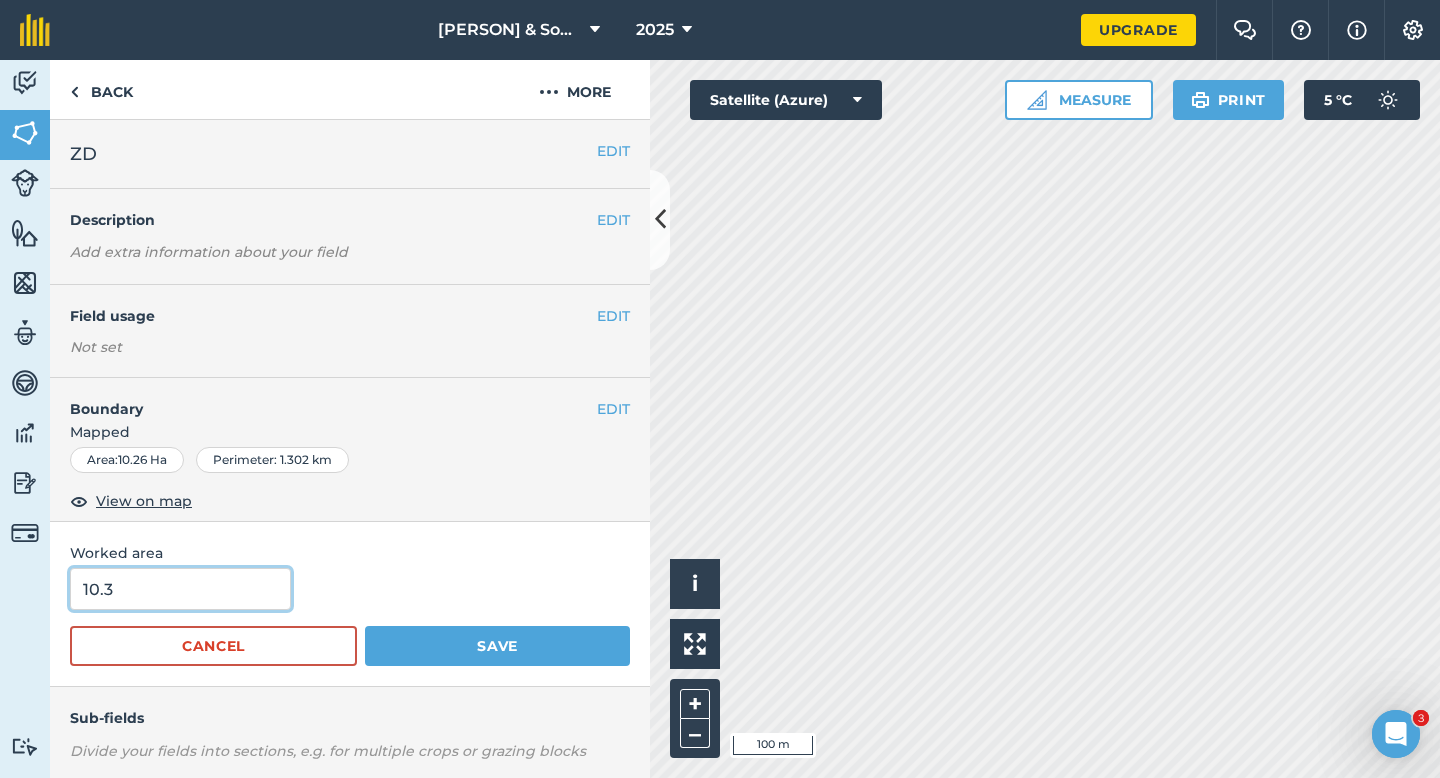 type on "10.3" 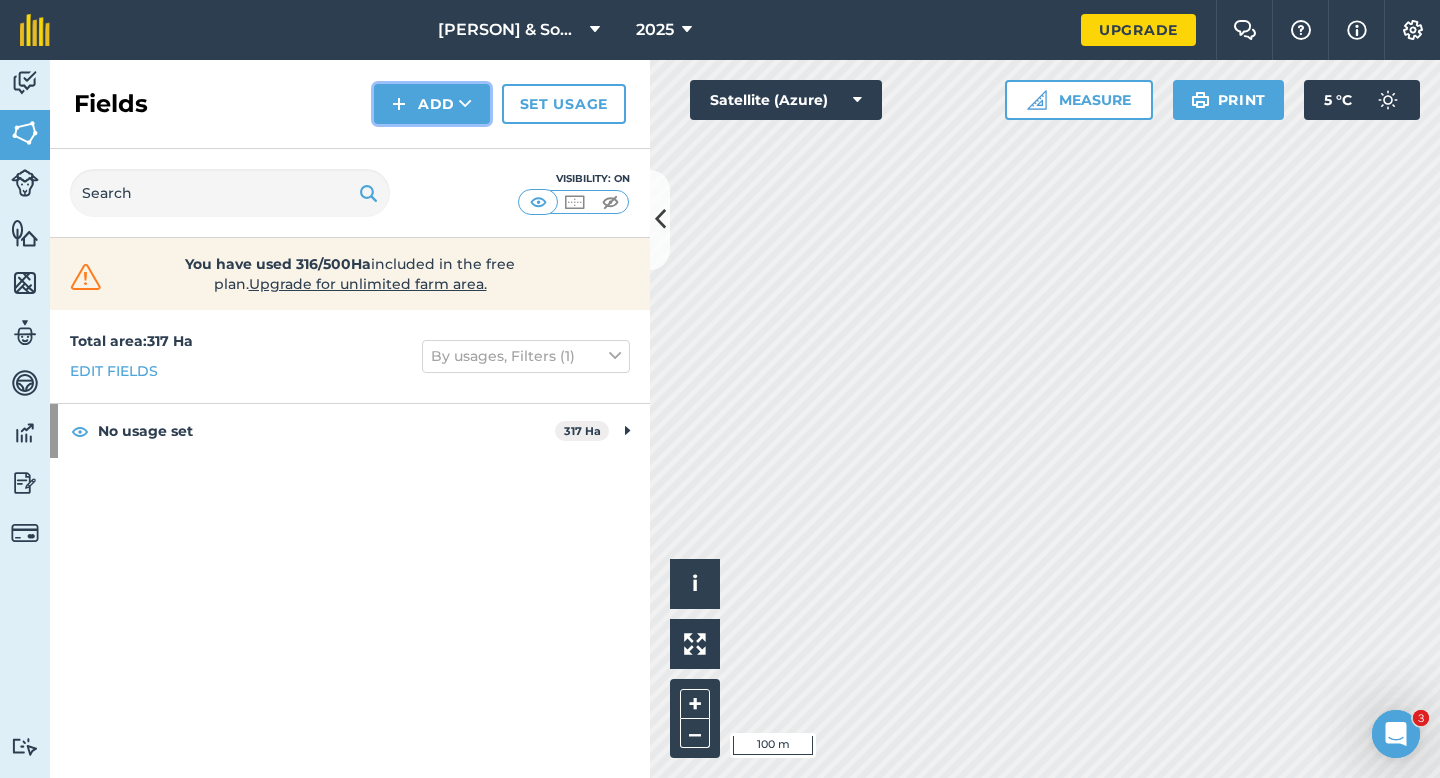 click on "Add" at bounding box center [432, 104] 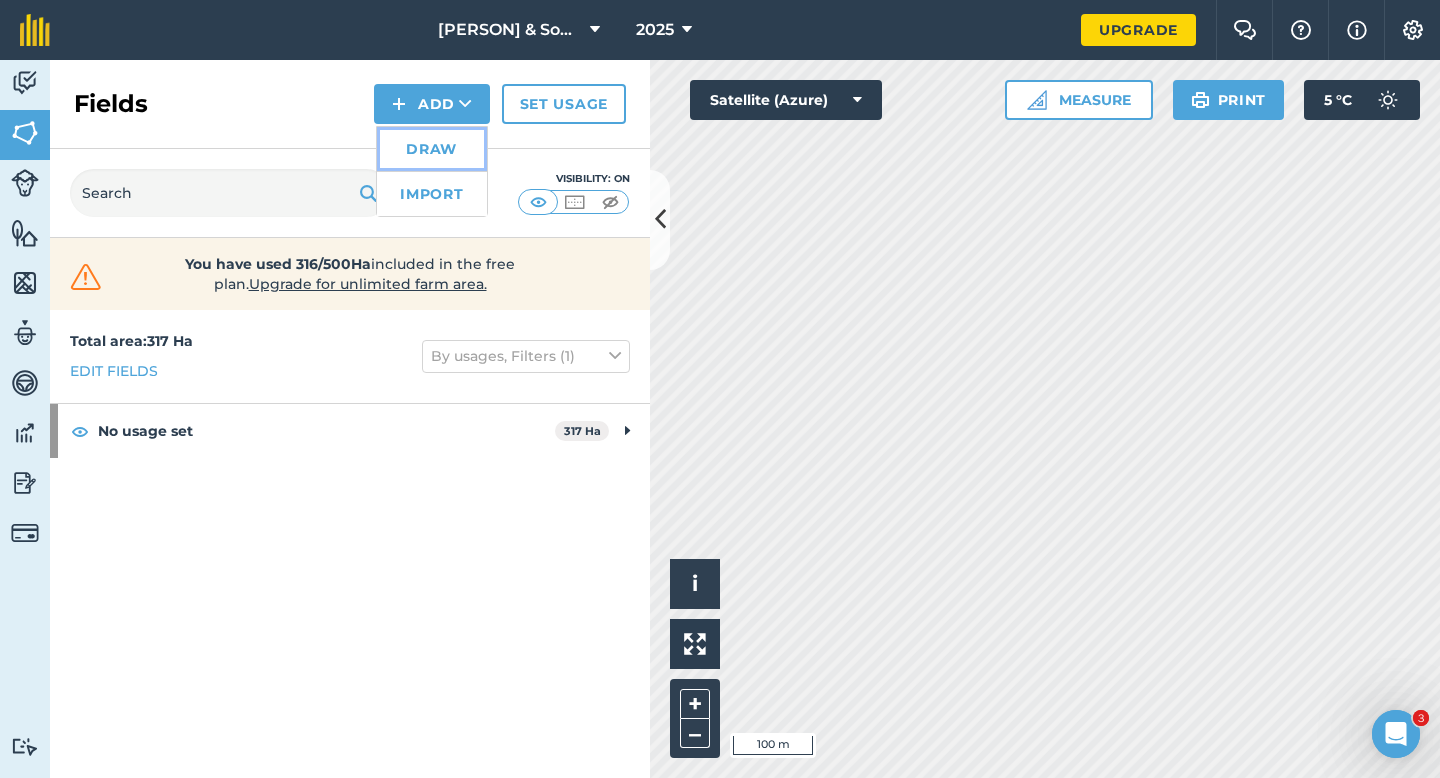click on "Draw" at bounding box center [432, 149] 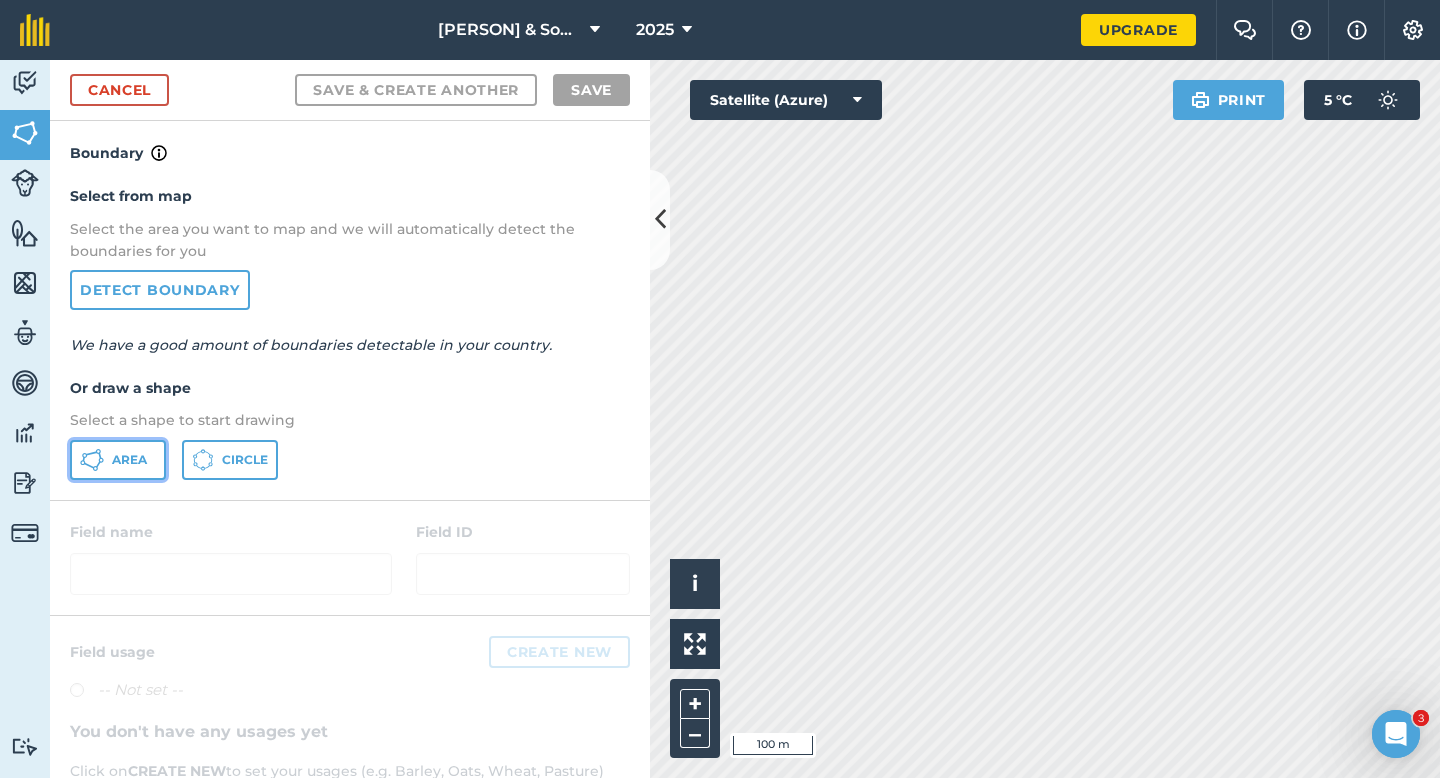 click on "Area" at bounding box center (118, 460) 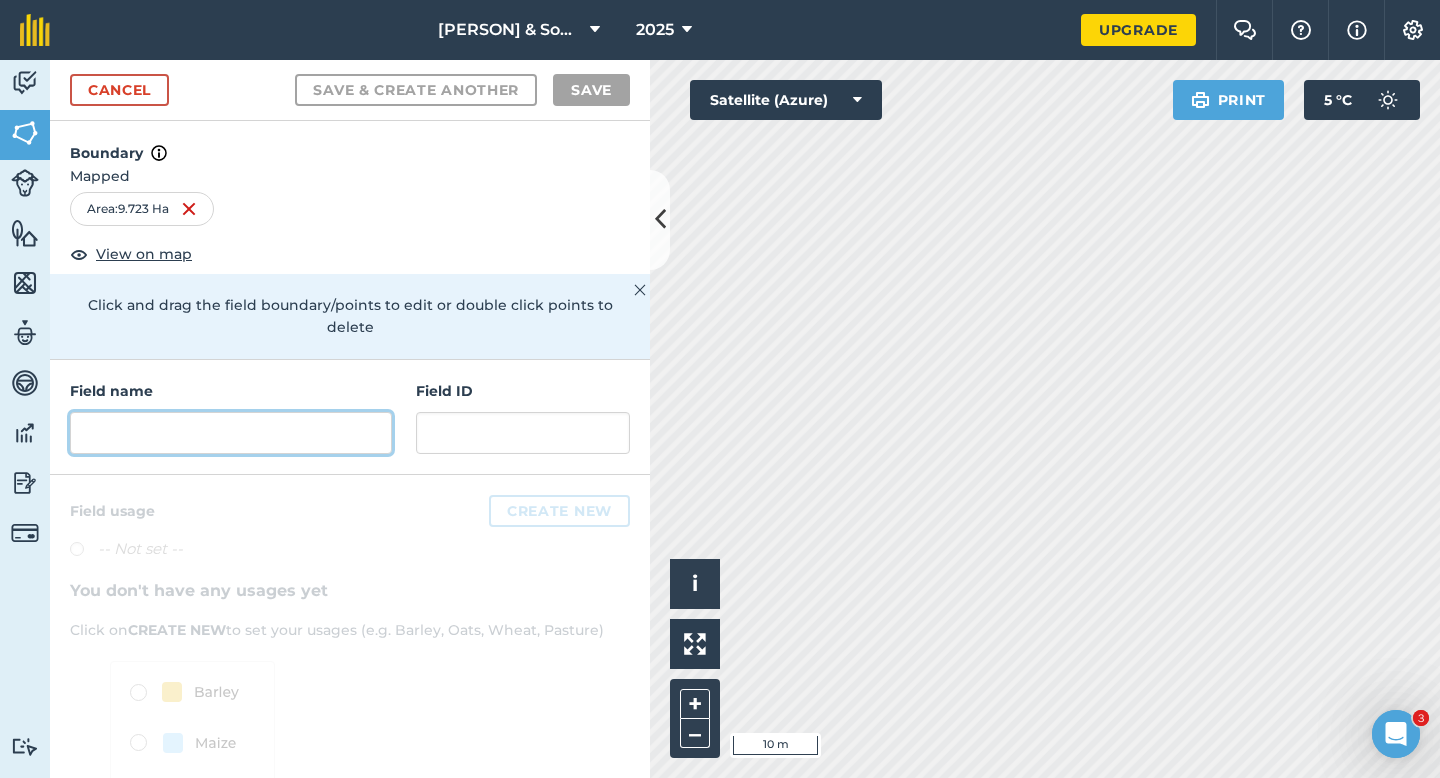 click at bounding box center (231, 433) 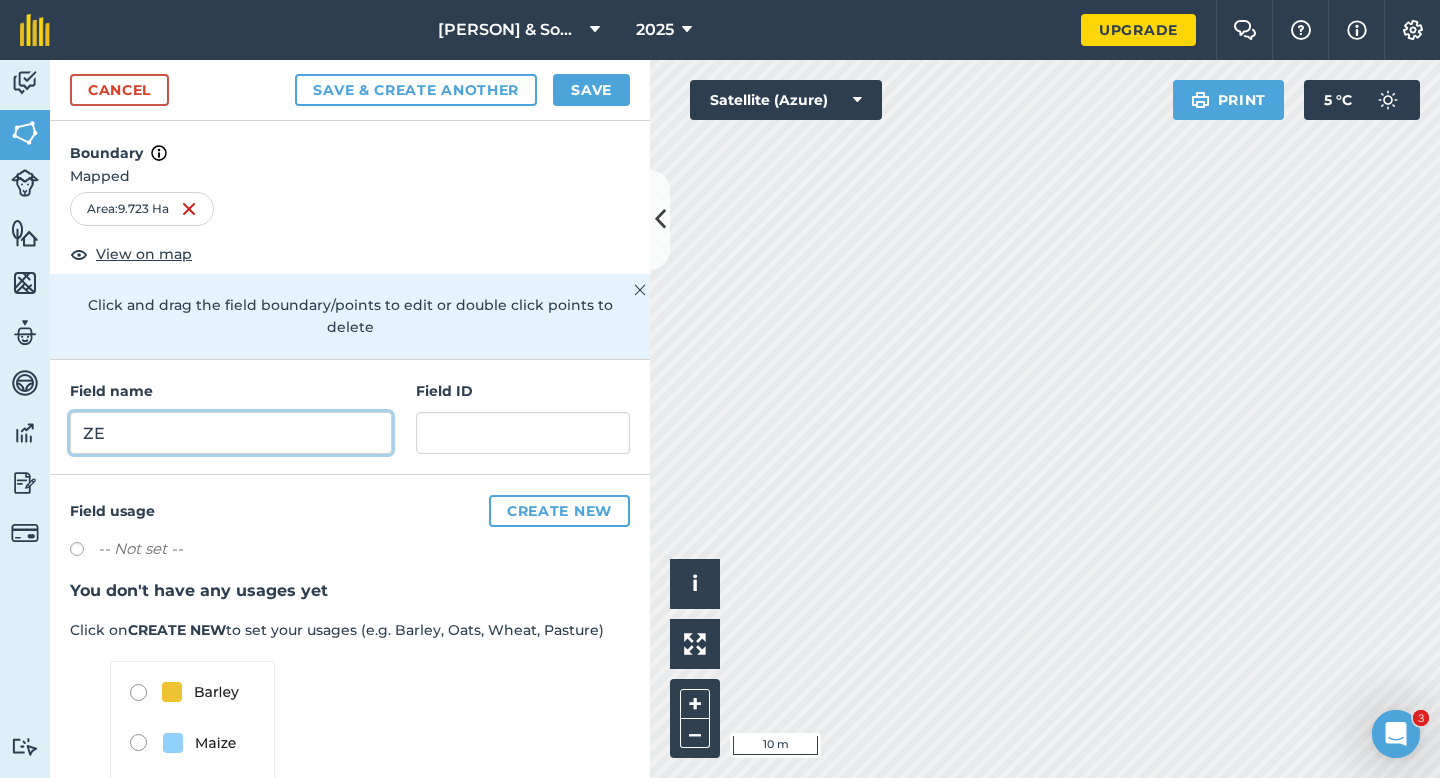type on "ZE" 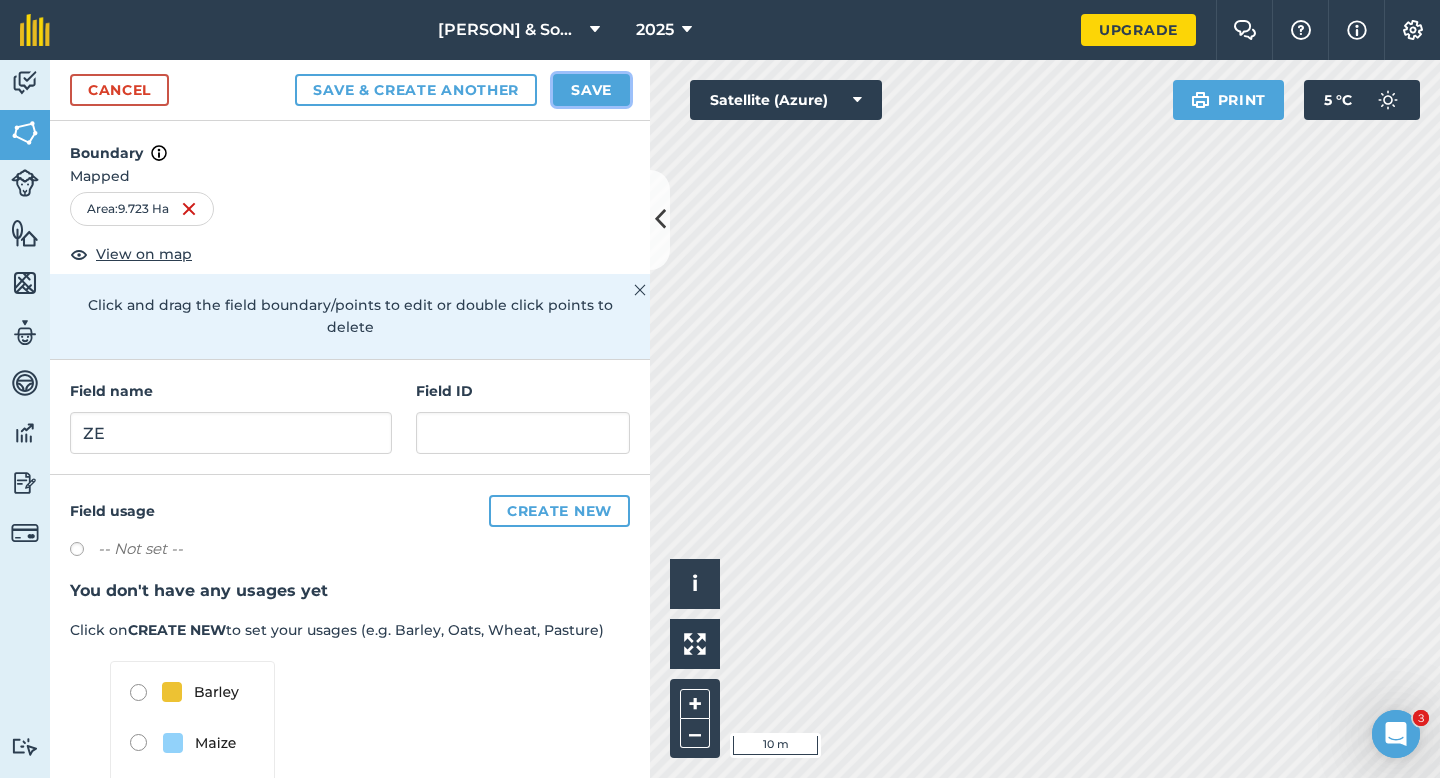click on "Save" at bounding box center [591, 90] 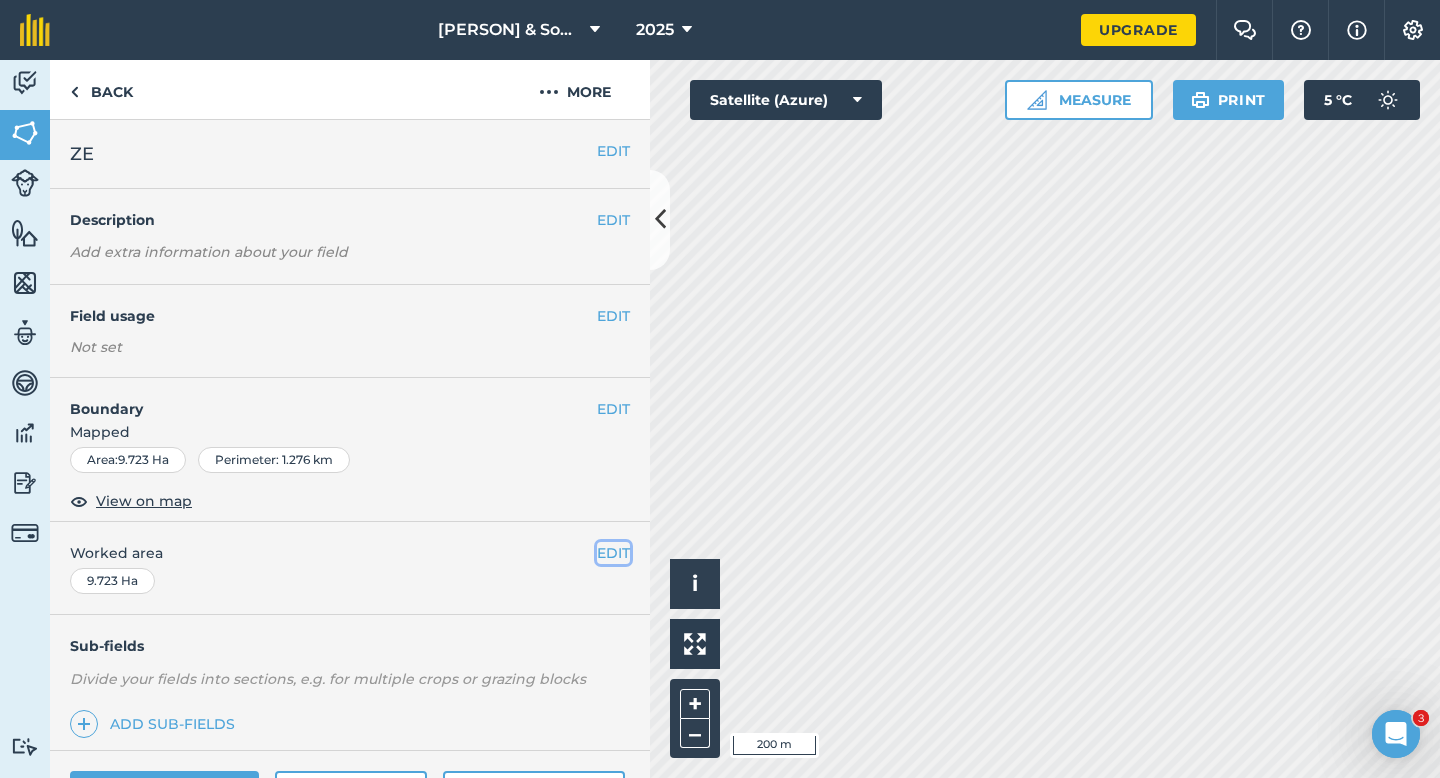 click on "EDIT" at bounding box center (613, 553) 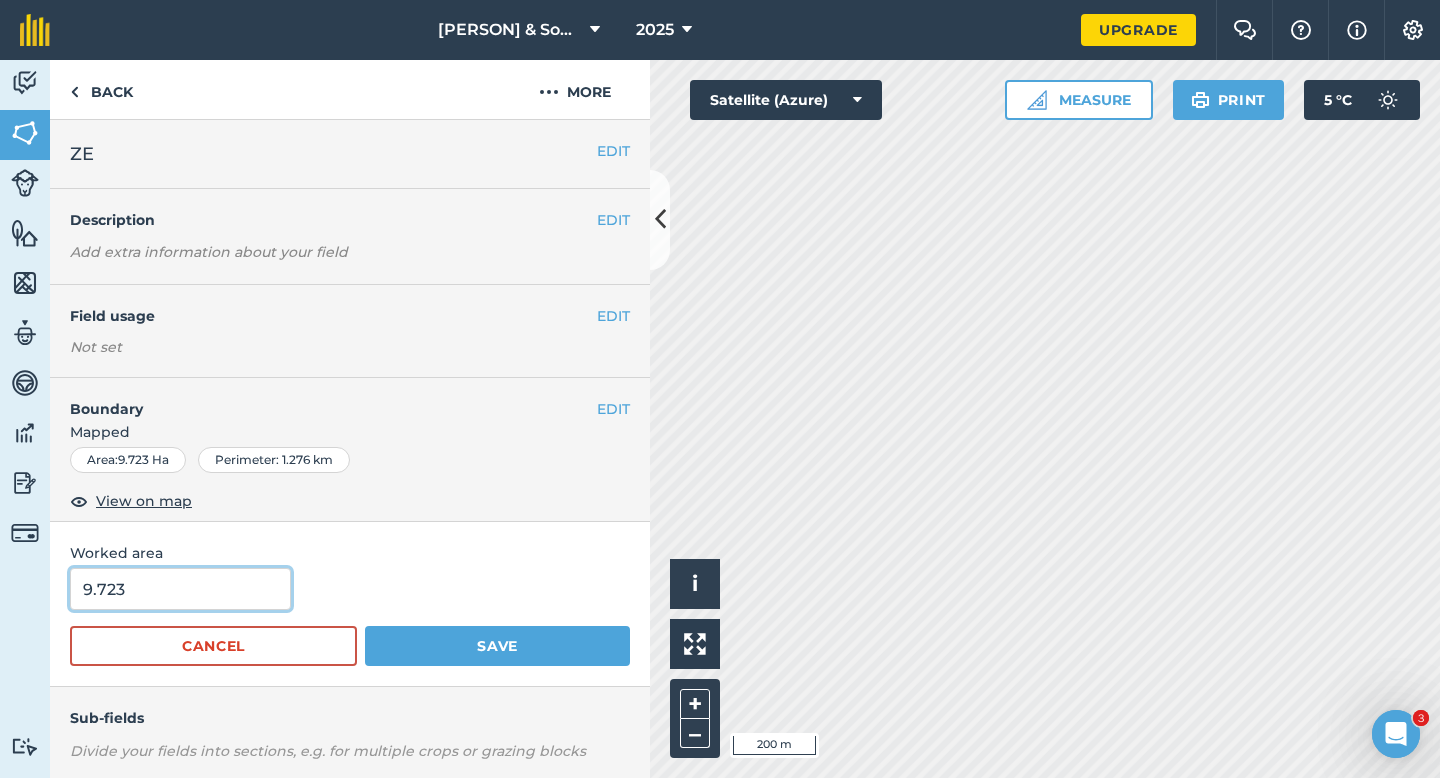 click on "9.723" at bounding box center (180, 589) 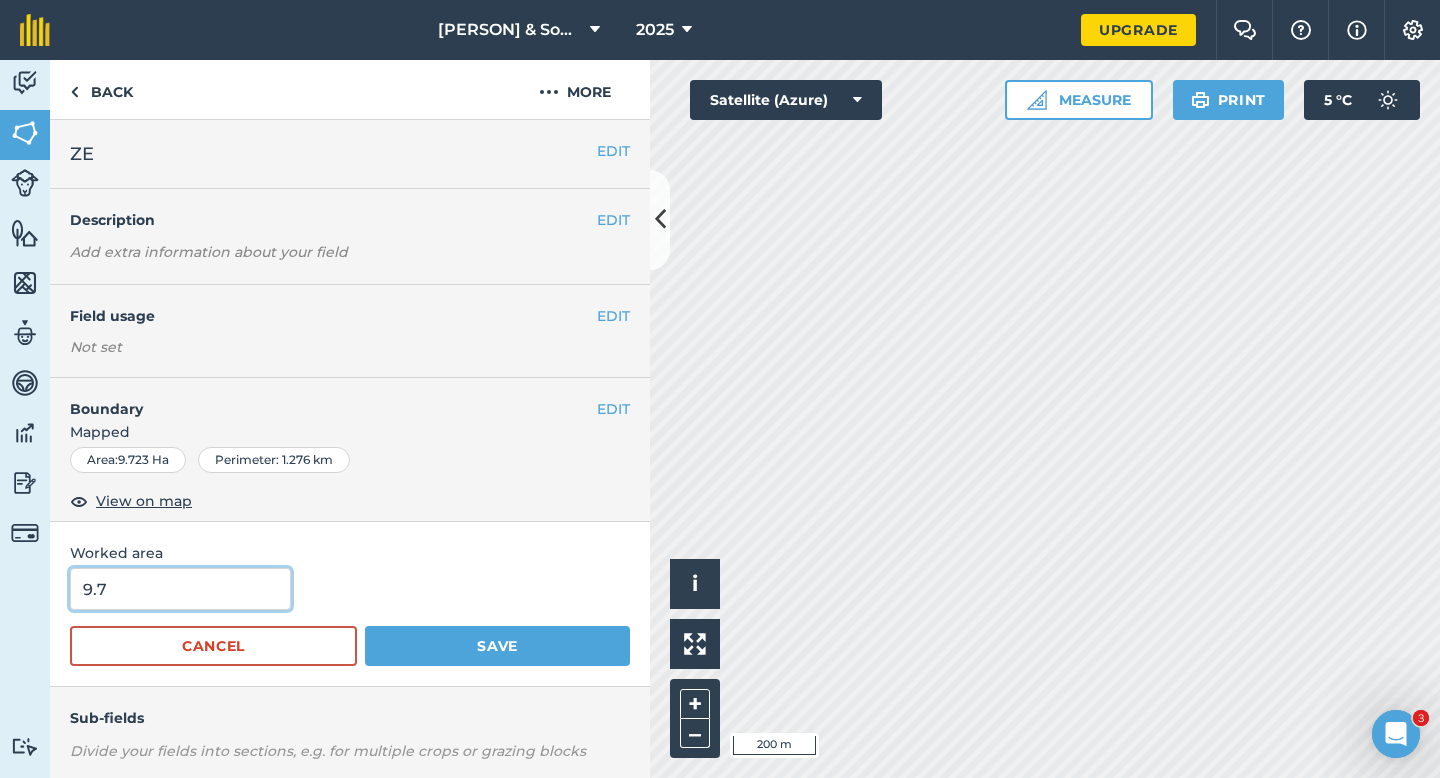 type on "9.7" 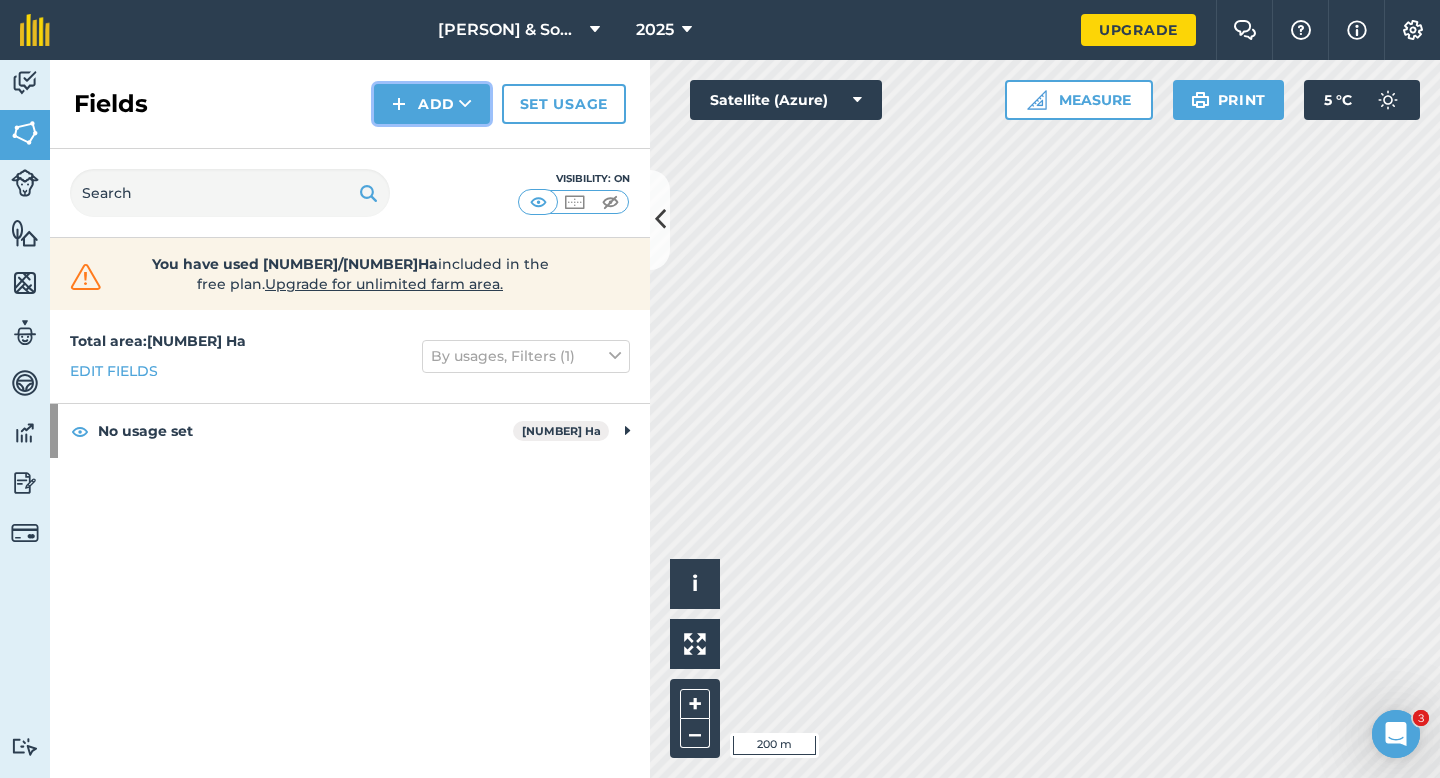 click on "Add" at bounding box center (432, 104) 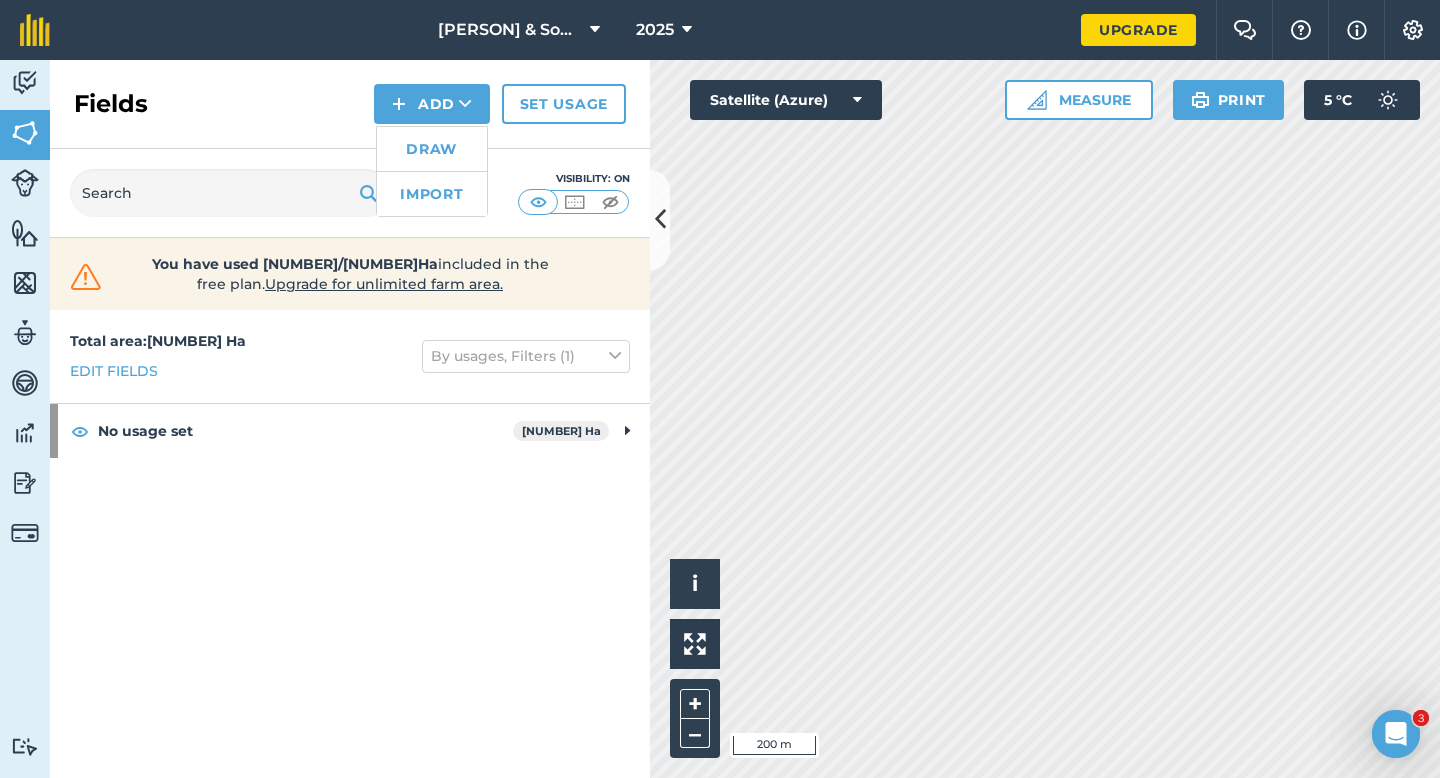 click on "Draw" at bounding box center [432, 149] 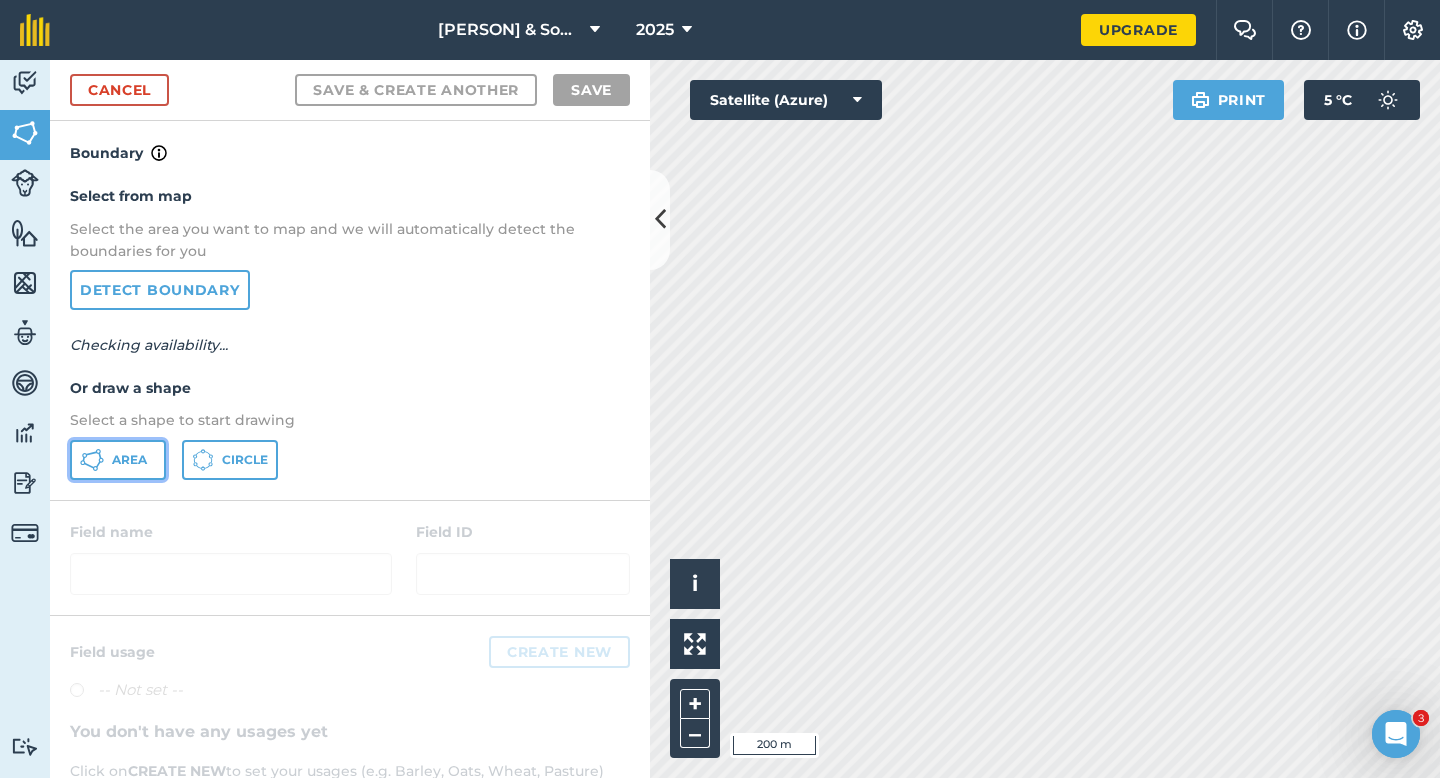 click on "Area" at bounding box center (118, 460) 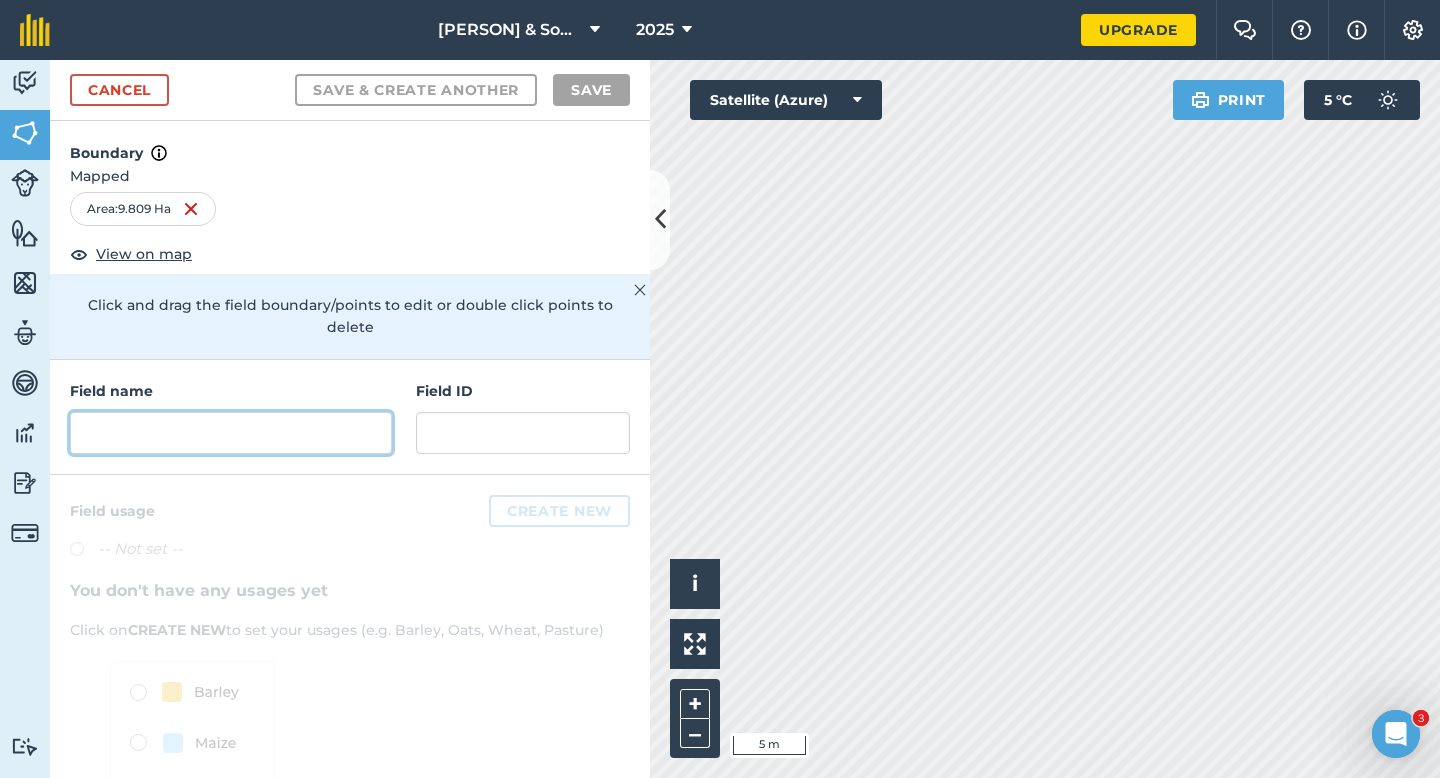 click at bounding box center (231, 433) 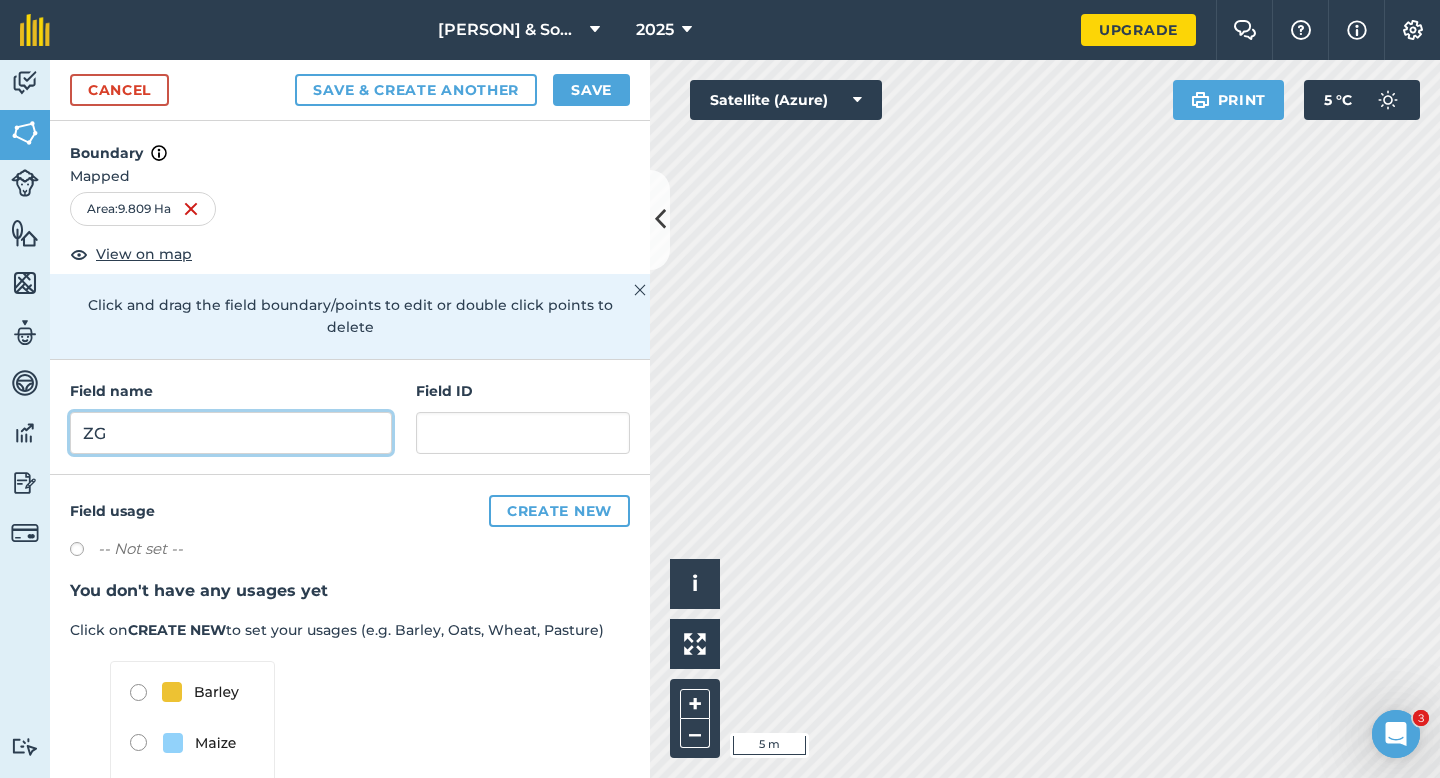type on "ZG" 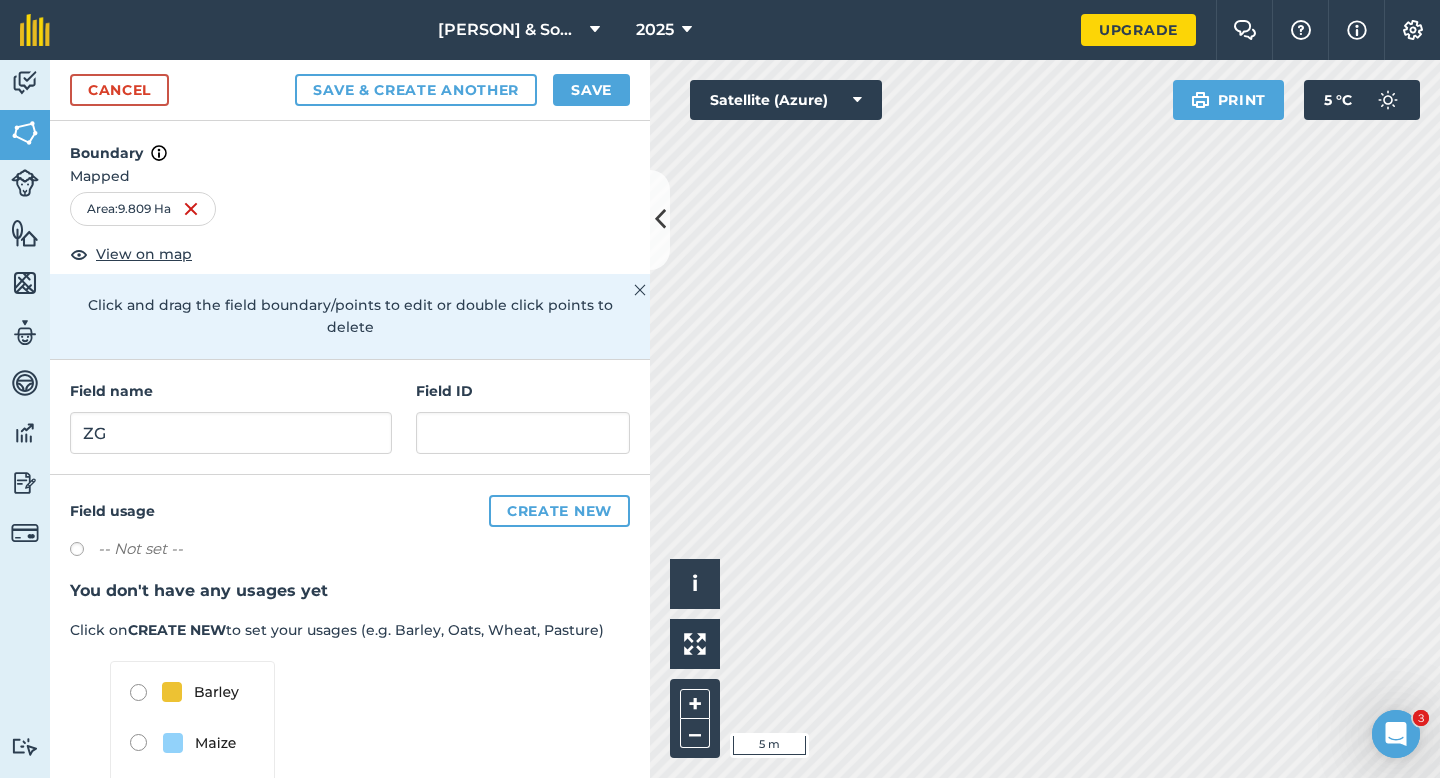 click on "Cancel Save & Create Another Save" at bounding box center [350, 90] 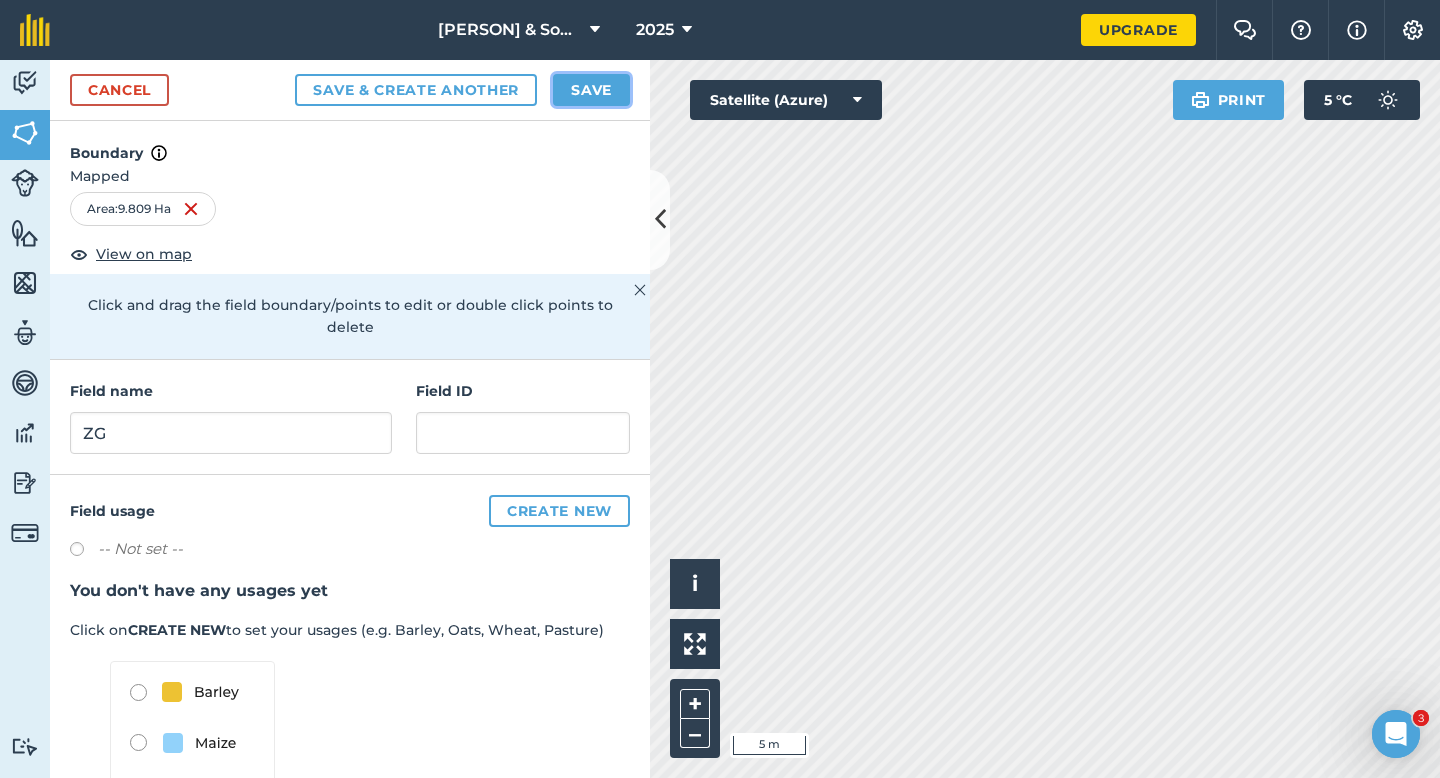 click on "Save" at bounding box center [591, 90] 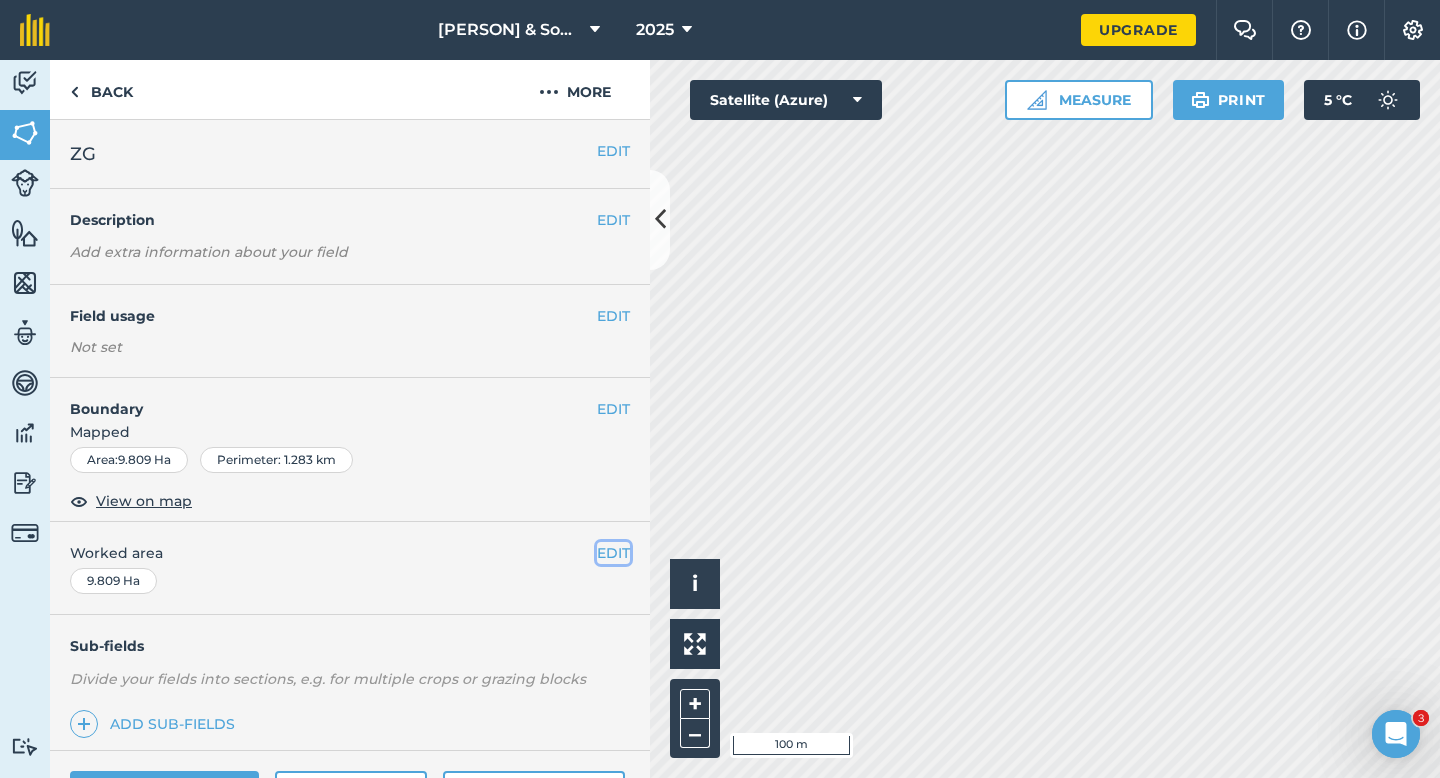 click on "EDIT" at bounding box center [613, 553] 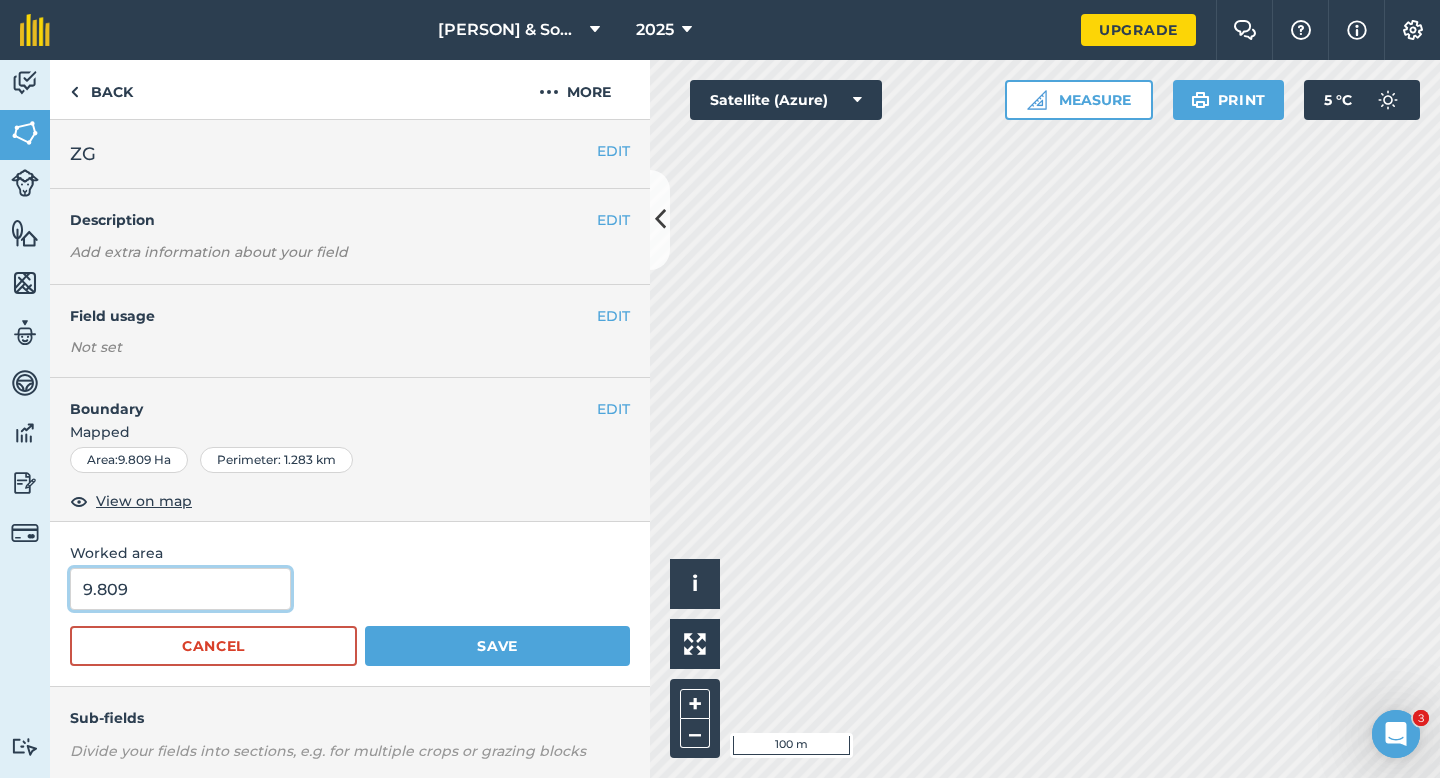 click on "9.809" at bounding box center [180, 589] 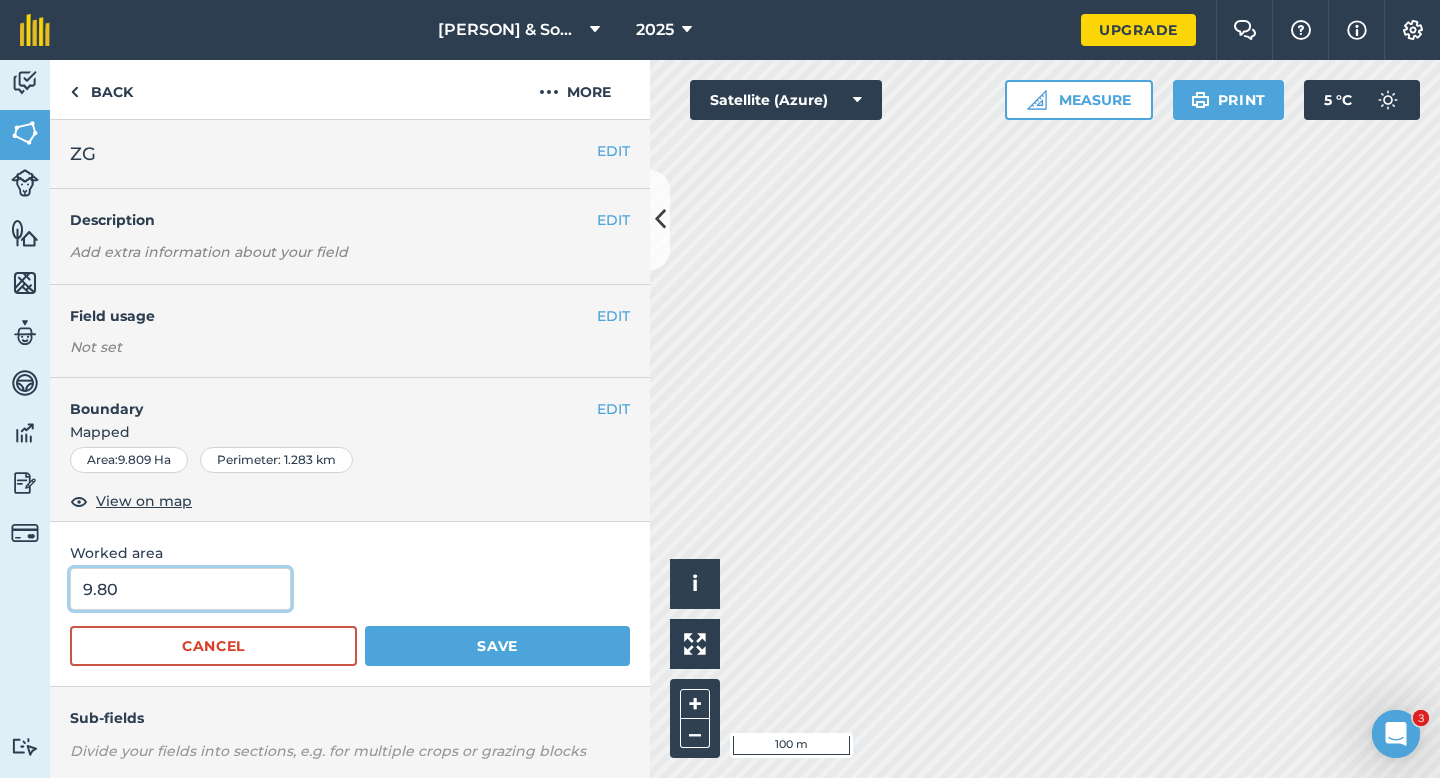 type on "9.8" 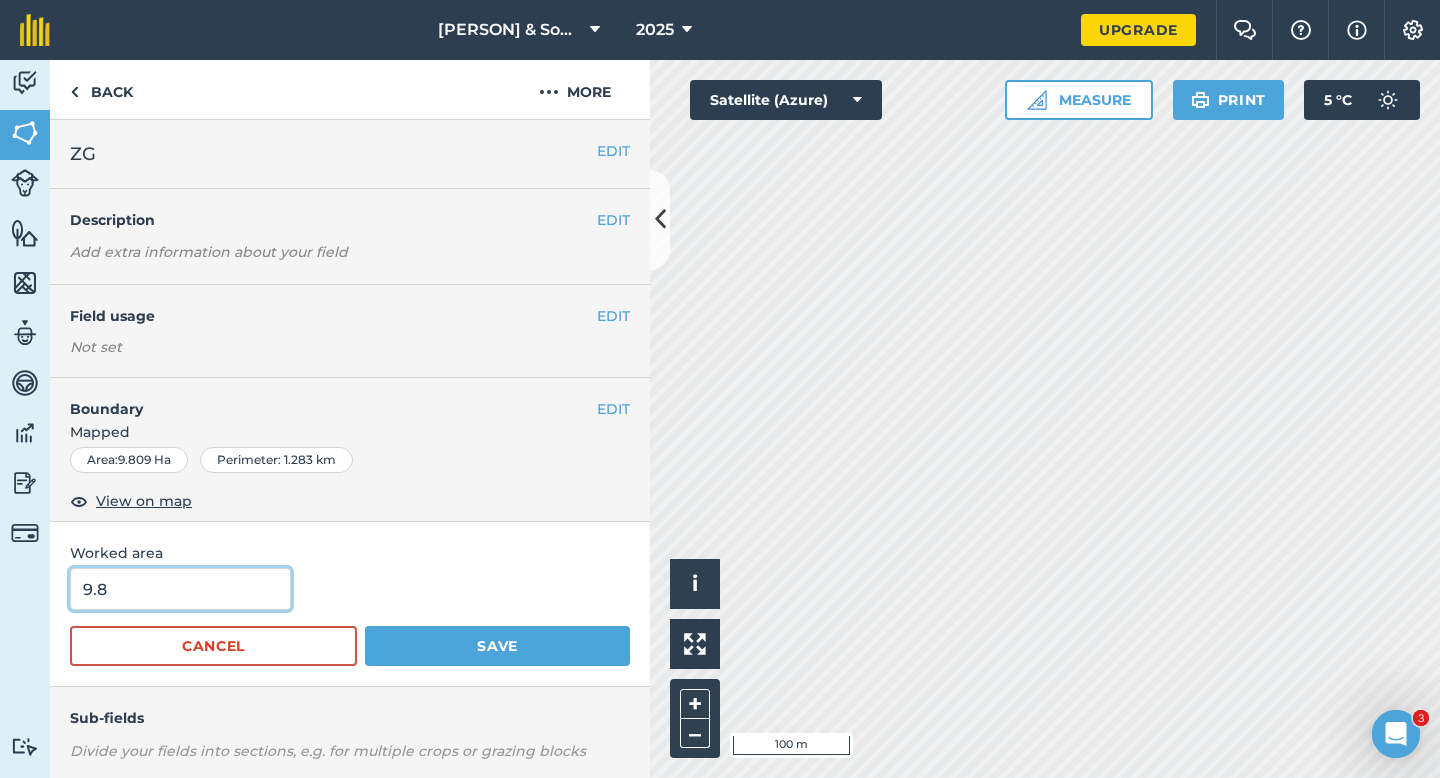click on "Save" at bounding box center [497, 646] 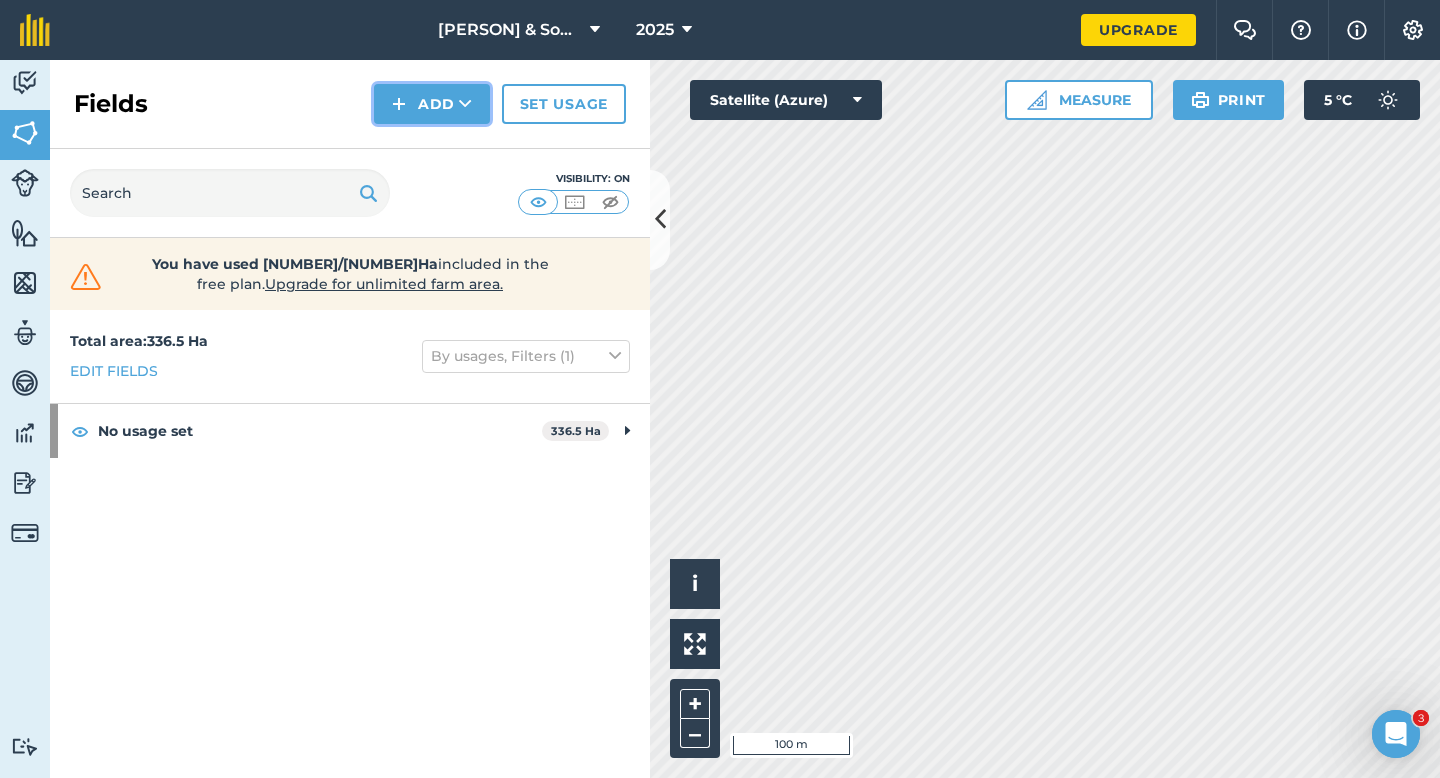 click on "Add" at bounding box center (432, 104) 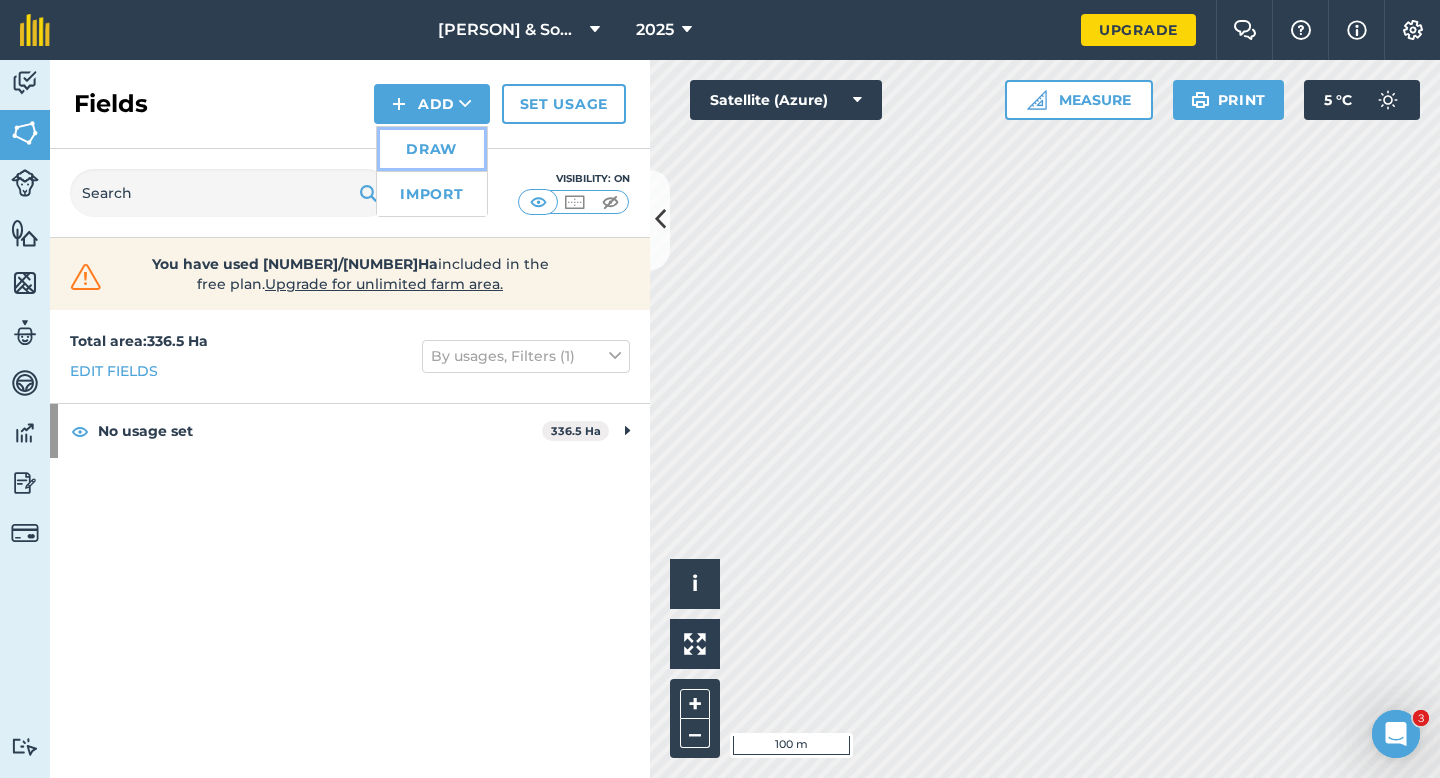 click on "Draw" at bounding box center [432, 149] 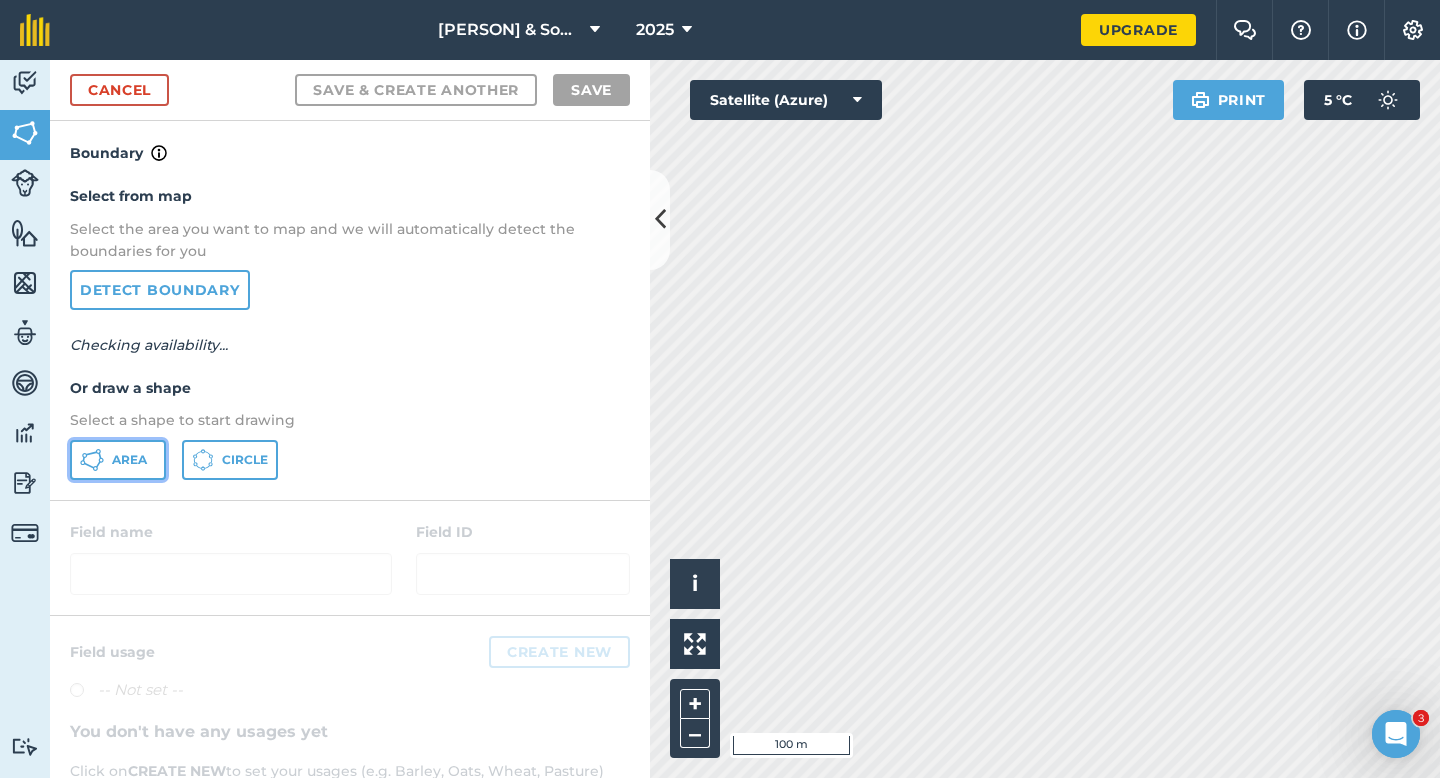 click 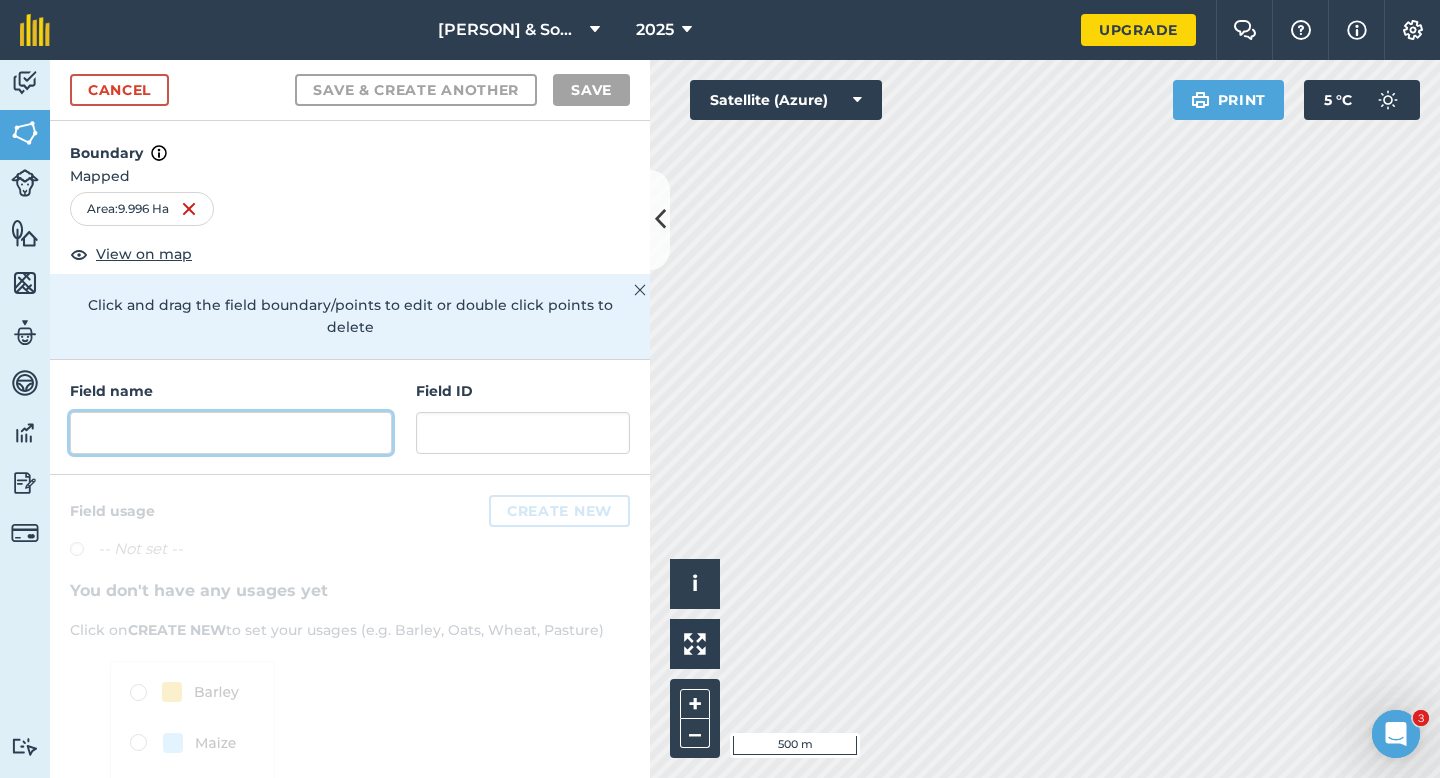 click at bounding box center [231, 433] 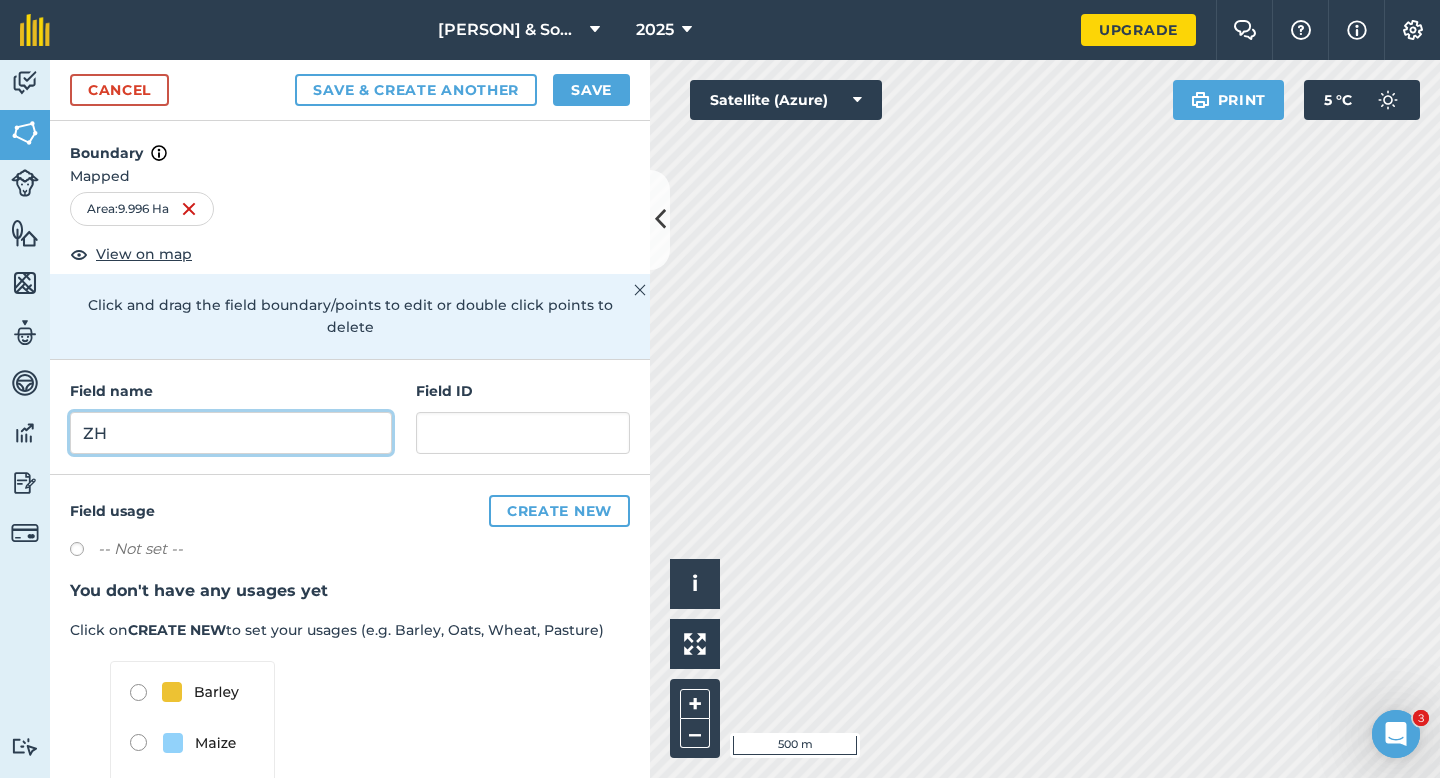 type on "ZH" 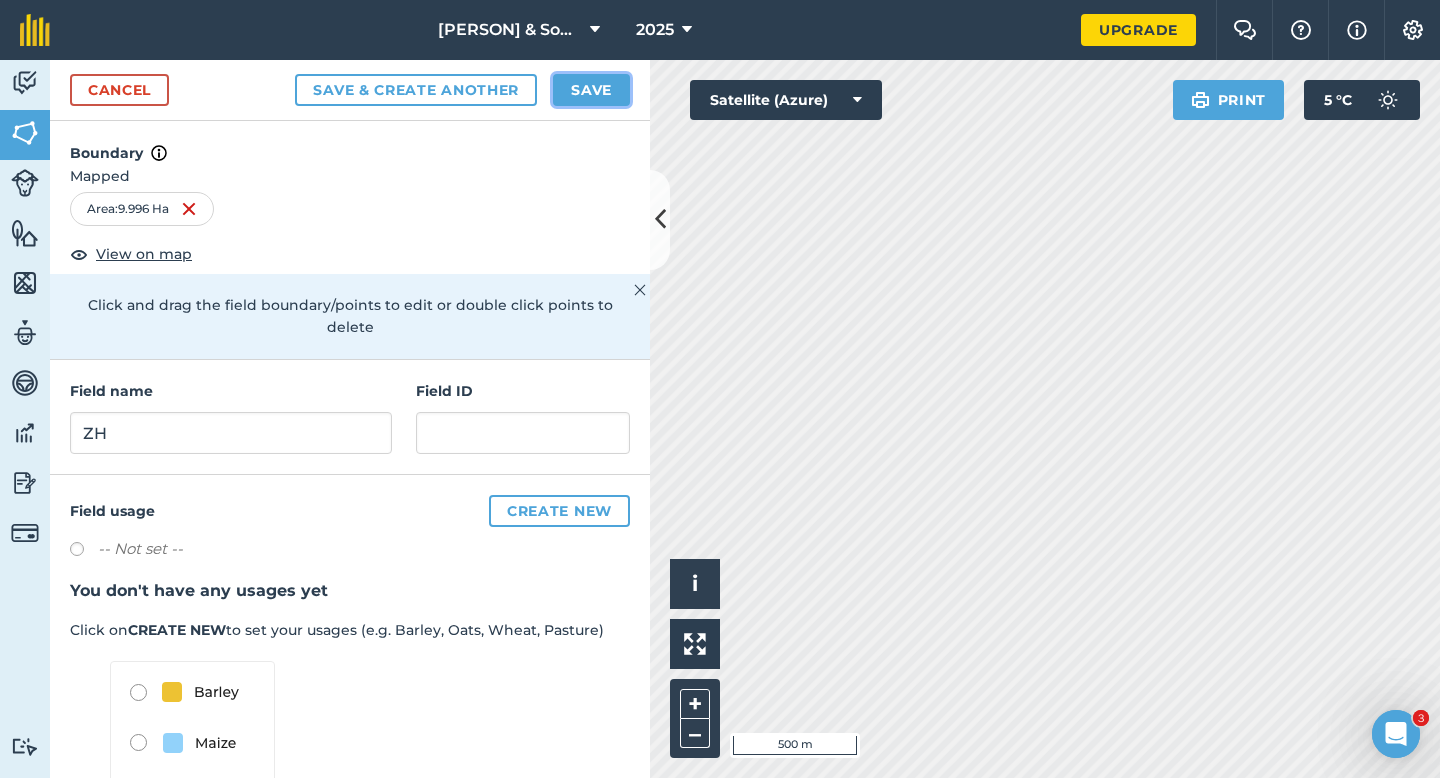 click on "Save" at bounding box center (591, 90) 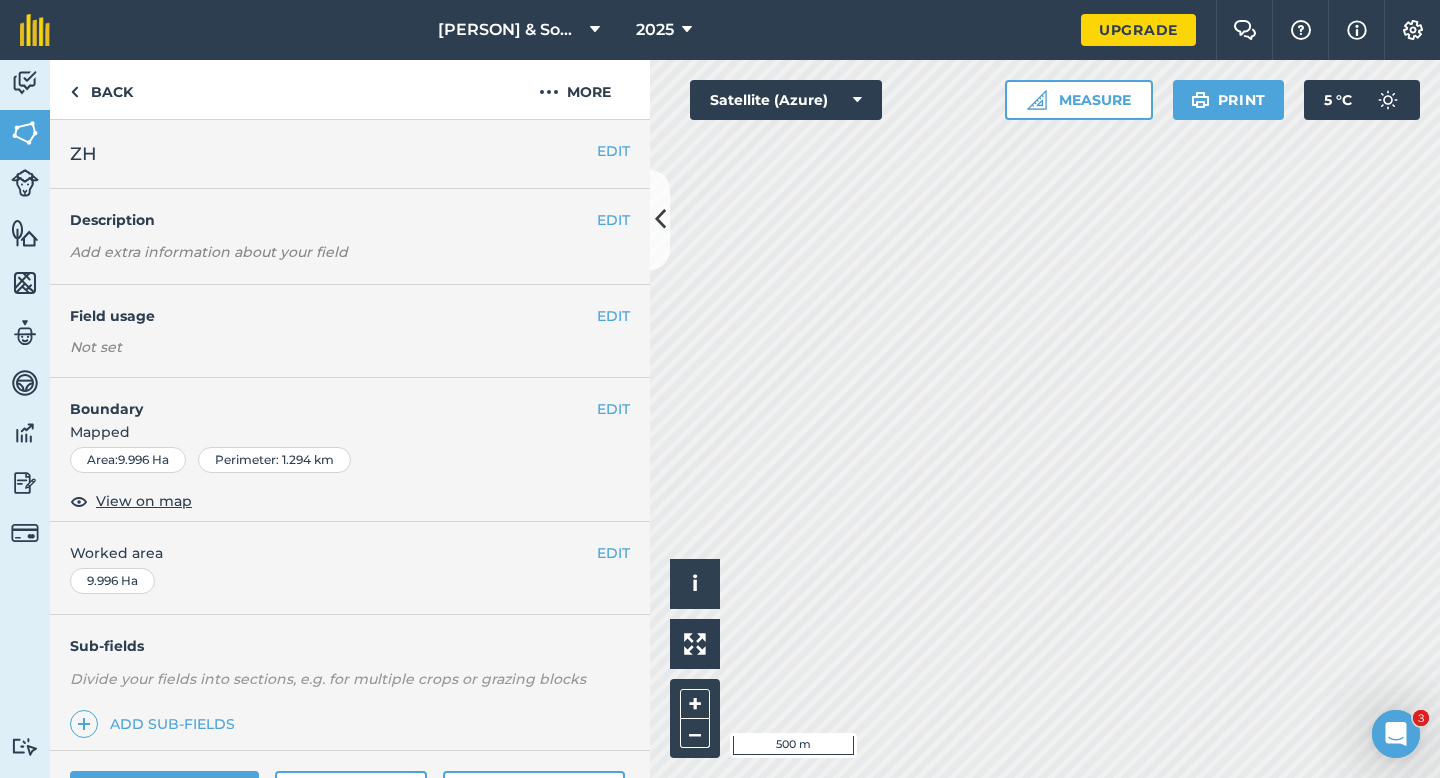 click on "EDIT Worked area 9.996   Ha" at bounding box center [350, 568] 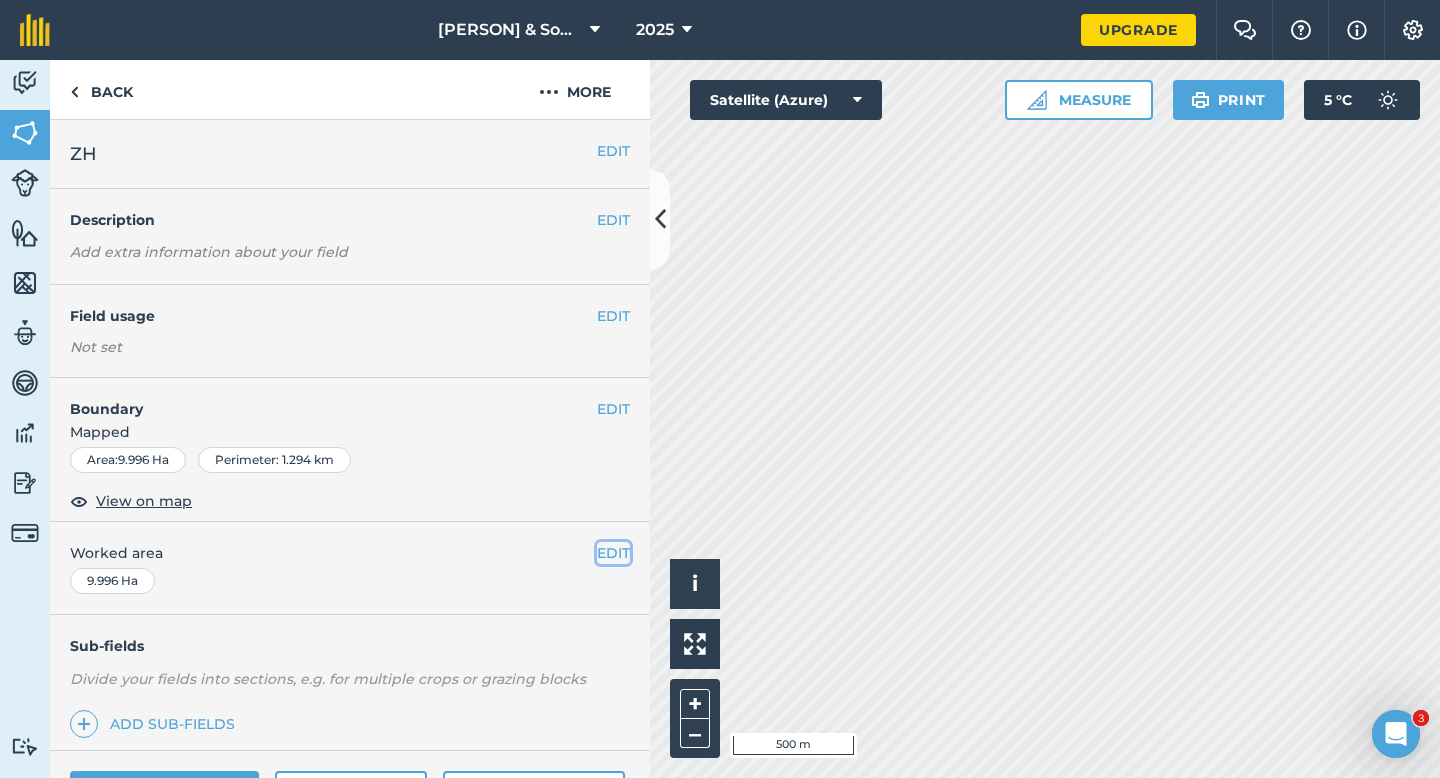 click on "EDIT" at bounding box center (613, 553) 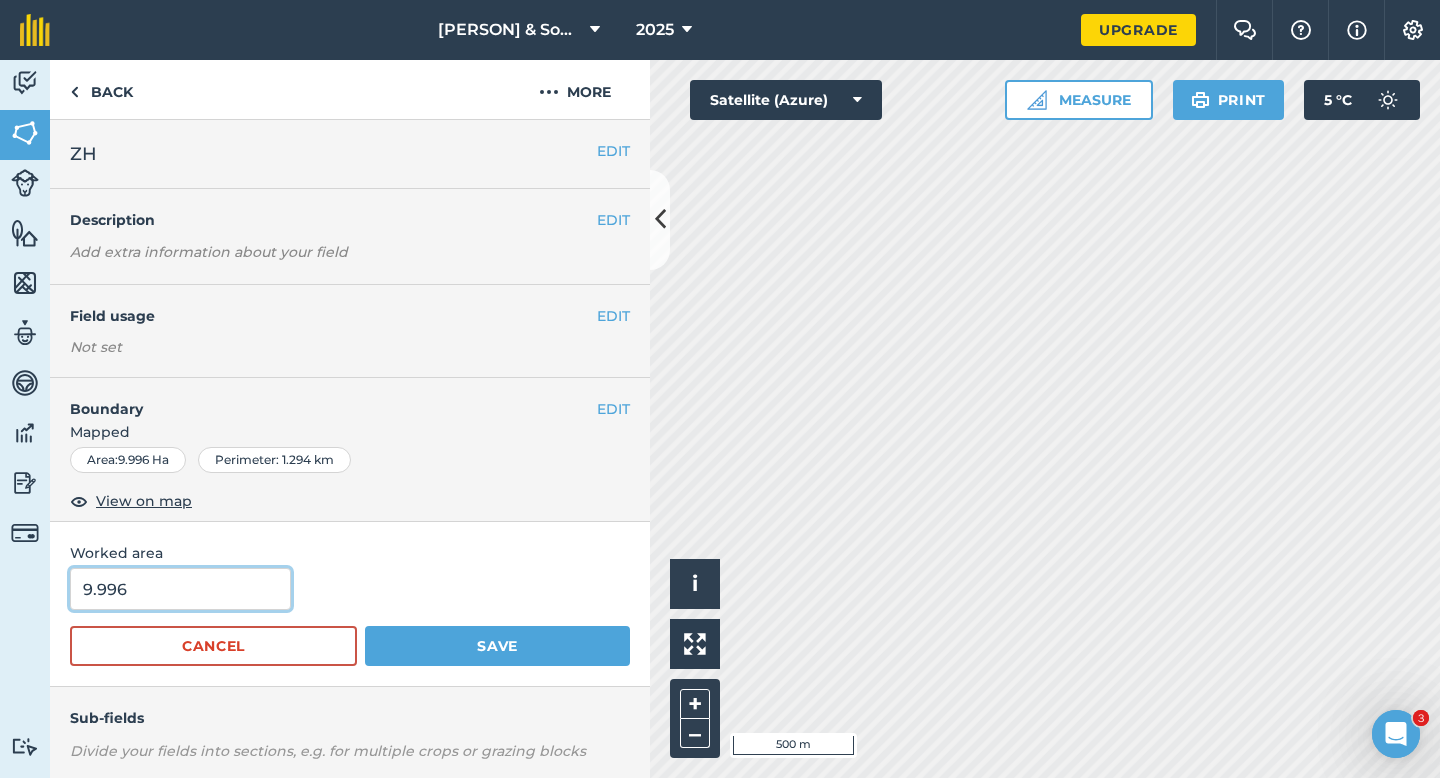click on "9.996" at bounding box center [180, 589] 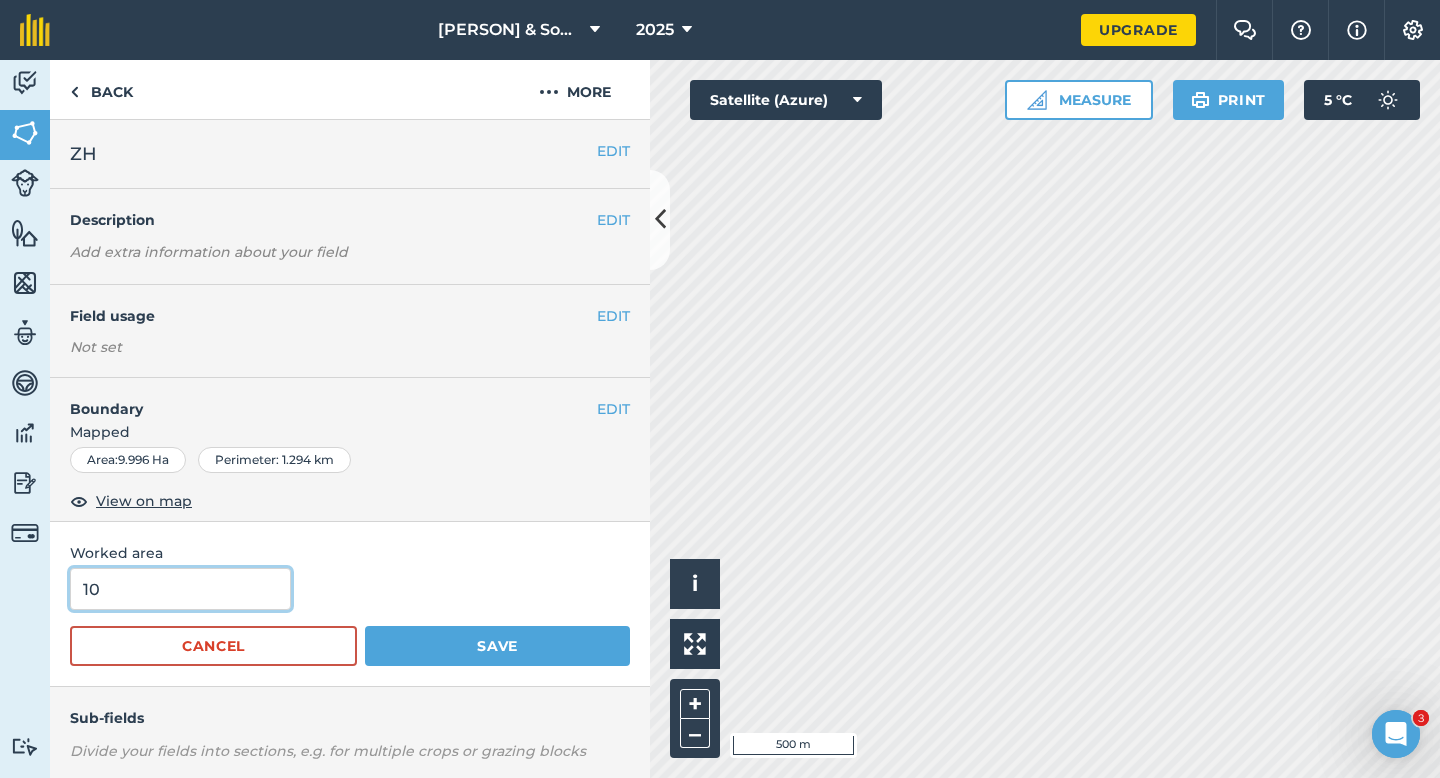 click on "Save" at bounding box center (497, 646) 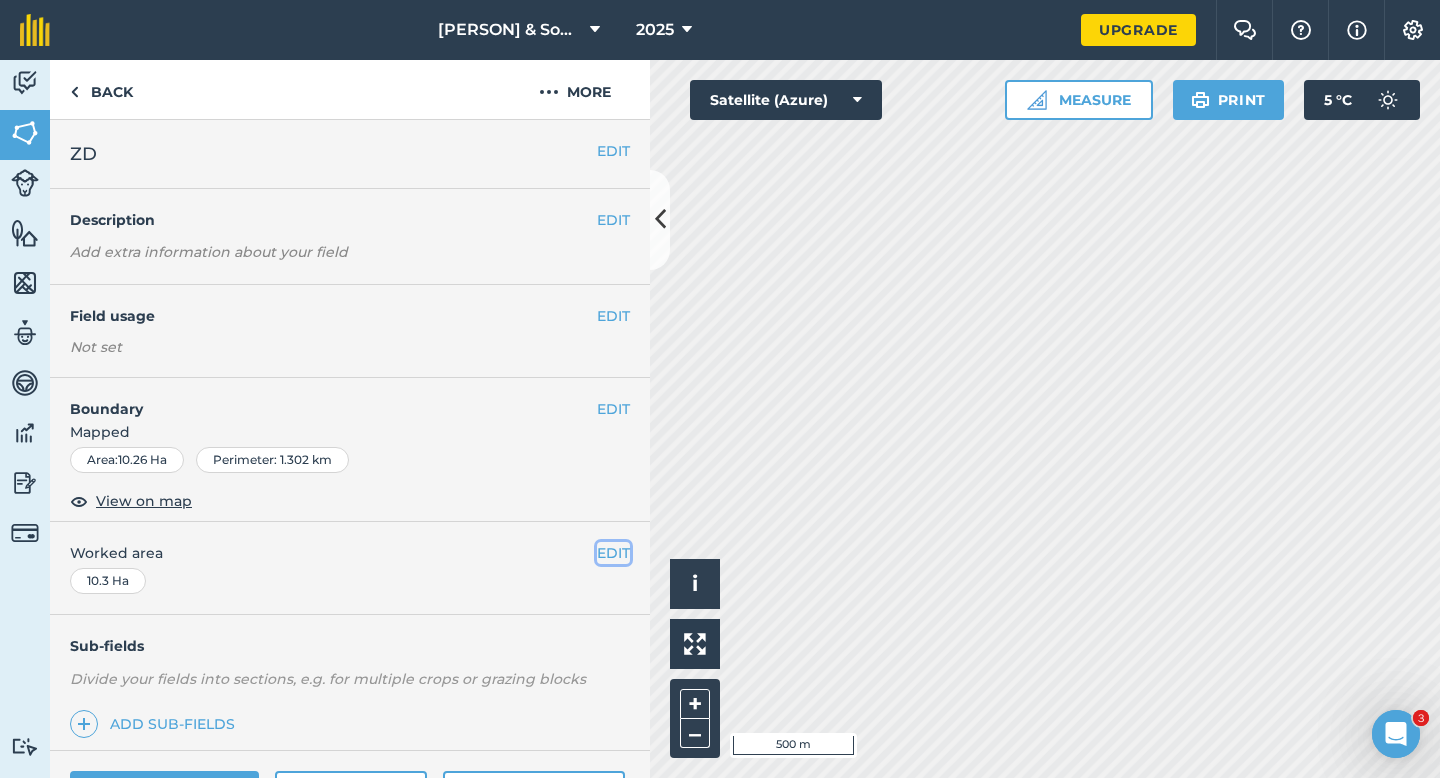 click on "EDIT" at bounding box center (613, 553) 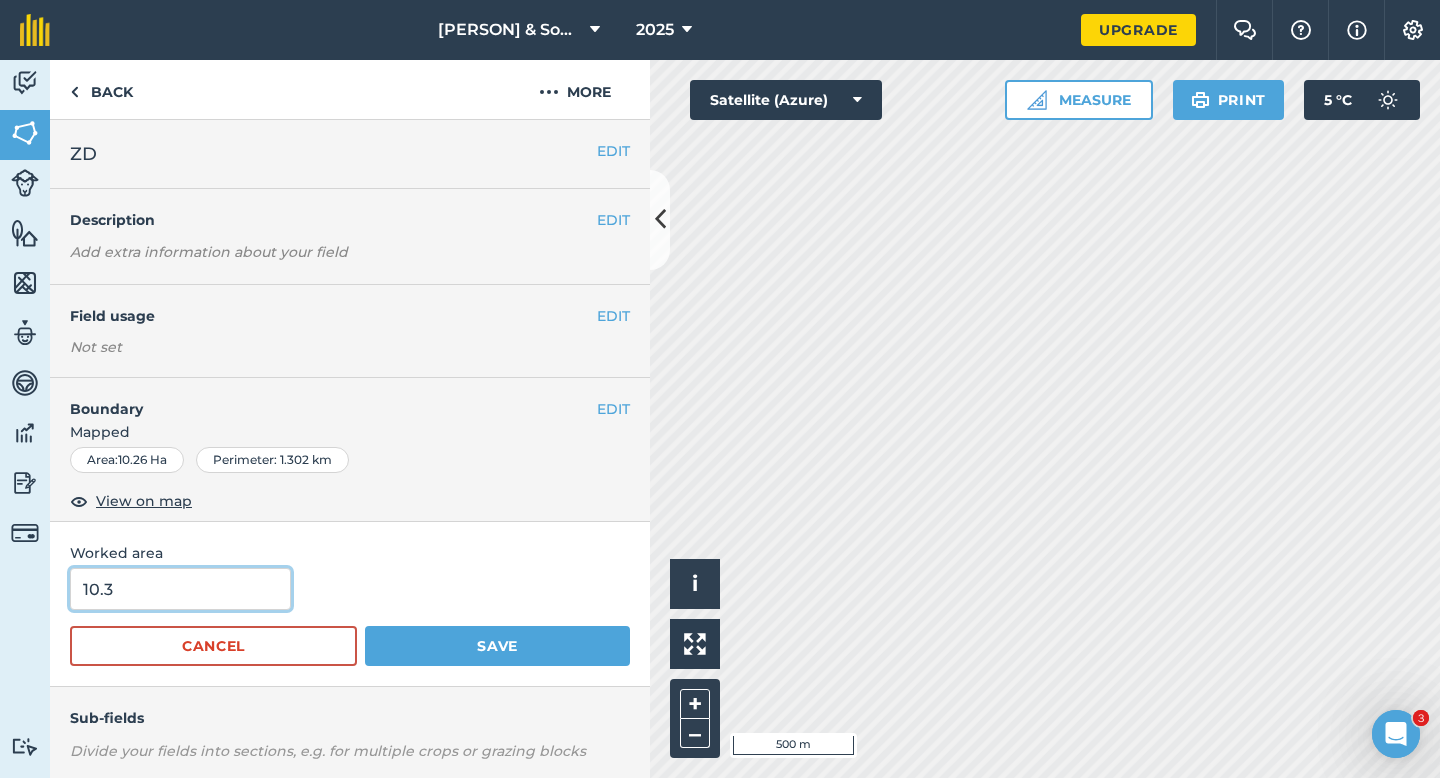 click on "10.3" at bounding box center [180, 589] 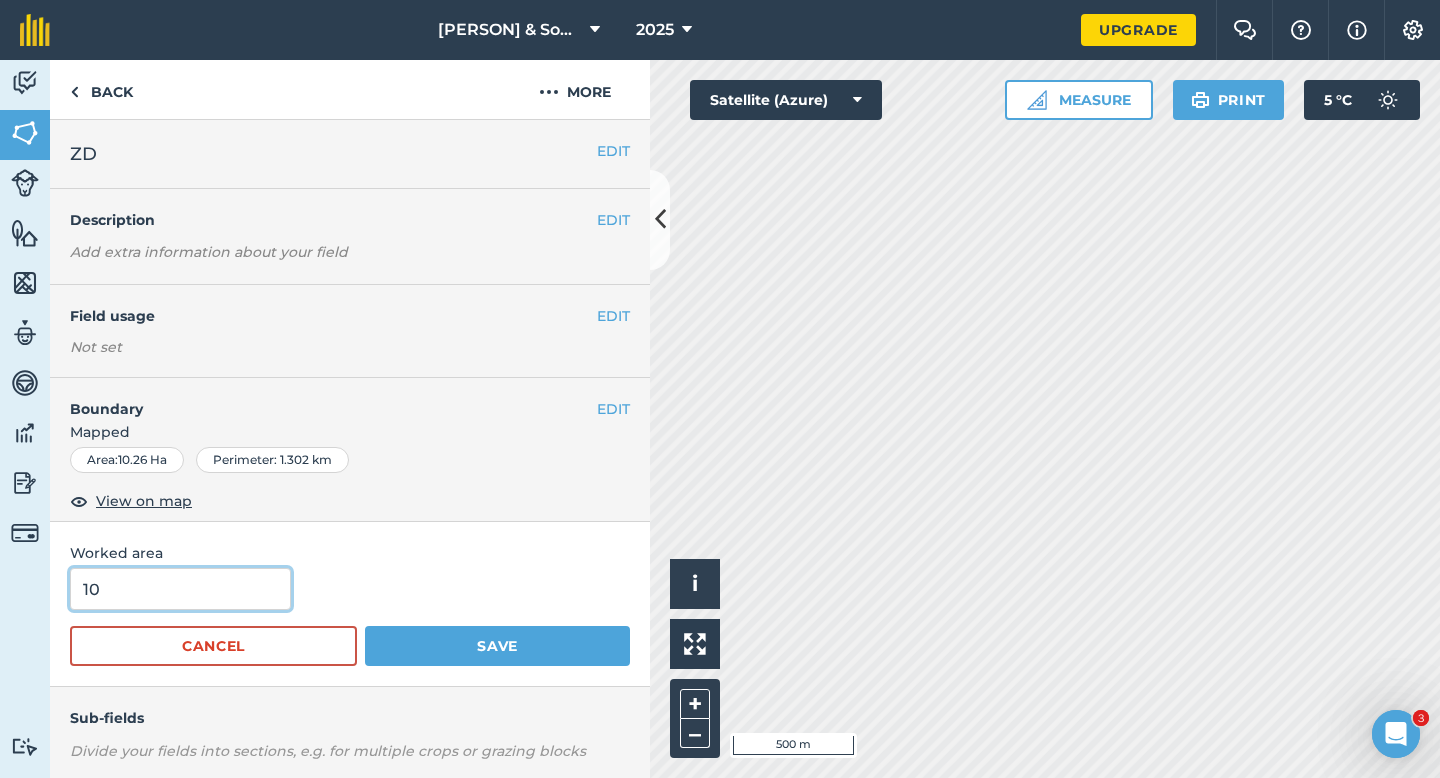 click on "10" at bounding box center (180, 589) 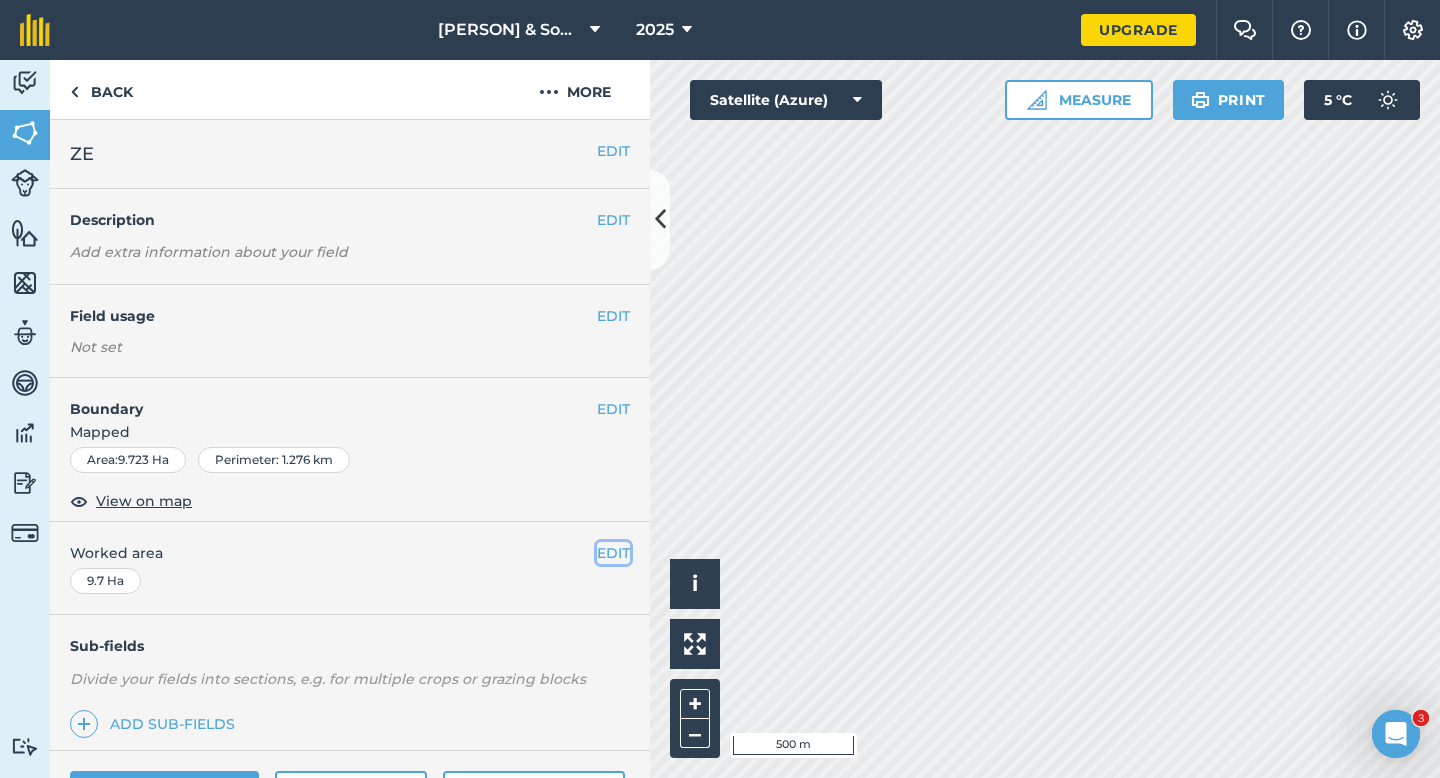 click on "EDIT" at bounding box center [613, 553] 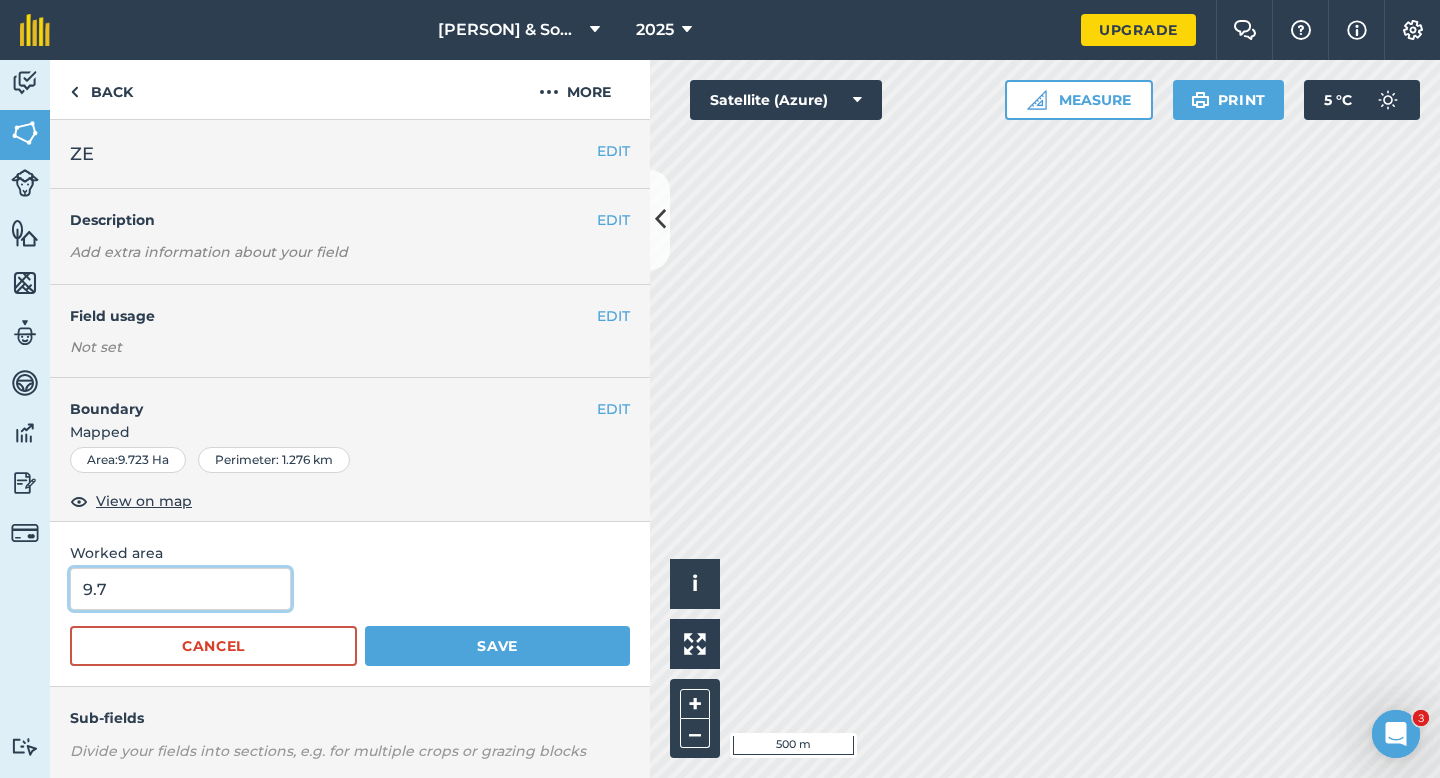 click on "9.7" at bounding box center [180, 589] 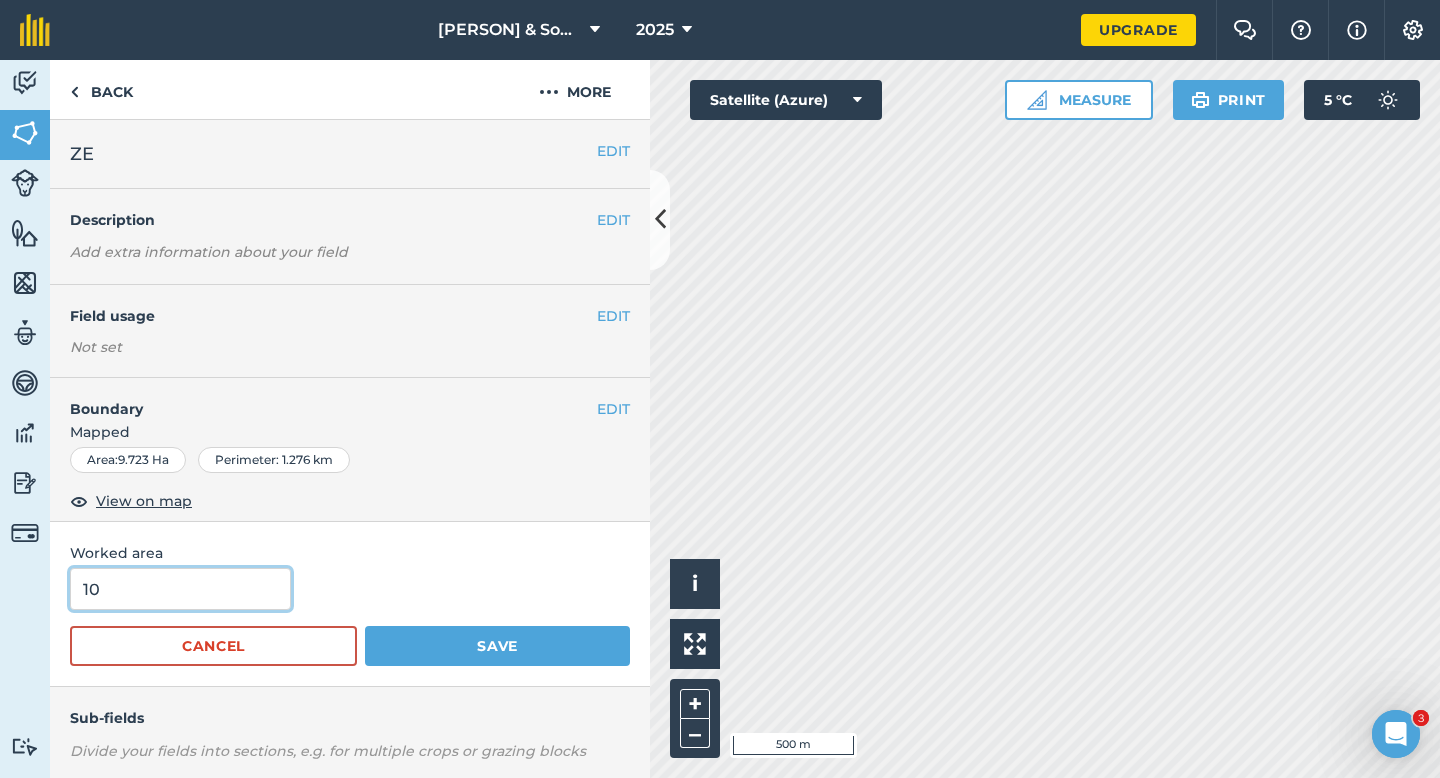 click on "Save" at bounding box center [497, 646] 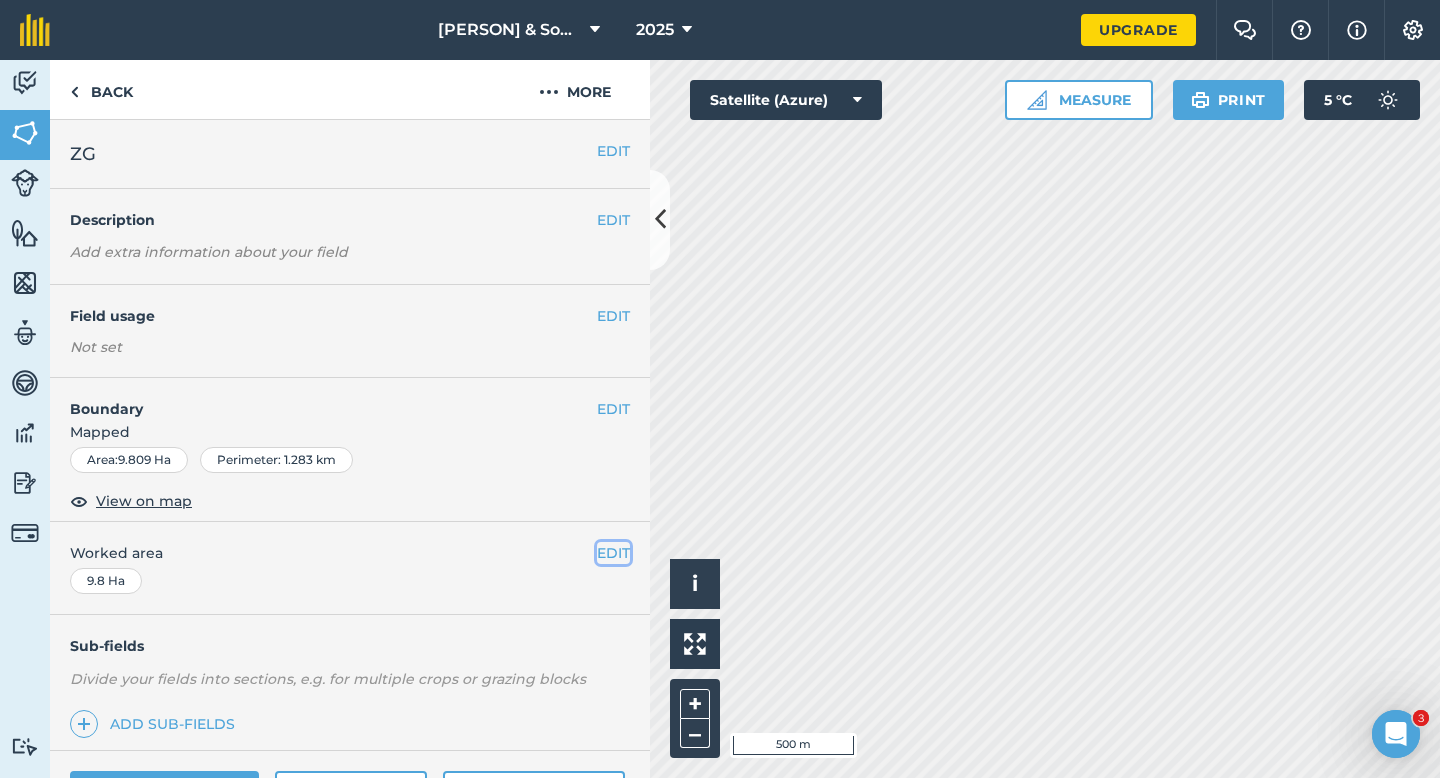 click on "EDIT" at bounding box center (613, 553) 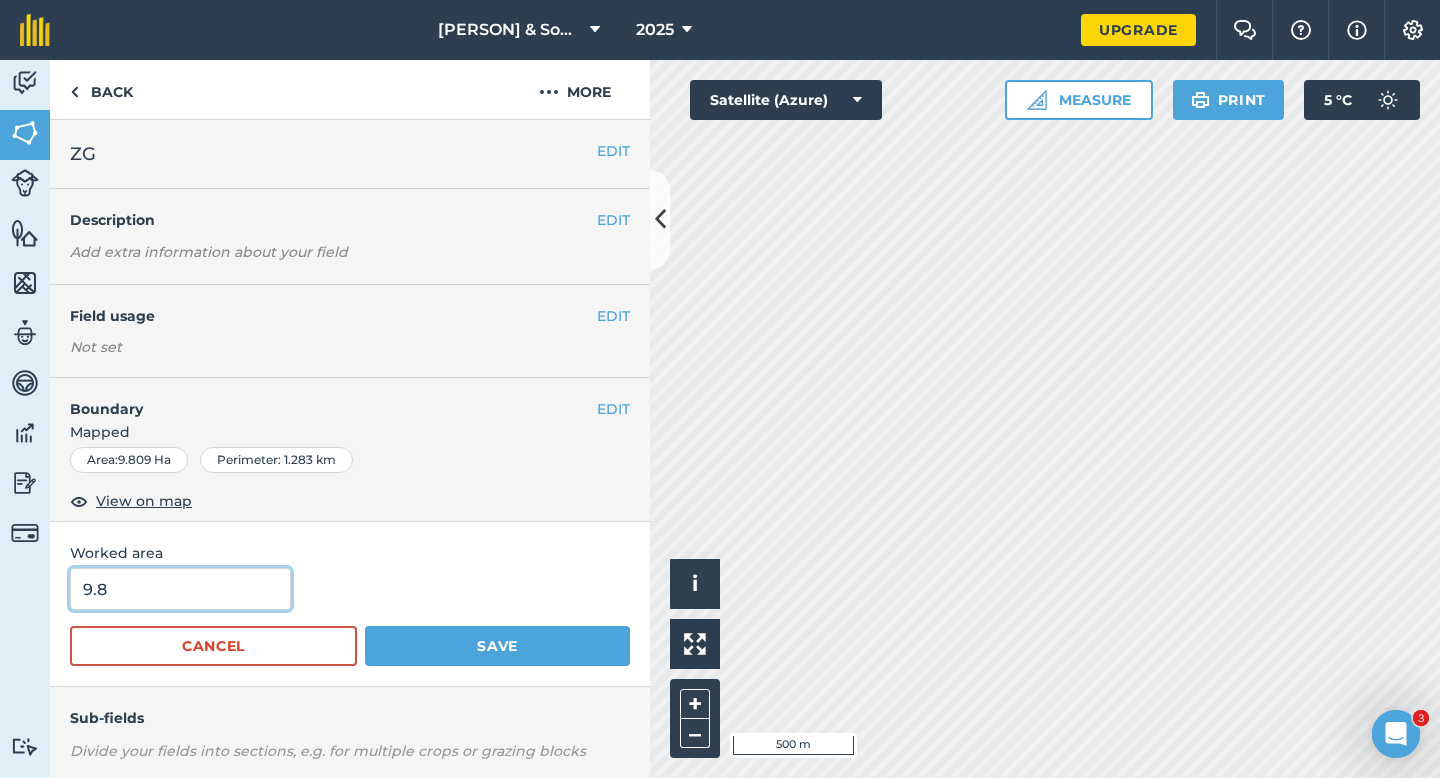 click on "9.8" at bounding box center [180, 589] 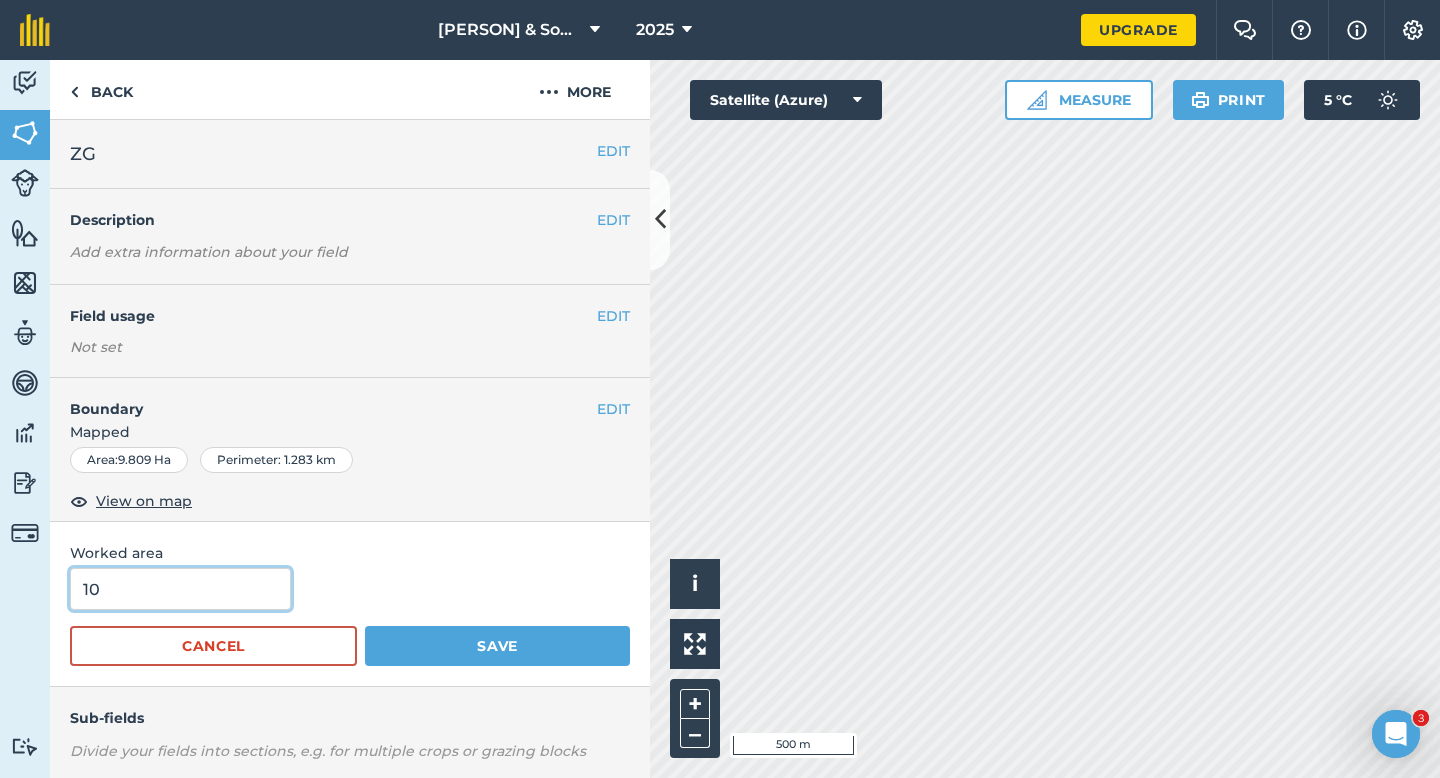 click on "Save" at bounding box center (497, 646) 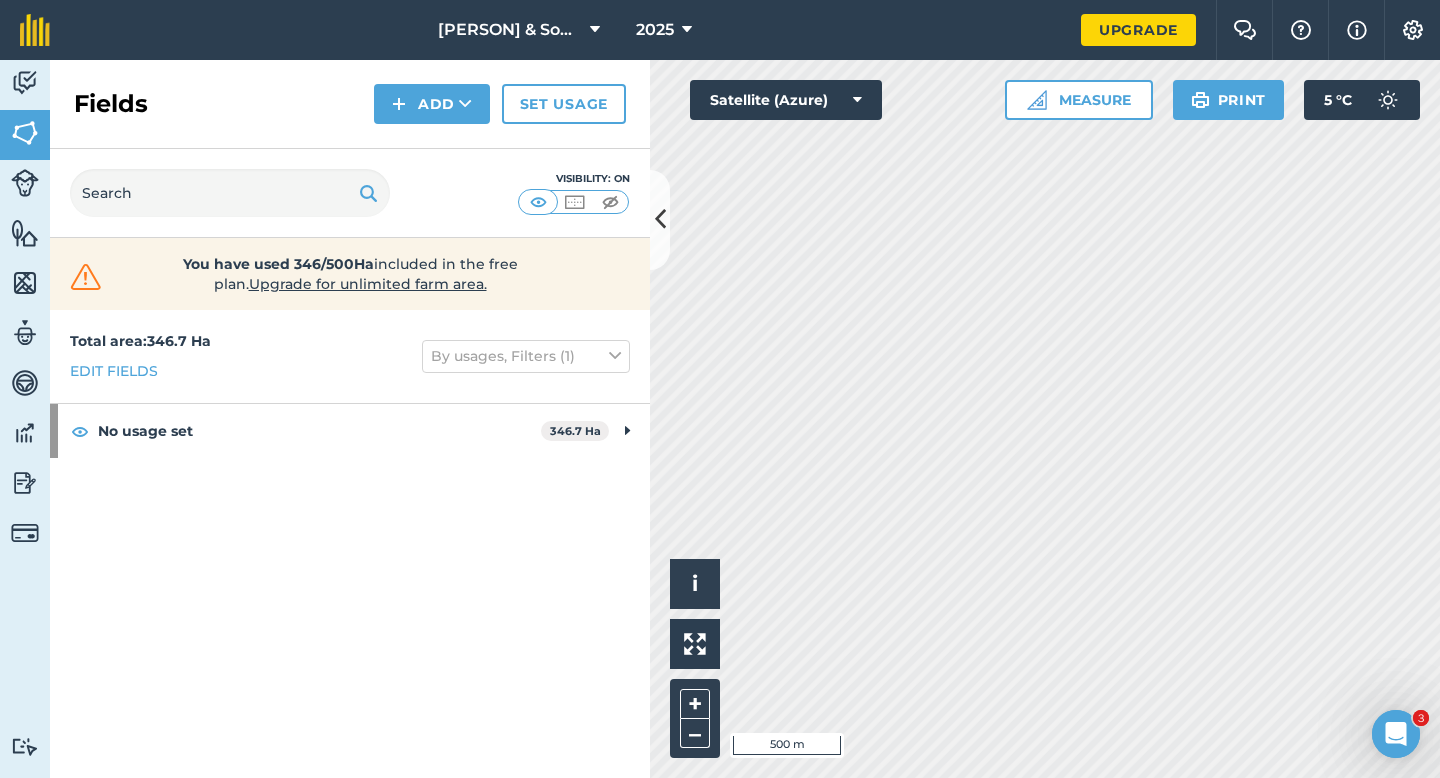 click on "Fields   Add   Set usage" at bounding box center (350, 104) 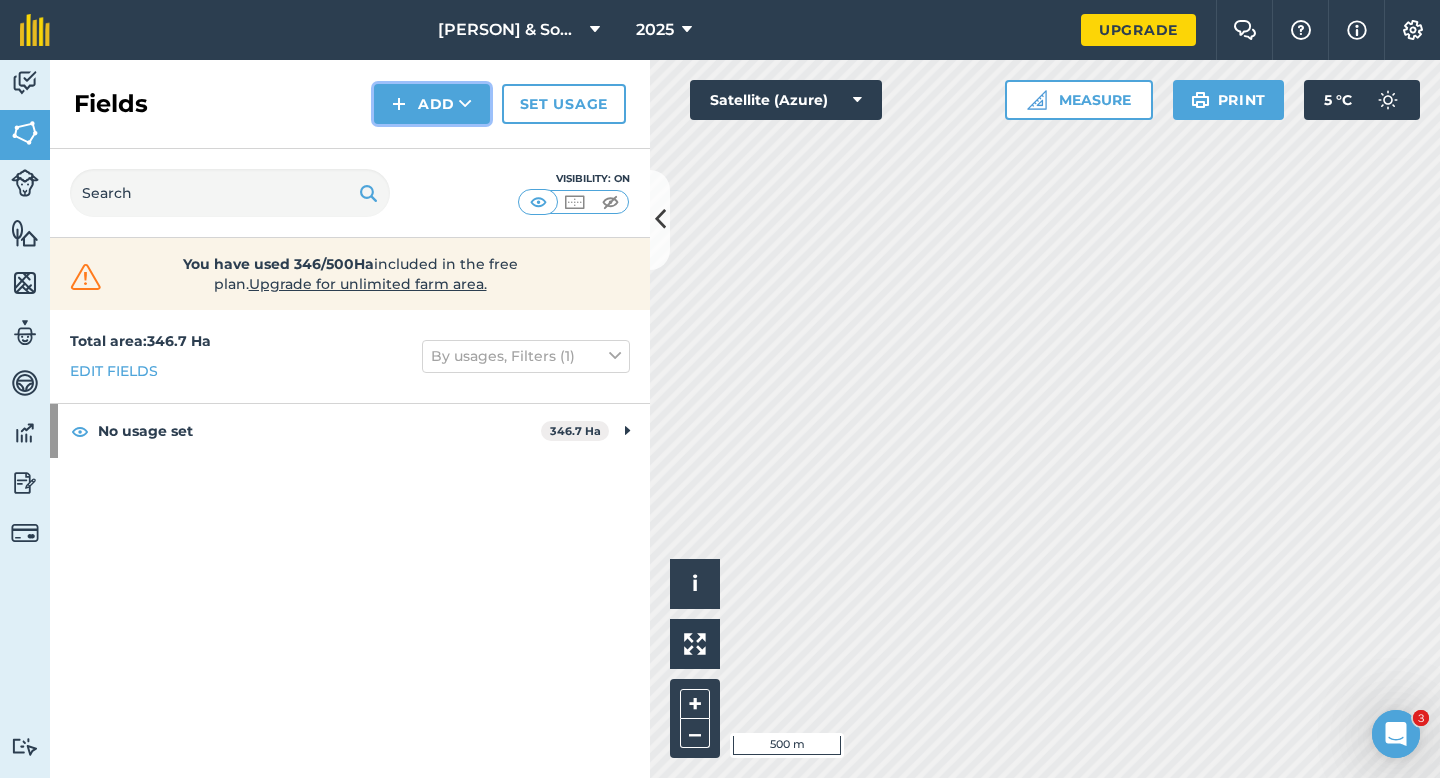 click on "Add" at bounding box center (432, 104) 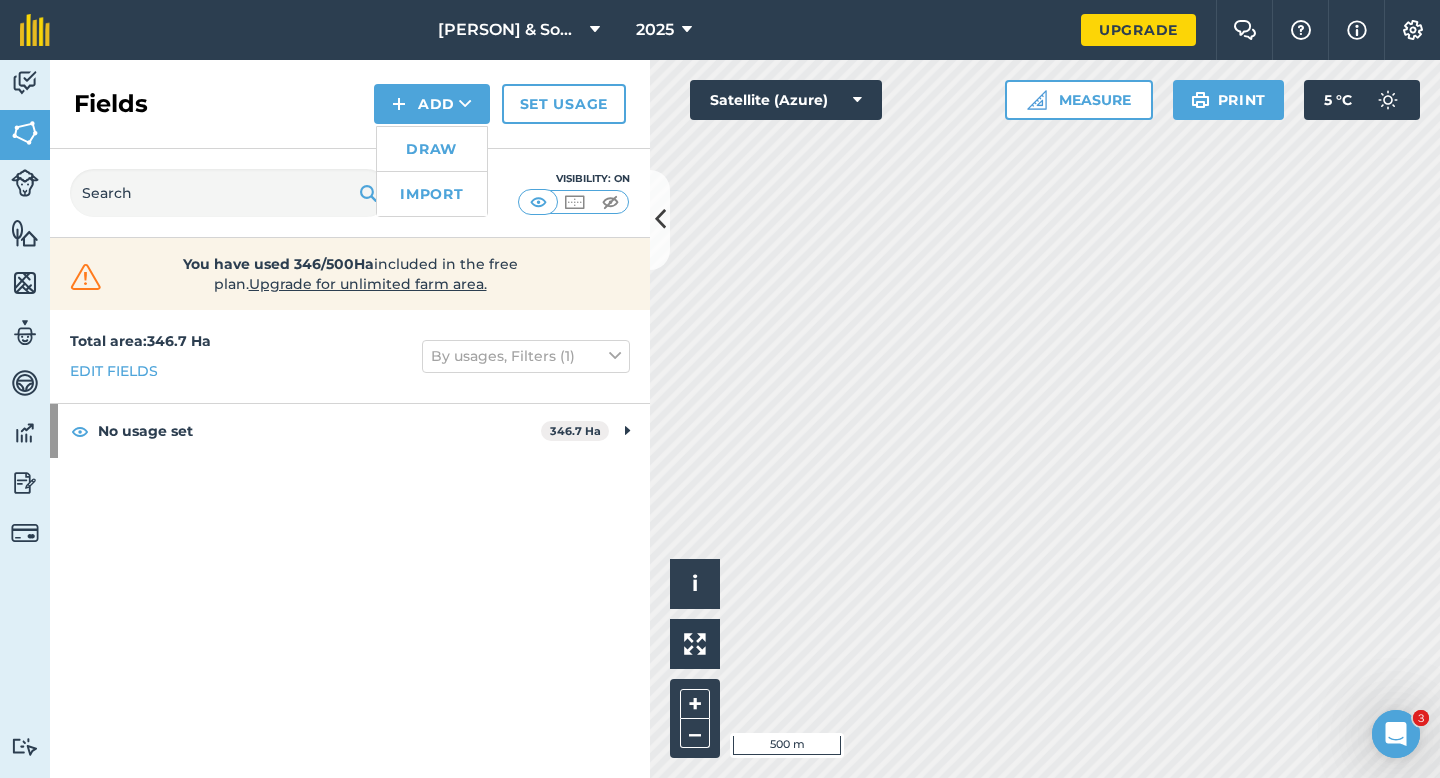 click on "Draw" at bounding box center [432, 149] 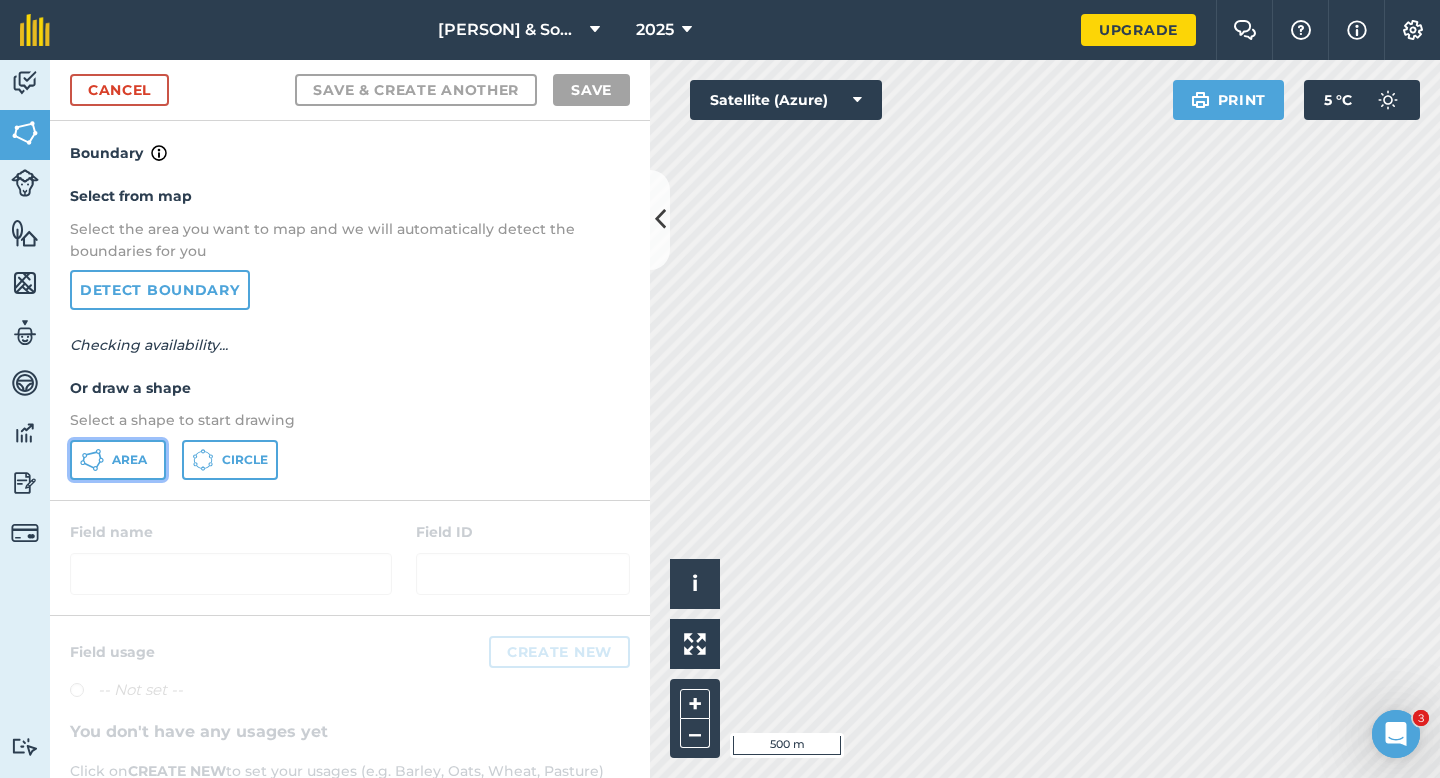 click on "Area" at bounding box center [129, 460] 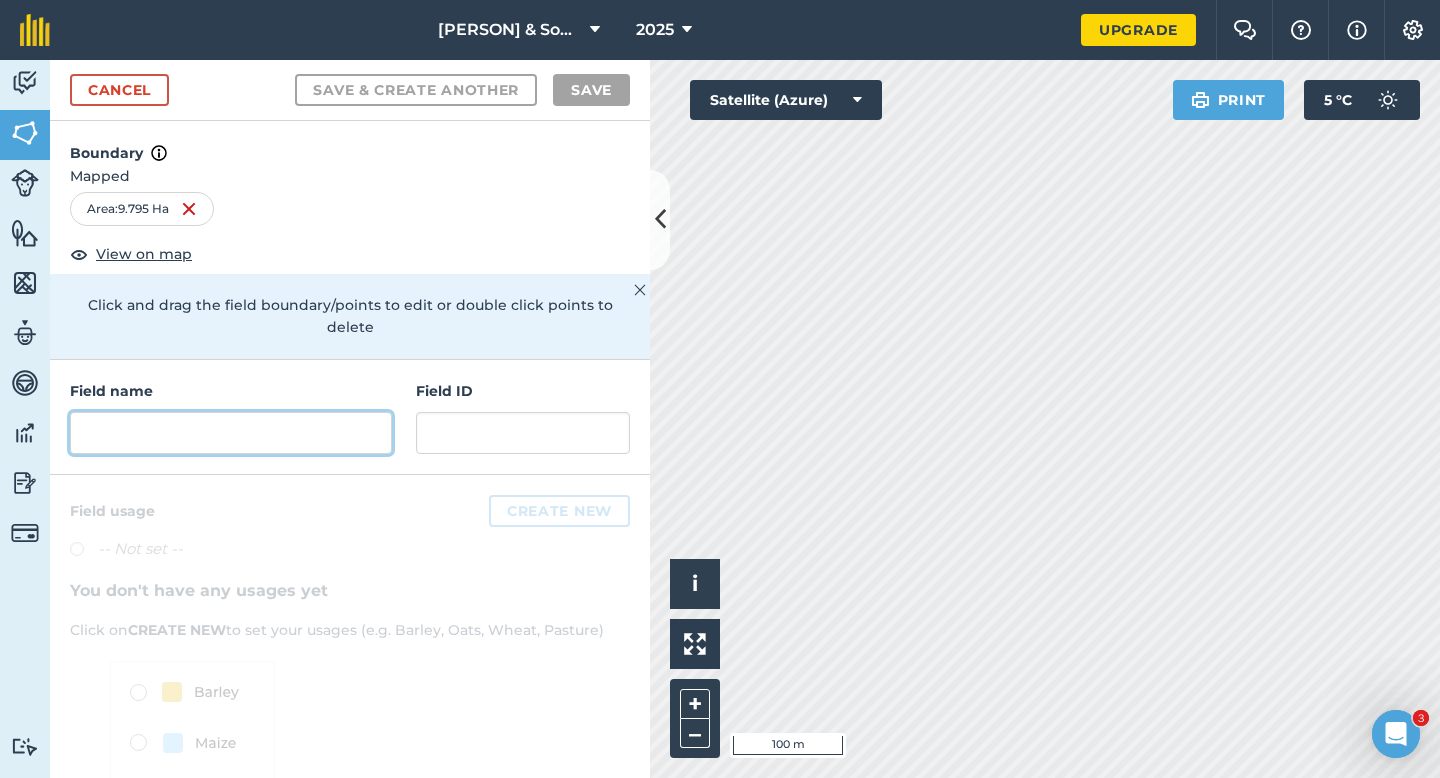 click at bounding box center (231, 433) 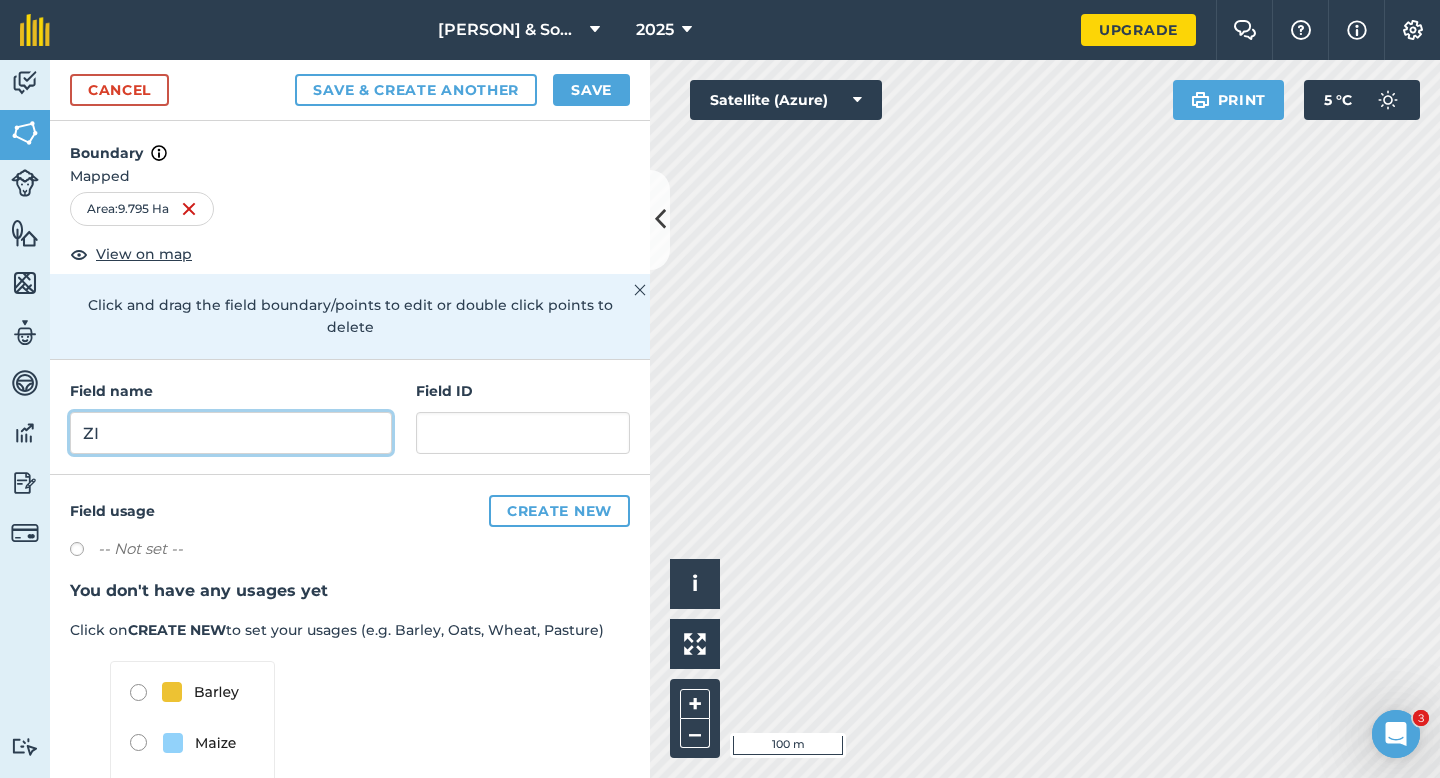type on "ZI" 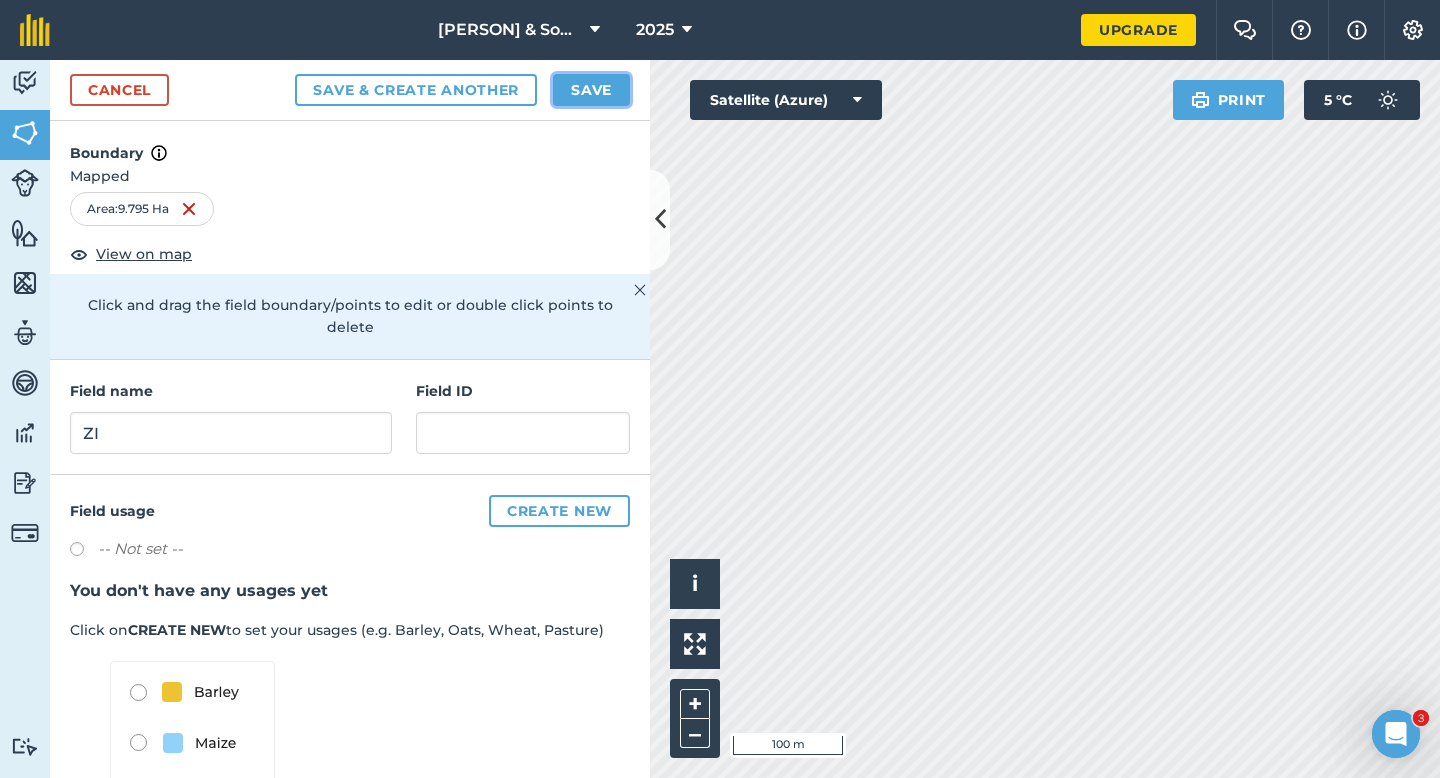click on "Save" at bounding box center (591, 90) 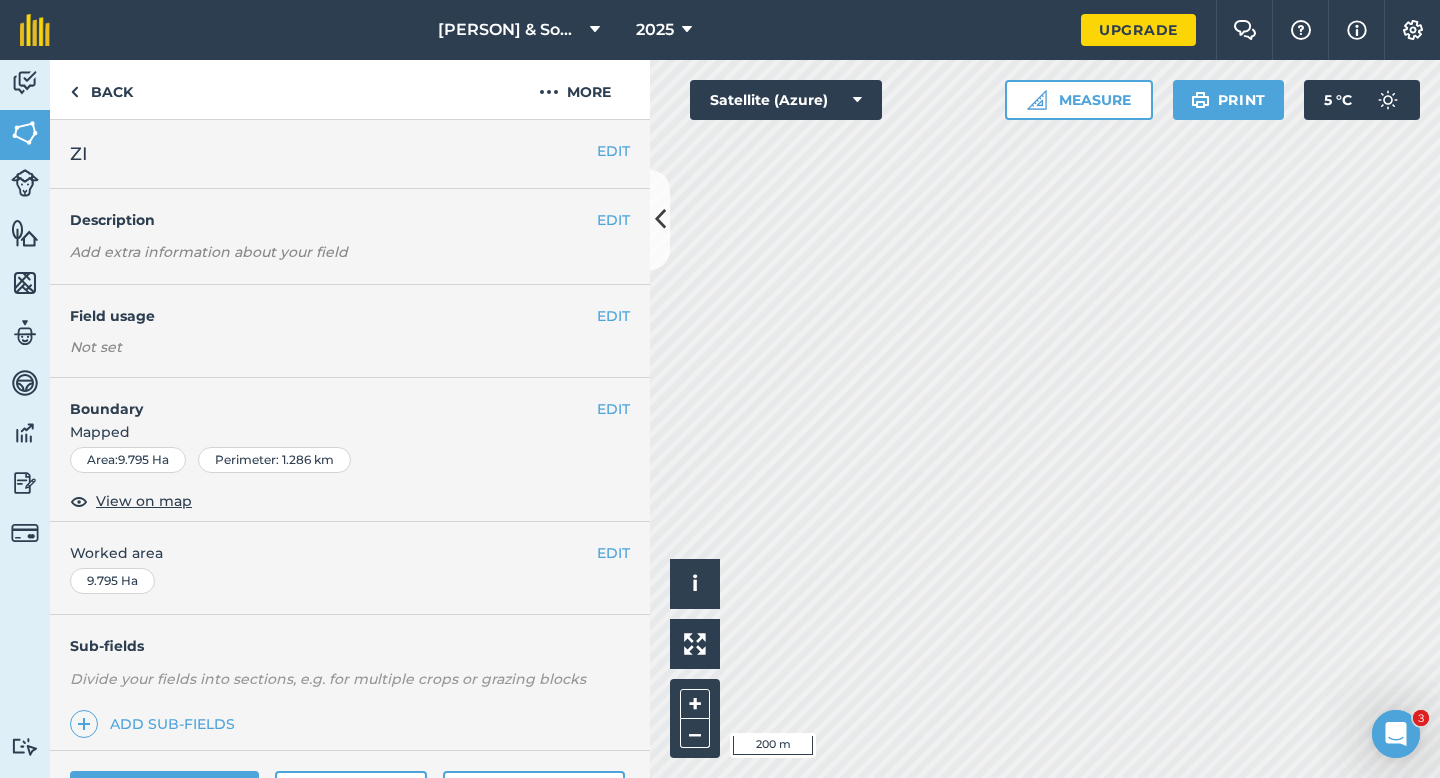 click on "Worked area" at bounding box center [350, 553] 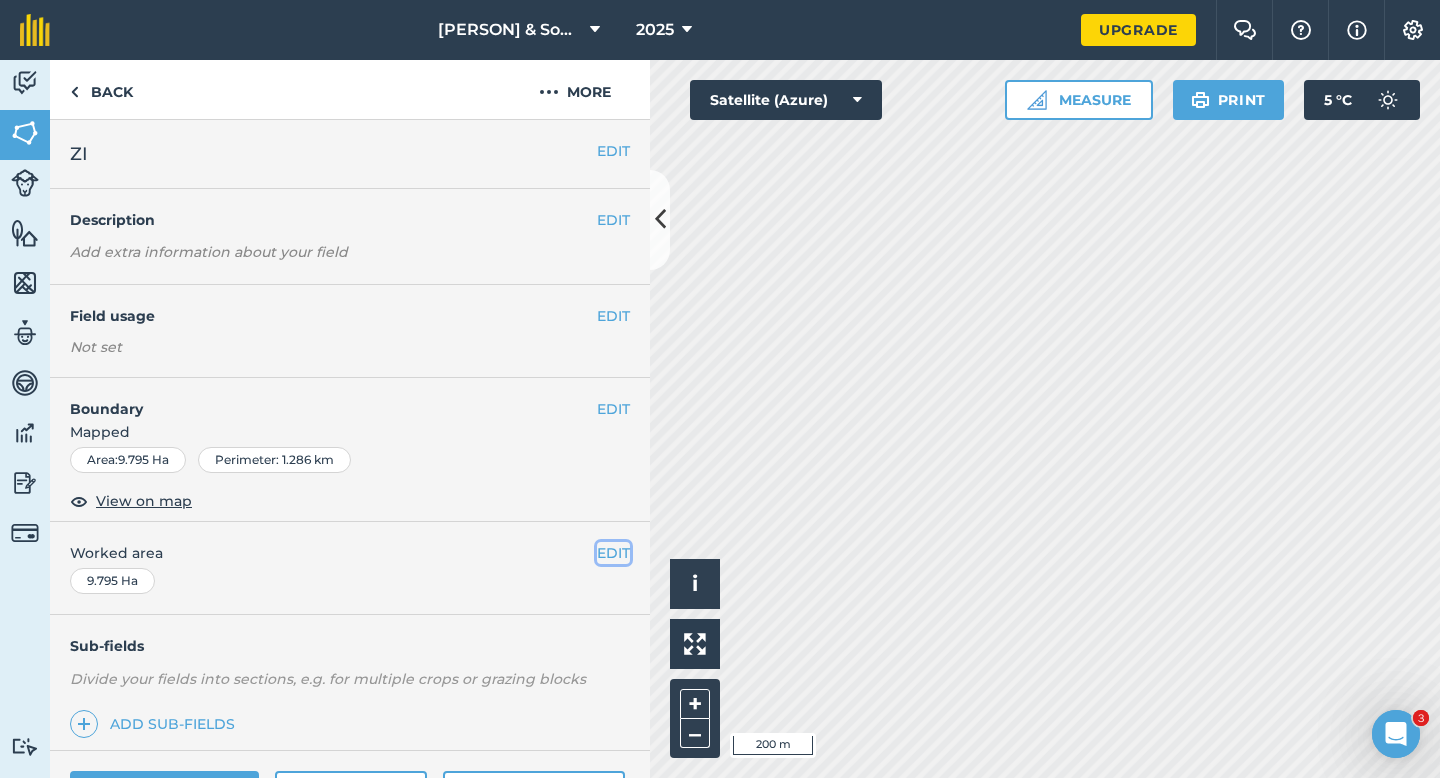 click on "EDIT" at bounding box center [613, 553] 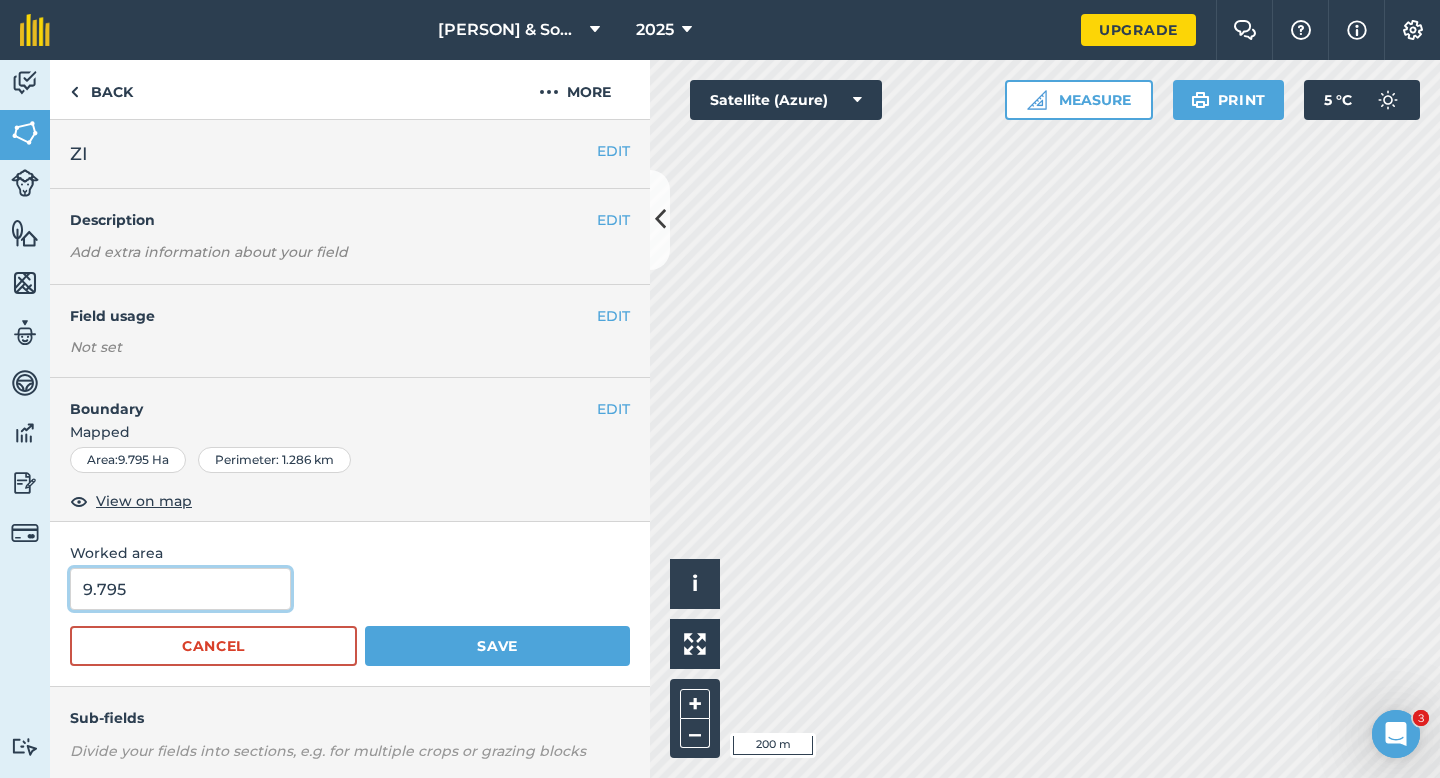 click on "9.795" at bounding box center (180, 589) 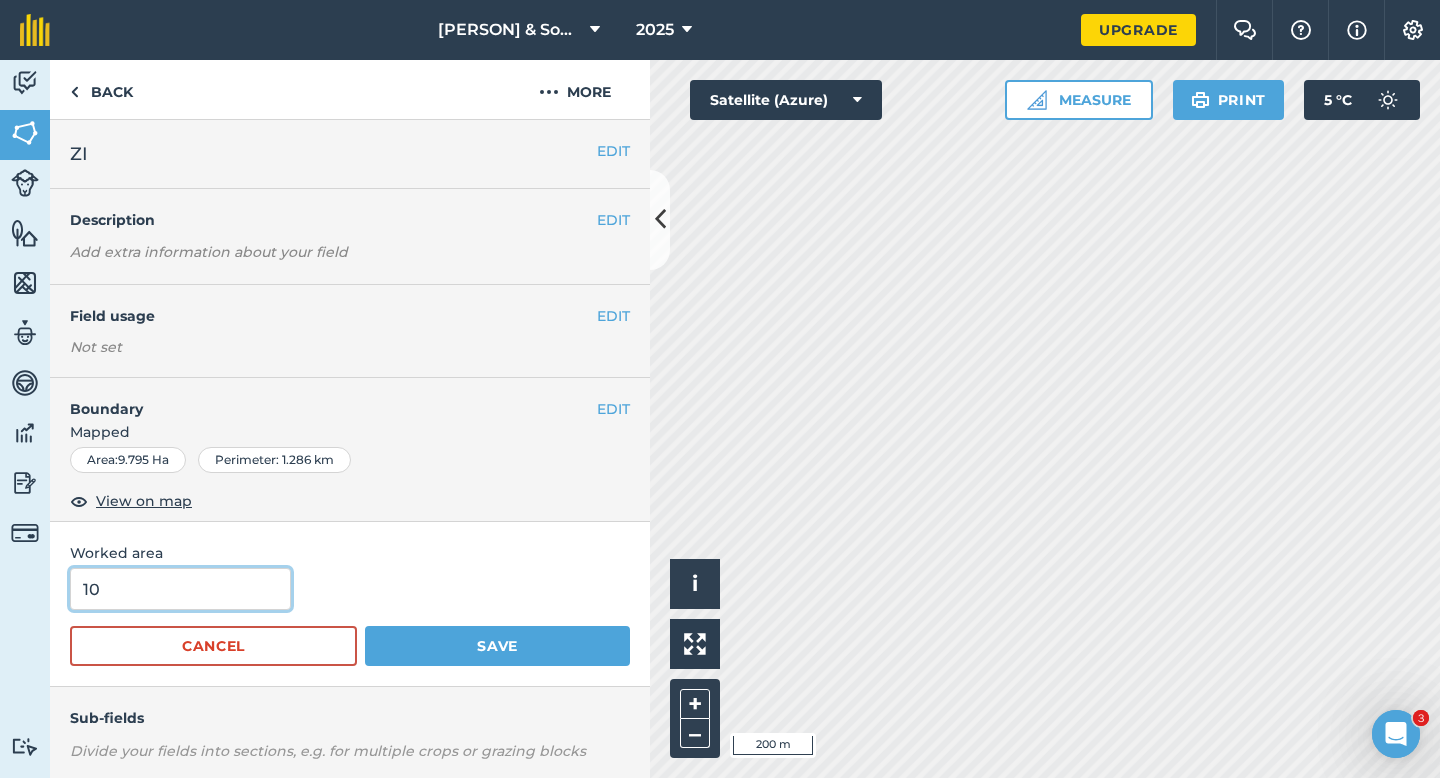 click on "Save" at bounding box center [497, 646] 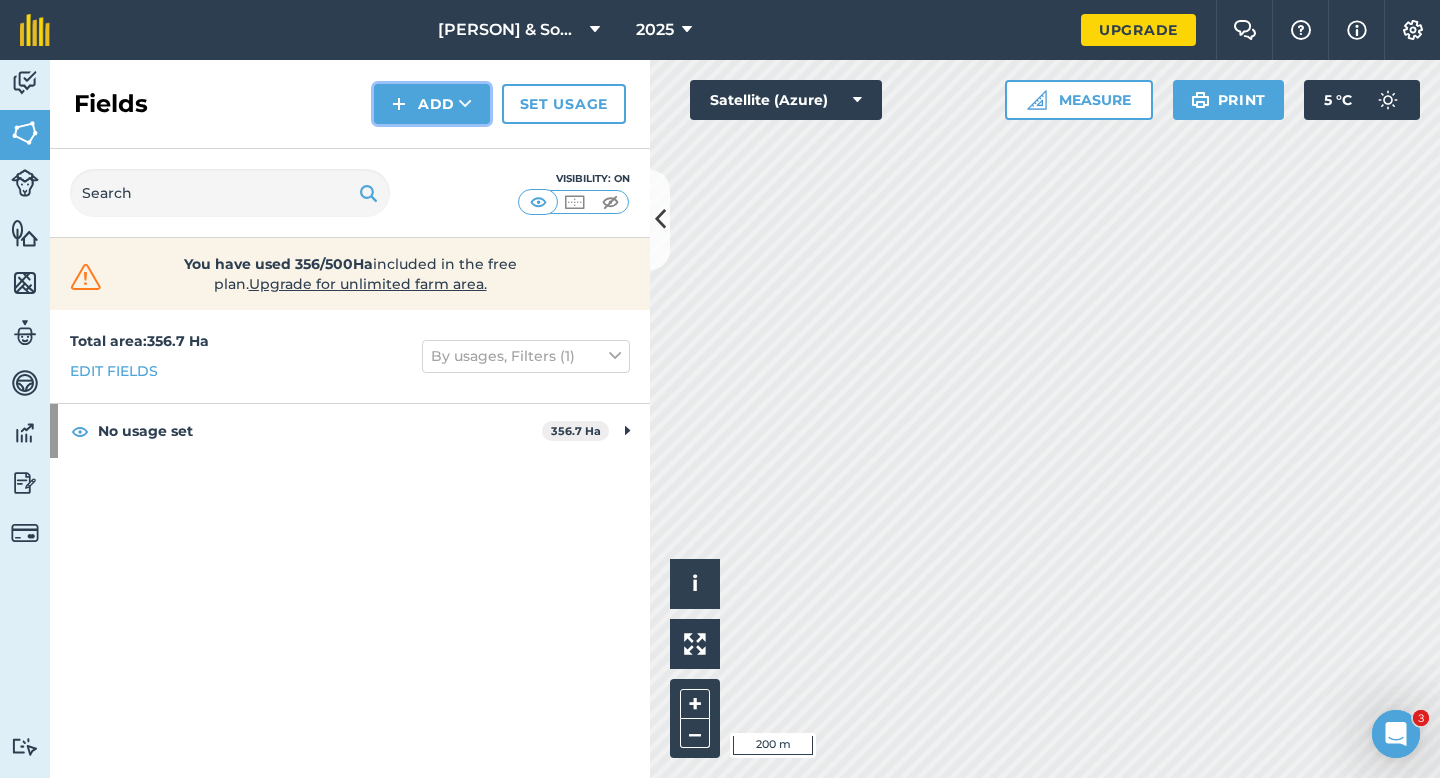 click at bounding box center (399, 104) 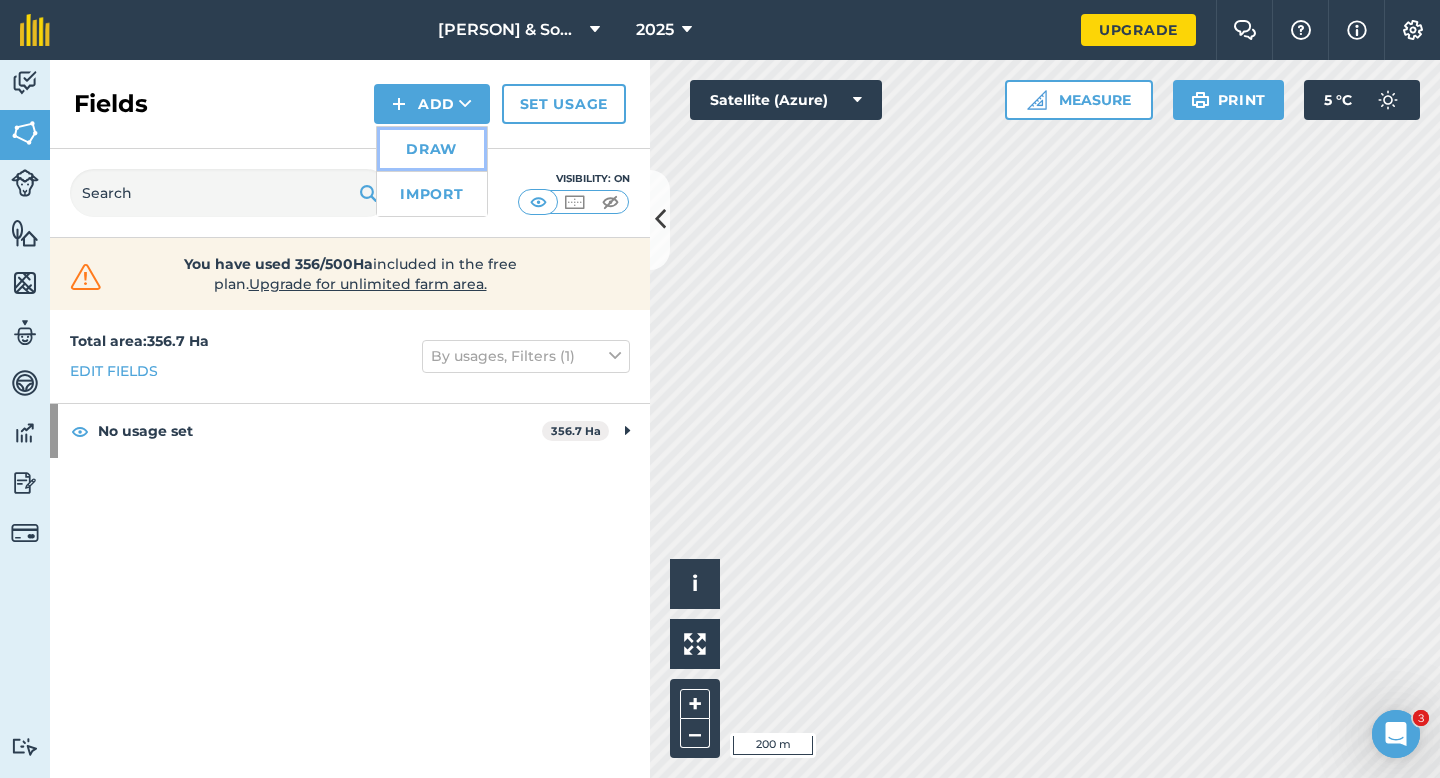 click on "Draw" at bounding box center [432, 149] 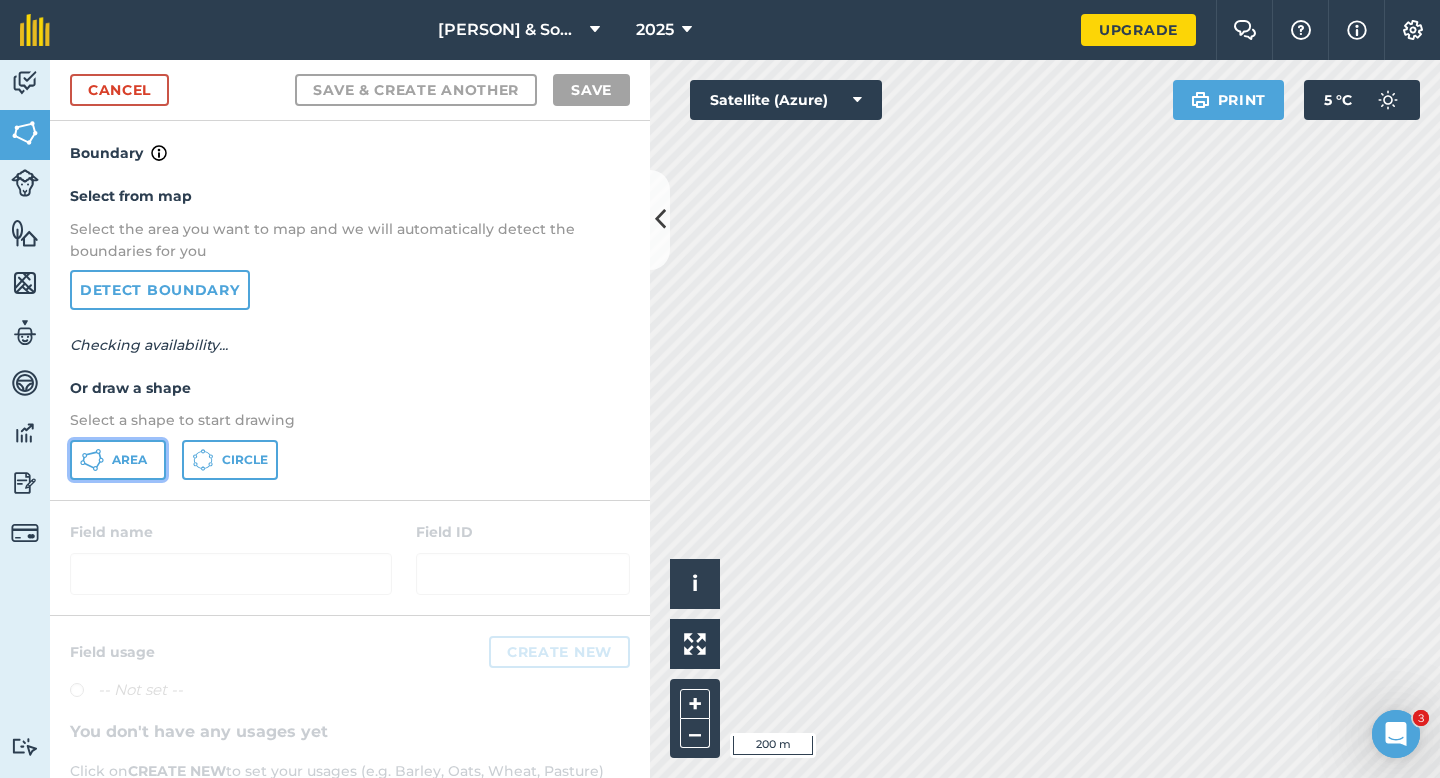 click on "Area" at bounding box center [129, 460] 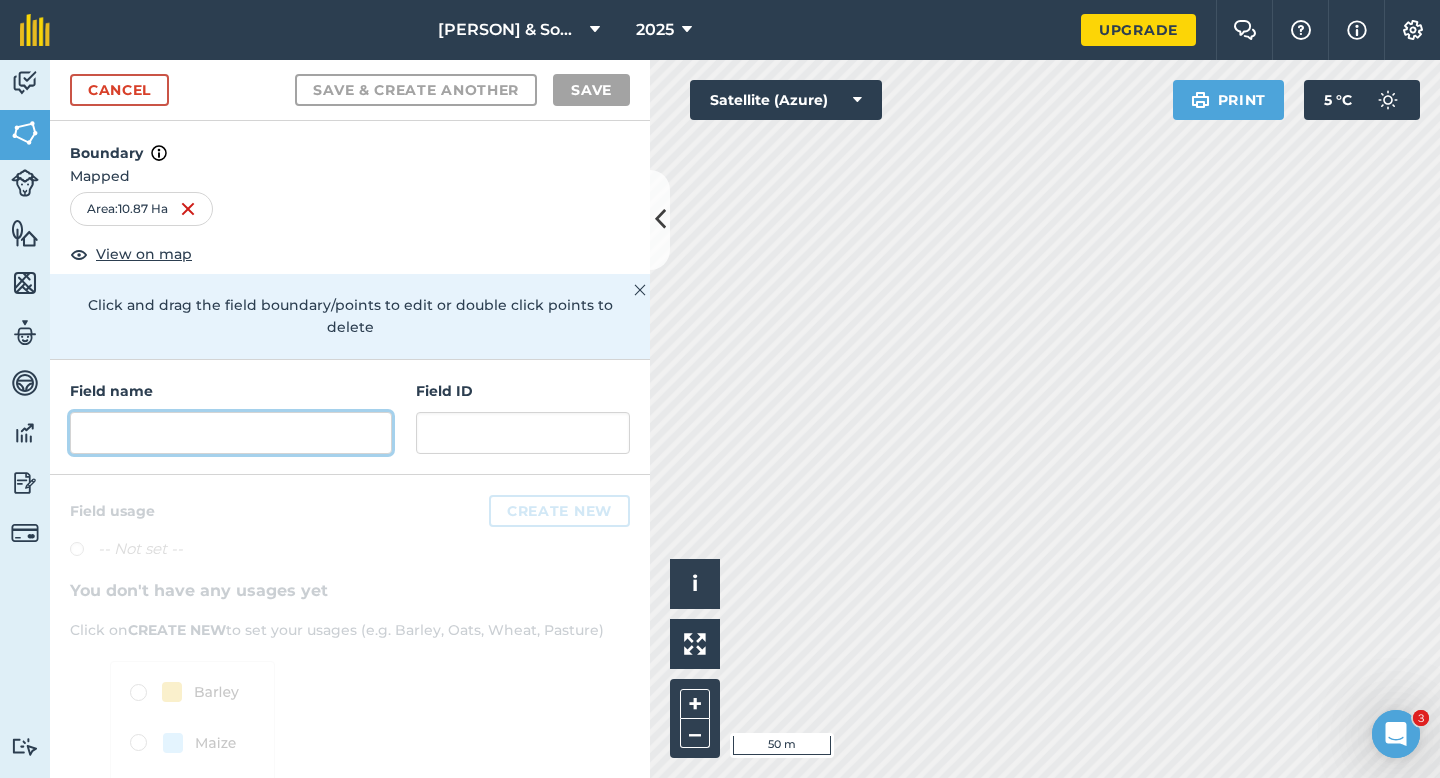 click at bounding box center [231, 433] 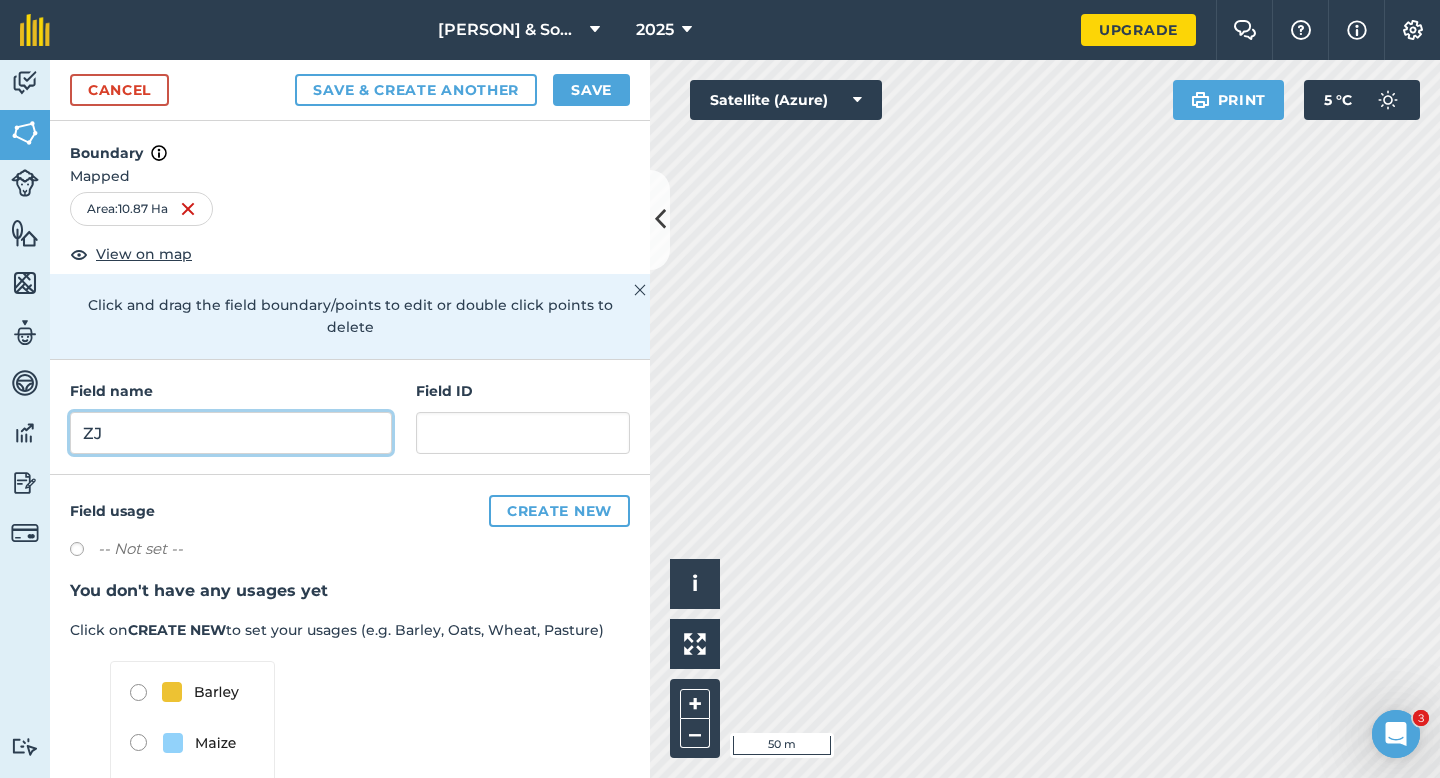 type on "ZJ" 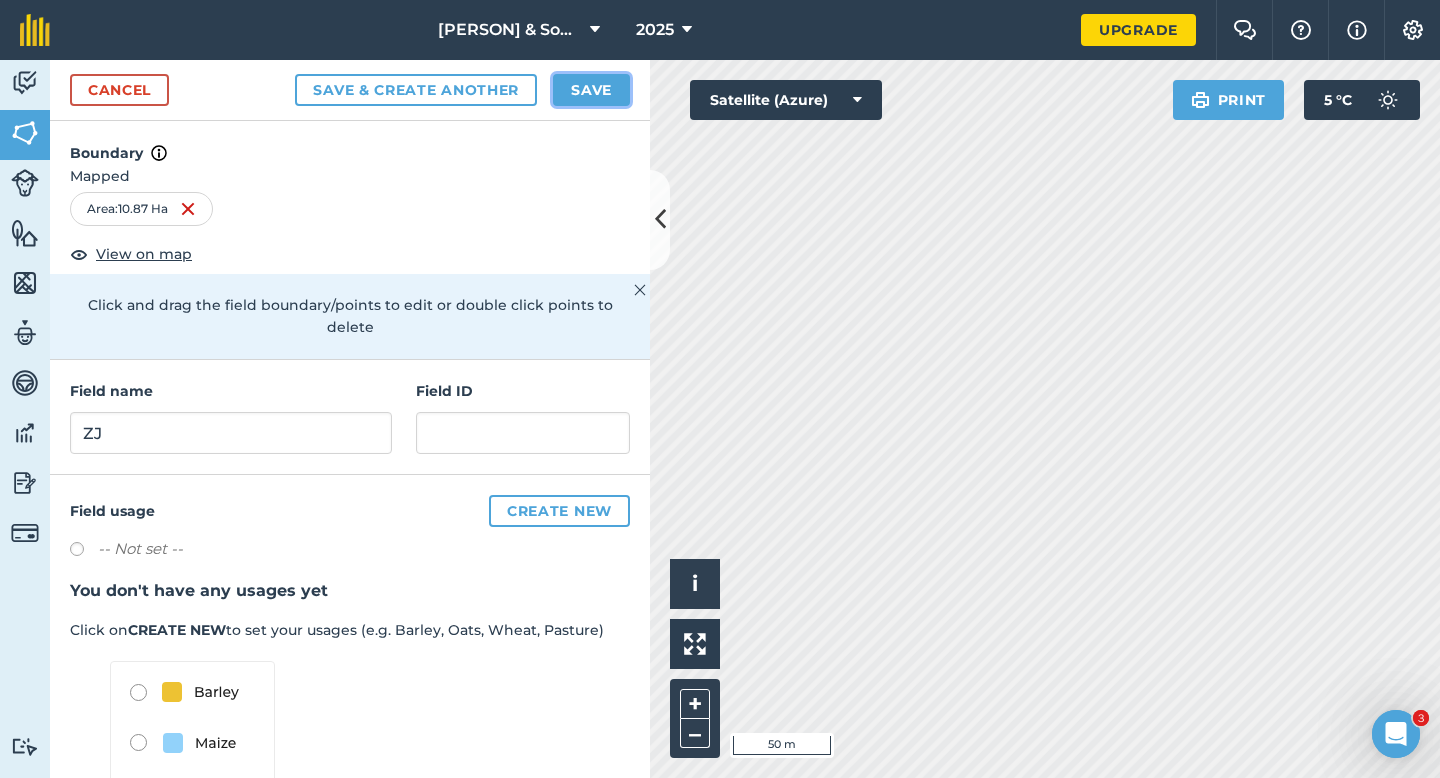 click on "Save" at bounding box center (591, 90) 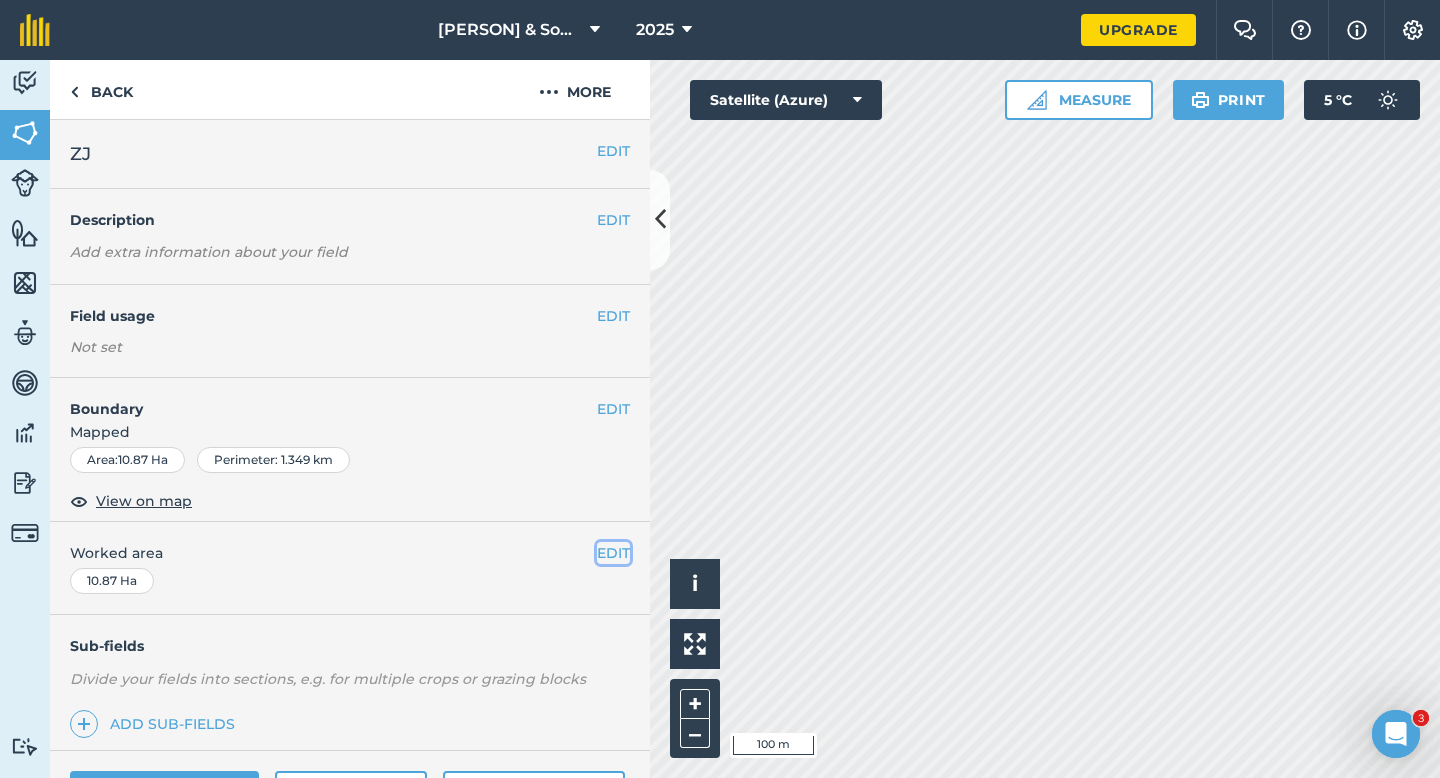 click on "EDIT" at bounding box center [613, 553] 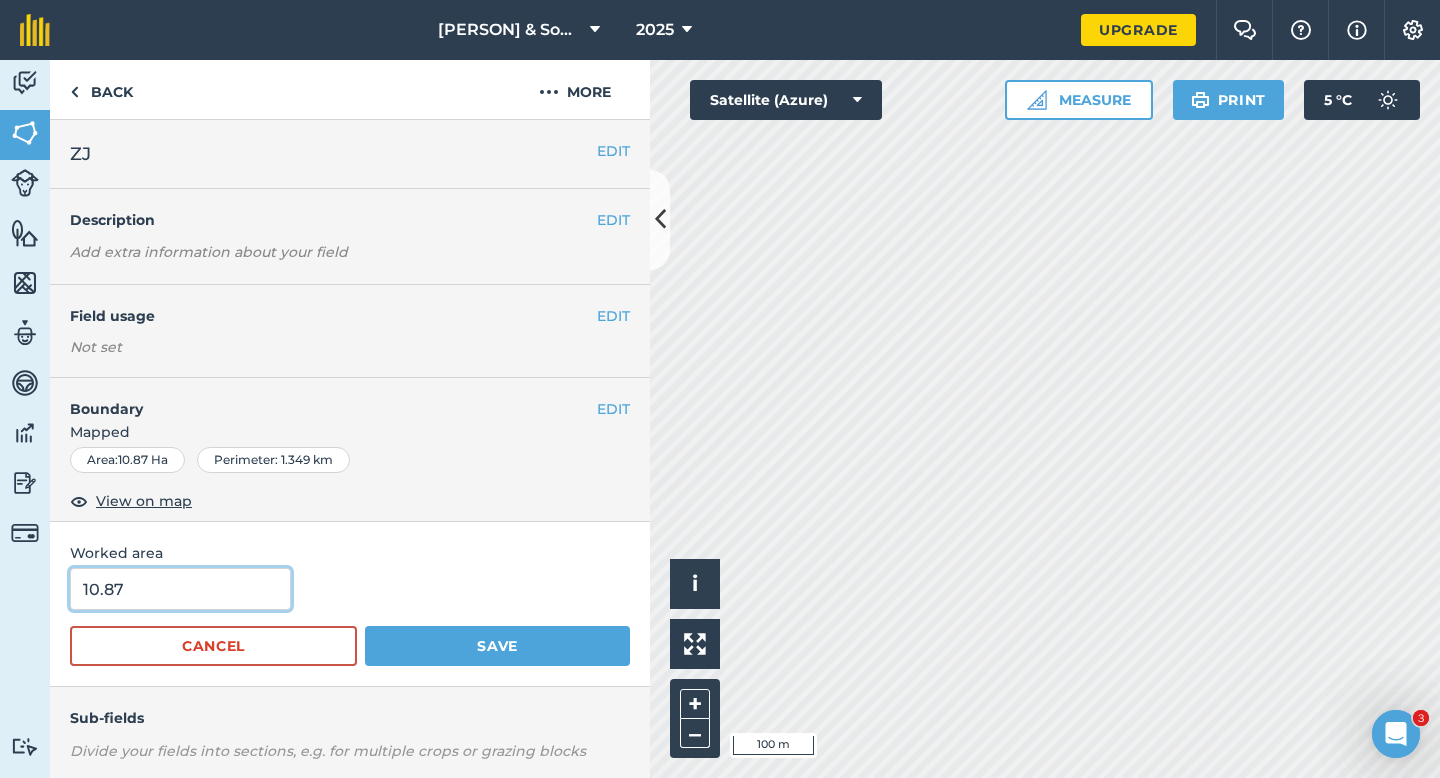 click on "10.87" at bounding box center [180, 589] 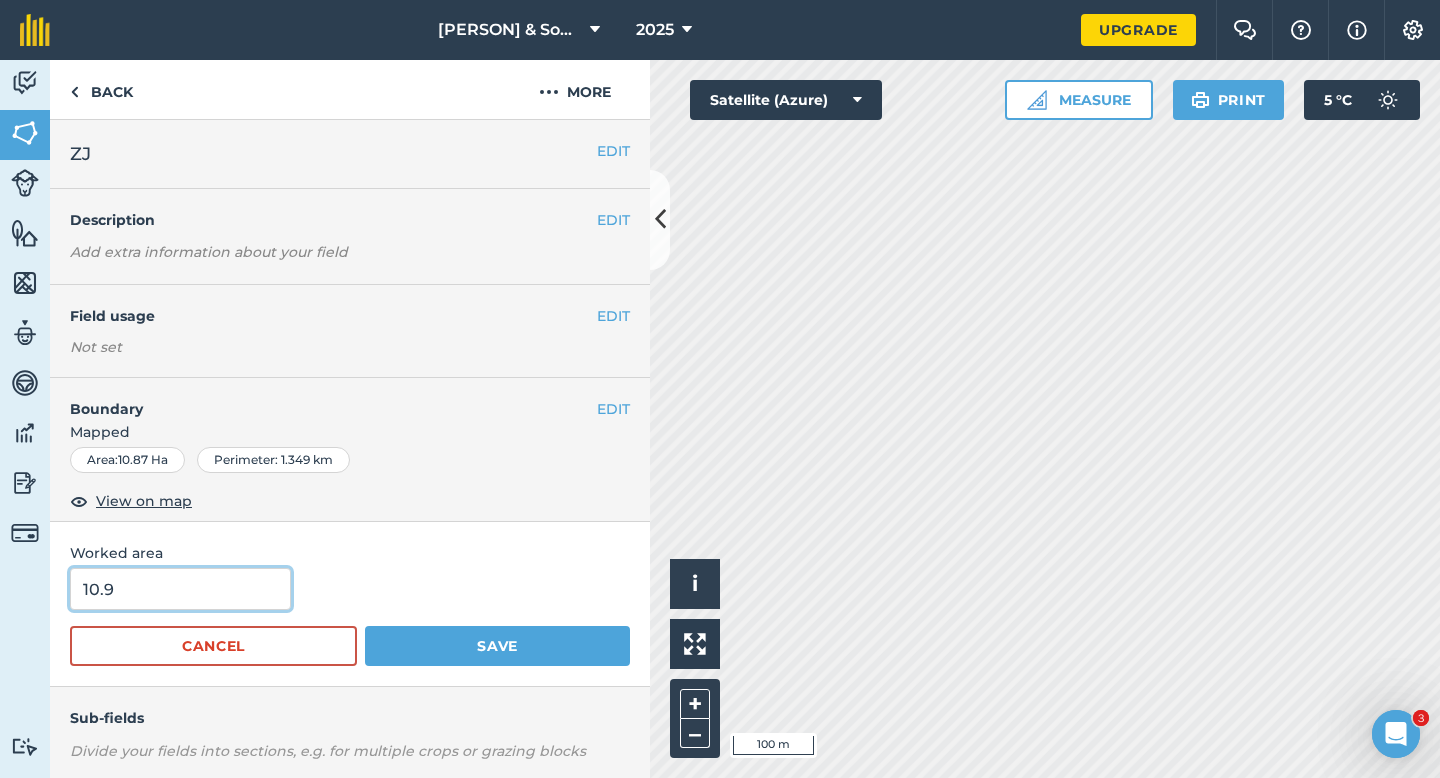 type on "10.9" 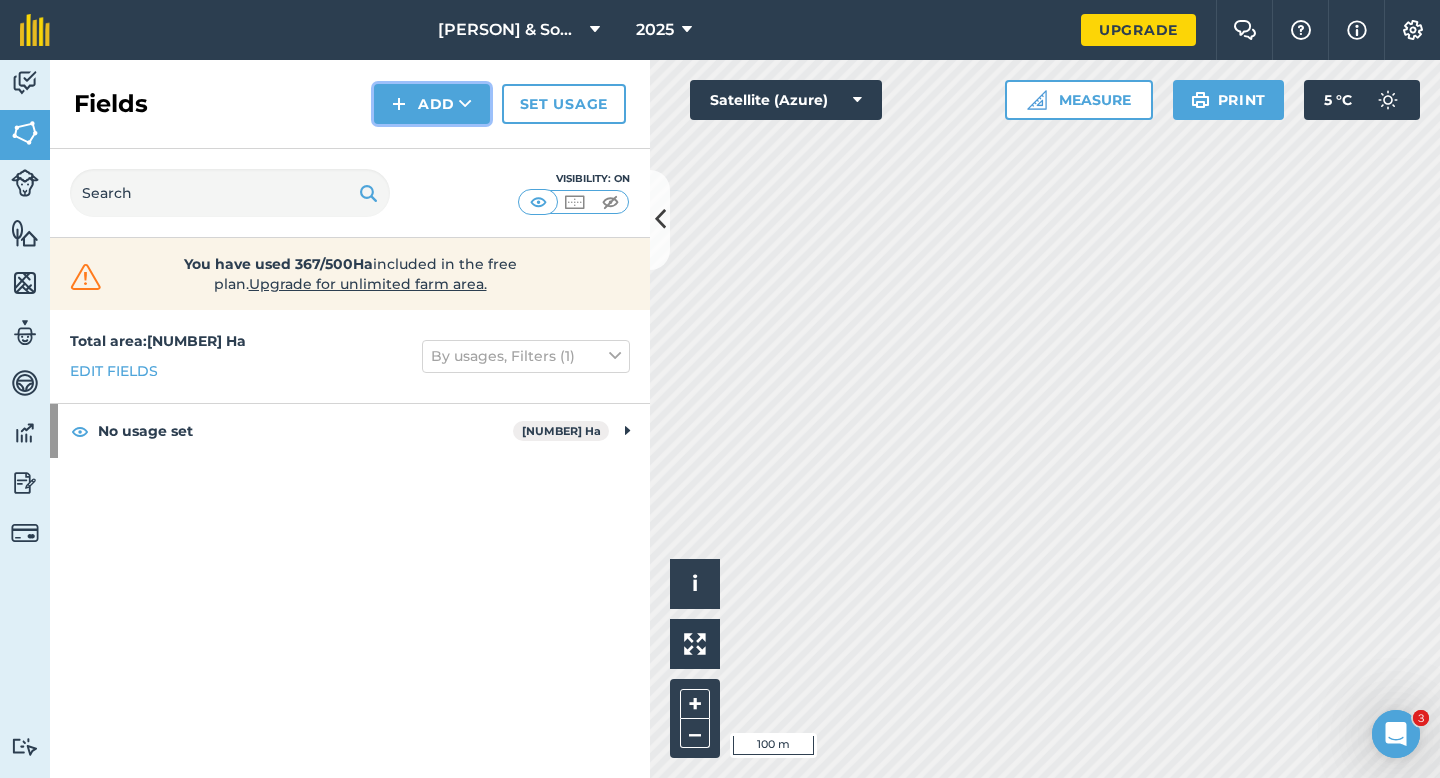 click on "Add" at bounding box center [432, 104] 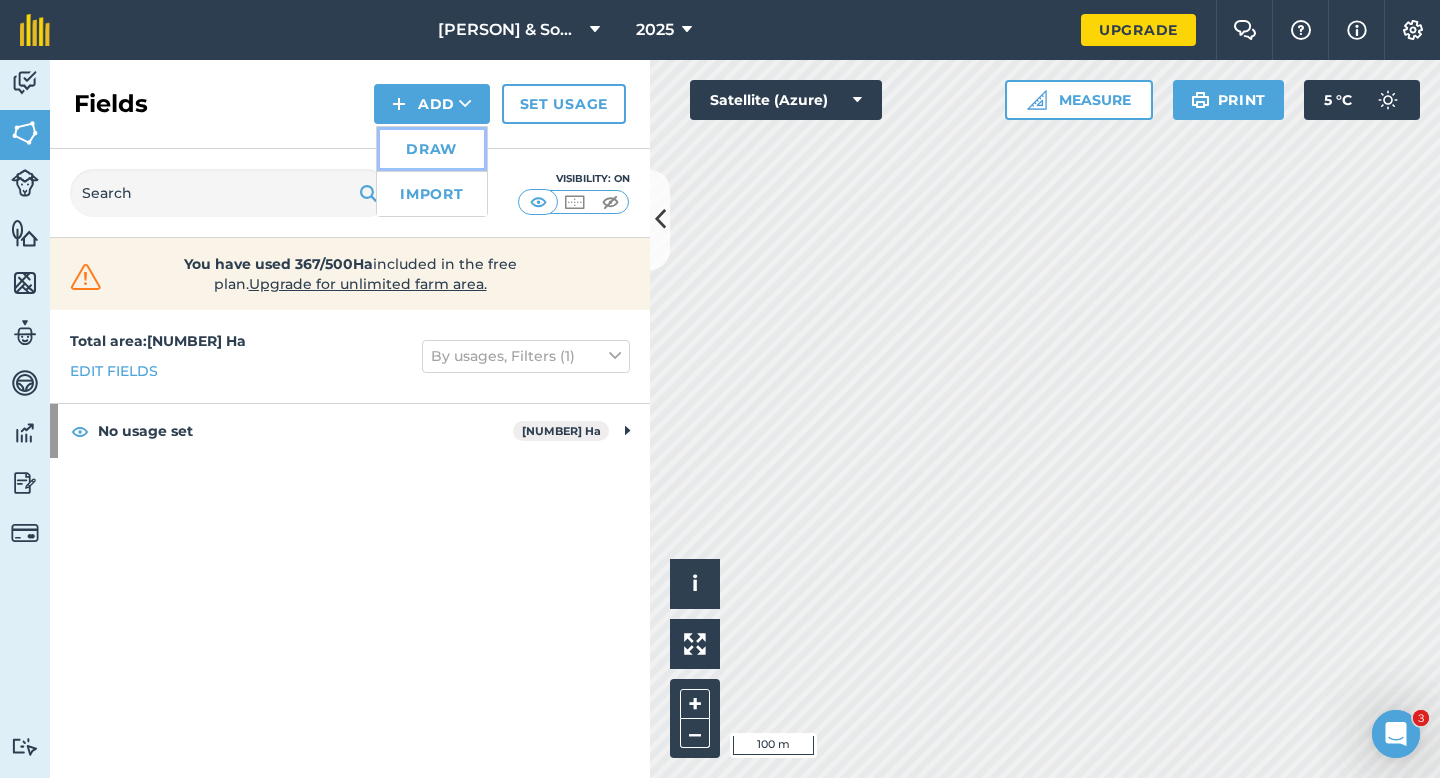 click on "Draw" at bounding box center [432, 149] 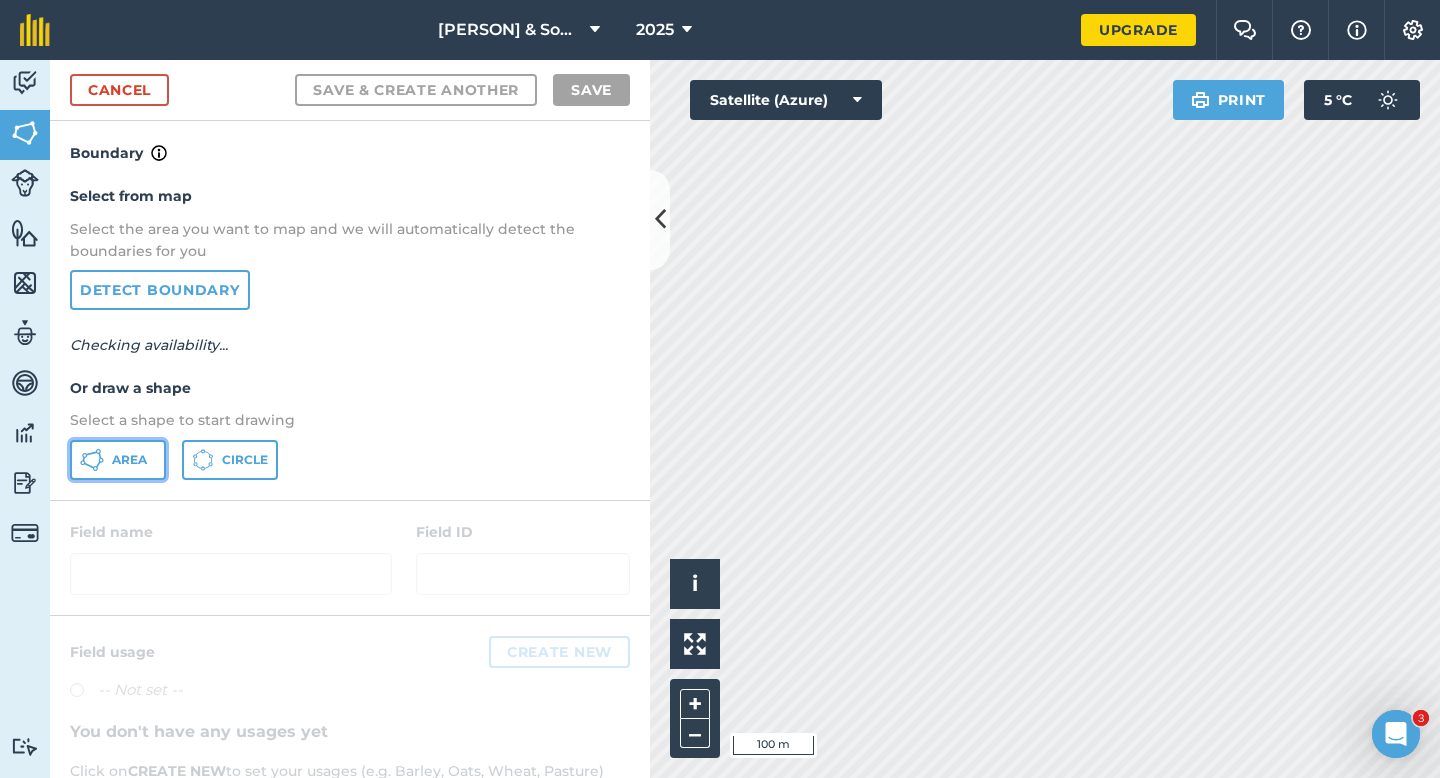 click on "Area" at bounding box center (129, 460) 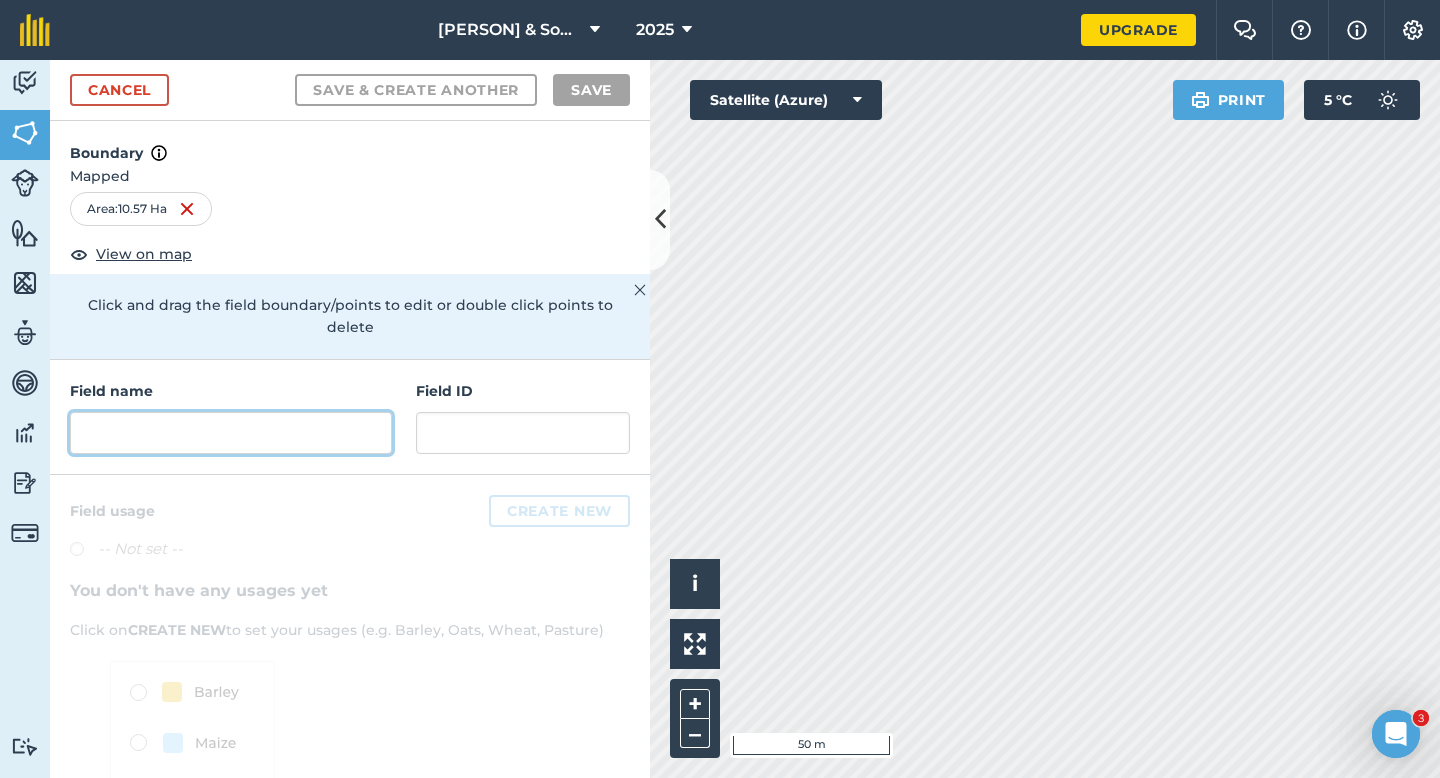 click at bounding box center (231, 433) 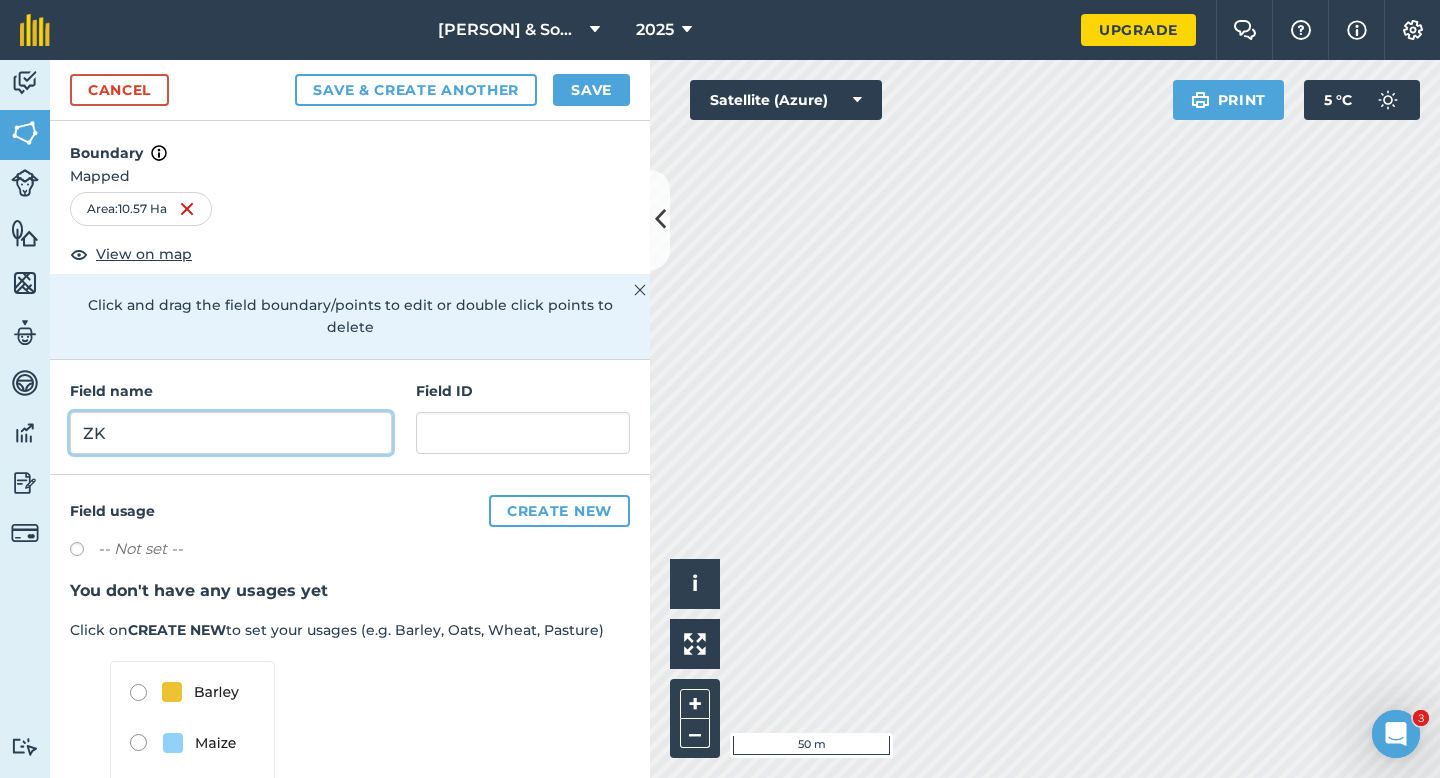 type on "ZK" 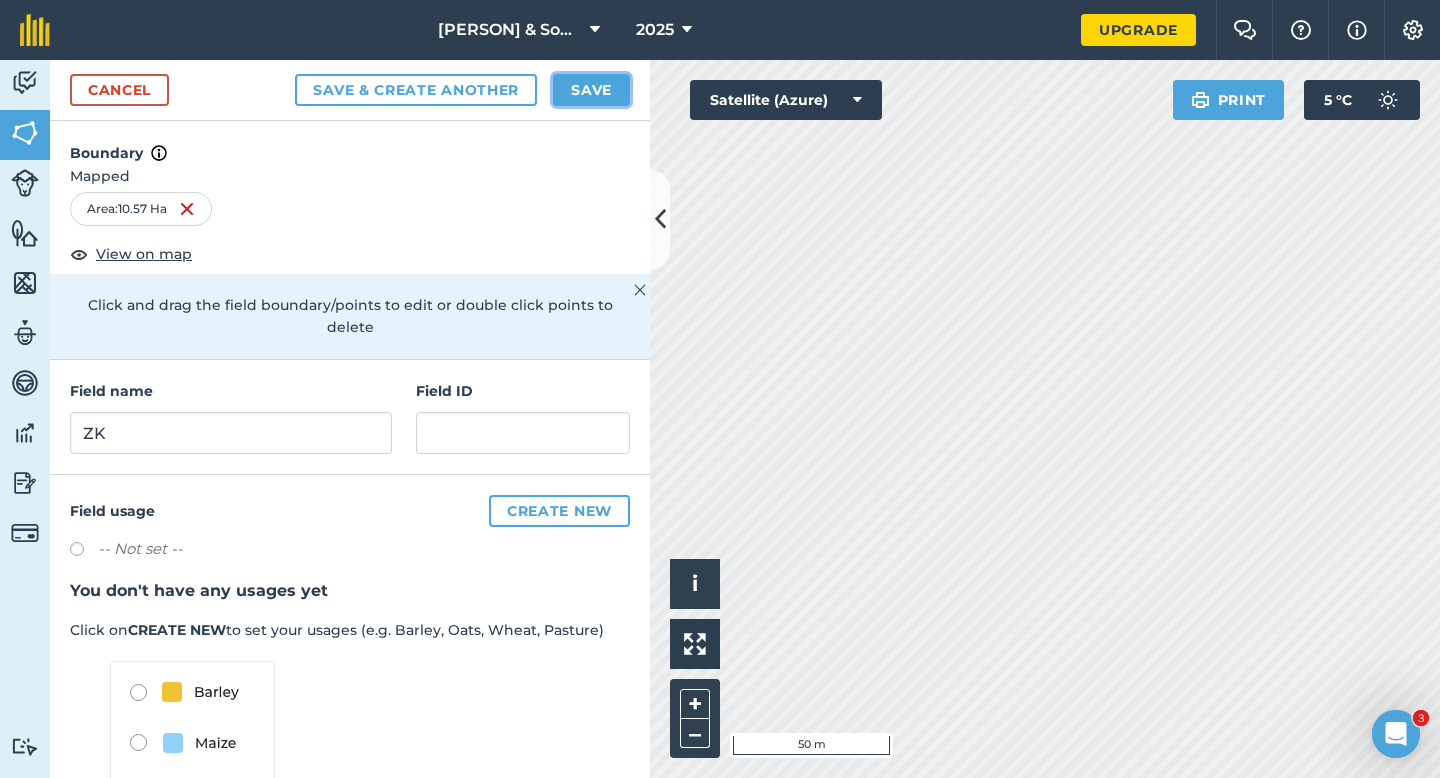 click on "Save" at bounding box center (591, 90) 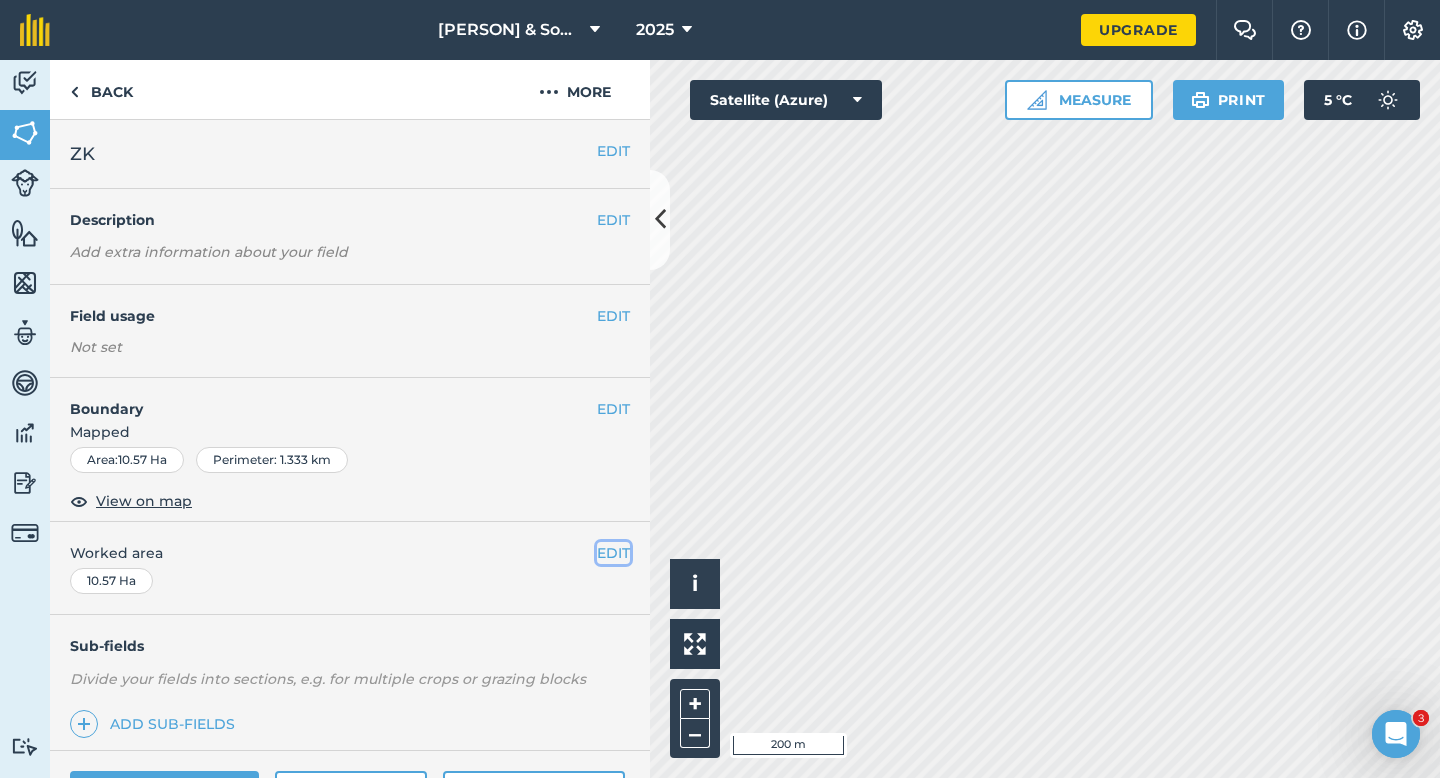 click on "EDIT" at bounding box center [613, 553] 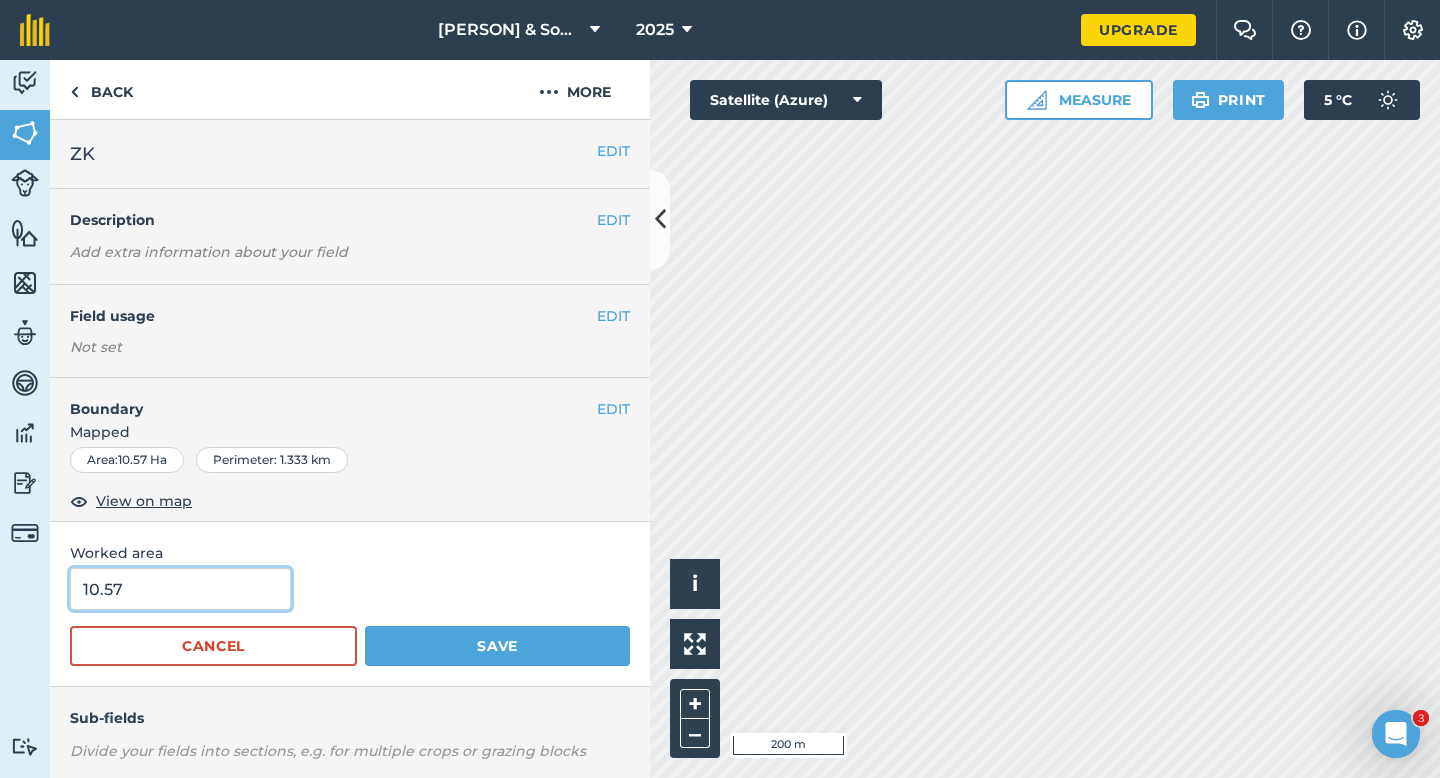 click on "10.57" at bounding box center [180, 589] 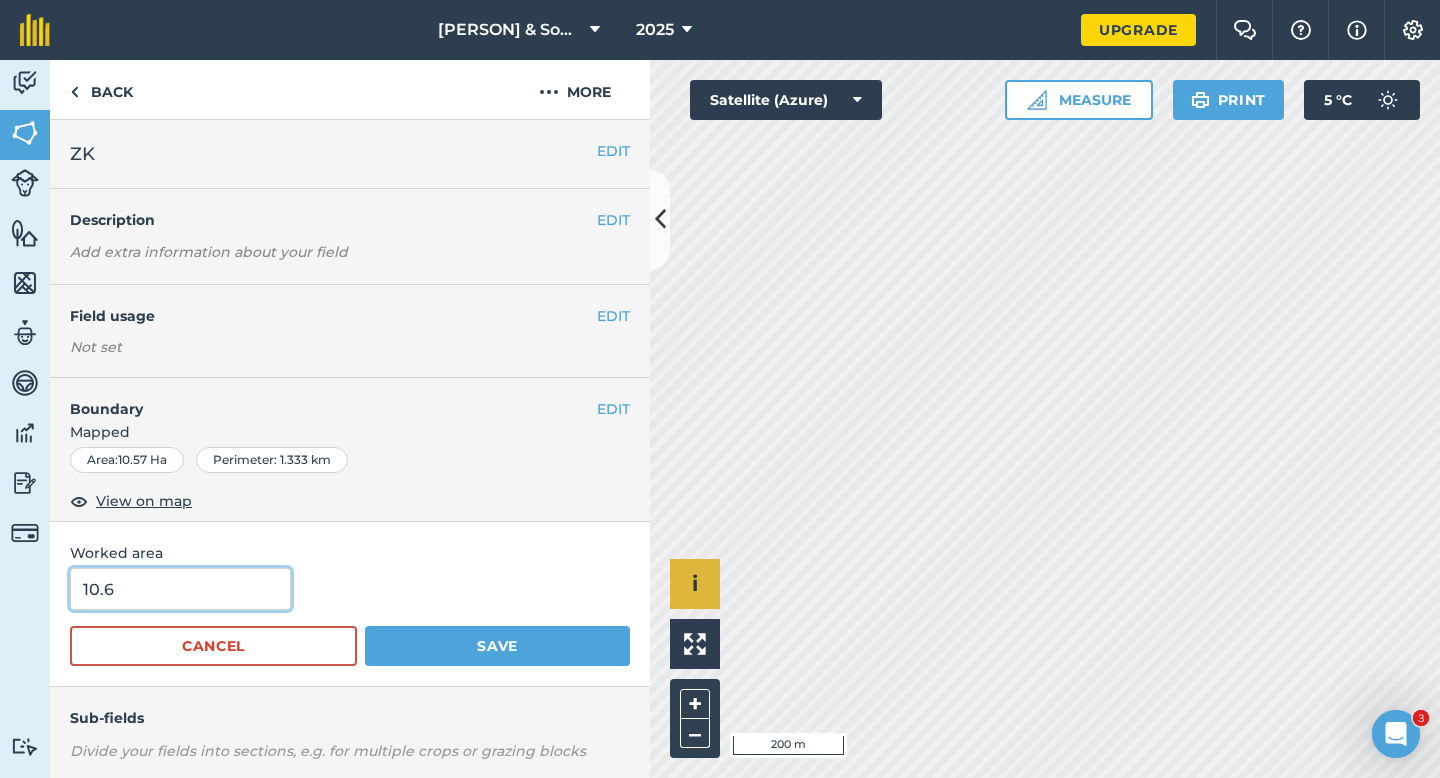 type on "10.6" 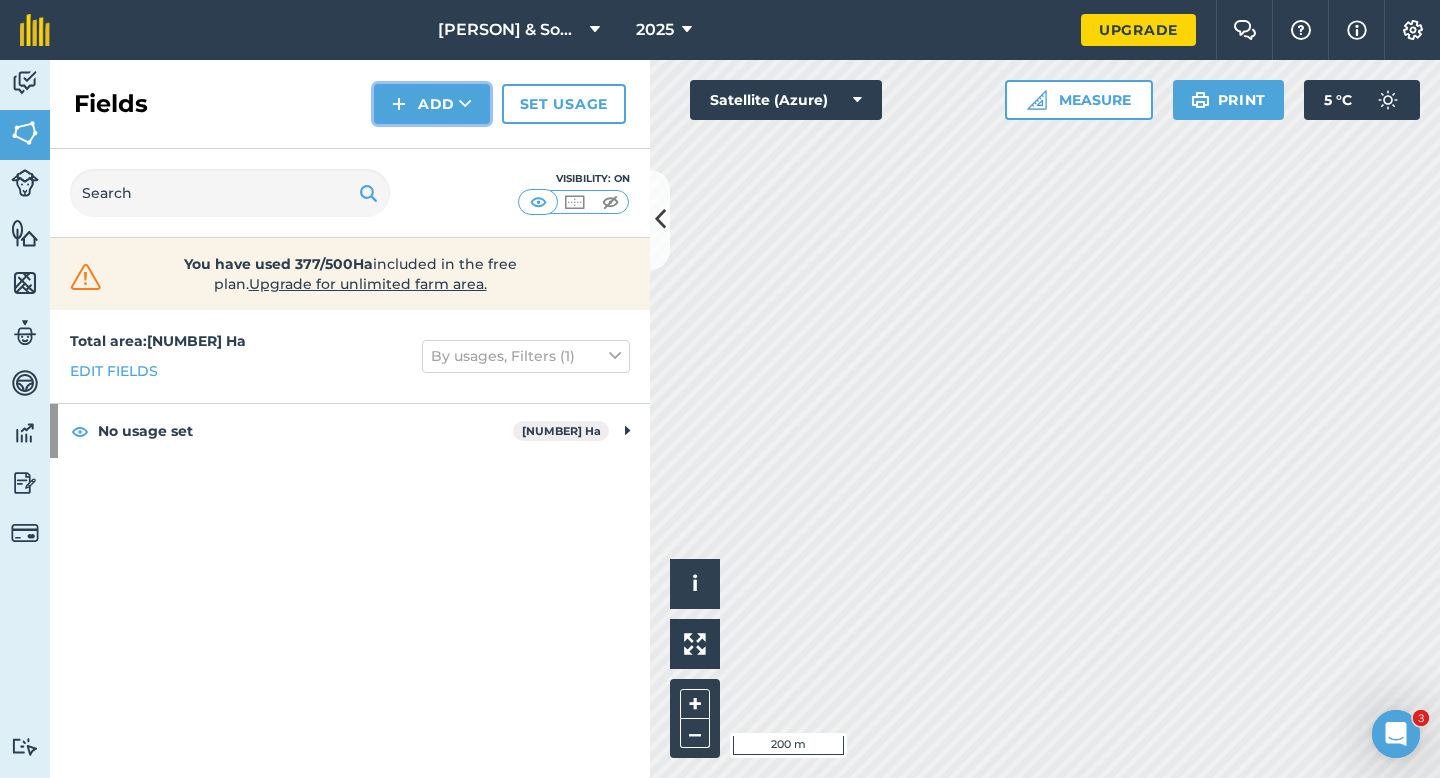 click on "Add" at bounding box center [432, 104] 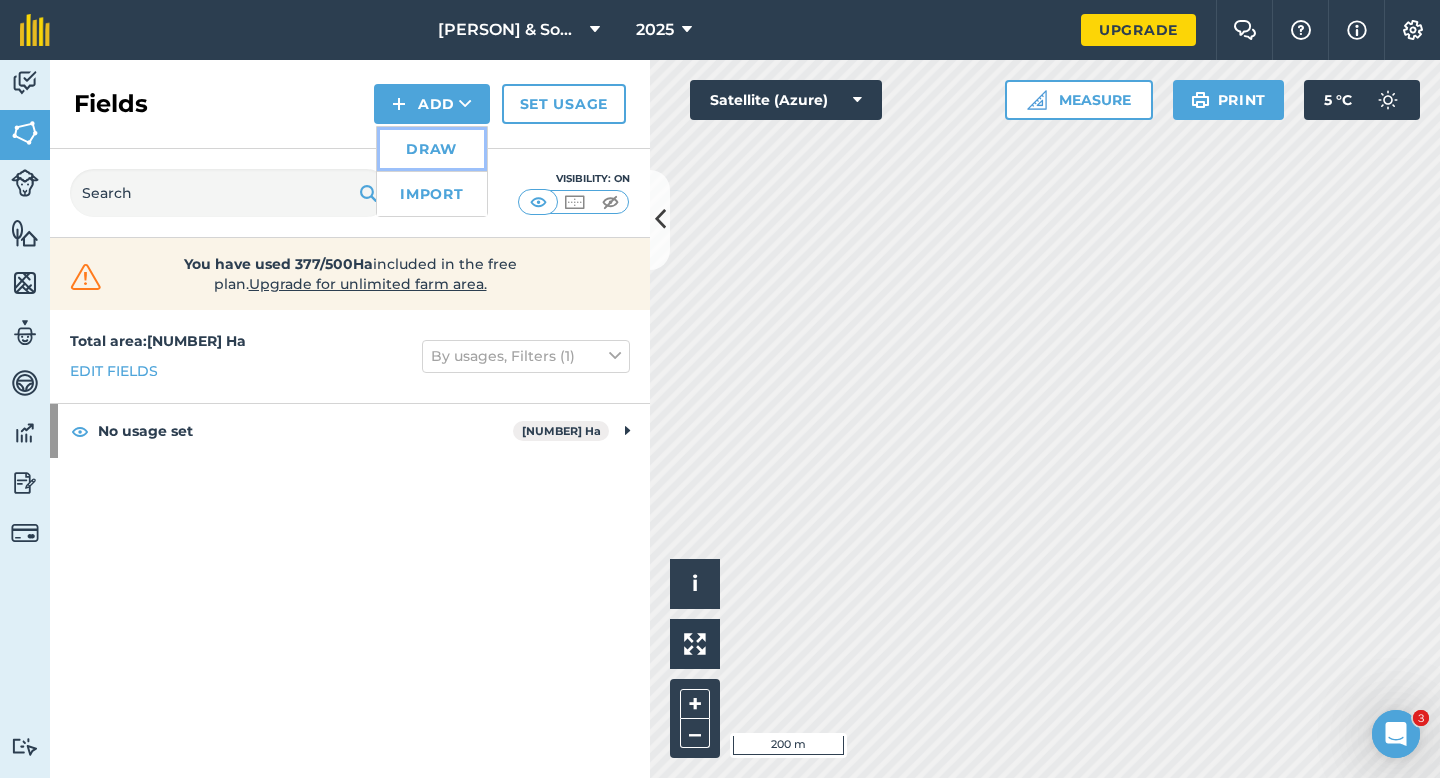 click on "Draw" at bounding box center (432, 149) 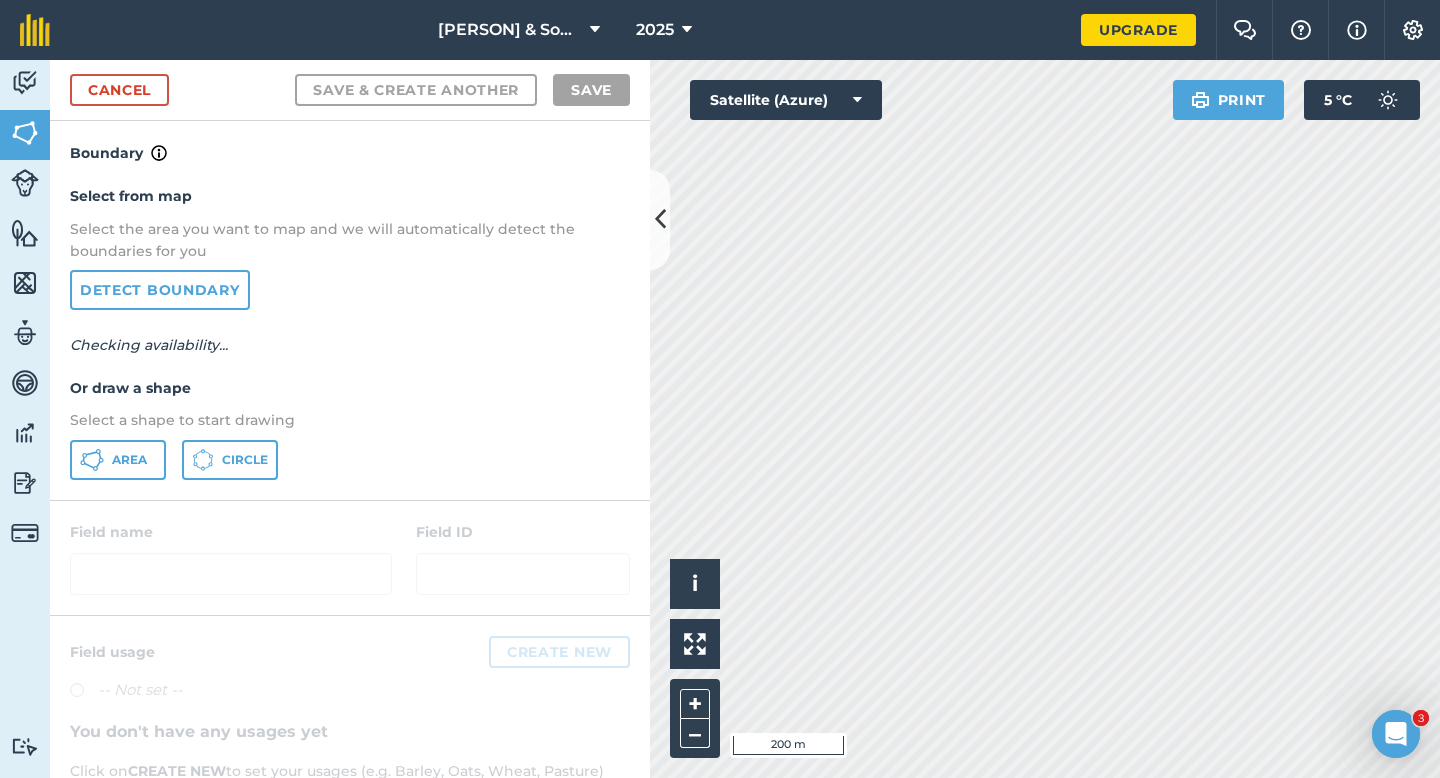 click on "Select from map Select the area you want to map and we will automatically detect the boundaries for you Detect boundary Checking availability... Or draw a shape Select a shape to start drawing Area Circle" at bounding box center (350, 332) 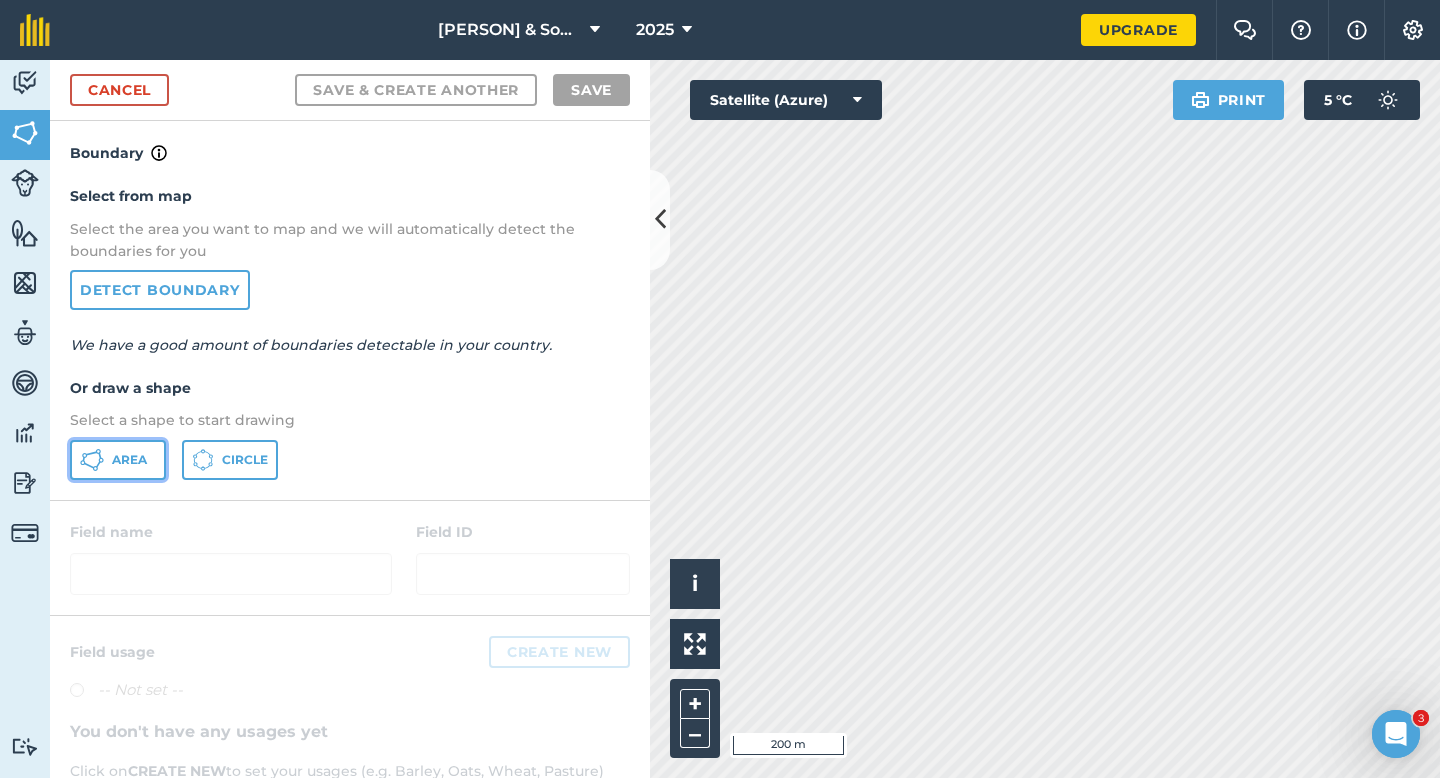 click on "Area" at bounding box center (118, 460) 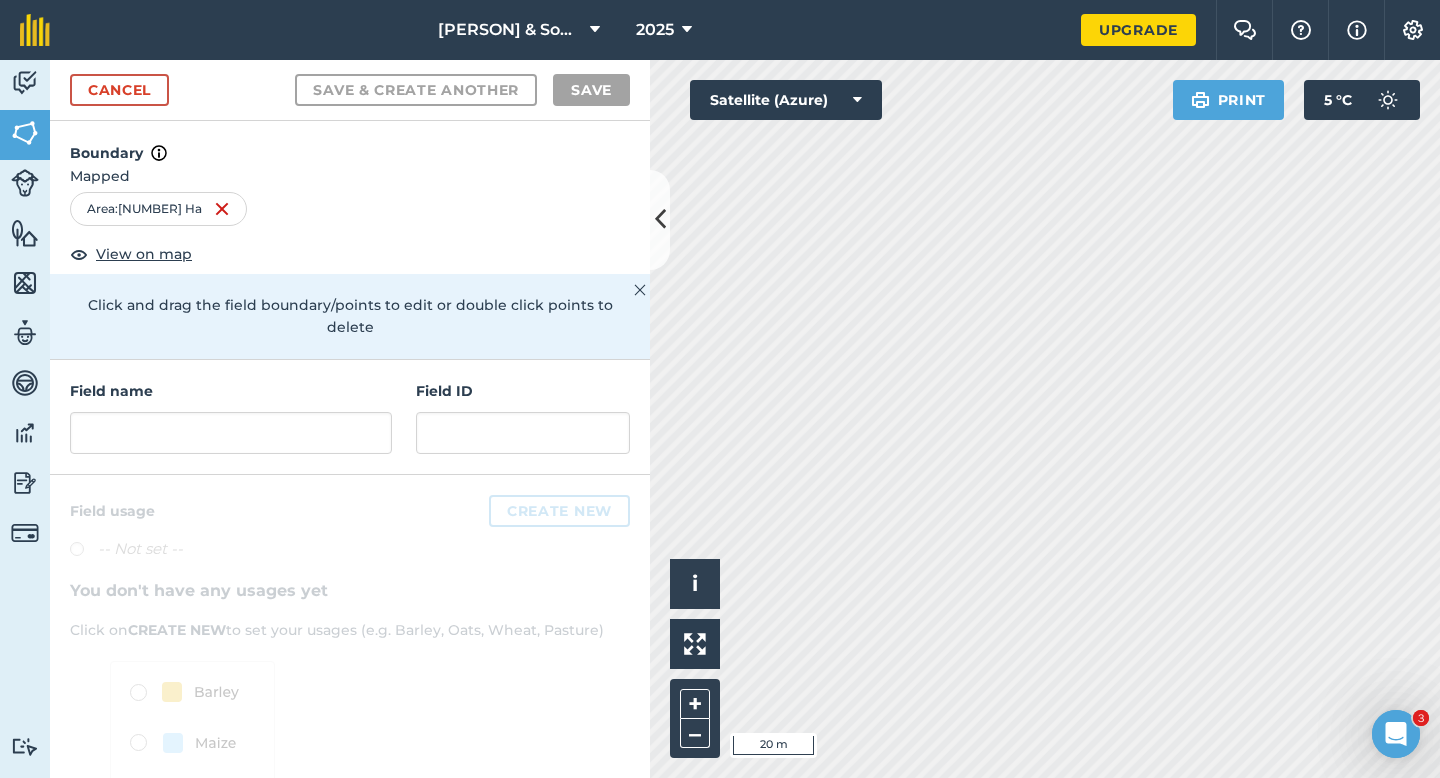 click on "Field name" at bounding box center (231, 417) 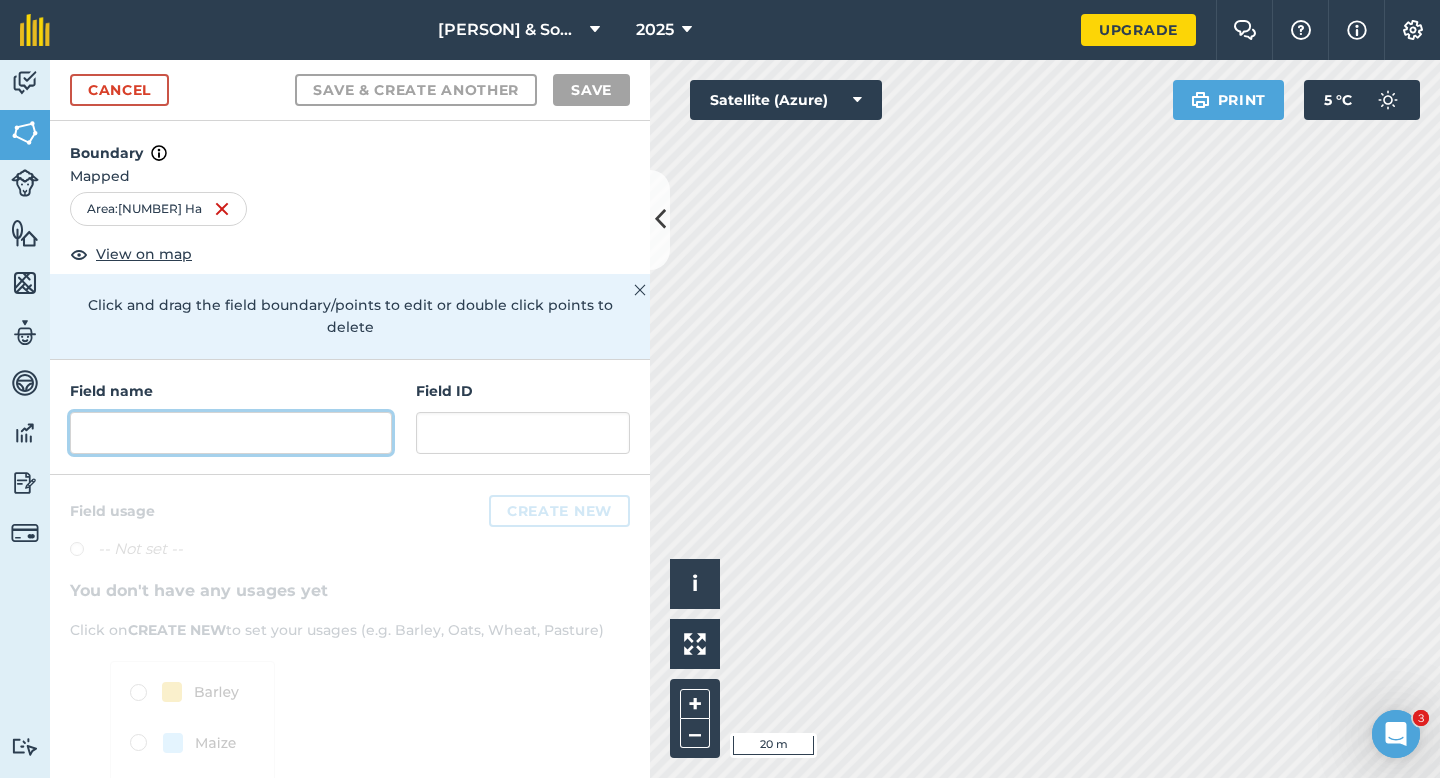 click at bounding box center [231, 433] 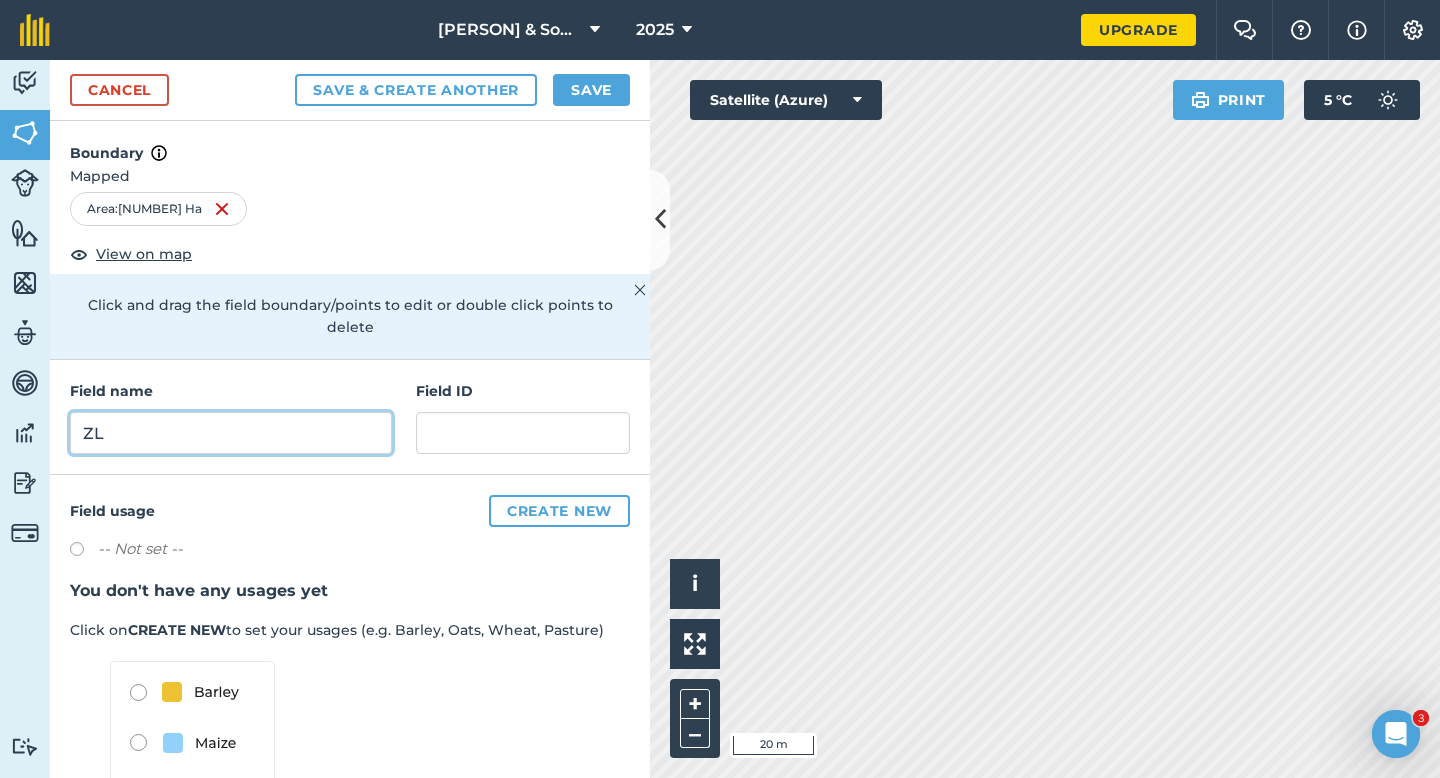 type on "ZL" 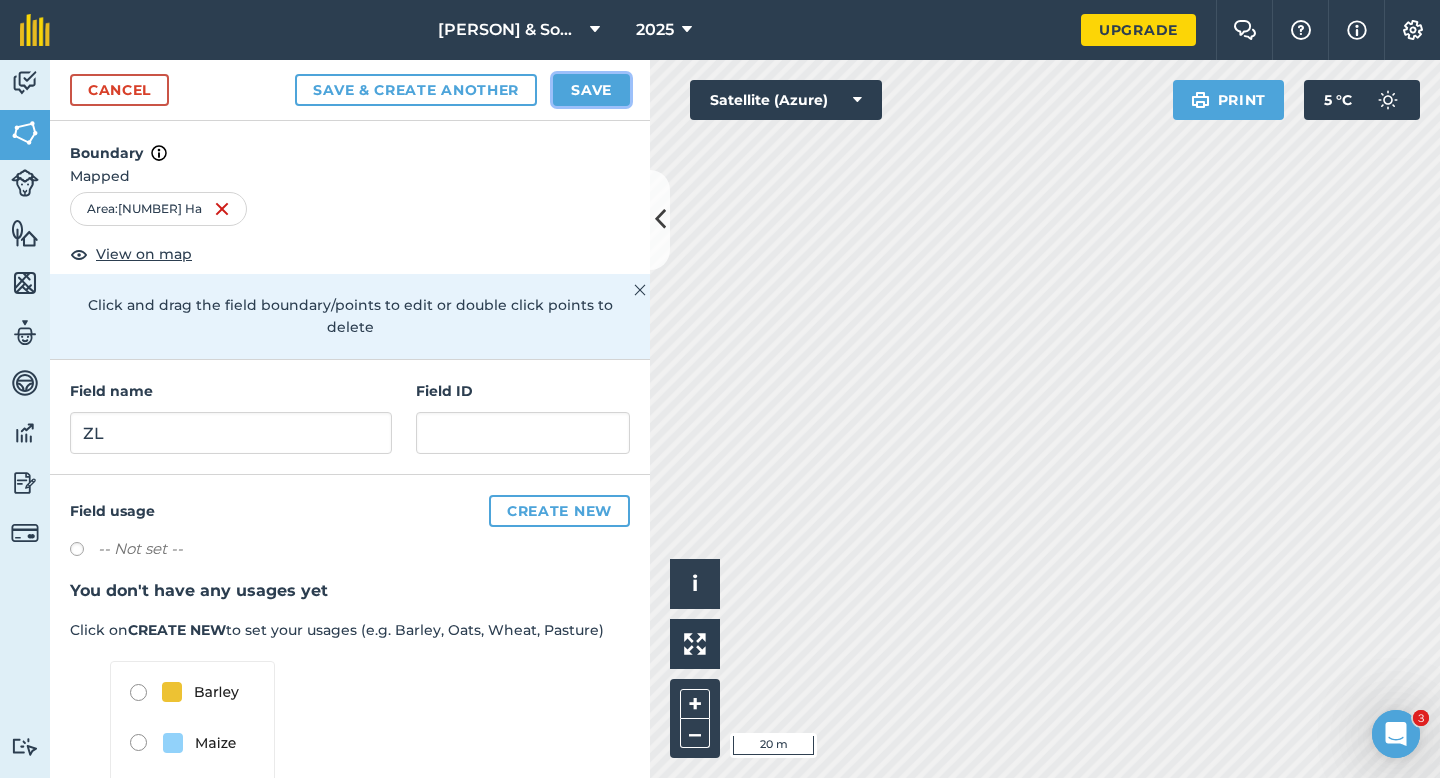 click on "Save" at bounding box center (591, 90) 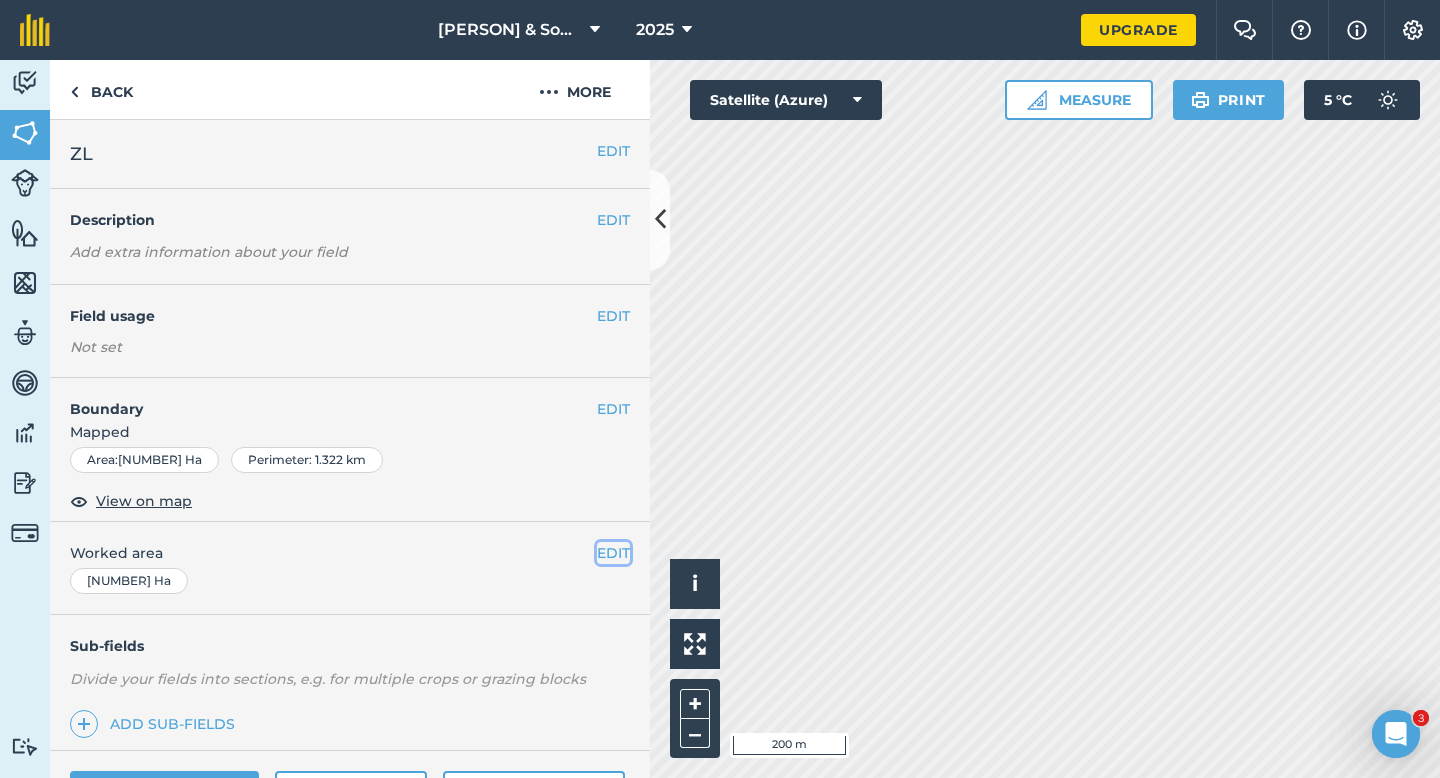 click on "EDIT" at bounding box center [613, 553] 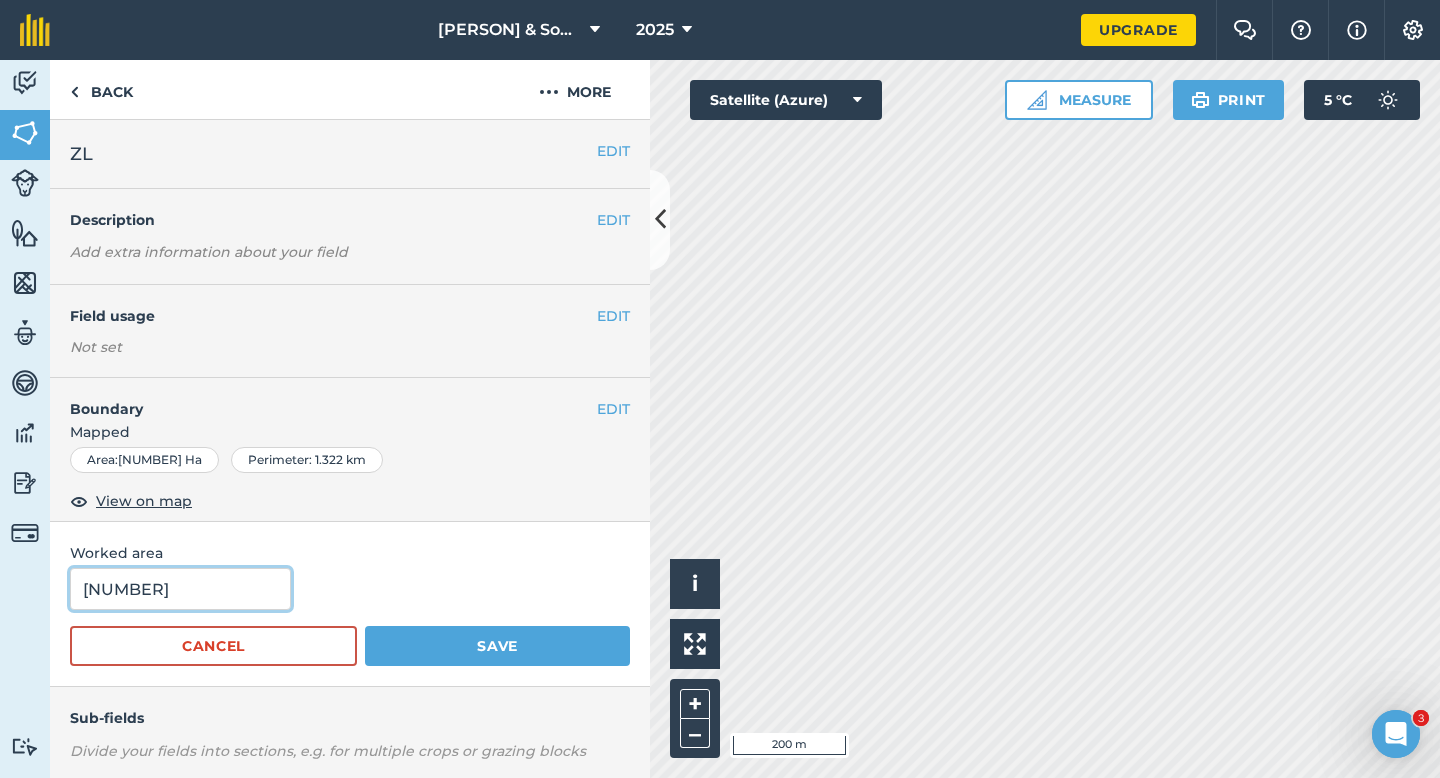click on "[NUMBER]" at bounding box center (180, 589) 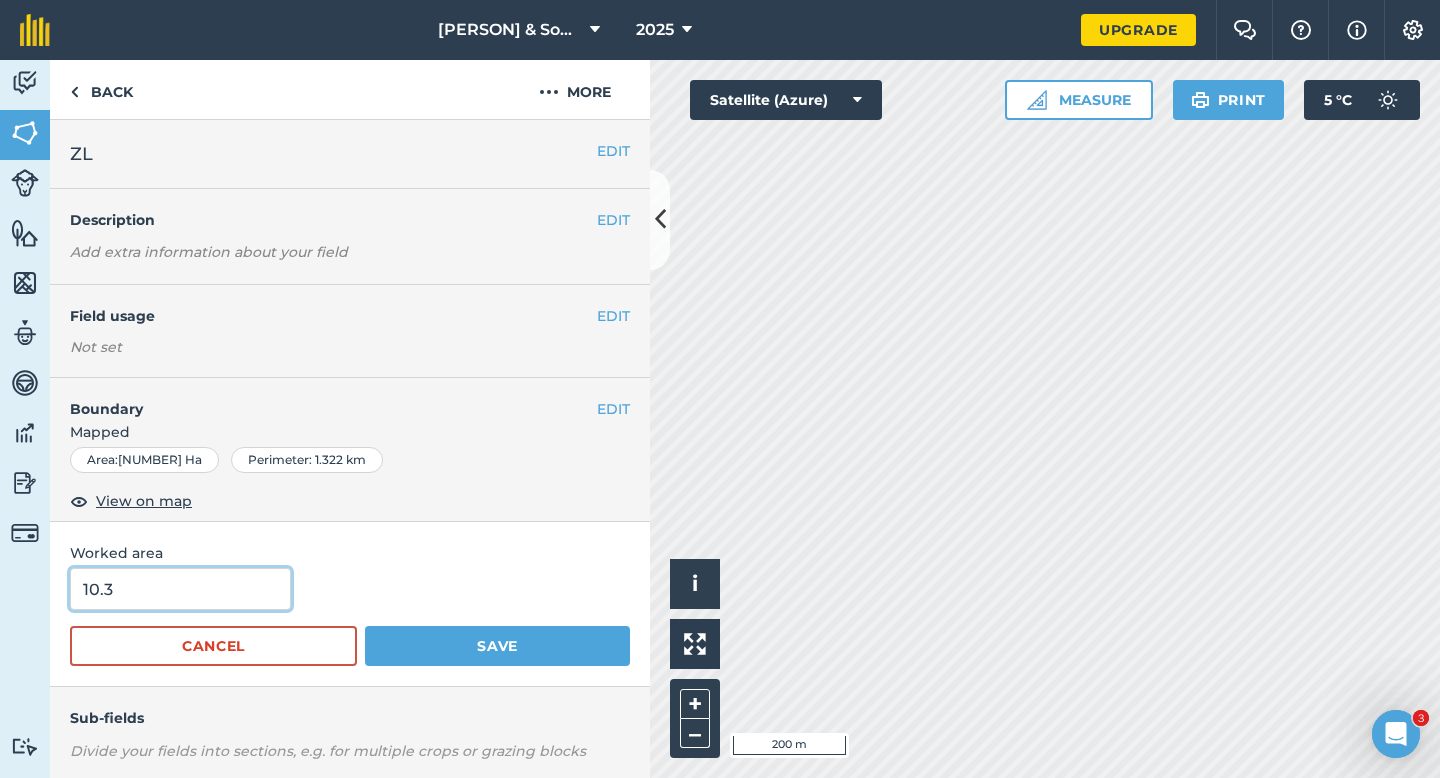 type on "10.3" 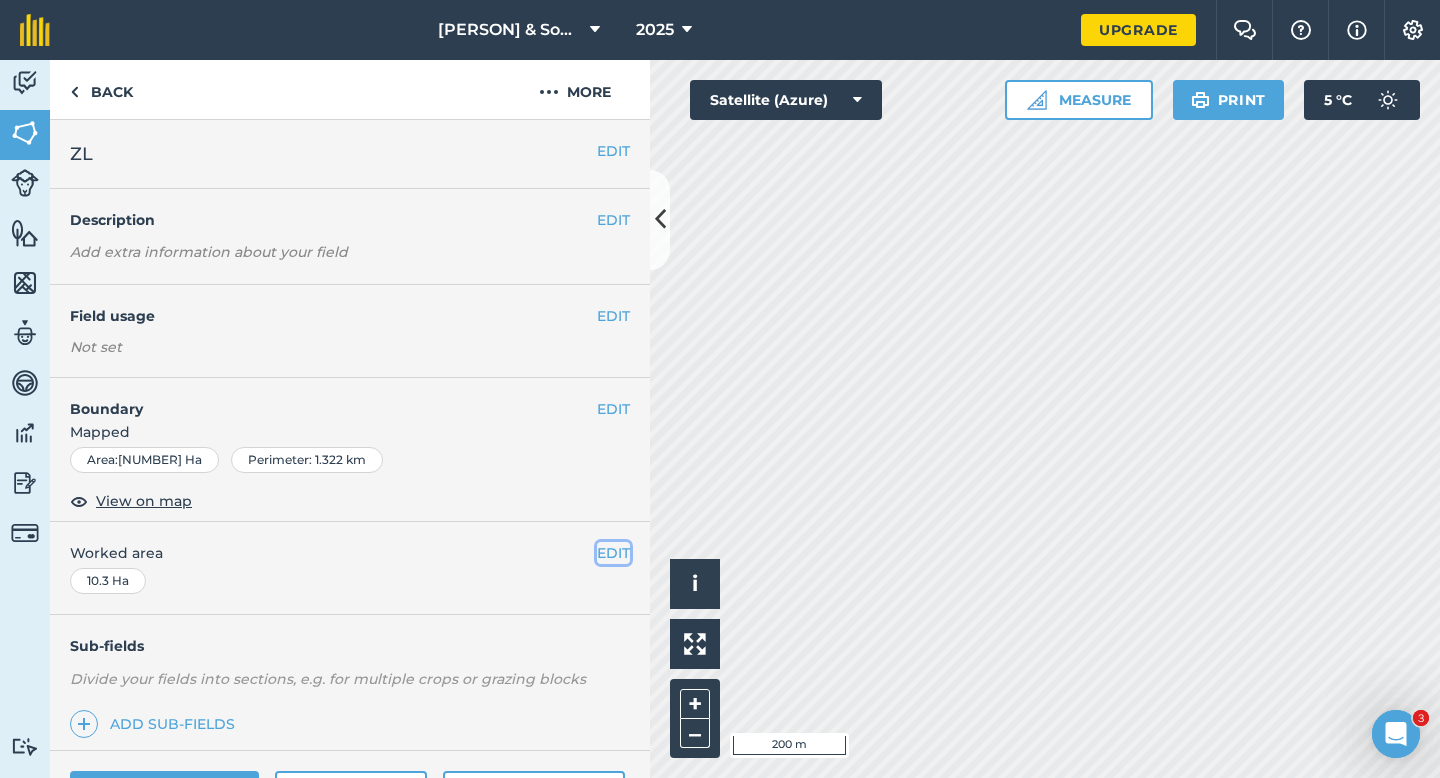click on "EDIT" at bounding box center [613, 553] 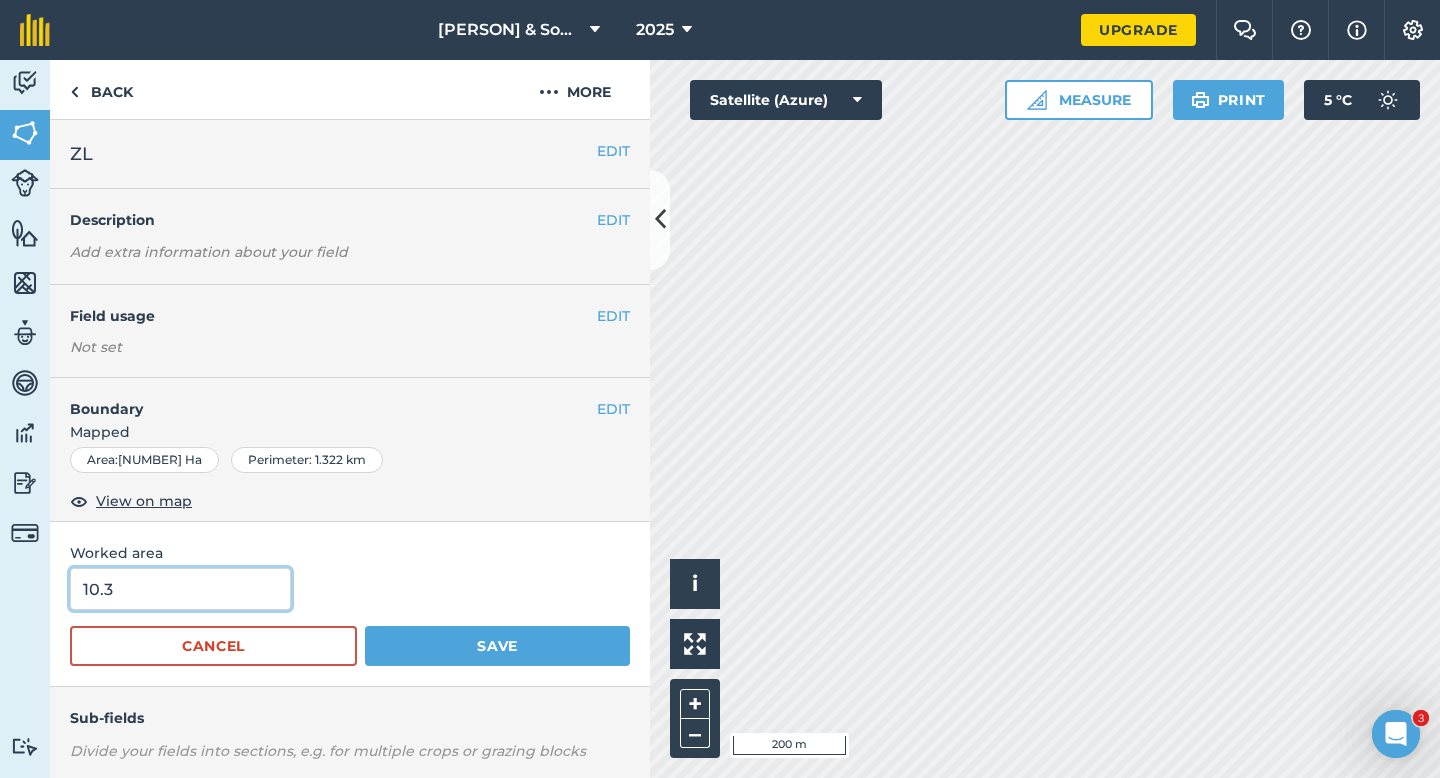 click on "10.3" at bounding box center [180, 589] 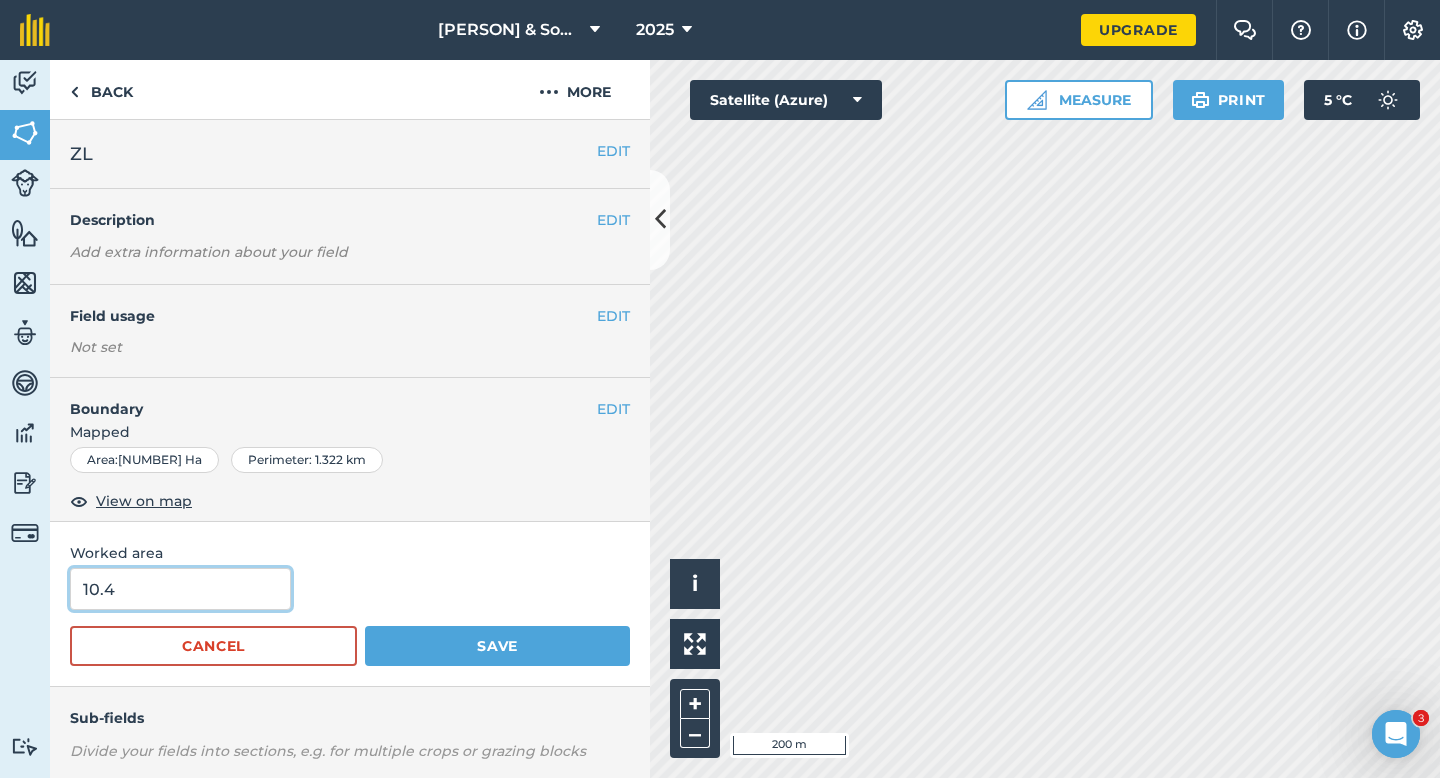 type on "10.4" 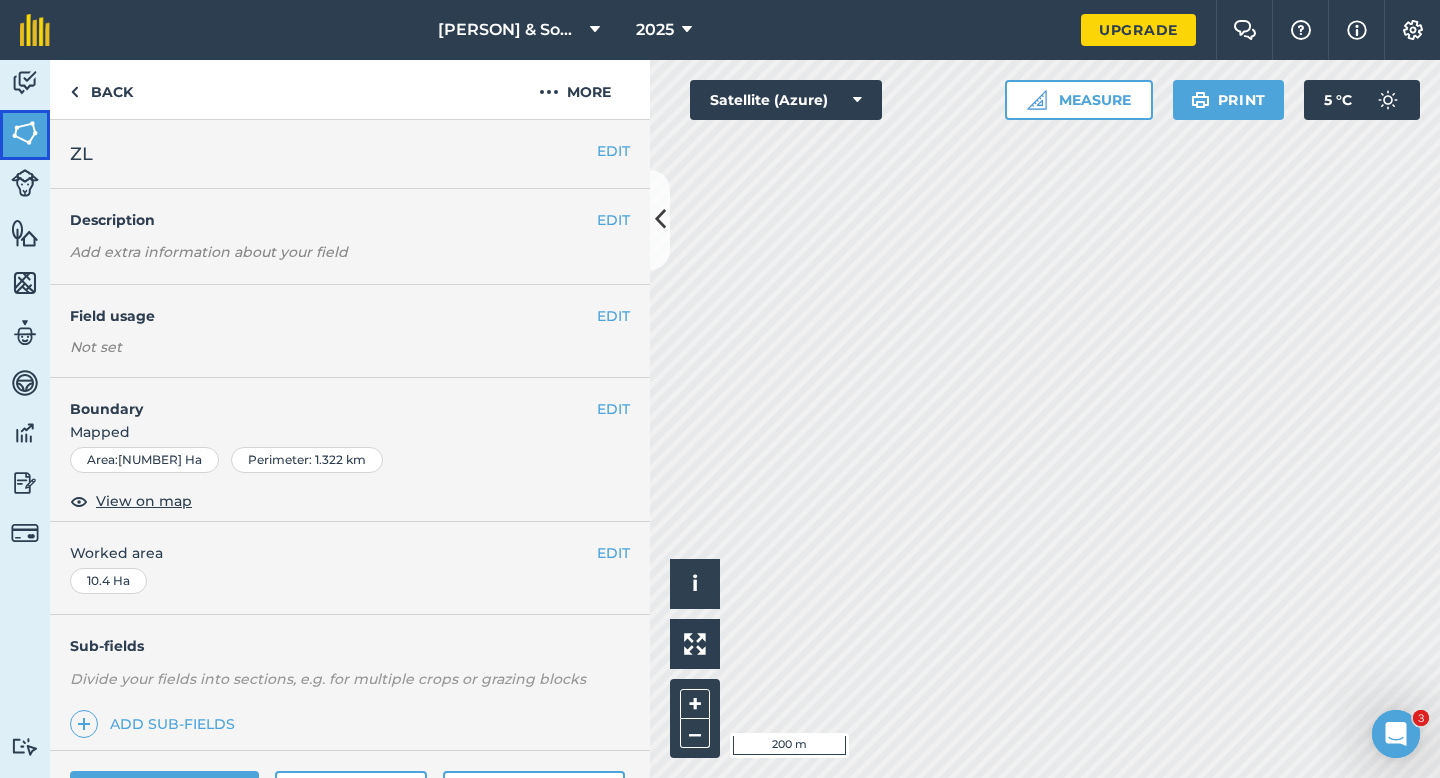 click on "Fields" at bounding box center [25, 135] 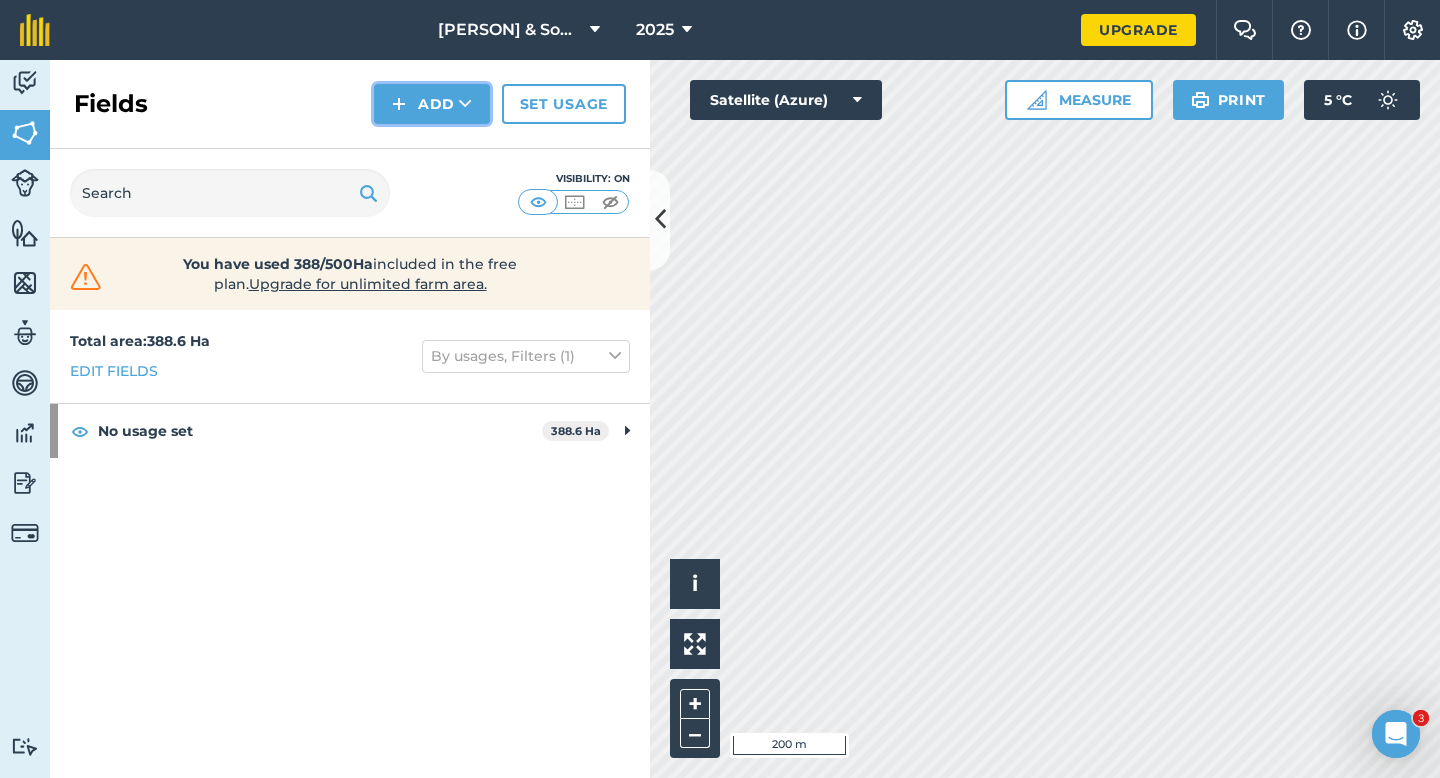 click on "Add" at bounding box center [432, 104] 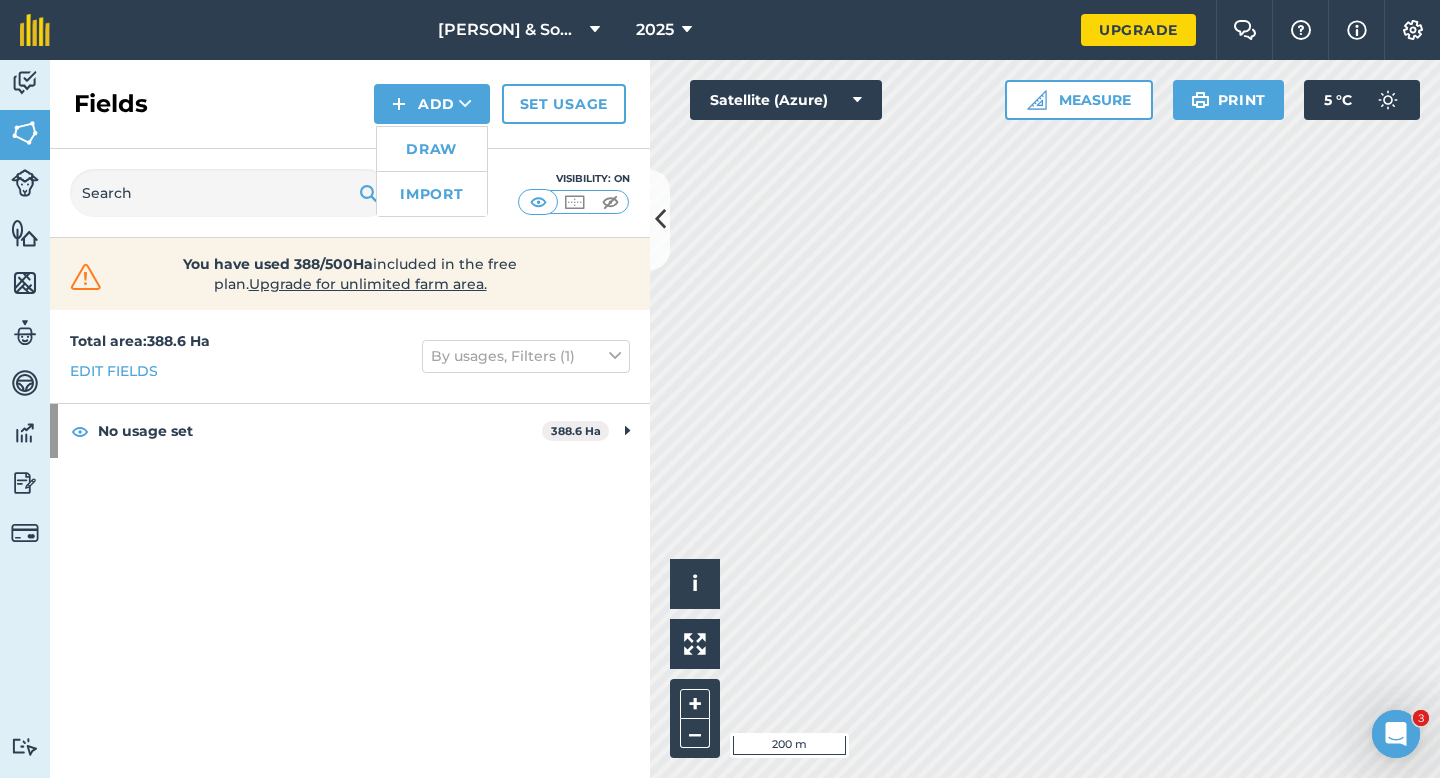 click on "Draw" at bounding box center (432, 149) 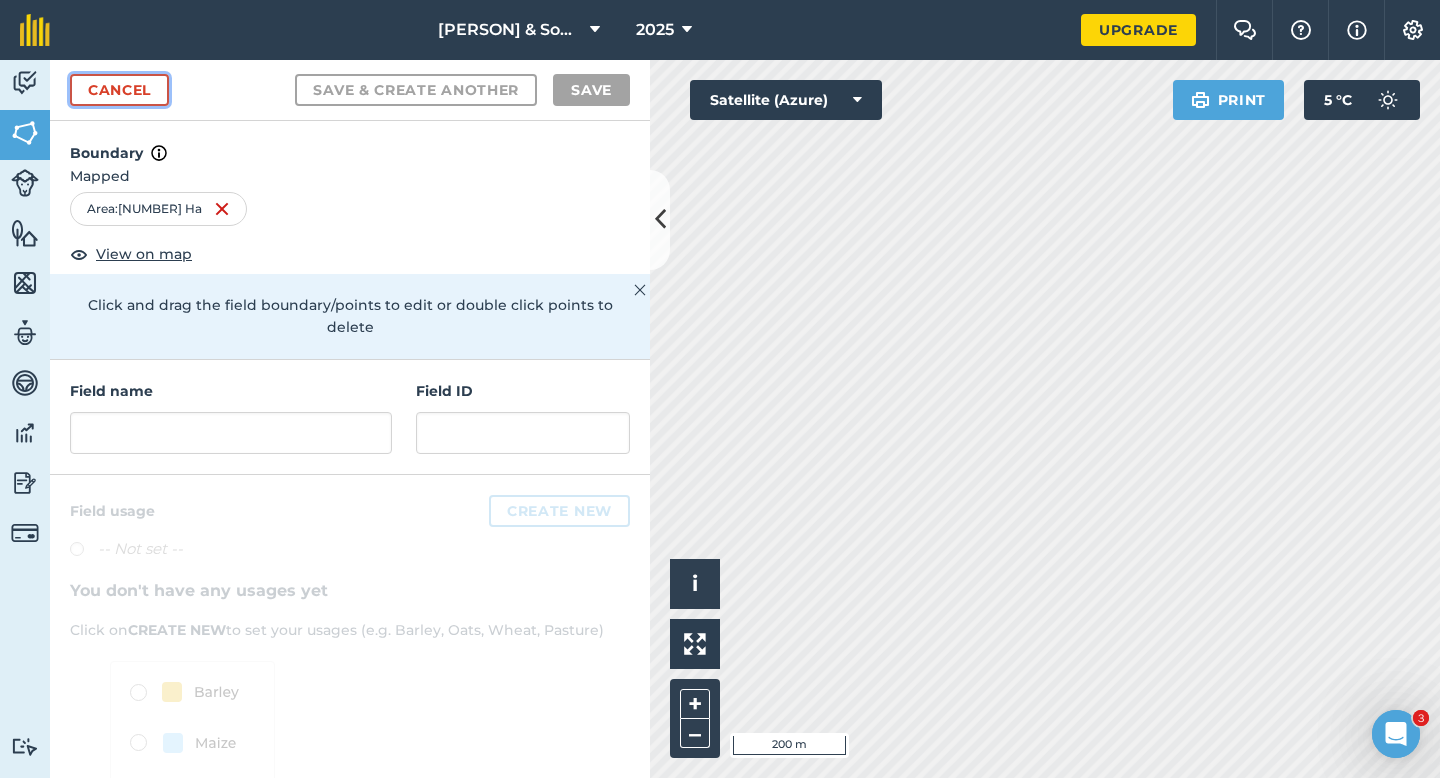 click on "Cancel" at bounding box center [119, 90] 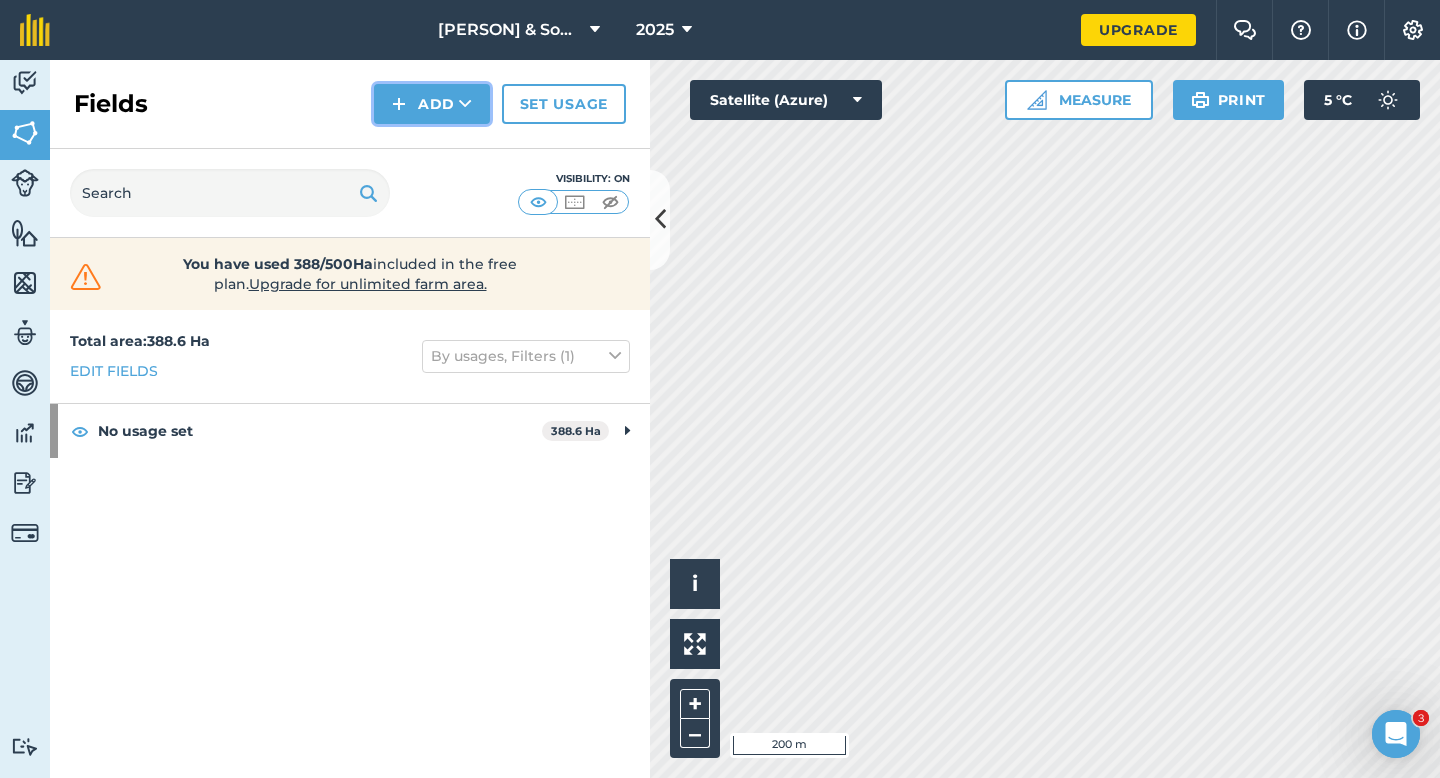 click on "Add" at bounding box center (432, 104) 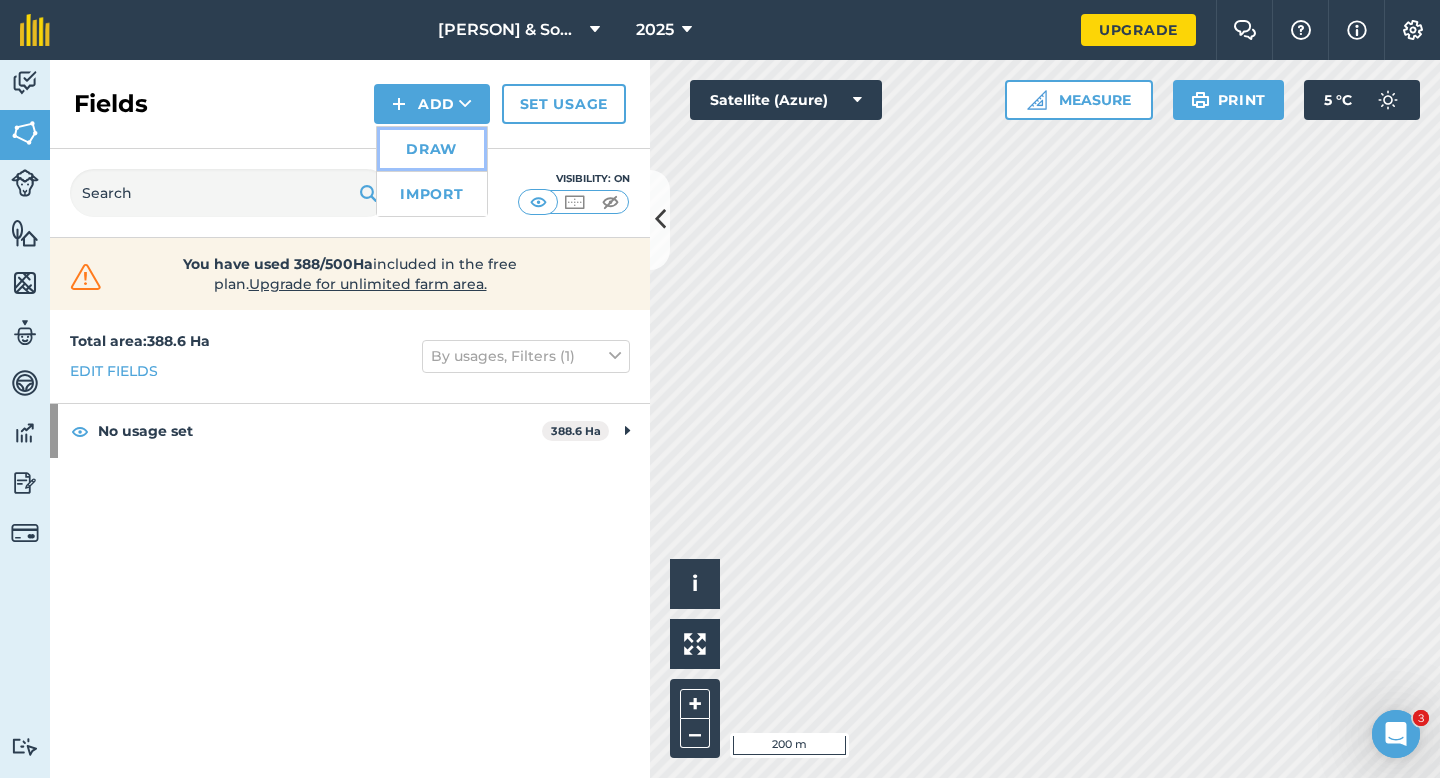 click on "Draw" at bounding box center [432, 149] 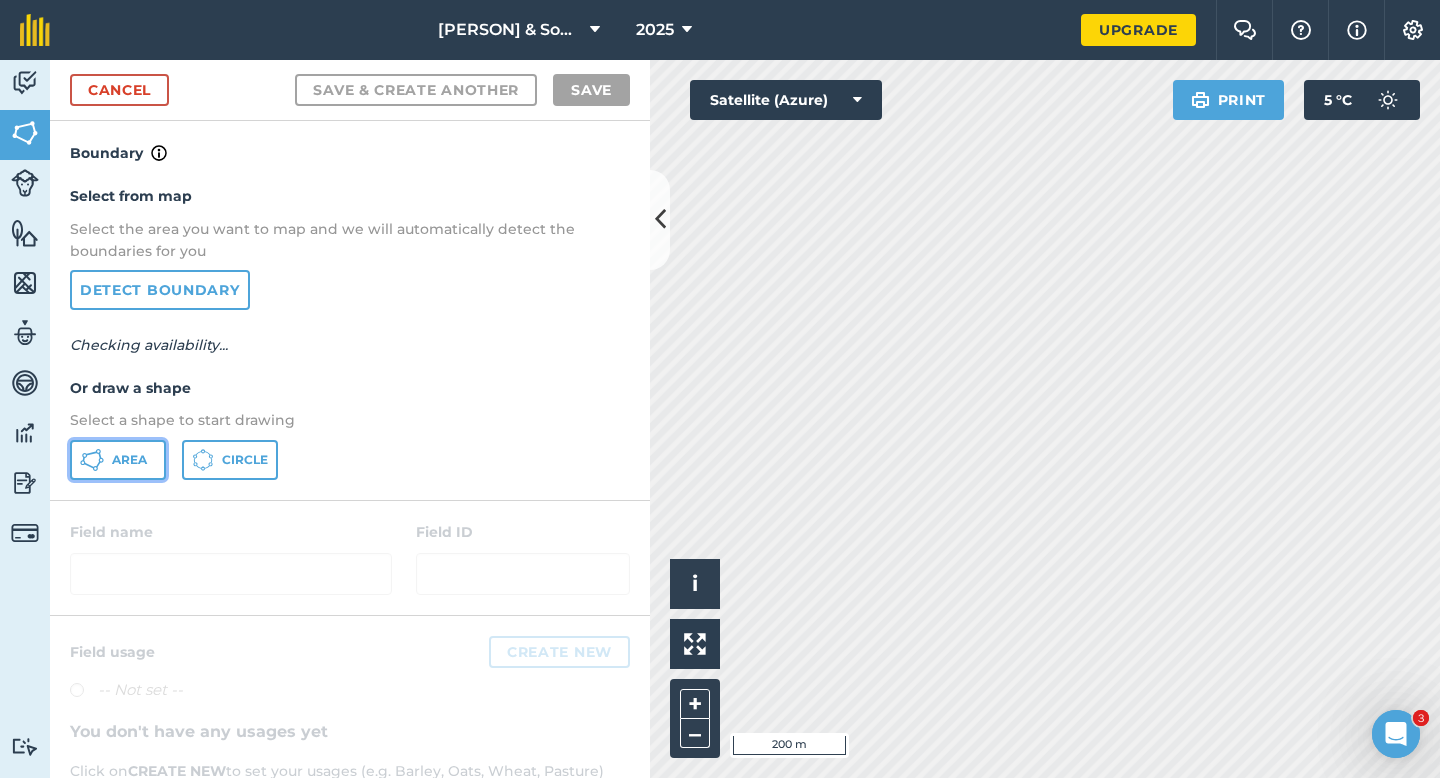 click on "Area" at bounding box center (118, 460) 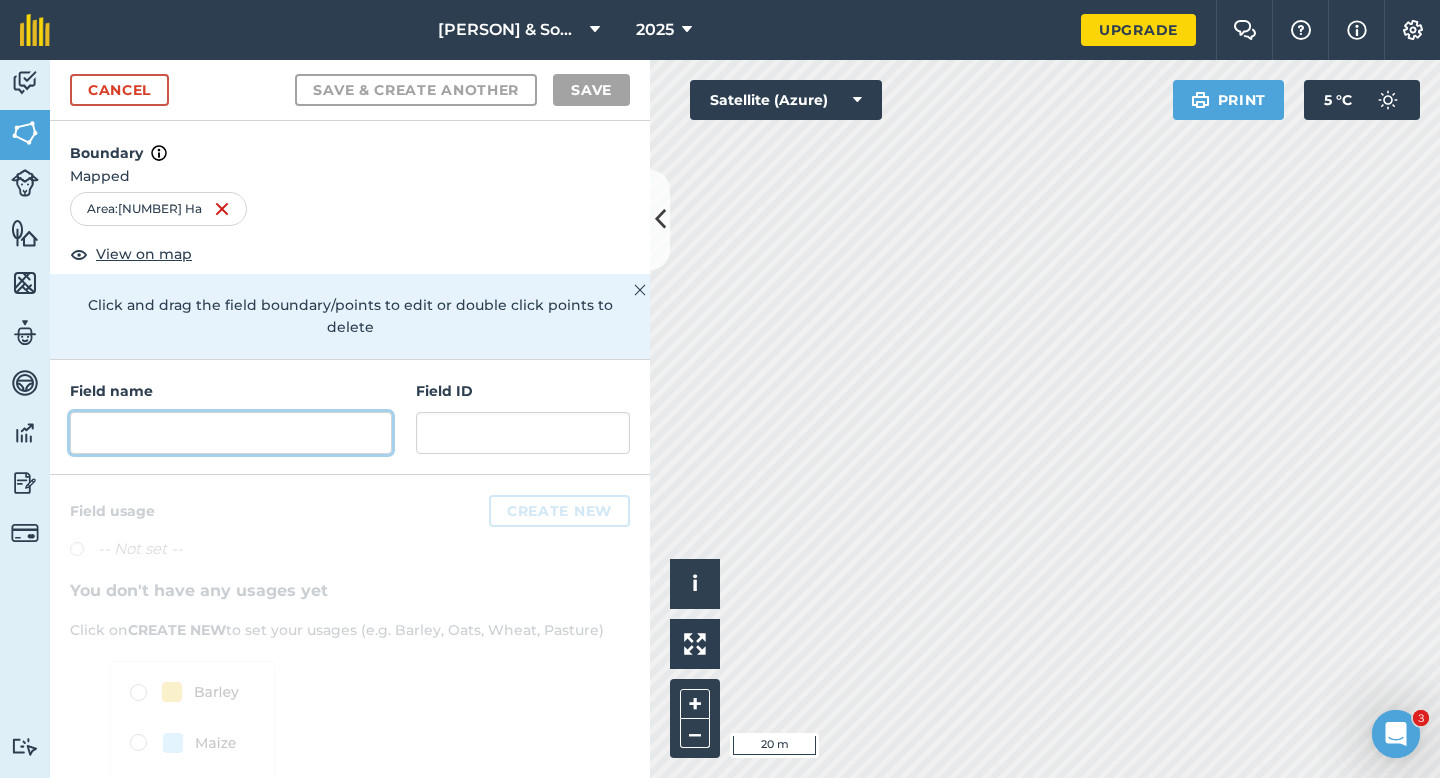 click at bounding box center (231, 433) 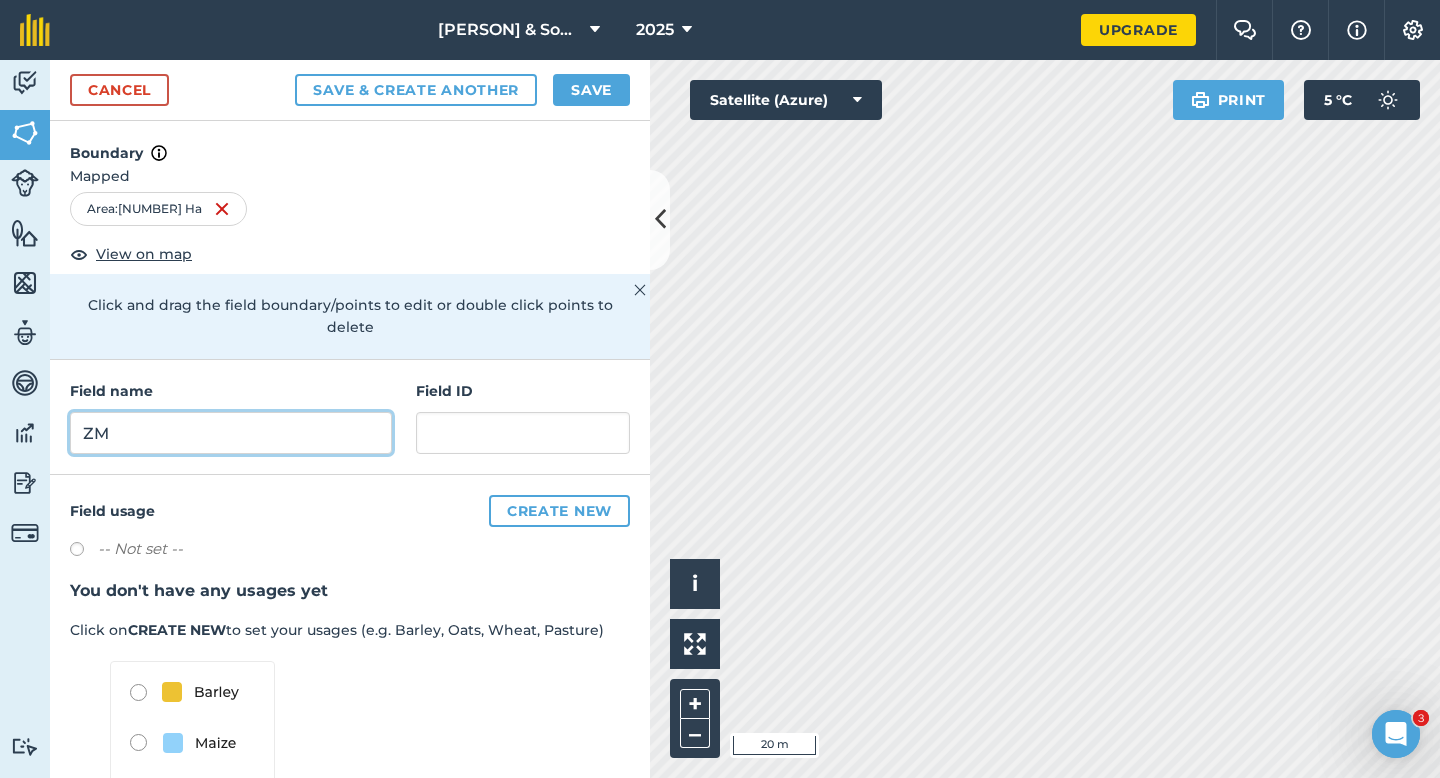 type on "ZM" 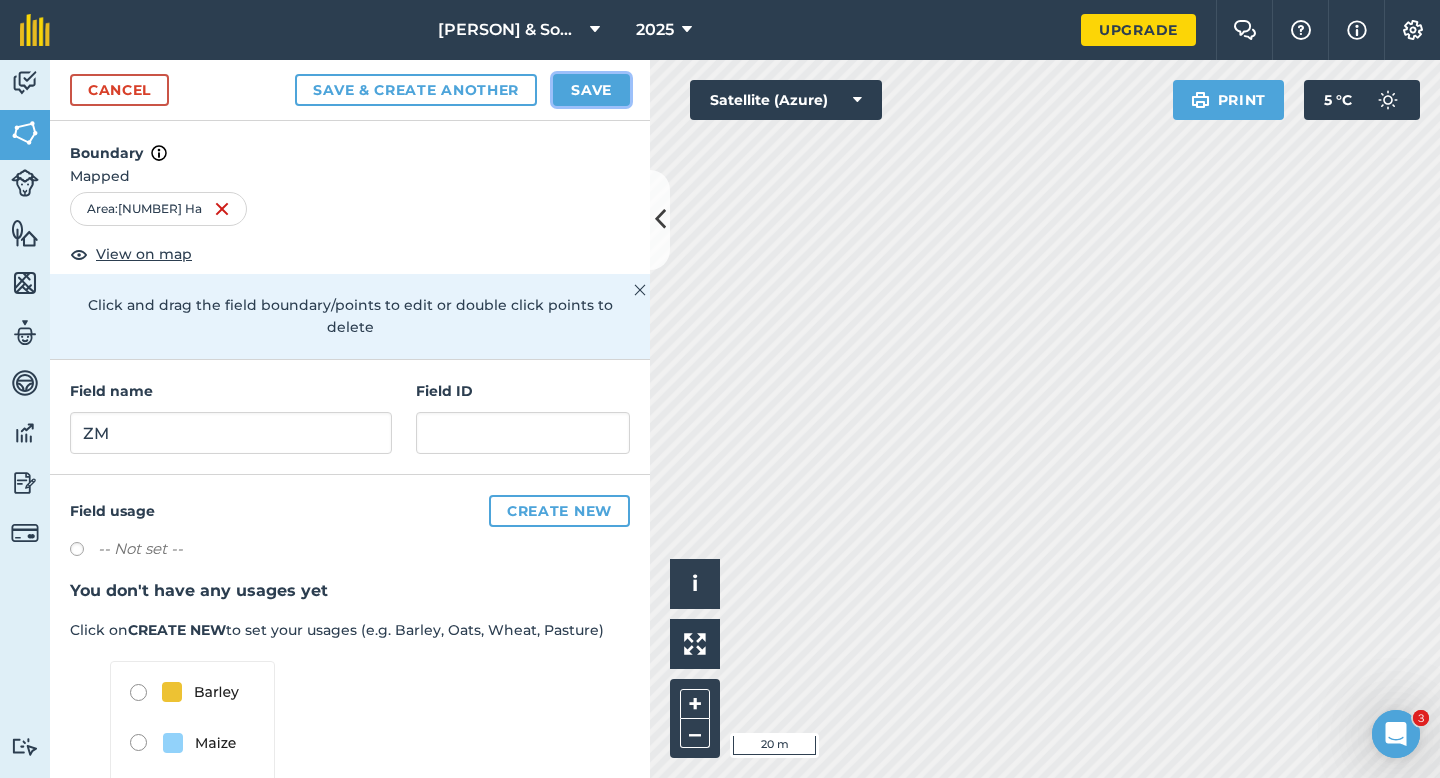 click on "Save" at bounding box center [591, 90] 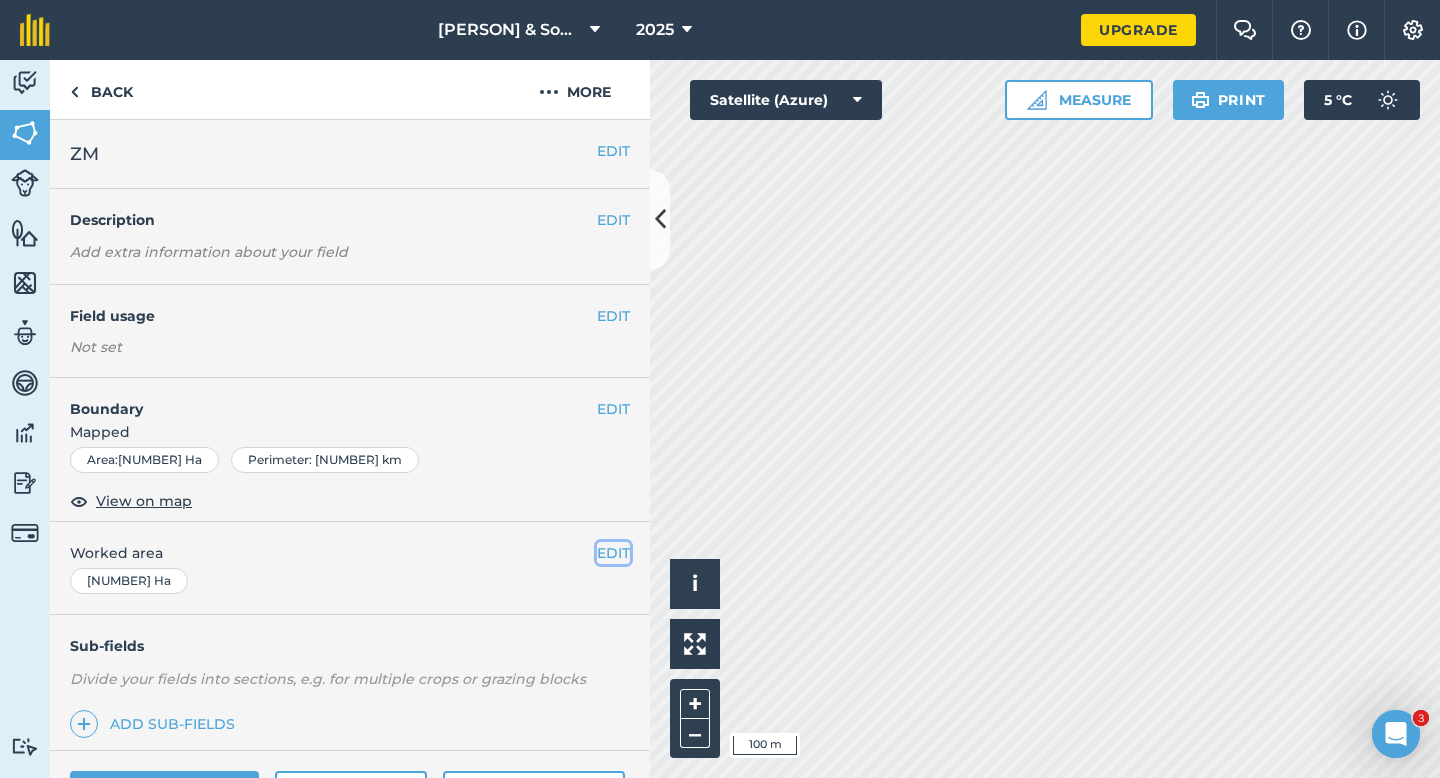 click on "EDIT" at bounding box center [613, 553] 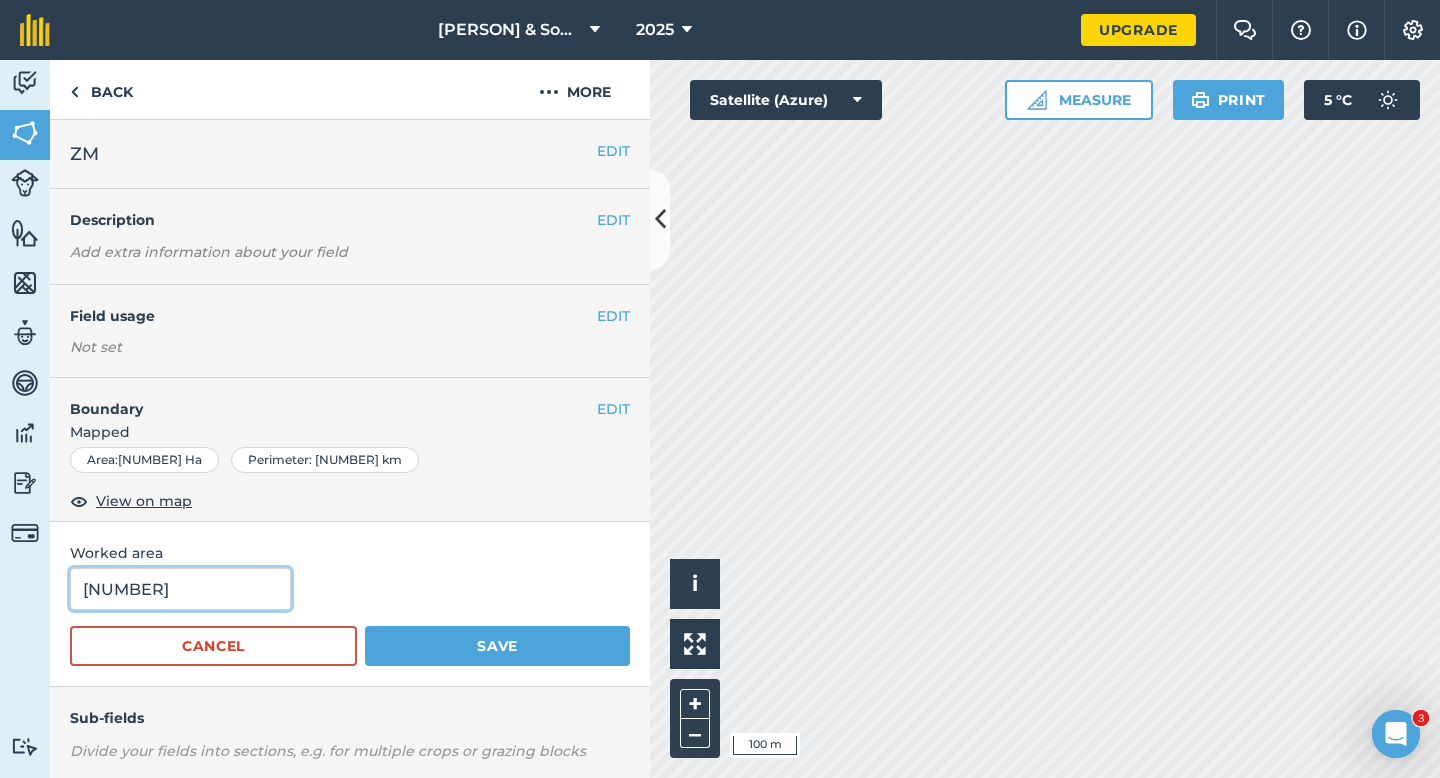 click on "[NUMBER]" at bounding box center (180, 589) 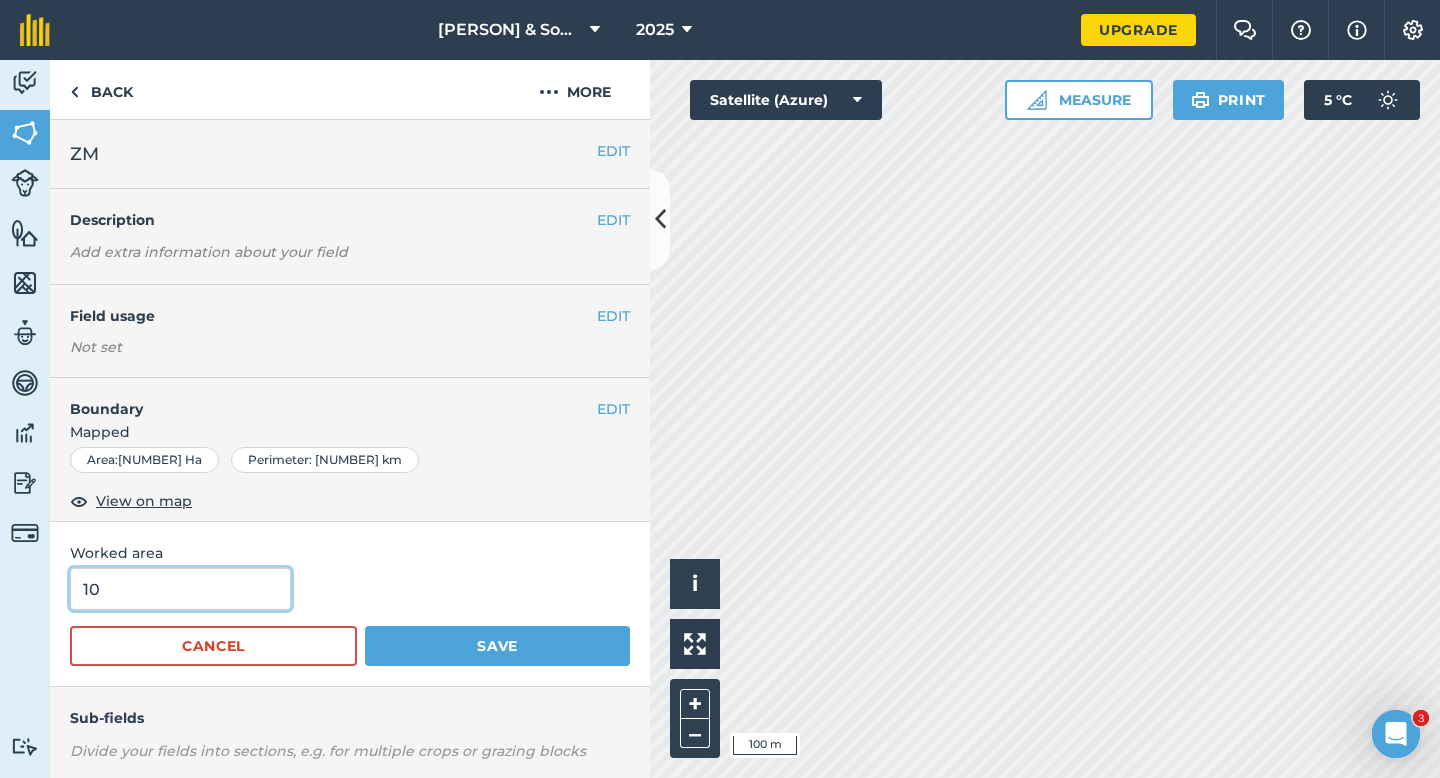 click on "Save" at bounding box center (497, 646) 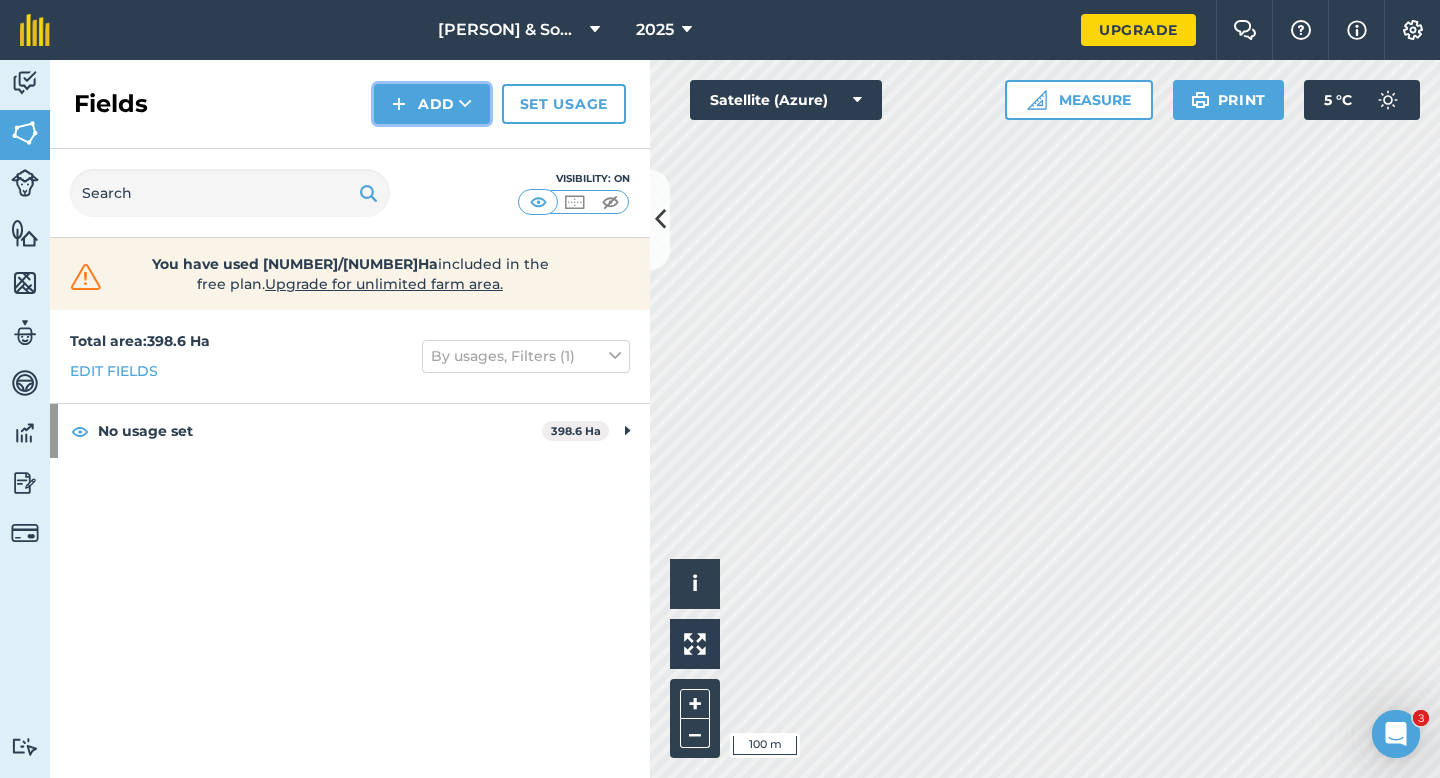 click on "Add" at bounding box center [432, 104] 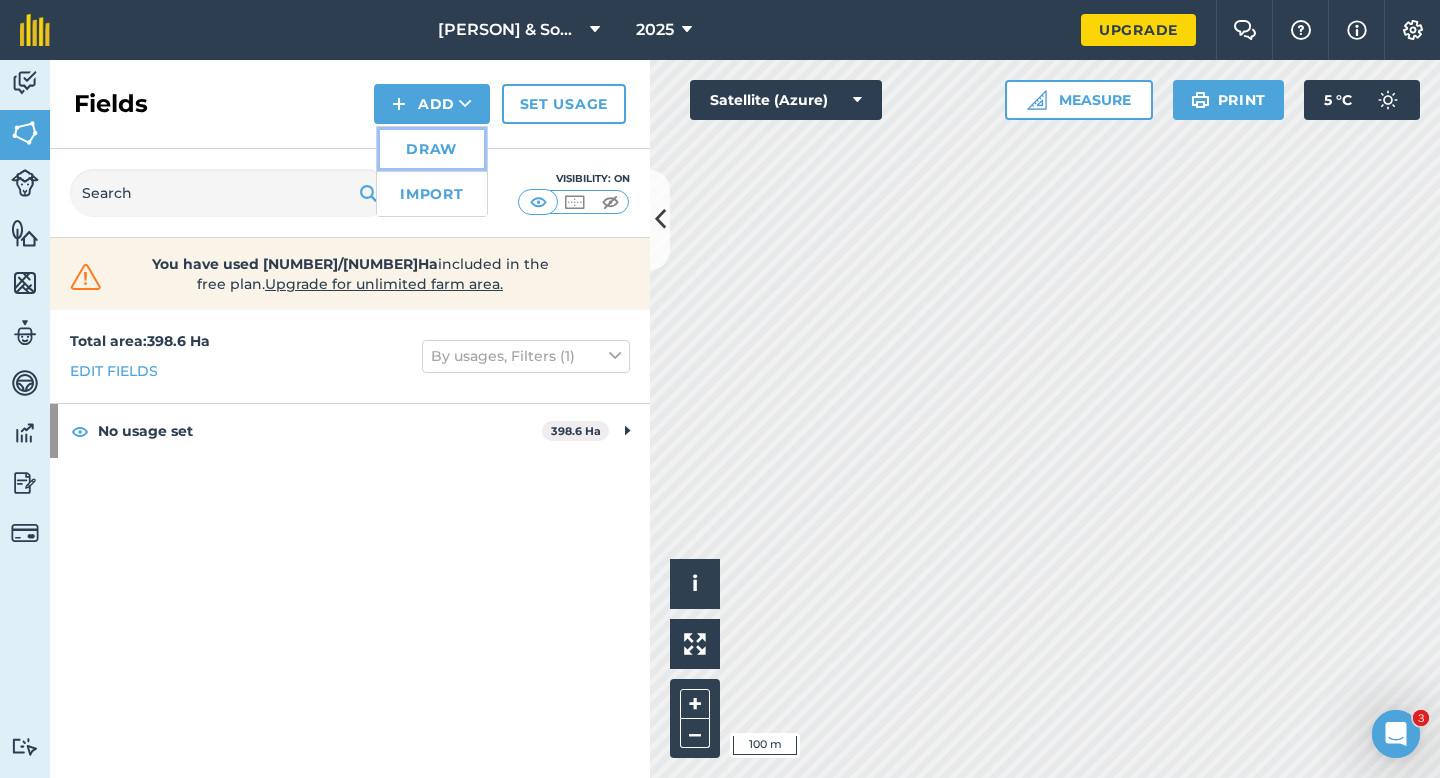 click on "Draw" at bounding box center [432, 149] 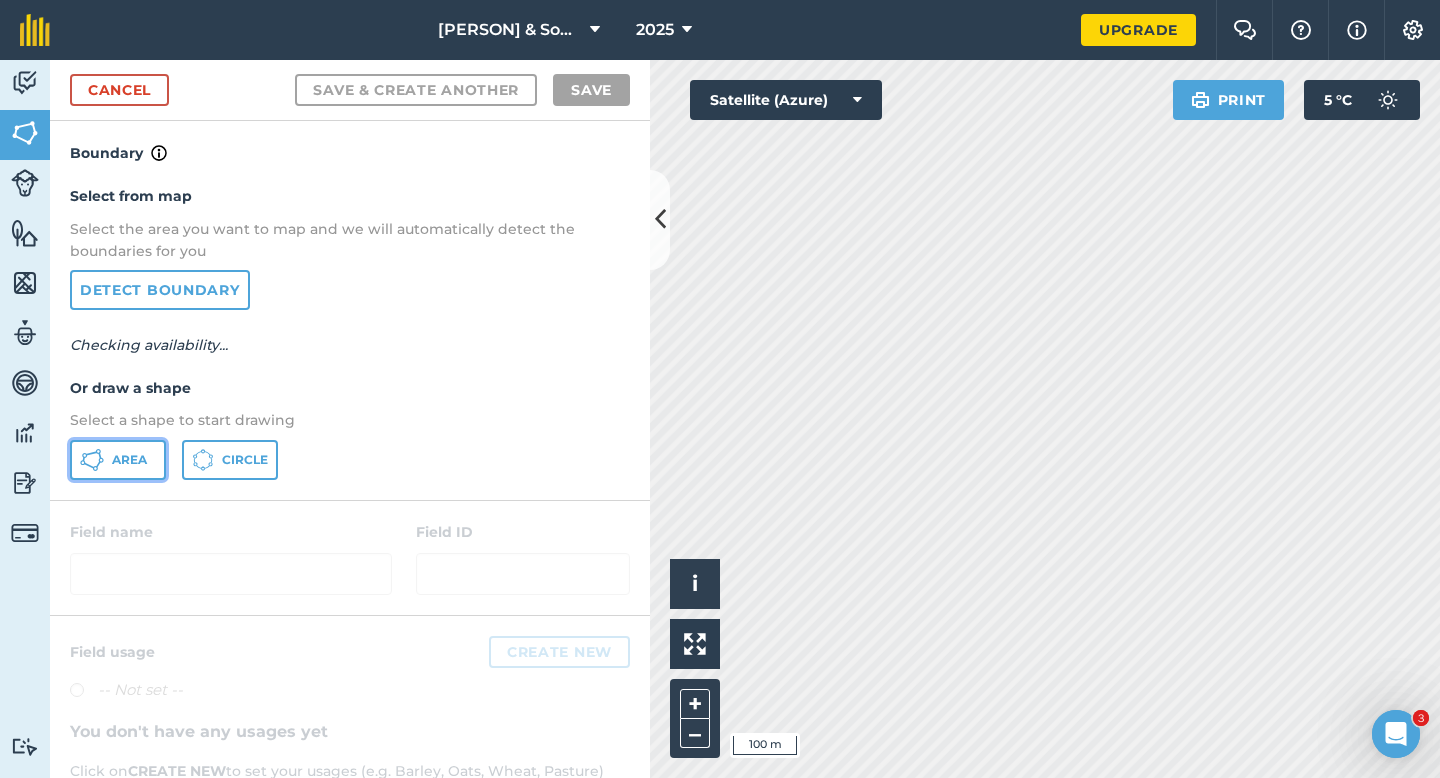 click on "Area" at bounding box center (118, 460) 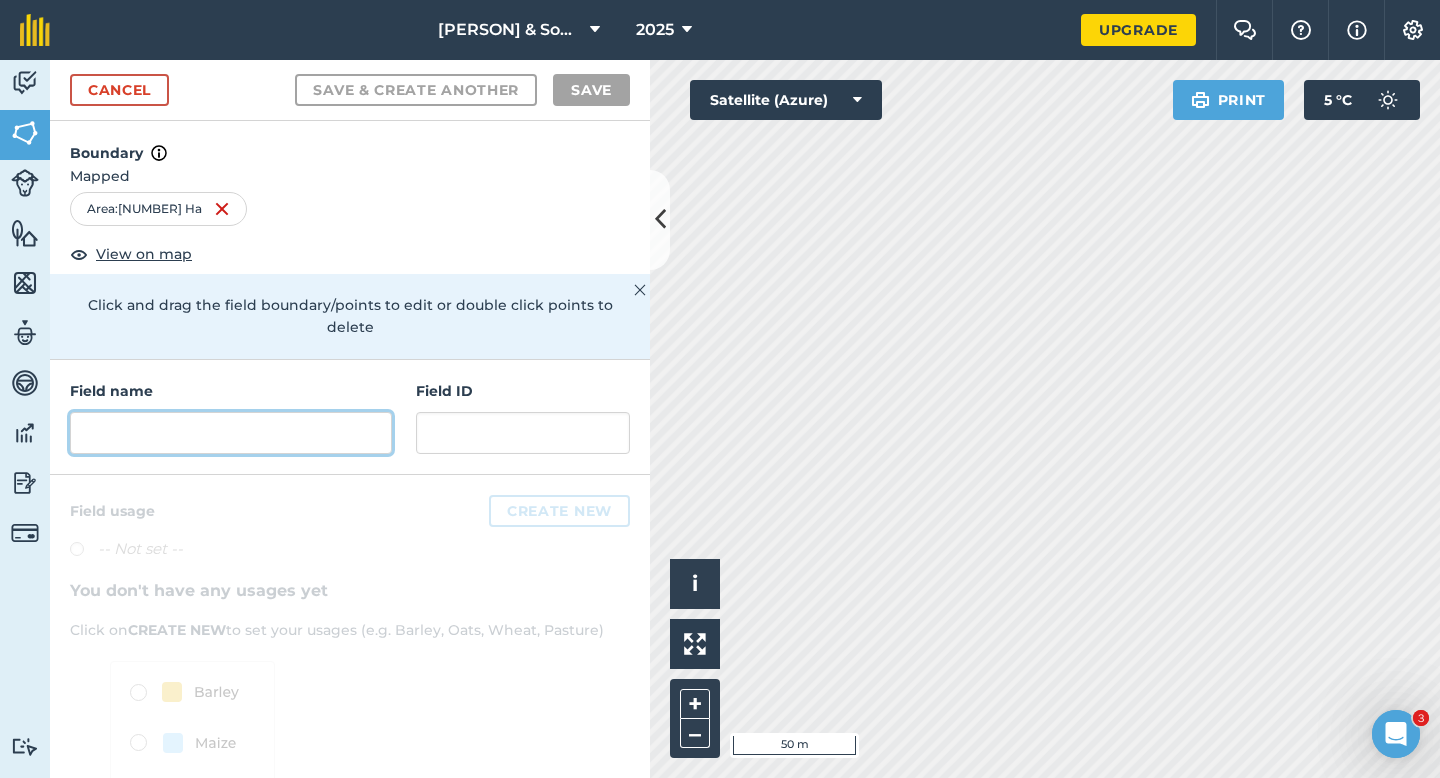 click at bounding box center (231, 433) 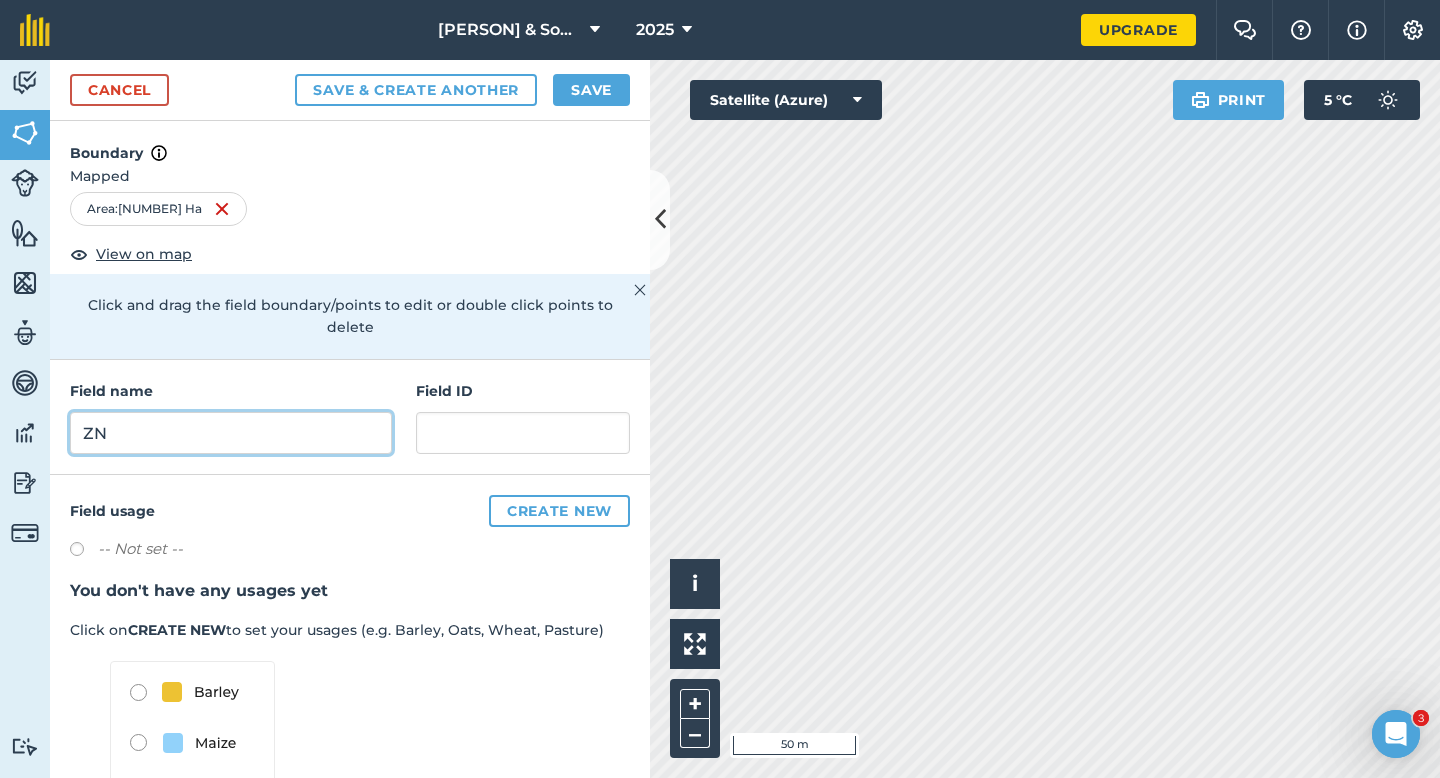 type on "ZN" 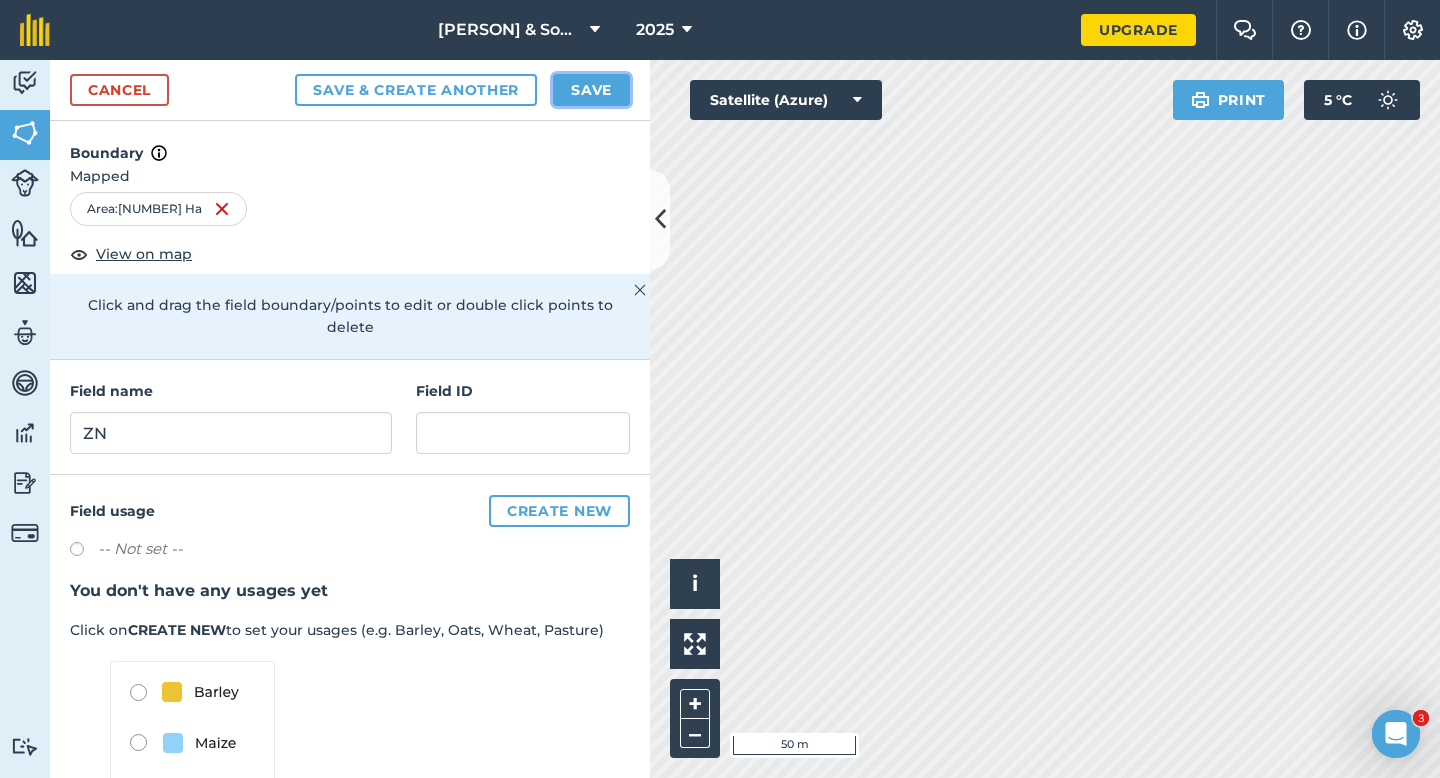click on "Save" at bounding box center (591, 90) 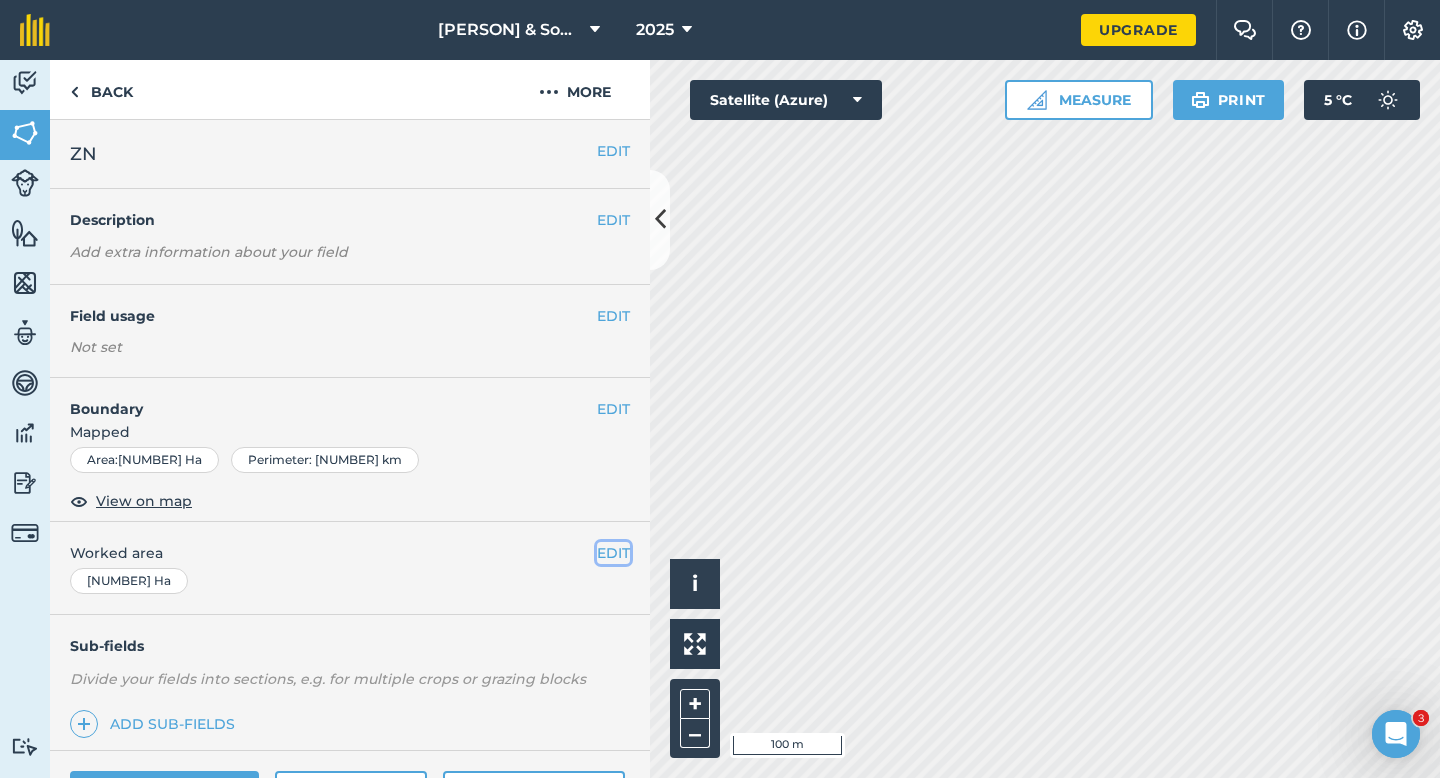 click on "EDIT" at bounding box center [613, 553] 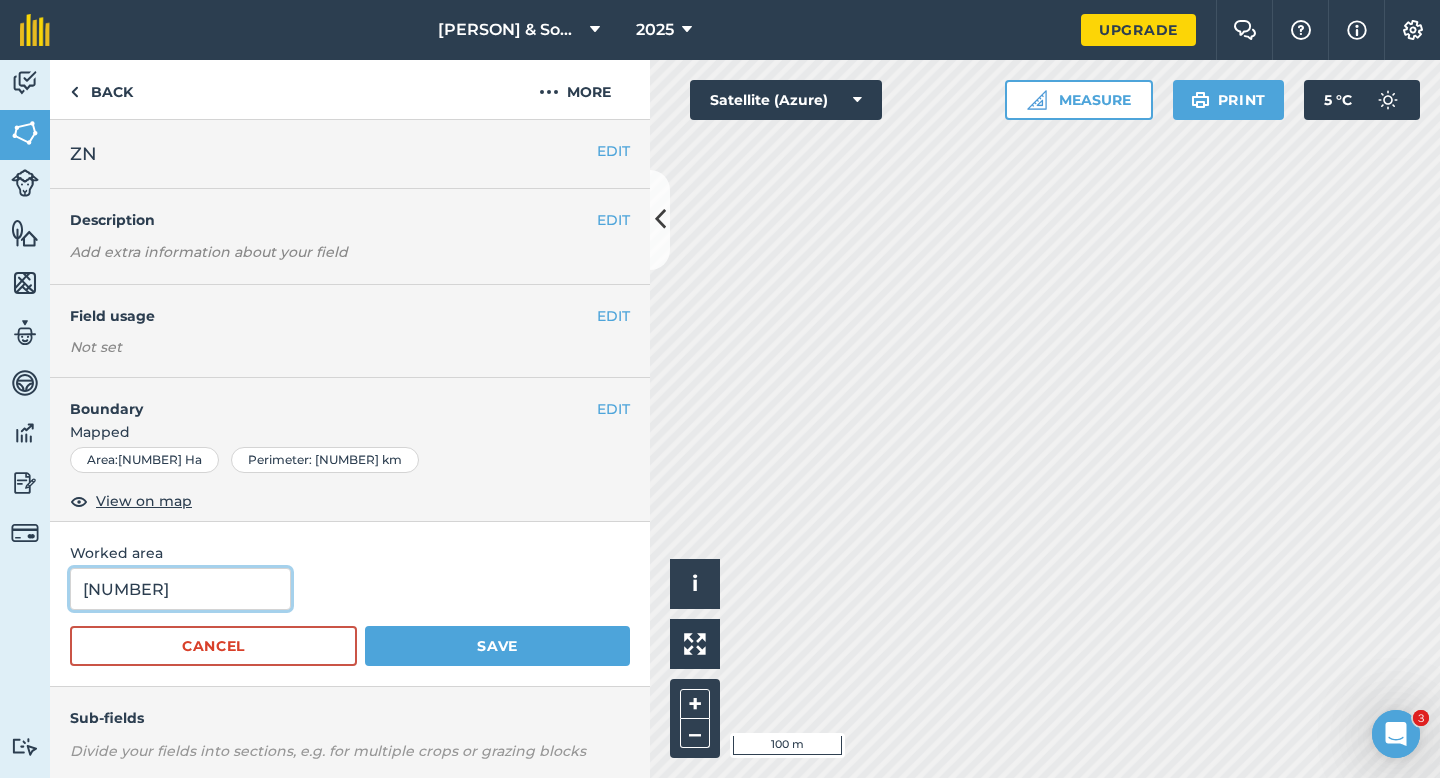 click on "[NUMBER]" at bounding box center (180, 589) 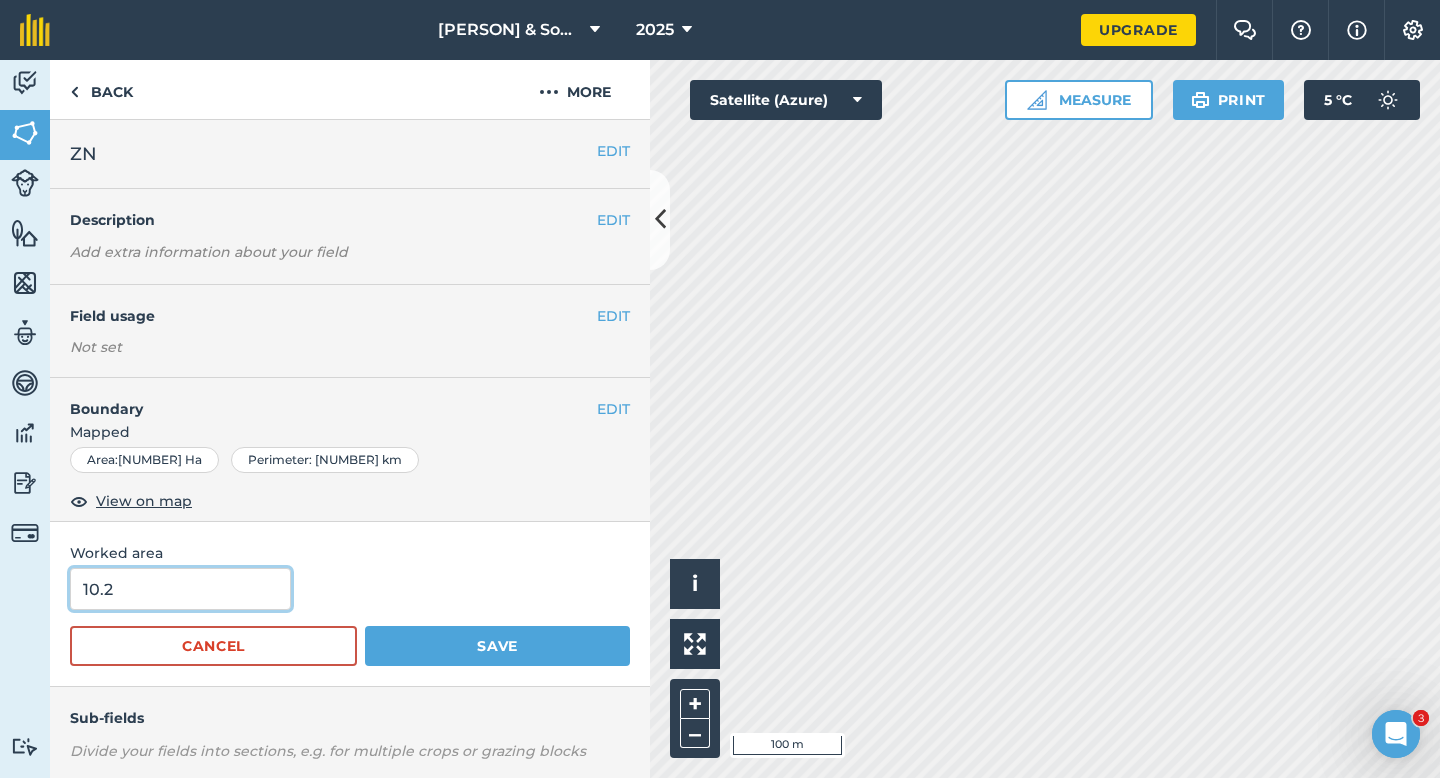 type on "10.2" 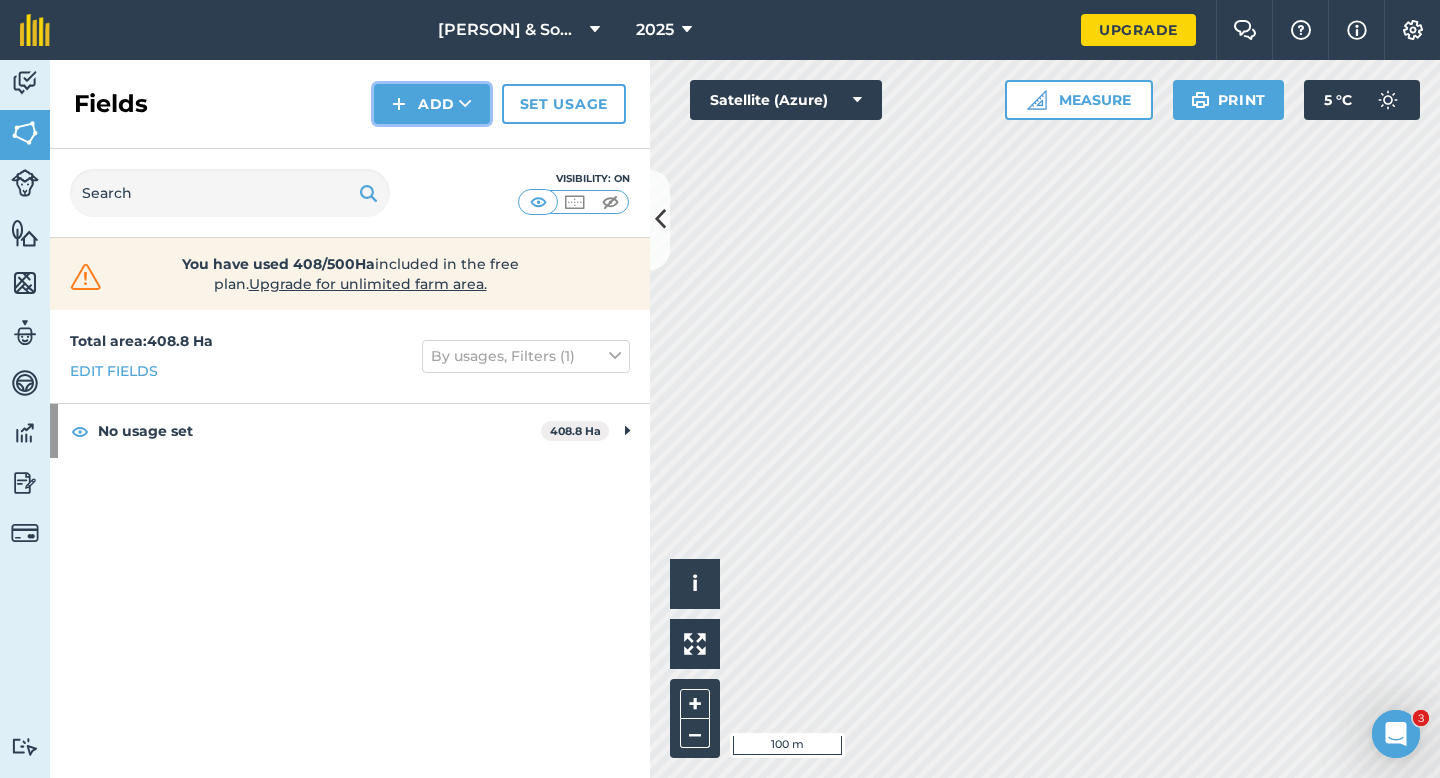 click on "Add" at bounding box center (432, 104) 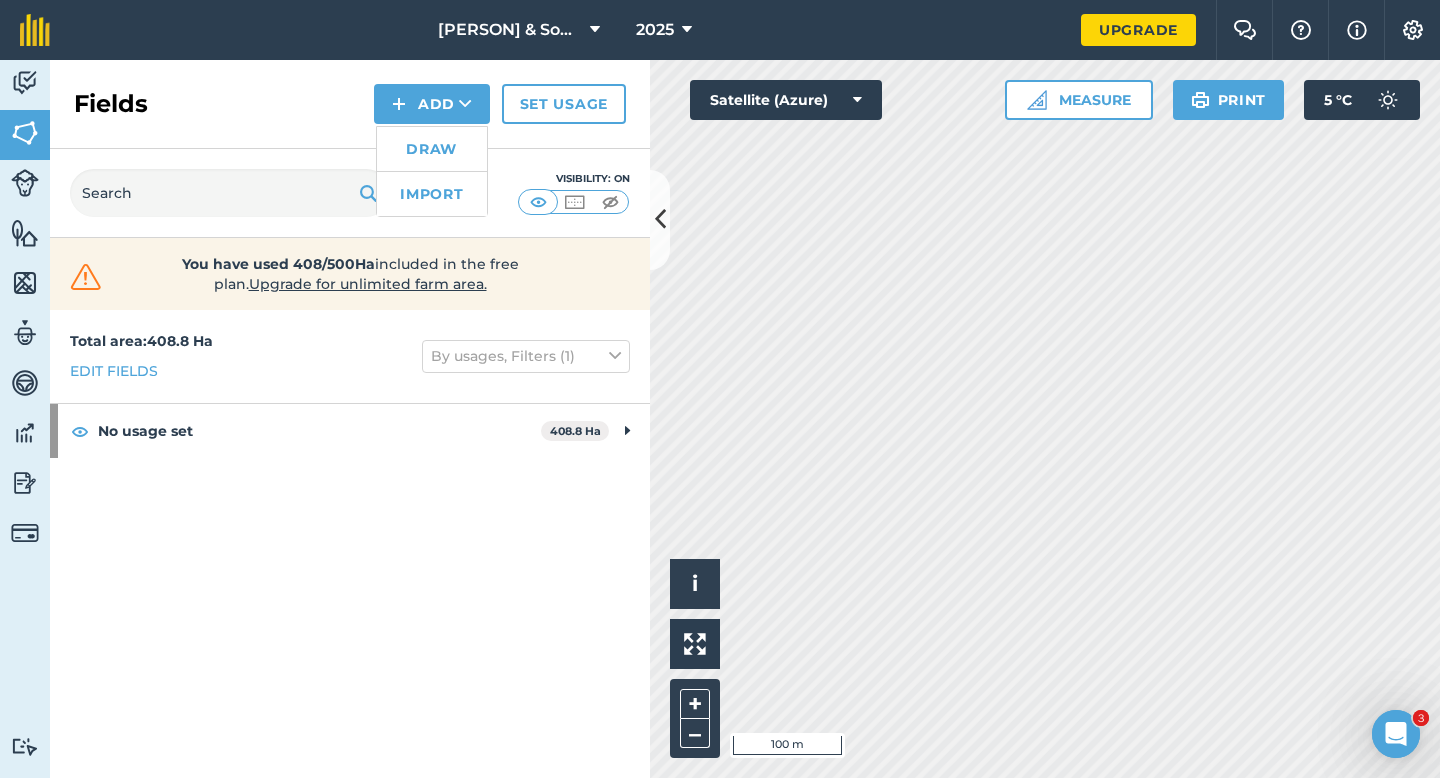 click on "Draw" at bounding box center [432, 149] 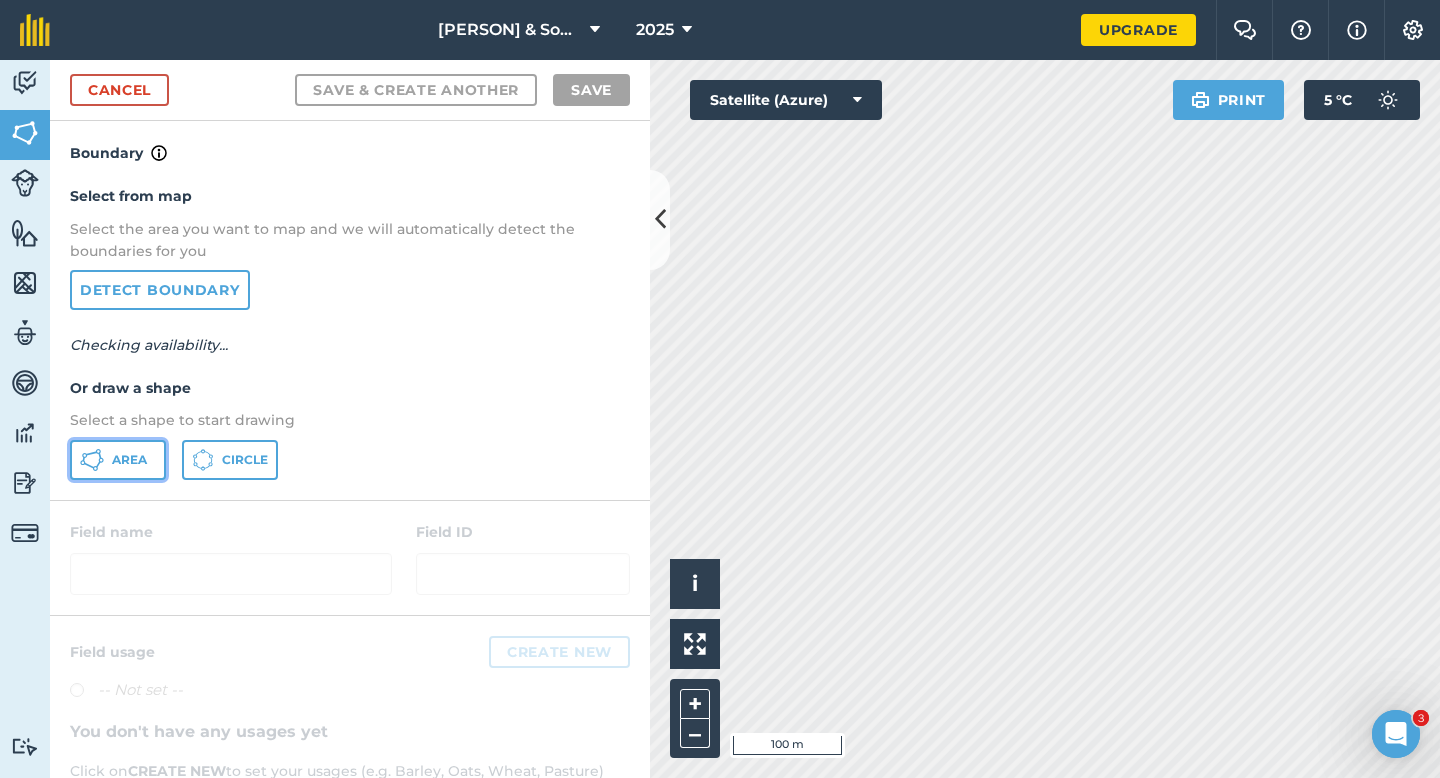 click on "Area" at bounding box center [118, 460] 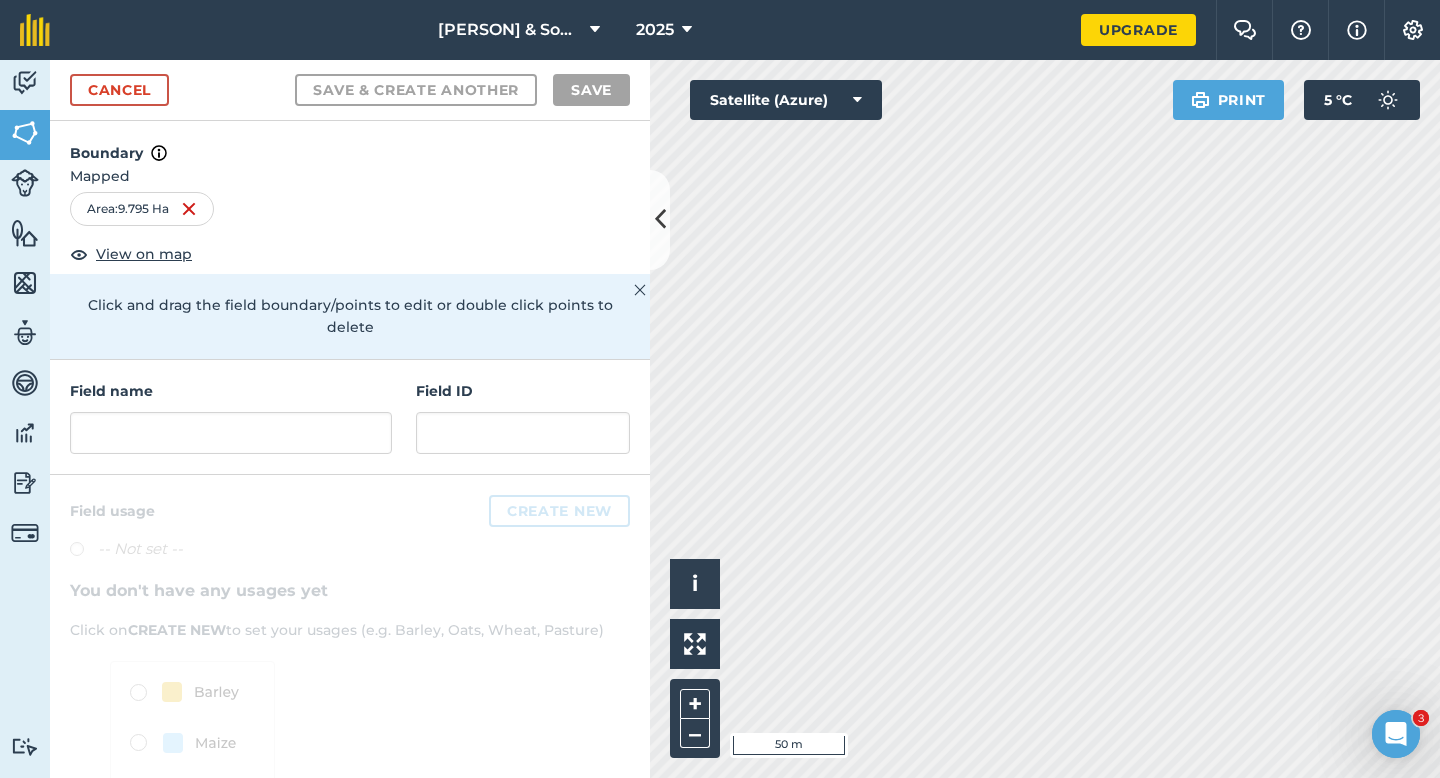 click on "Field name Field ID" at bounding box center (350, 417) 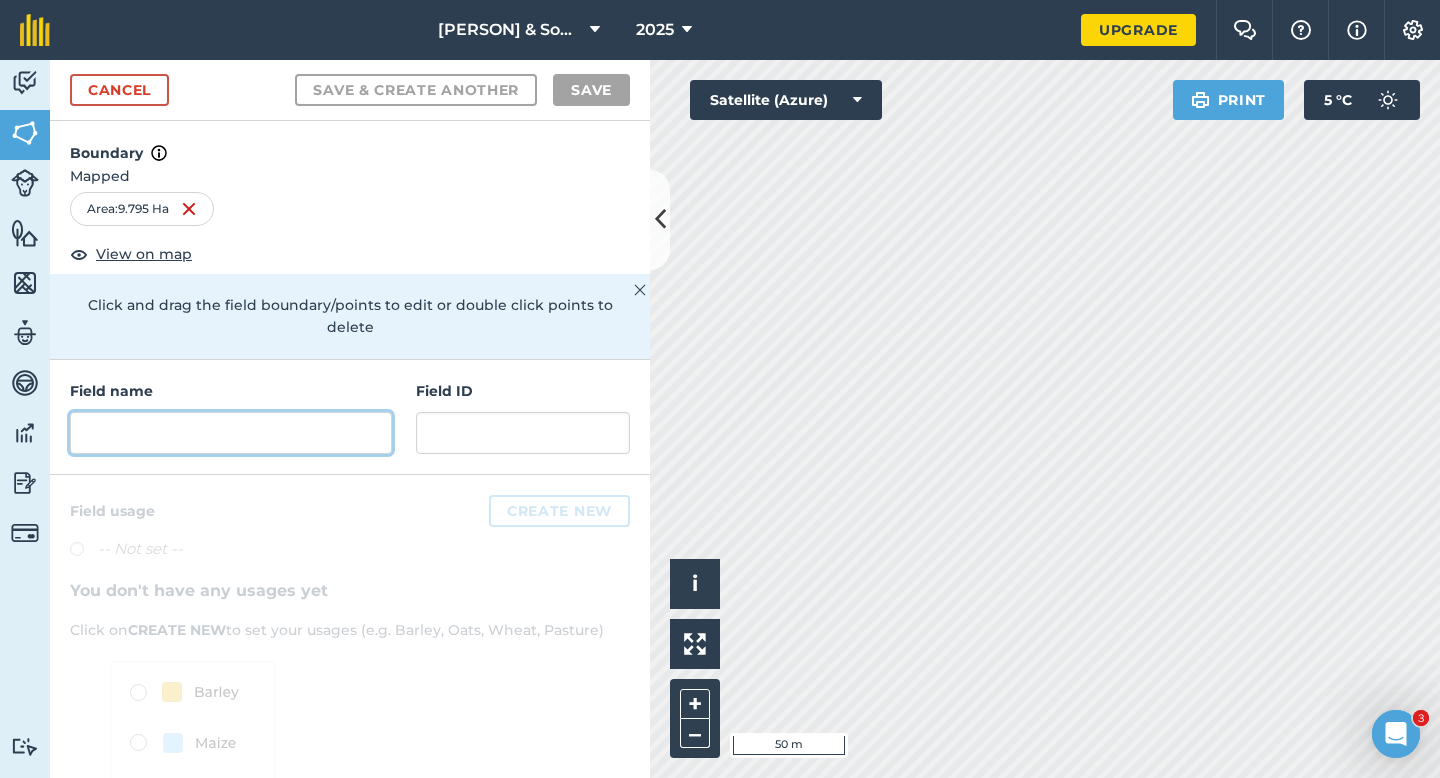 click at bounding box center [231, 433] 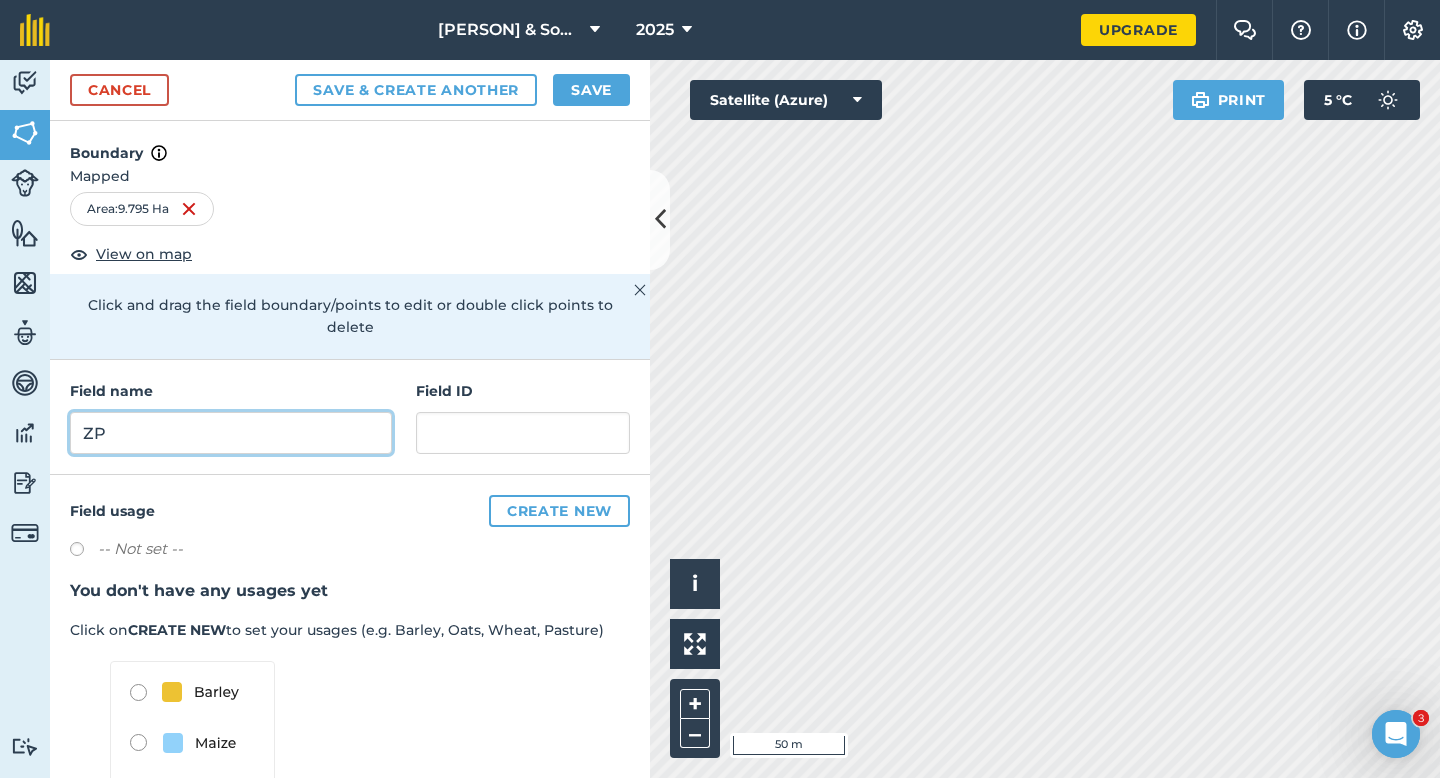 type on "ZP" 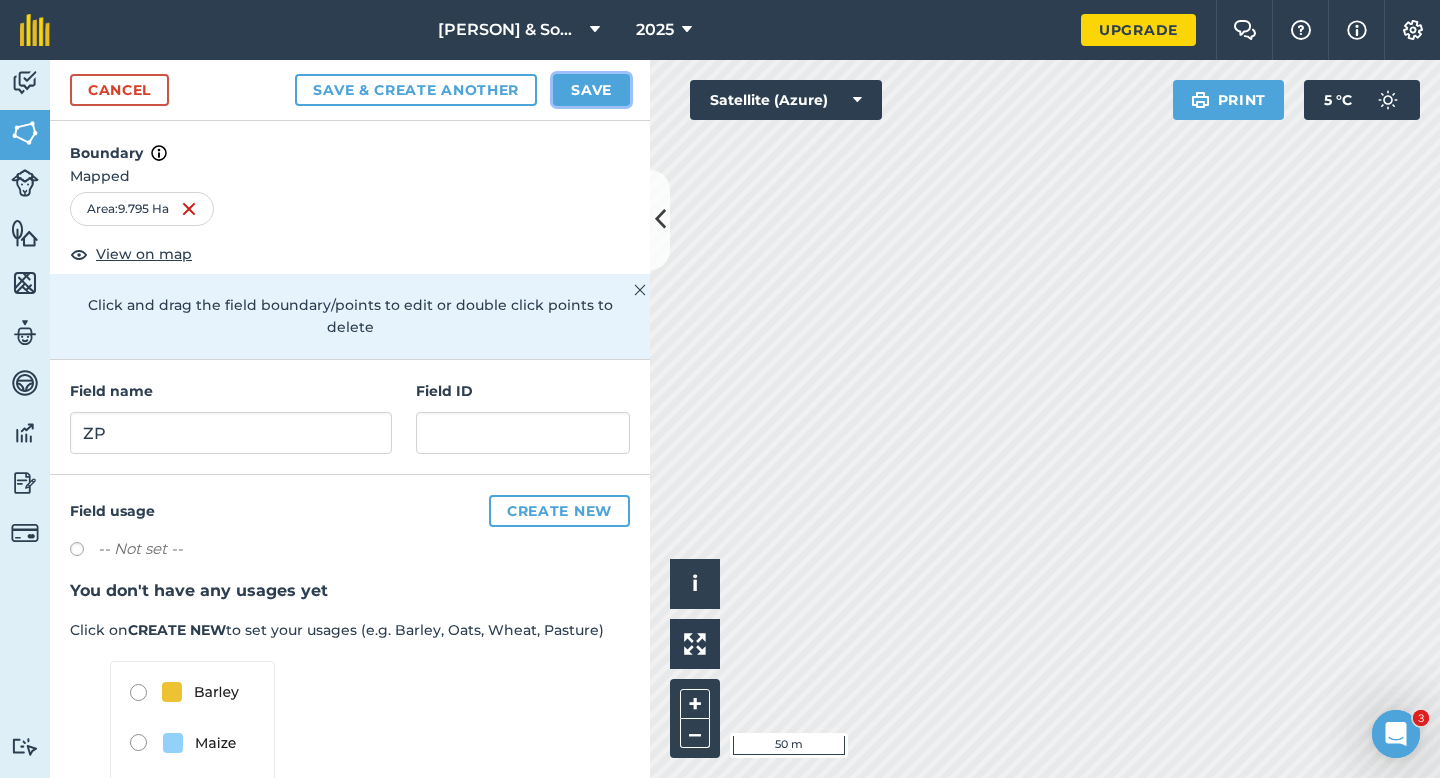 click on "Save" at bounding box center (591, 90) 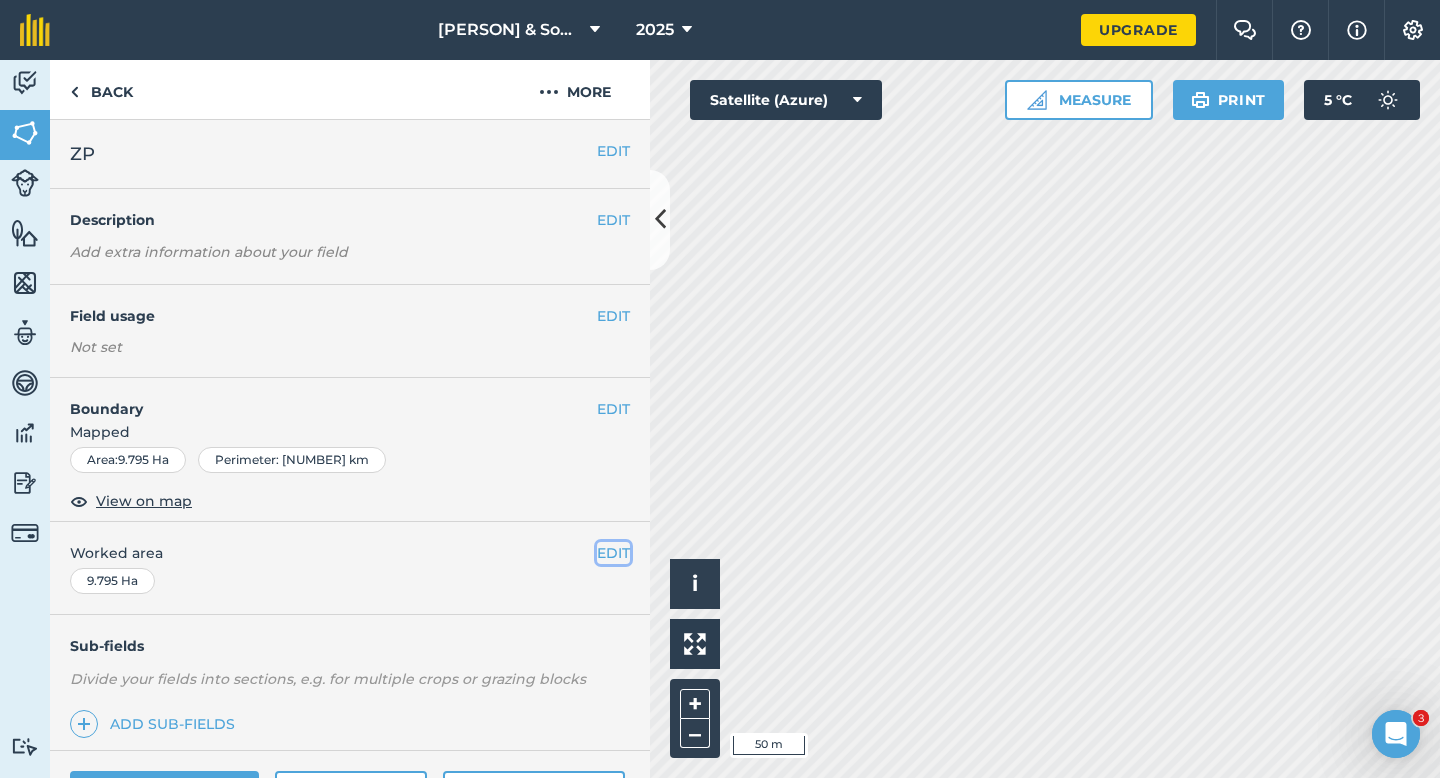 click on "EDIT" at bounding box center (613, 553) 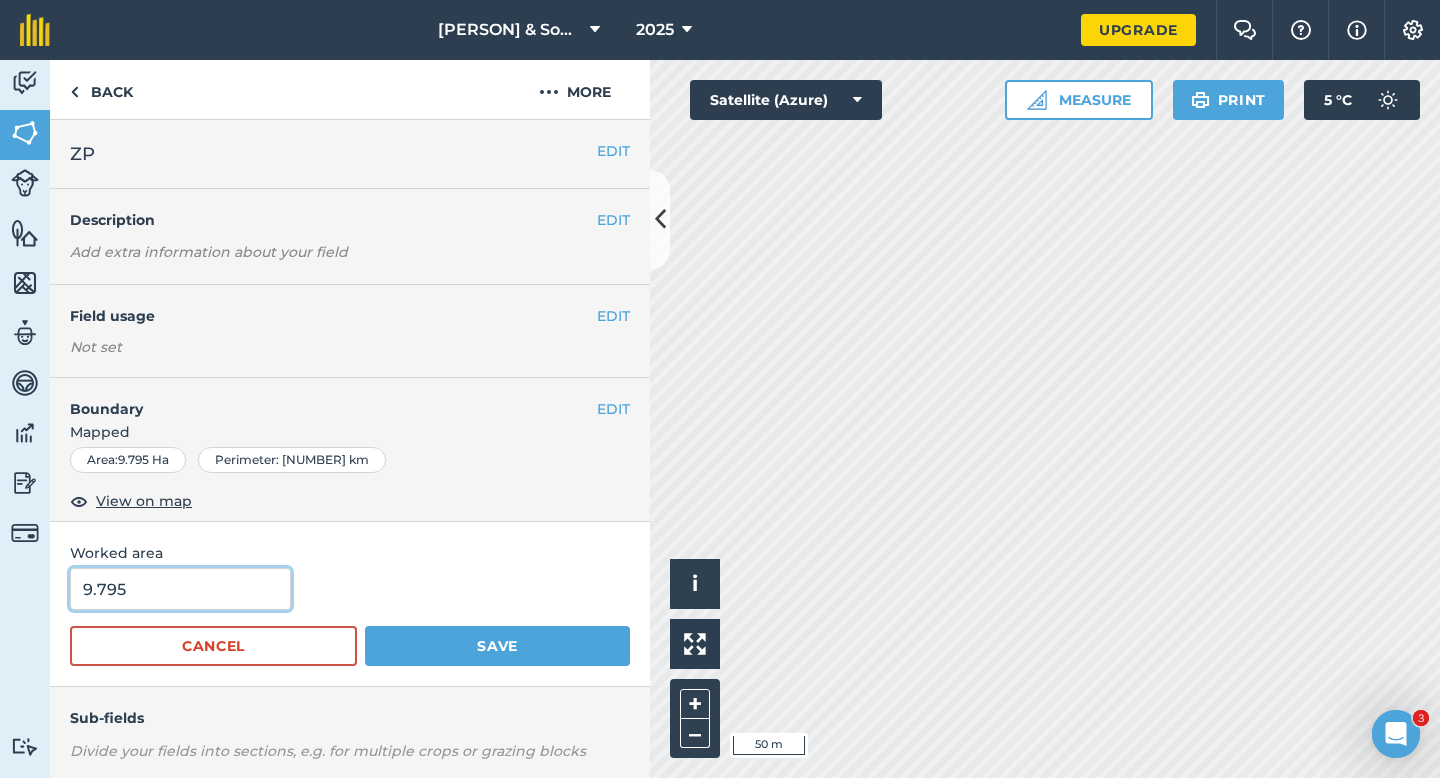 click on "9.795" at bounding box center (180, 589) 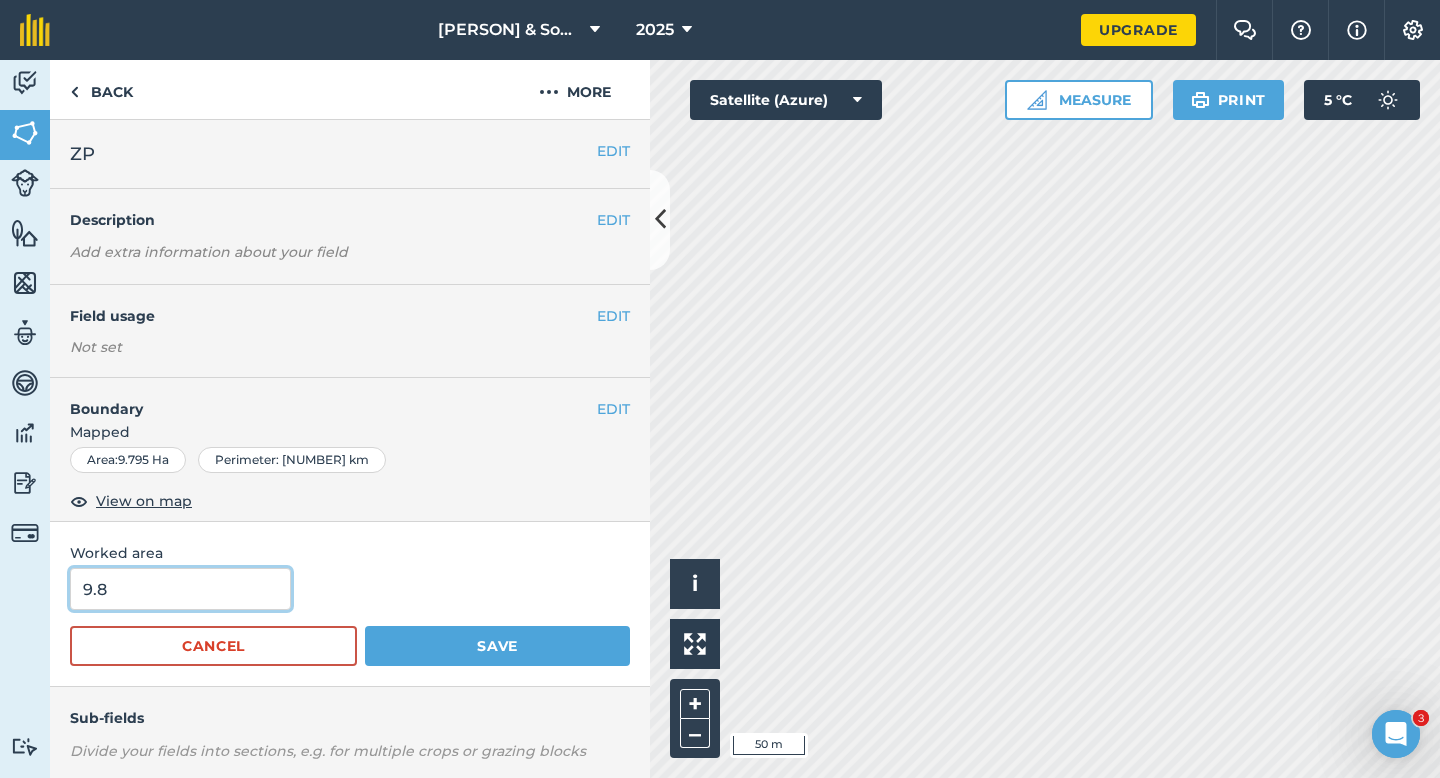 type on "9.8" 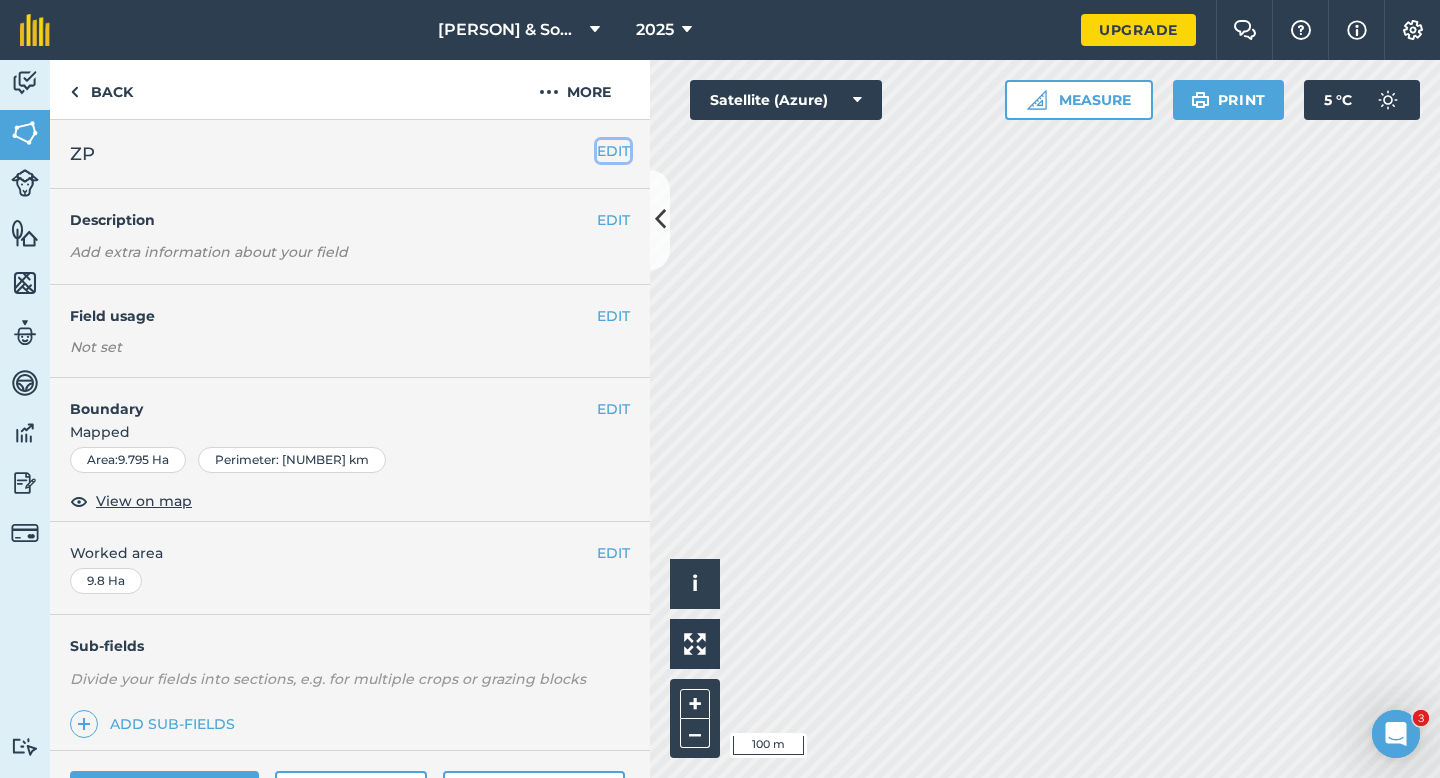 click on "EDIT" at bounding box center [613, 151] 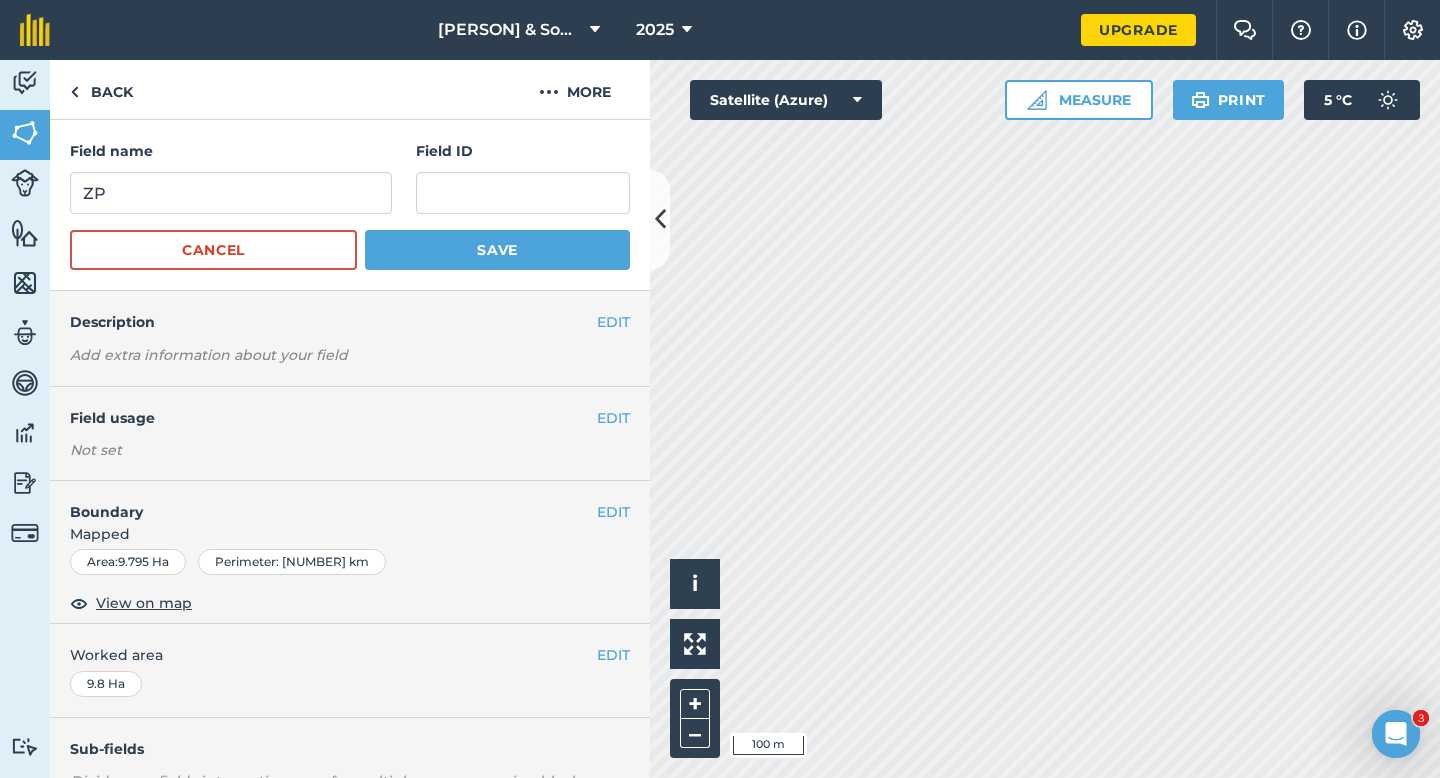 click on "Field name ZP Field ID Cancel Save" at bounding box center (350, 205) 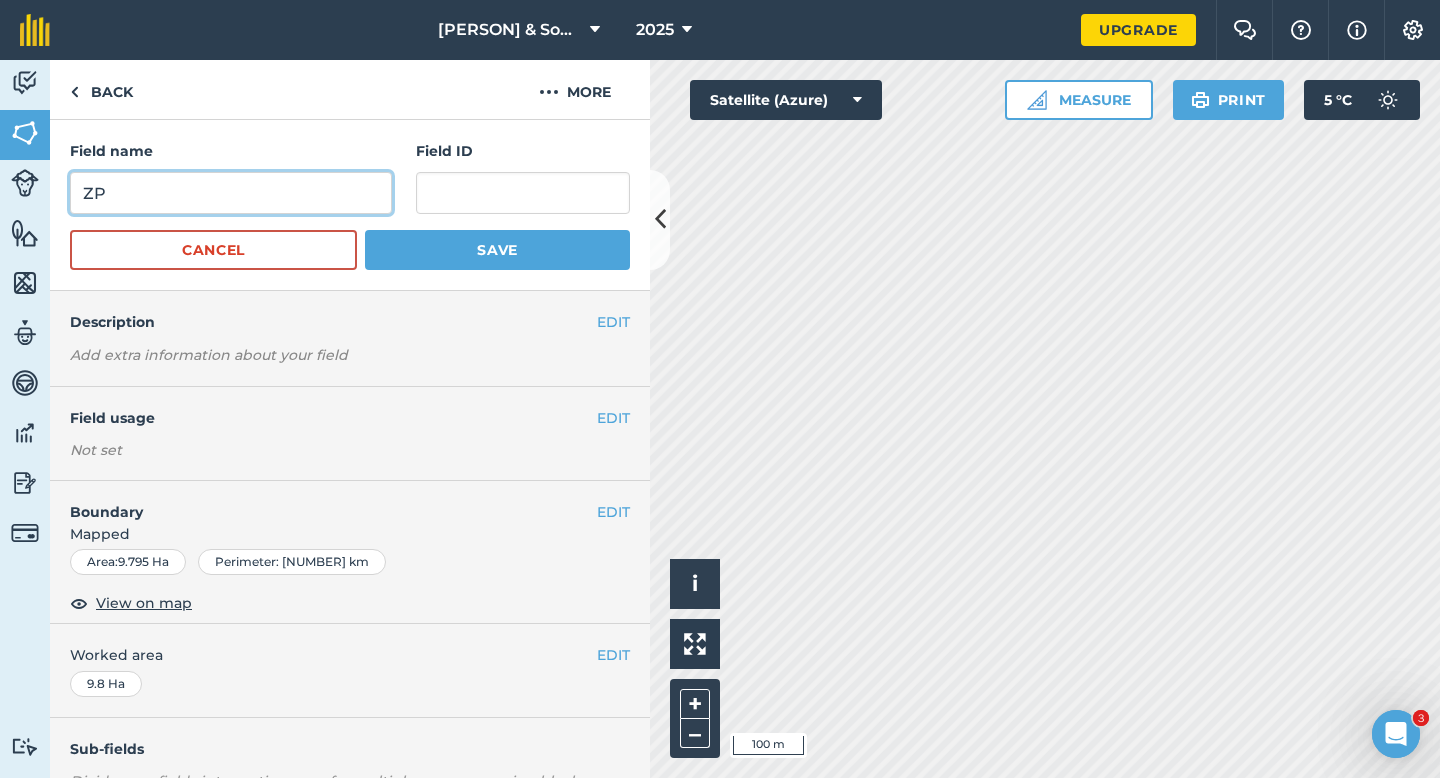 click on "ZP" at bounding box center (231, 193) 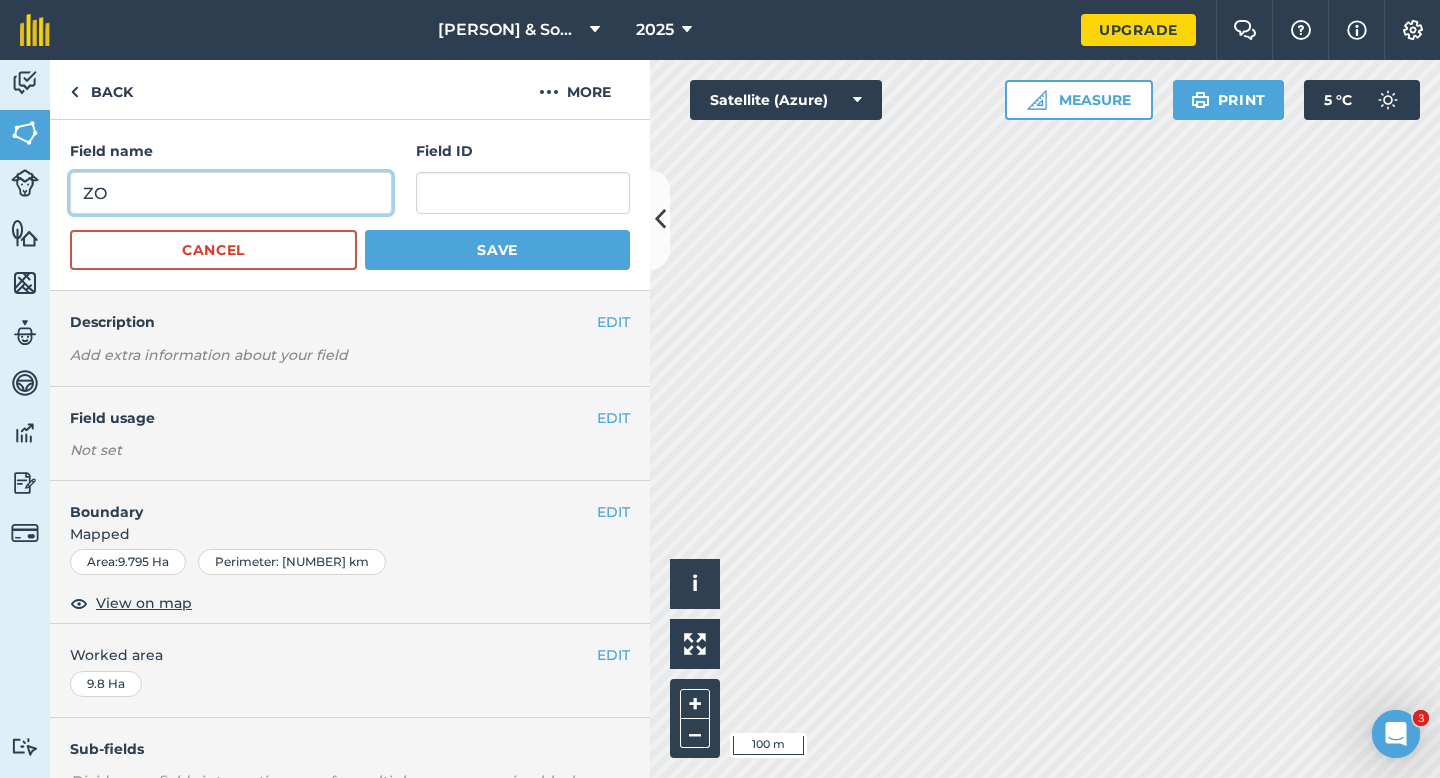 type on "ZO" 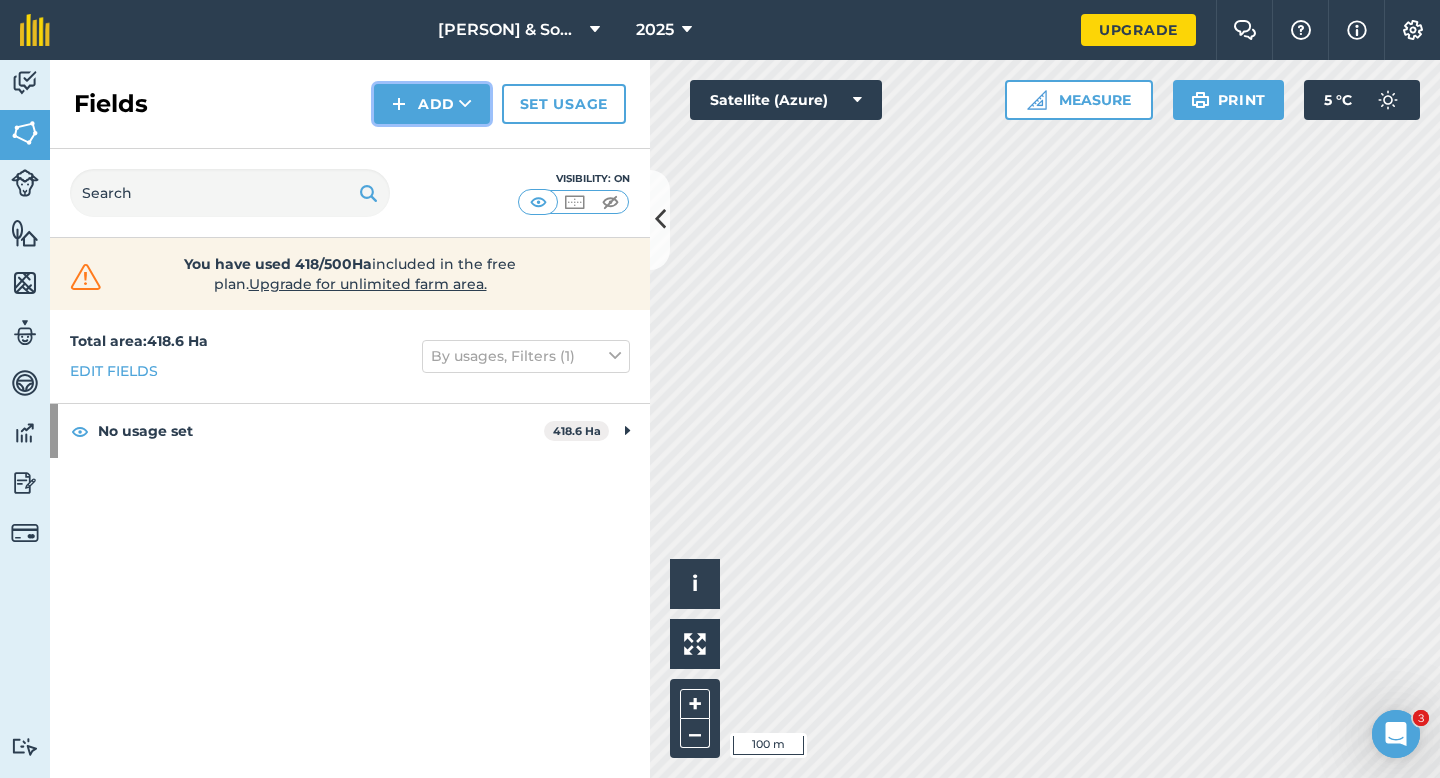 click on "Add" at bounding box center (432, 104) 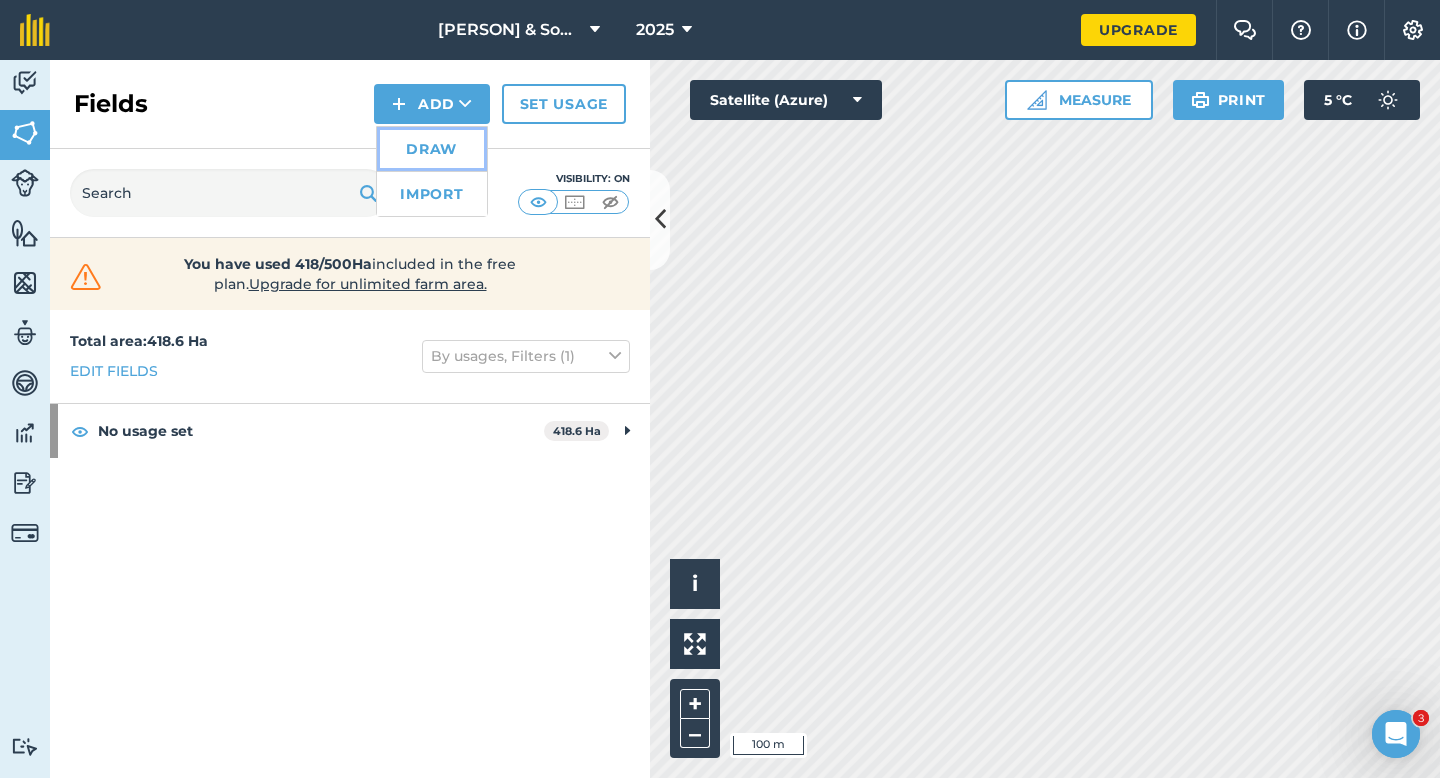 click on "Draw" at bounding box center [432, 149] 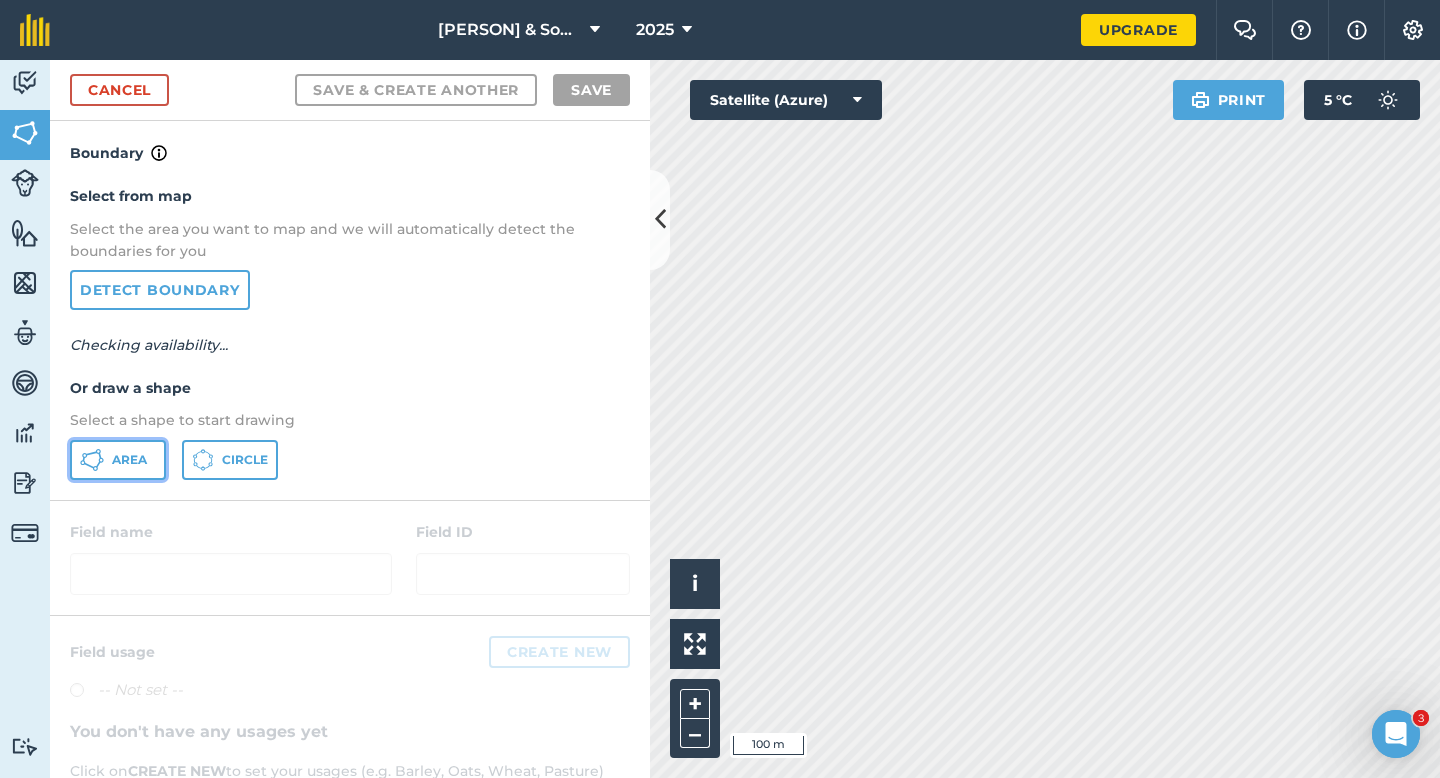 click on "Area" at bounding box center [129, 460] 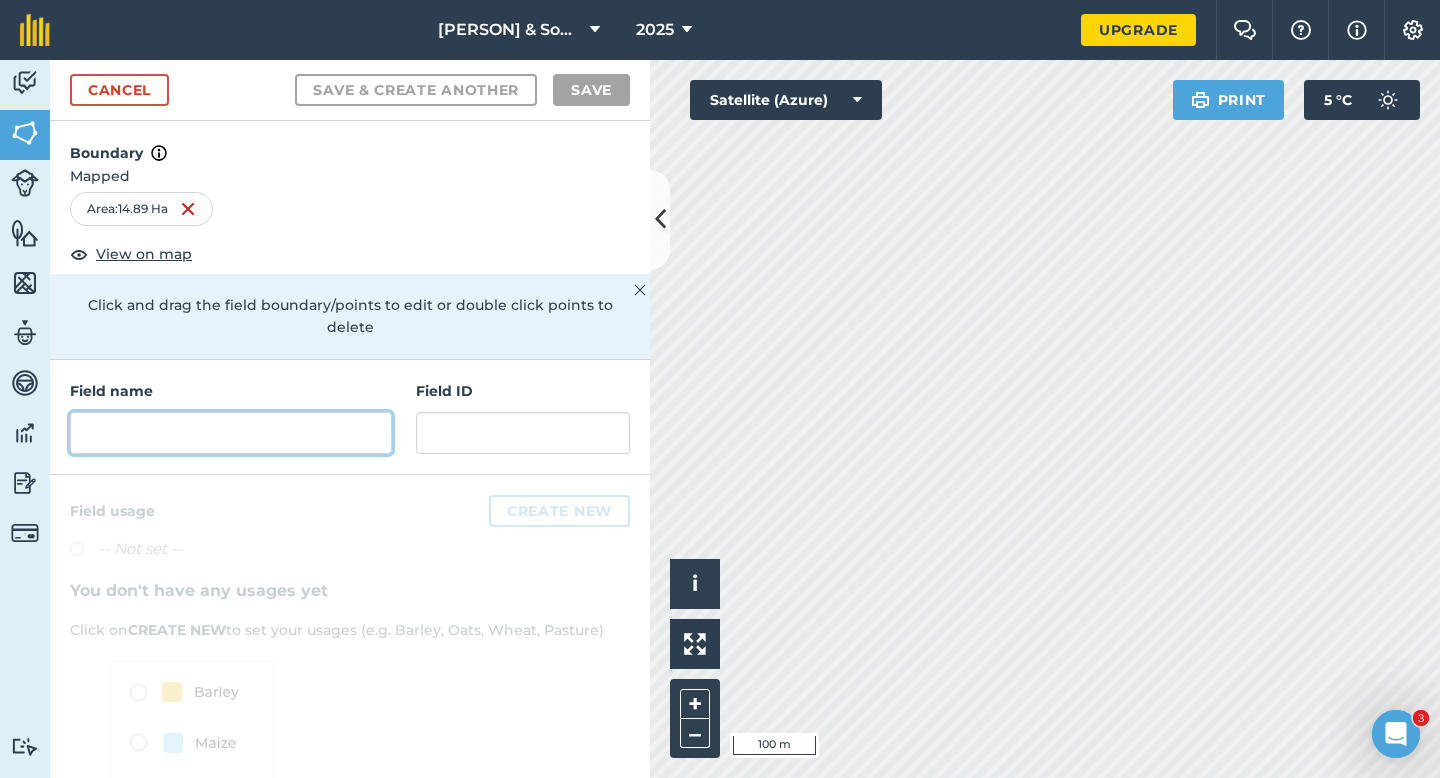 click at bounding box center (231, 433) 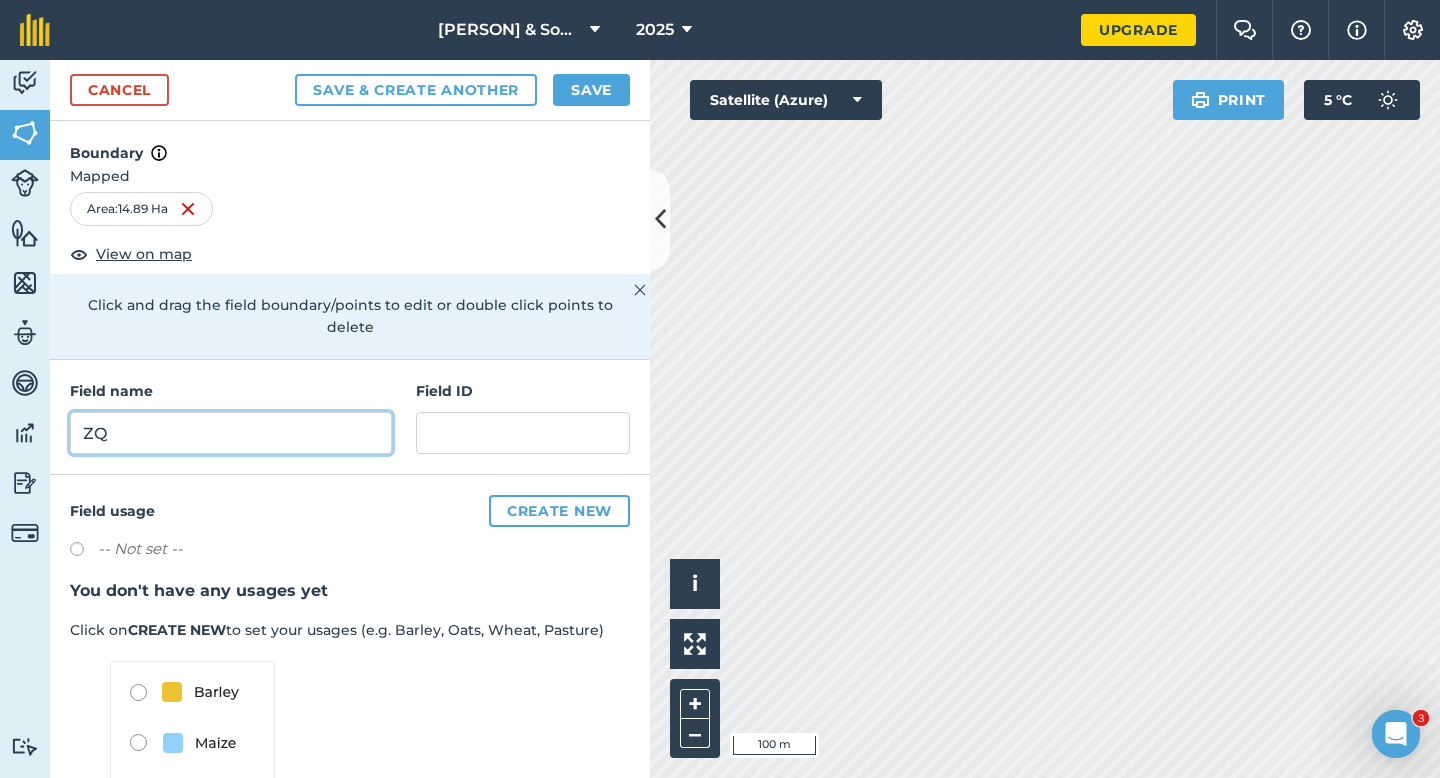 type on "ZQ" 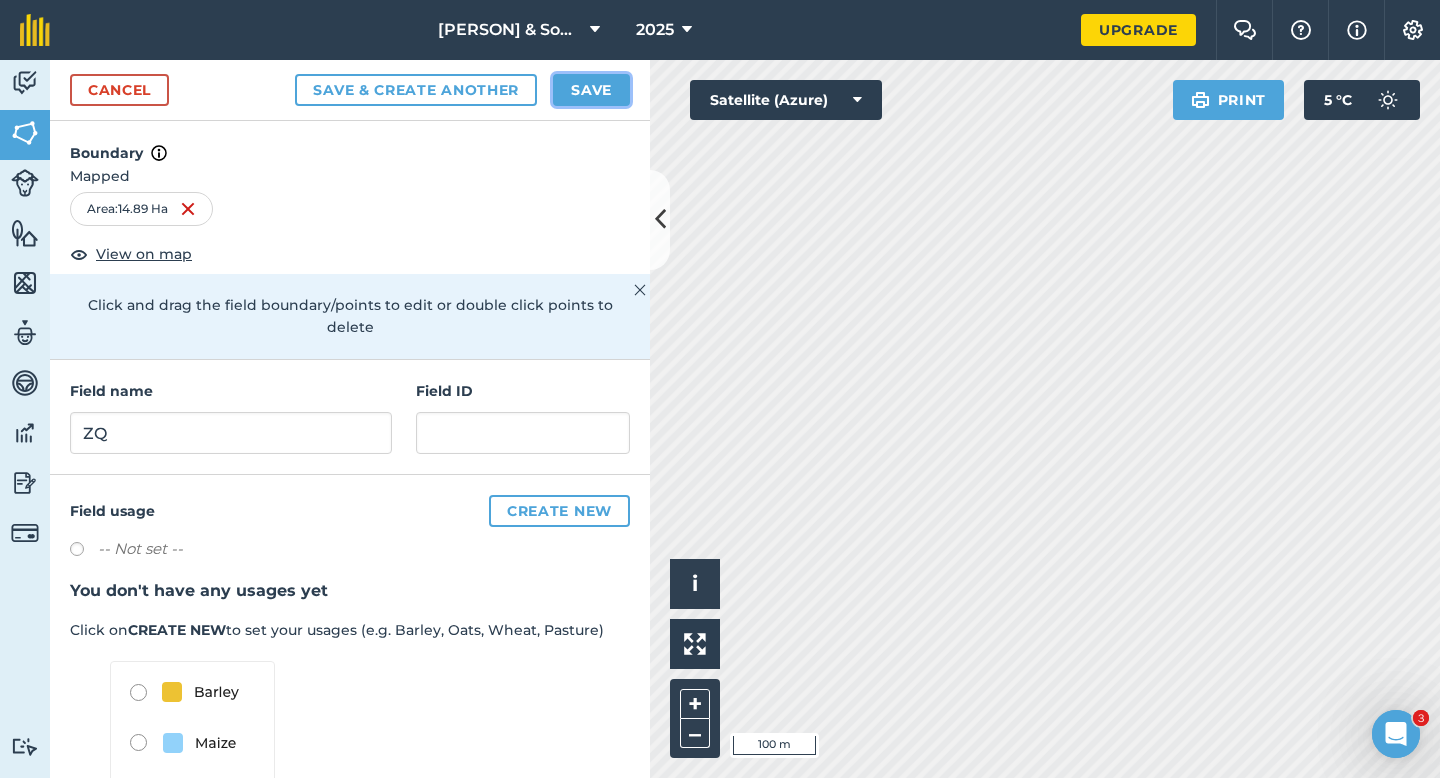 click on "Save" at bounding box center [591, 90] 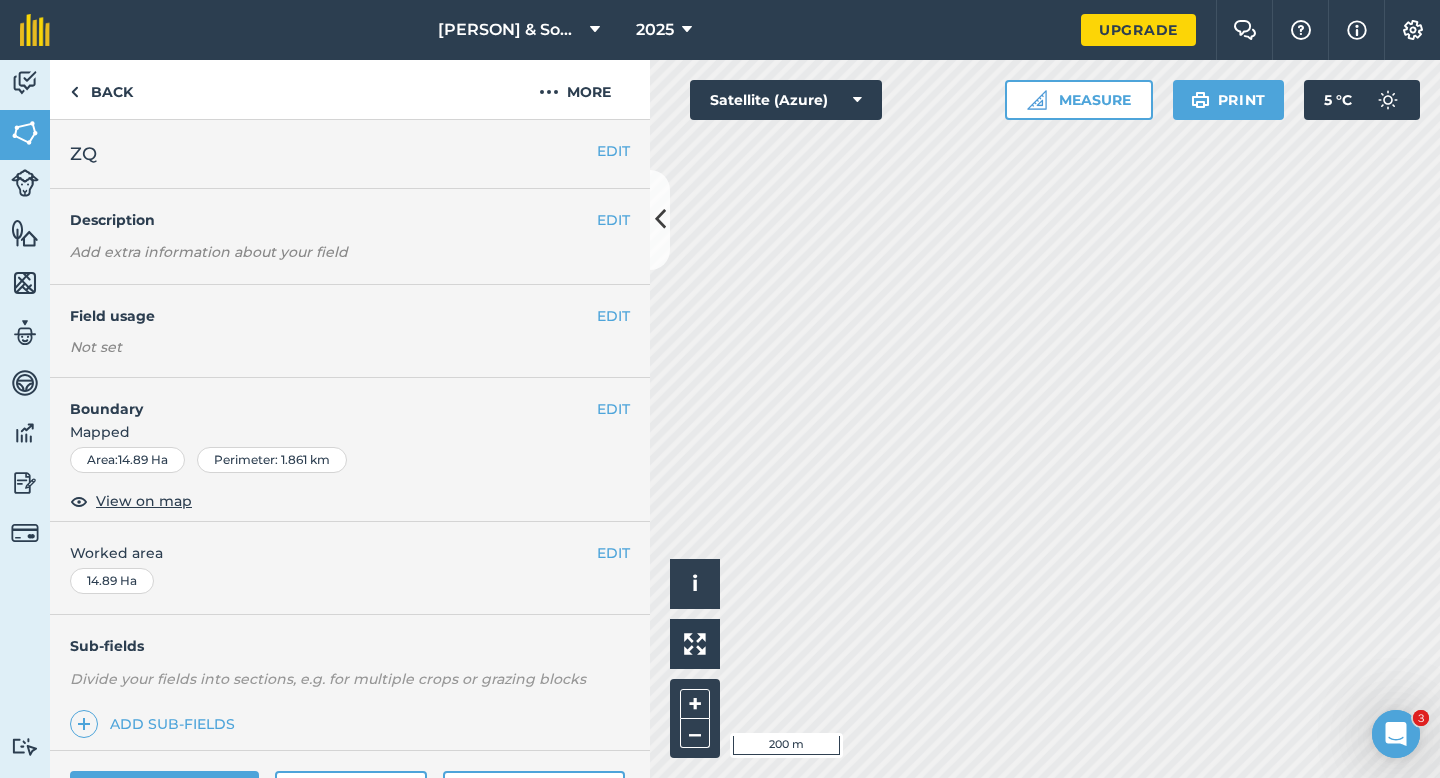 click on "EDIT Worked area 14.89   Ha" at bounding box center (350, 568) 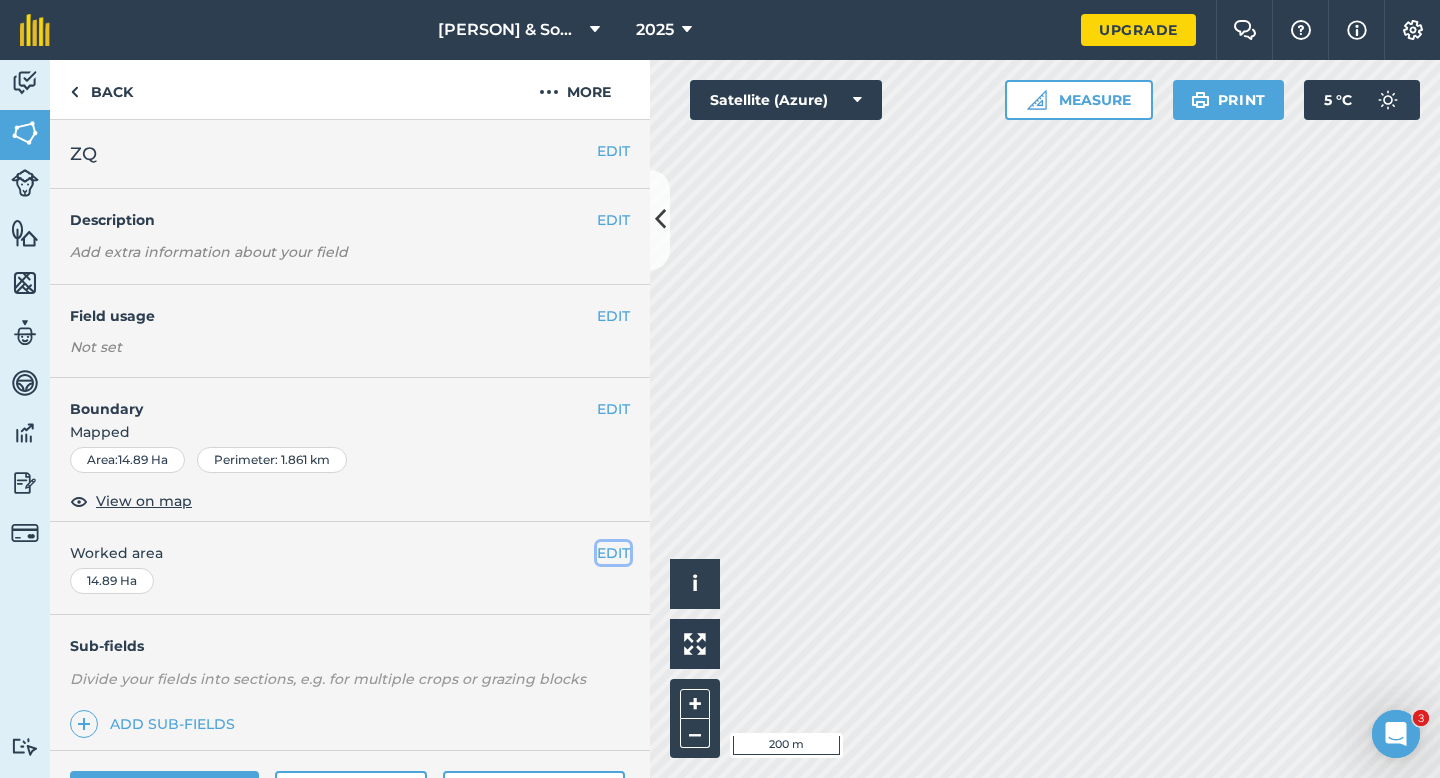 click on "EDIT" at bounding box center (613, 553) 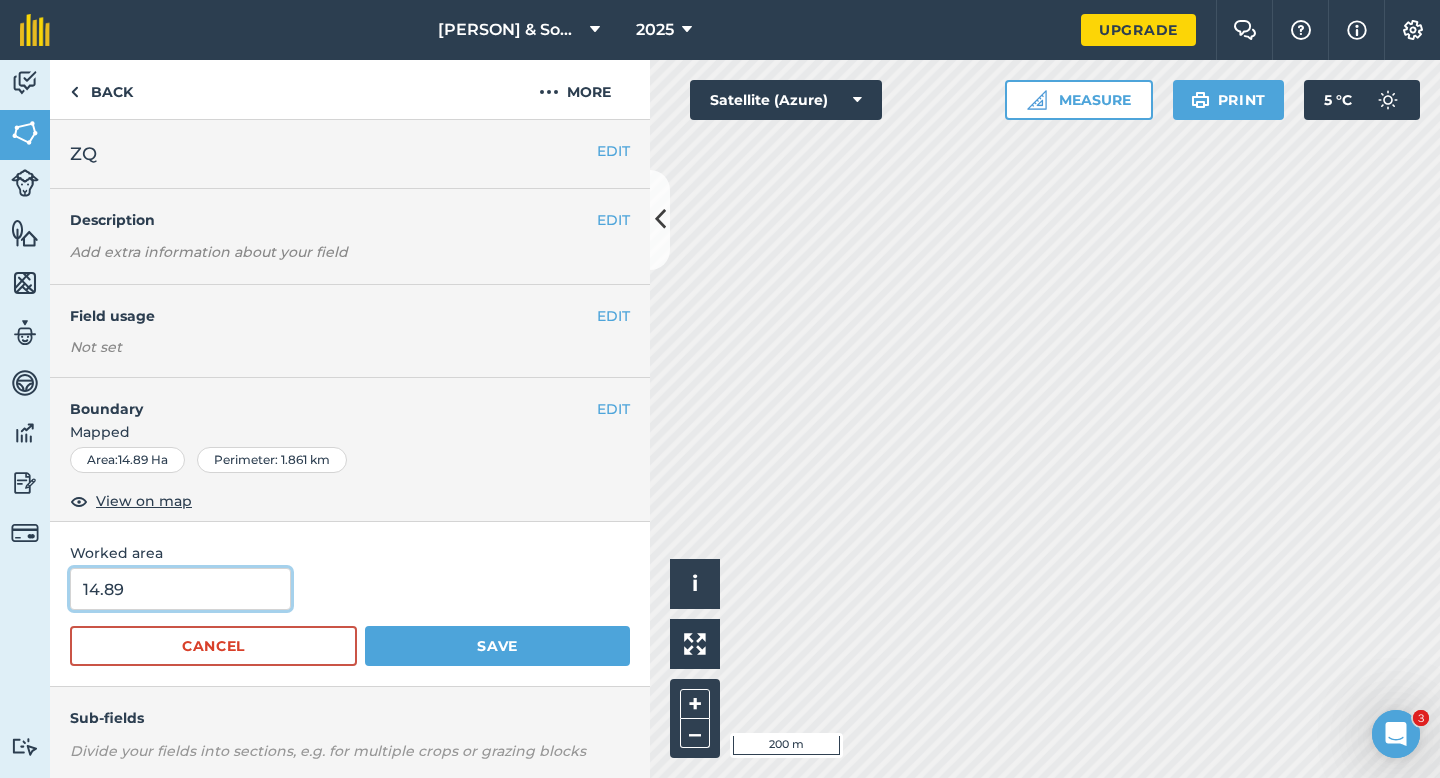 click on "14.89" at bounding box center (180, 589) 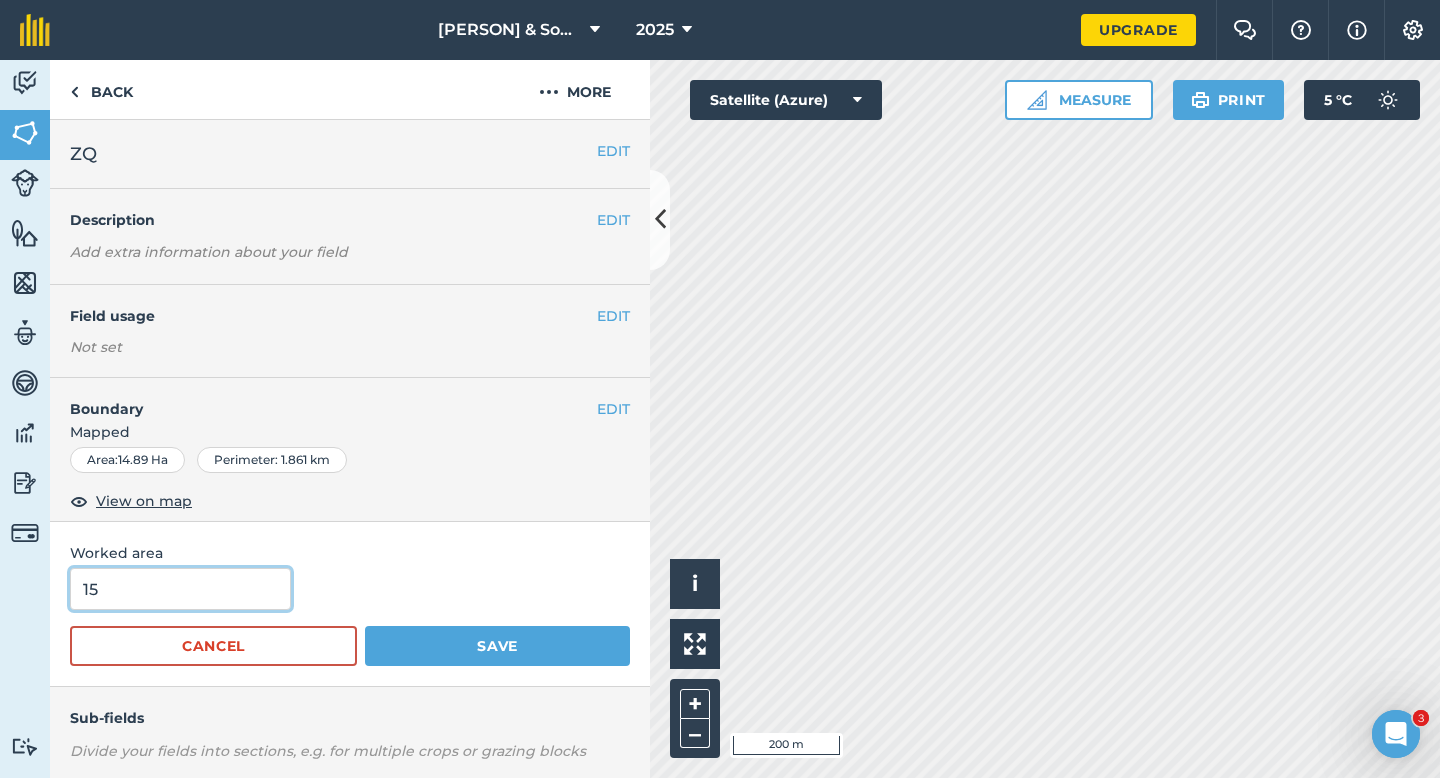 click on "Save" at bounding box center [497, 646] 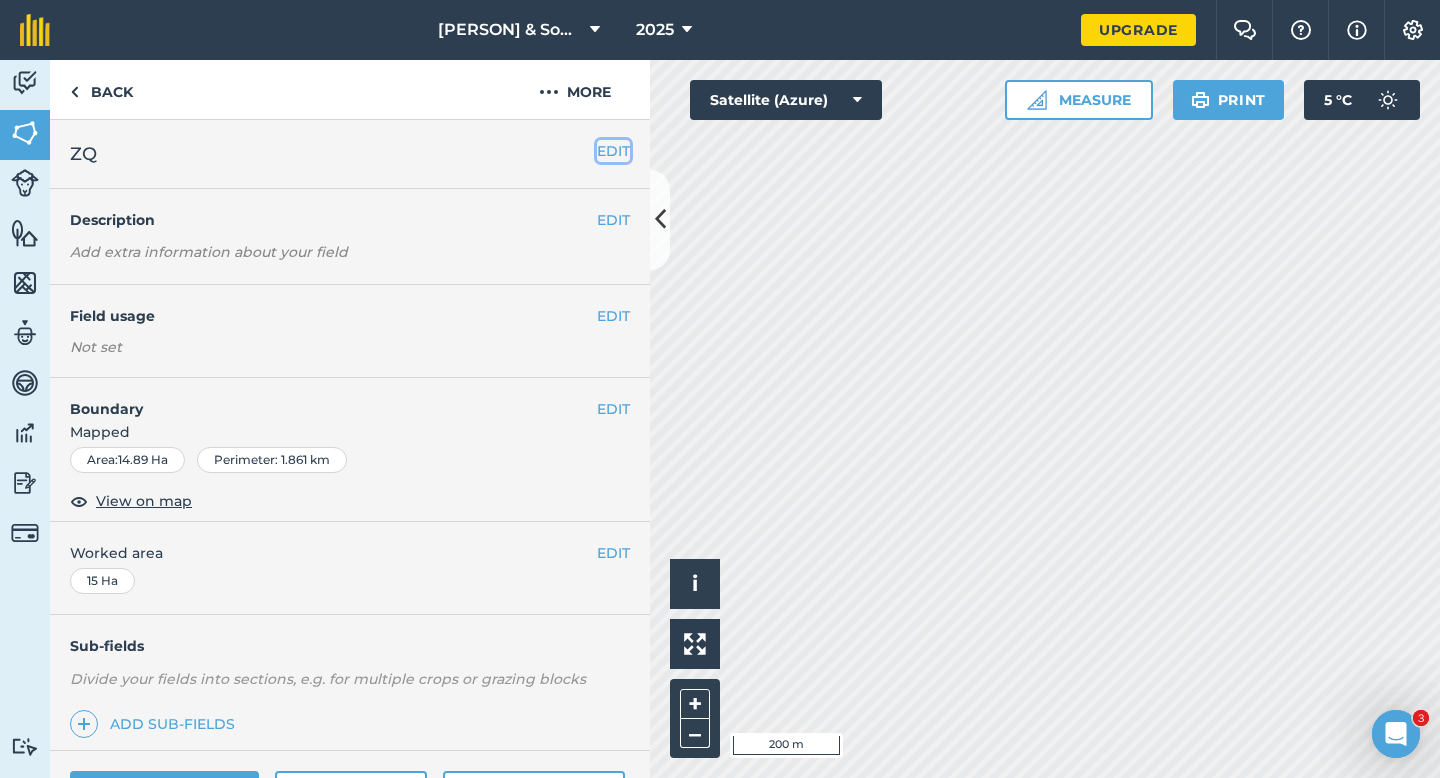 click on "EDIT" at bounding box center [613, 151] 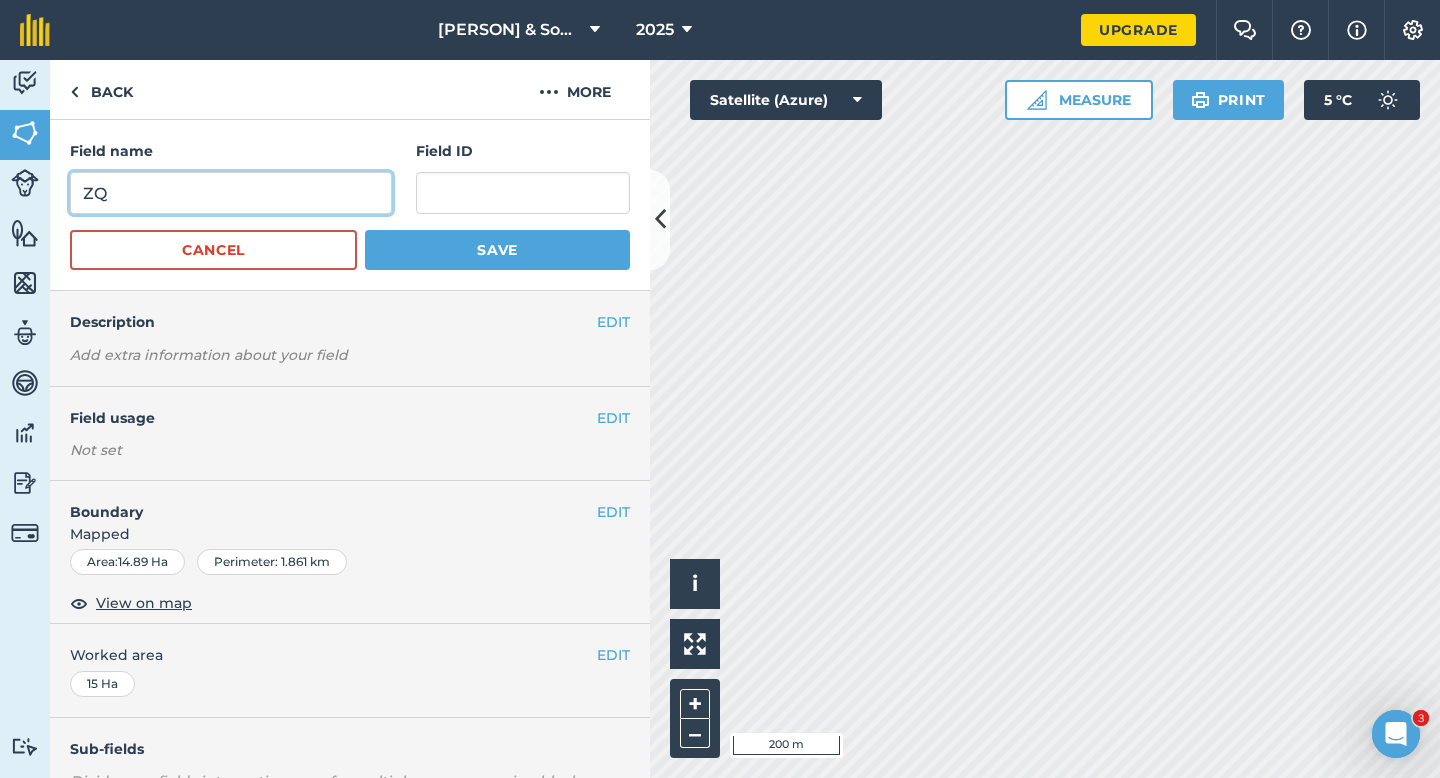 click on "ZQ" at bounding box center (231, 193) 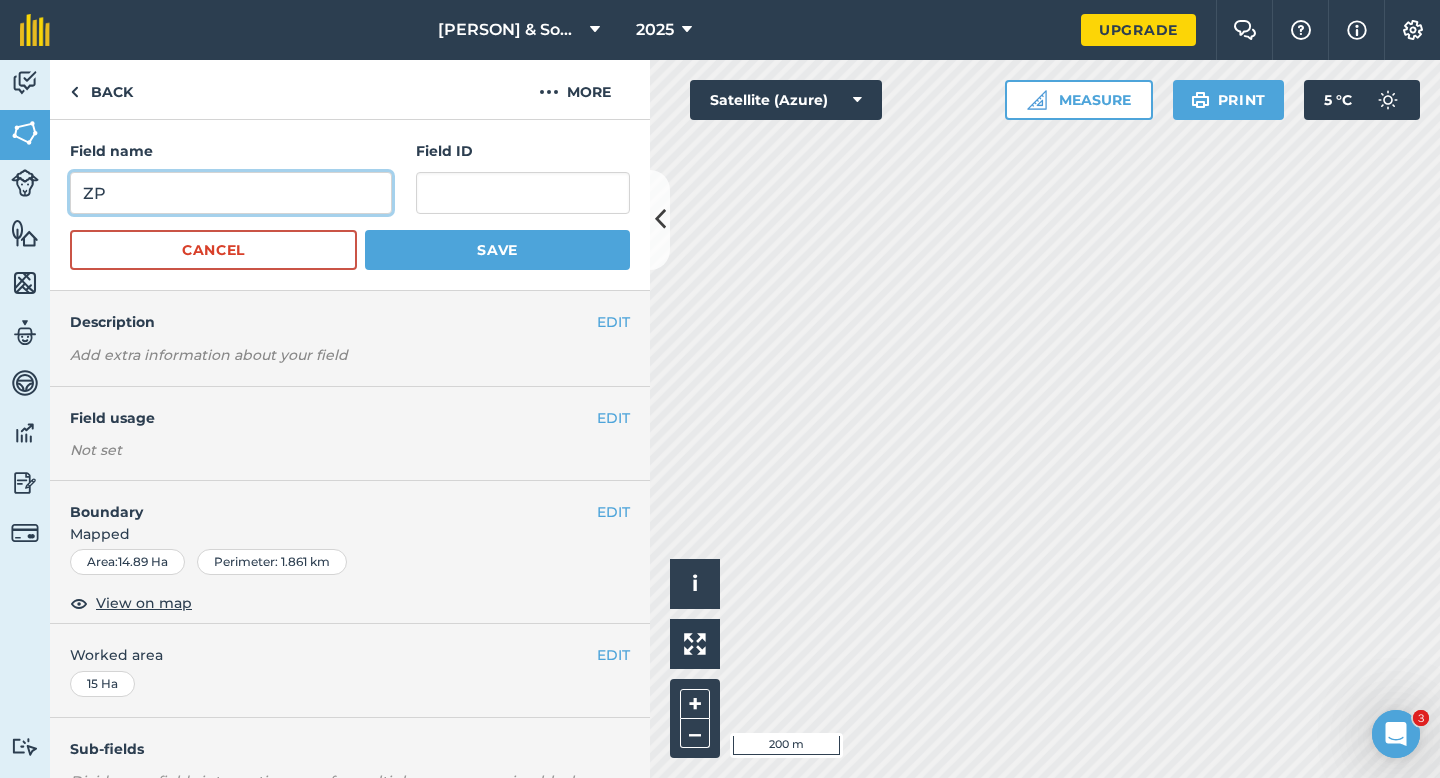 type on "ZP" 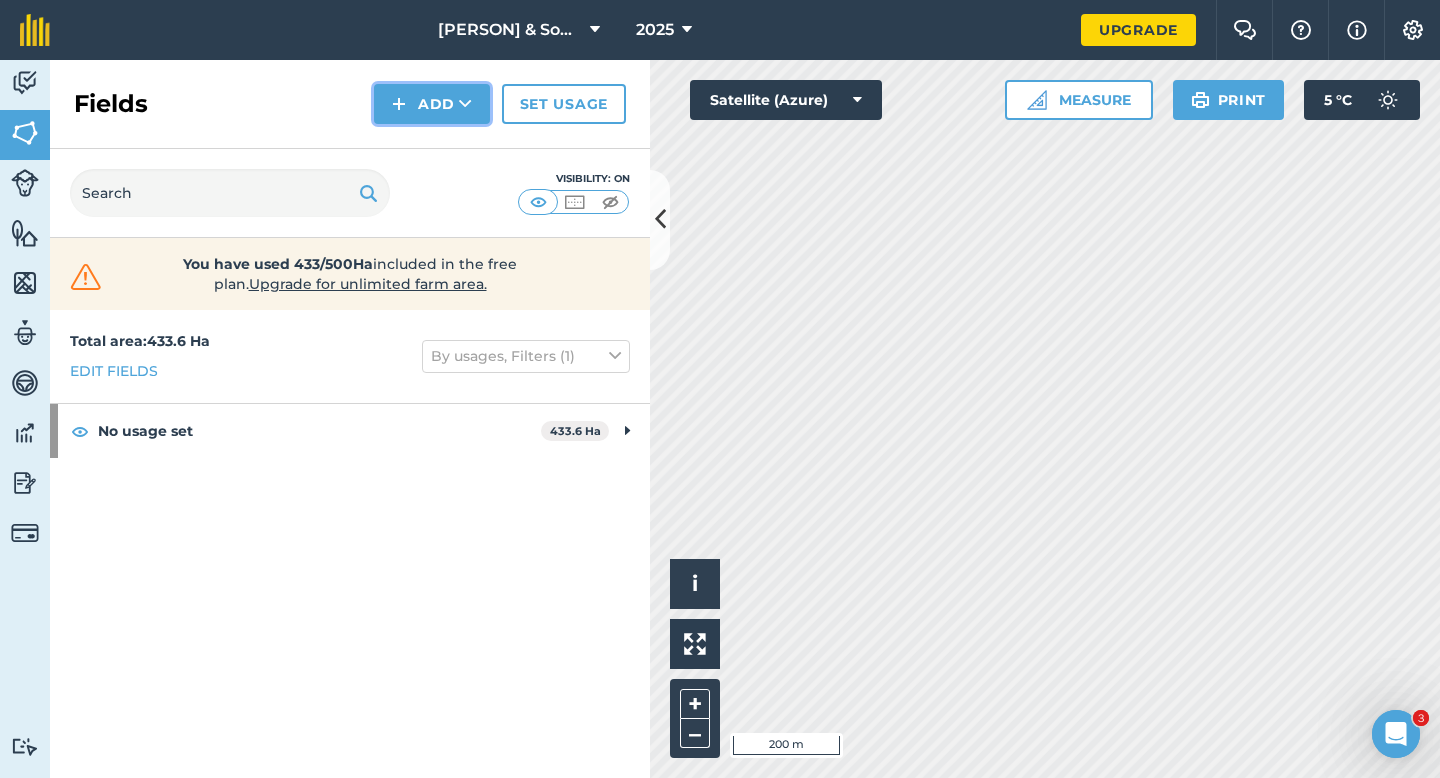 click on "Add" at bounding box center [432, 104] 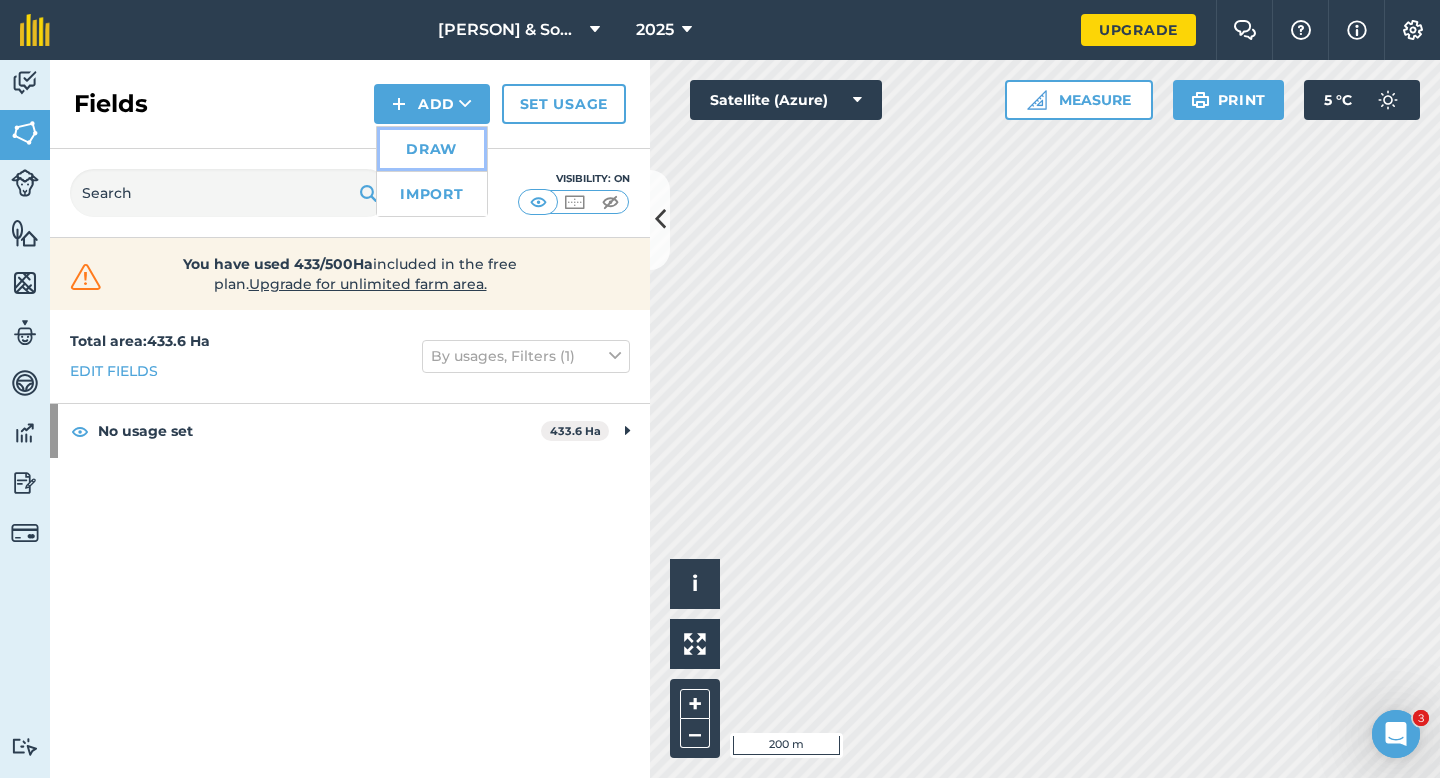 click on "Draw" at bounding box center [432, 149] 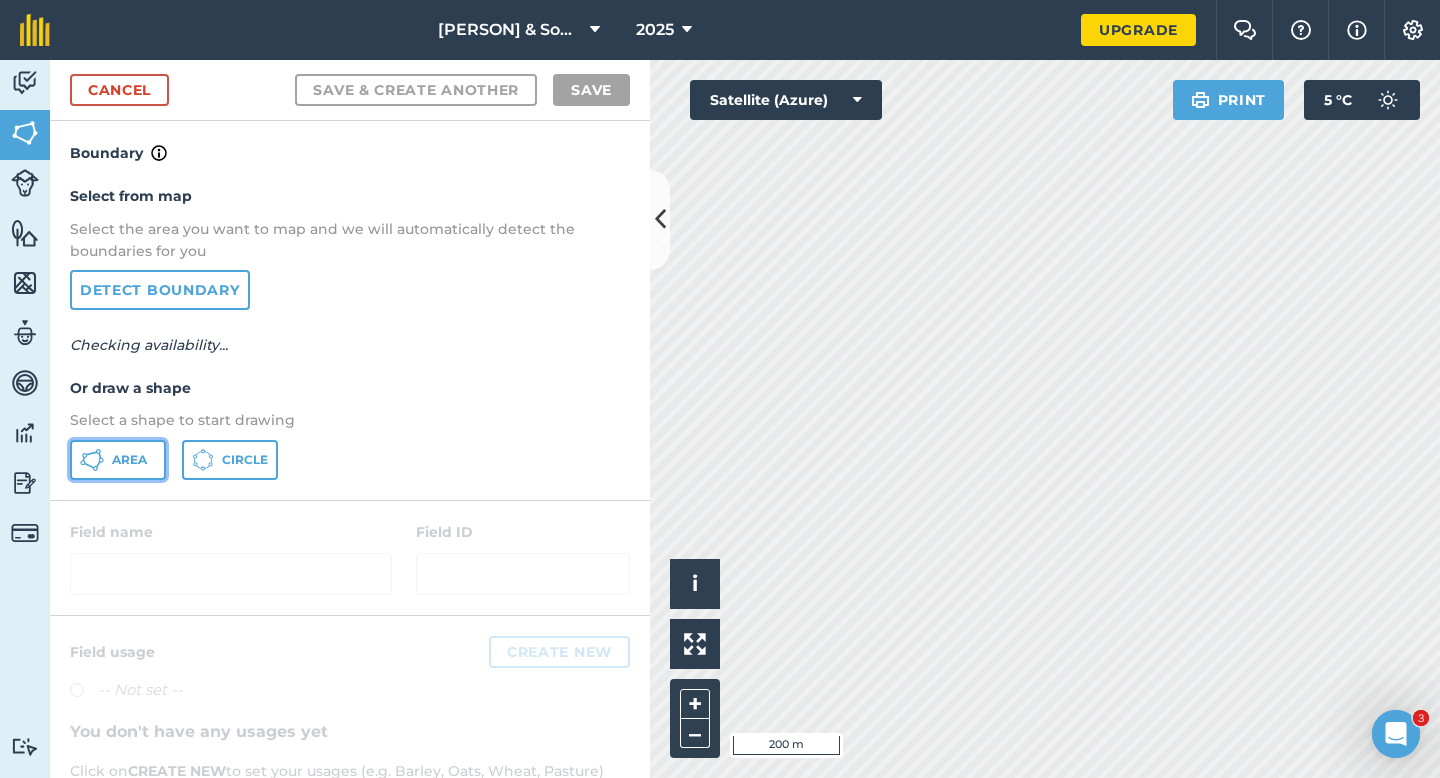click on "Area" at bounding box center [118, 460] 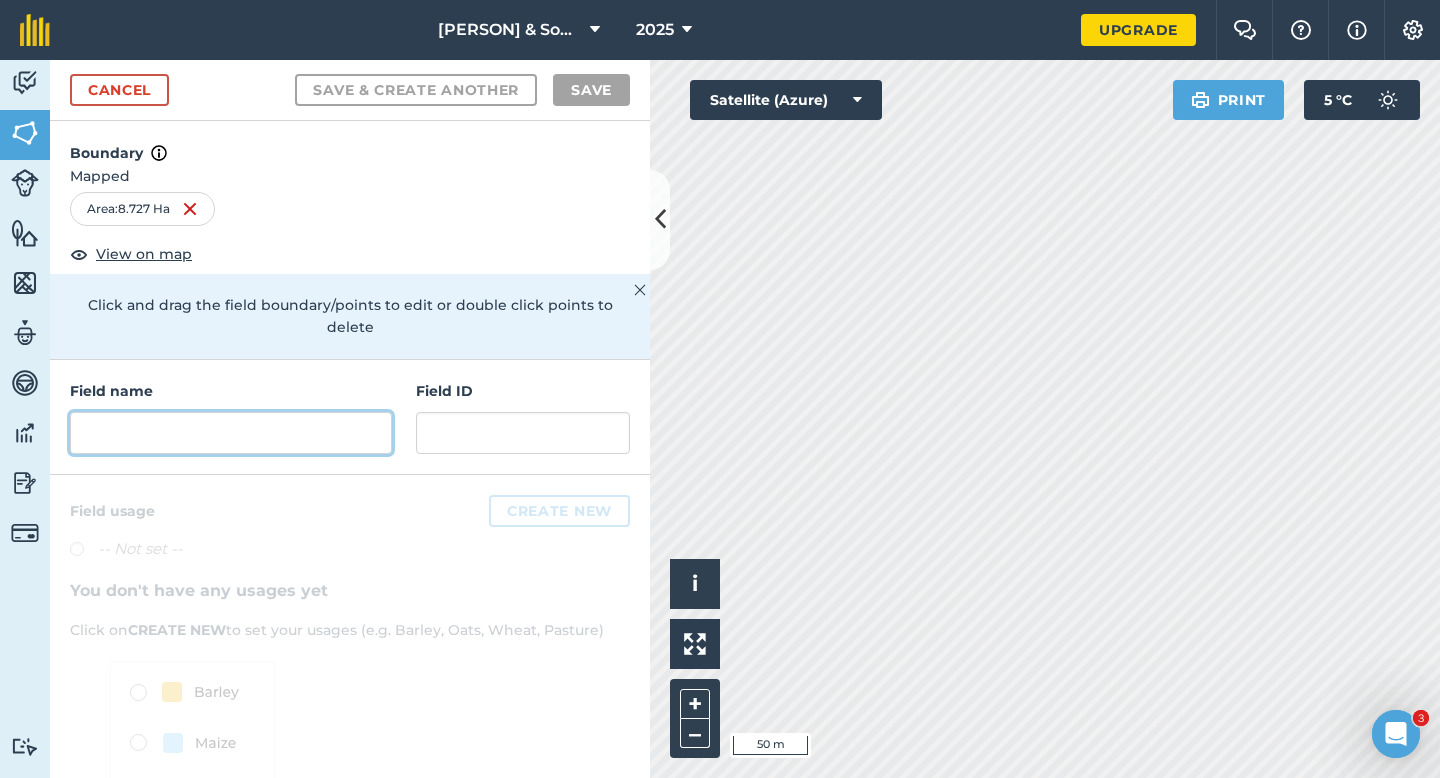 click at bounding box center [231, 433] 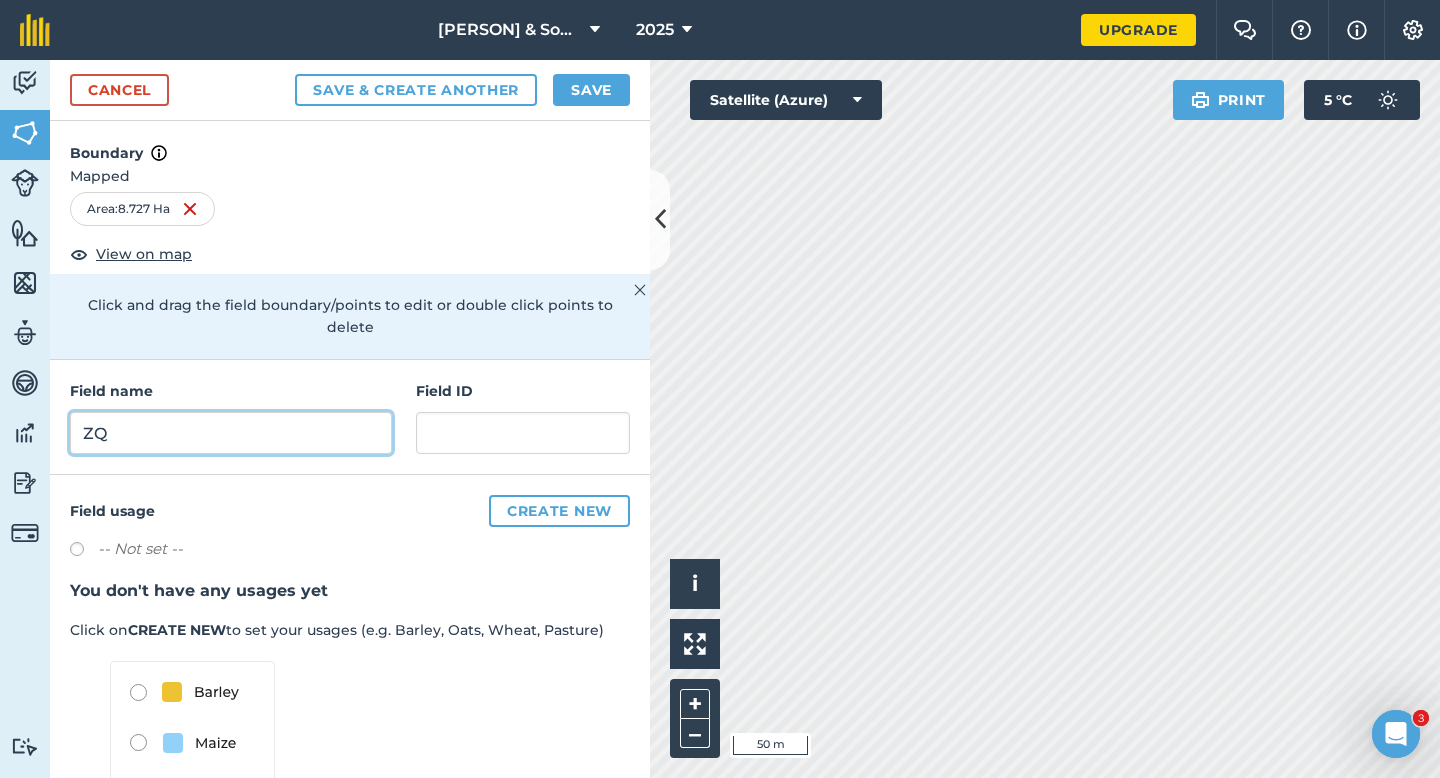 type on "ZQ" 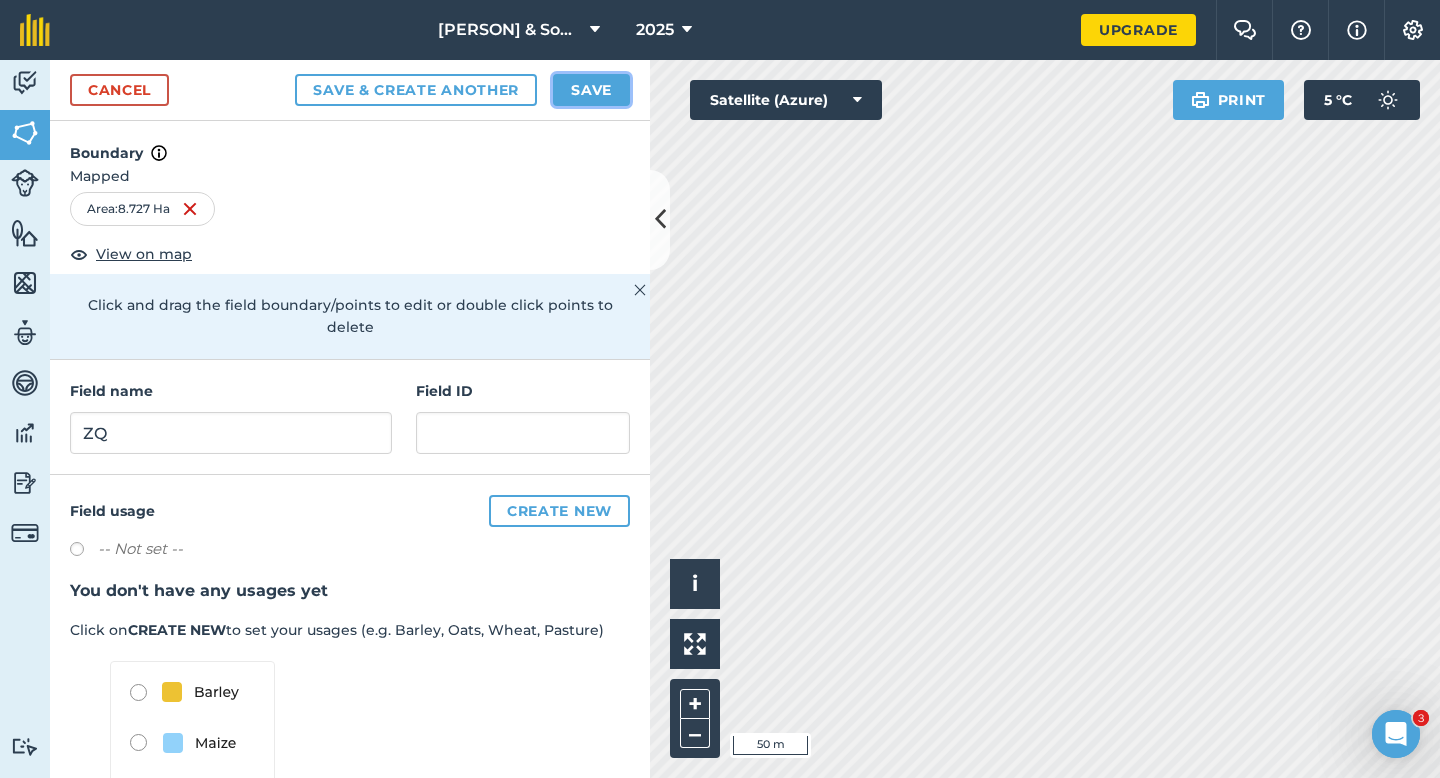 click on "Save" at bounding box center (591, 90) 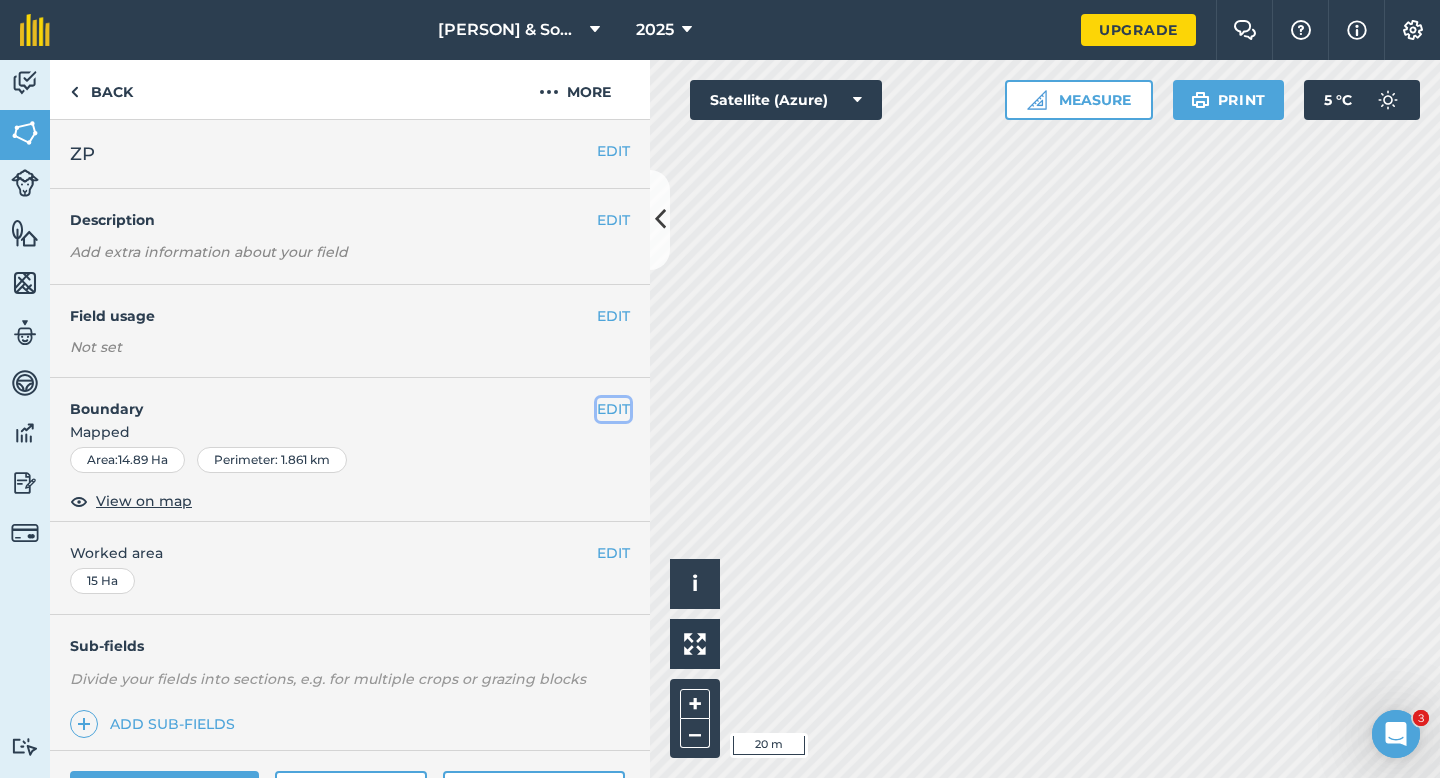 click on "EDIT" at bounding box center [613, 409] 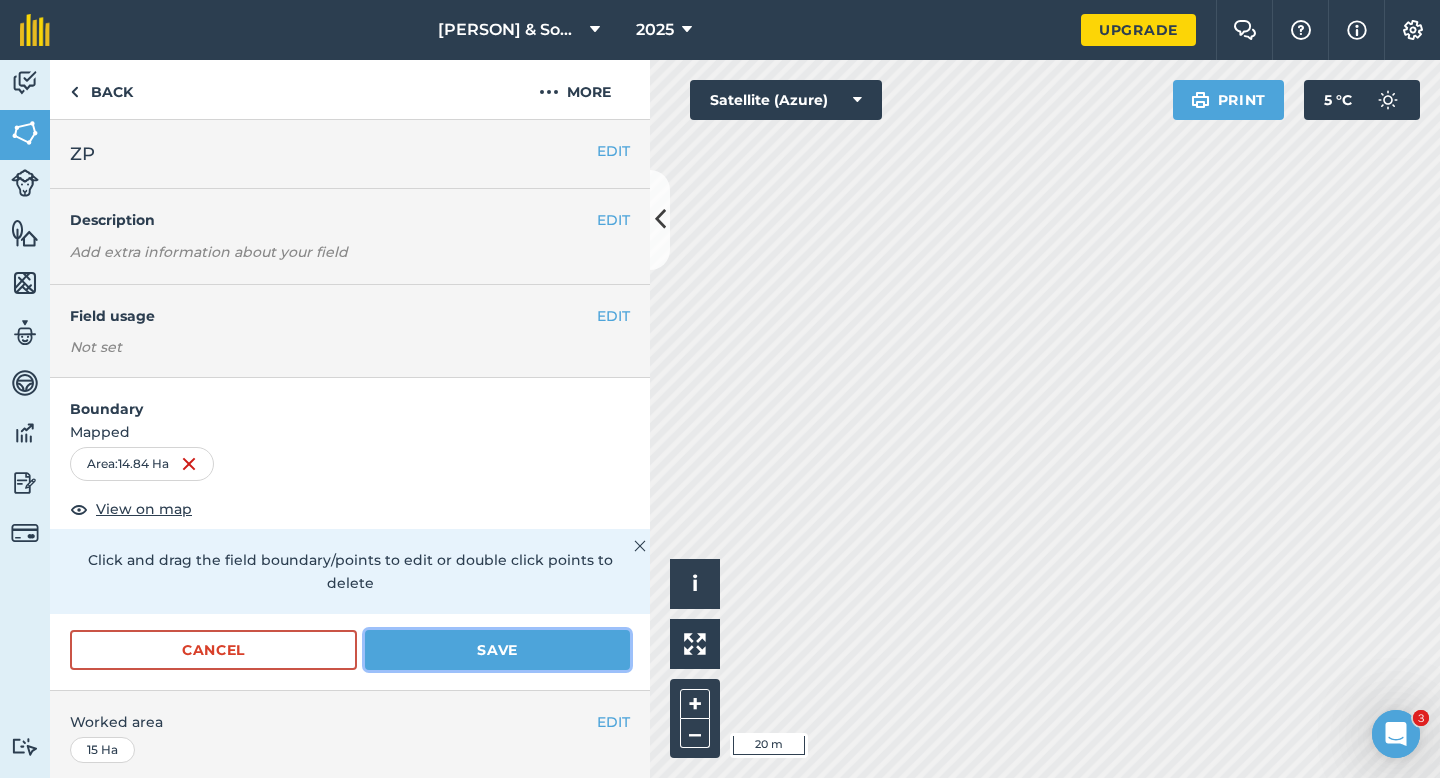 click on "Save" at bounding box center [497, 650] 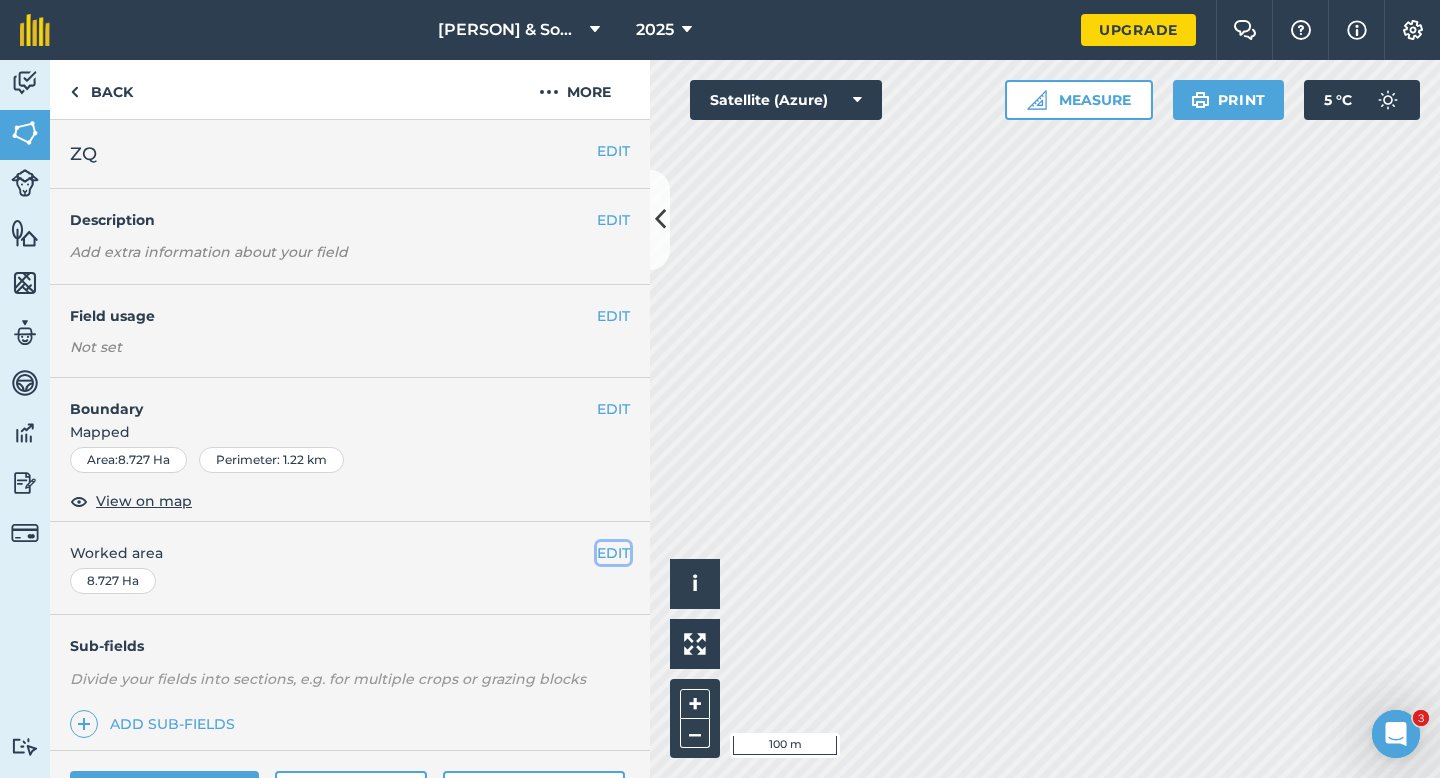 click on "EDIT" at bounding box center (613, 553) 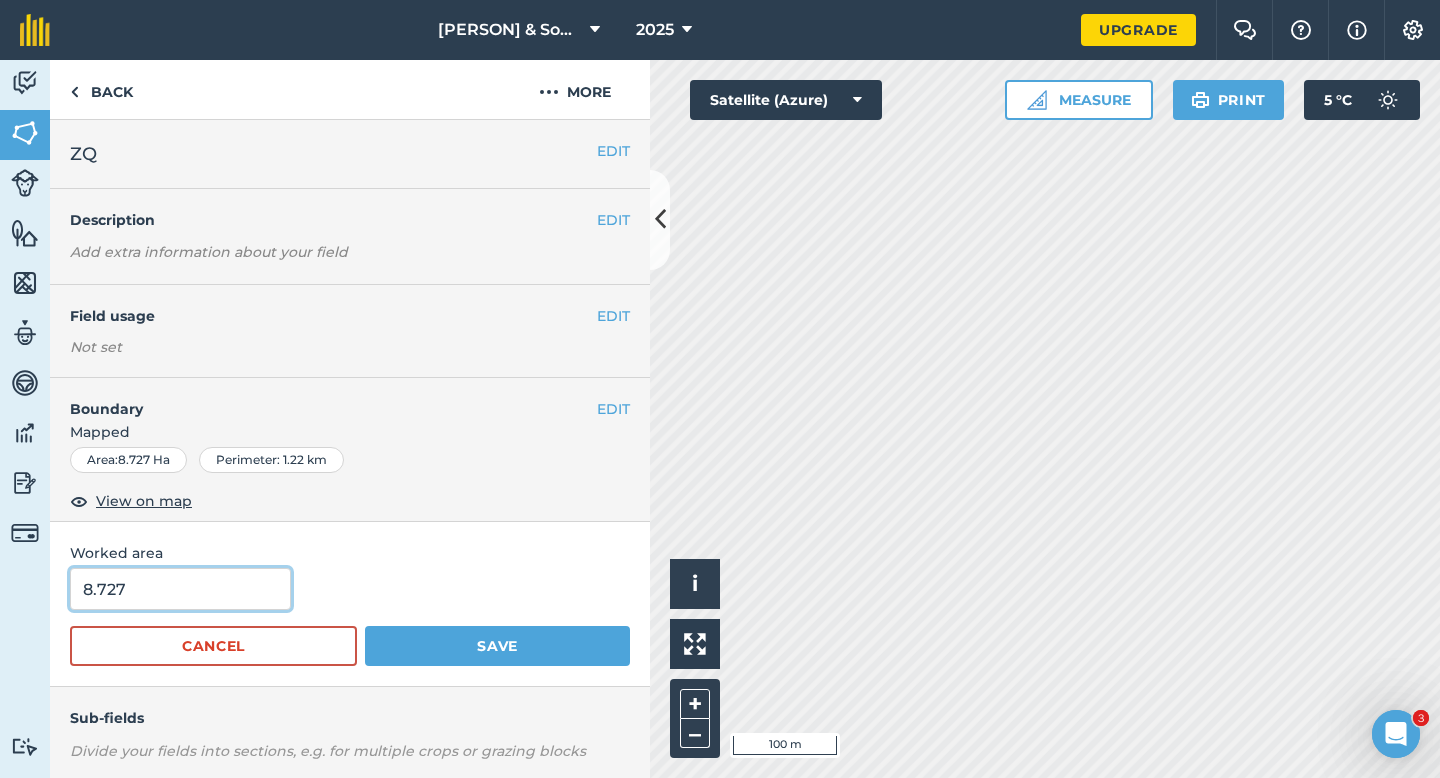 click on "8.727" at bounding box center [180, 589] 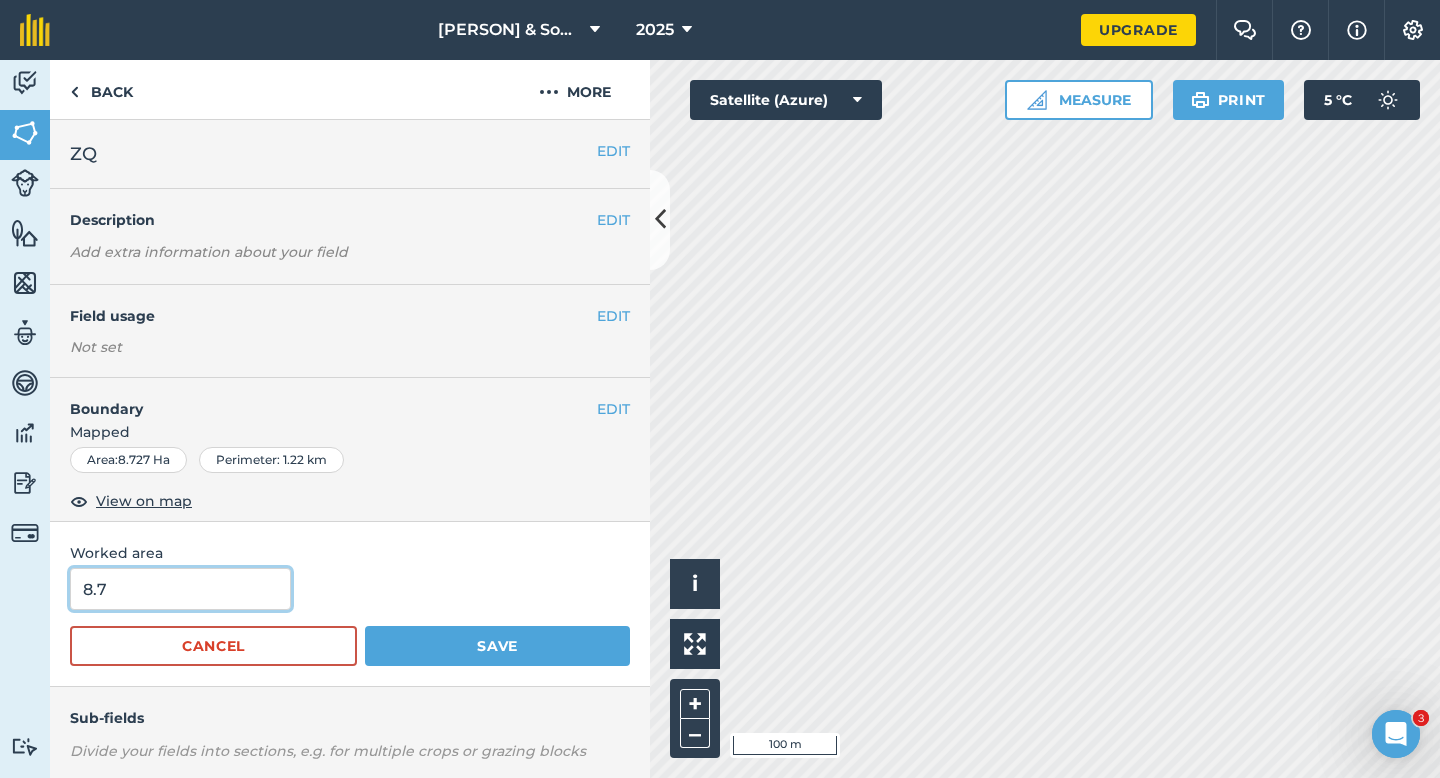 type on "8.7" 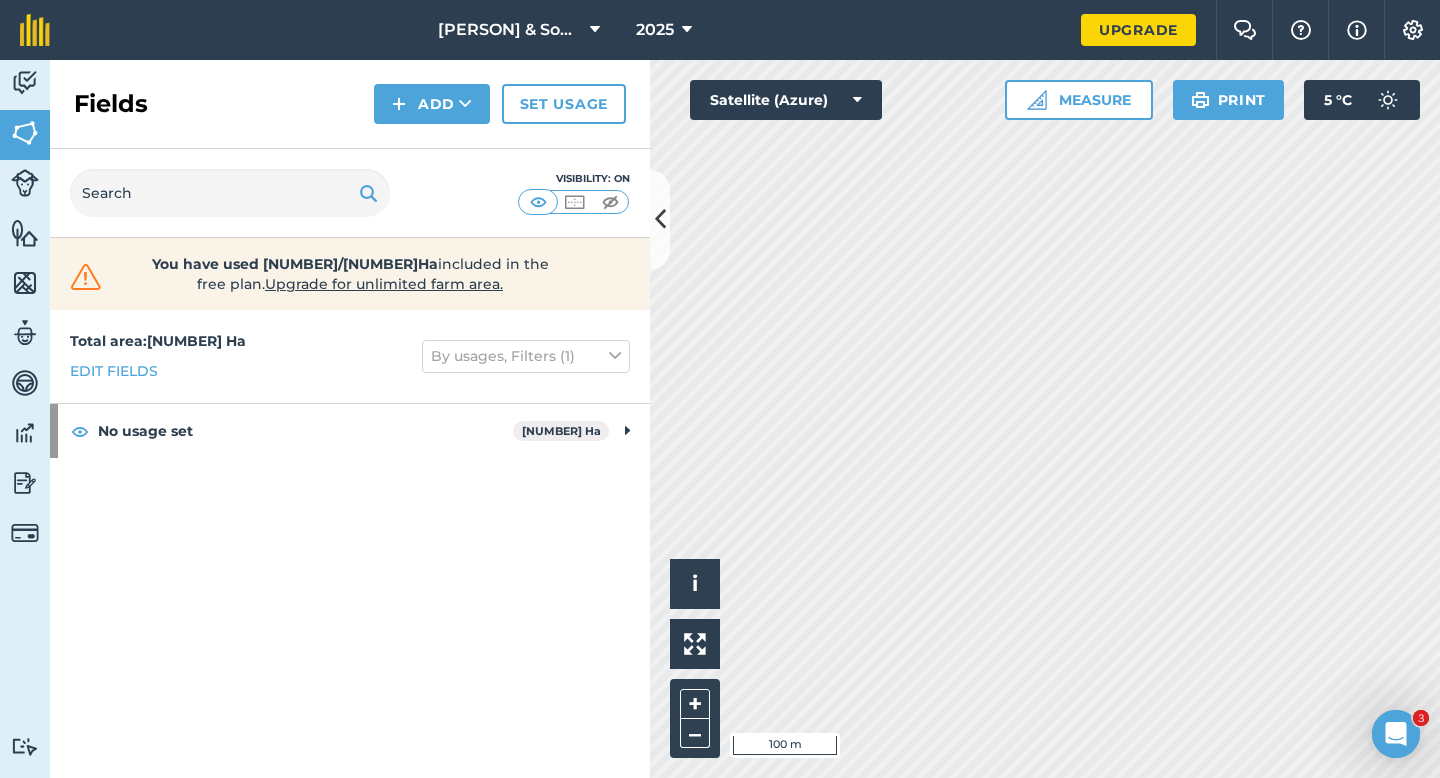 click on "Fields   Add   Set usage" at bounding box center [350, 104] 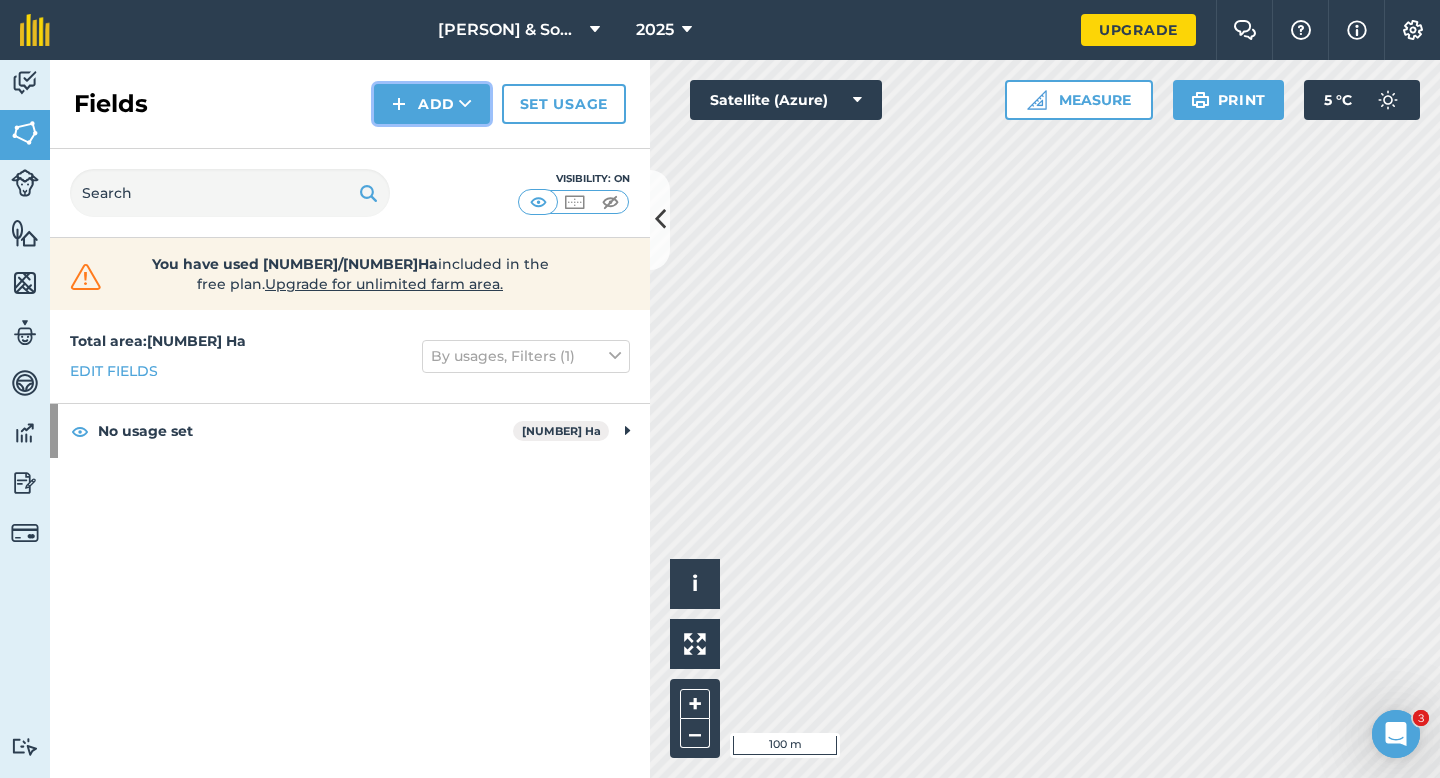 click at bounding box center [399, 104] 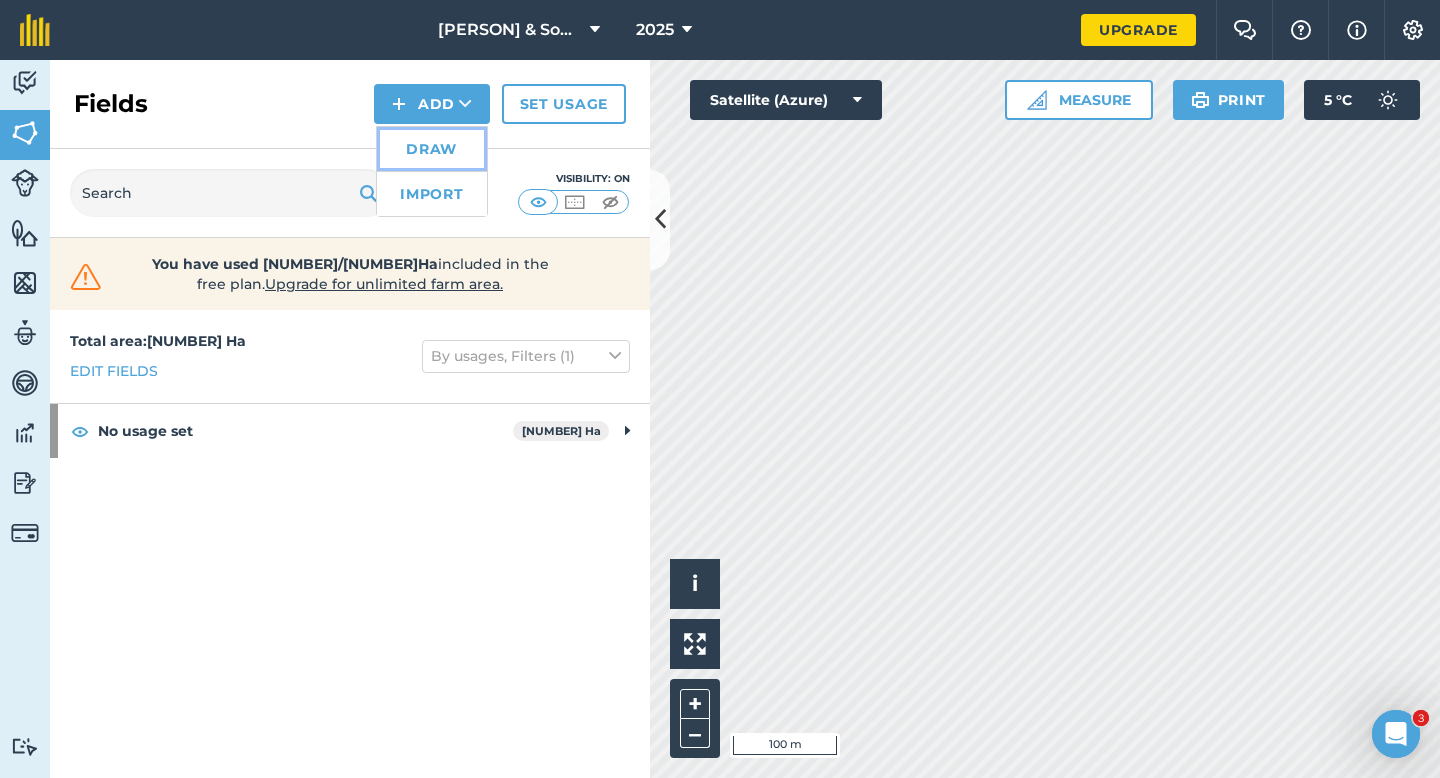 click on "Draw" at bounding box center (432, 149) 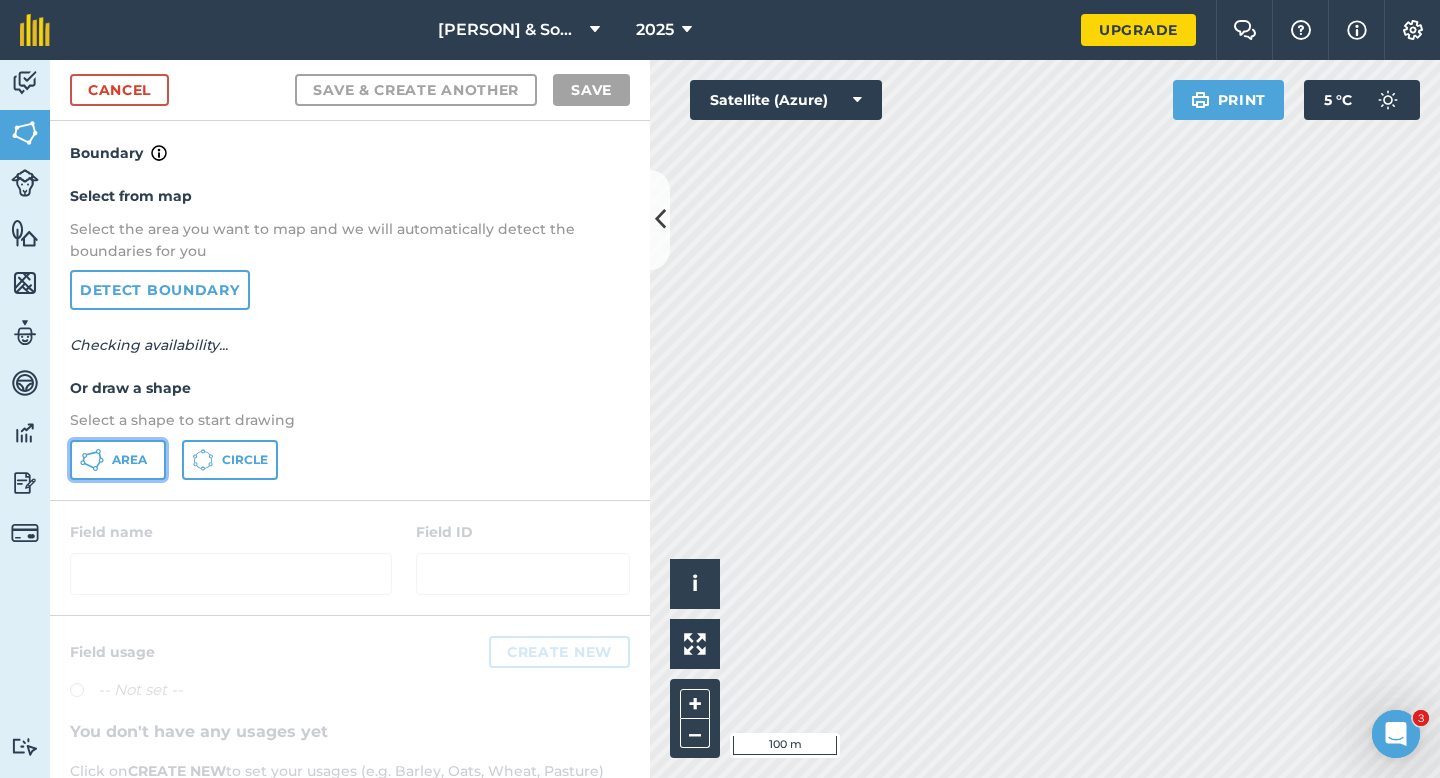 click on "Area" at bounding box center [118, 460] 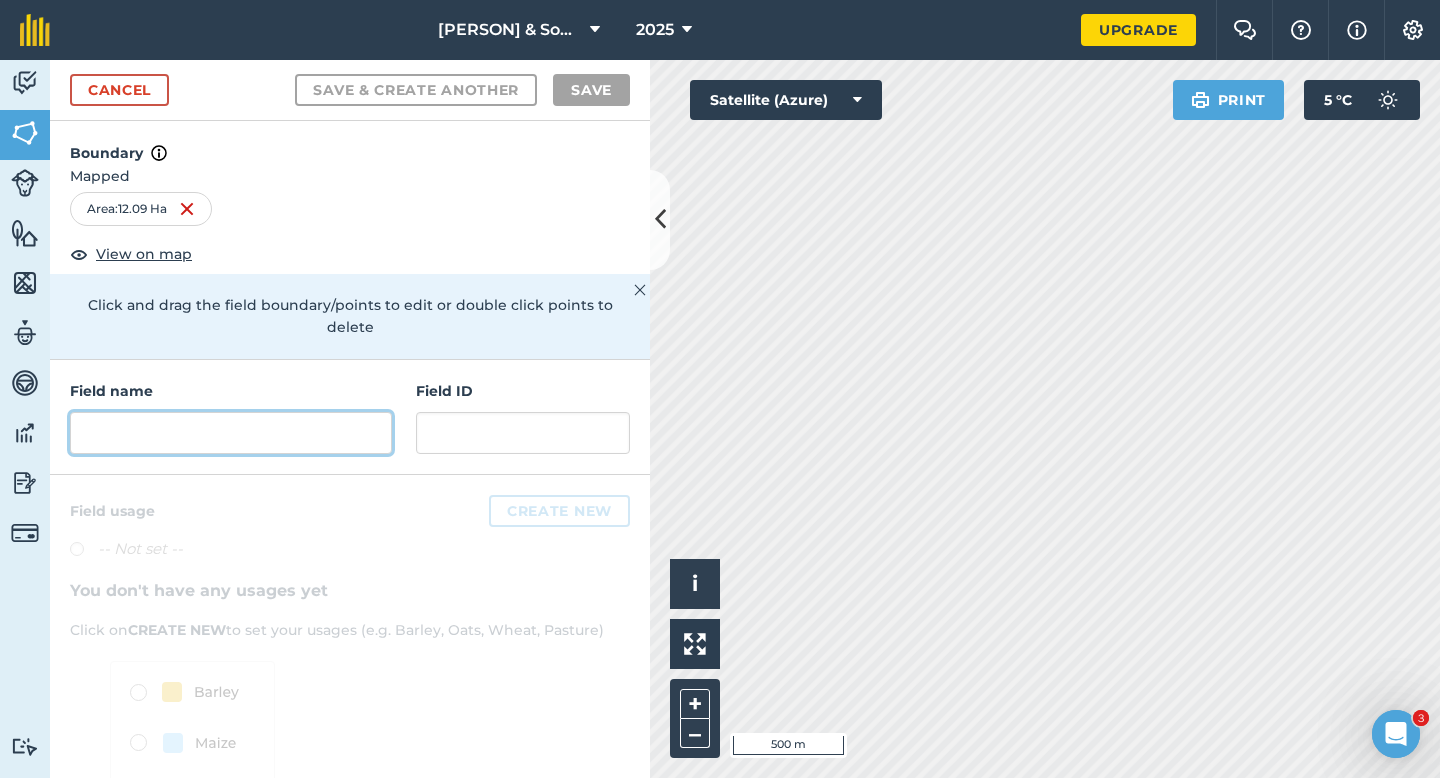 click at bounding box center [231, 433] 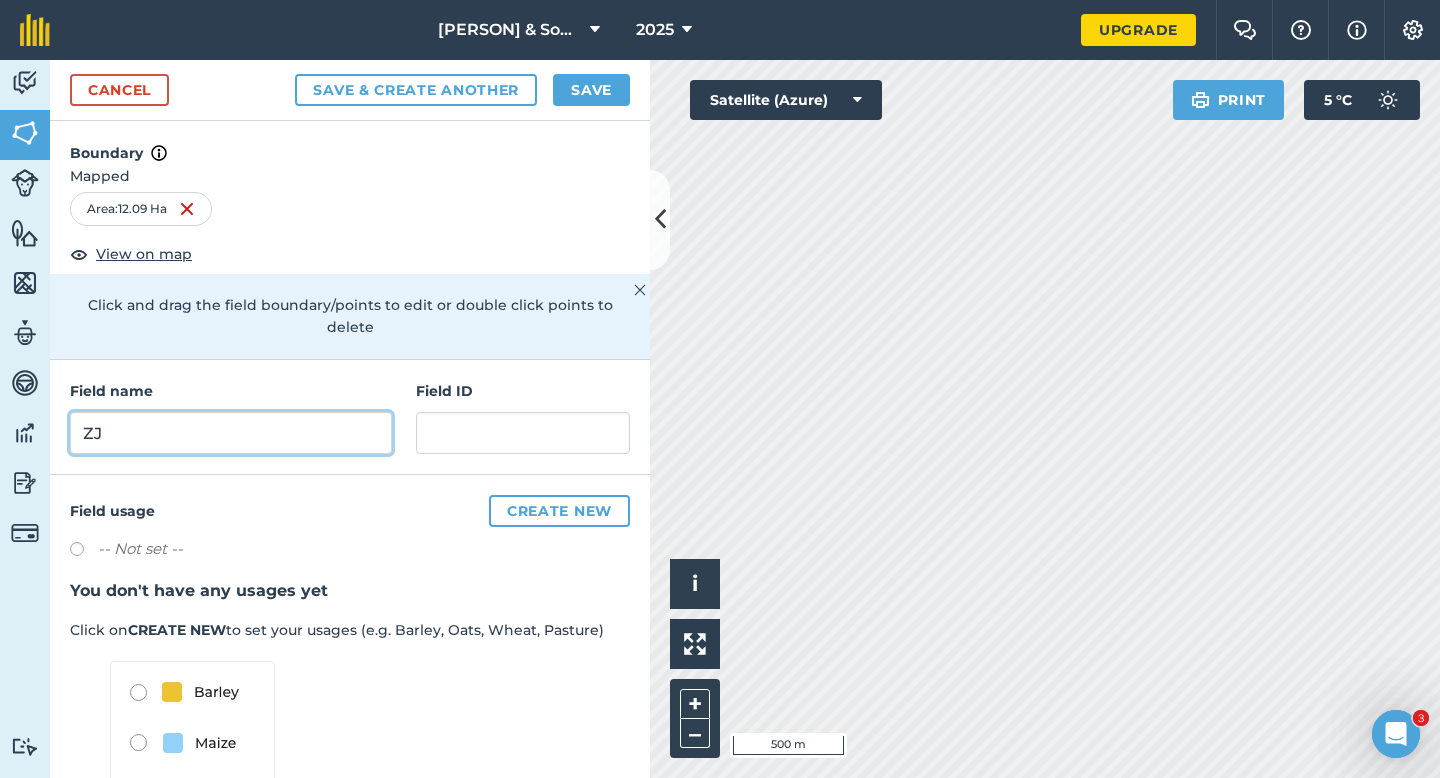 type on "ZJ" 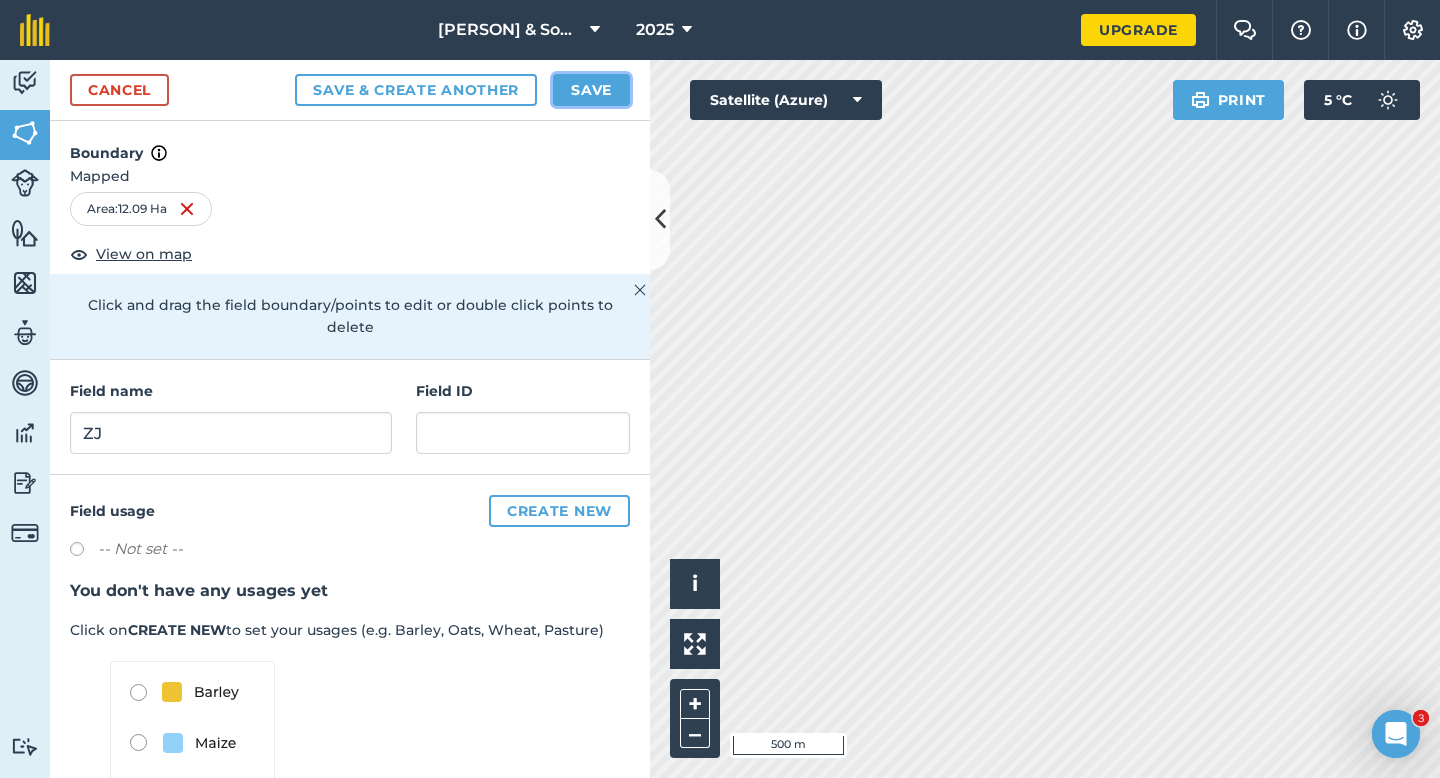 click on "Save" at bounding box center [591, 90] 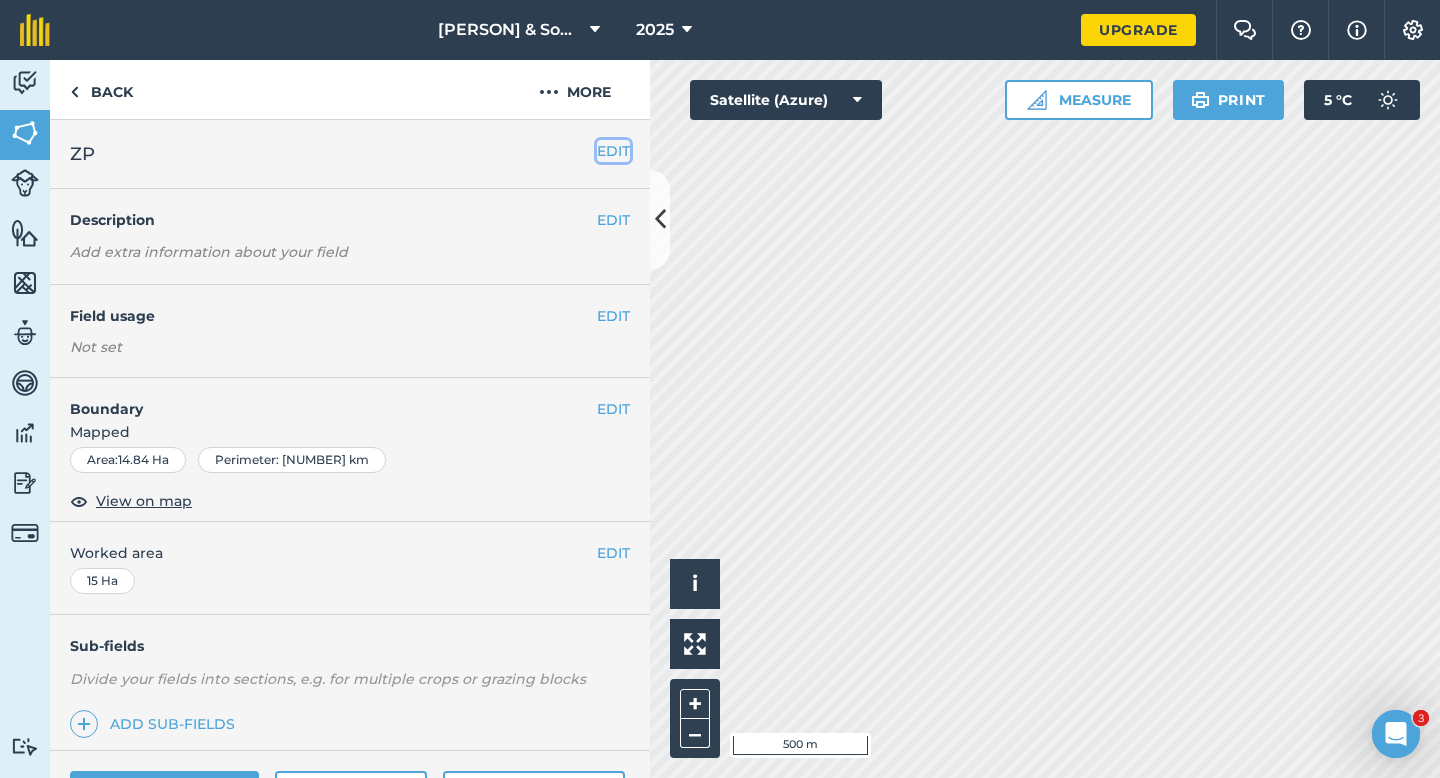 click on "EDIT" at bounding box center (613, 151) 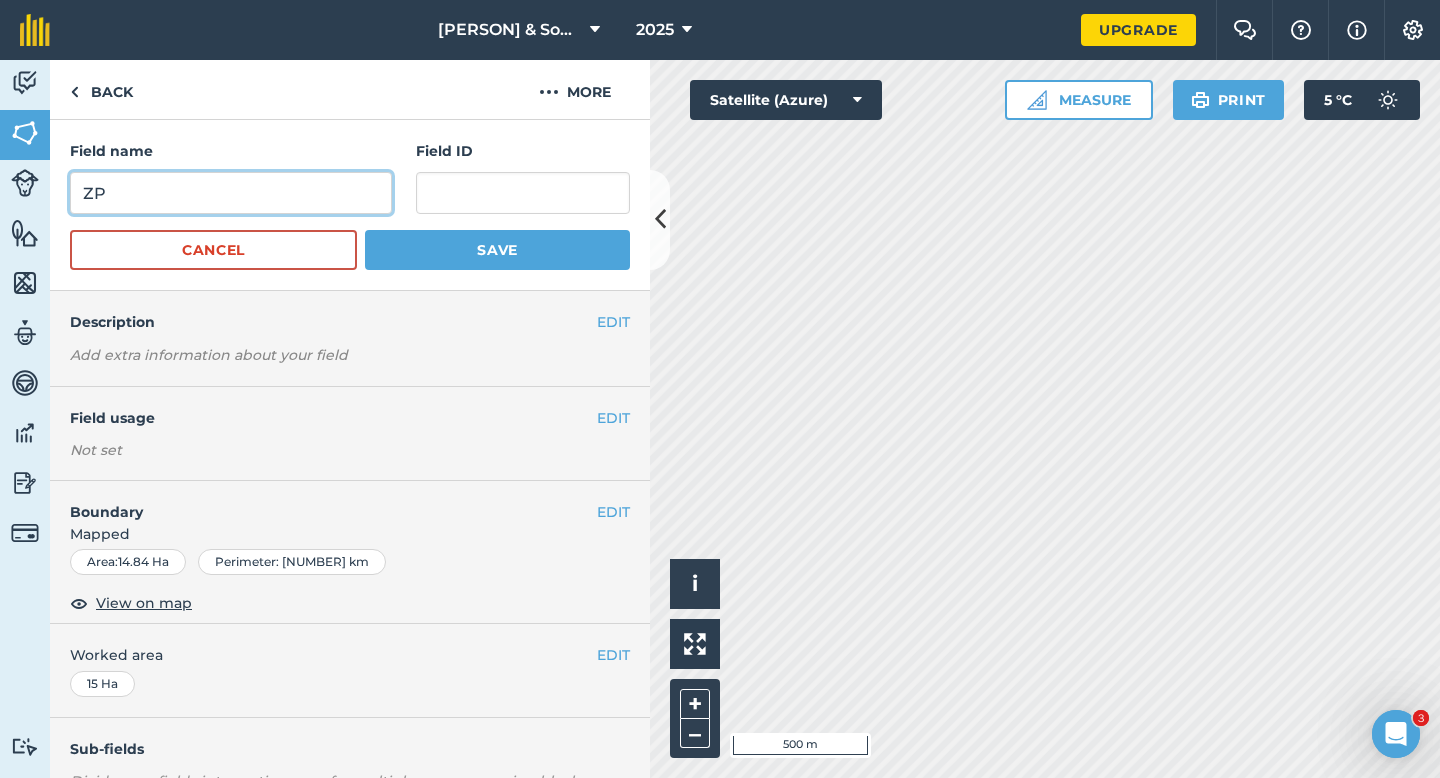 click on "ZP" at bounding box center [231, 193] 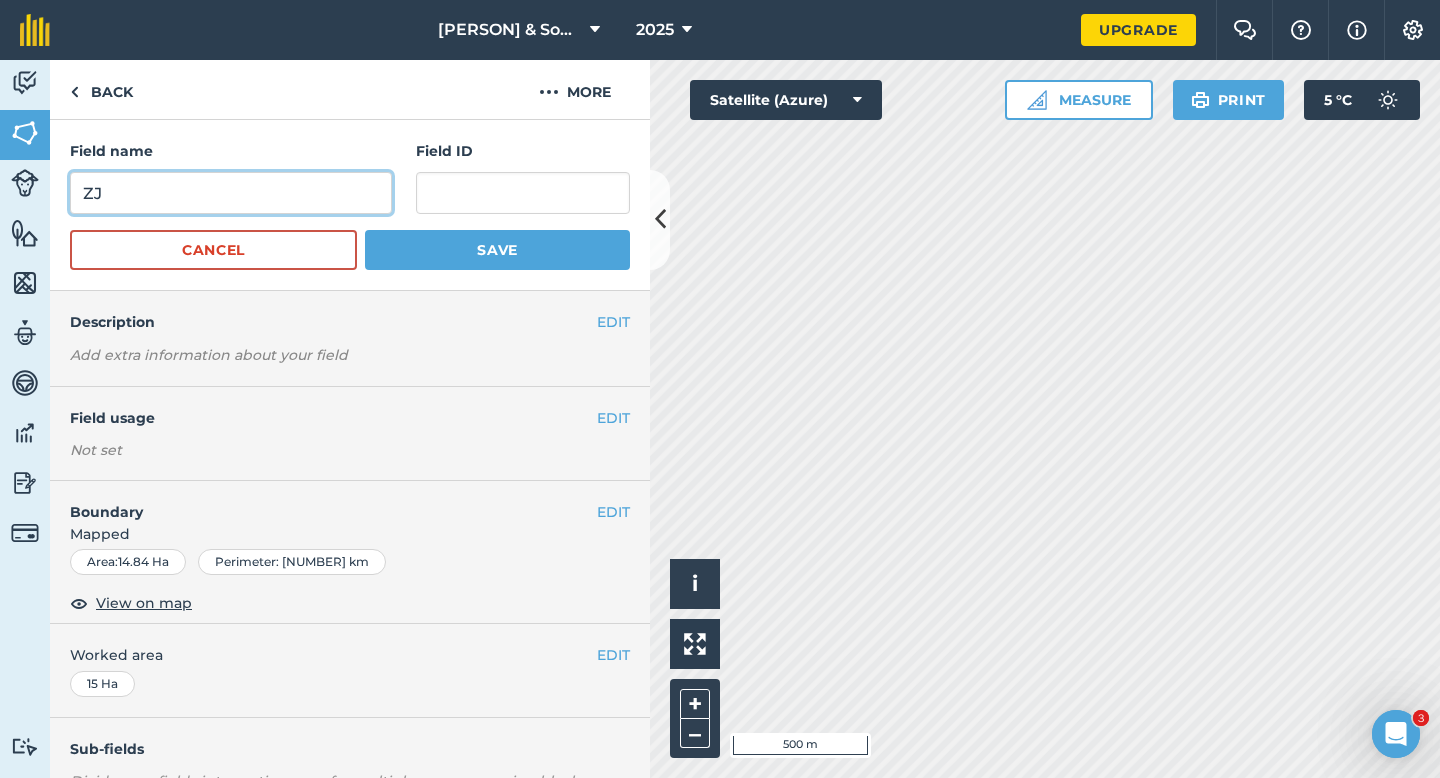 type on "ZJ" 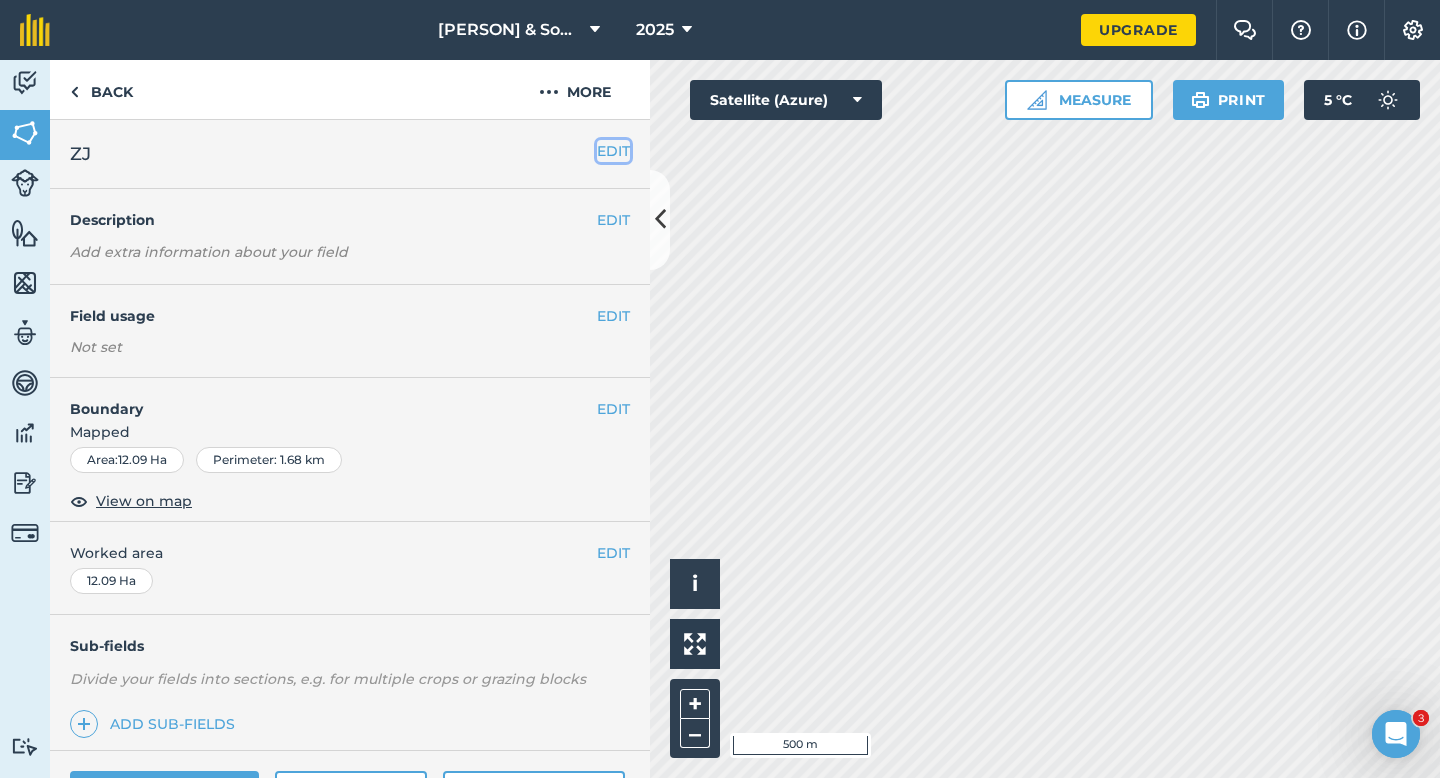 click on "EDIT" at bounding box center (613, 151) 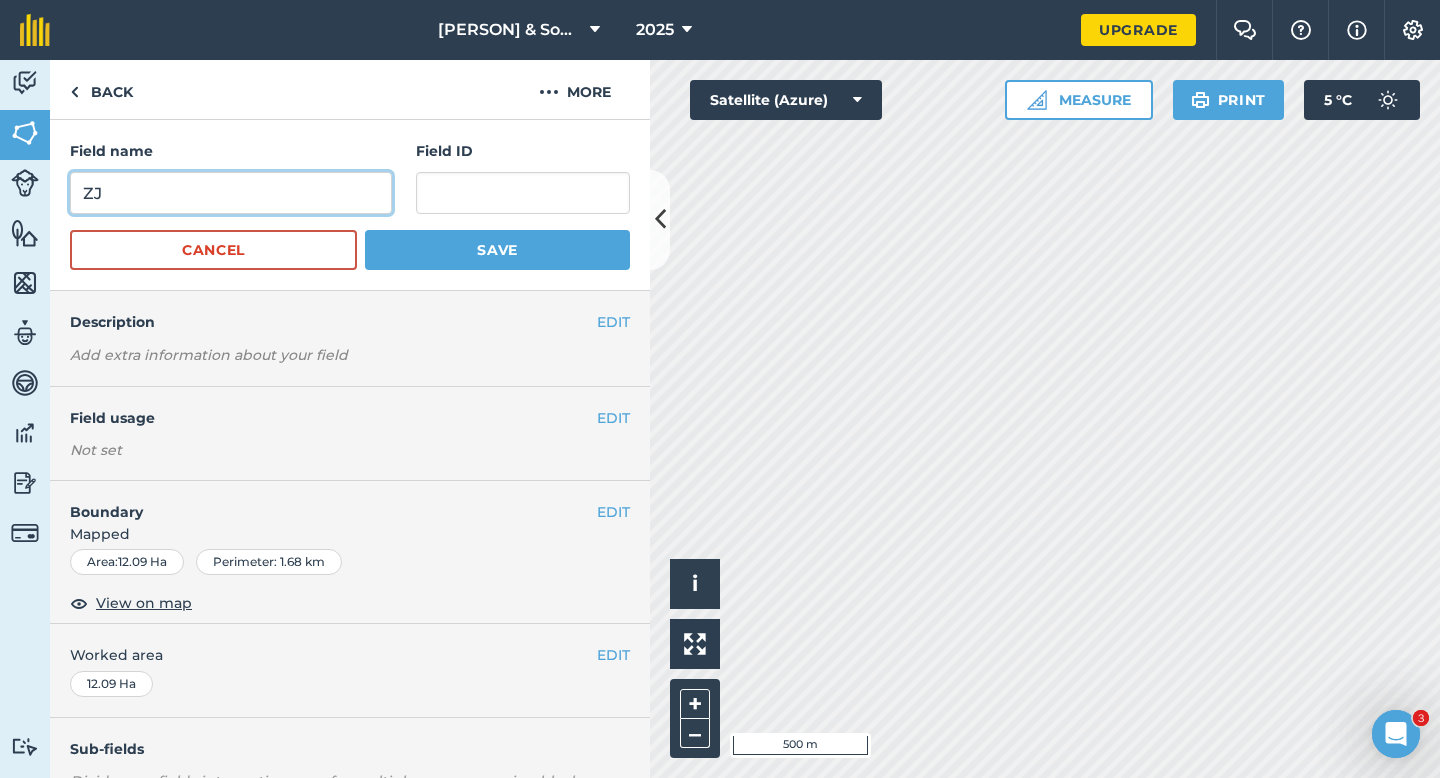 click on "ZJ" at bounding box center (231, 193) 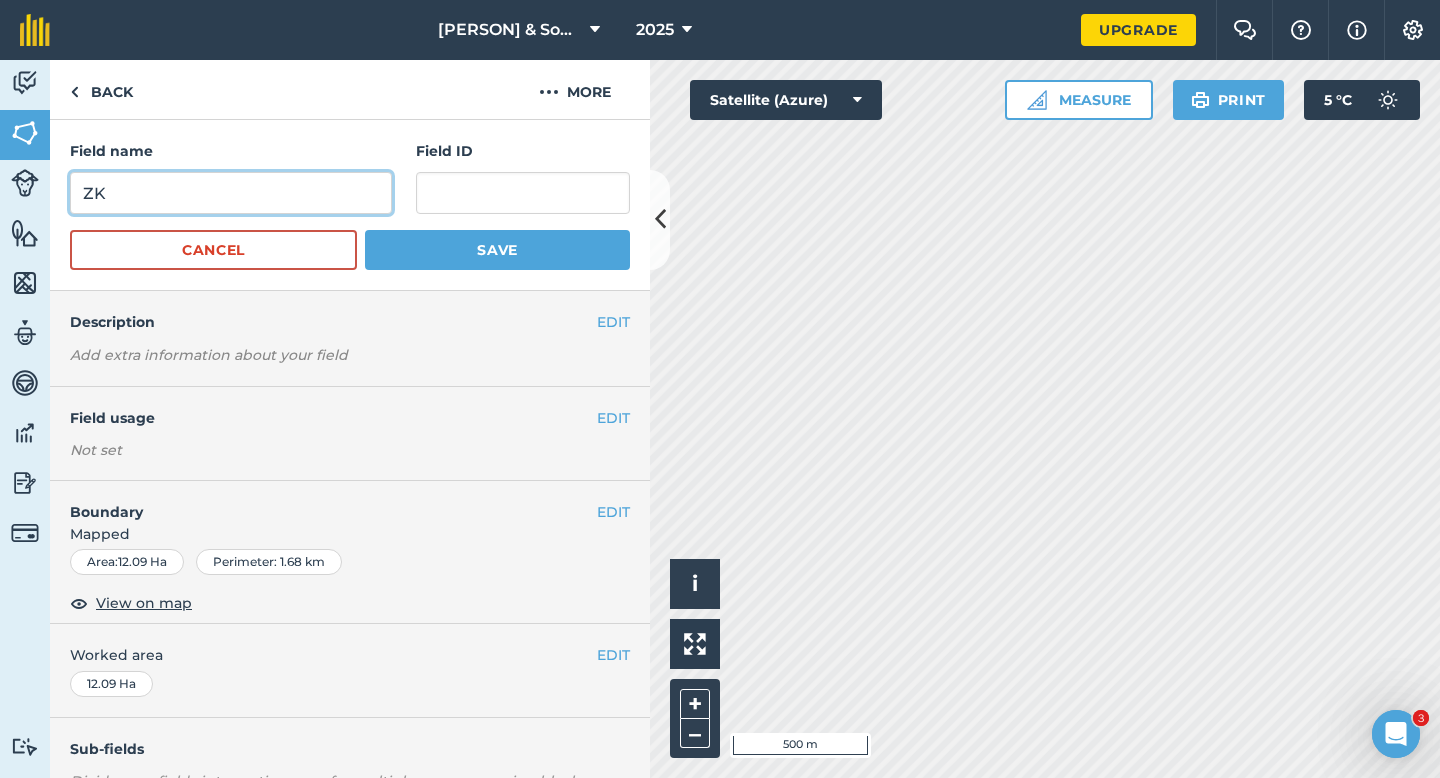 type on "ZK" 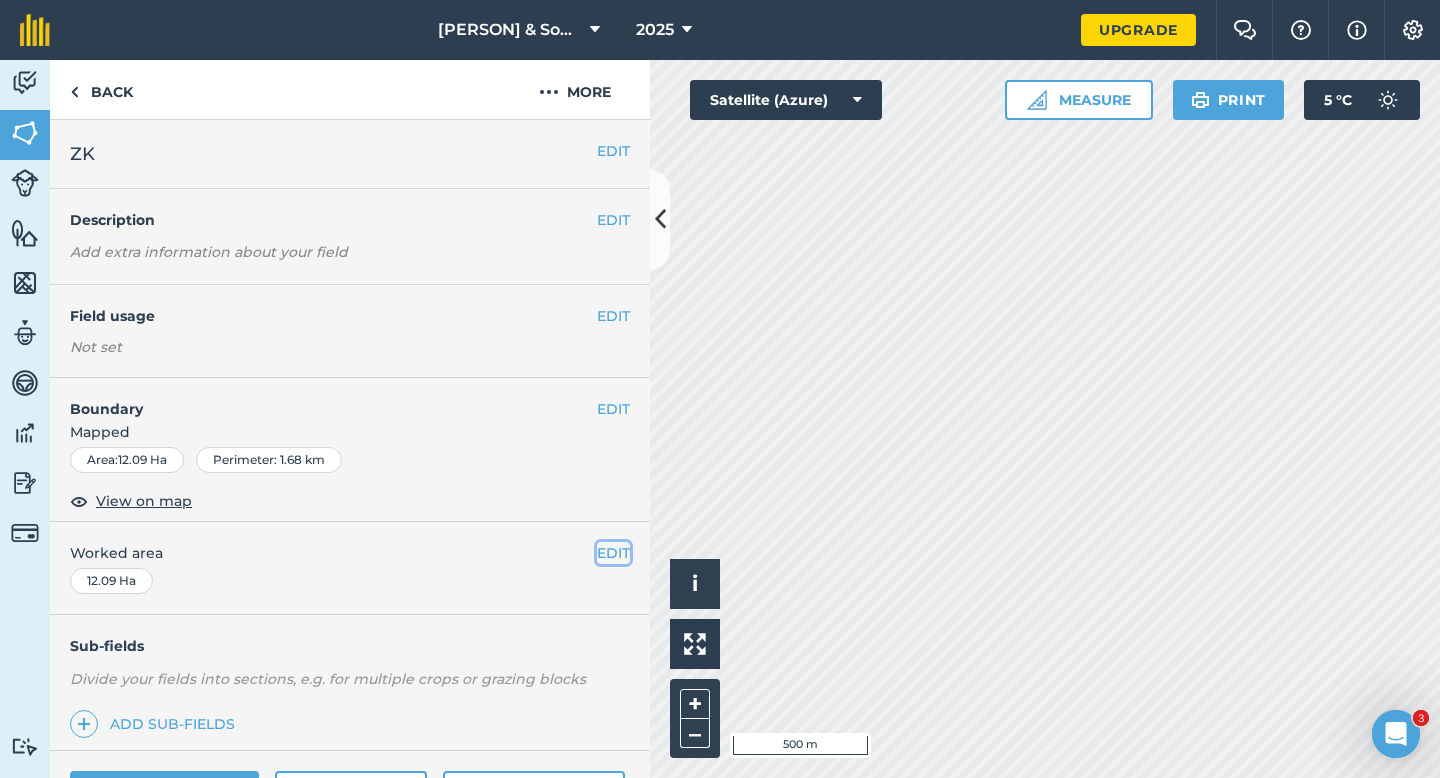 click on "EDIT" at bounding box center (613, 553) 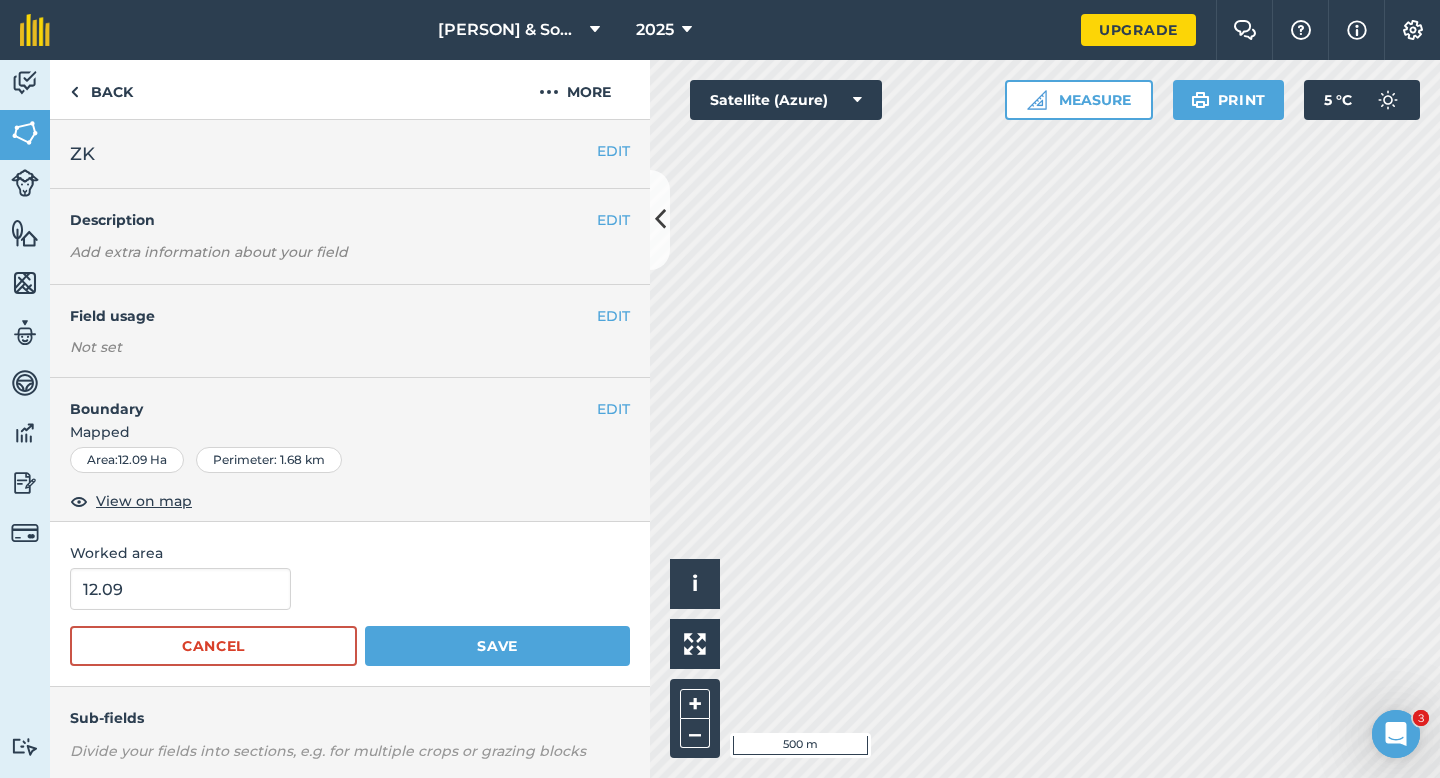 click on "Worked area 12.09 Cancel Save" at bounding box center [350, 604] 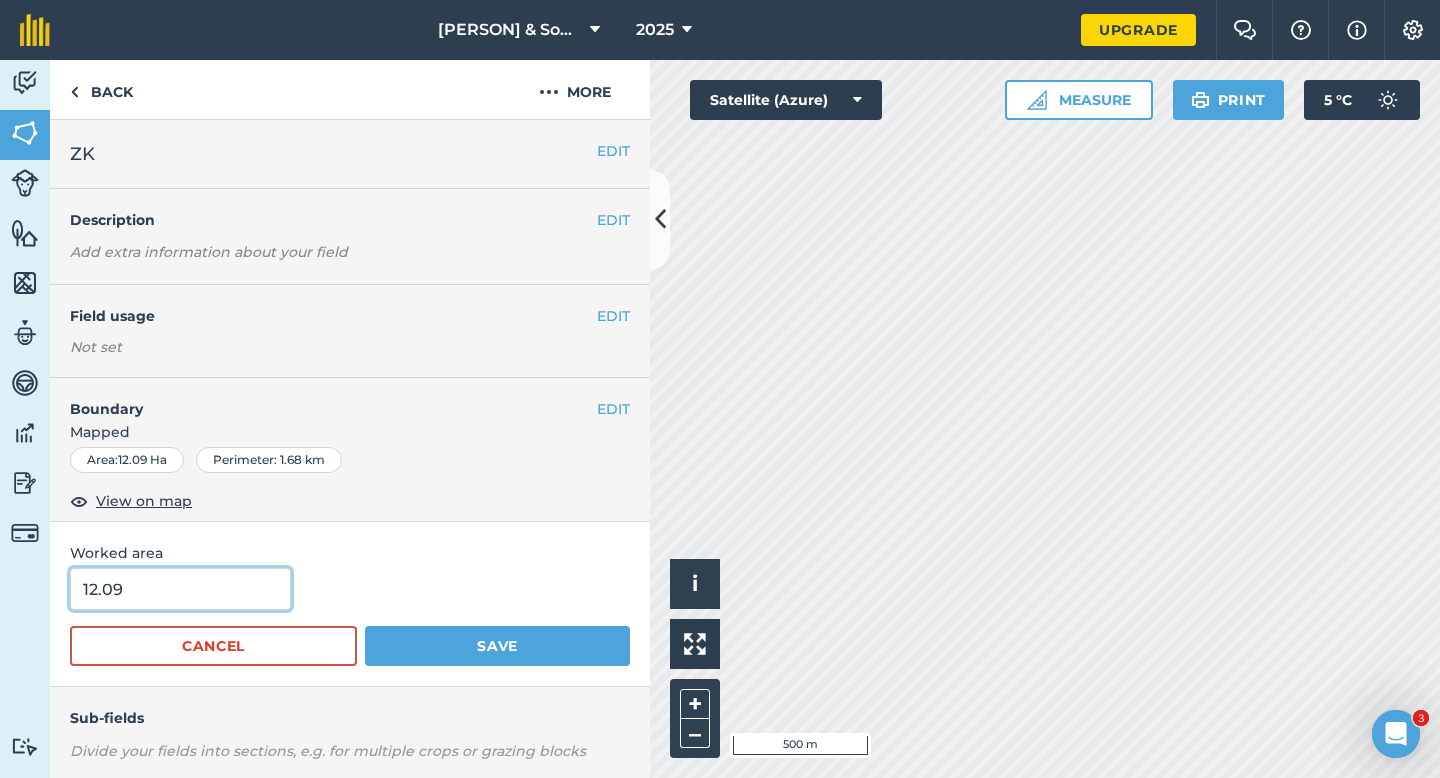 click on "12.09" at bounding box center [180, 589] 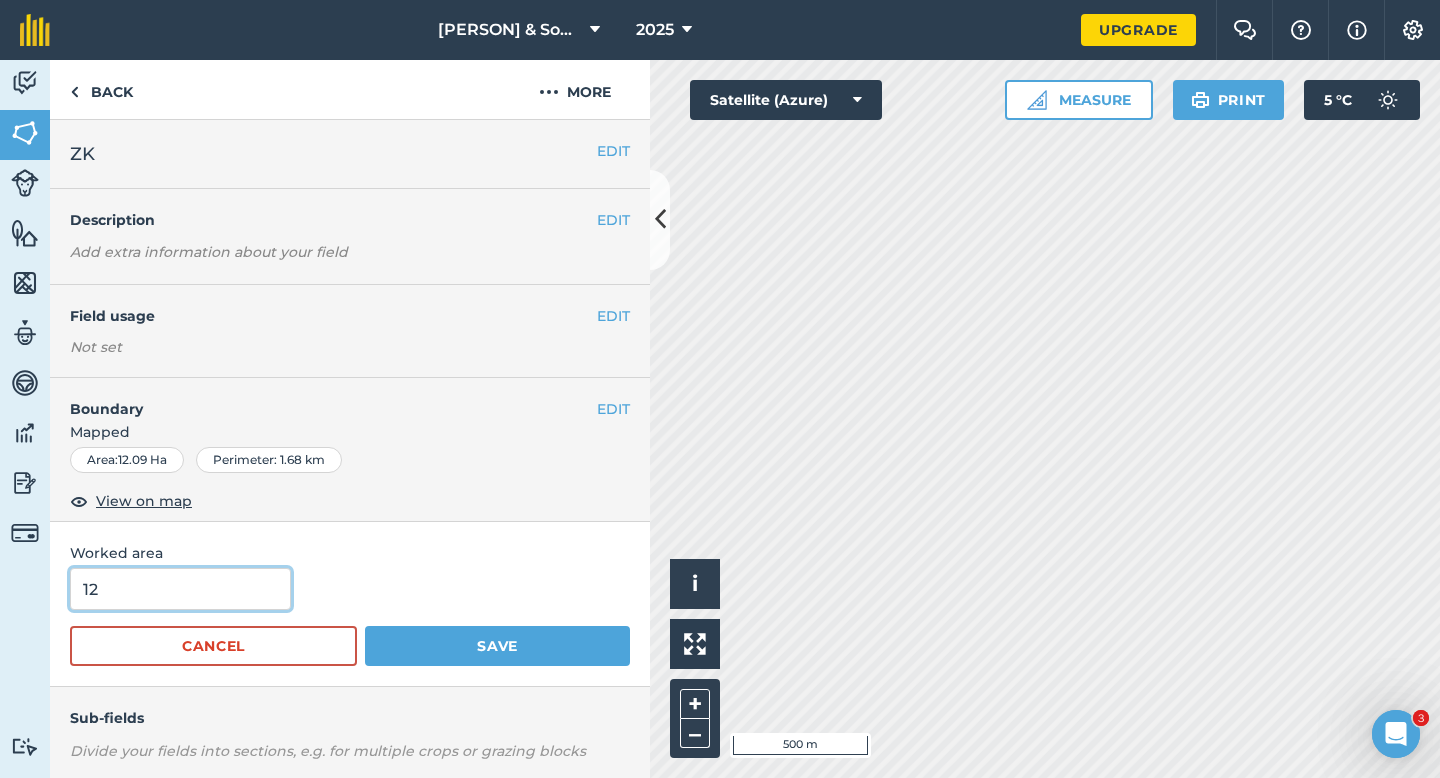 click on "Save" at bounding box center [497, 646] 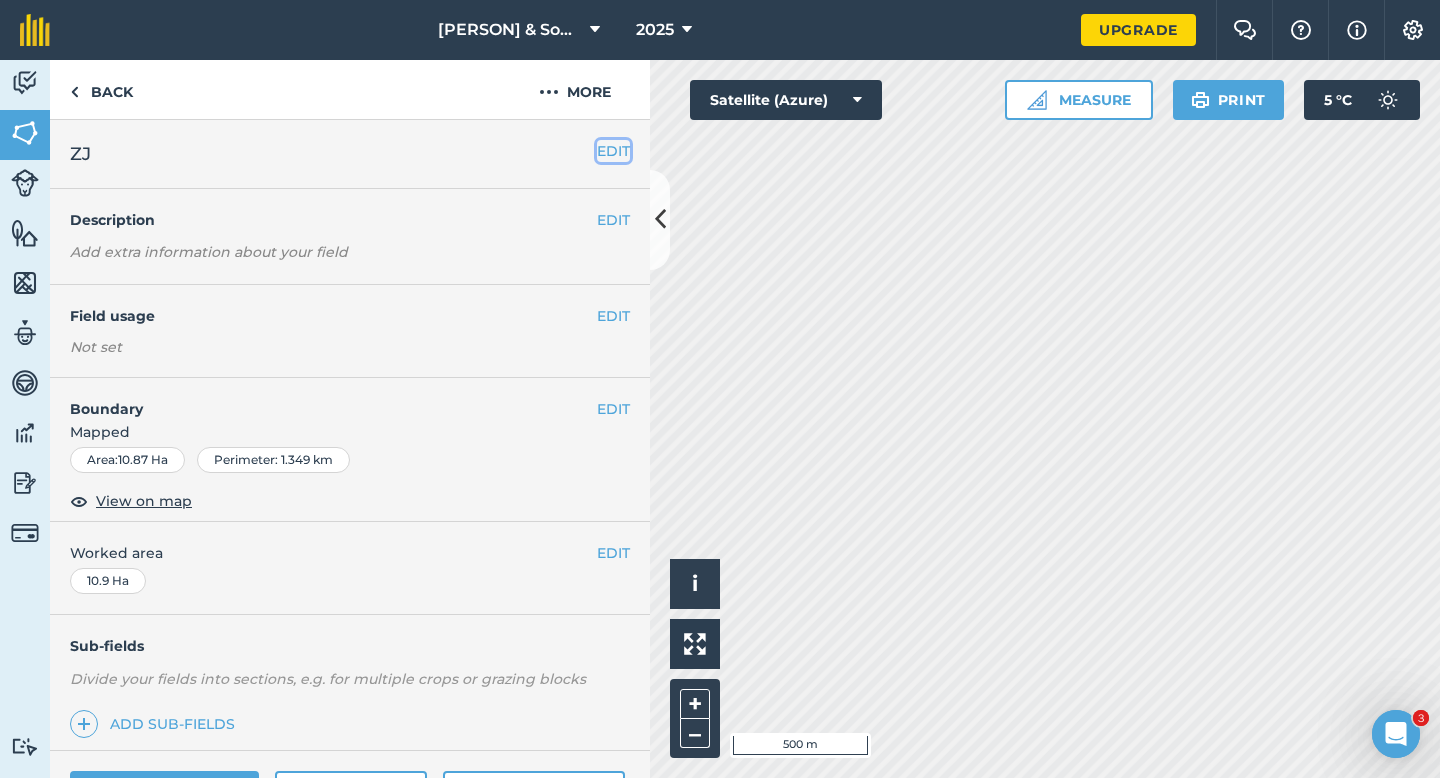 click on "EDIT" at bounding box center (613, 151) 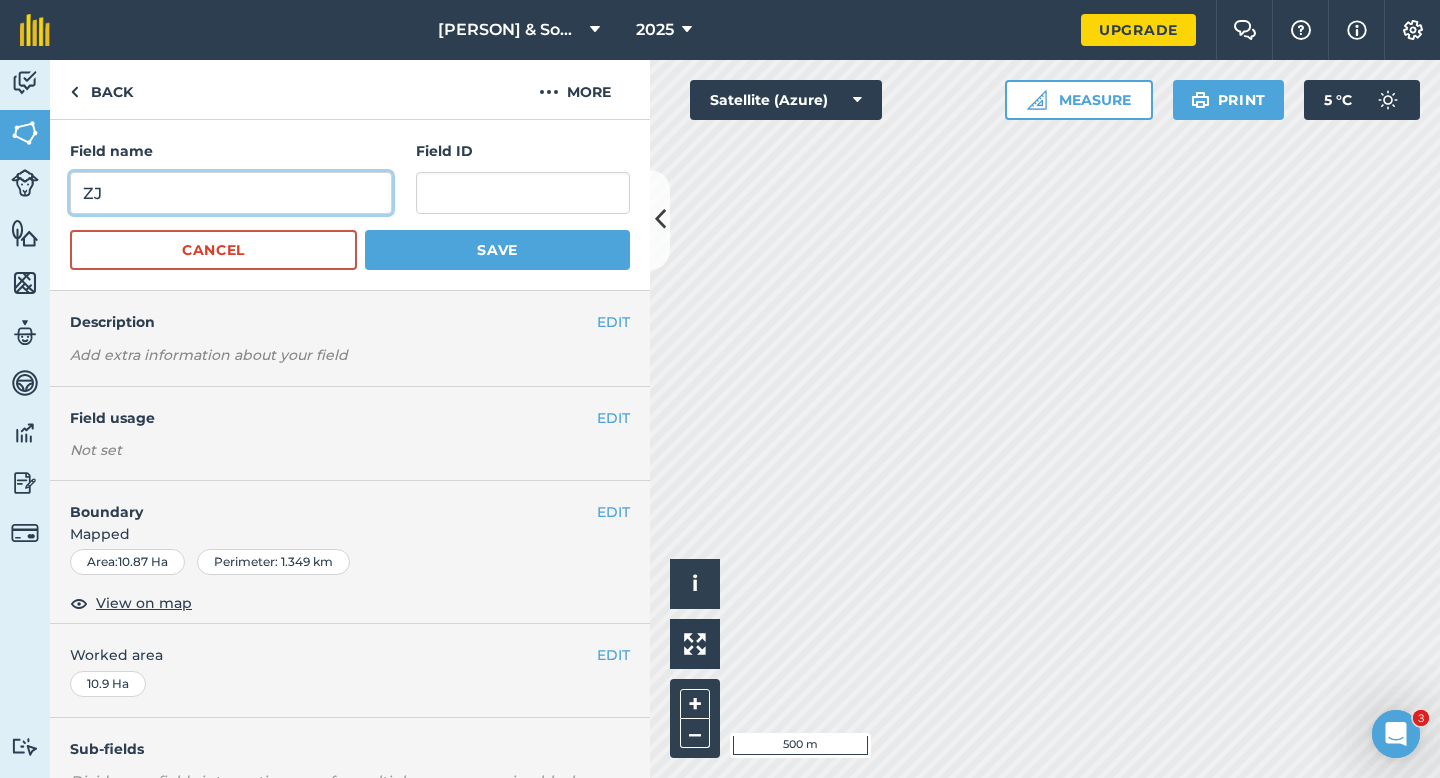 click on "ZJ" at bounding box center (231, 193) 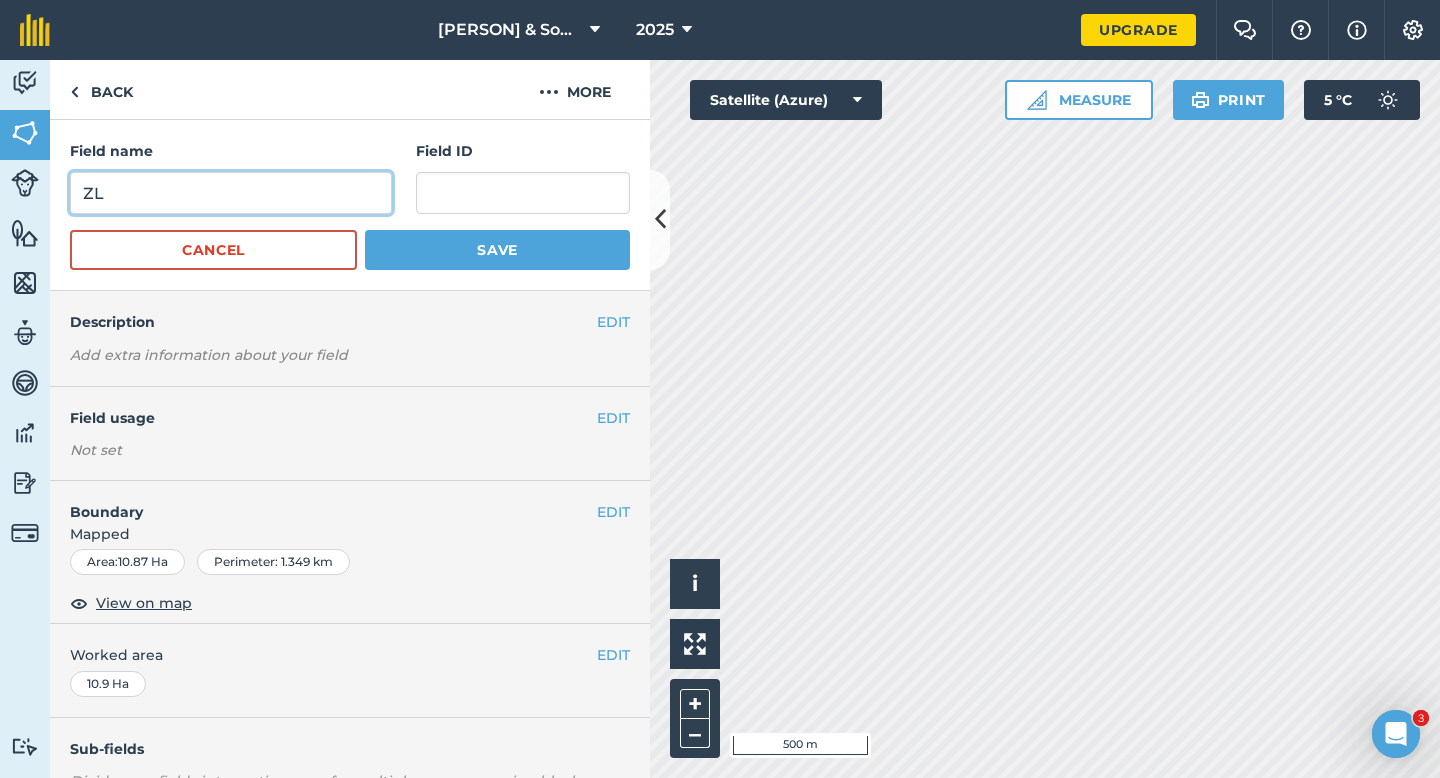 type on "ZL" 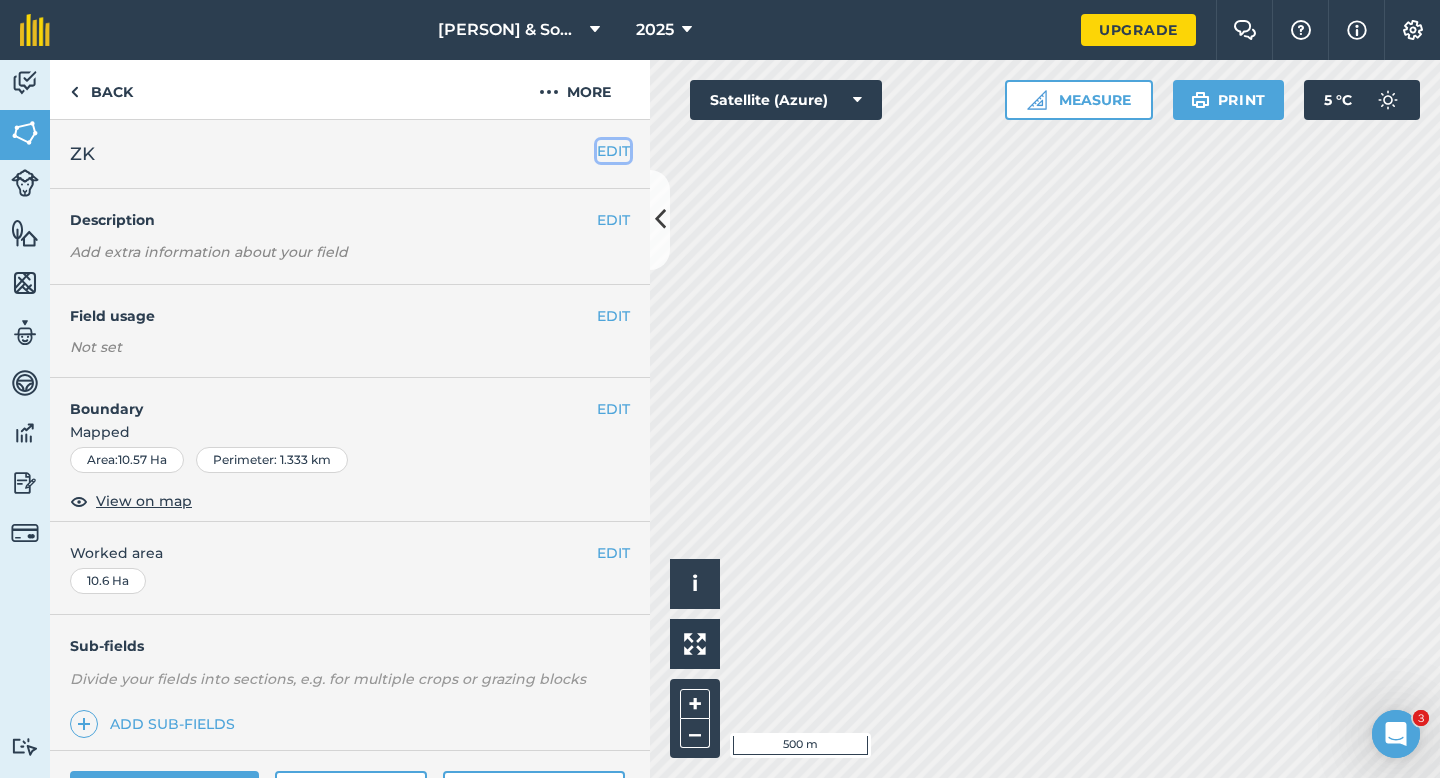 click on "EDIT" at bounding box center [613, 151] 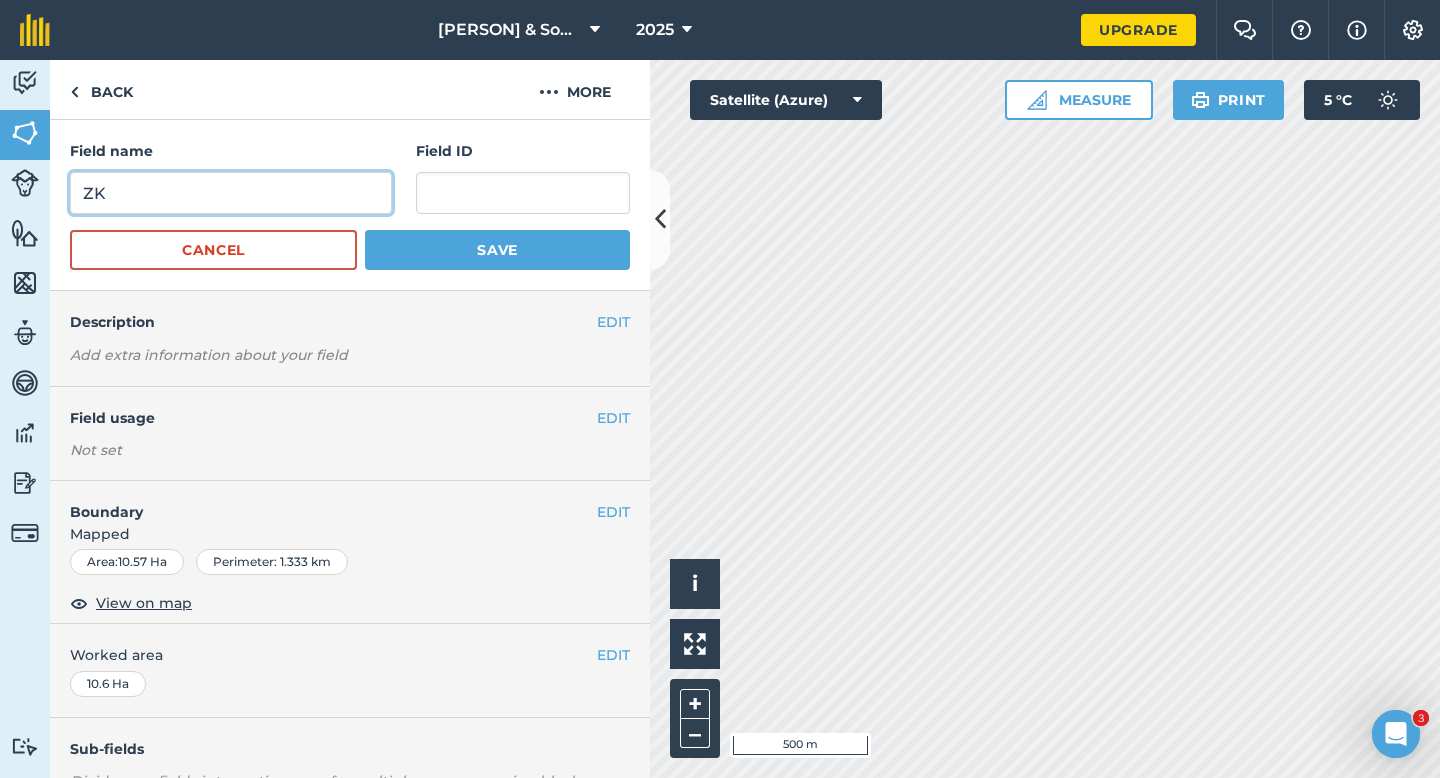 click on "ZK" at bounding box center [231, 193] 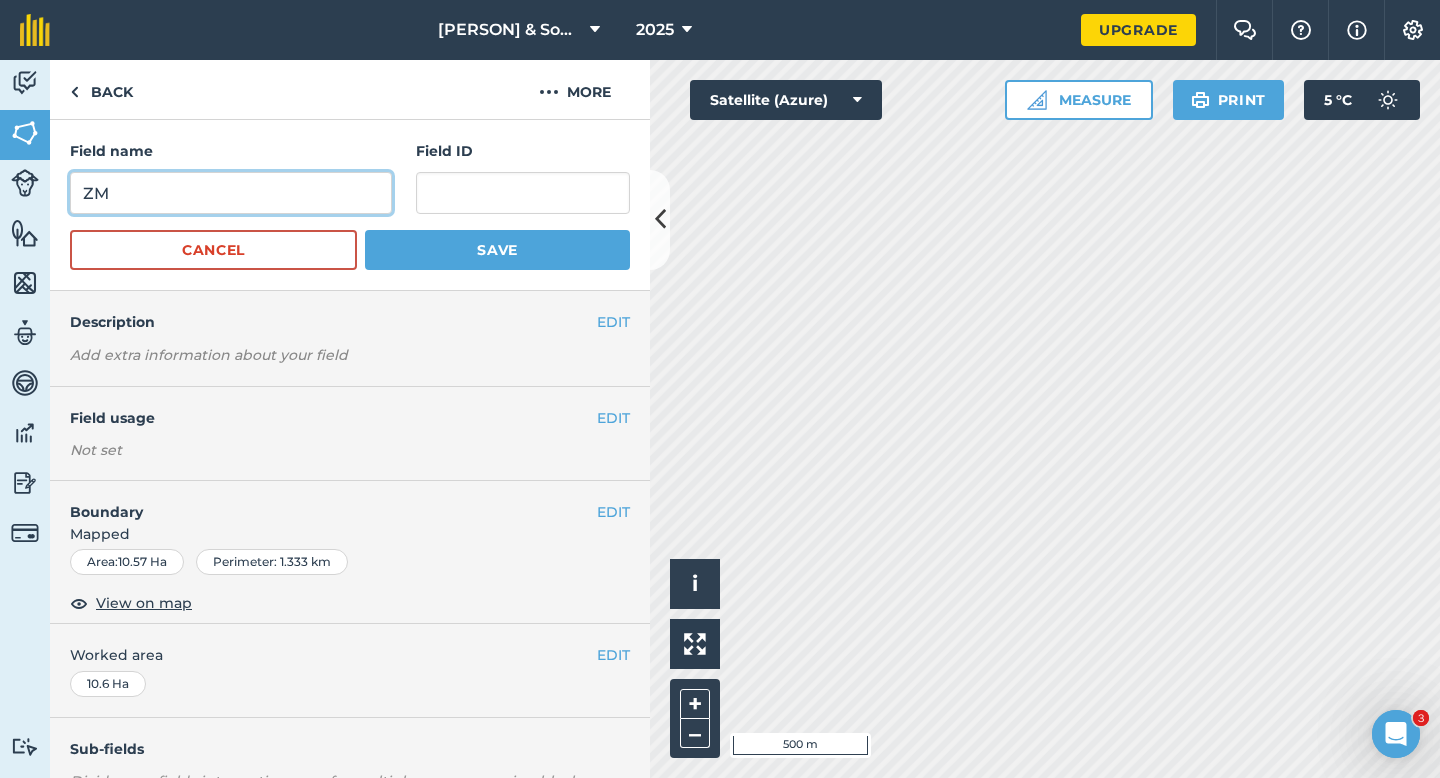 type on "ZM" 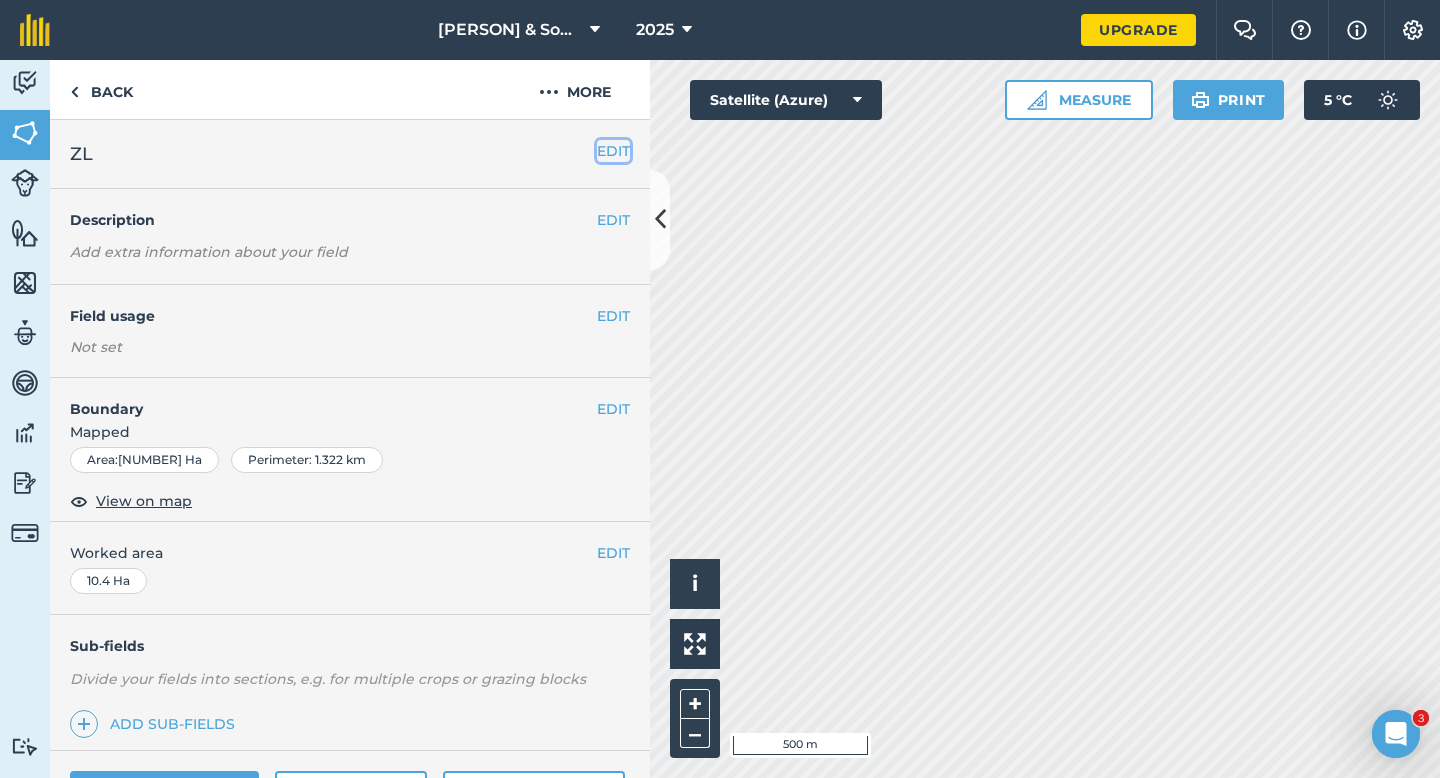 click on "EDIT" at bounding box center [613, 151] 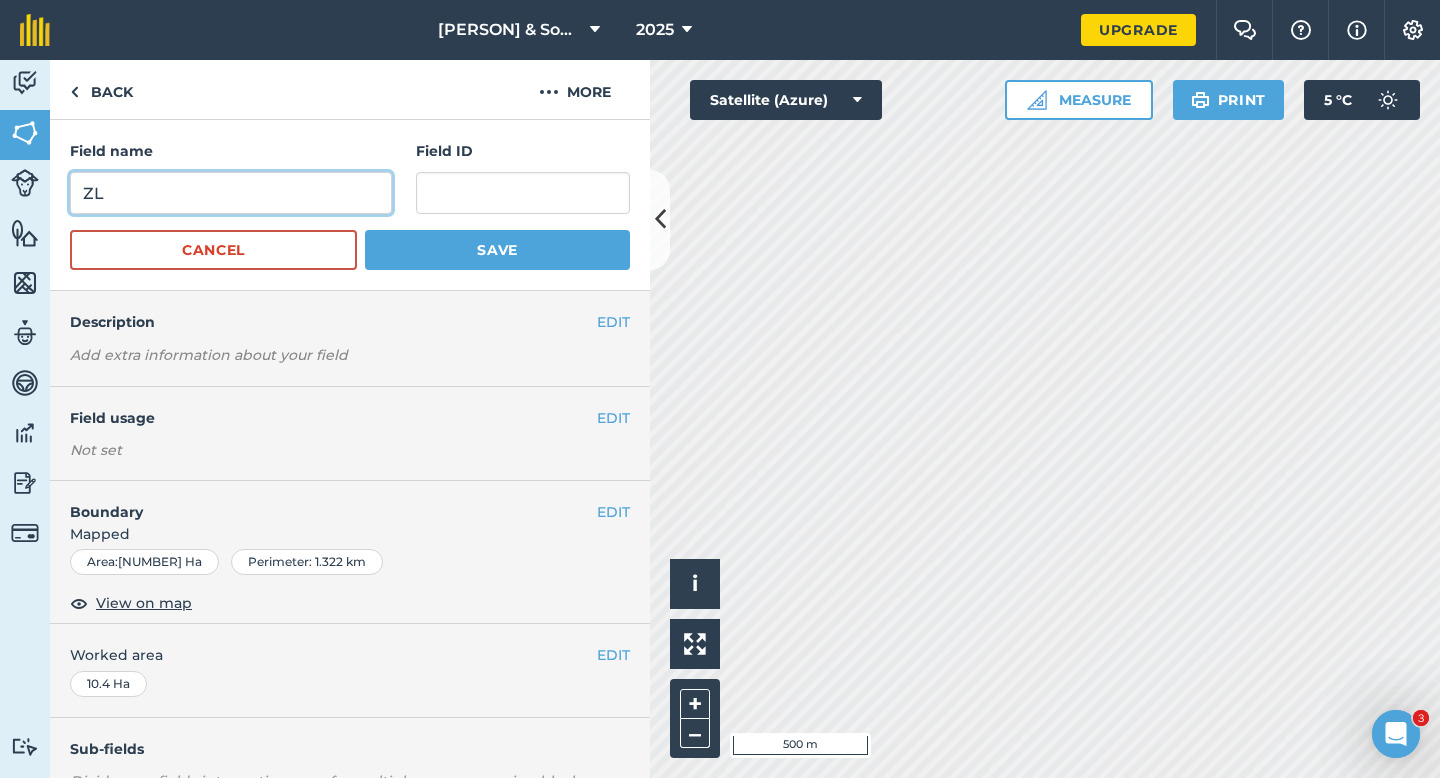 click on "ZL" at bounding box center [231, 193] 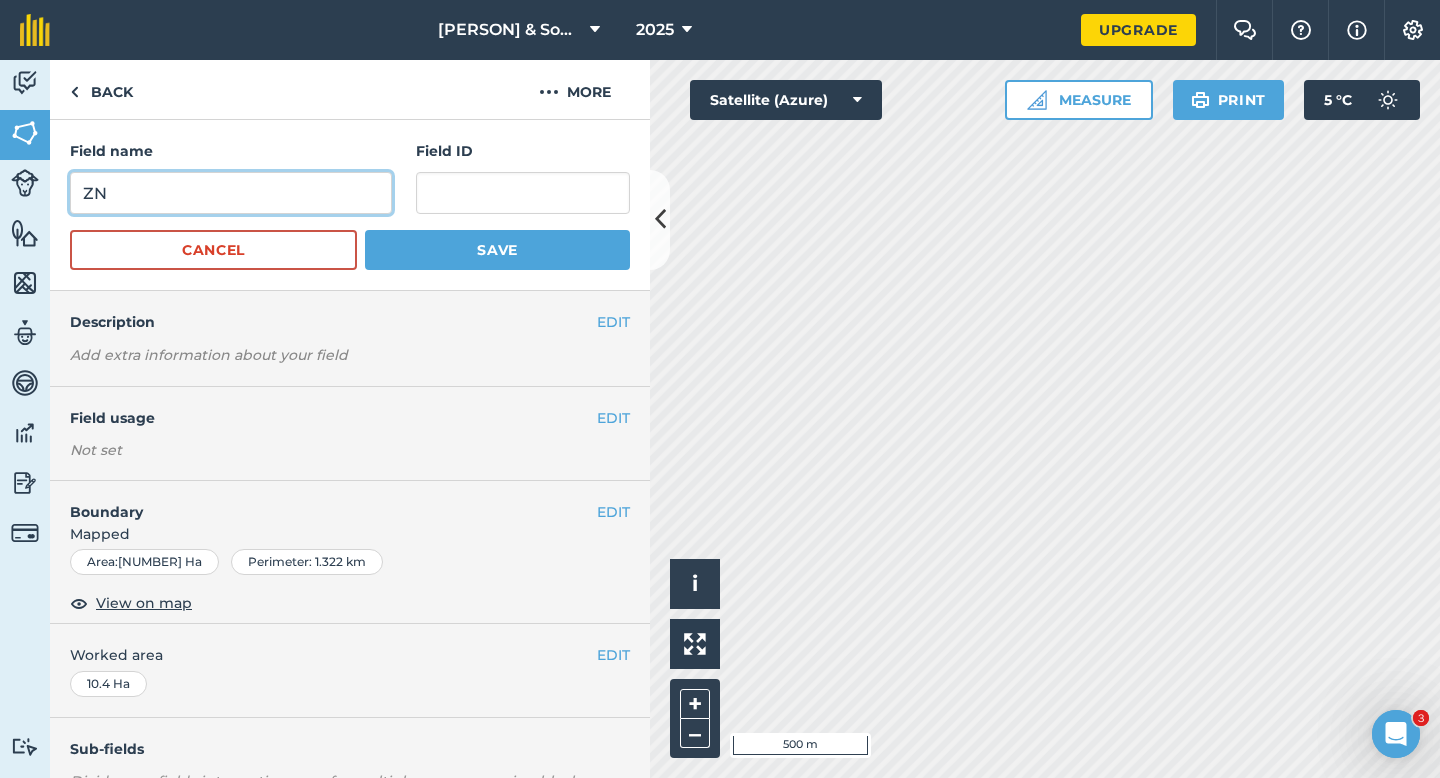 type on "ZN" 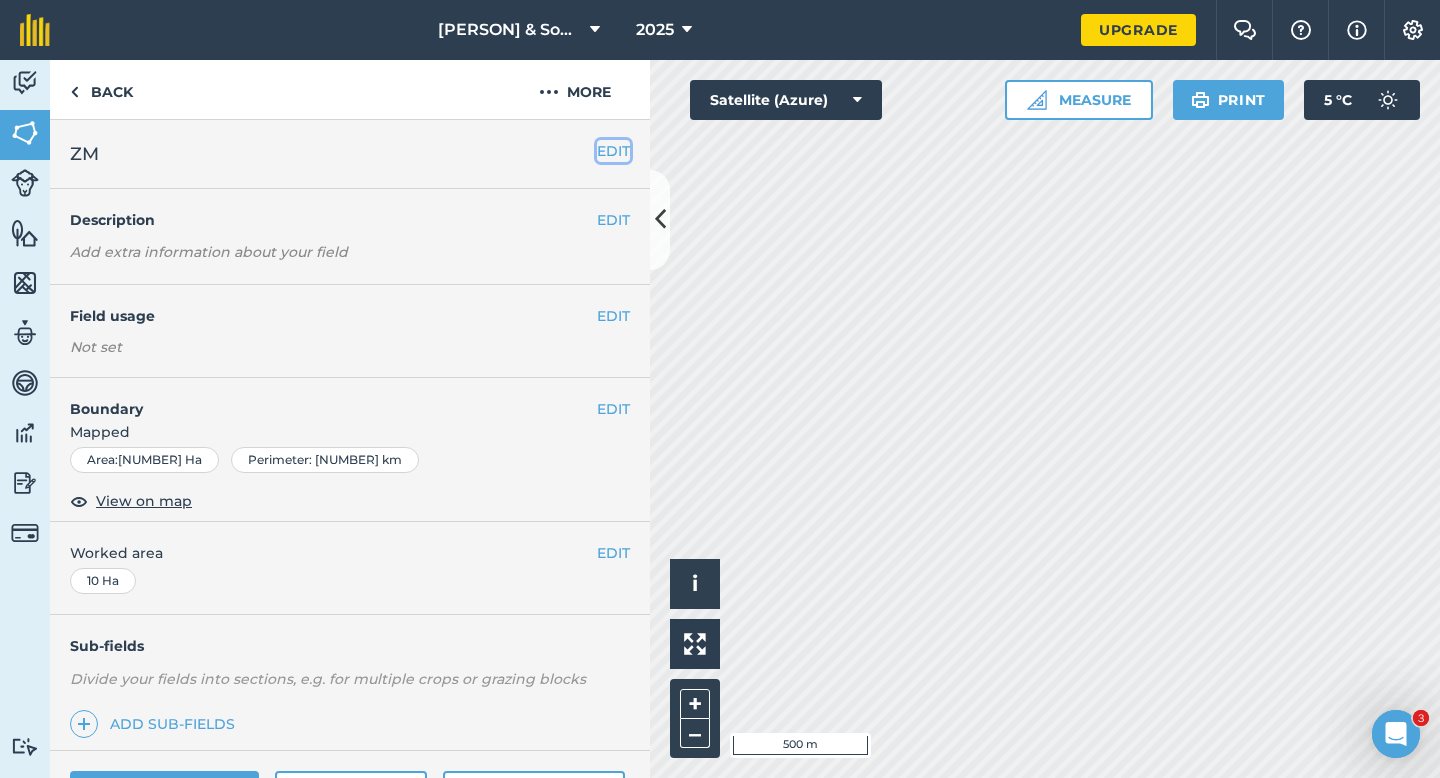 click on "EDIT" at bounding box center [613, 151] 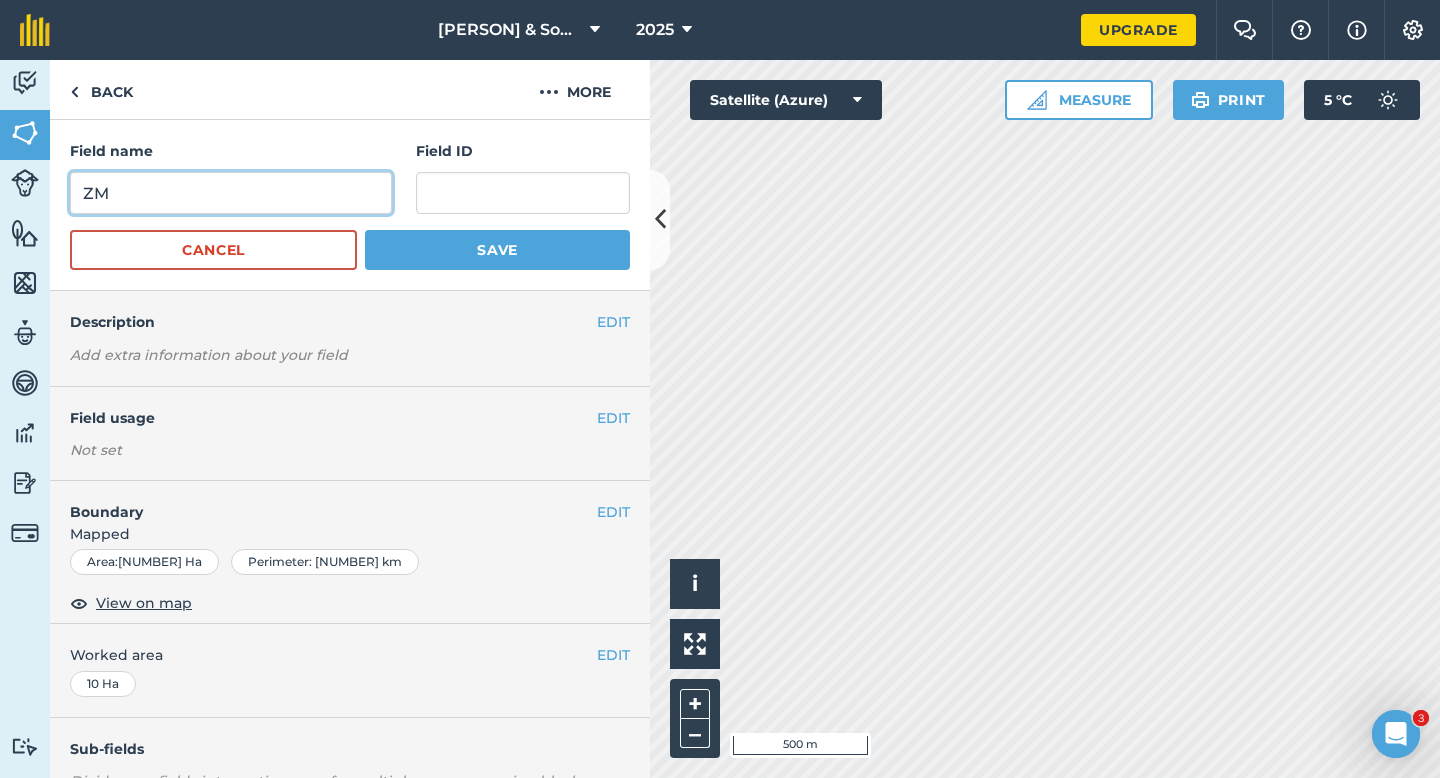 click on "ZM" at bounding box center [231, 193] 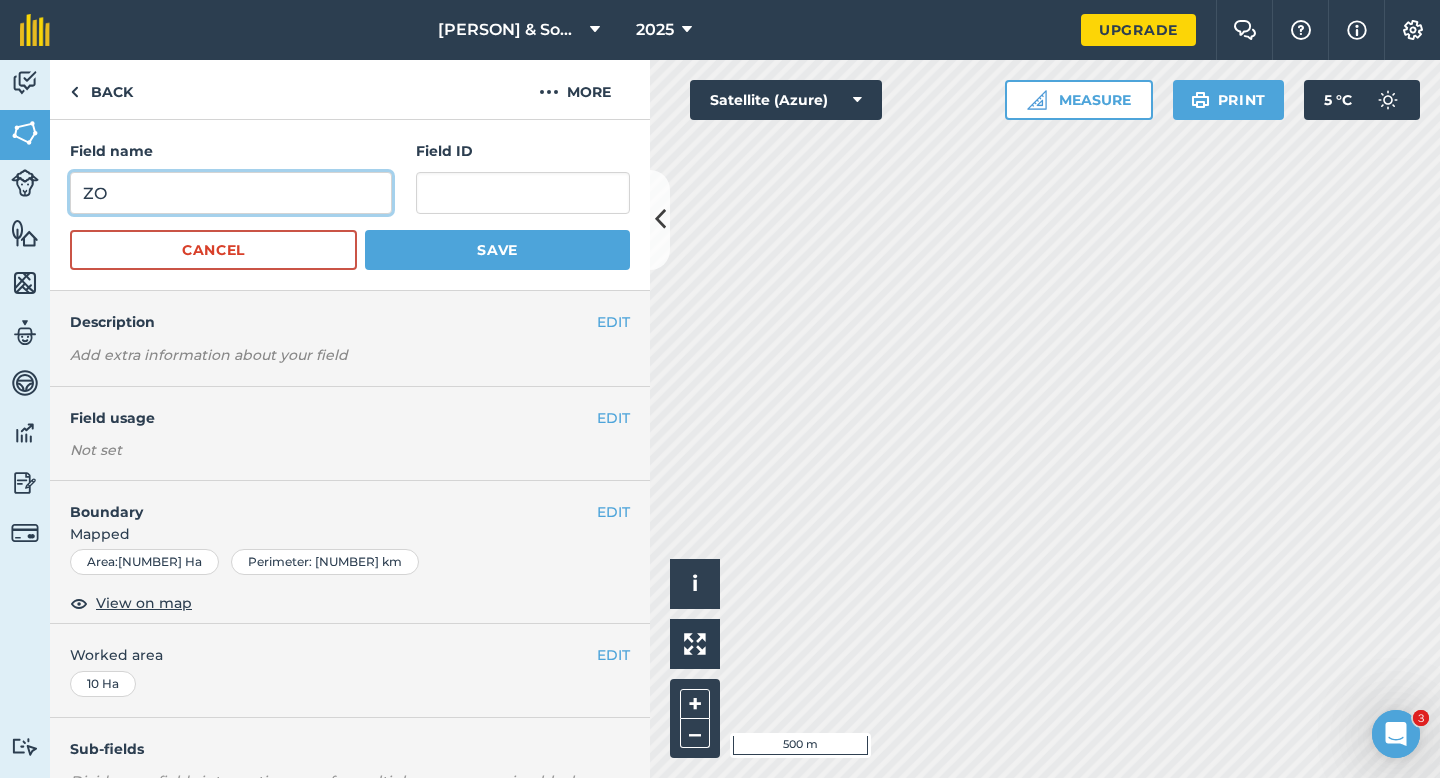 type on "ZO" 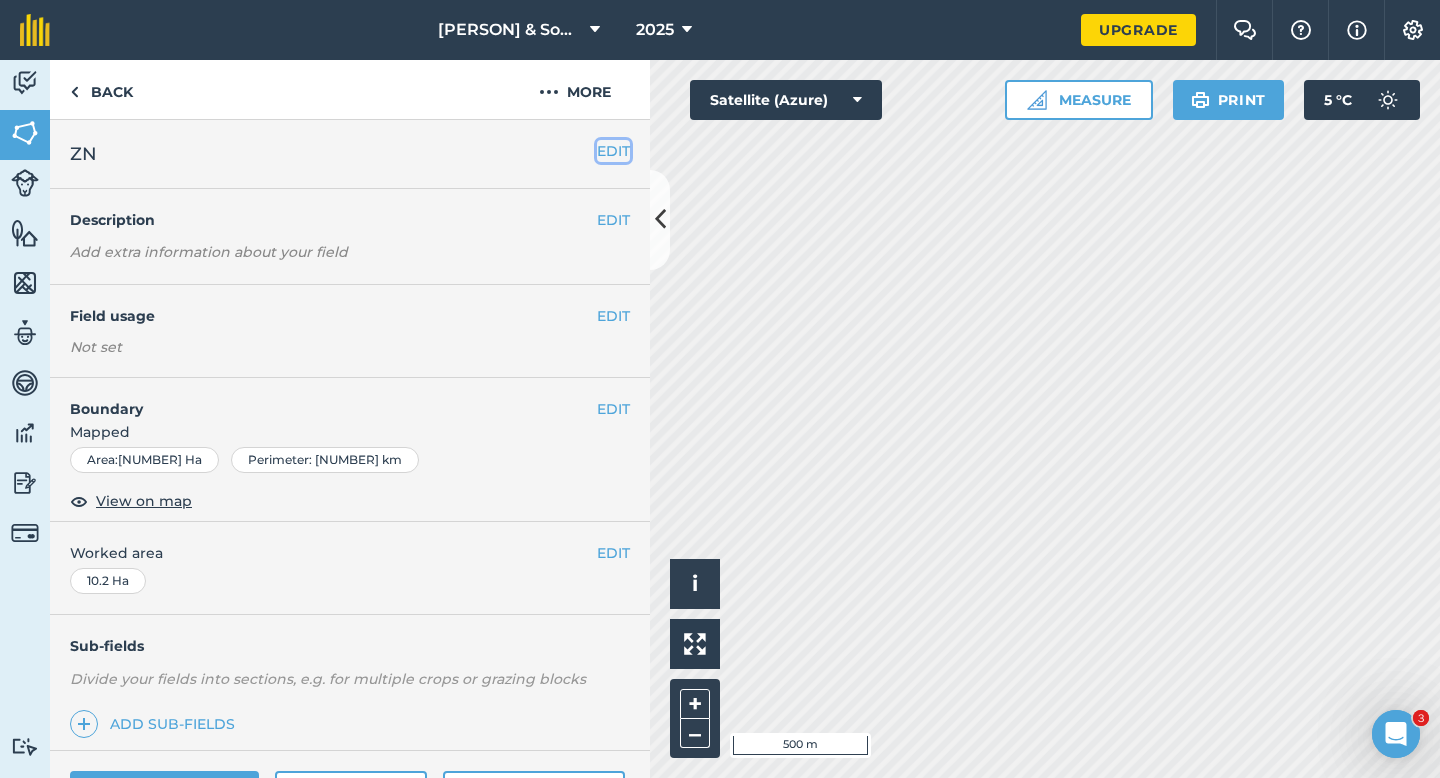 click on "EDIT" at bounding box center (613, 151) 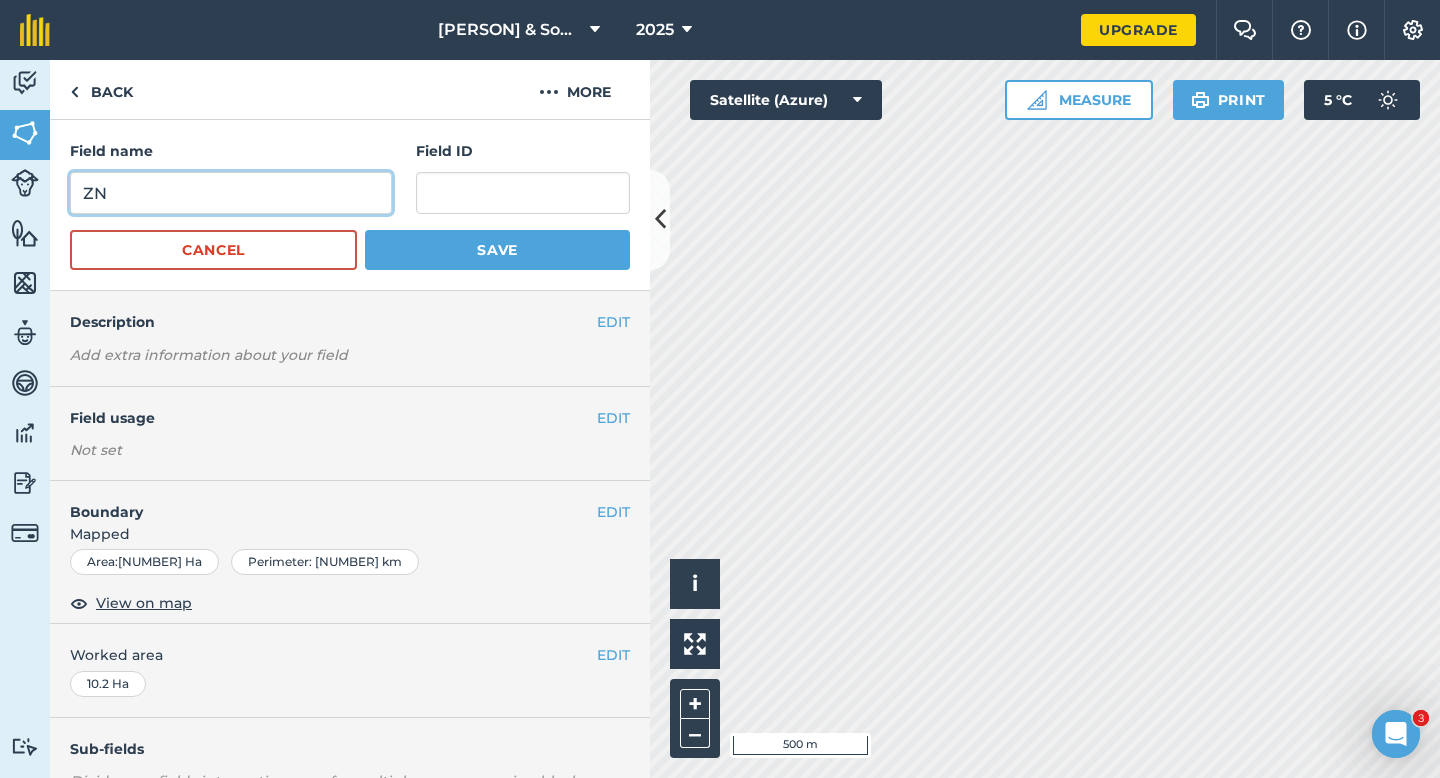 click on "ZN" at bounding box center (231, 193) 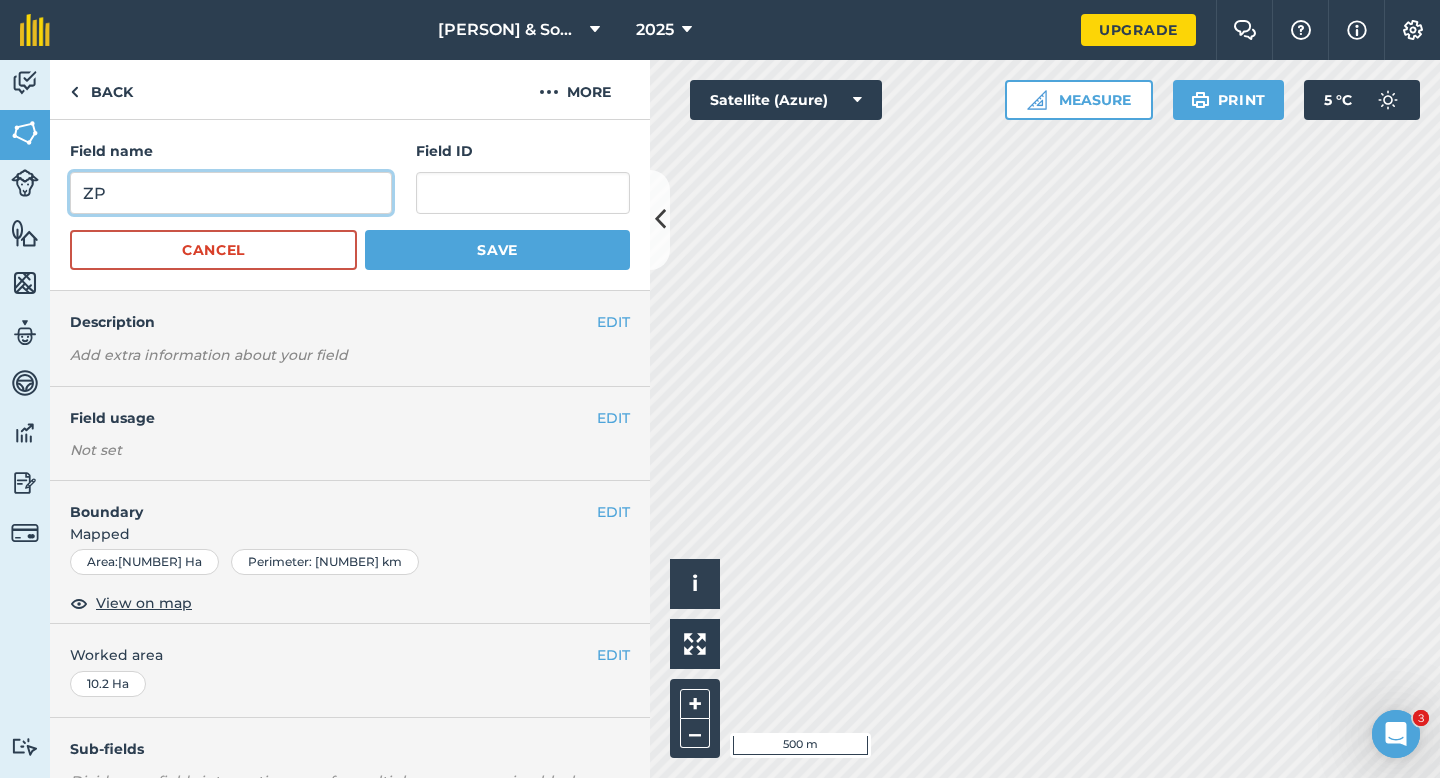 type on "ZP" 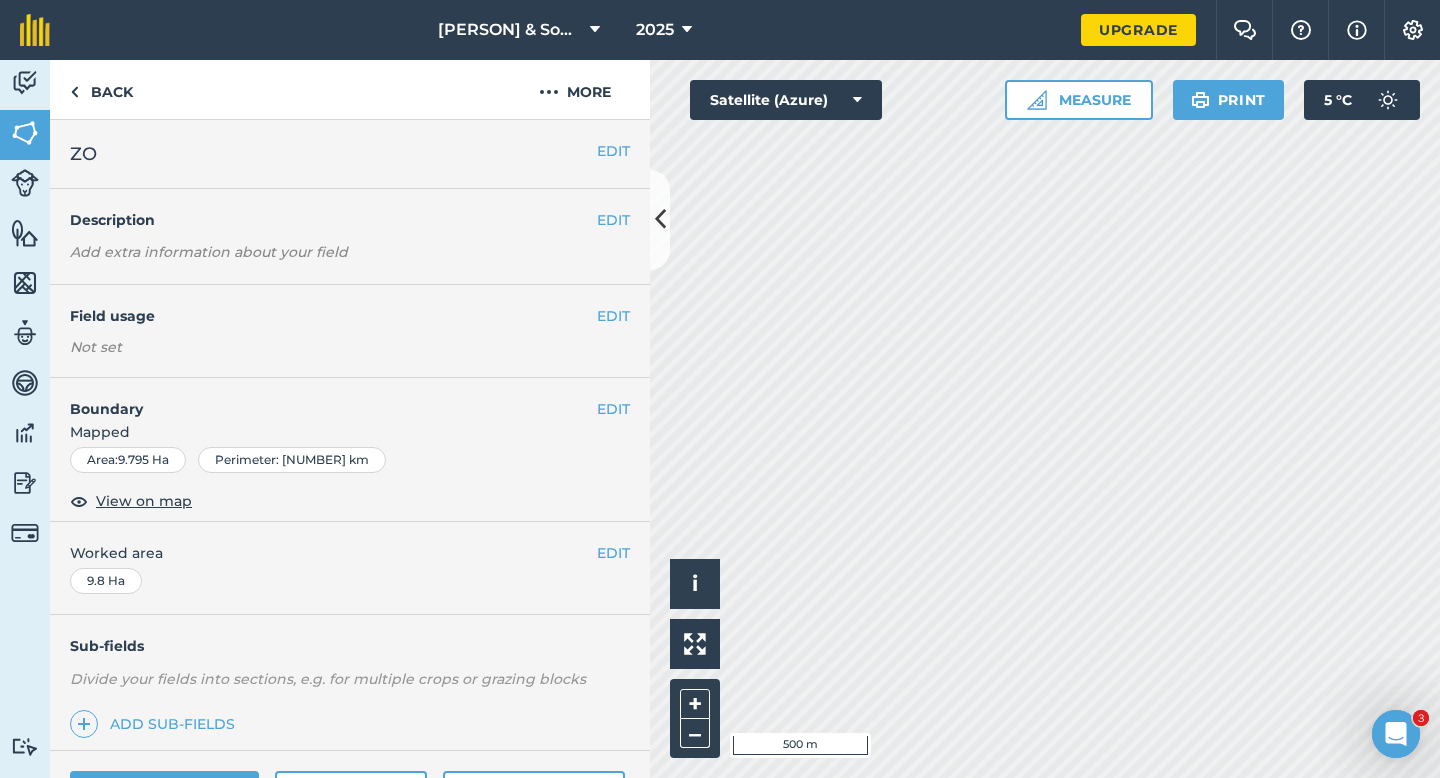 click on "EDIT ZO" at bounding box center [350, 154] 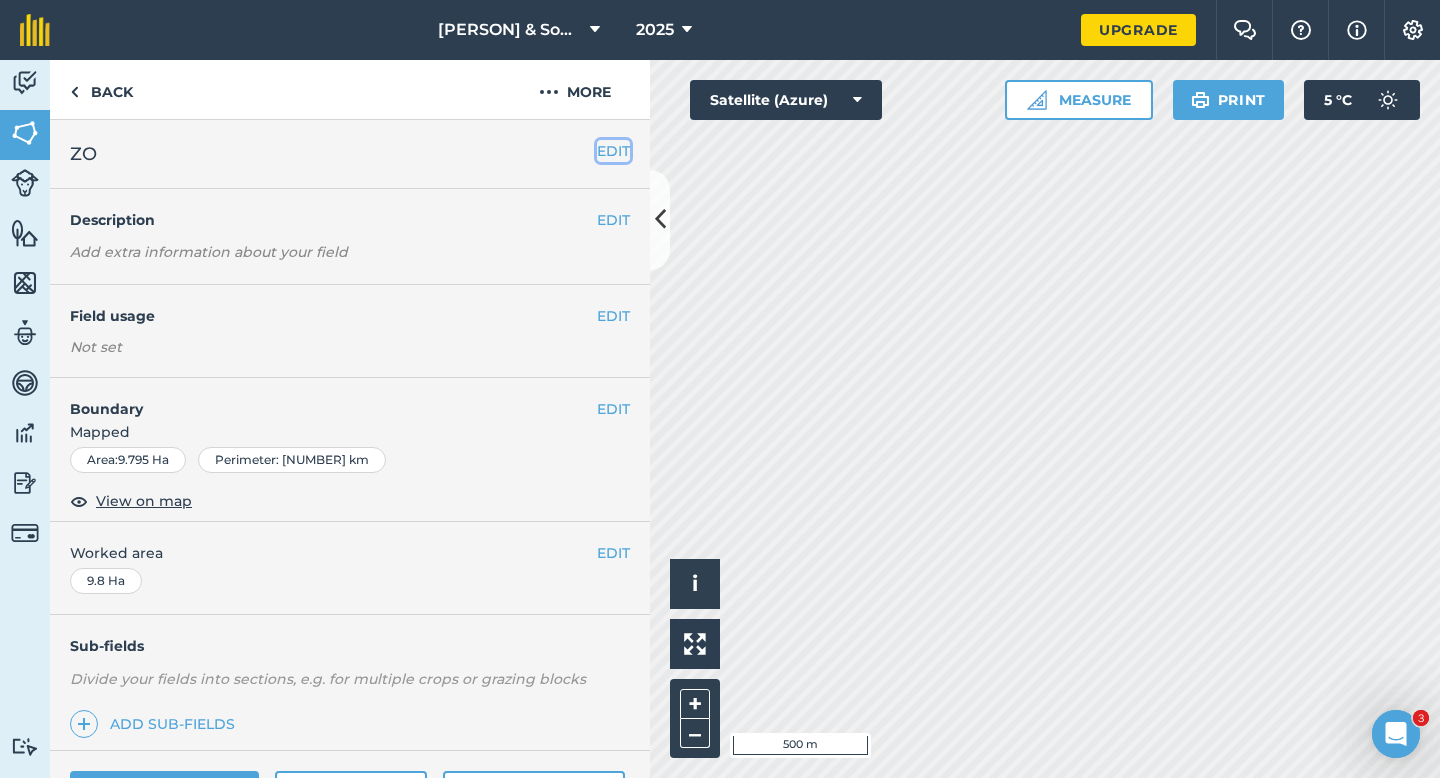 click on "EDIT" at bounding box center (613, 151) 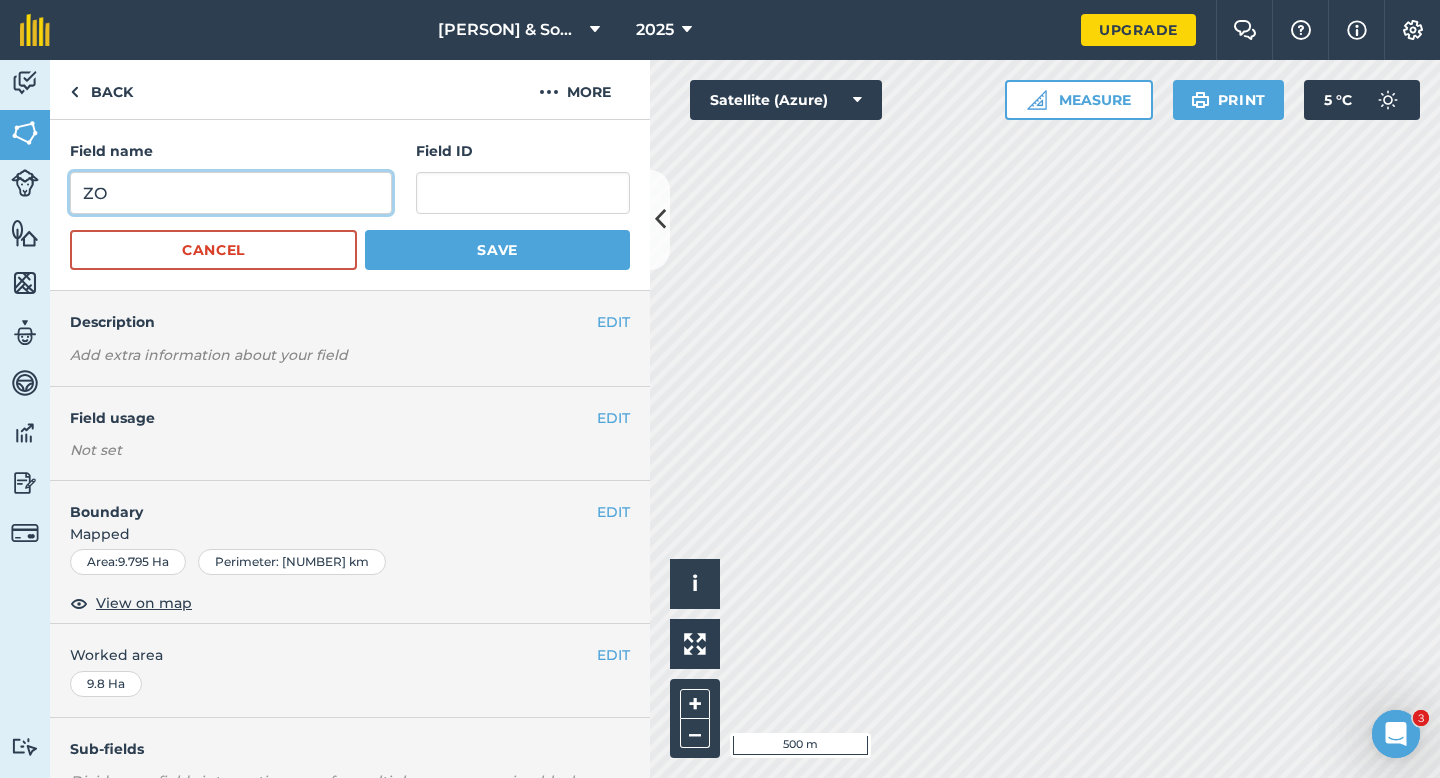 click on "ZO" at bounding box center [231, 193] 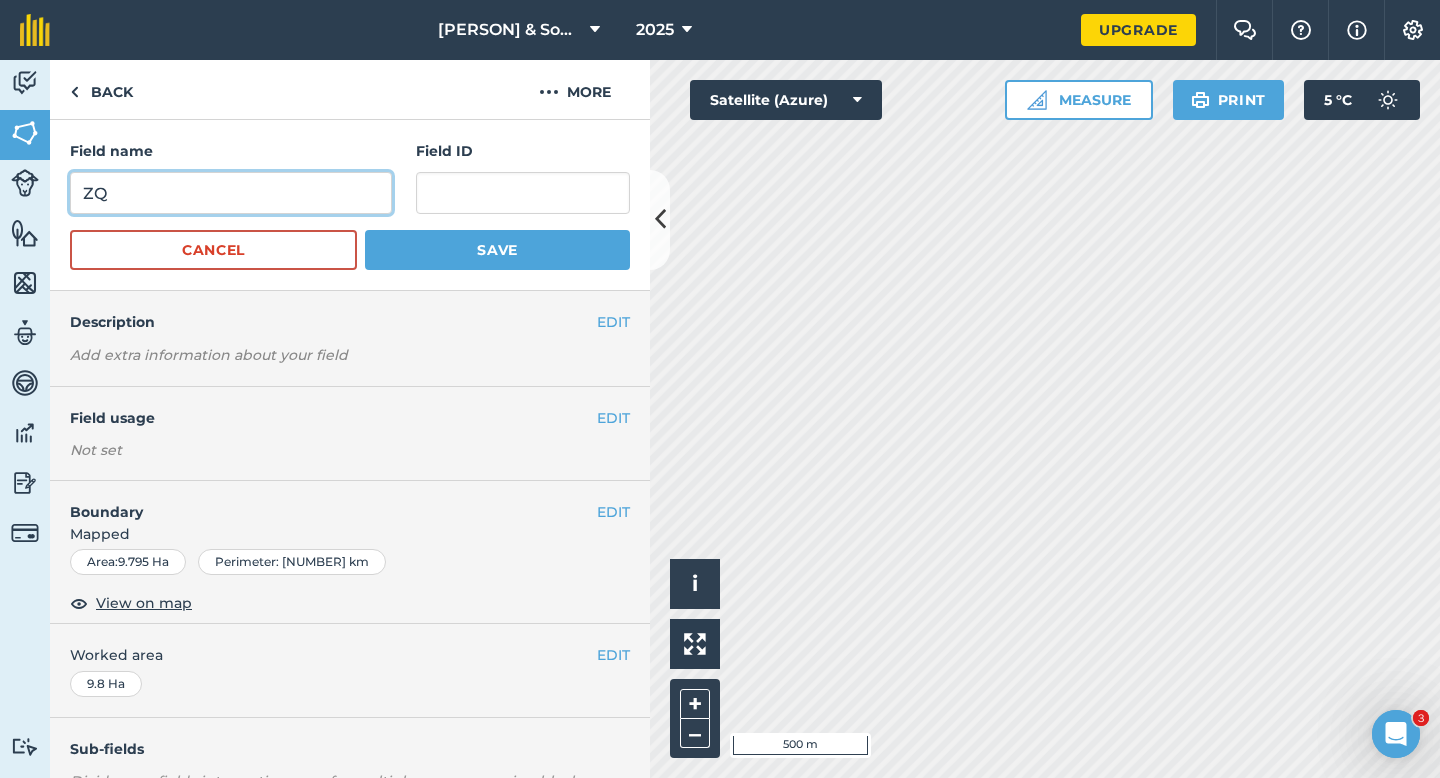 type on "ZQ" 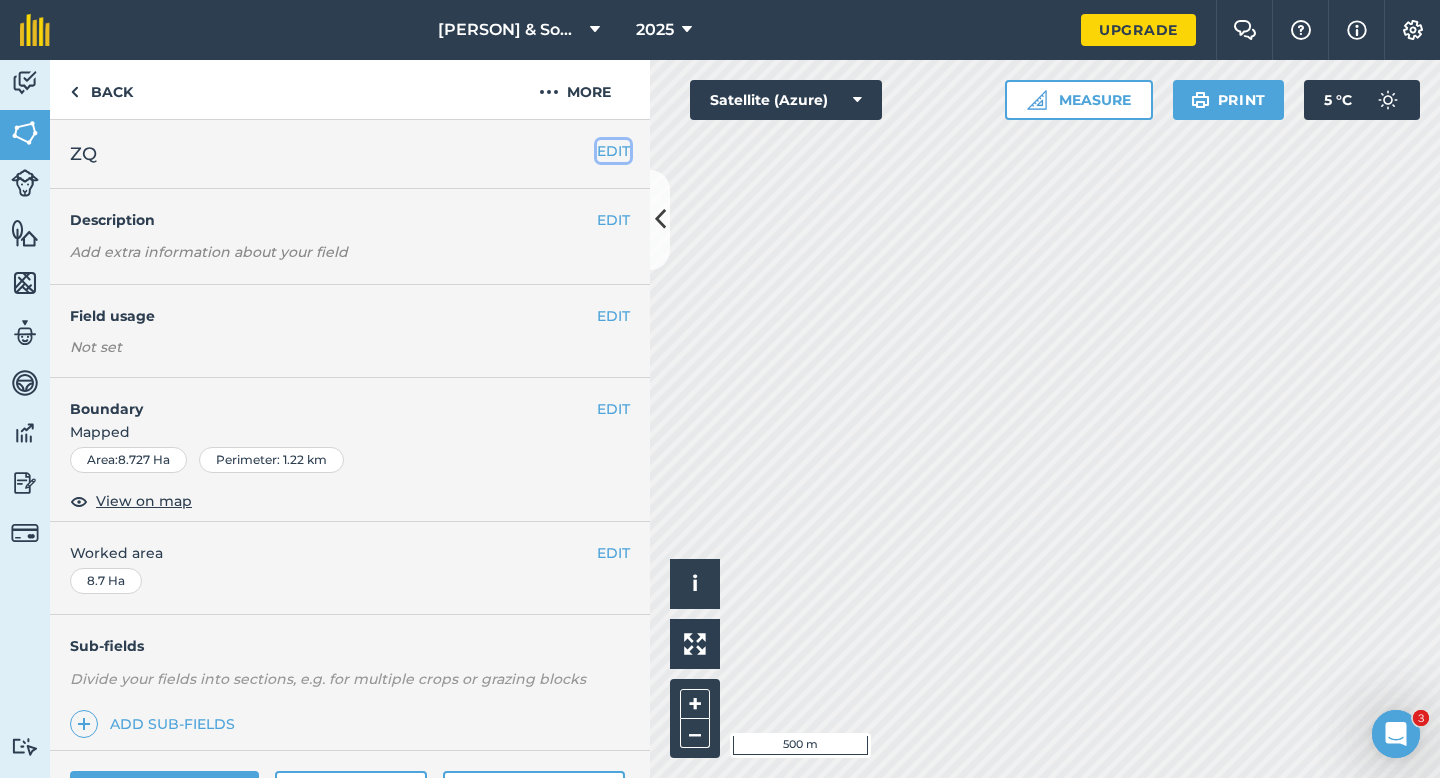 click on "EDIT" at bounding box center (613, 151) 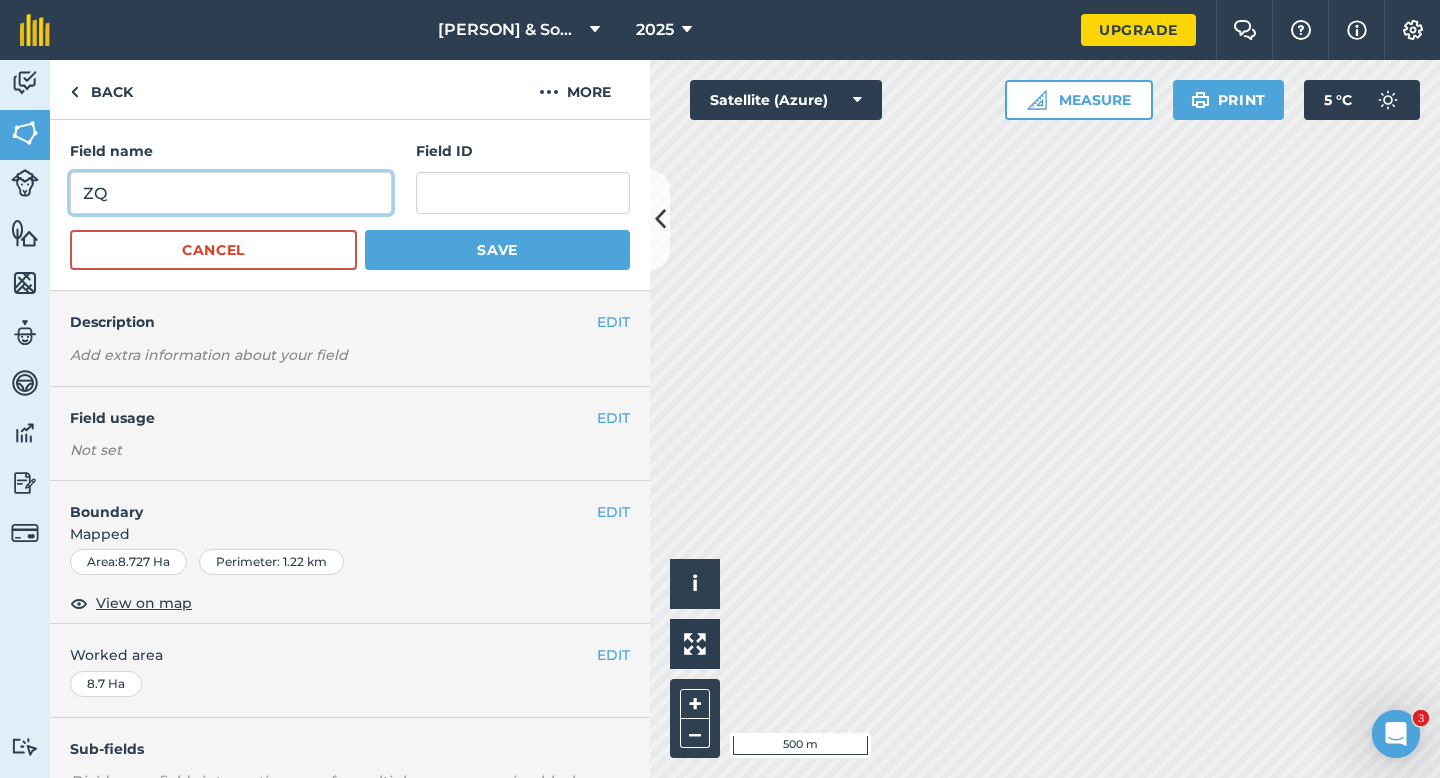 click on "ZQ" at bounding box center [231, 193] 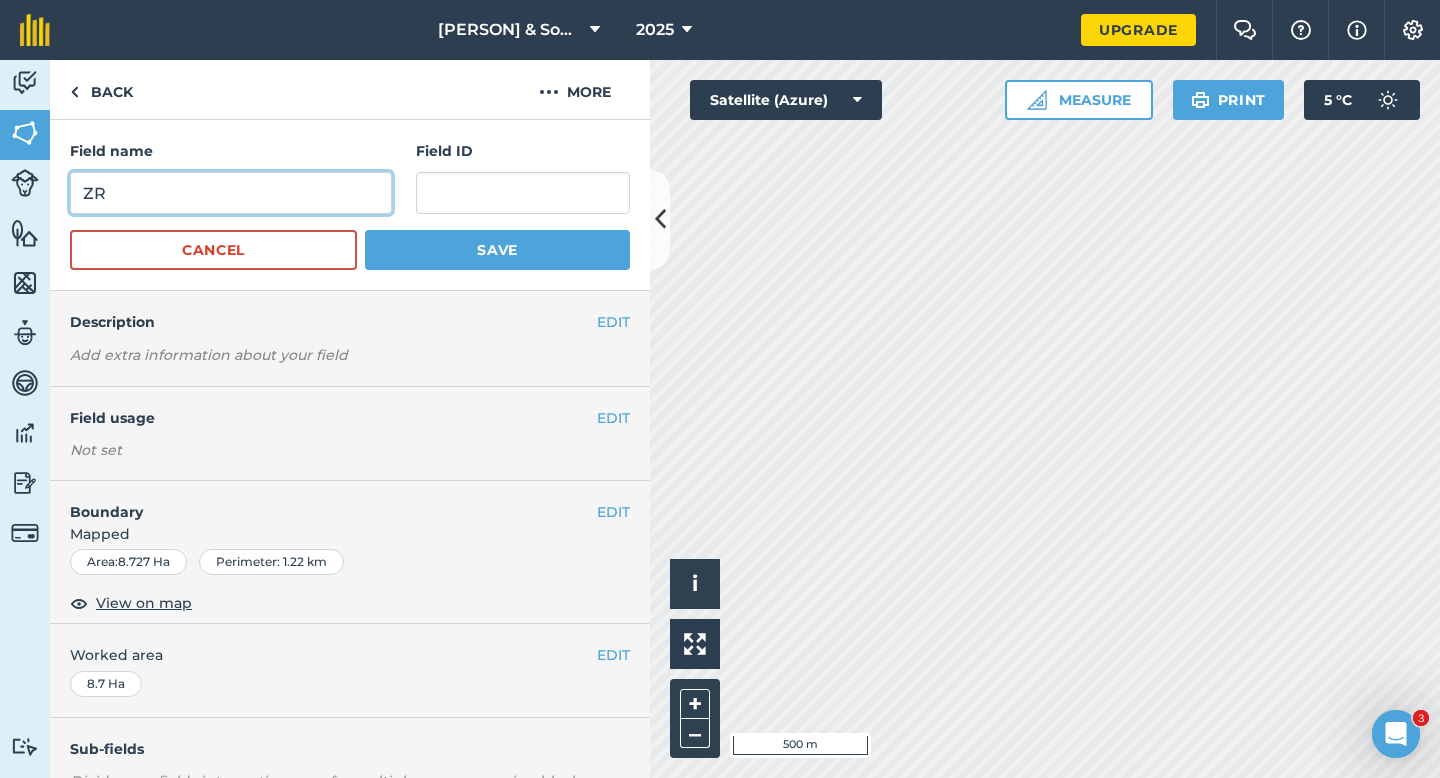 type on "ZR" 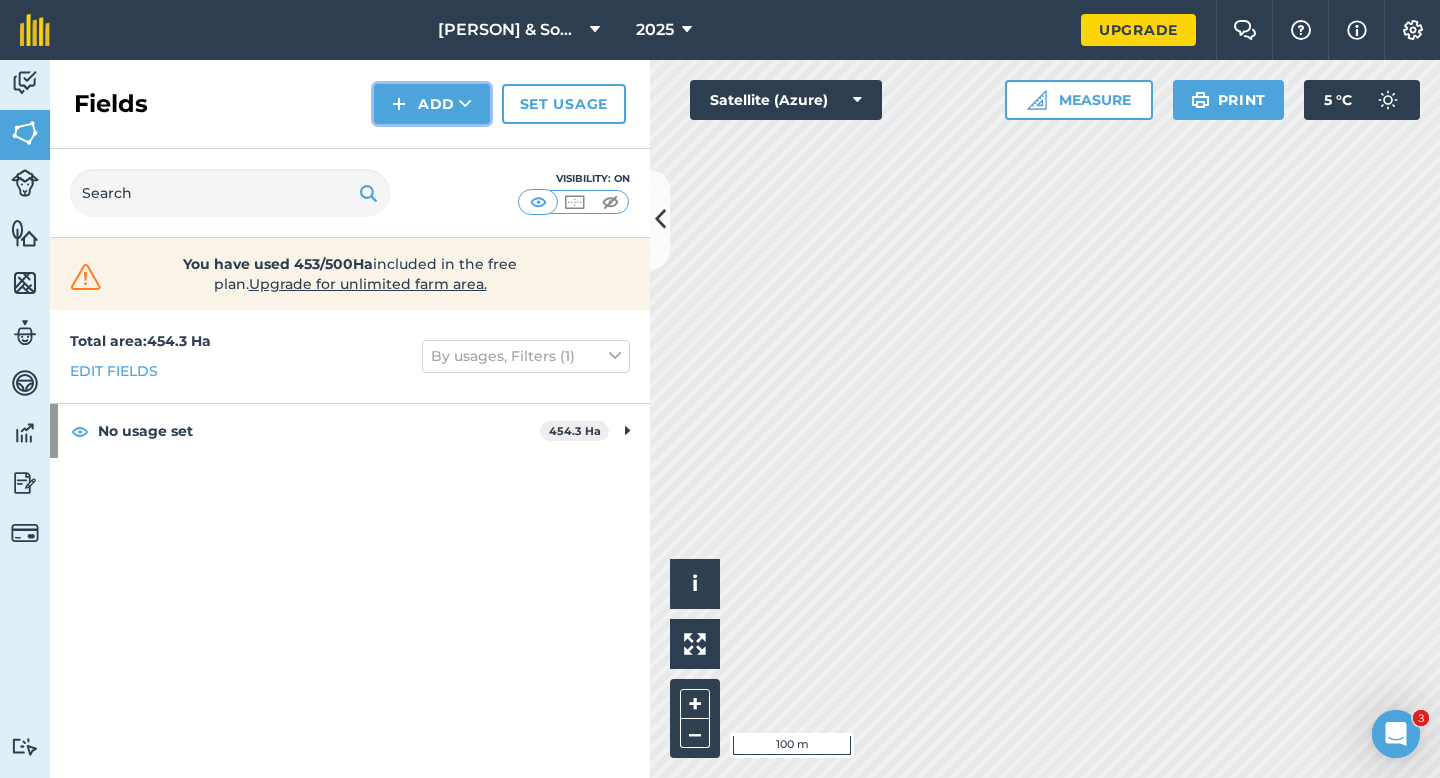 click at bounding box center (399, 104) 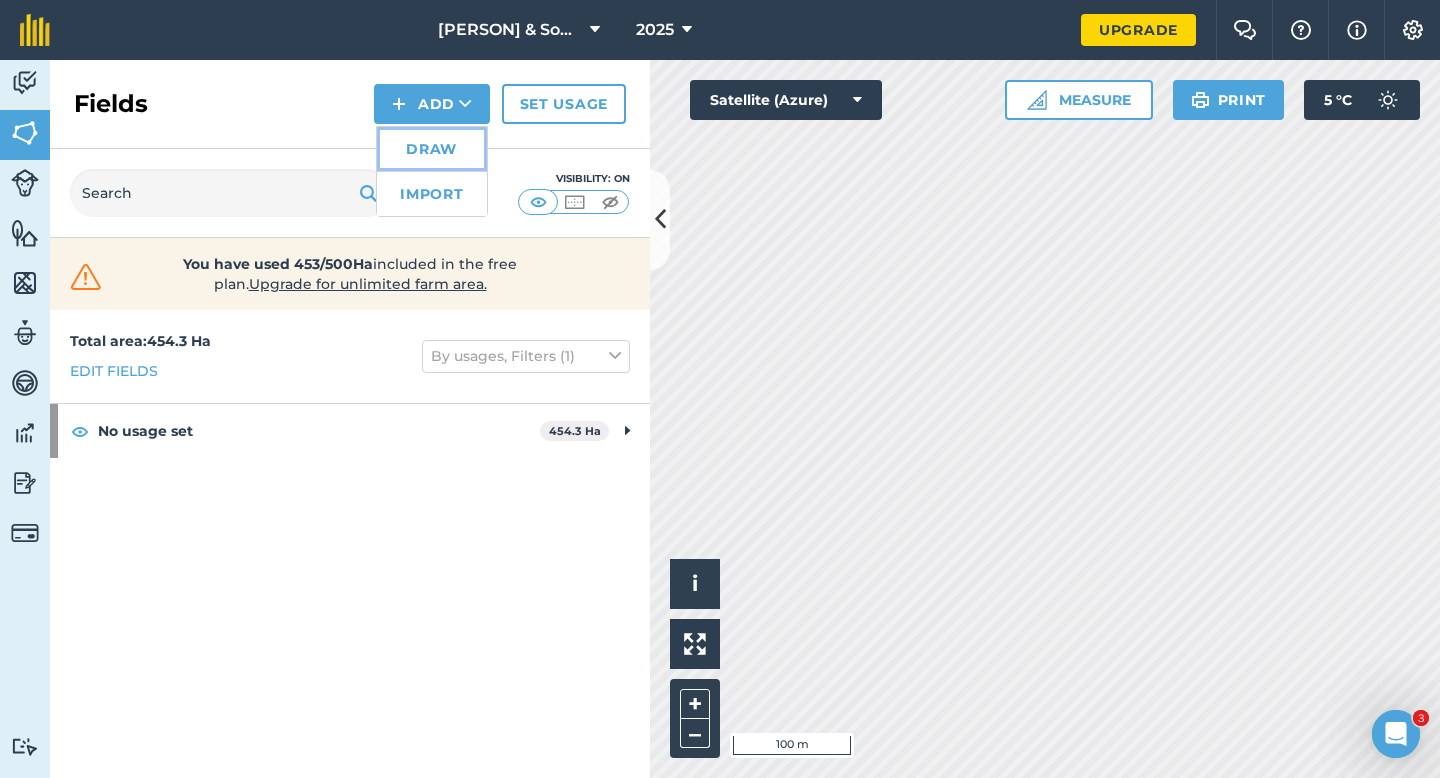 click on "Draw" at bounding box center (432, 149) 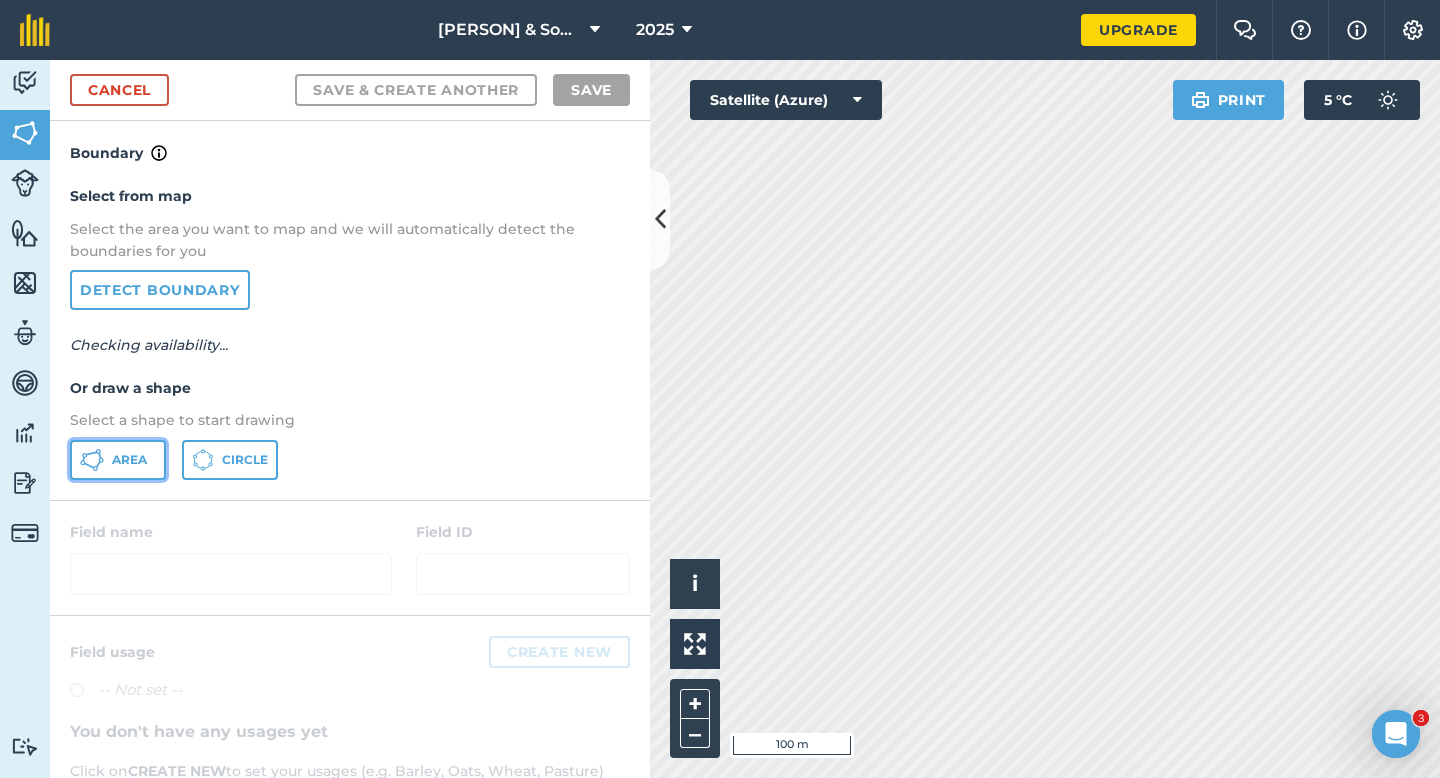 drag, startPoint x: 135, startPoint y: 469, endPoint x: 253, endPoint y: 469, distance: 118 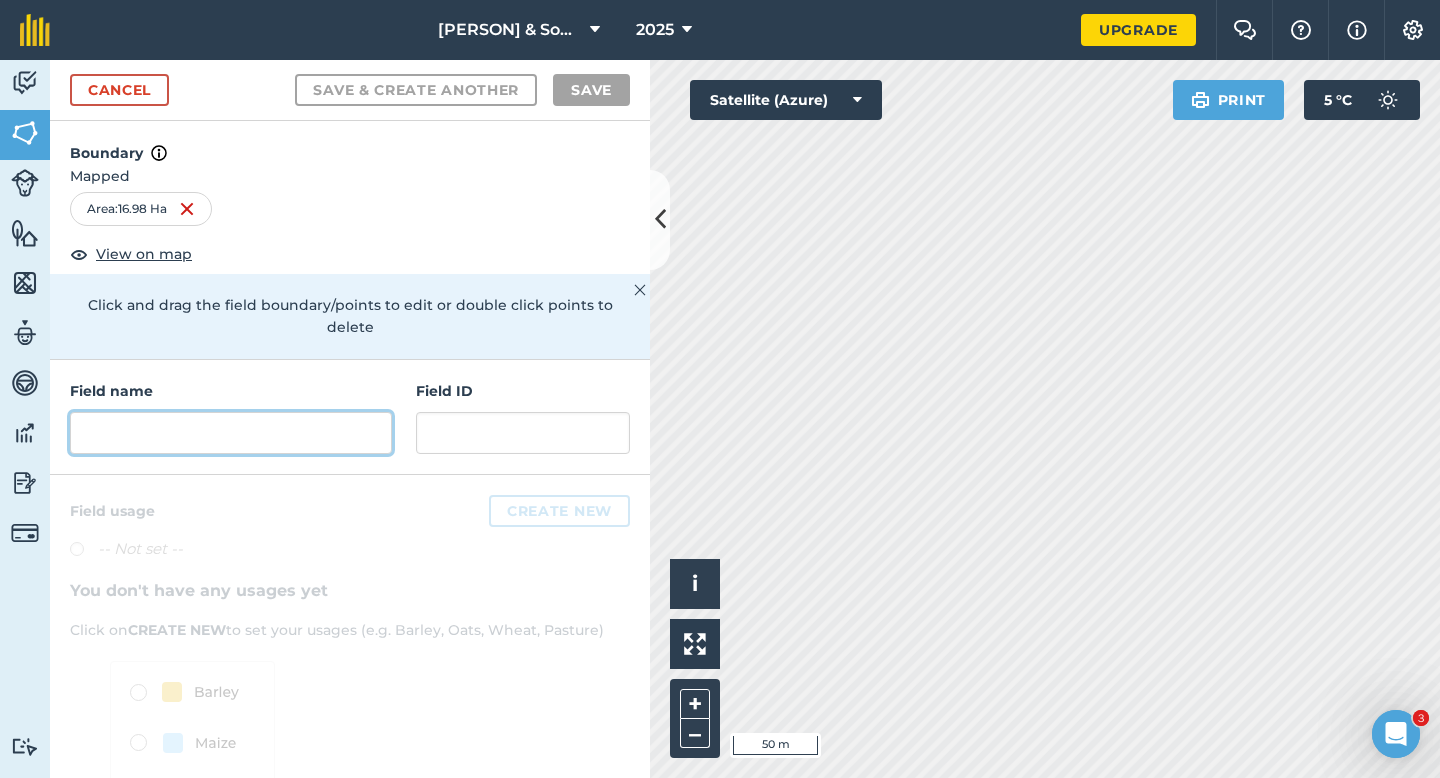 click at bounding box center (231, 433) 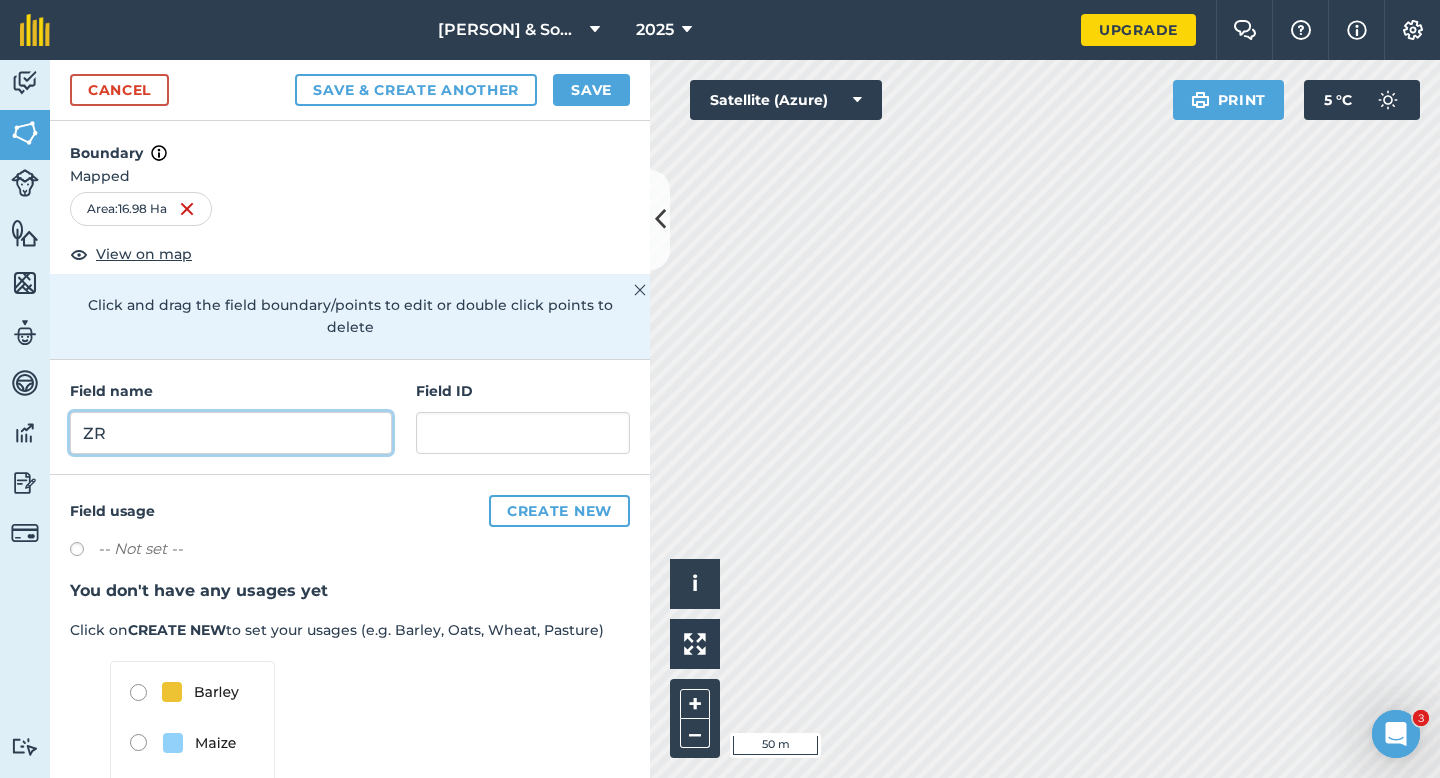 type on "ZR" 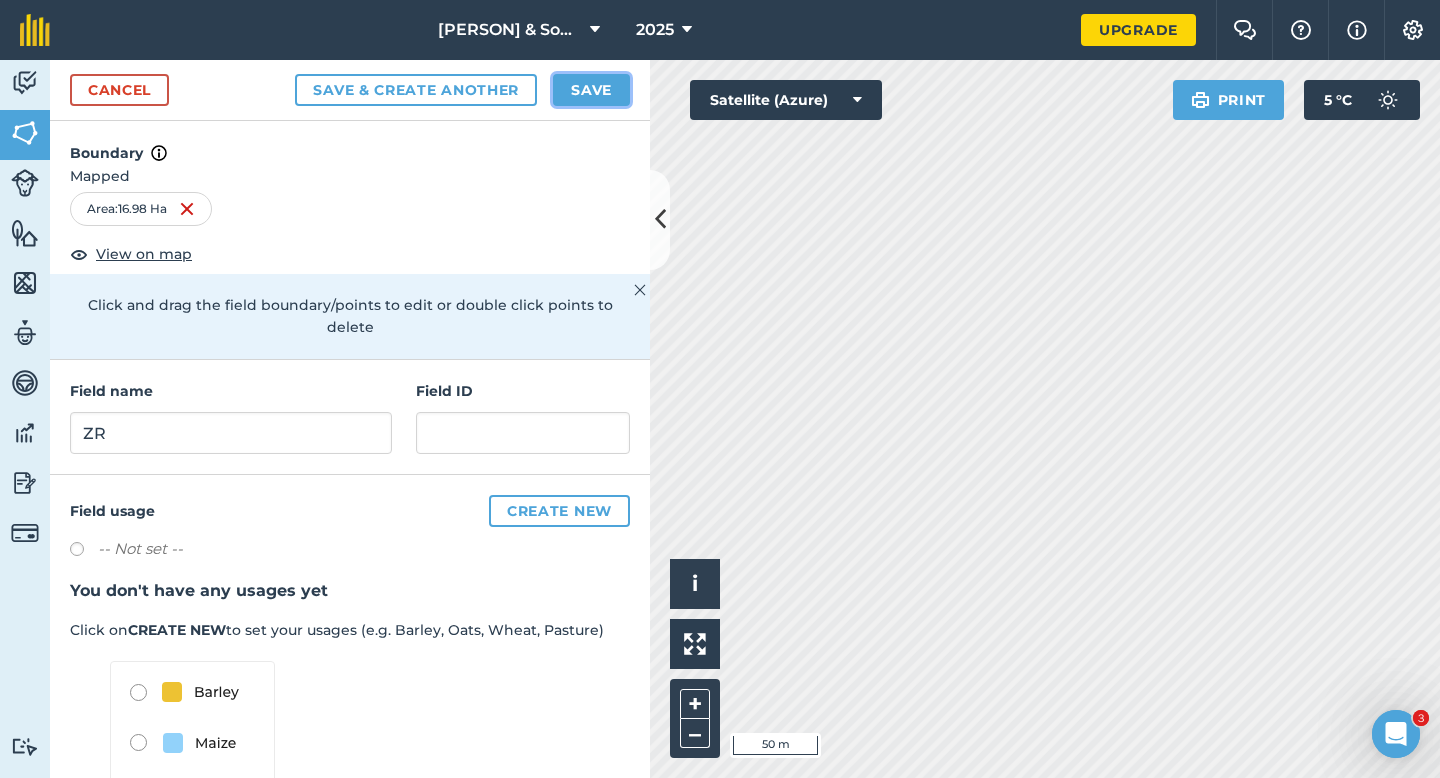 click on "Save" at bounding box center (591, 90) 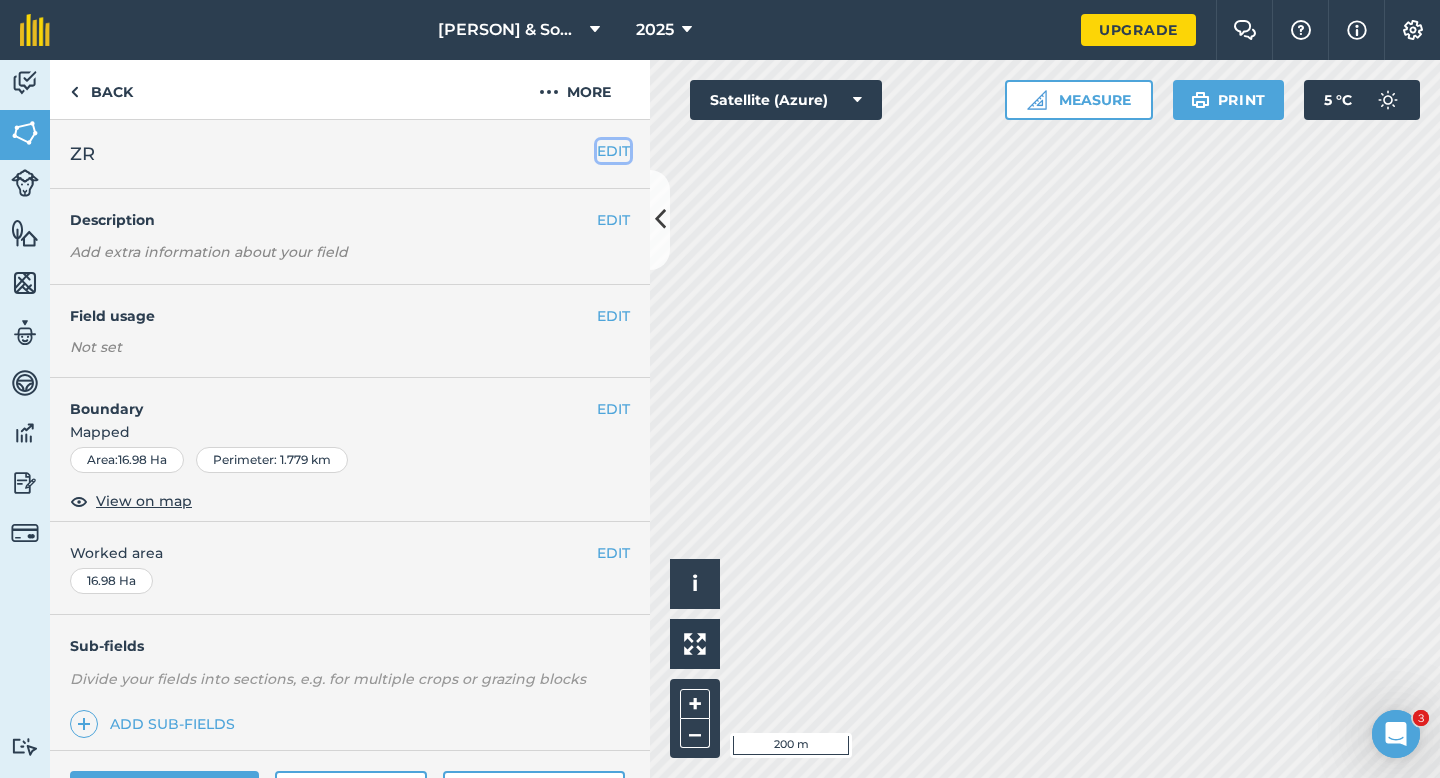 click on "EDIT" at bounding box center (613, 151) 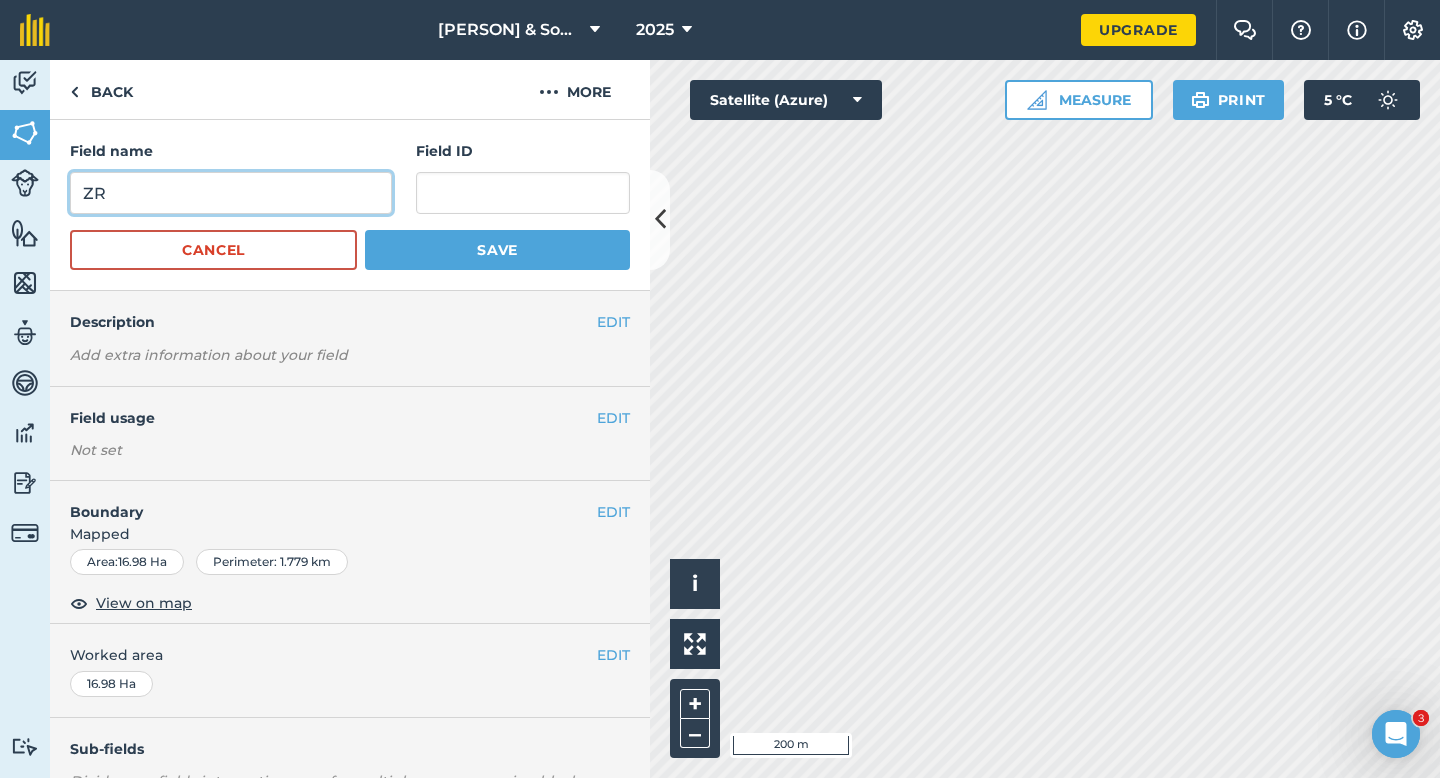 click on "ZR" at bounding box center [231, 193] 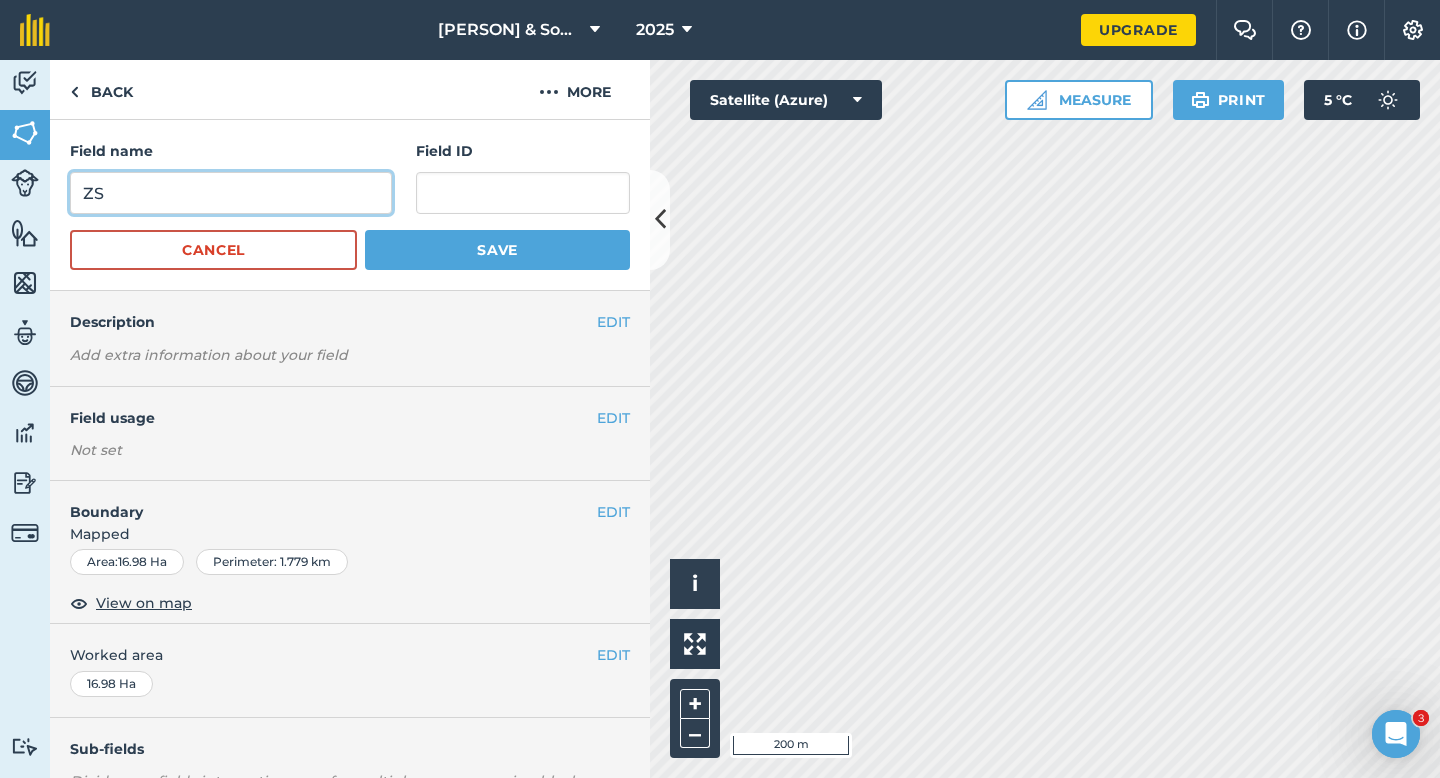 type on "ZS" 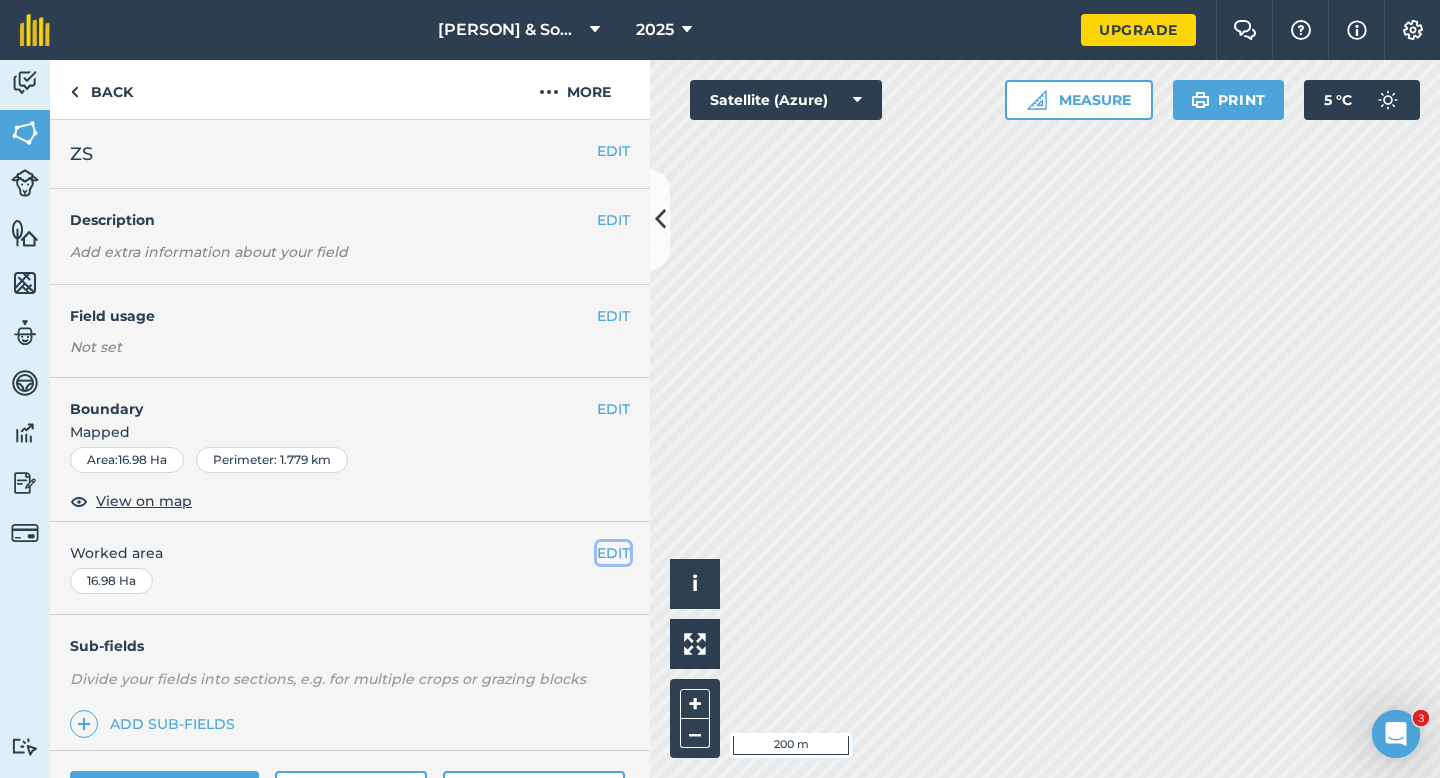 click on "EDIT" at bounding box center [613, 553] 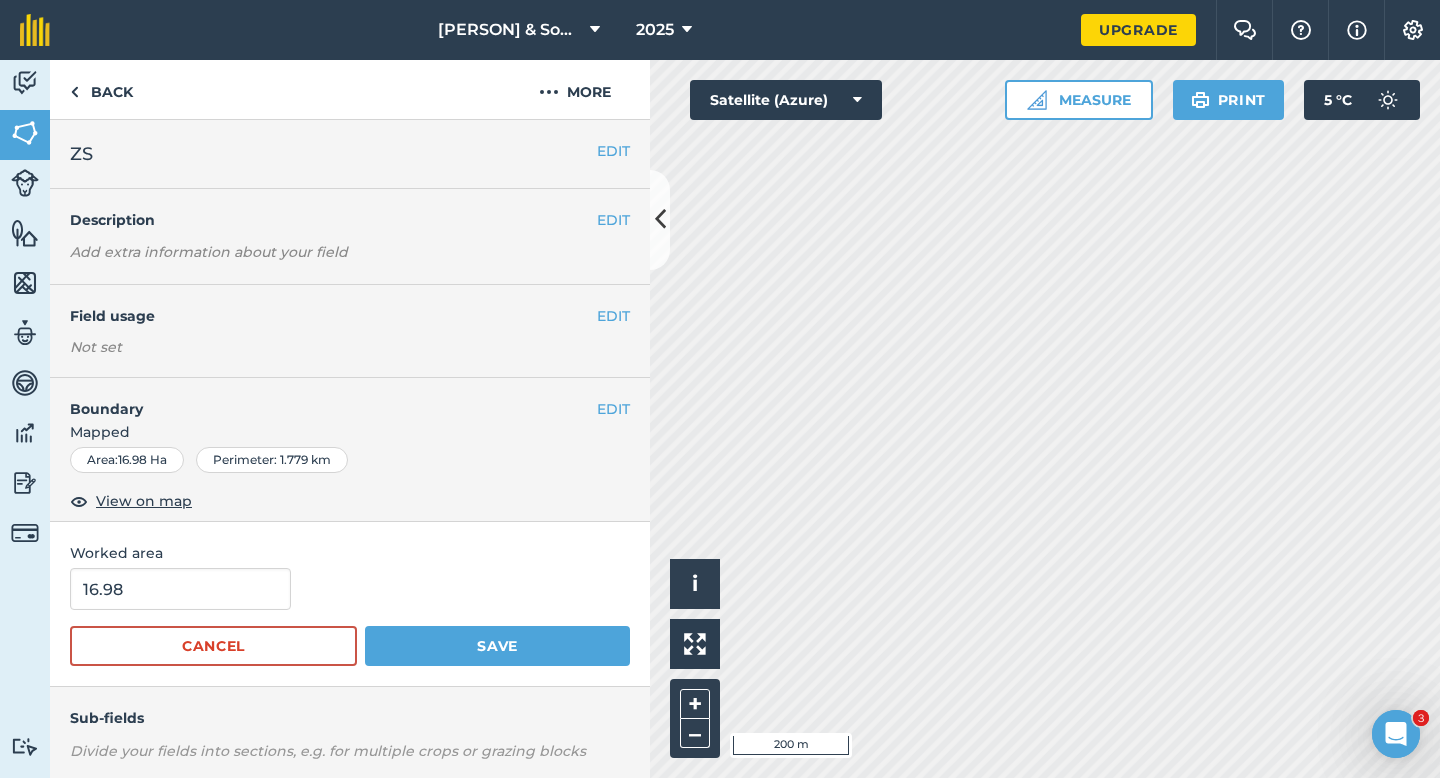 click on "[NUMBER] Cancel Save" at bounding box center [350, 617] 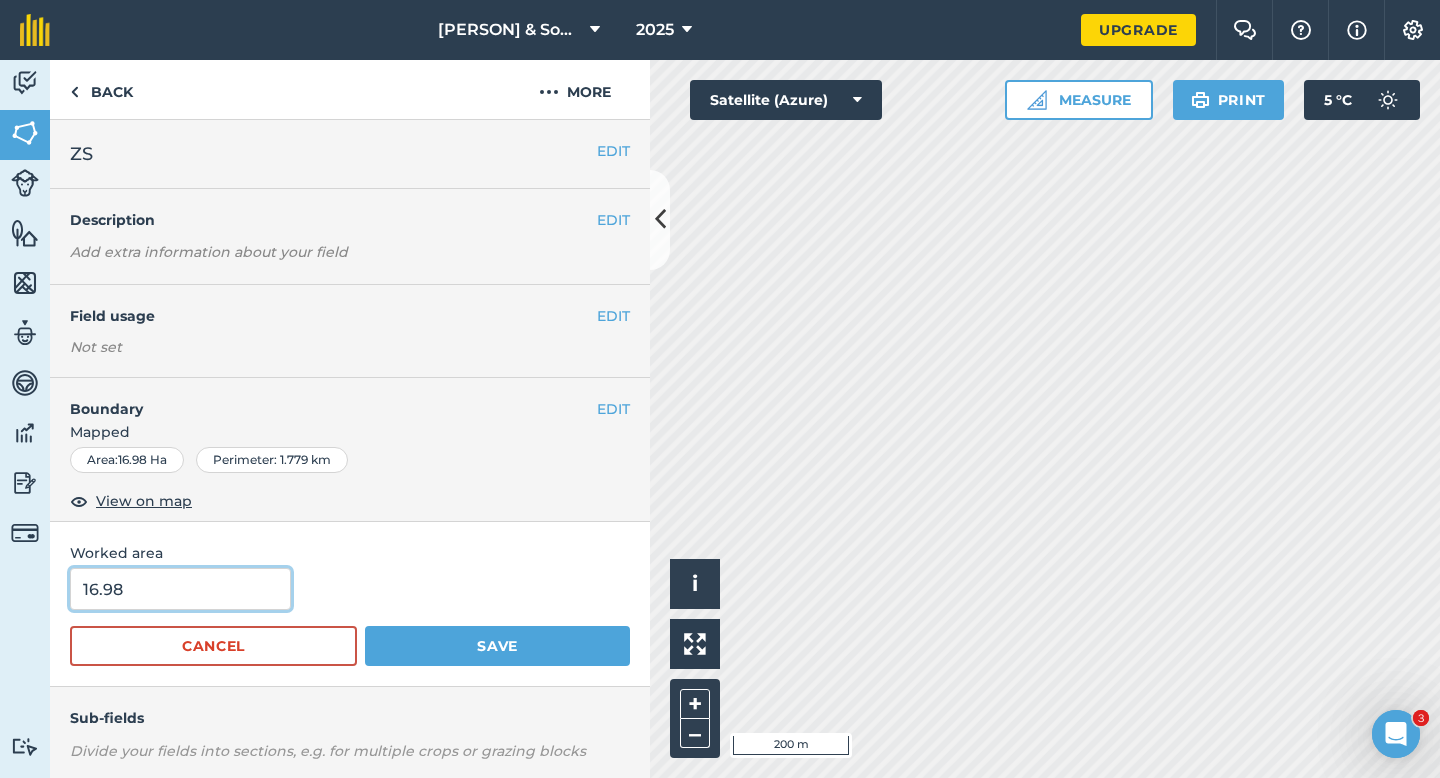 type on "17" 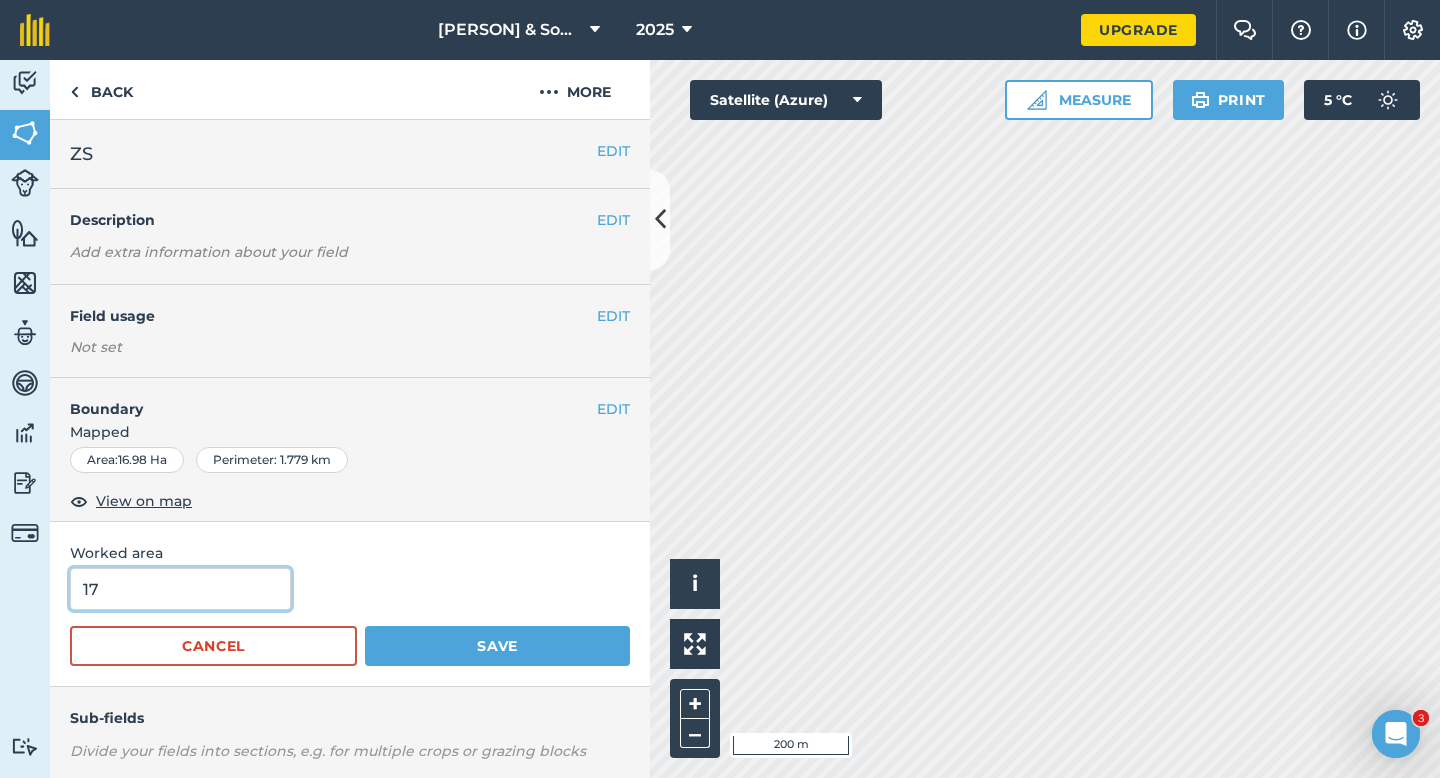 click on "17" at bounding box center [180, 589] 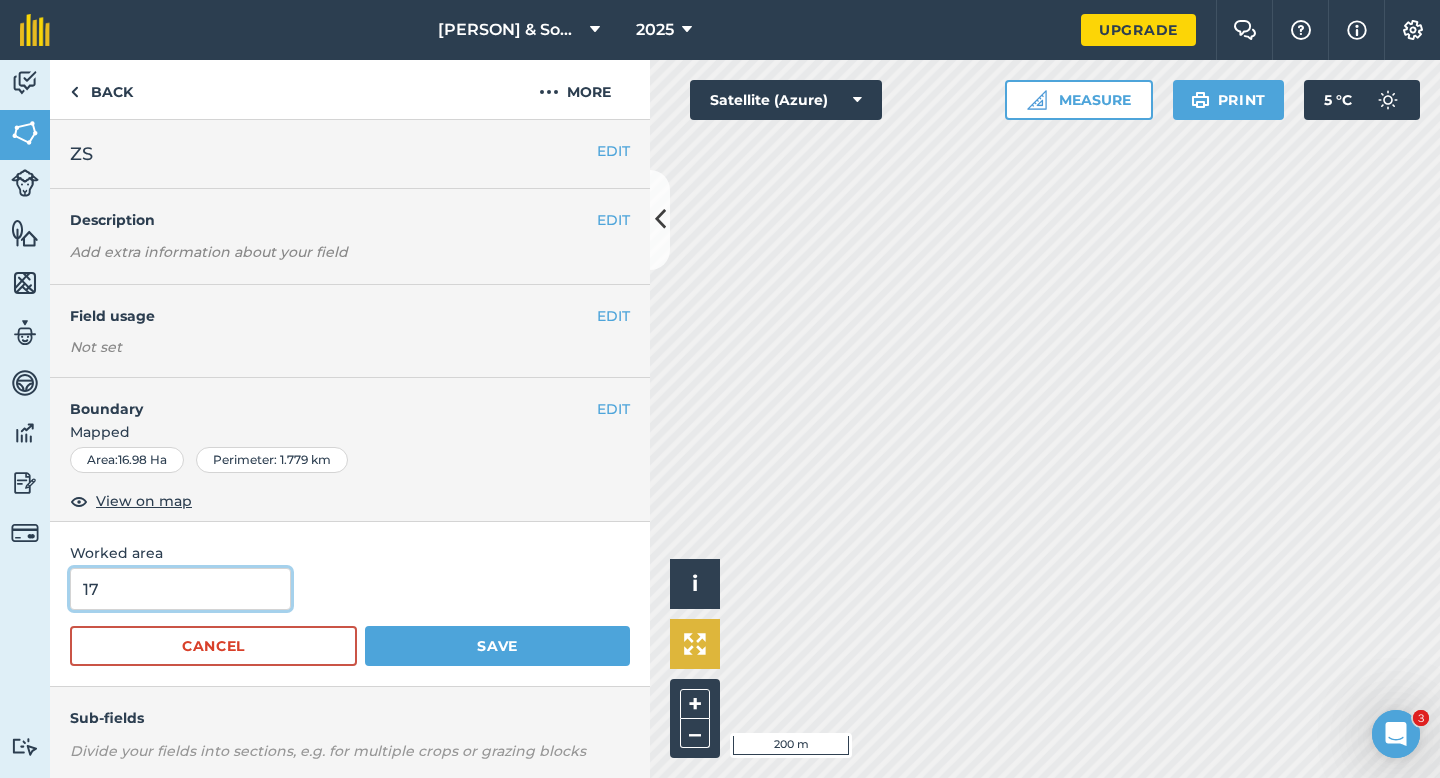 click on "Save" at bounding box center [497, 646] 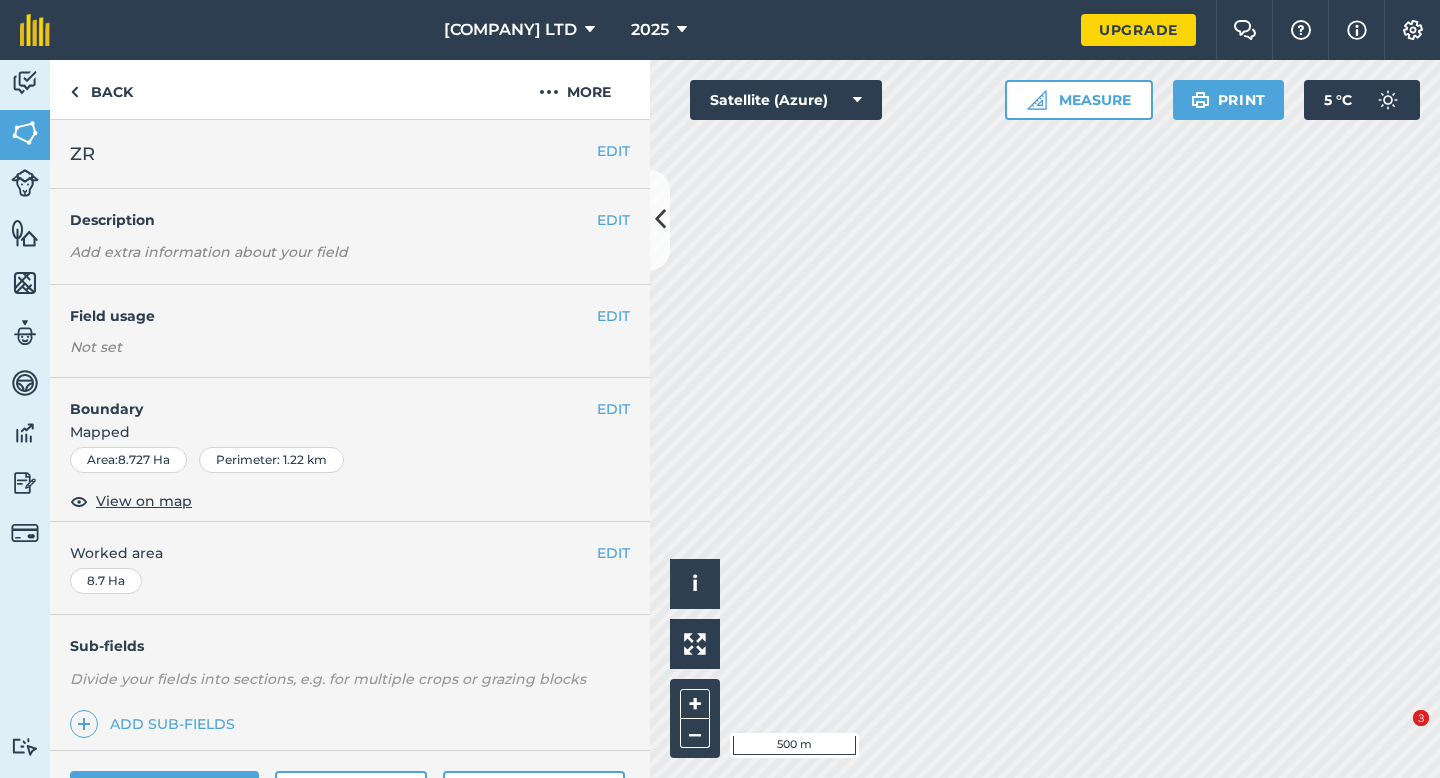 scroll, scrollTop: 0, scrollLeft: 0, axis: both 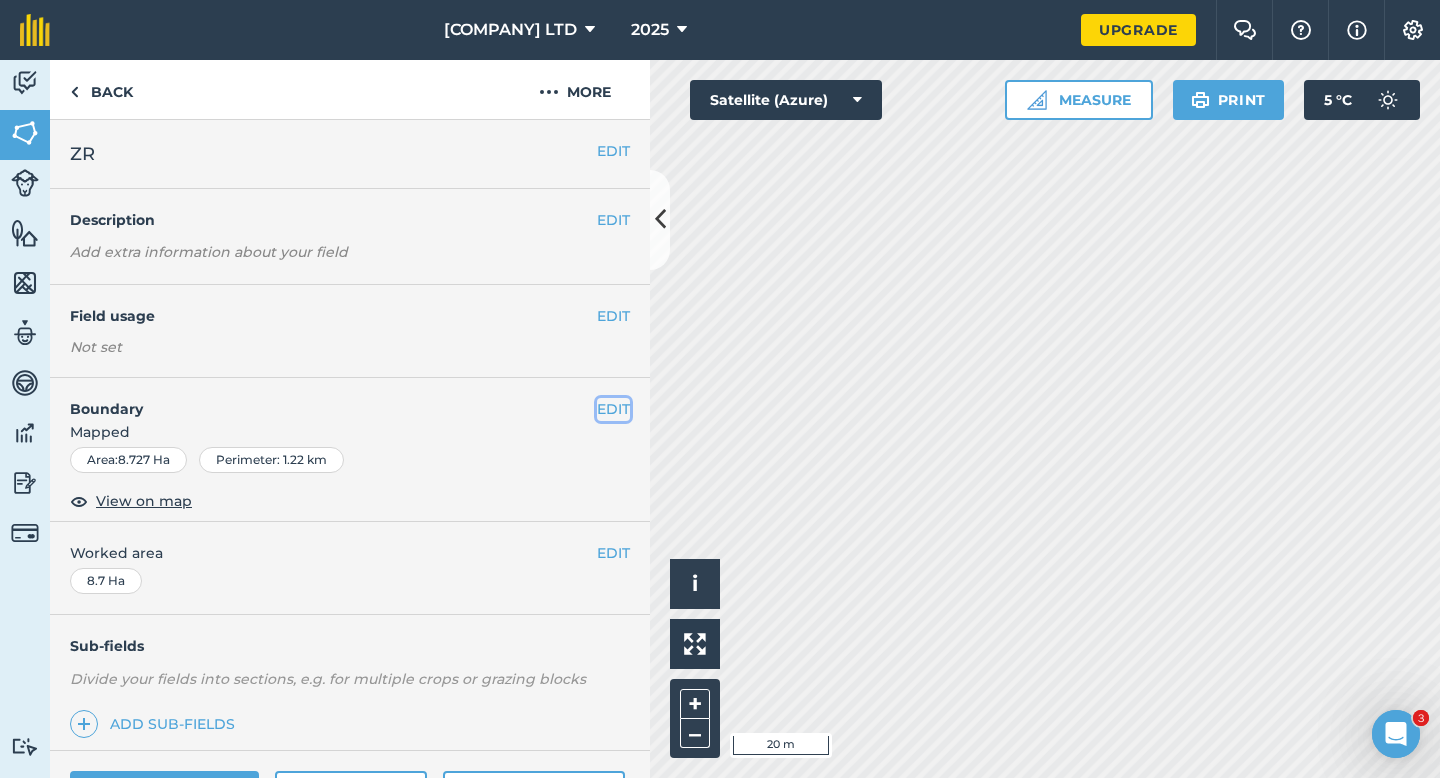 click on "EDIT" at bounding box center (613, 409) 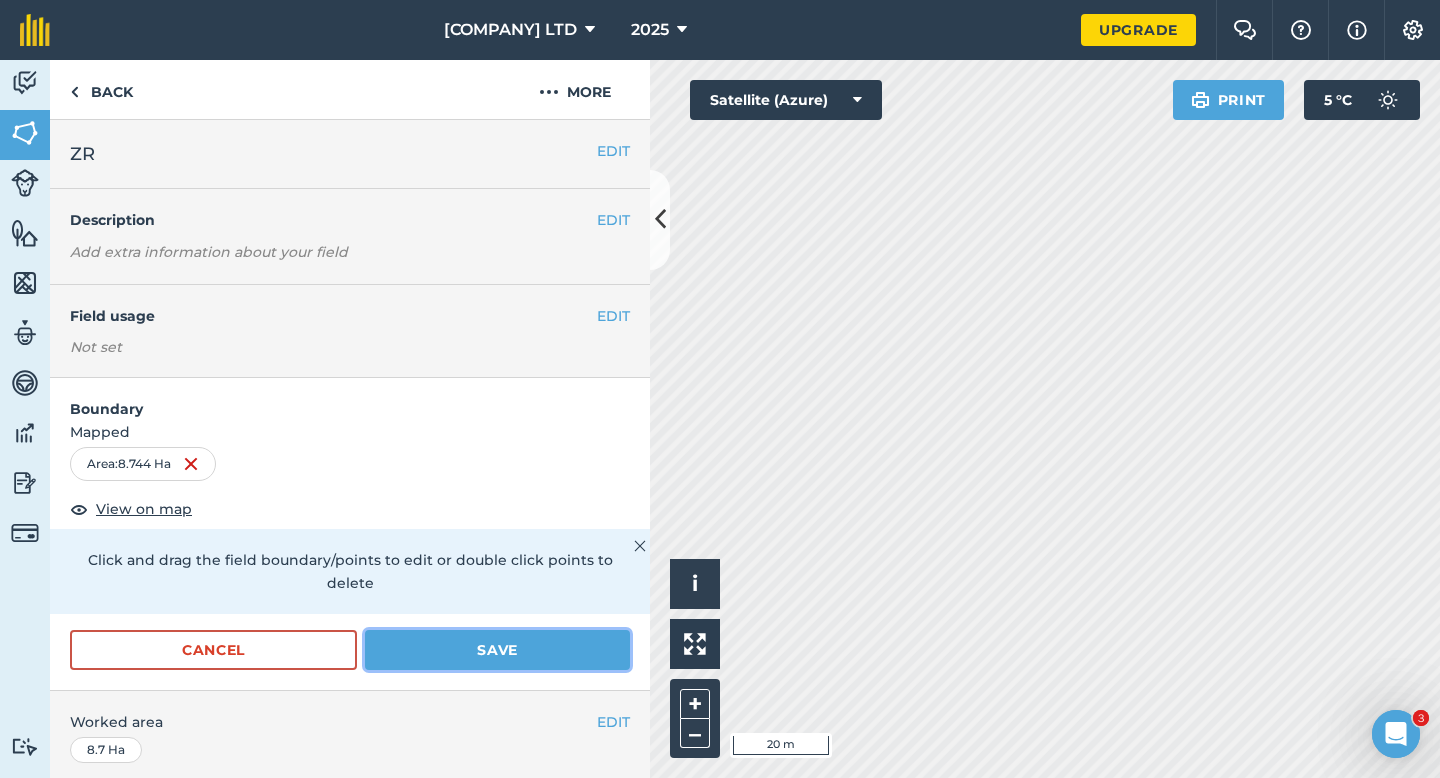 click on "Save" at bounding box center (497, 650) 